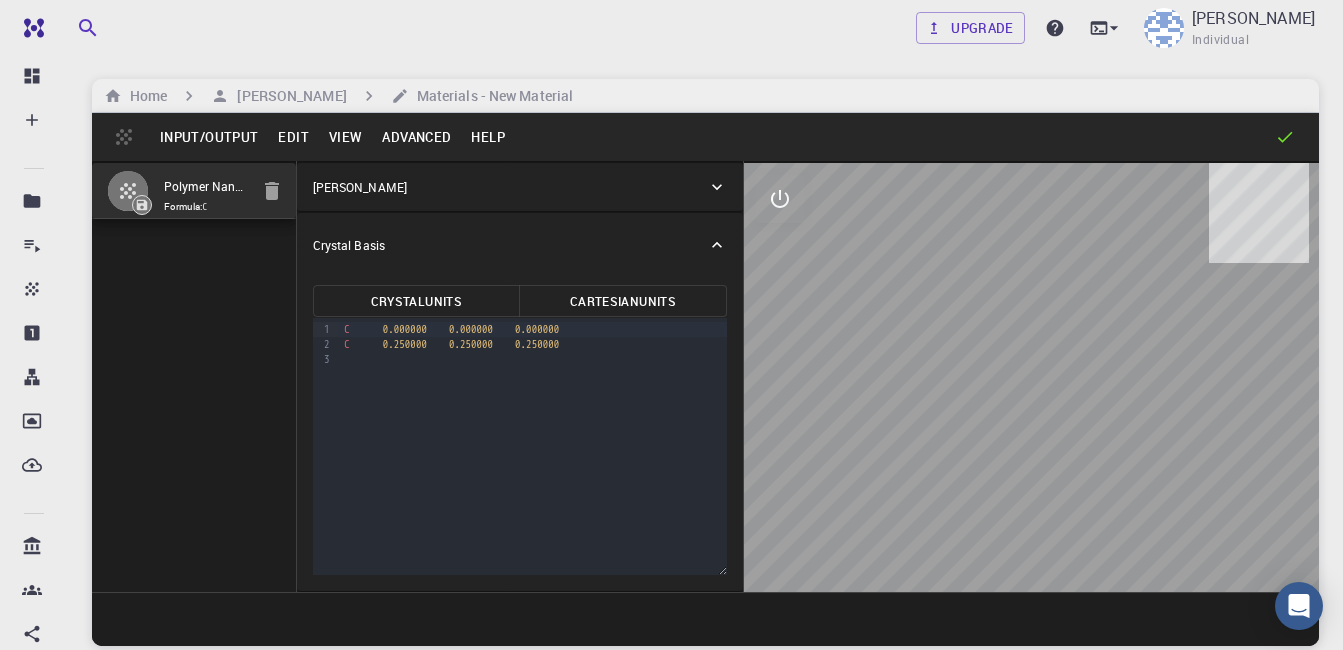 scroll, scrollTop: 0, scrollLeft: 0, axis: both 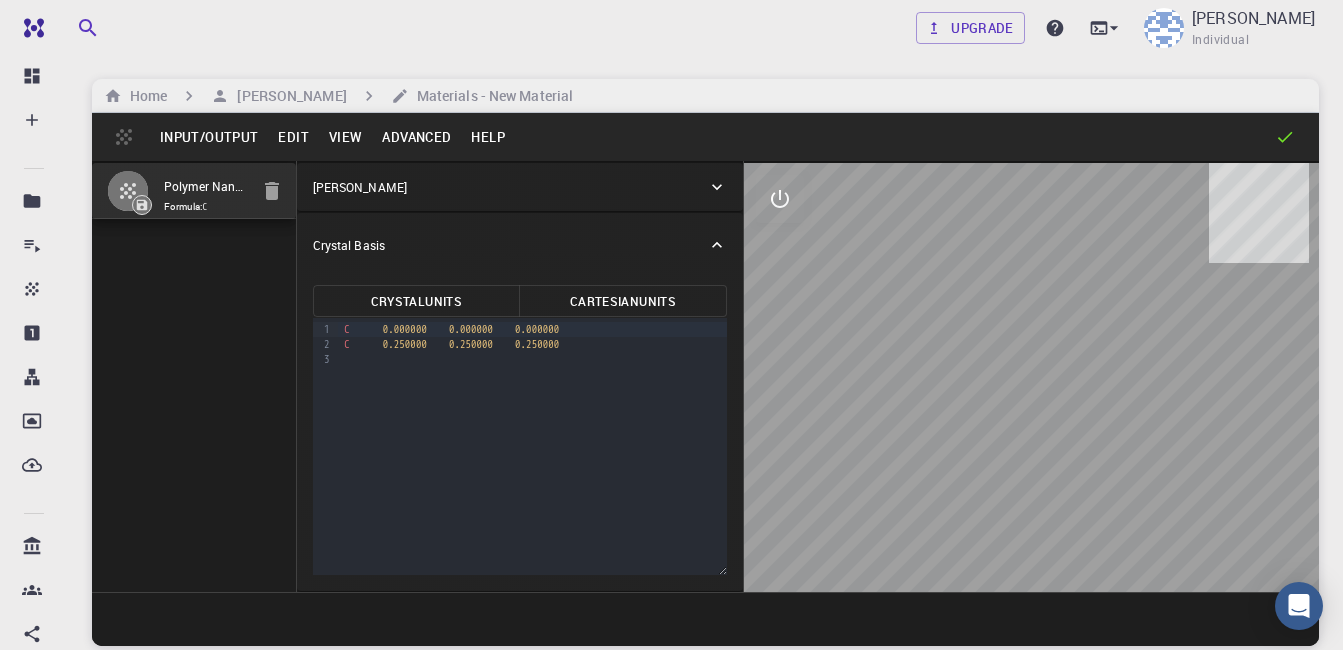 click on "[PERSON_NAME]" at bounding box center (510, 187) 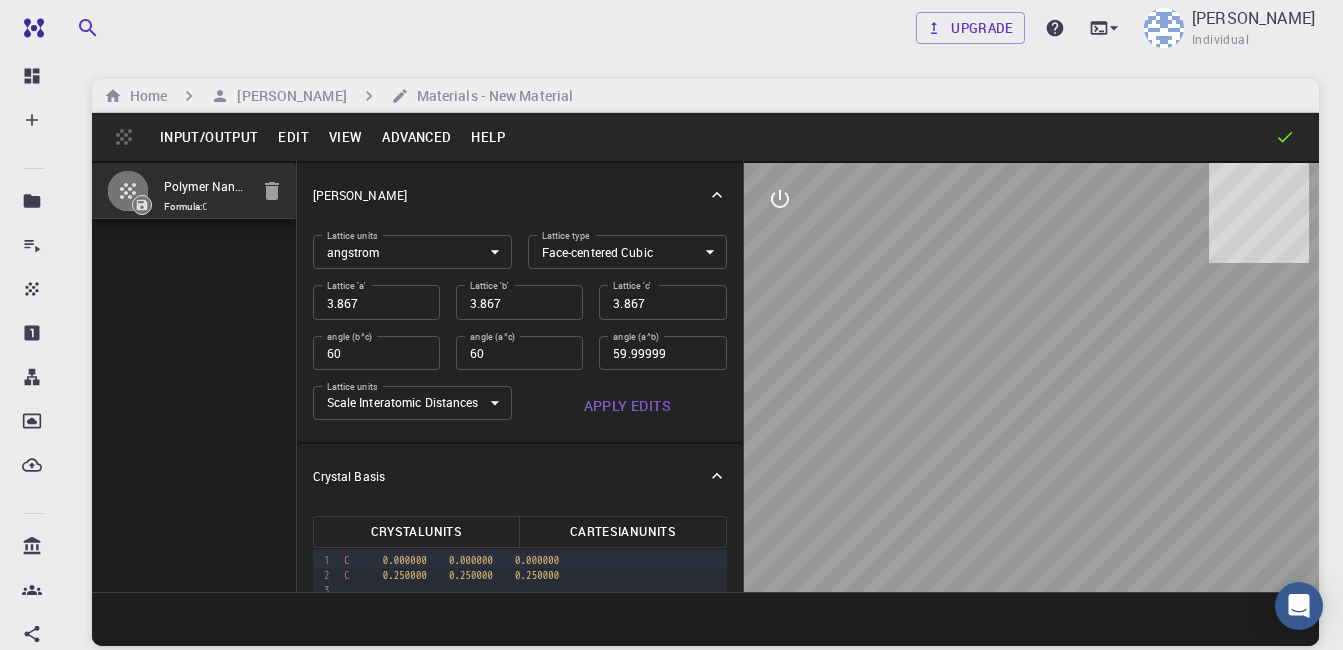 click on "[PERSON_NAME]" at bounding box center (510, 195) 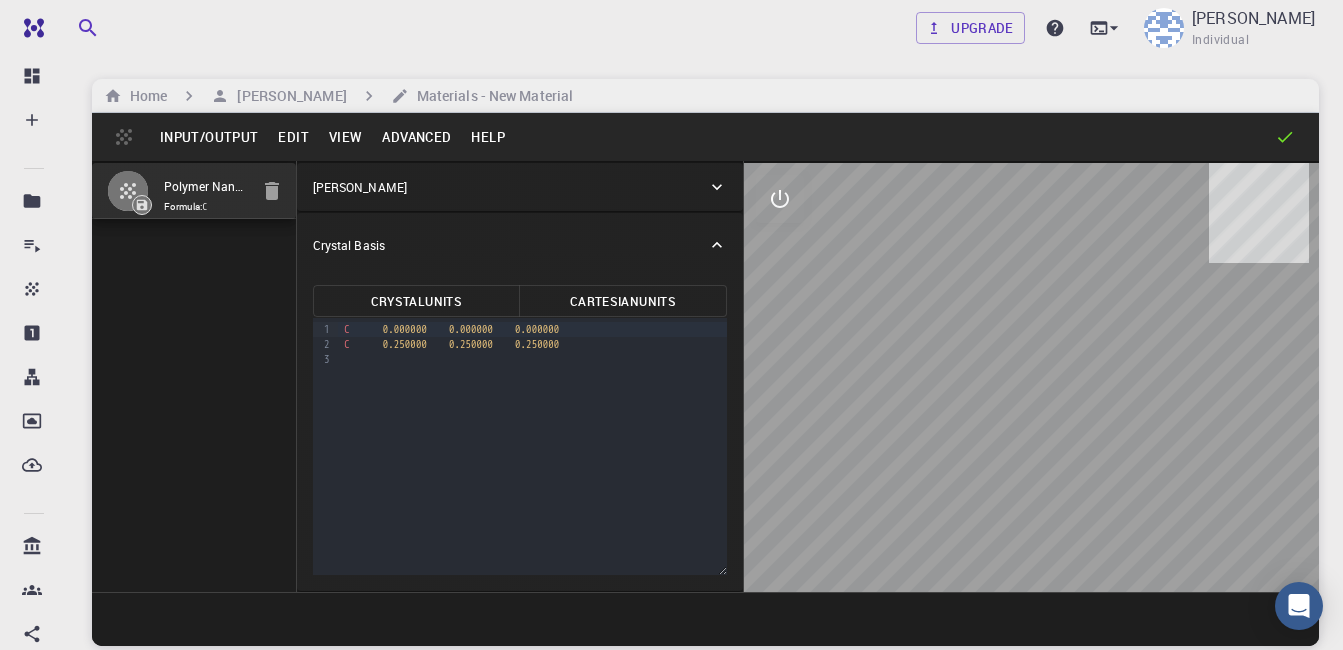 click on "Edit" at bounding box center (293, 137) 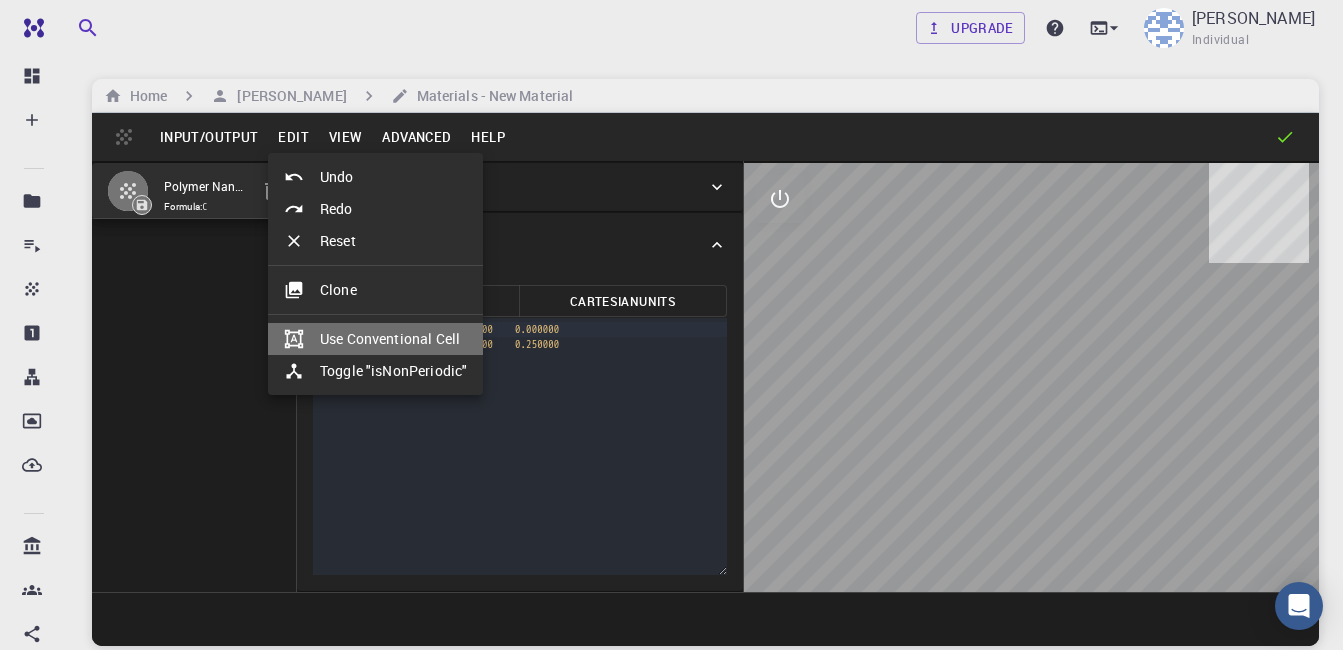 click on "Use Conventional Cell" at bounding box center [375, 339] 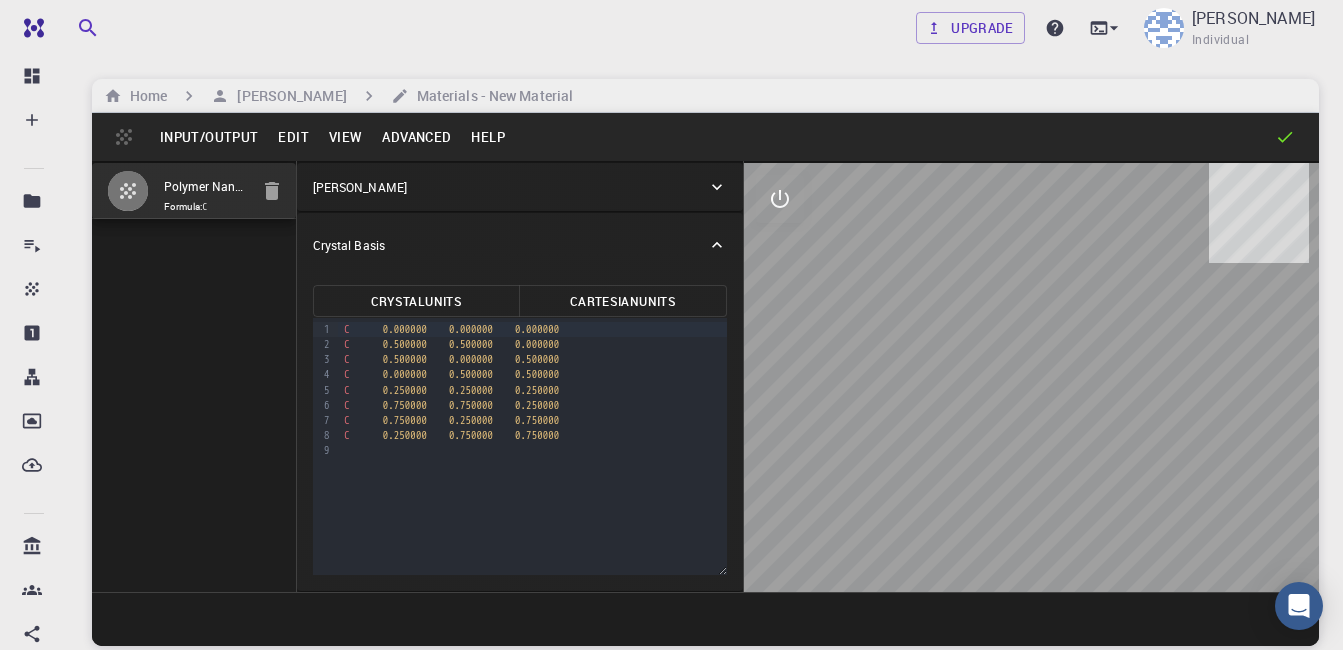 click on "View" at bounding box center (346, 137) 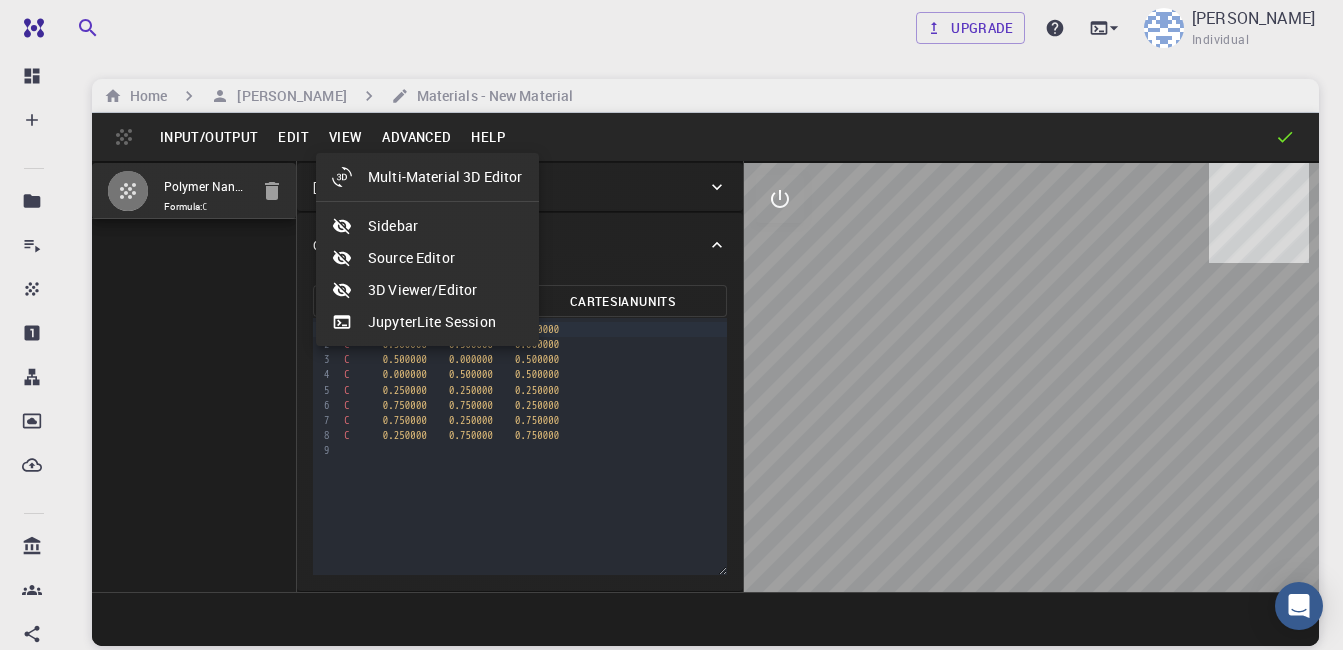 click at bounding box center [671, 325] 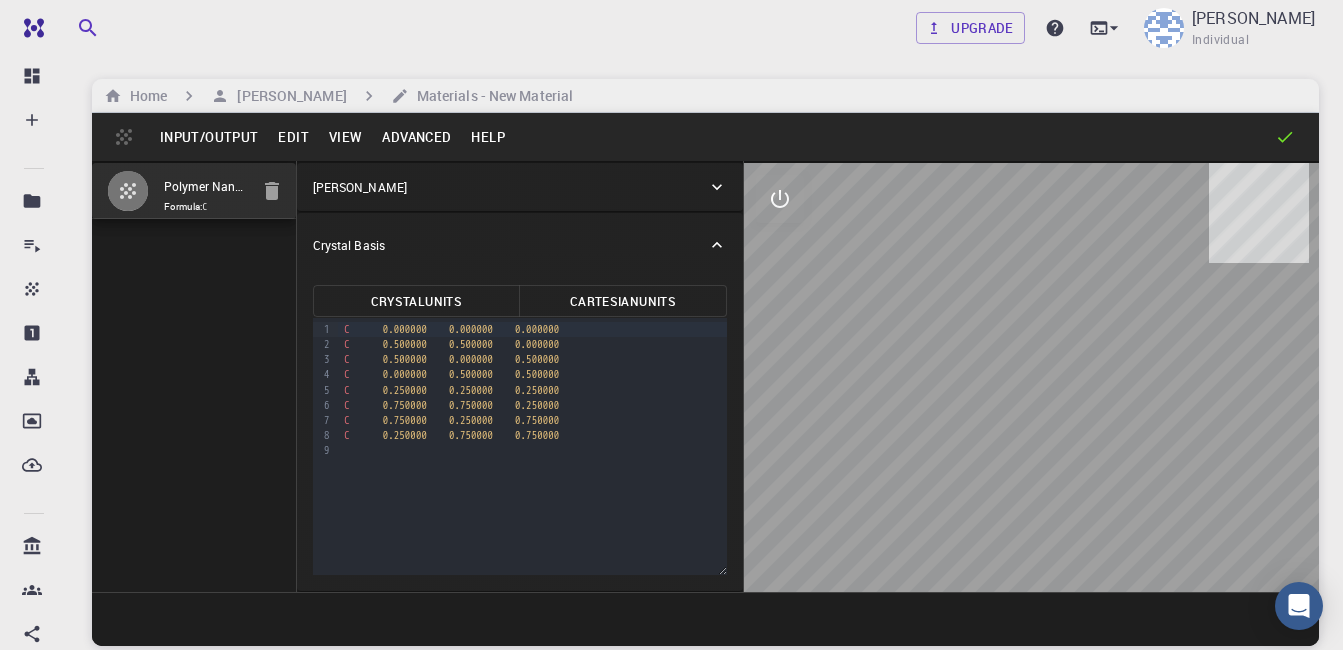 click on "Advanced" at bounding box center [416, 137] 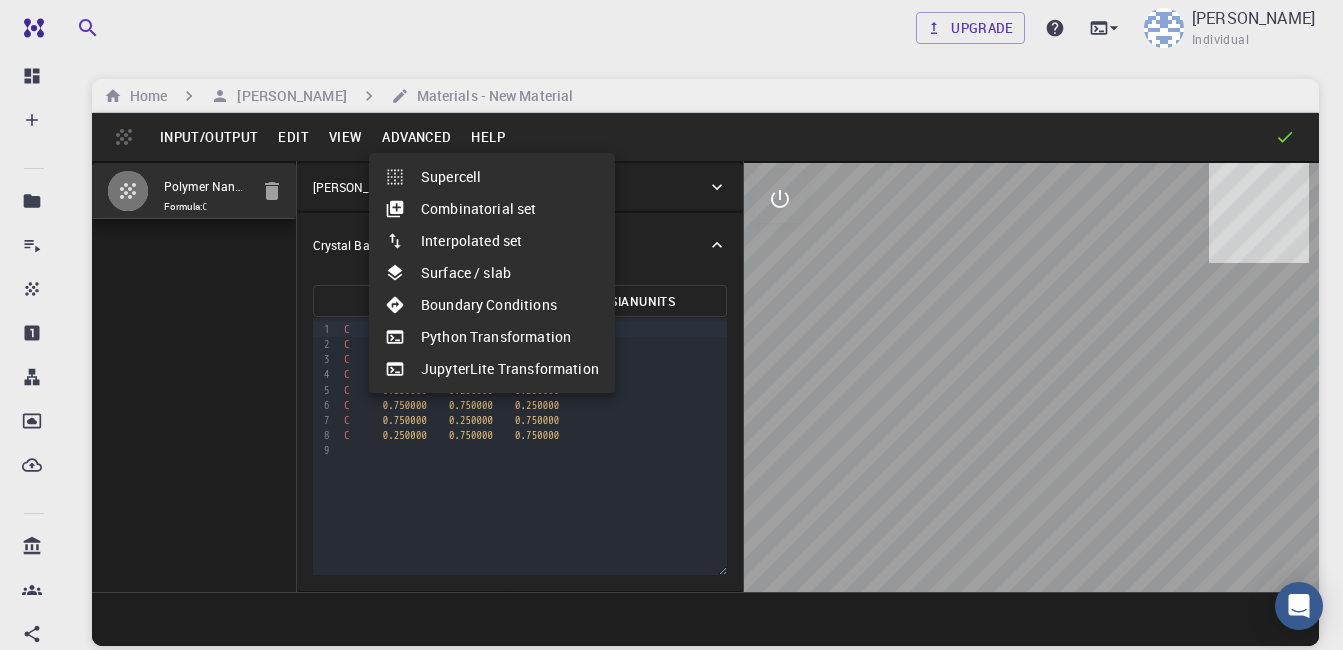 click at bounding box center (671, 325) 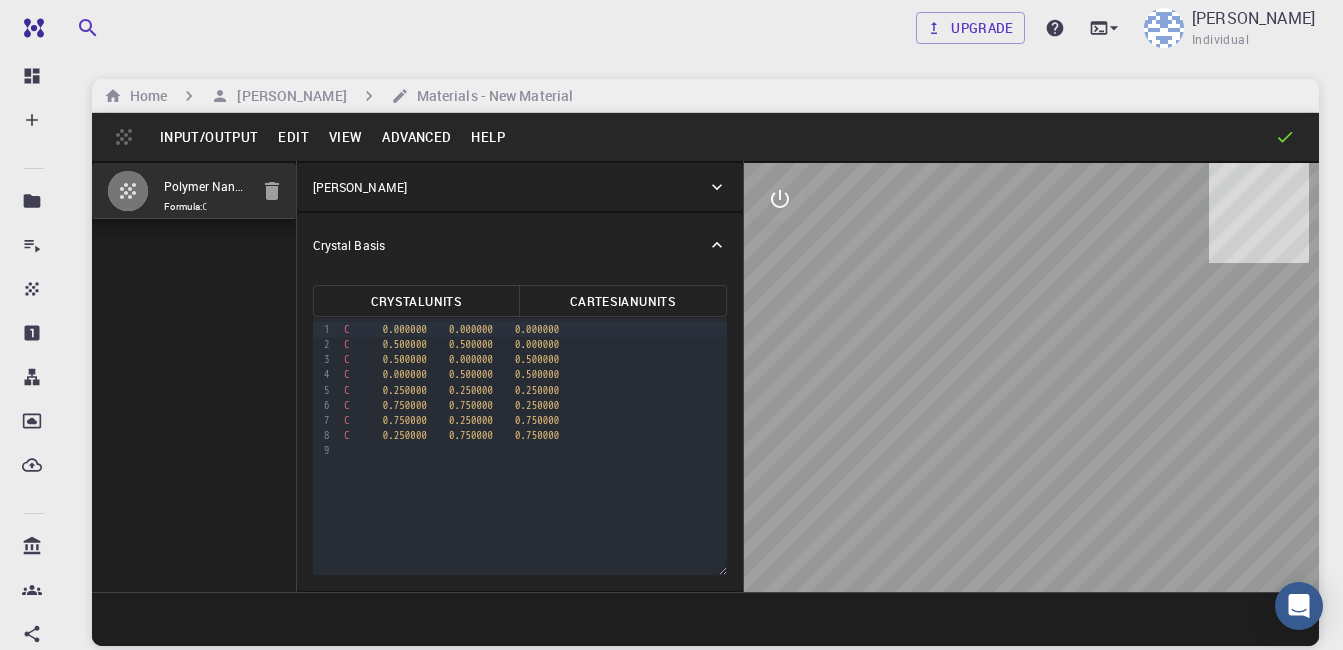 click on "View" at bounding box center (346, 137) 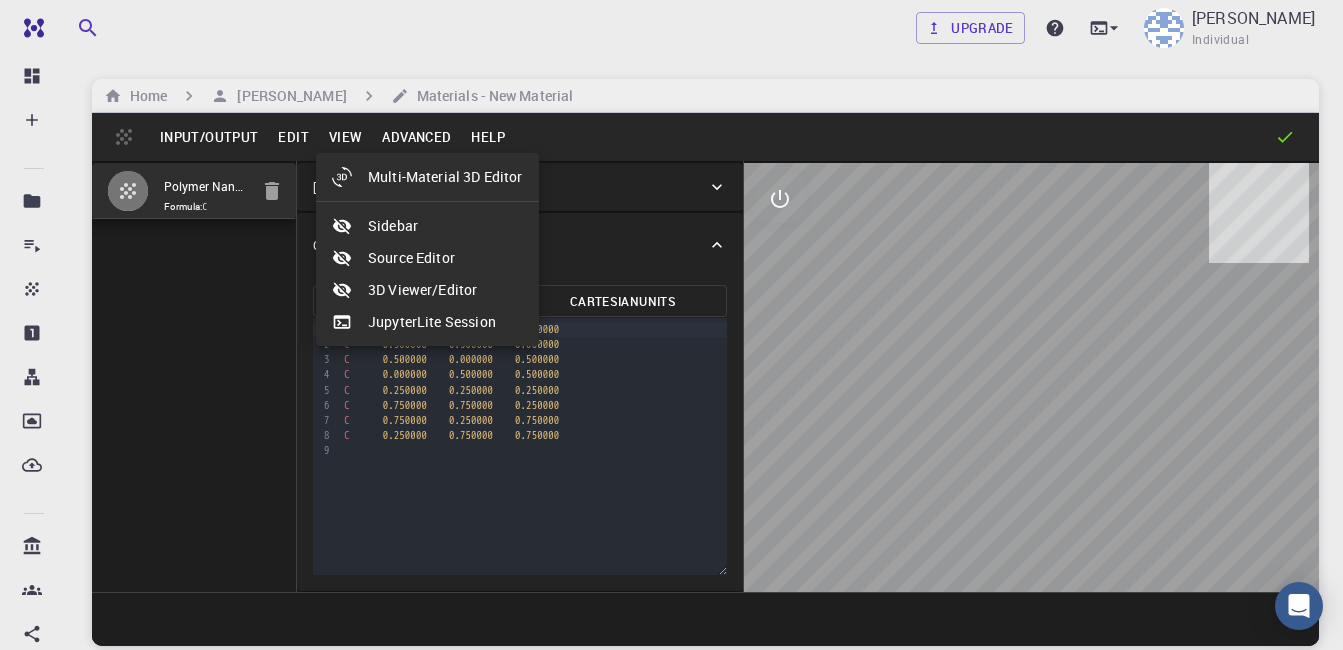 click at bounding box center (671, 325) 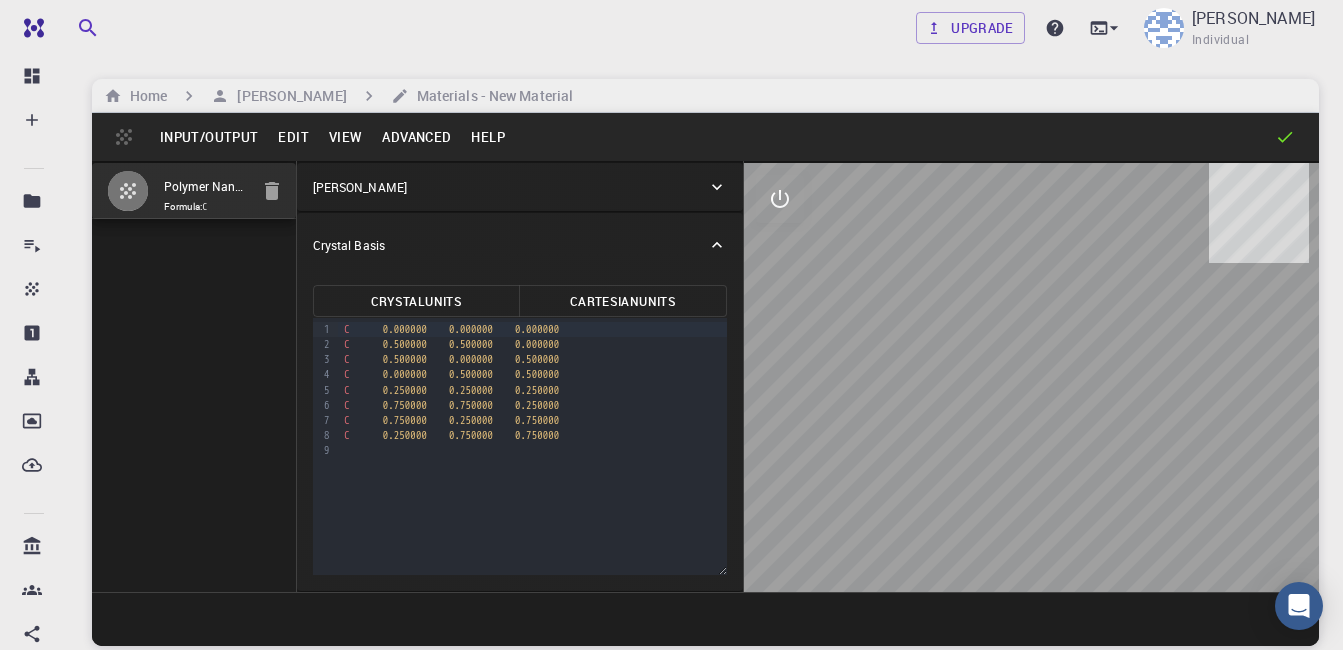 click on "Edit" at bounding box center [293, 137] 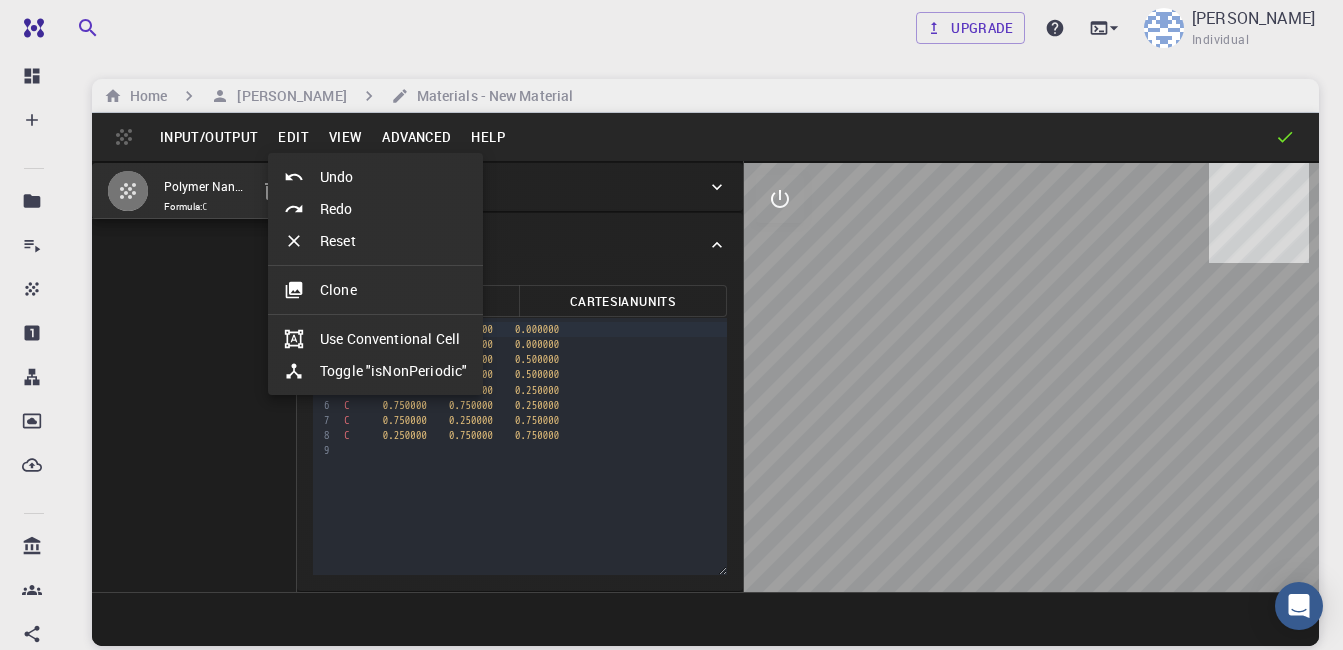click at bounding box center [671, 325] 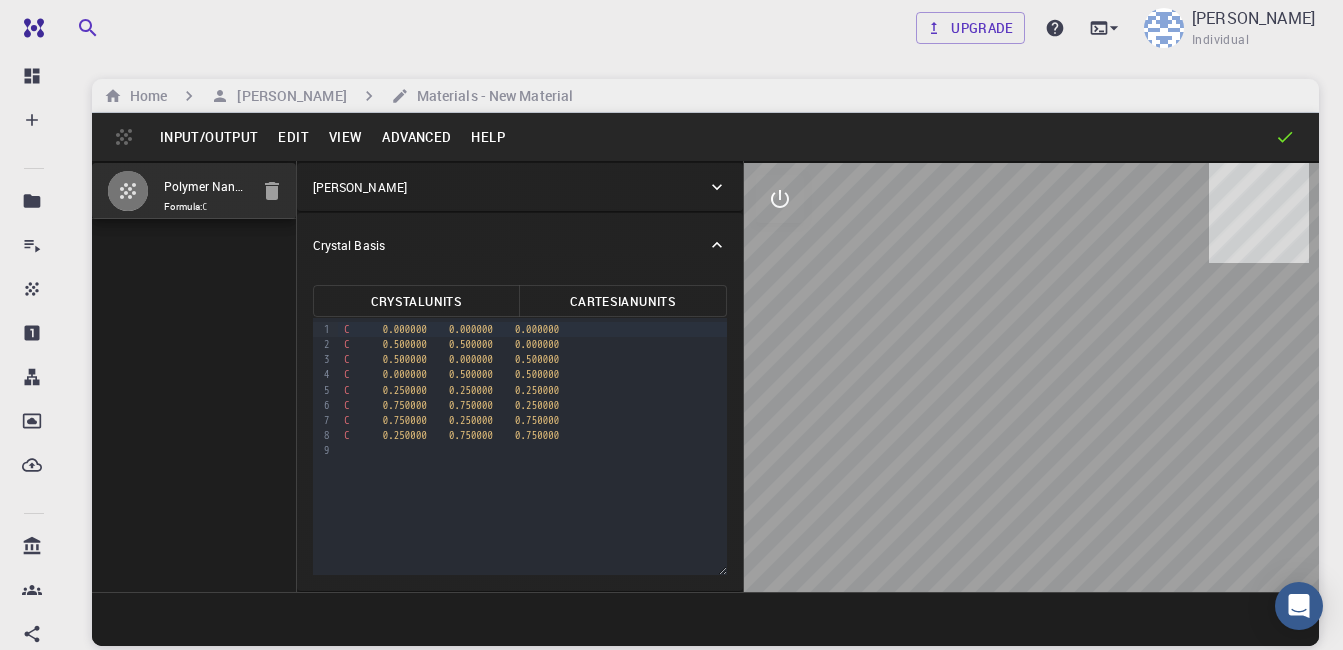 click on "Advanced" at bounding box center (416, 137) 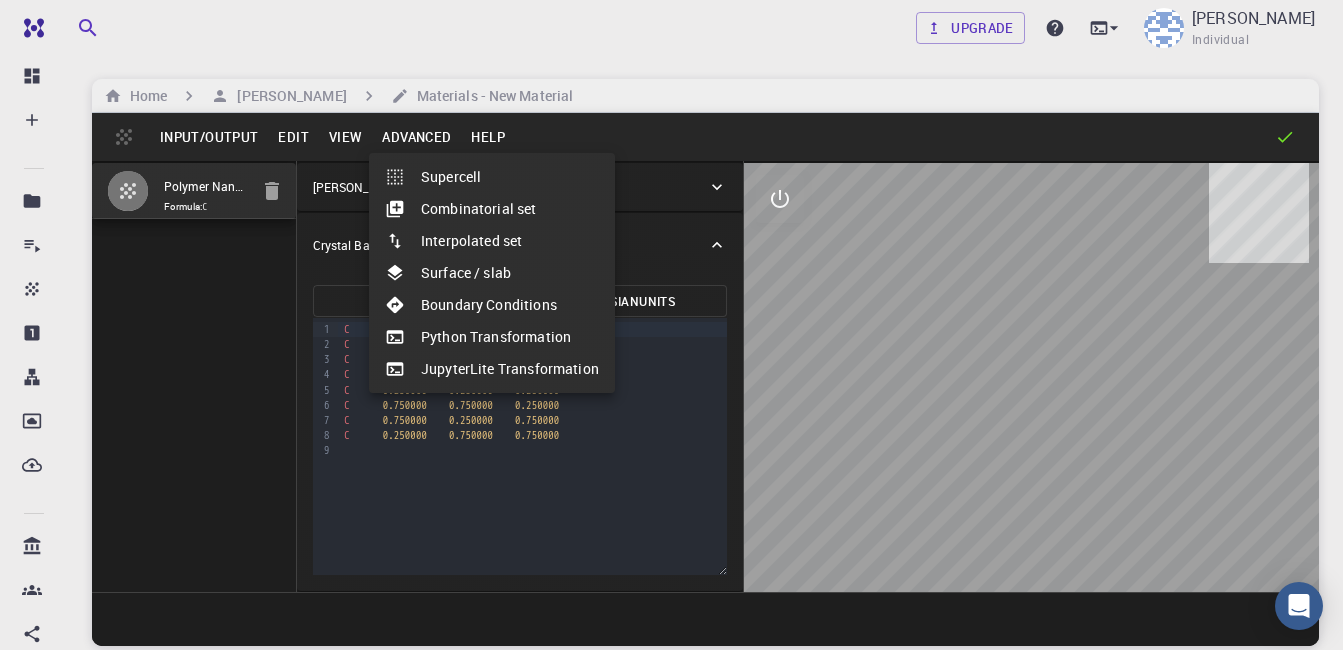 click at bounding box center [671, 325] 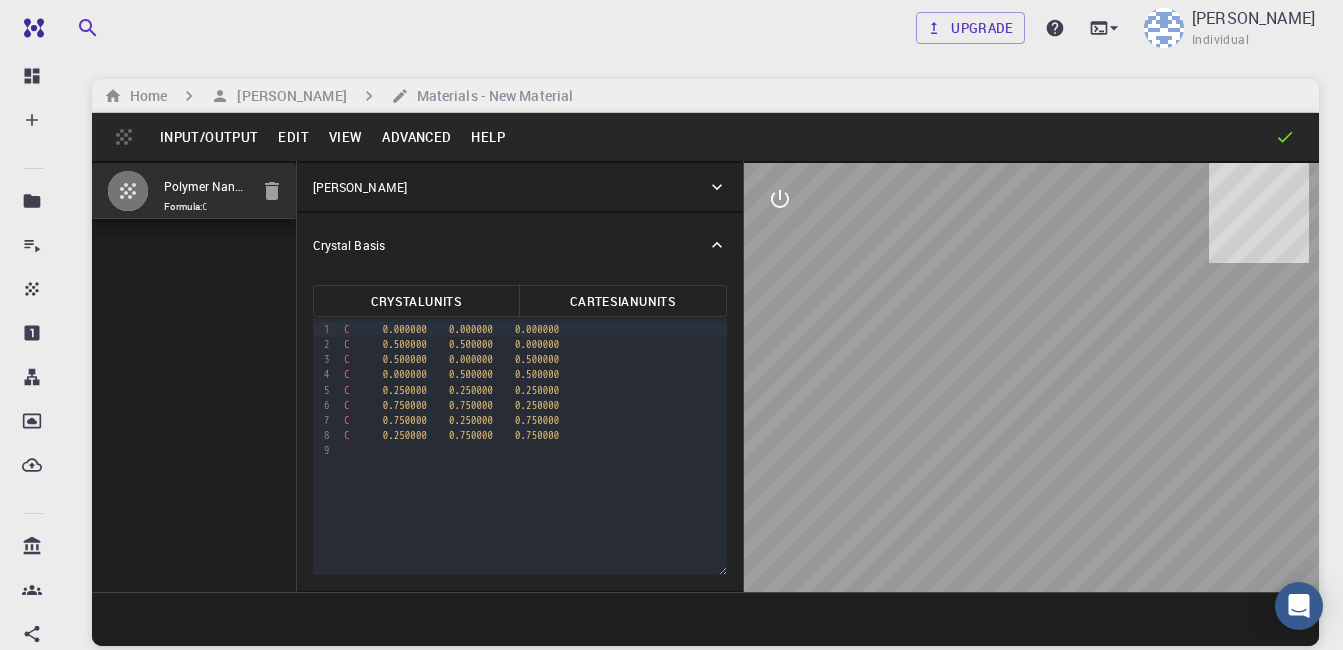 click on "View" at bounding box center (346, 137) 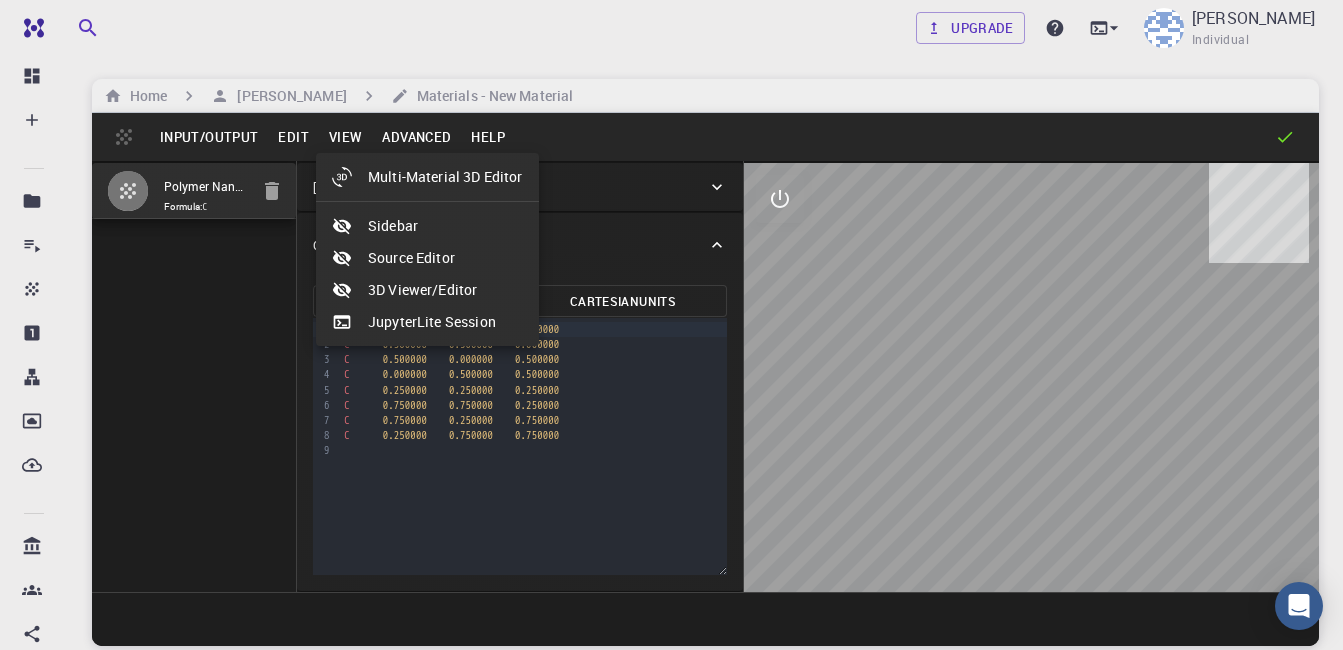 click at bounding box center [671, 325] 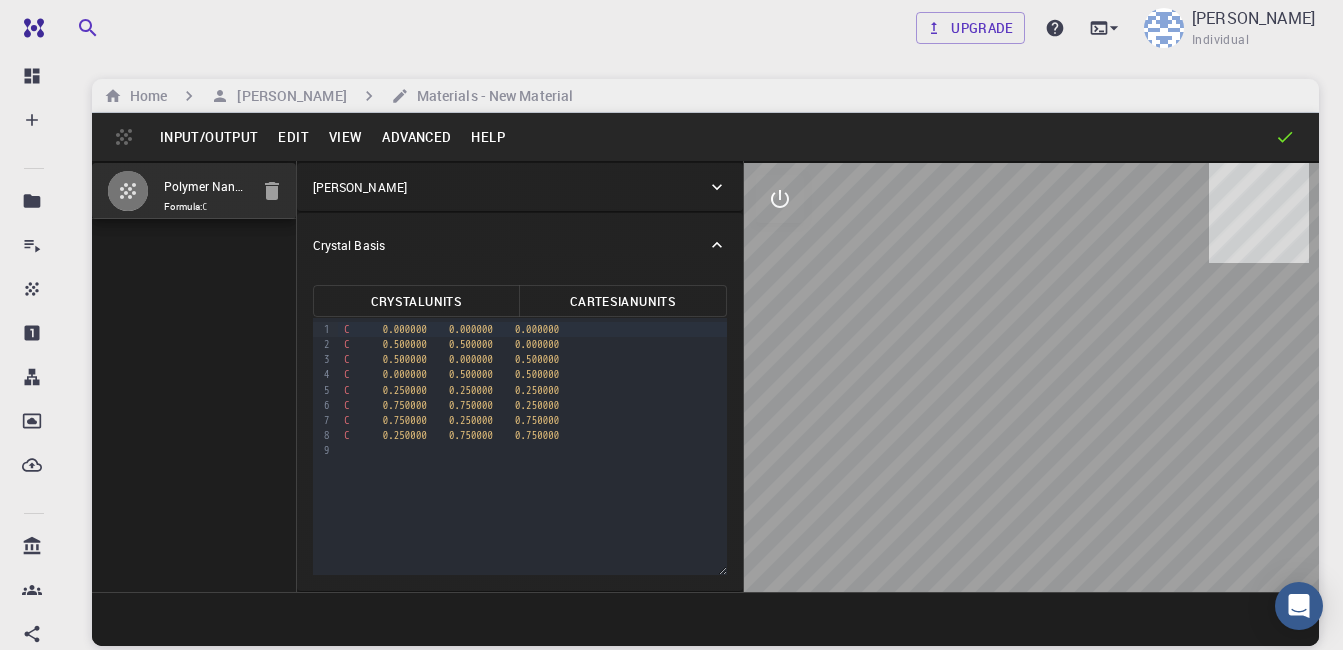 click on "C        0.750000      0.250000      0.750000" at bounding box center [532, 420] 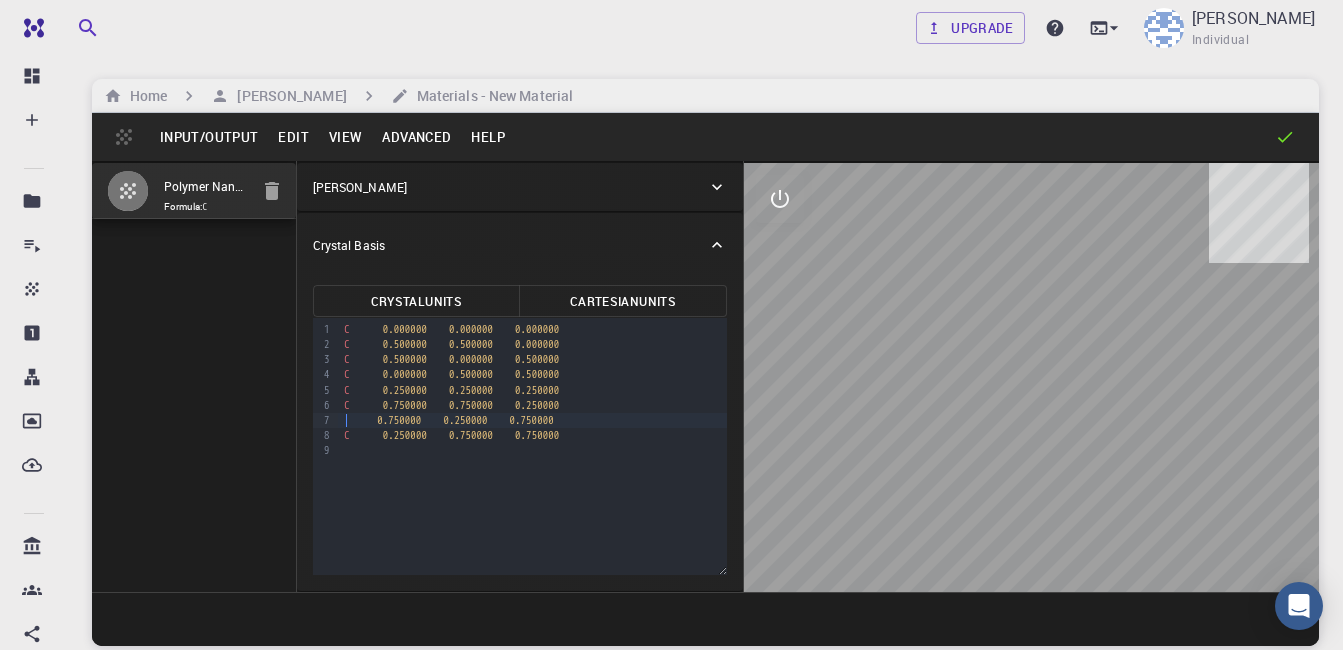 click on "Input/Output" at bounding box center (209, 137) 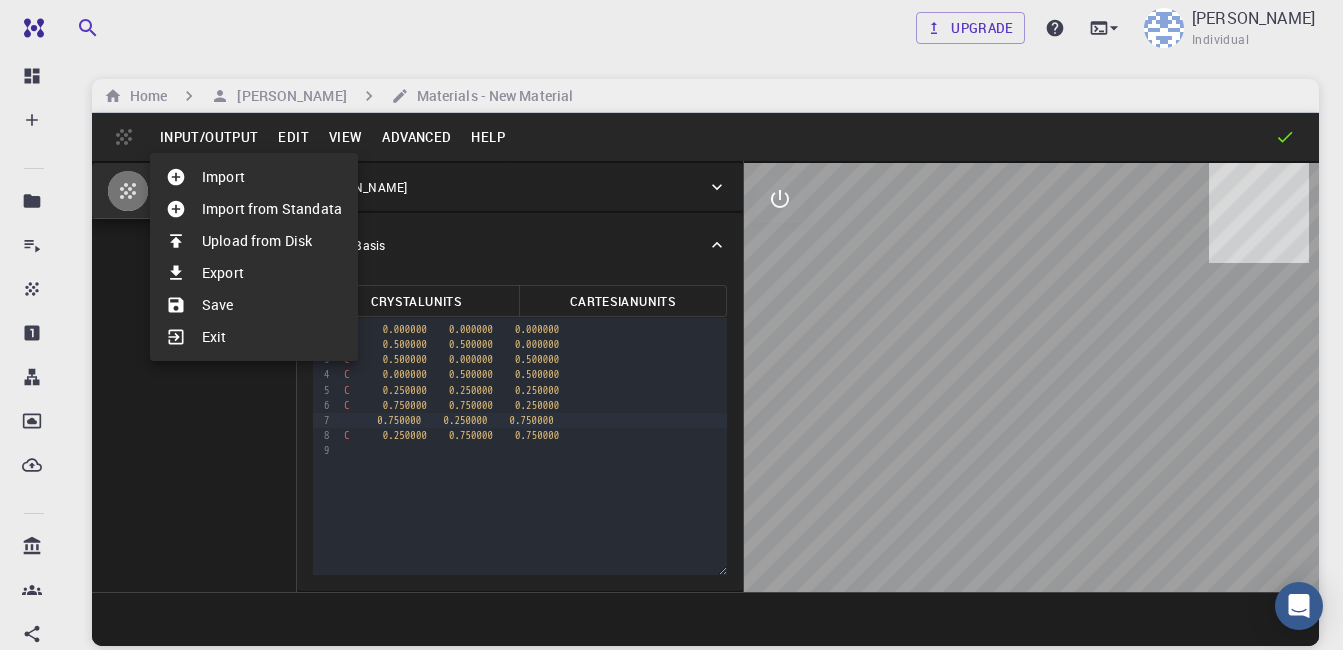 click at bounding box center (671, 325) 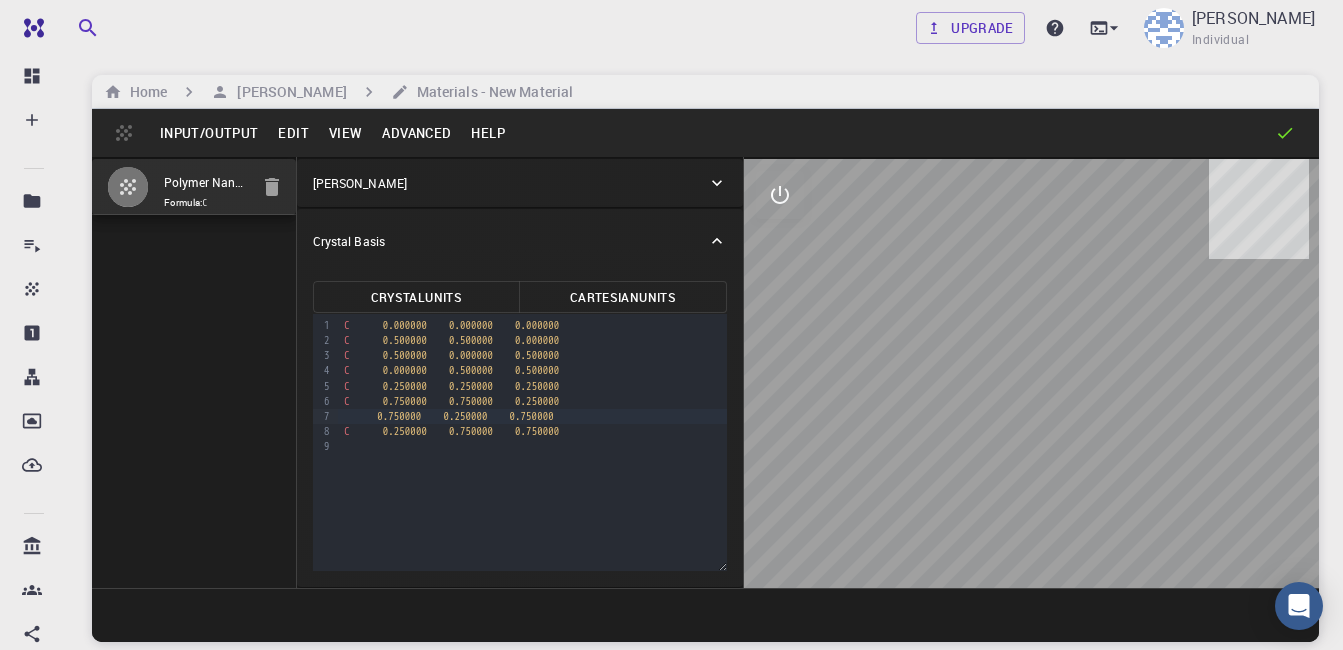 scroll, scrollTop: 0, scrollLeft: 0, axis: both 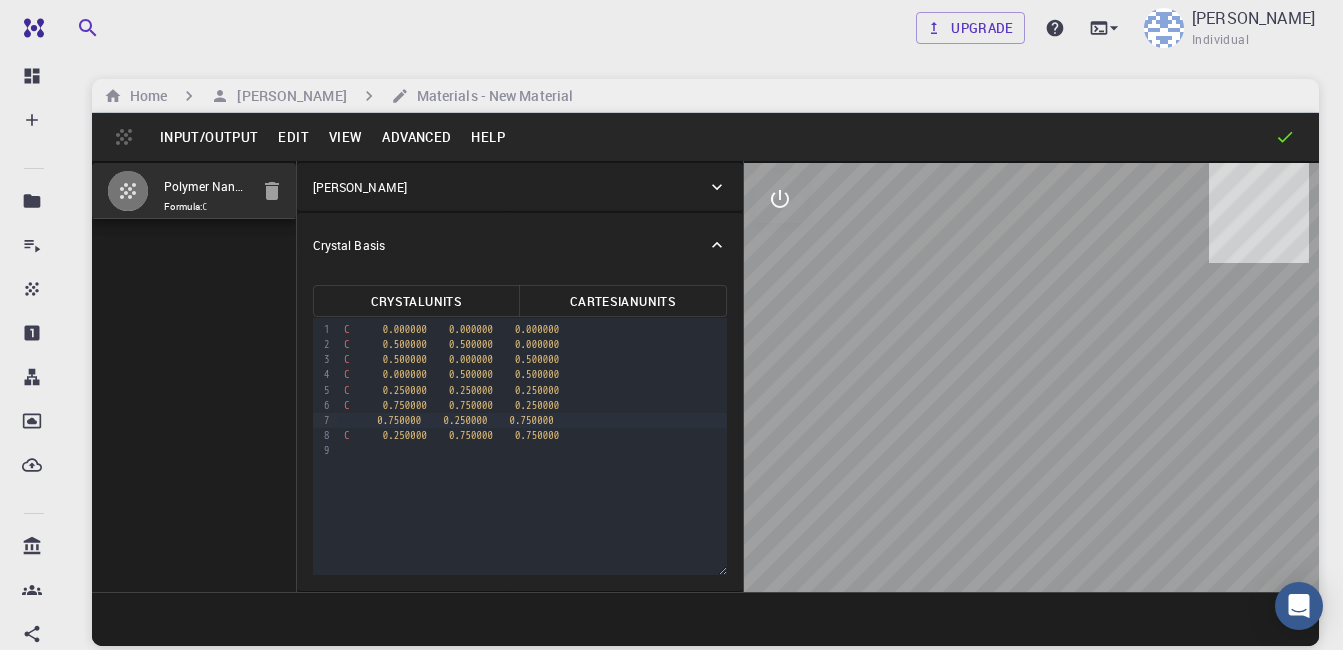 click 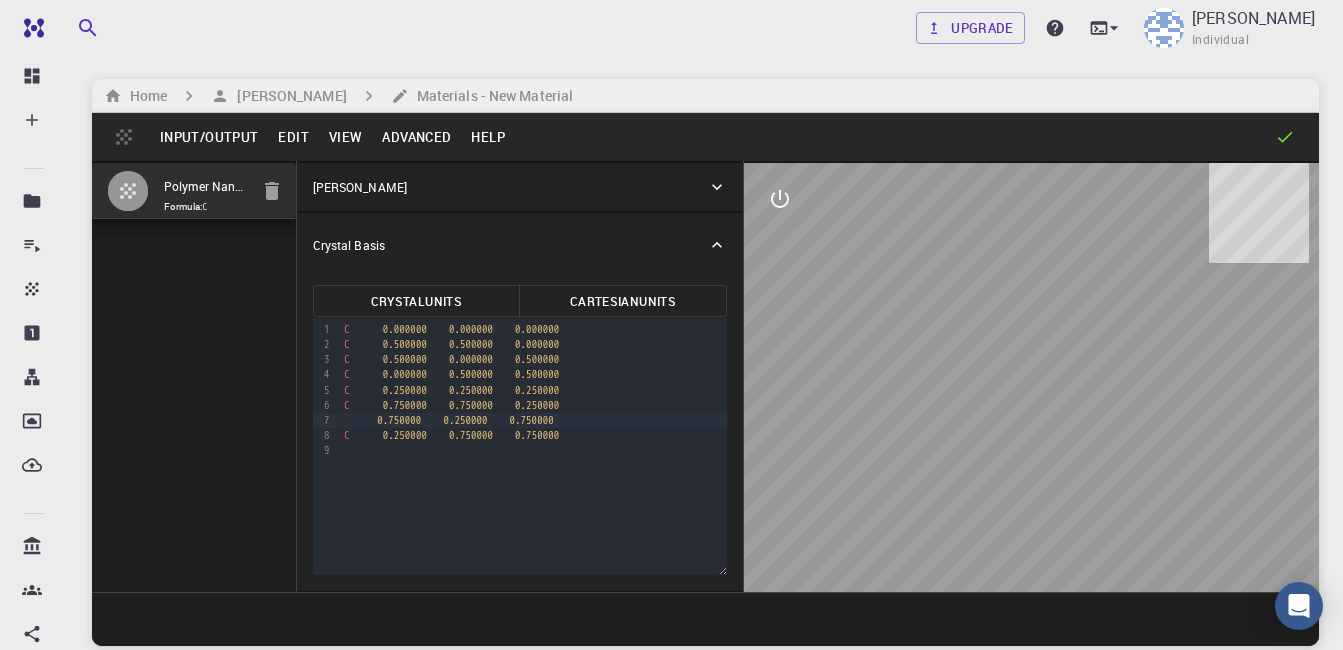 click 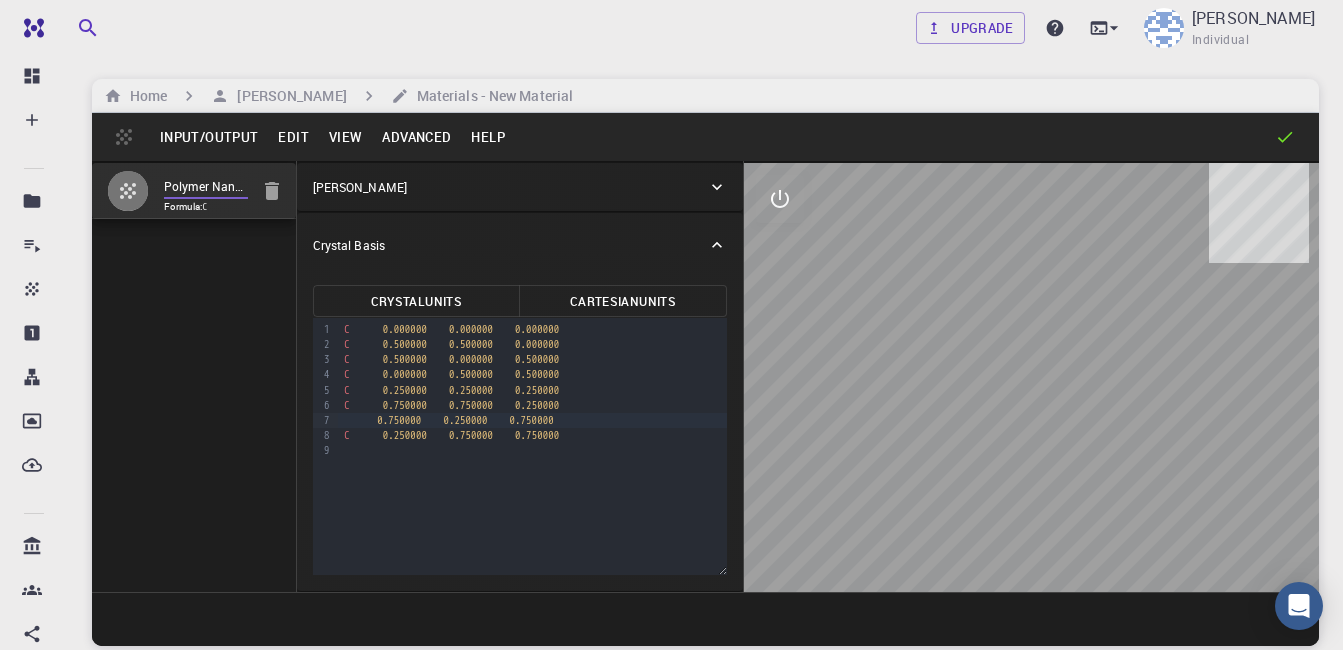 click on "Polymer Nanoparticle - conventional cell" at bounding box center [206, 187] 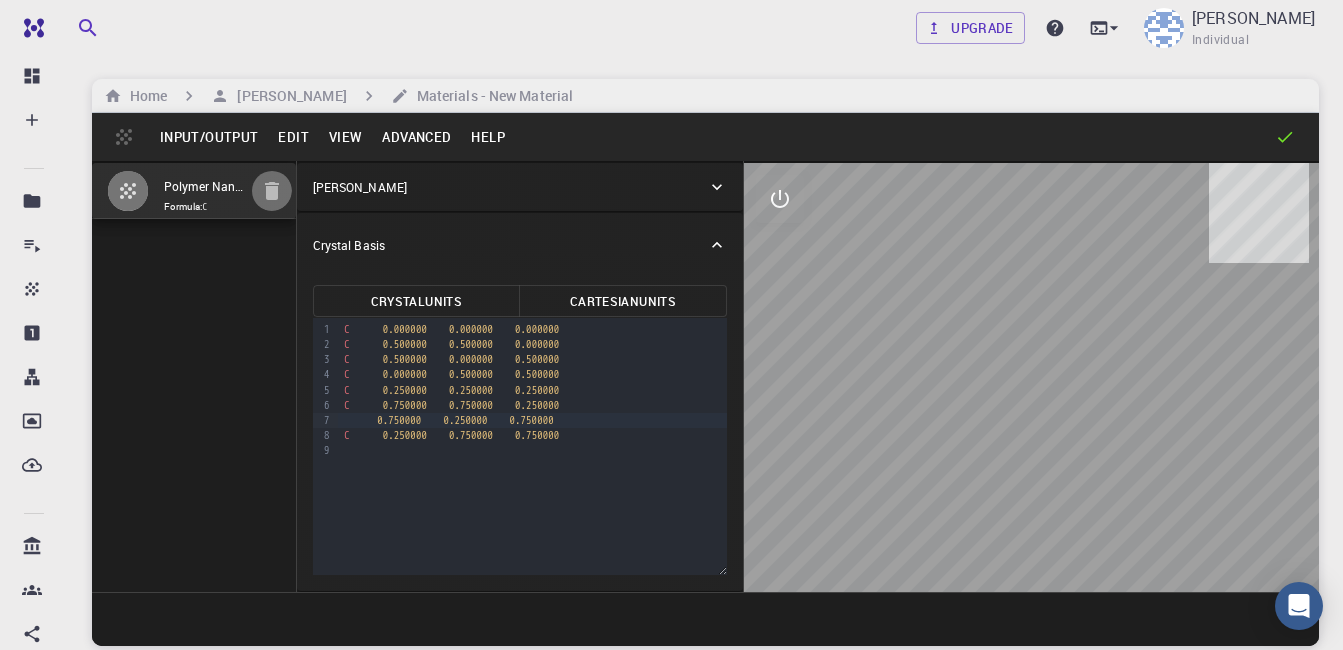 click 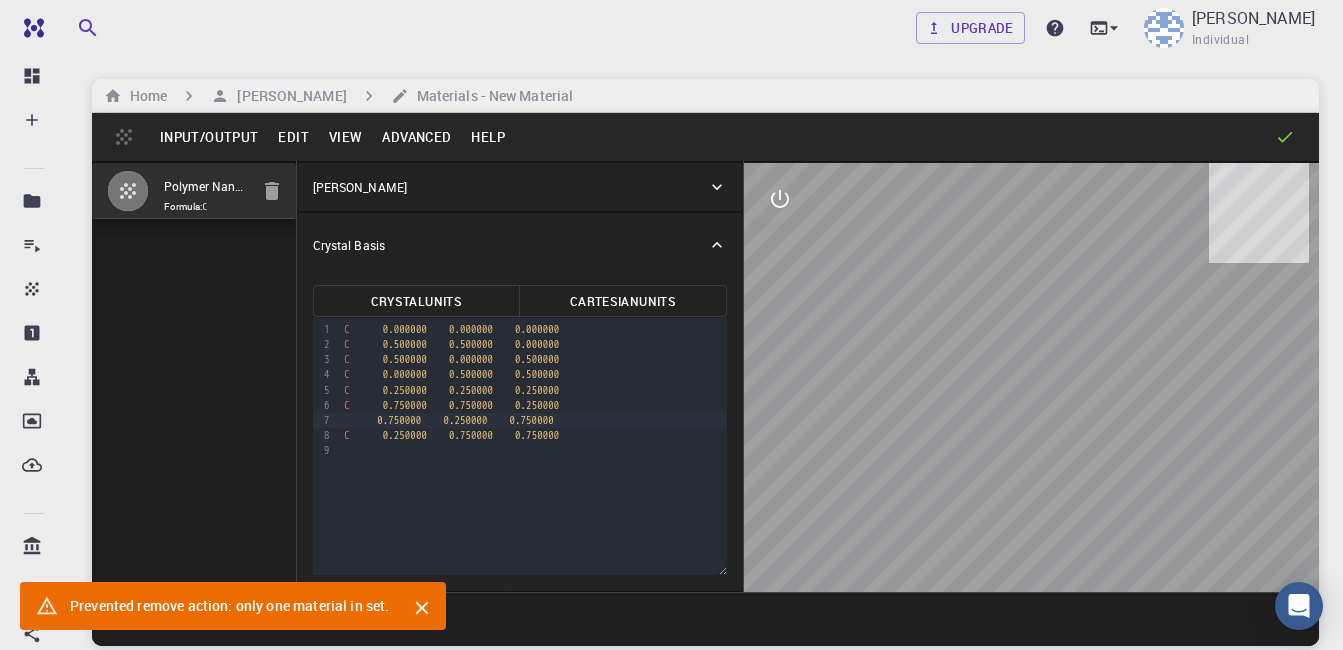 click on "Help" at bounding box center (488, 137) 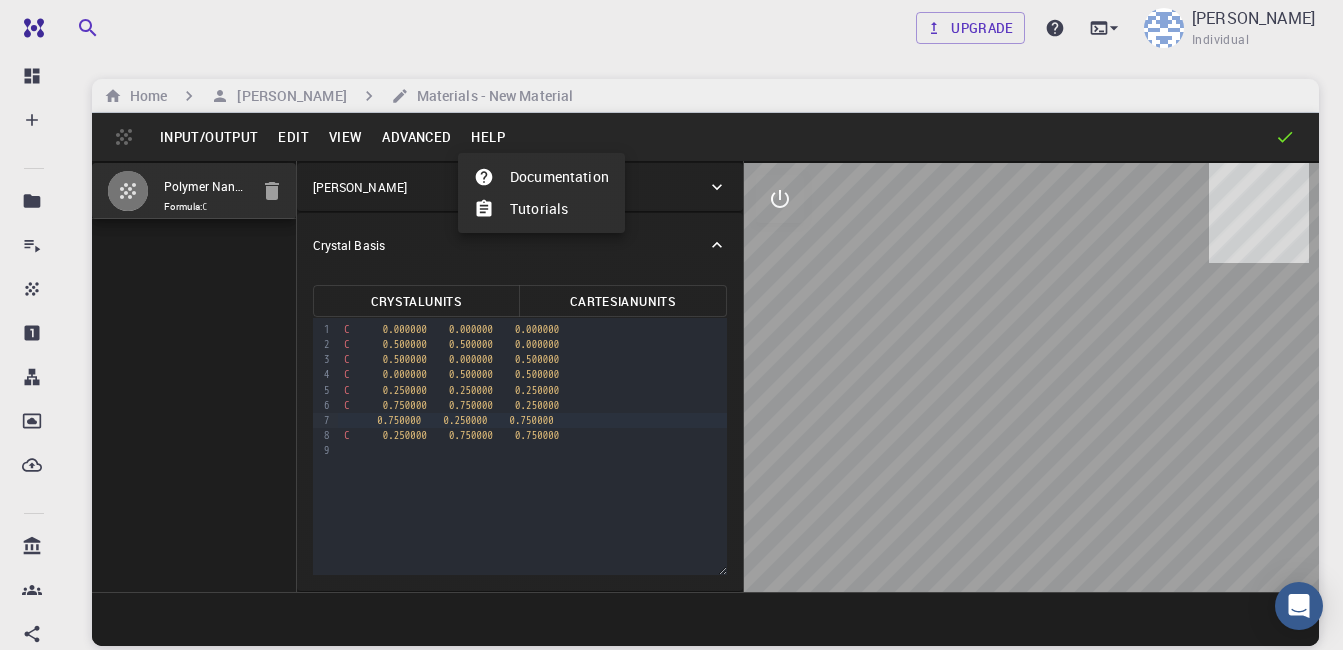 click at bounding box center [671, 325] 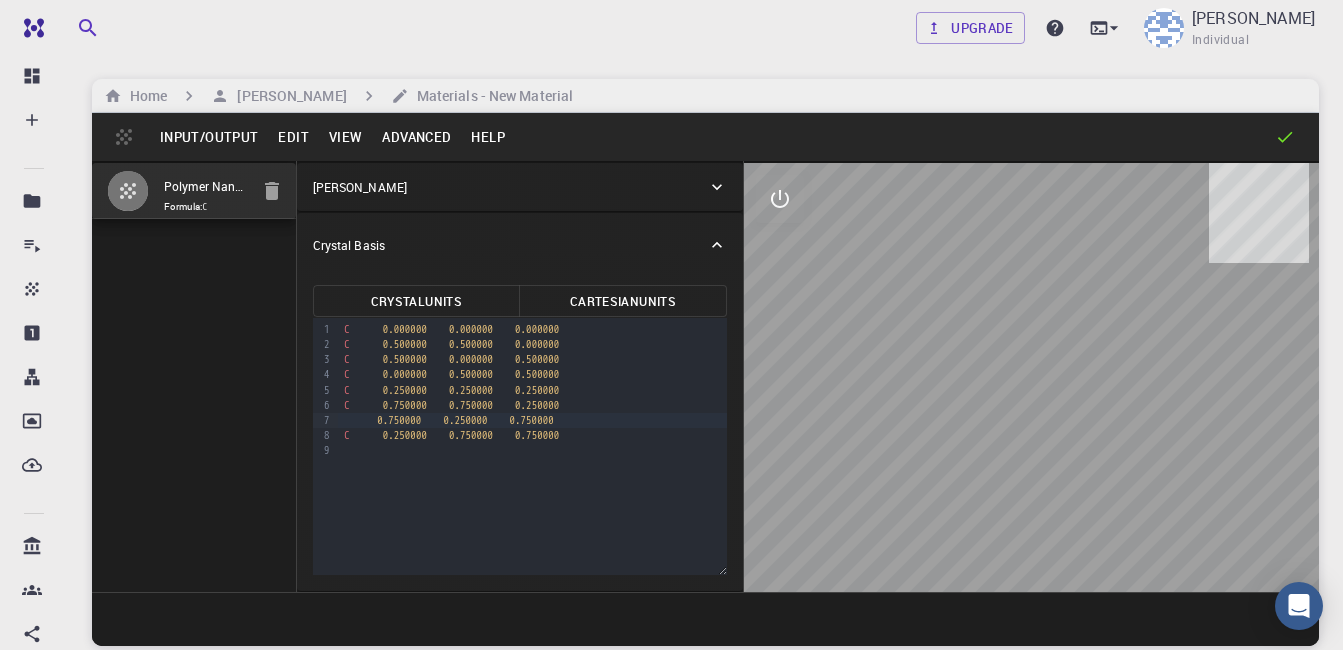 click on "Crystal Basis" at bounding box center (349, 245) 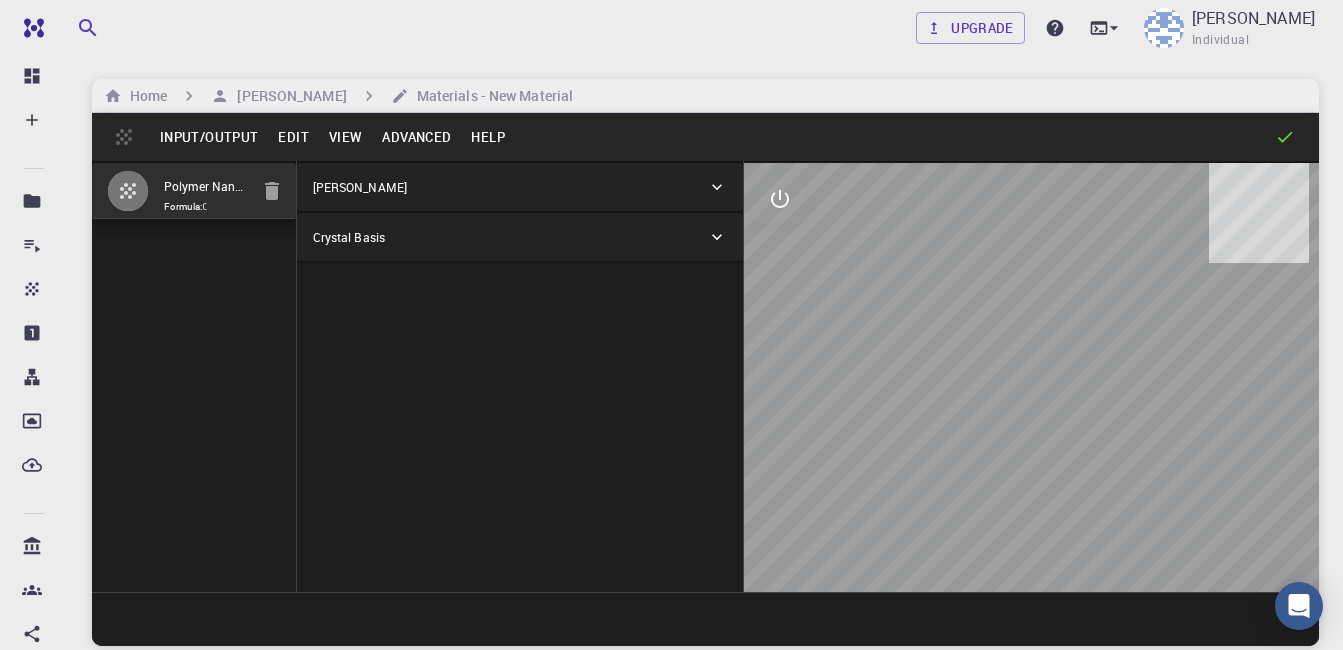 click on "Input/Output" at bounding box center [209, 137] 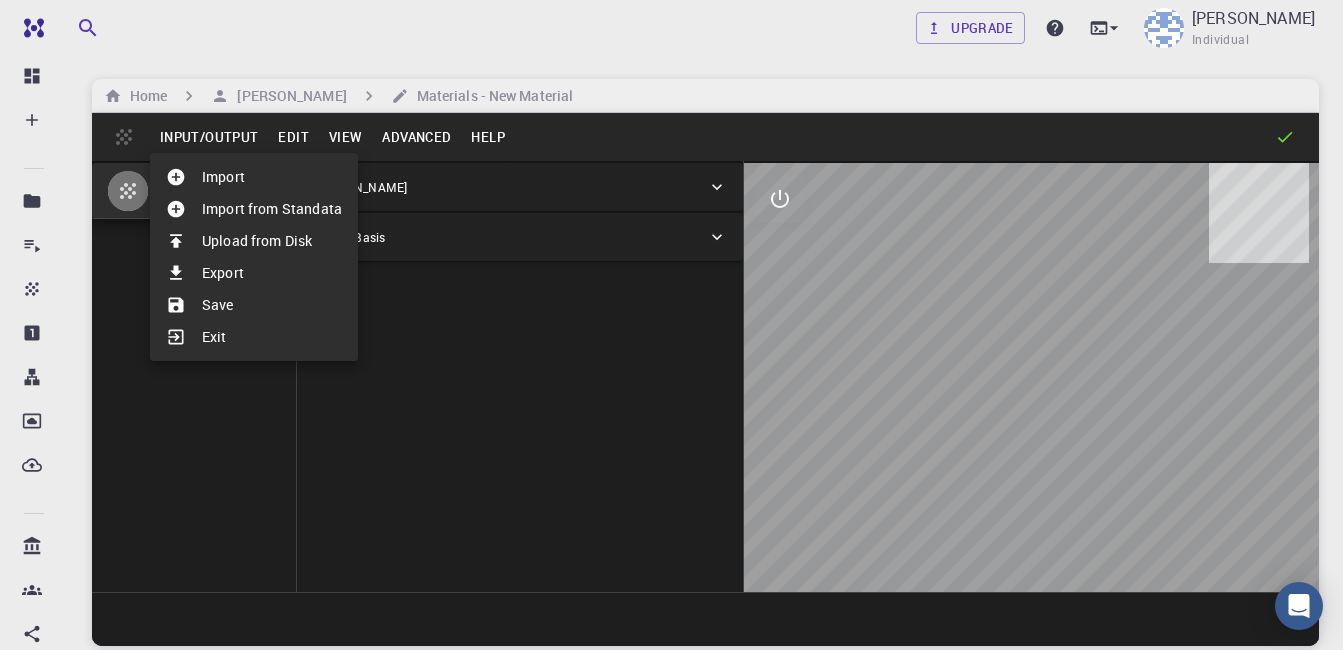 click on "Exit" at bounding box center (254, 337) 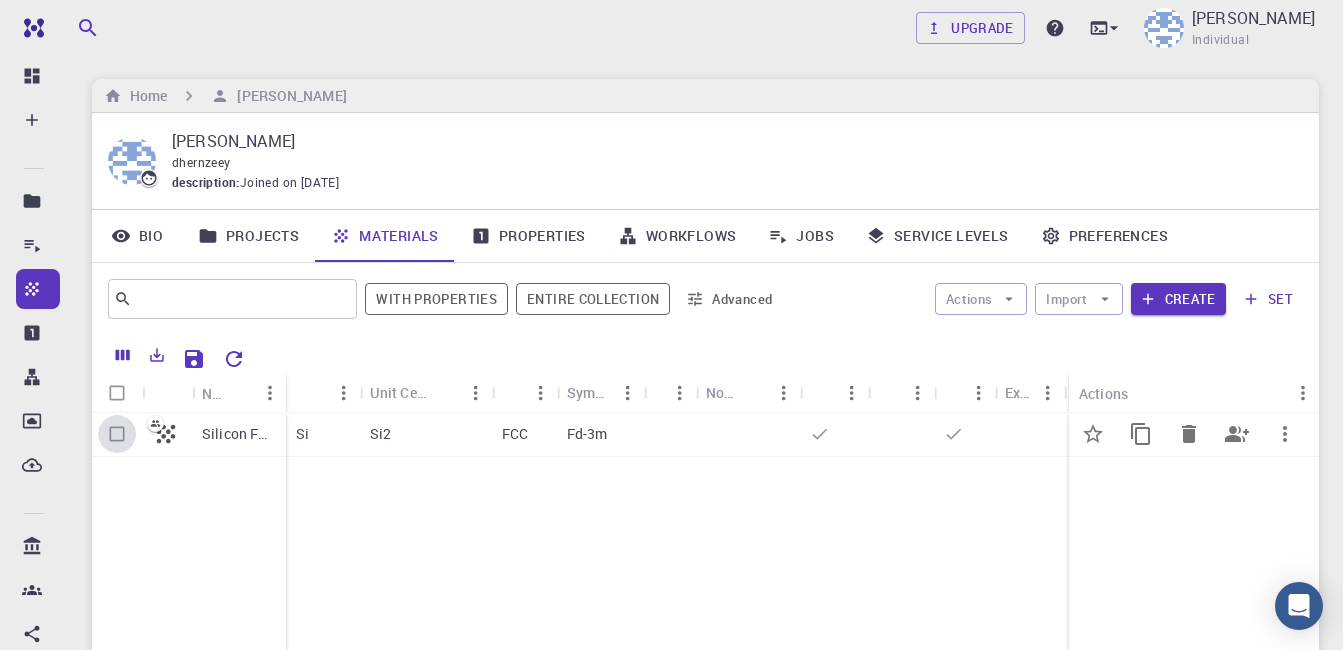 click at bounding box center (117, 434) 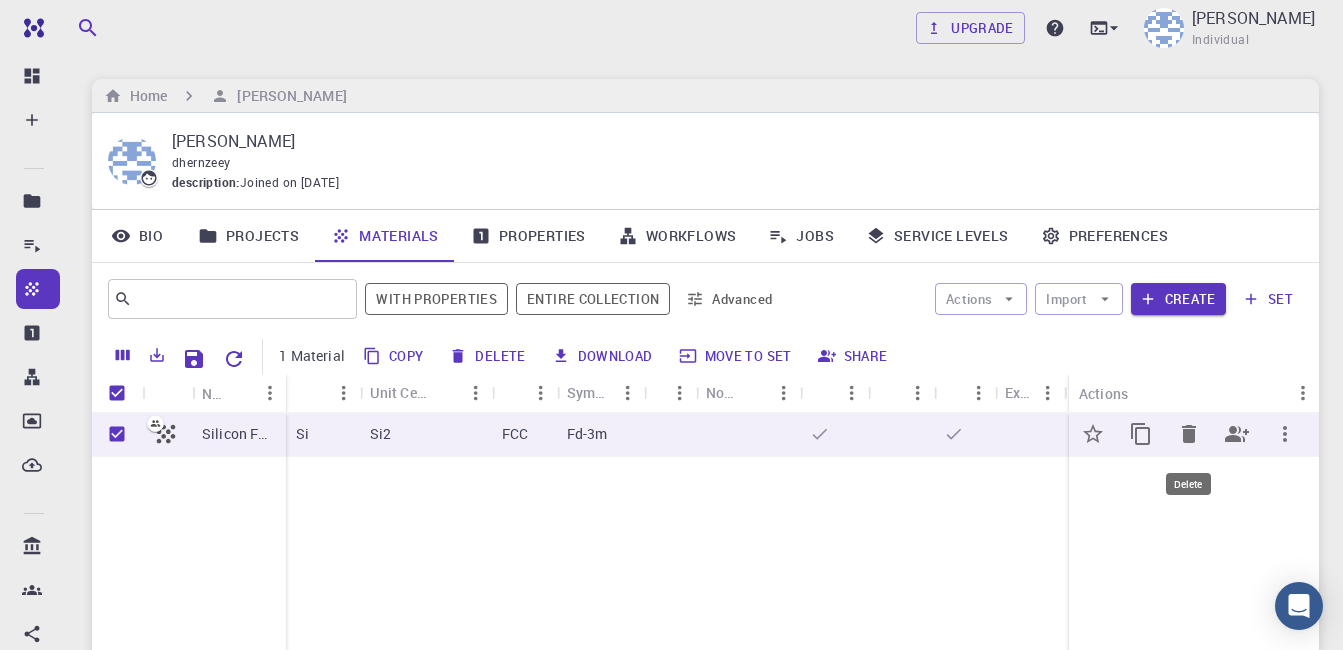click 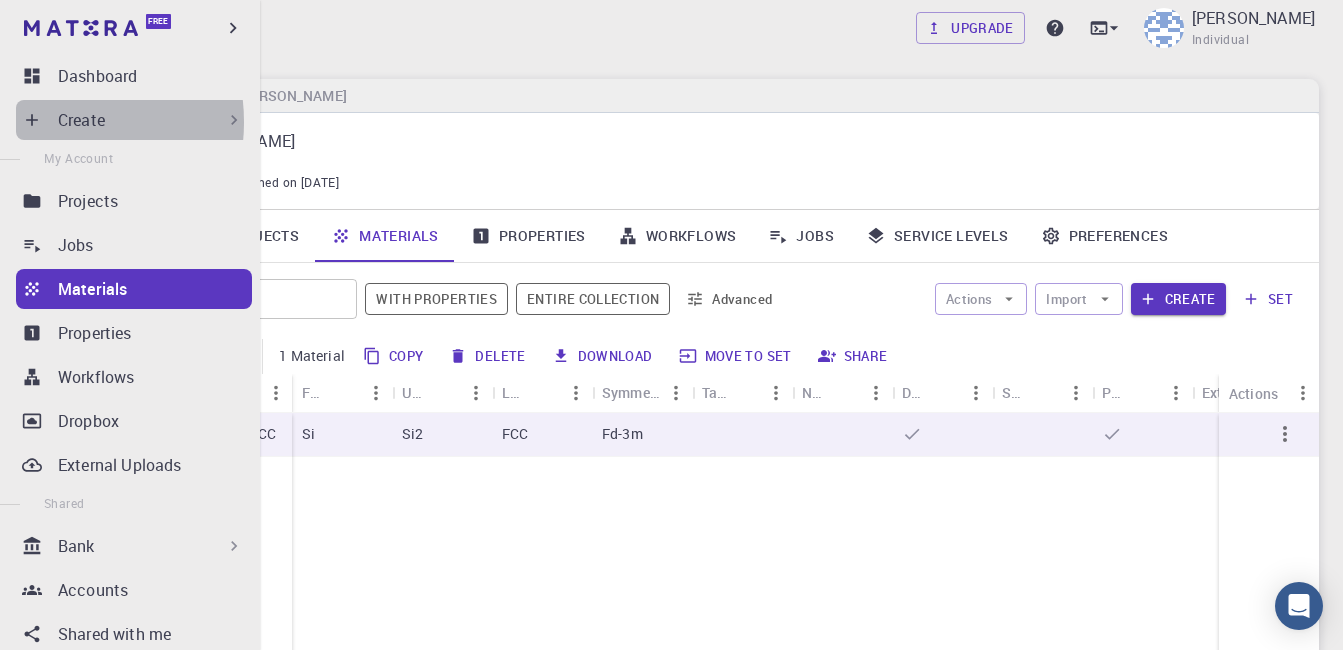 click 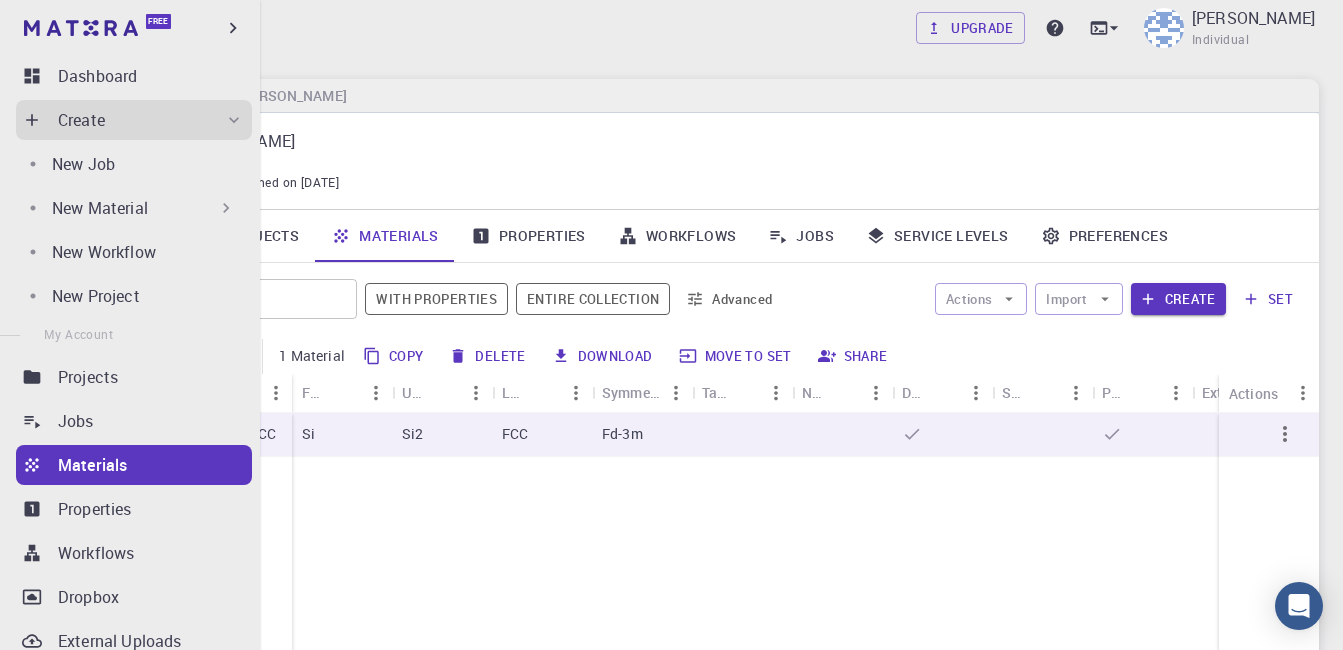 click on "New Material" at bounding box center (144, 208) 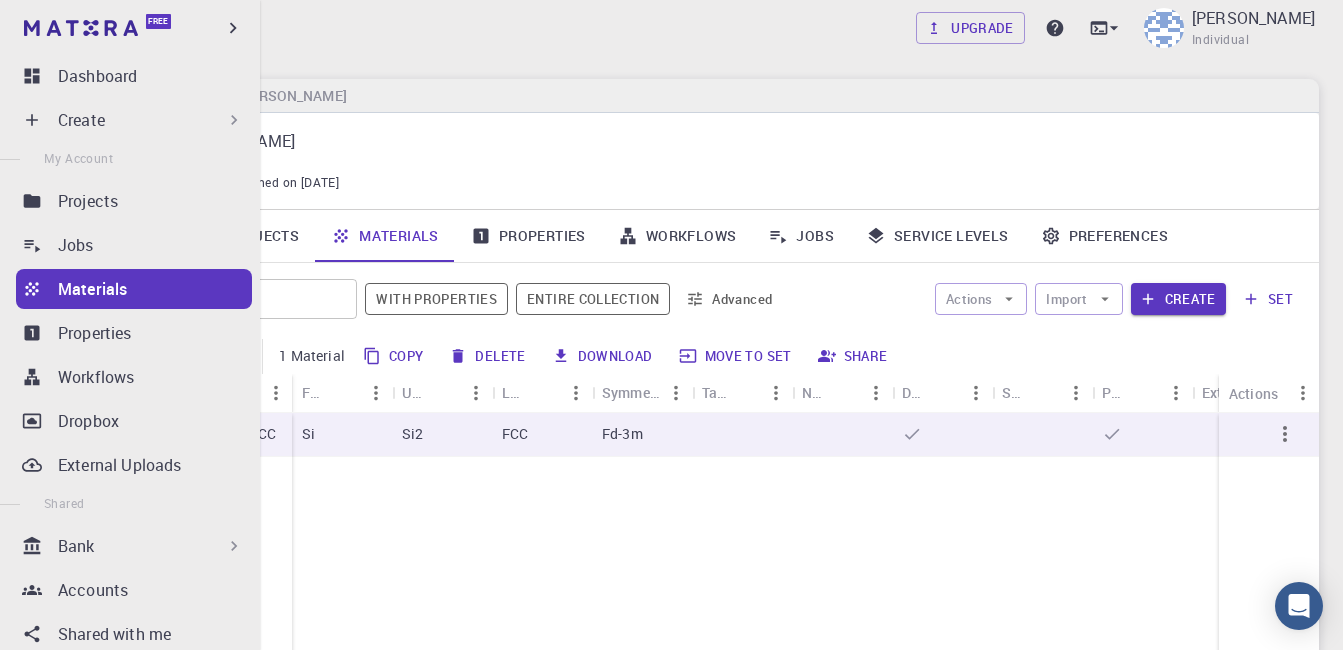 click on "Create" at bounding box center (81, 120) 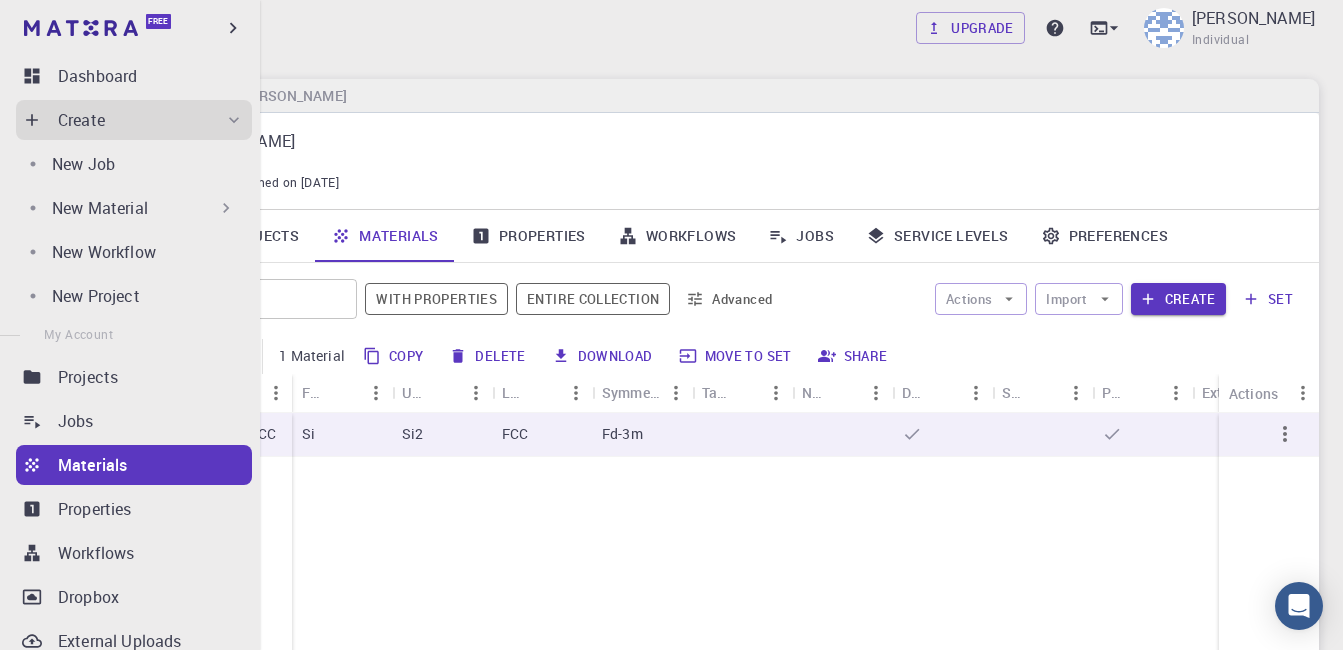 click on "New Material" at bounding box center (144, 208) 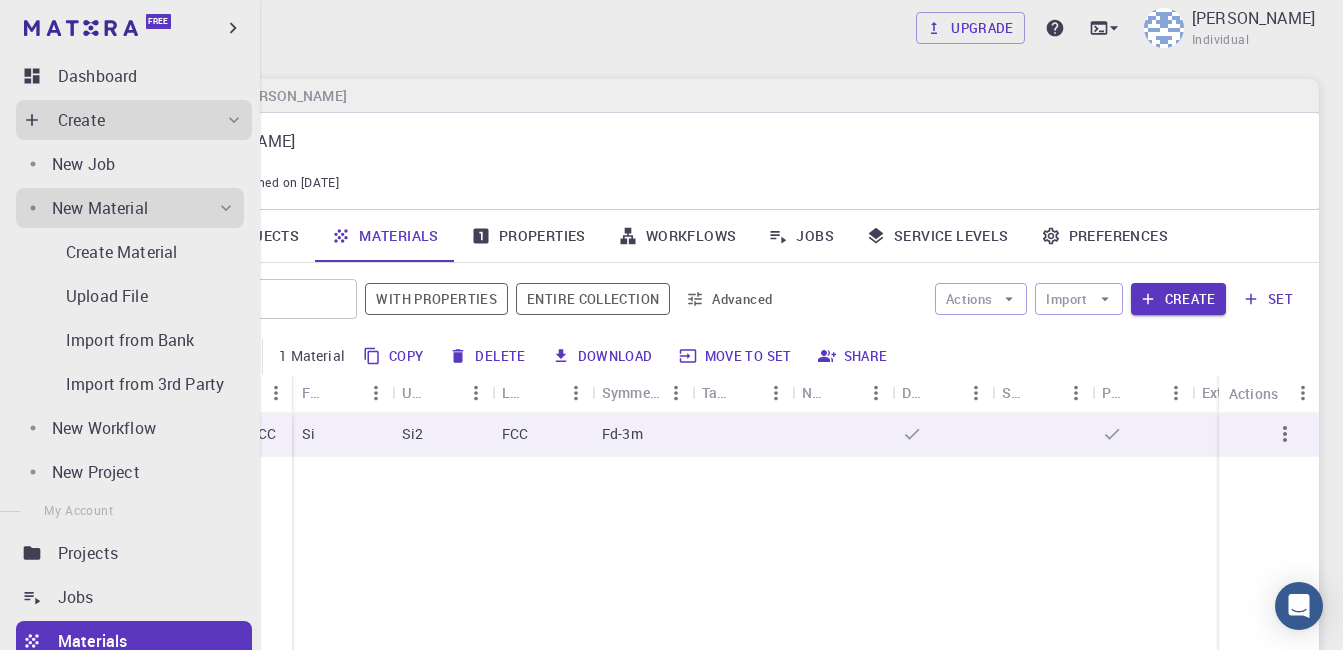 click on "New Material" at bounding box center (144, 208) 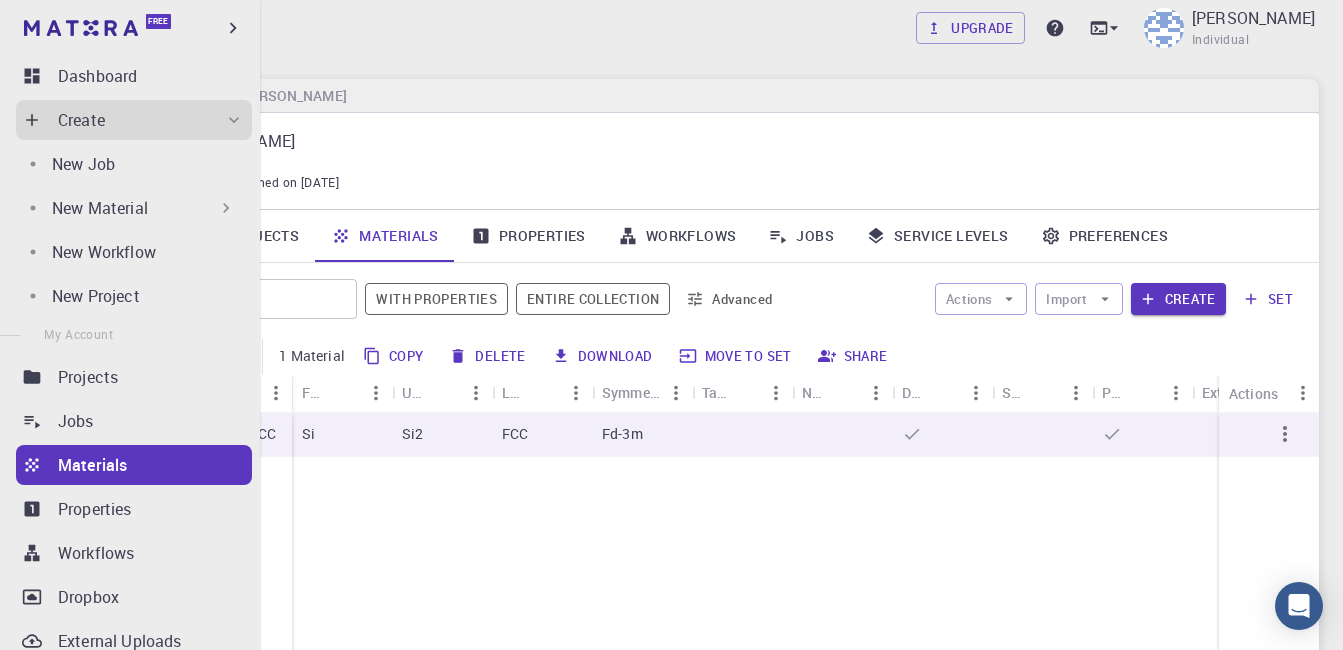 click on "New Material" at bounding box center (144, 208) 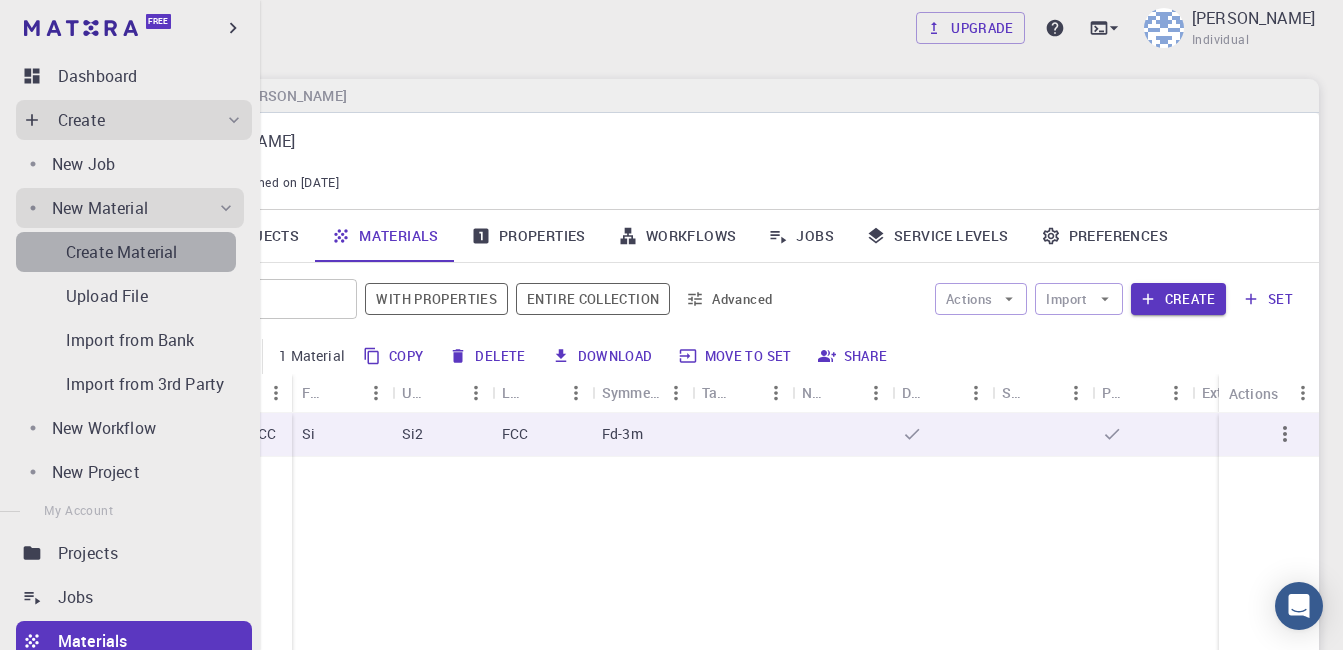 click on "Create Material" at bounding box center [121, 252] 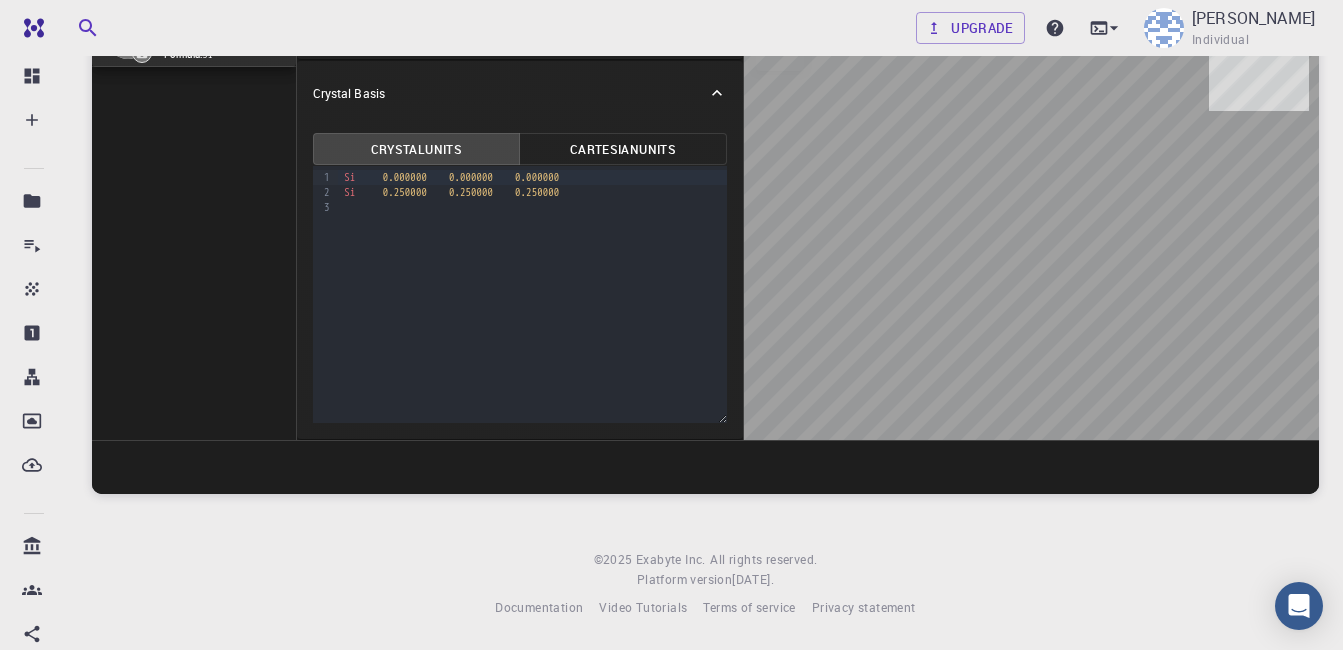 scroll, scrollTop: 0, scrollLeft: 0, axis: both 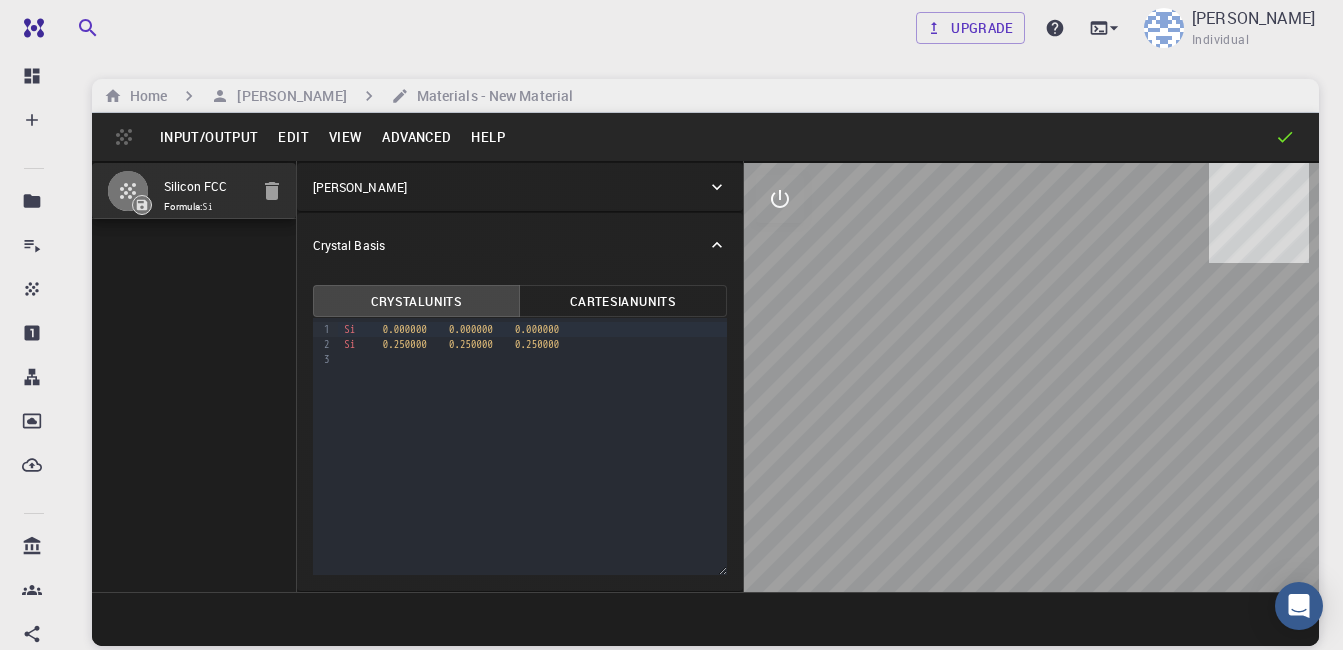 click on "View" at bounding box center [346, 137] 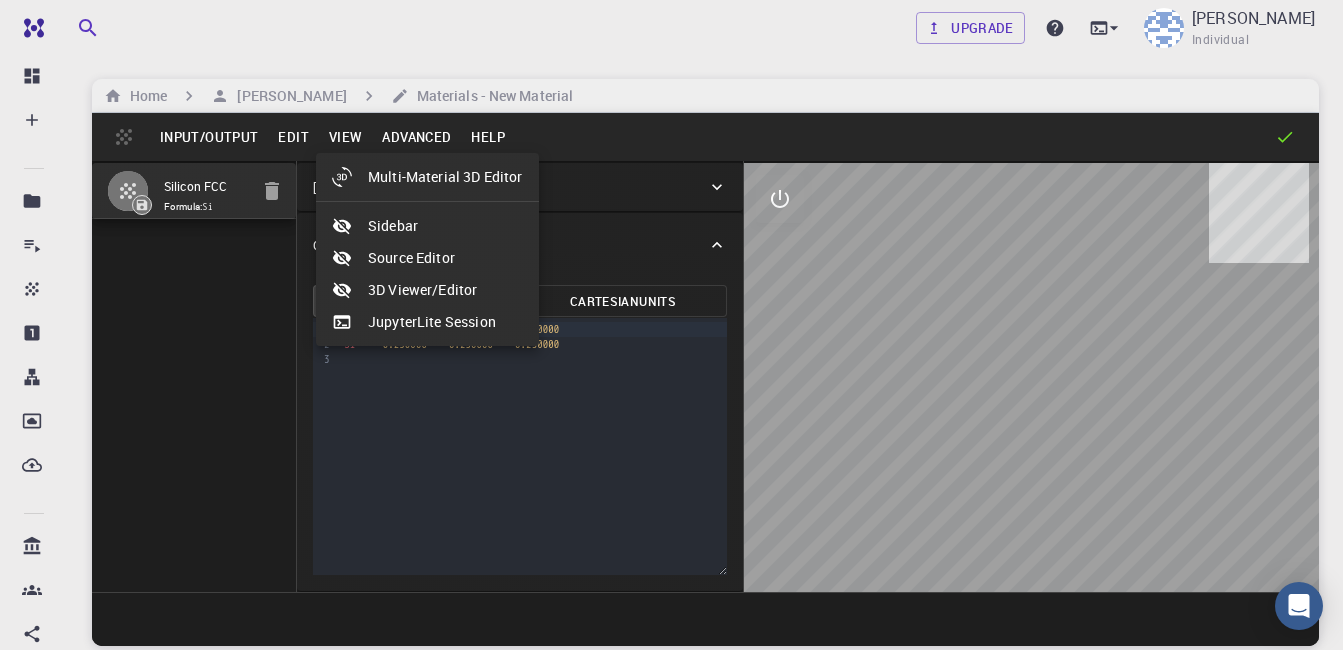 click on "Sidebar" at bounding box center [427, 226] 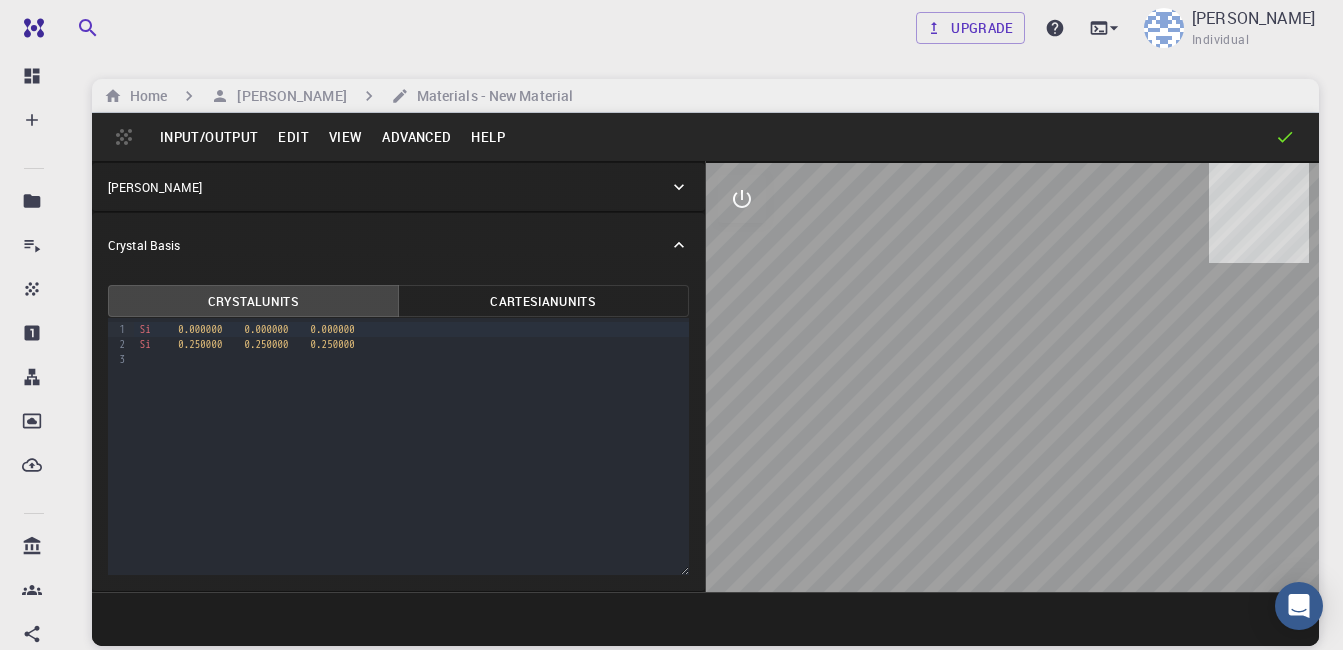 click on "View" at bounding box center (346, 137) 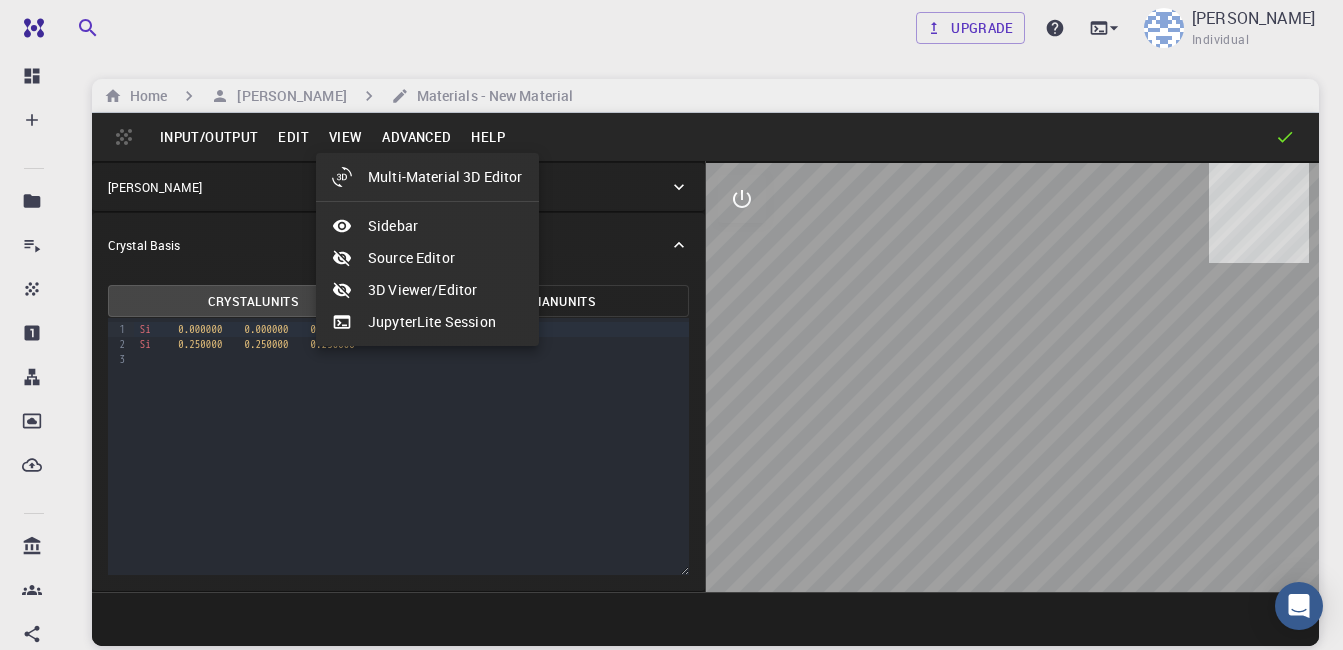 click on "Source Editor" at bounding box center [427, 258] 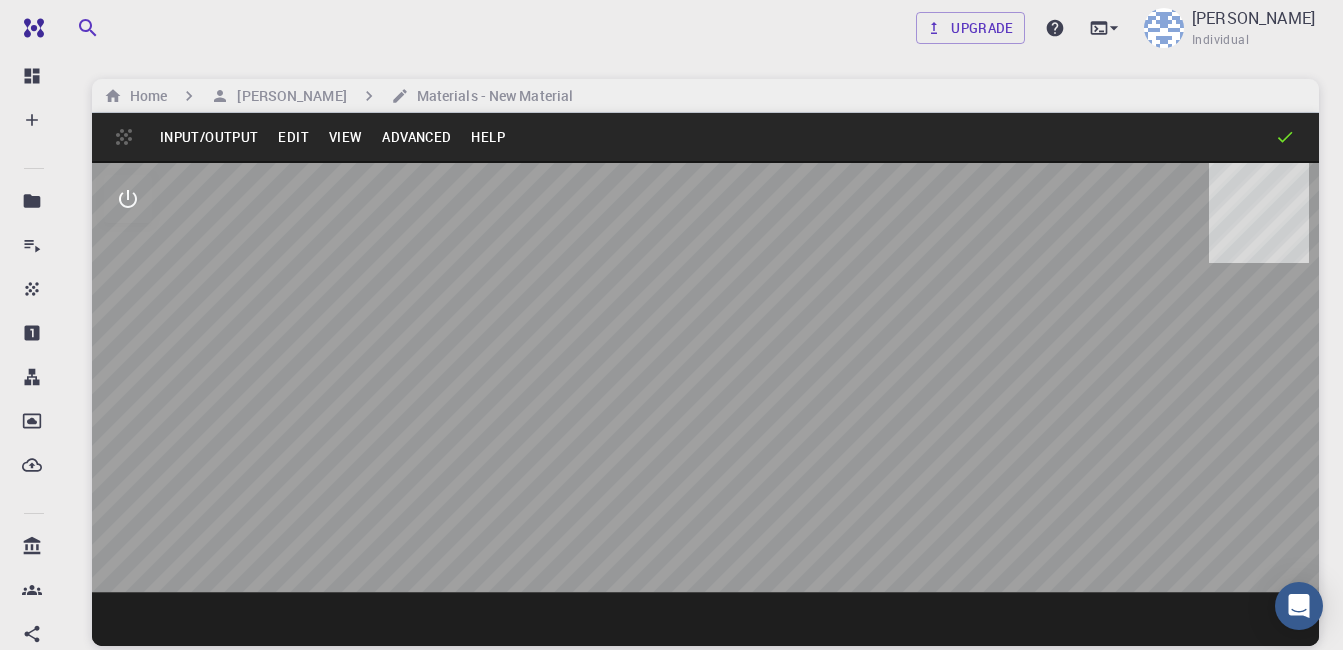 click on "View" at bounding box center [346, 137] 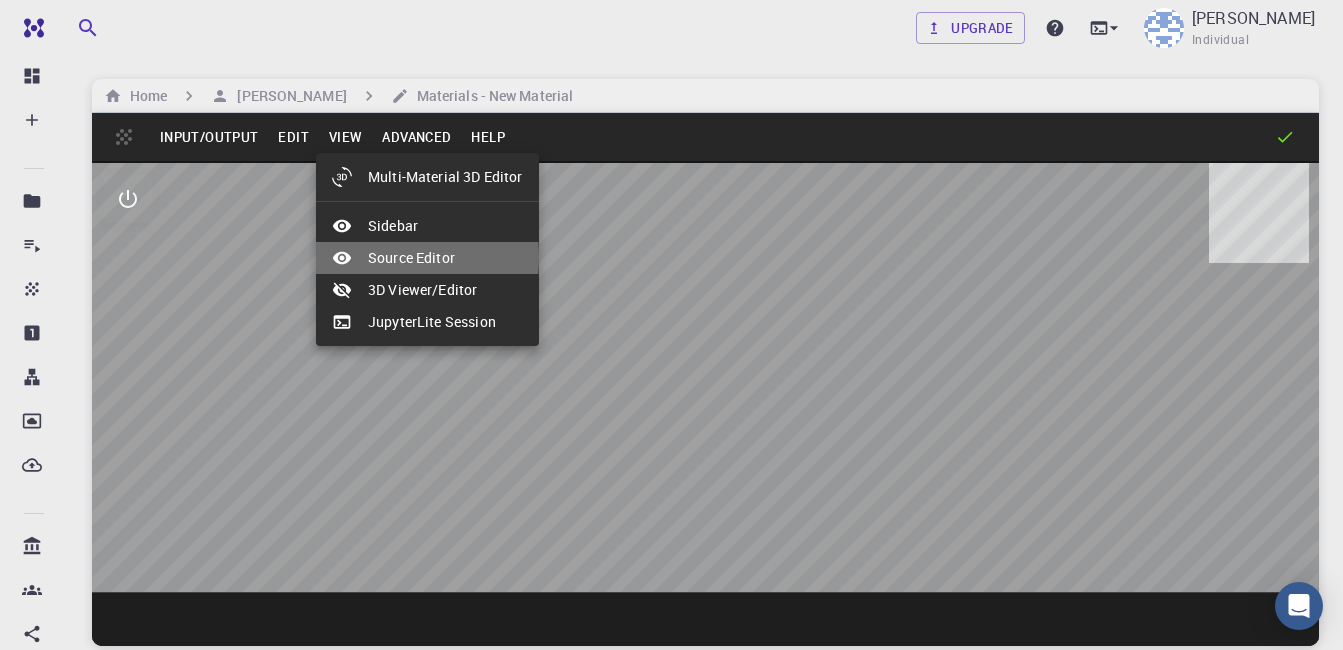 click 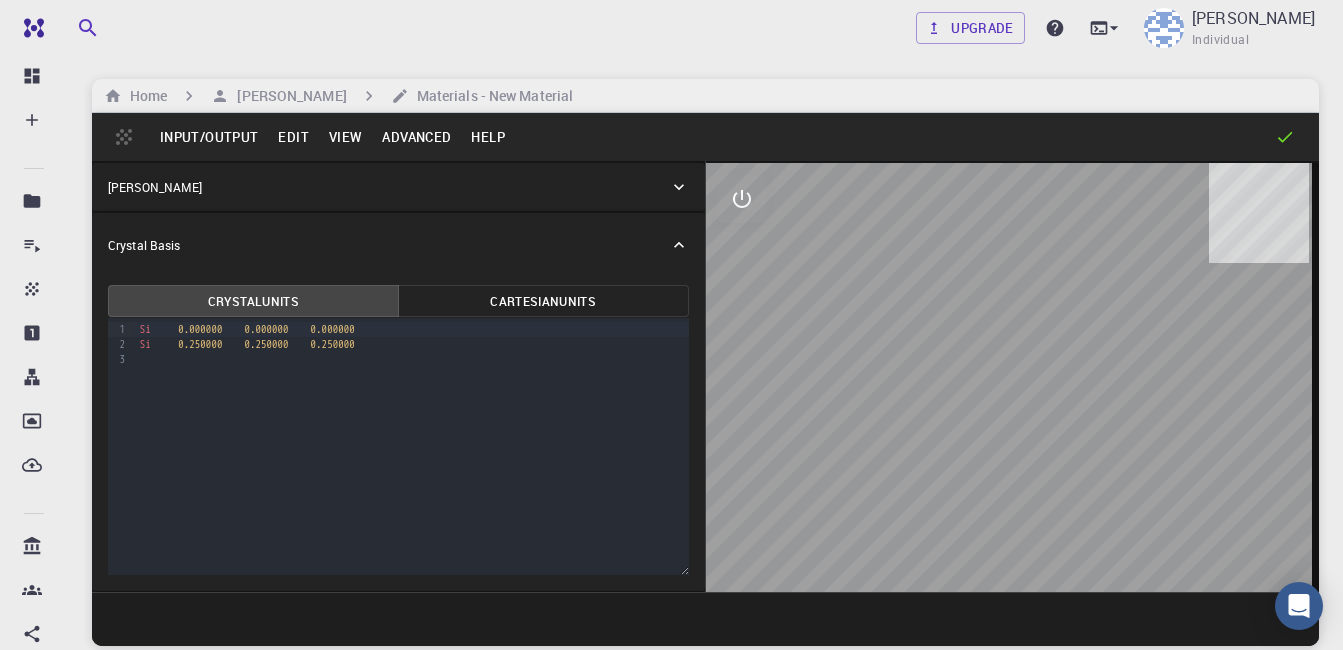 click on "View" at bounding box center [346, 137] 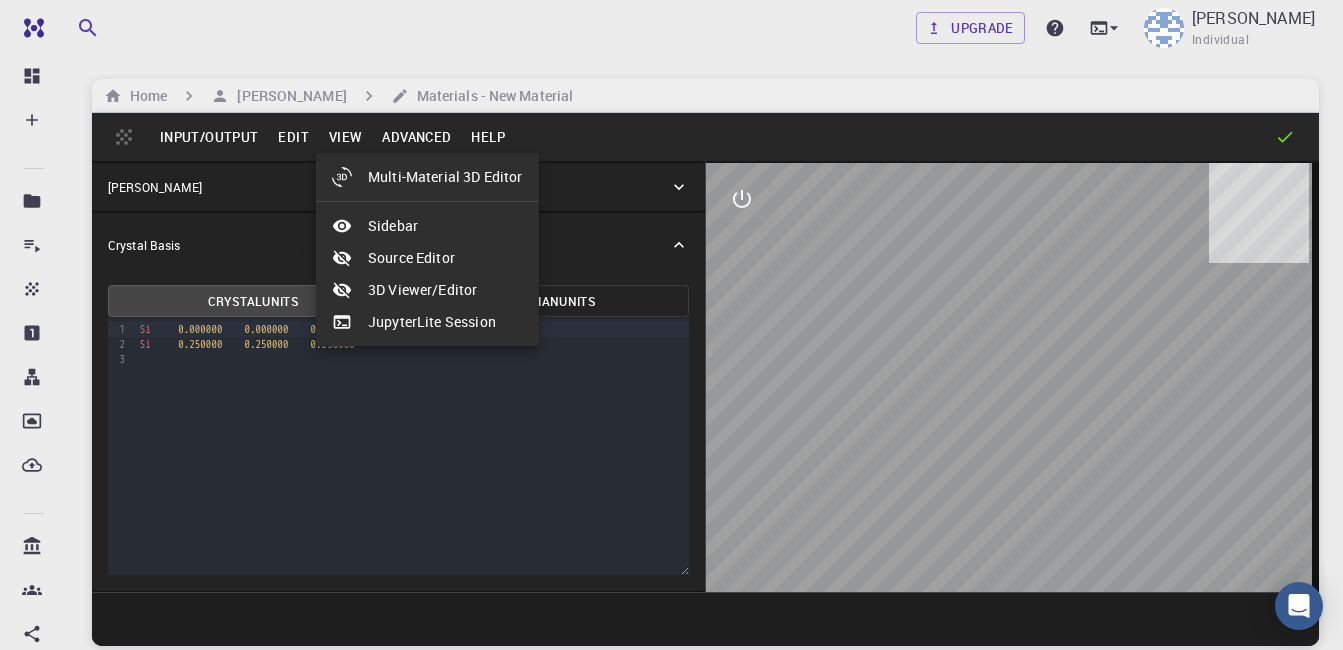 click 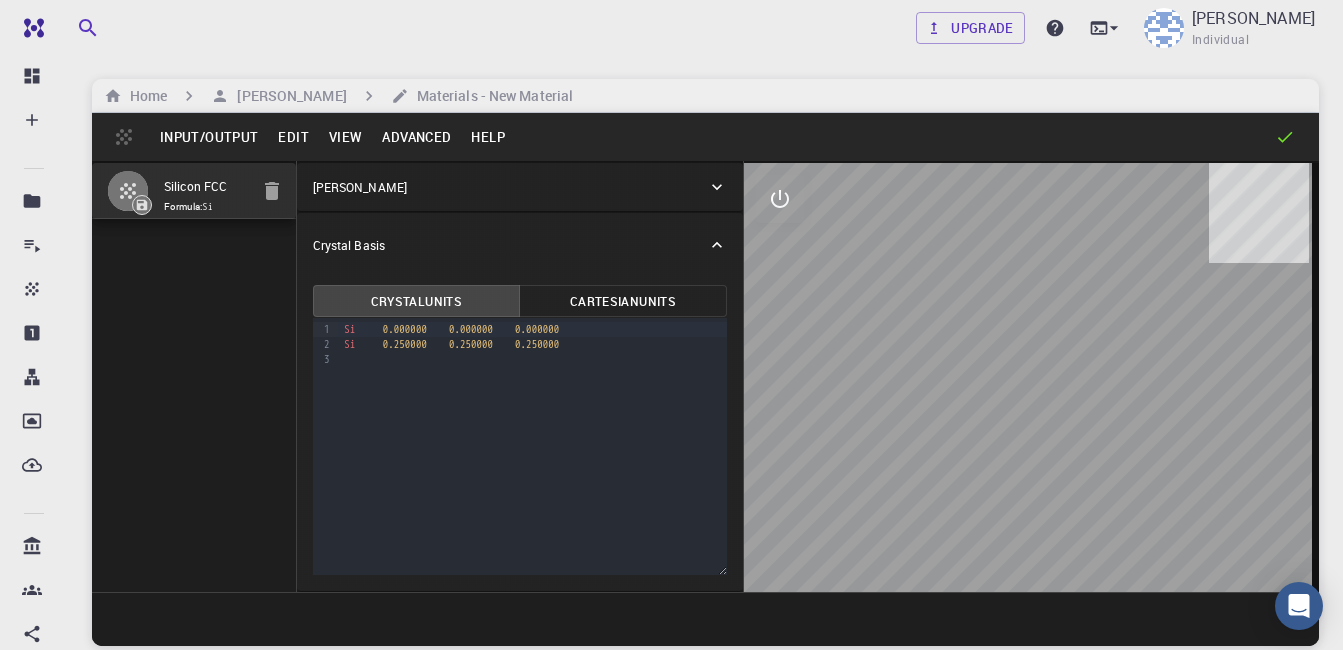 click on "View" at bounding box center (346, 137) 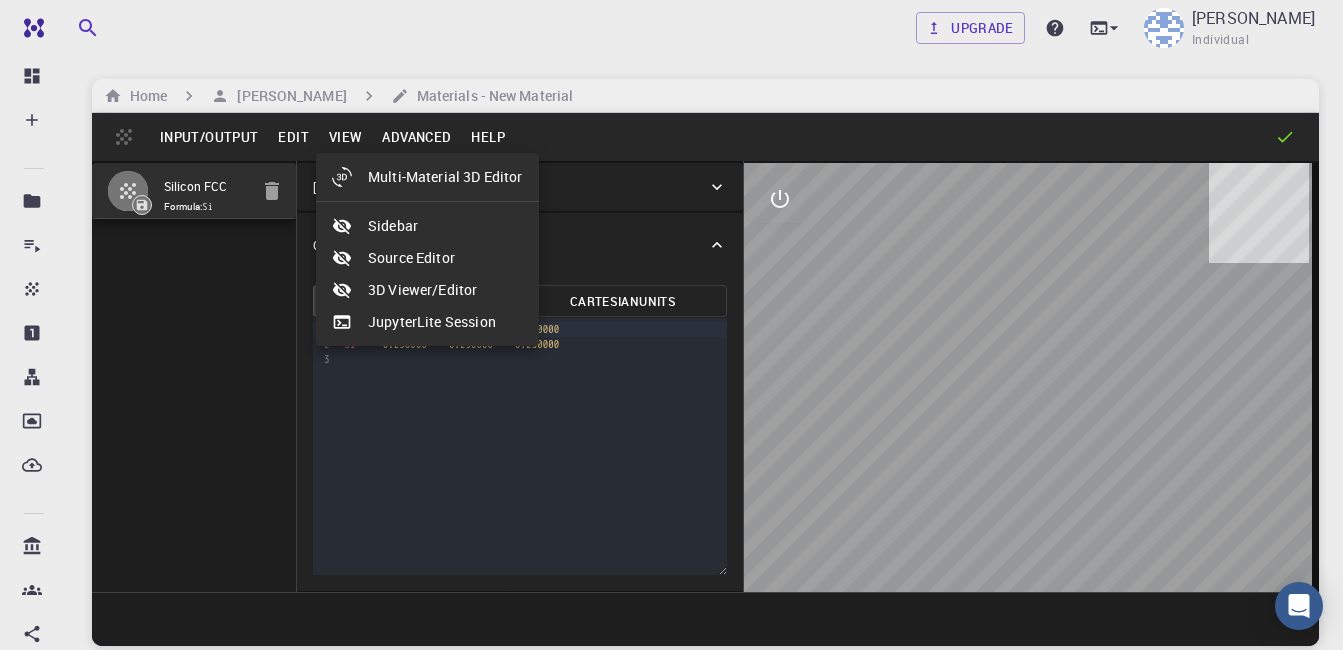 click 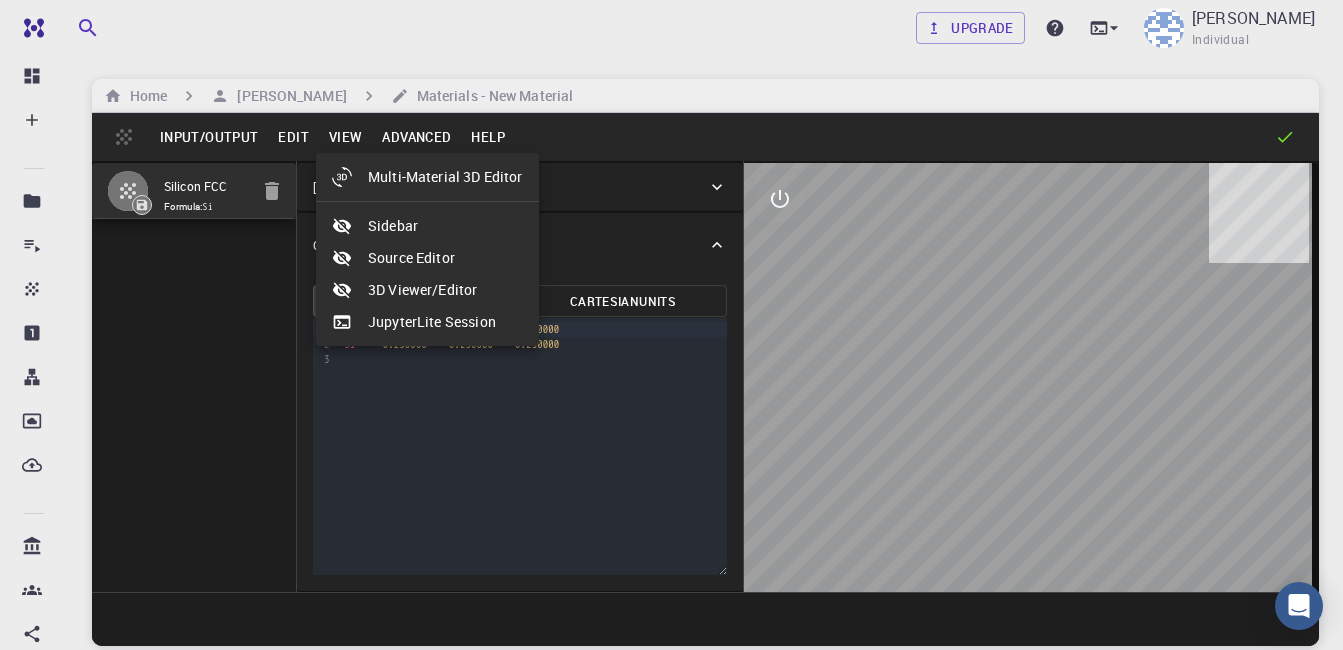 select on "Color" 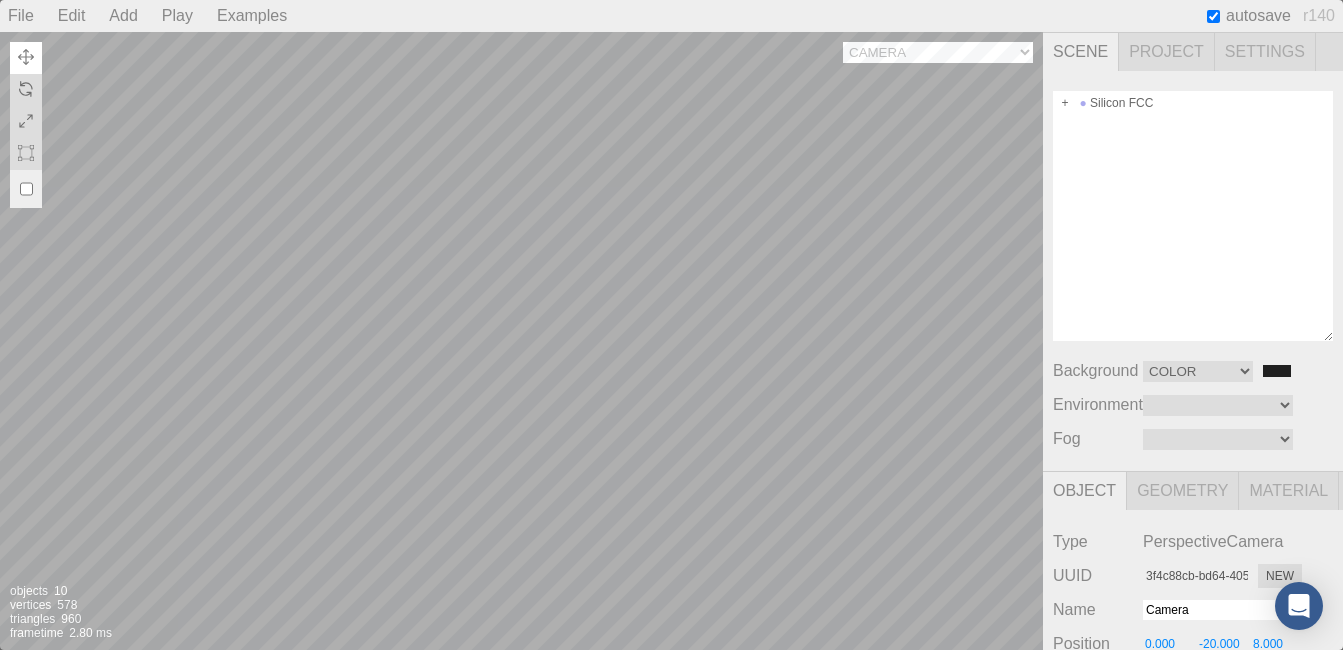 click on "Camera OrthographicCamera PerspectiveCamera Objects 10 Vertices 578 Triangles 960 Frametime 2.80 ms" at bounding box center (521, 341) 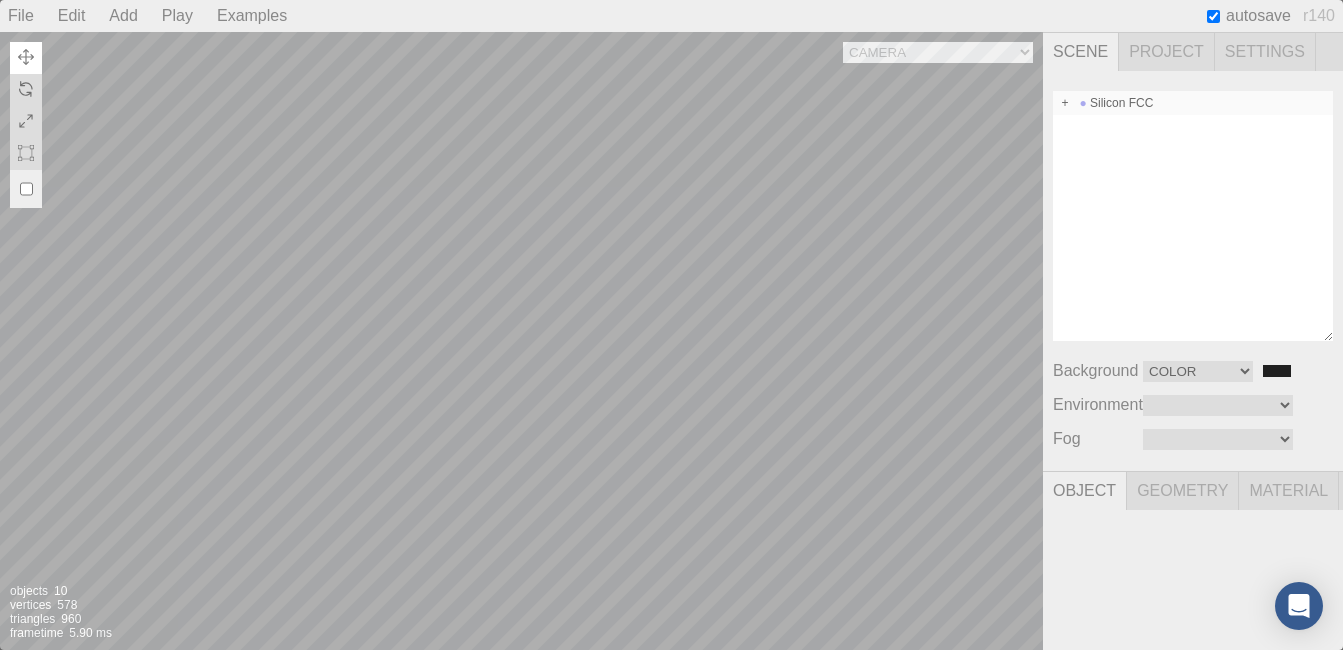 drag, startPoint x: 973, startPoint y: 59, endPoint x: 1053, endPoint y: 102, distance: 90.824005 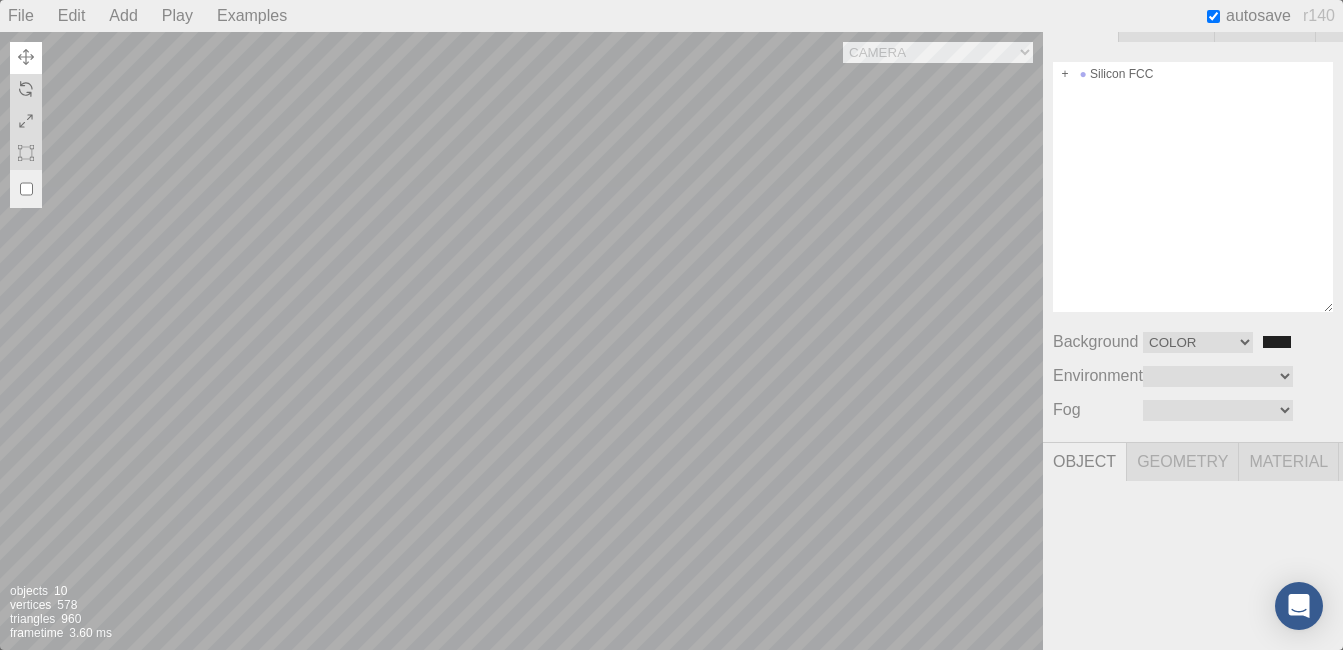 scroll, scrollTop: 39, scrollLeft: 0, axis: vertical 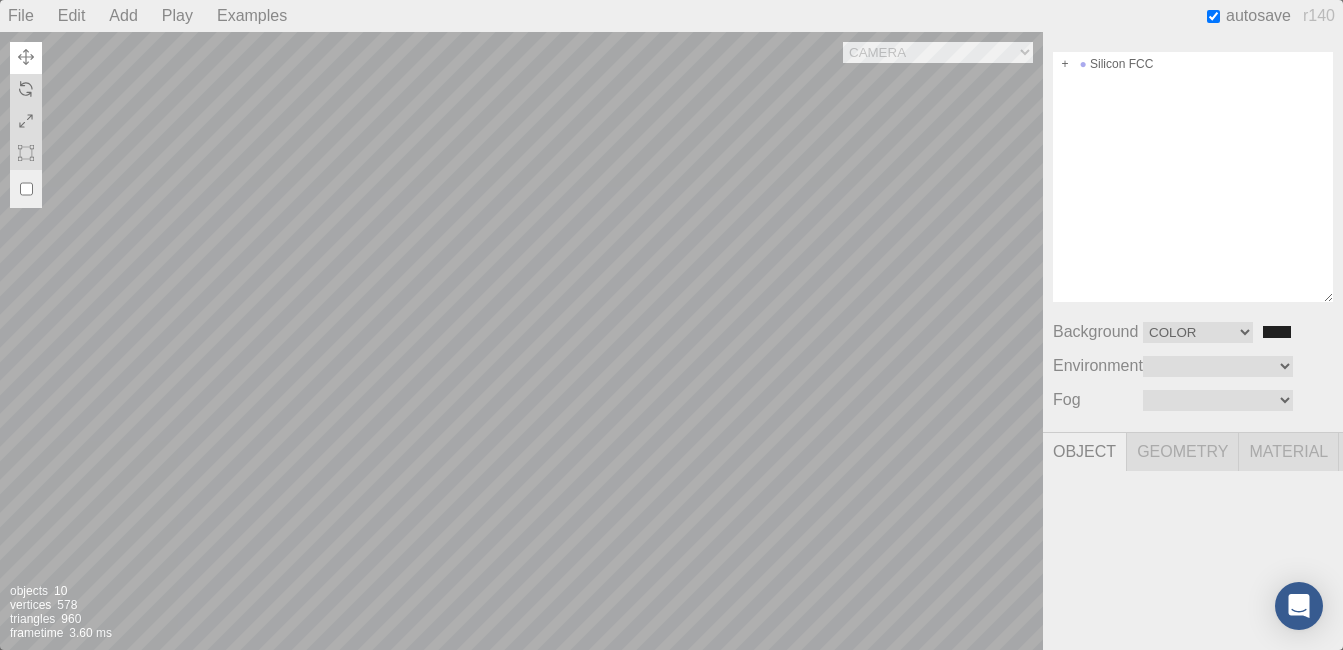click on "Camera OrthographicCamera PerspectiveCamera Objects 10 Vertices 578 Triangles 960 Frametime 3.60 ms" at bounding box center [521, 341] 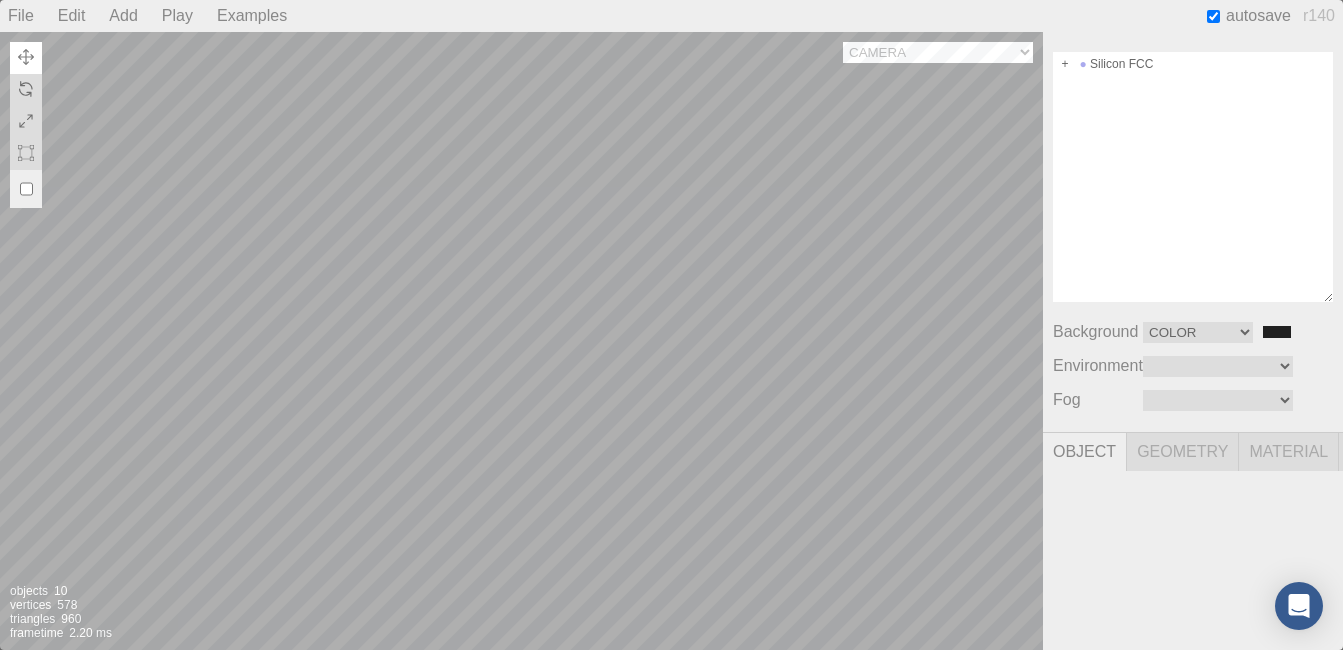 drag, startPoint x: 933, startPoint y: 61, endPoint x: 900, endPoint y: 59, distance: 33.06055 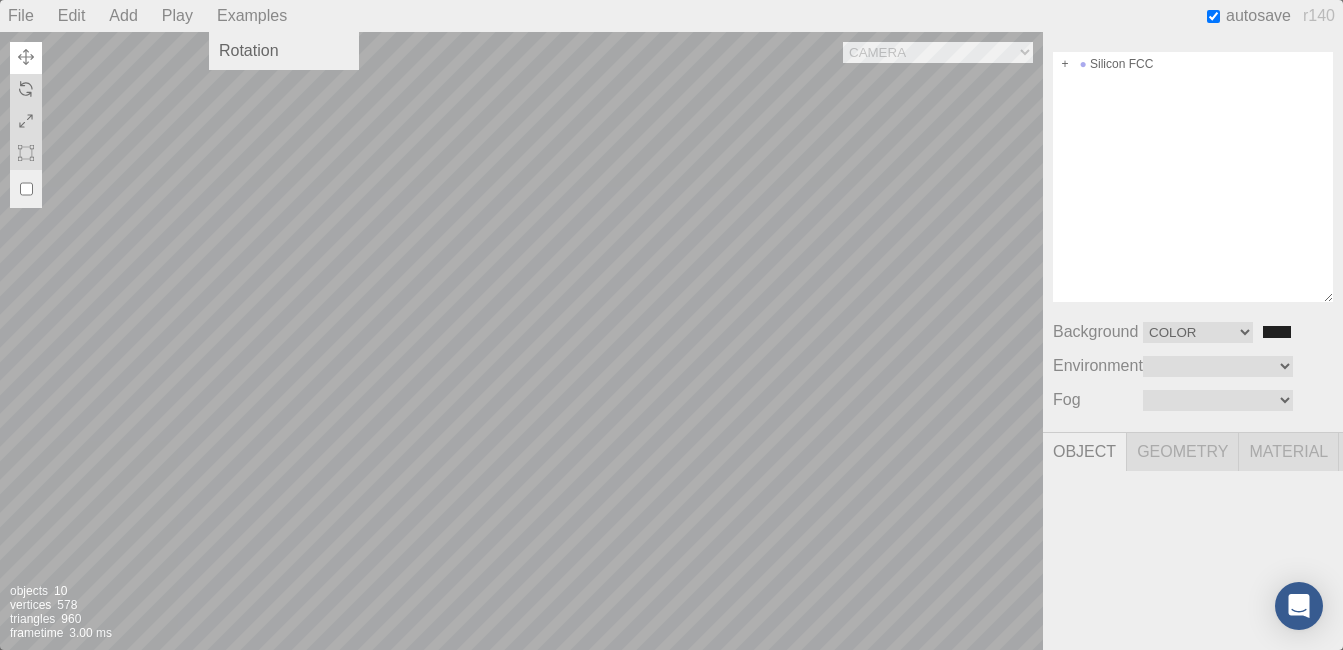 click on "Examples" at bounding box center [252, 16] 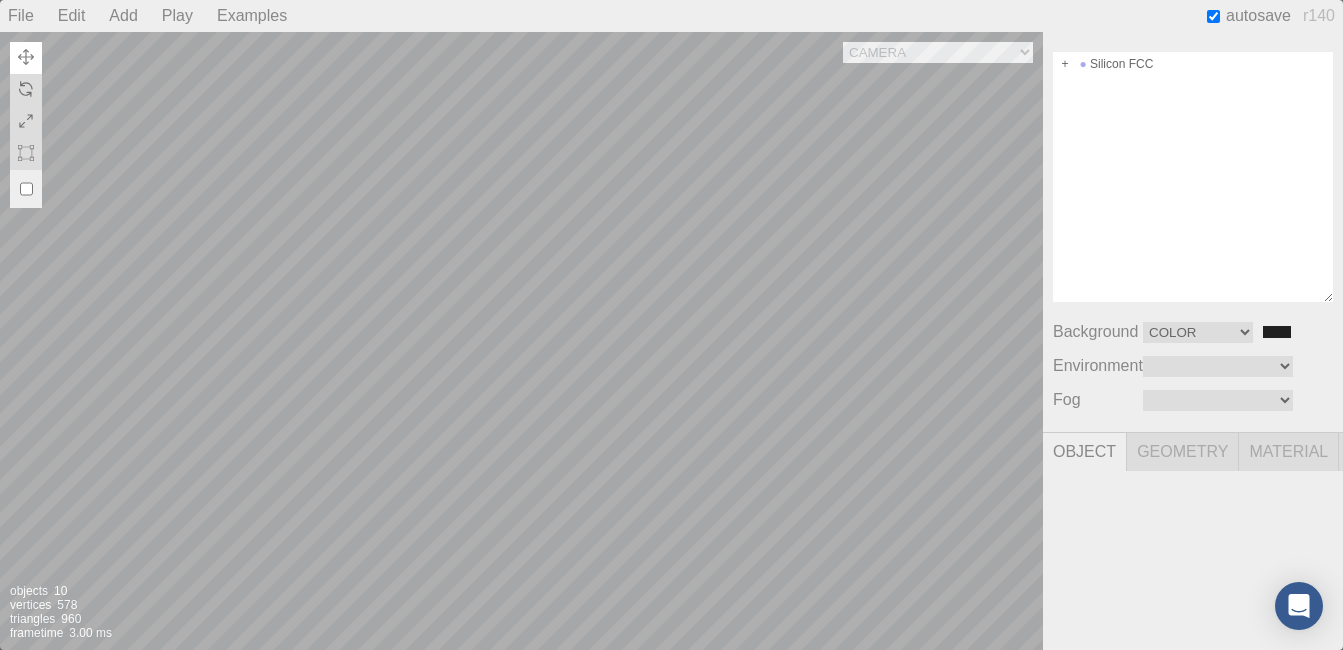 click on "Play" at bounding box center (177, 16) 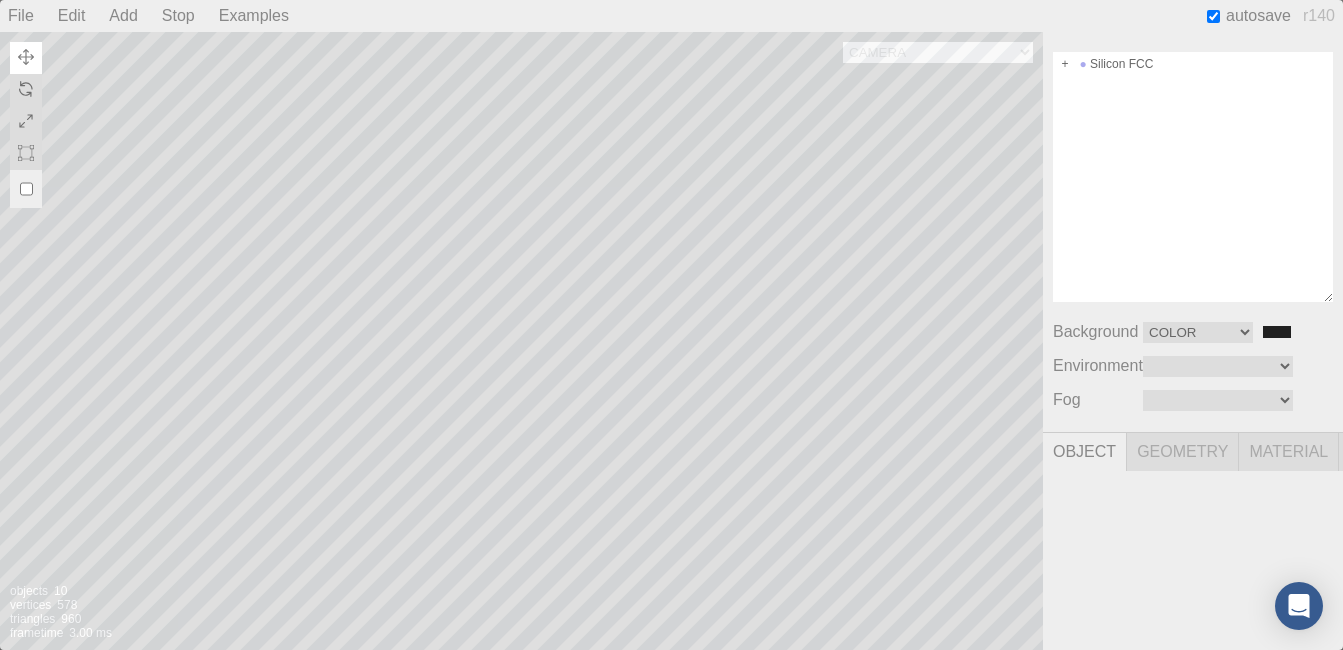 click on "Stop" at bounding box center (178, 16) 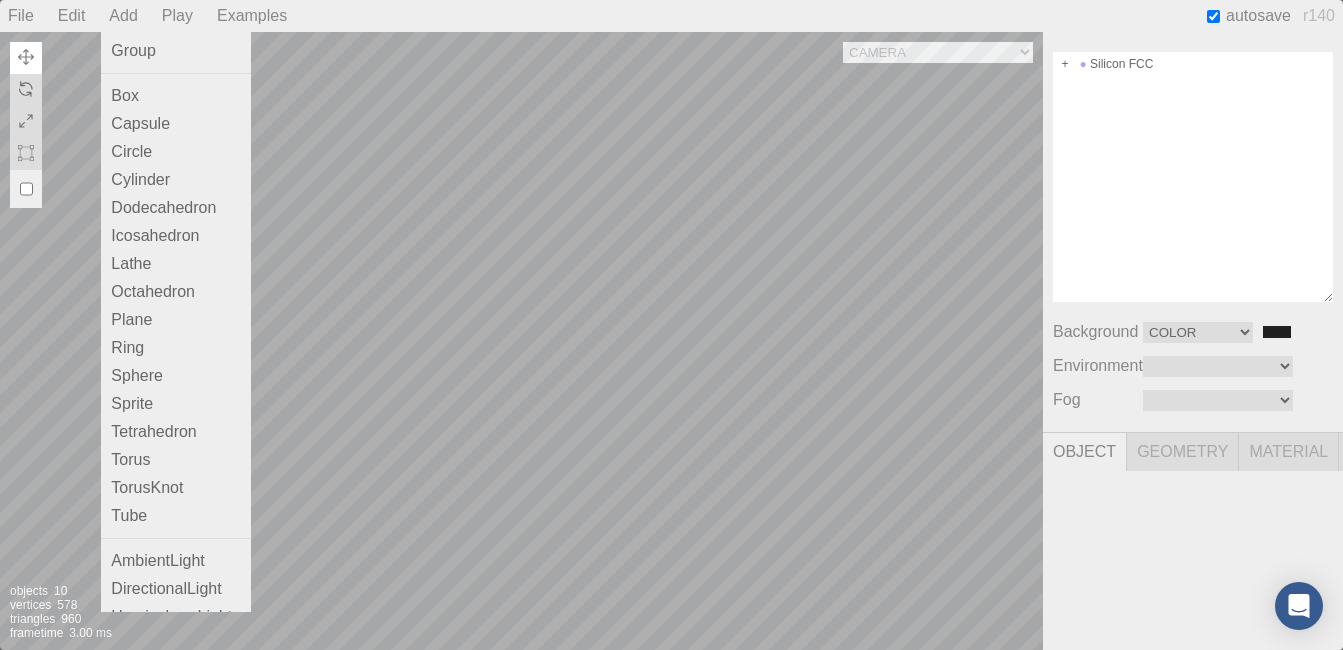 click on "Add" at bounding box center (123, 16) 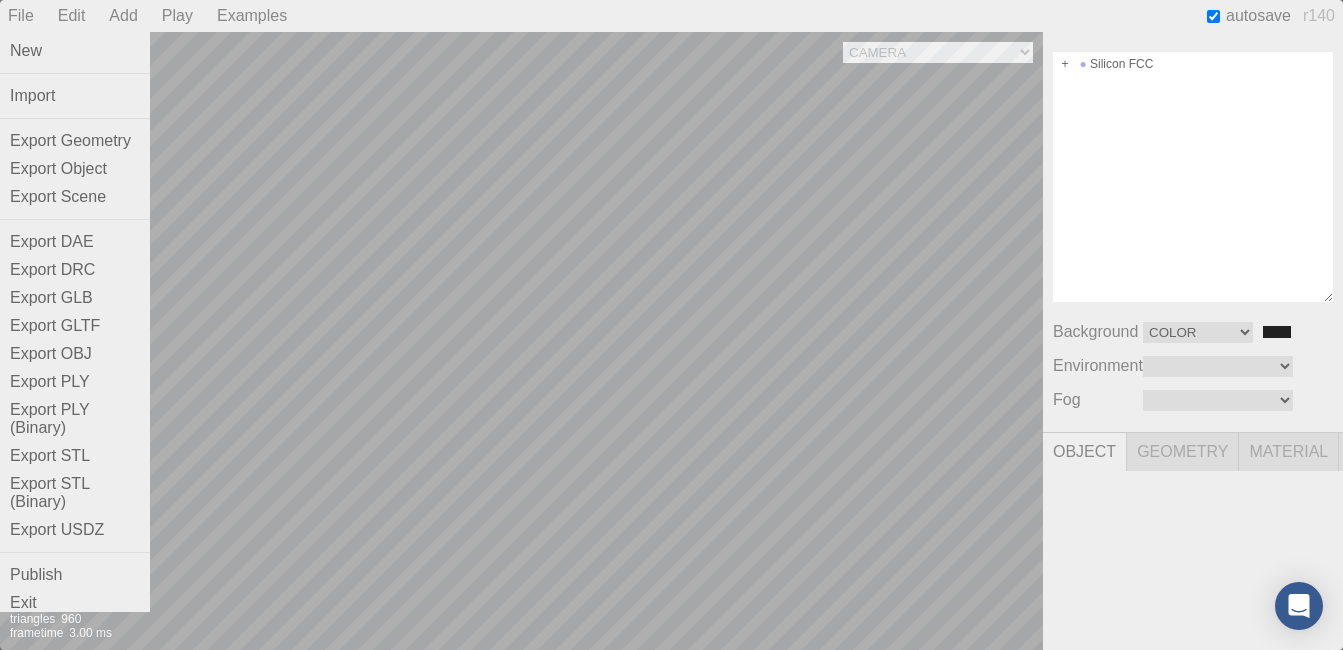 click on "Camera OrthographicCamera PerspectiveCamera Objects 10 Vertices 578 Triangles 960 Frametime 3.00 ms" at bounding box center (521, 341) 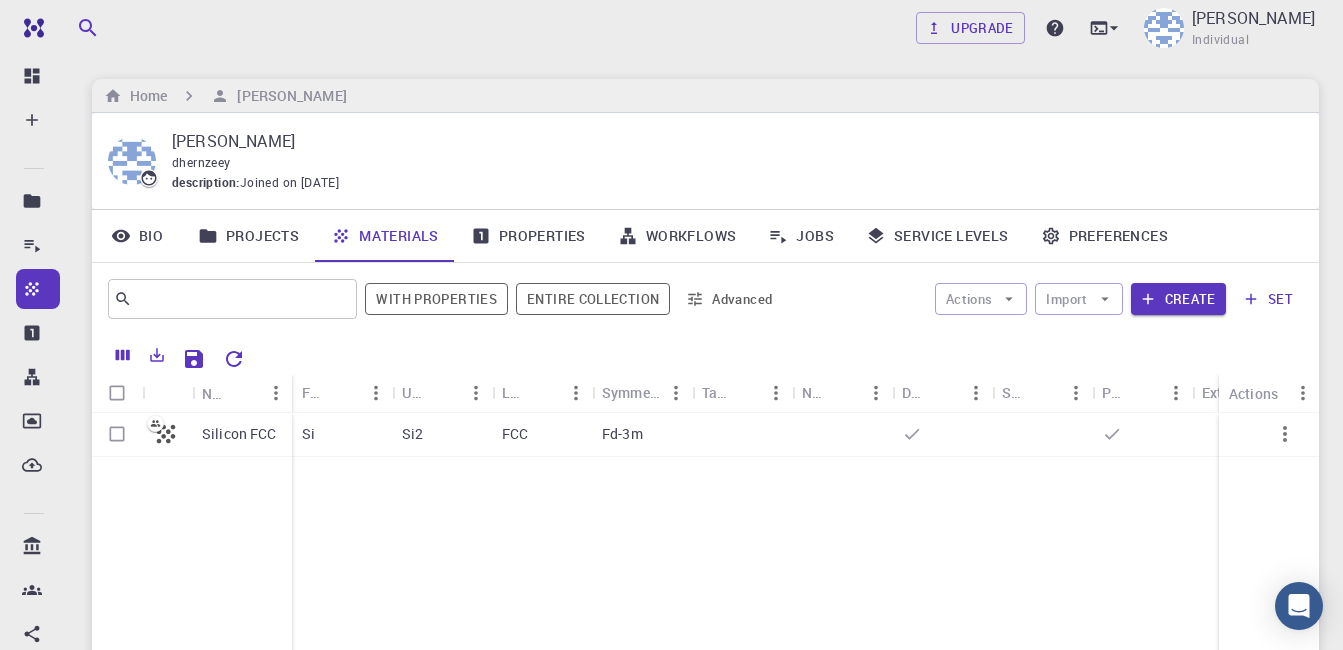 scroll, scrollTop: 100, scrollLeft: 0, axis: vertical 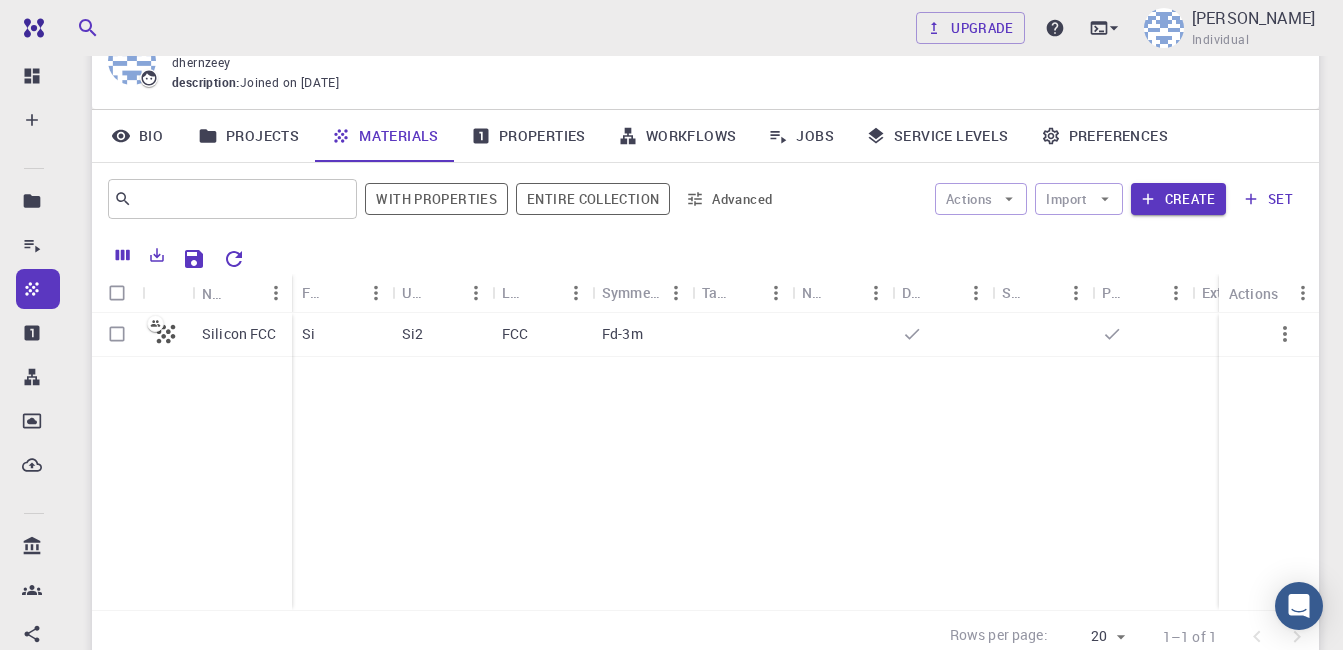 click 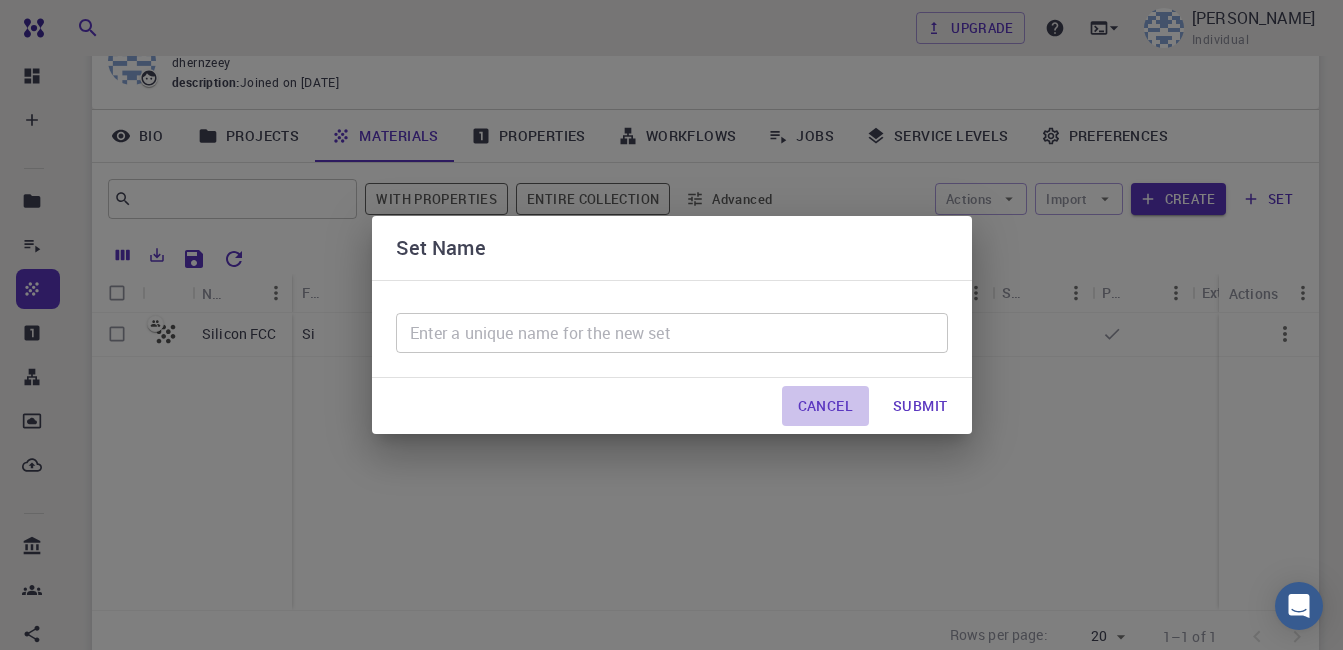 click on "Cancel" at bounding box center [825, 406] 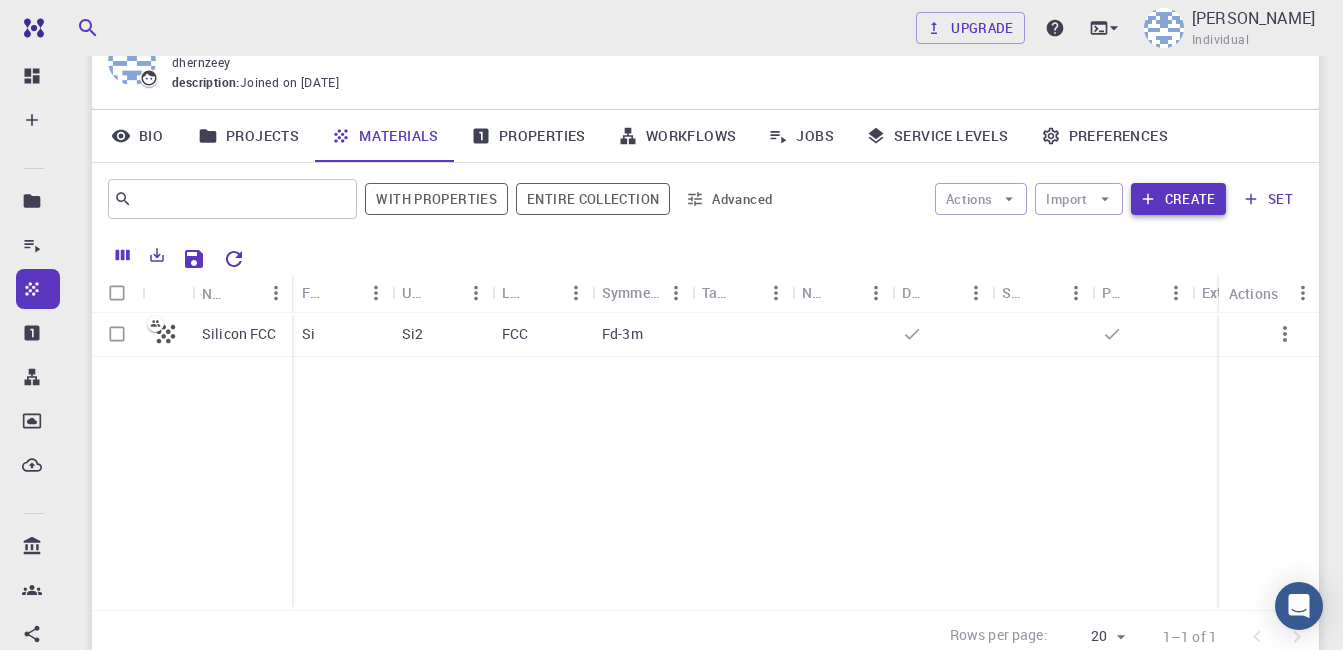 click 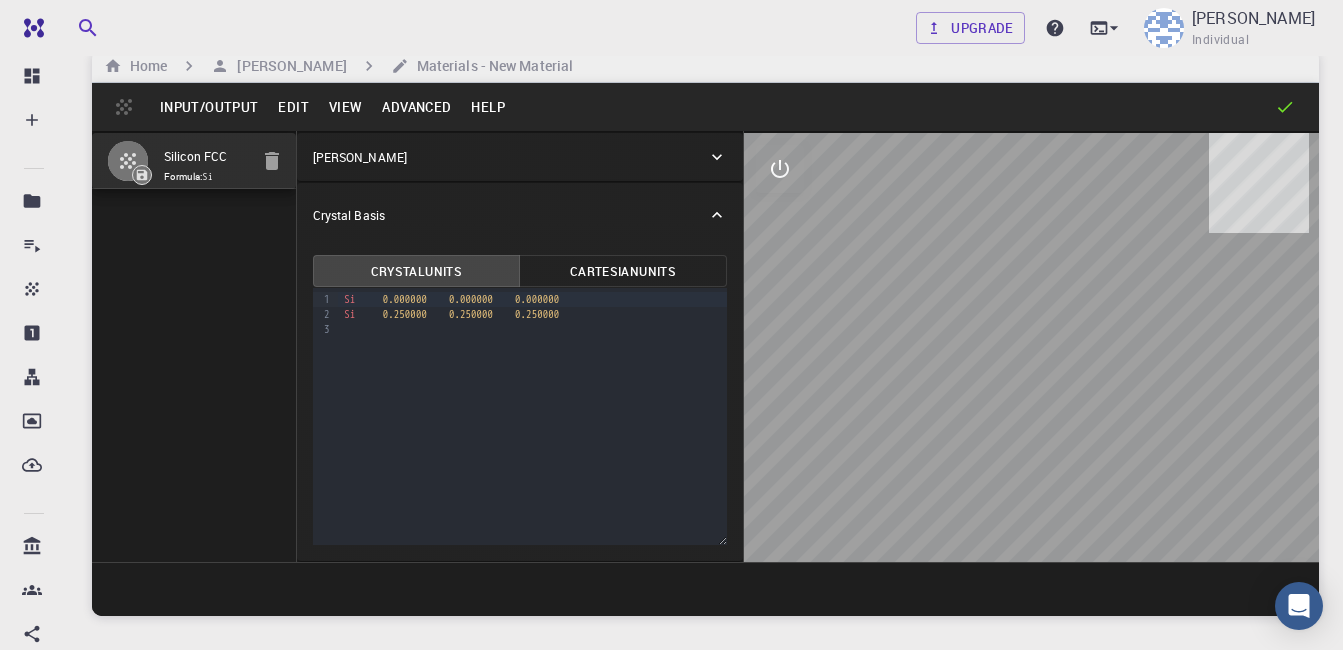 scroll, scrollTop: 0, scrollLeft: 0, axis: both 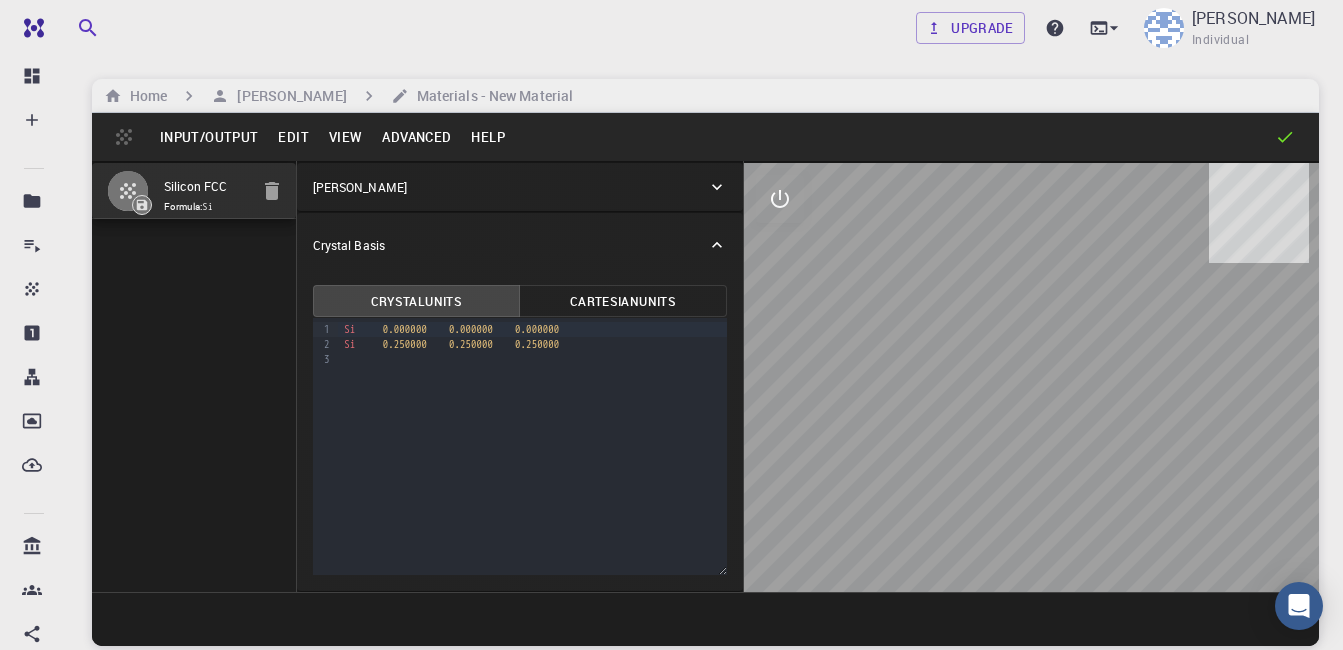 click on "Edit" at bounding box center (293, 137) 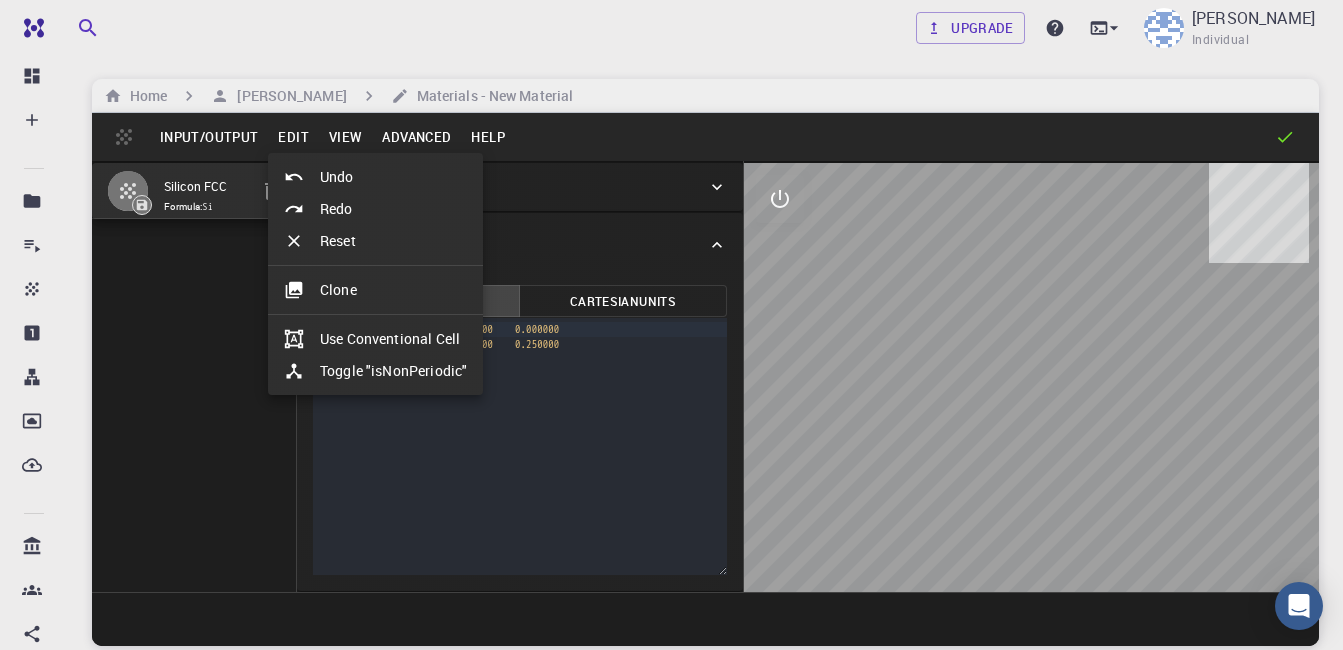 click at bounding box center (671, 325) 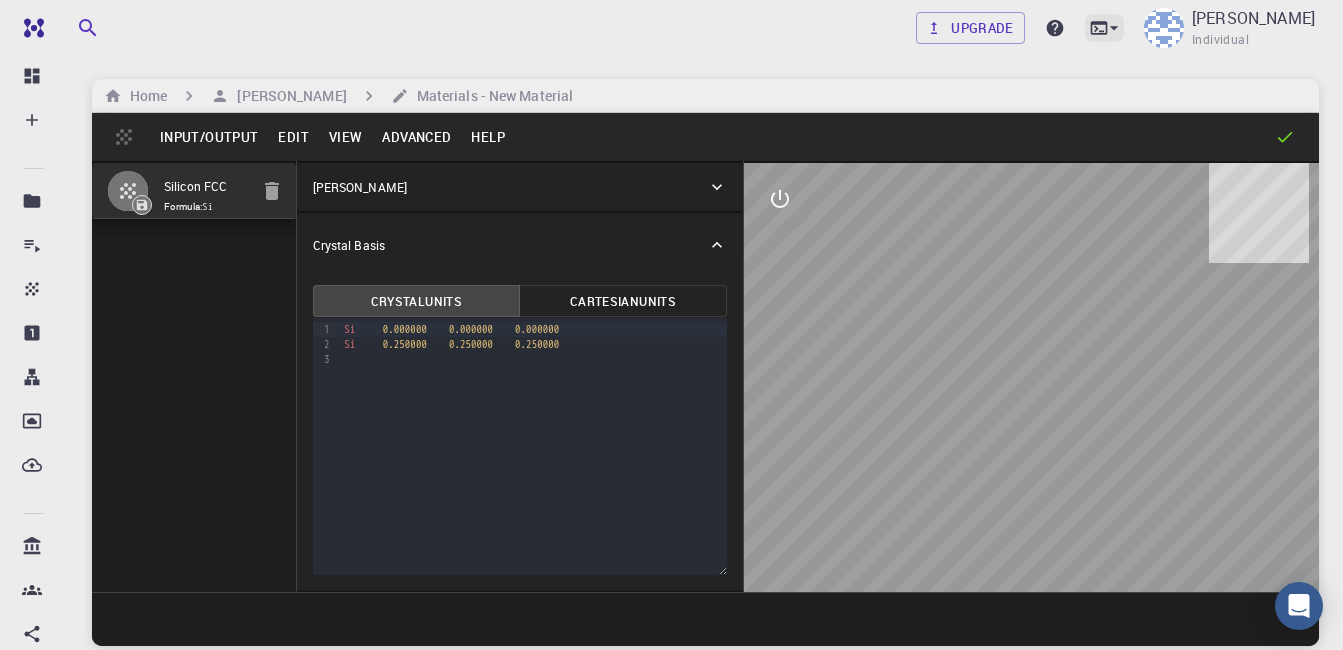 click 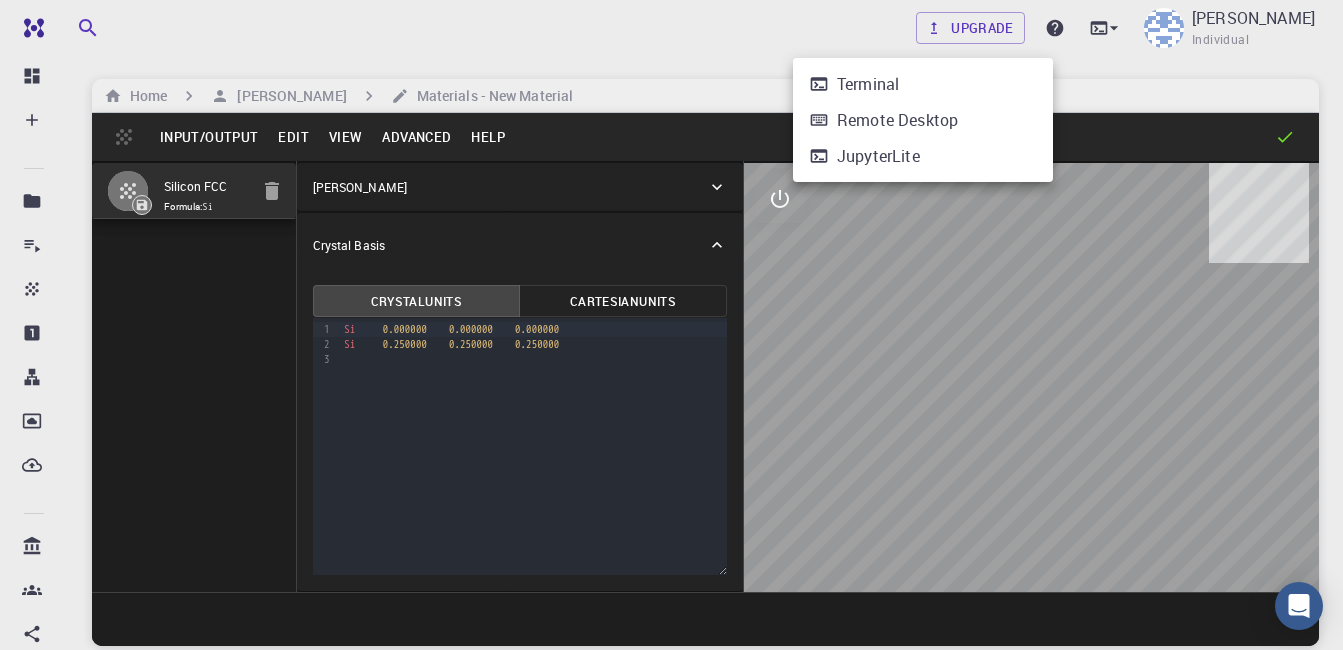 click at bounding box center [671, 325] 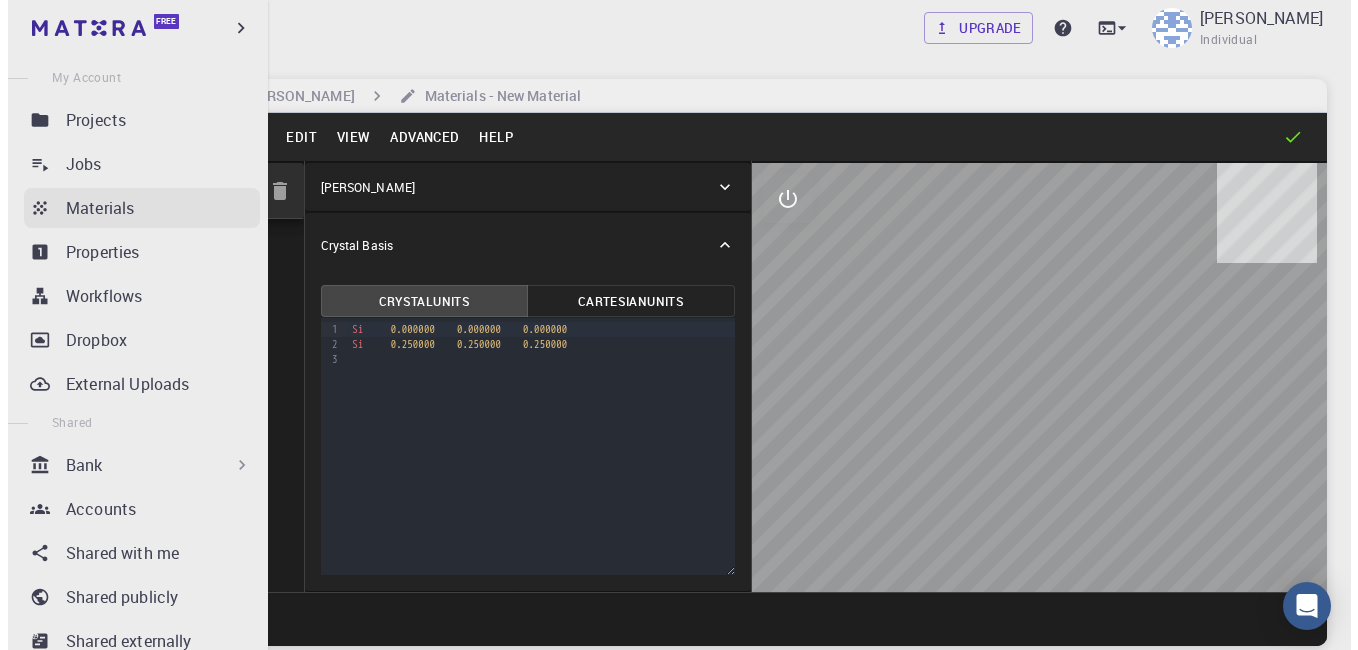scroll, scrollTop: 46, scrollLeft: 0, axis: vertical 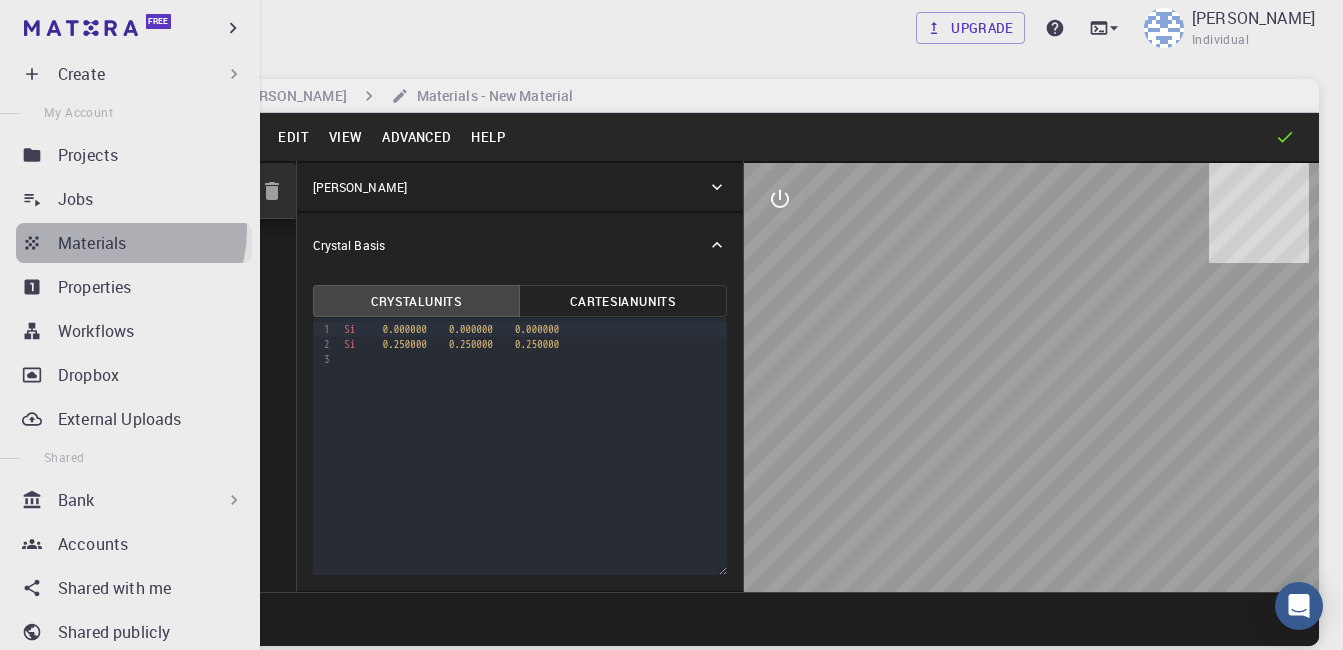 click on "Materials" at bounding box center (134, 243) 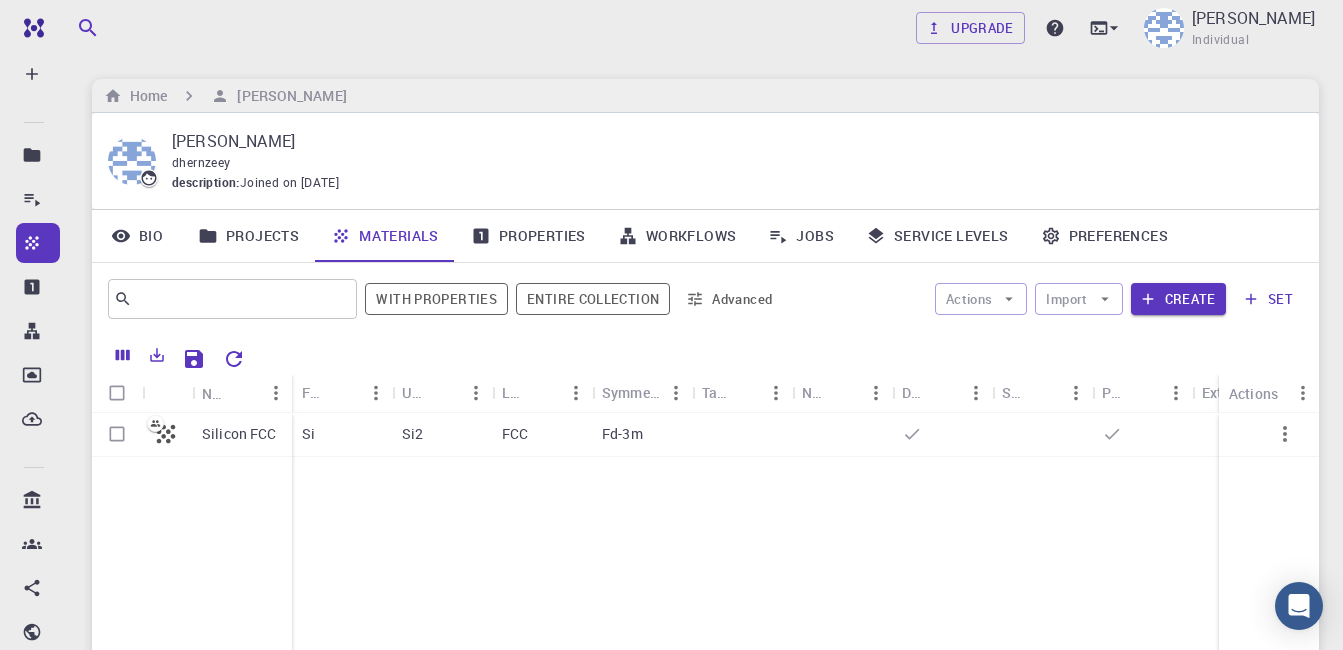 click at bounding box center [742, 435] 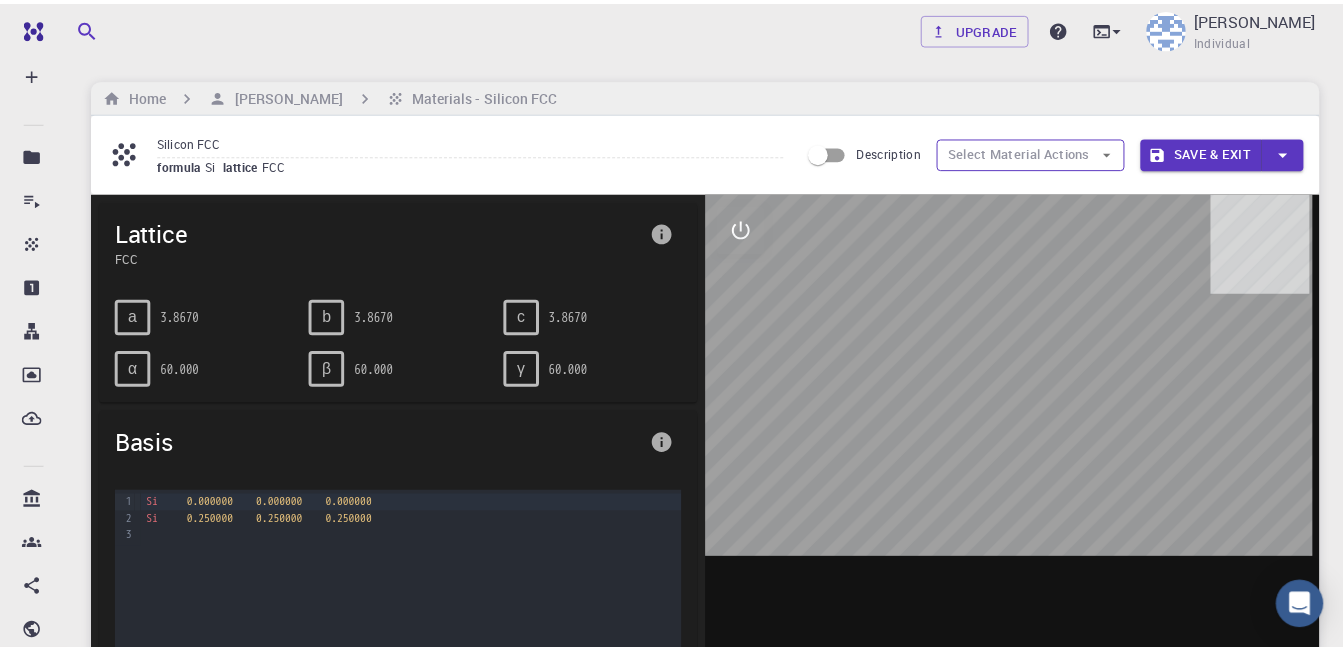 scroll, scrollTop: 100, scrollLeft: 0, axis: vertical 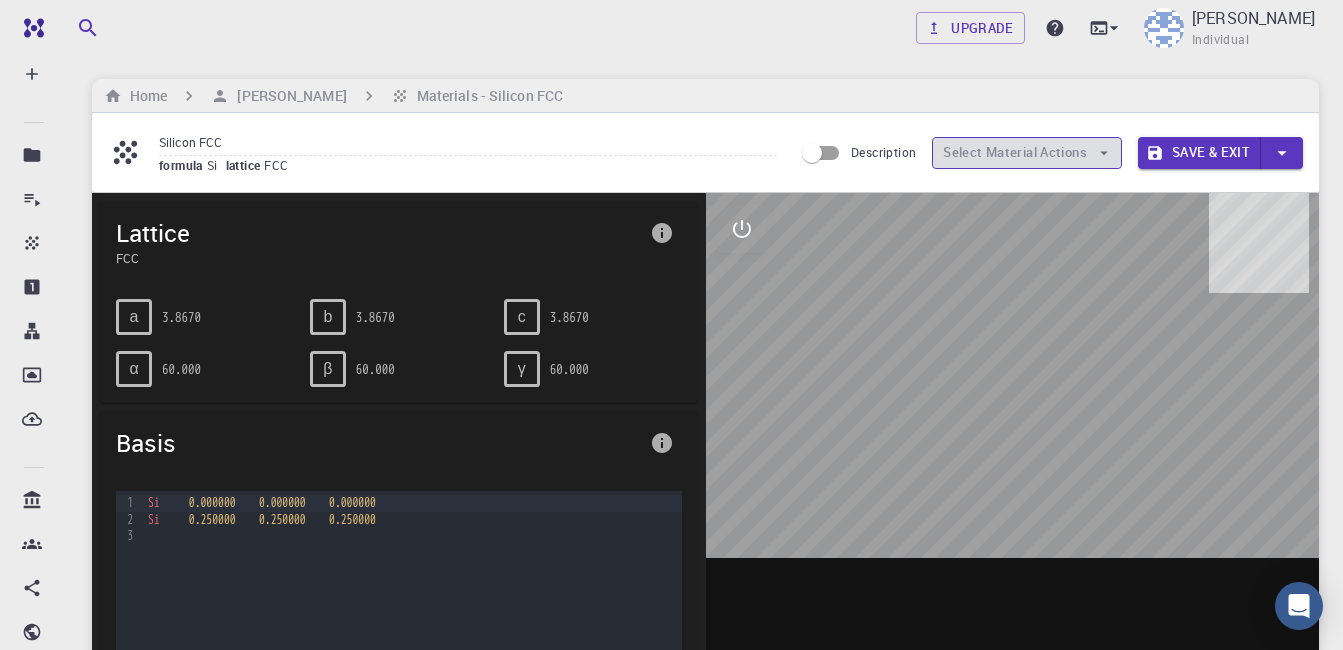 click on "Select Material Actions" at bounding box center (1027, 153) 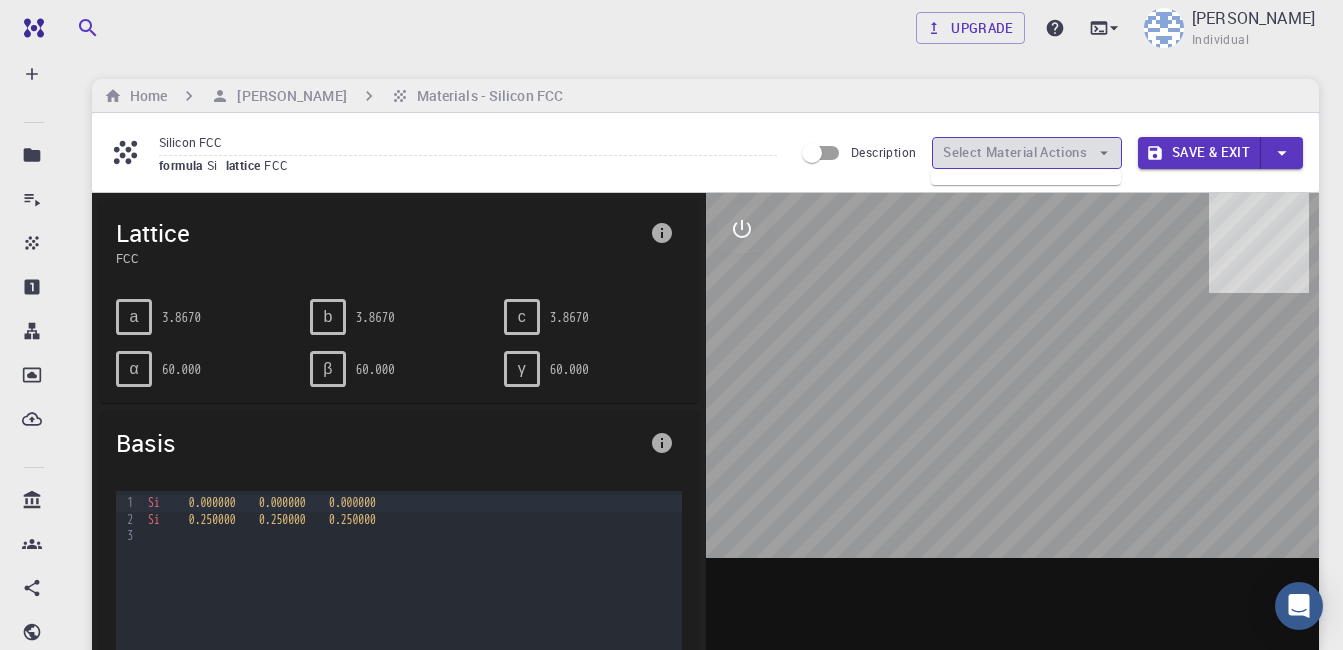 click 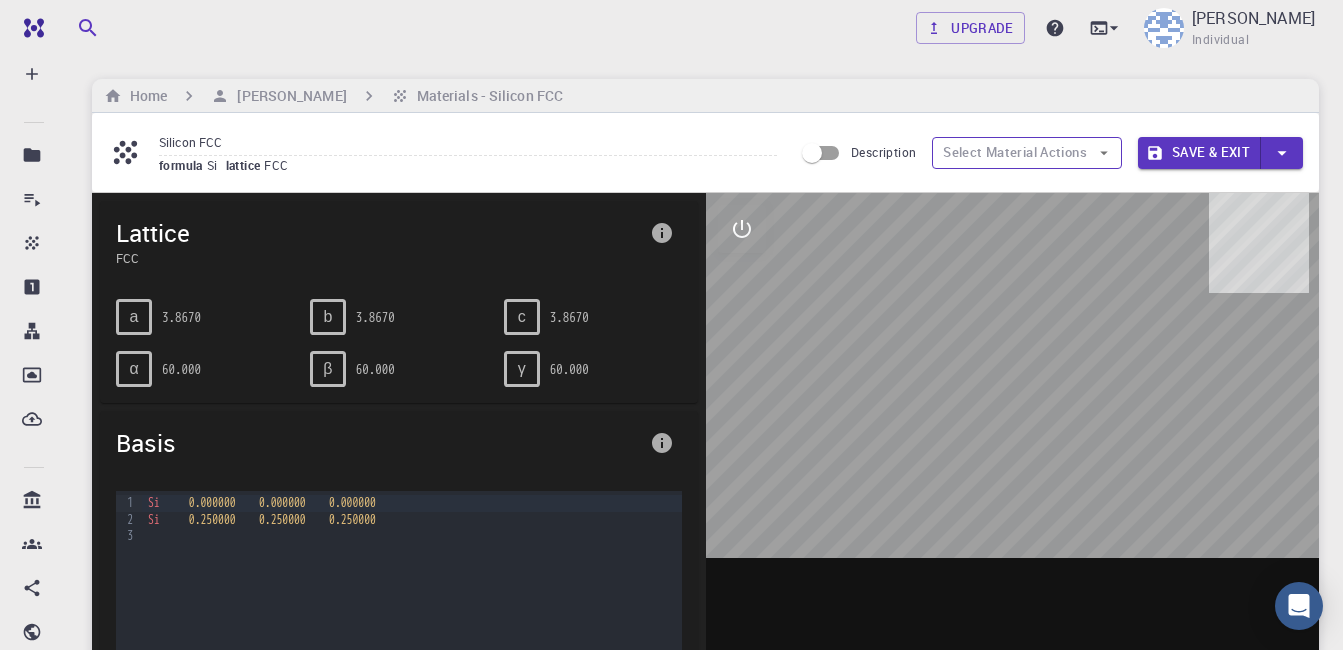 click 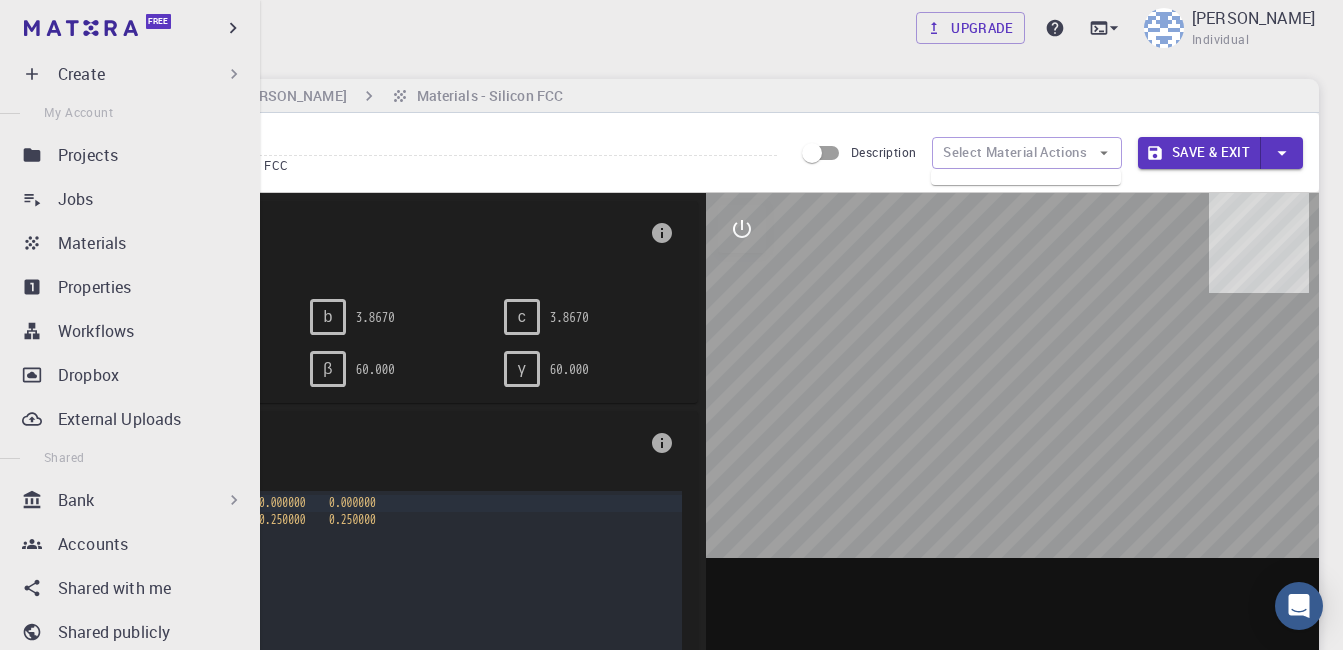 drag, startPoint x: 65, startPoint y: 237, endPoint x: 549, endPoint y: 7, distance: 535.8694 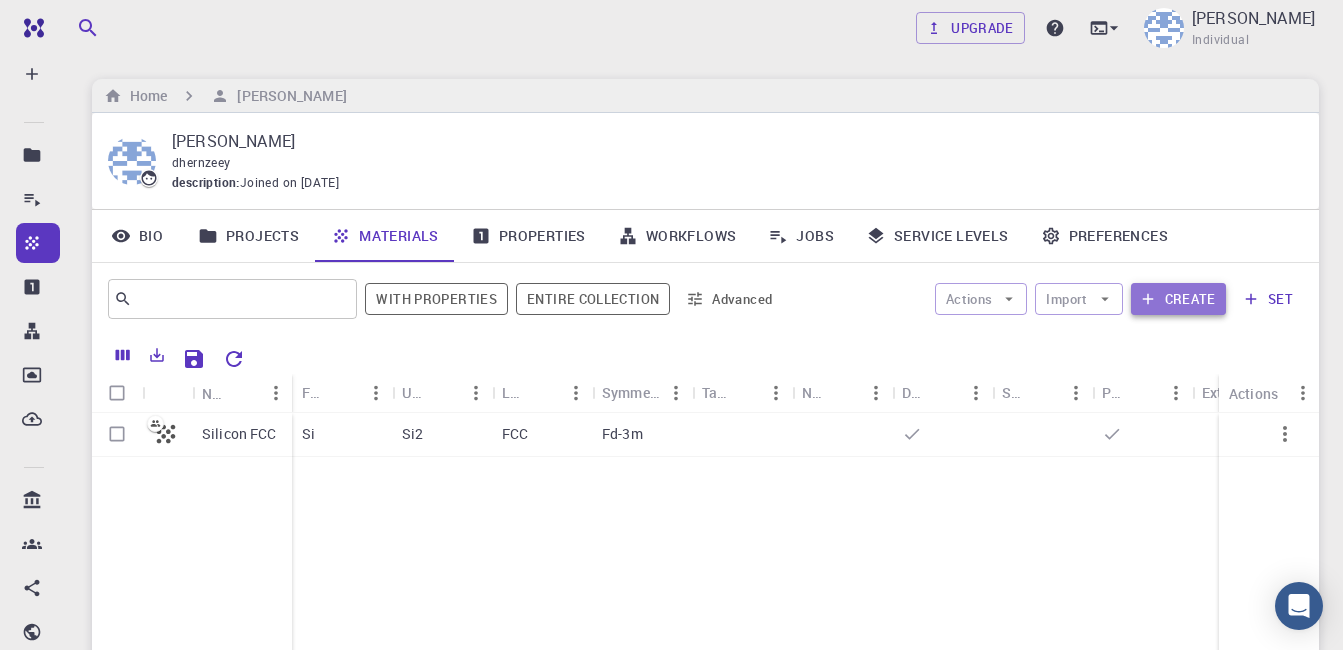 click on "Create" at bounding box center (1178, 299) 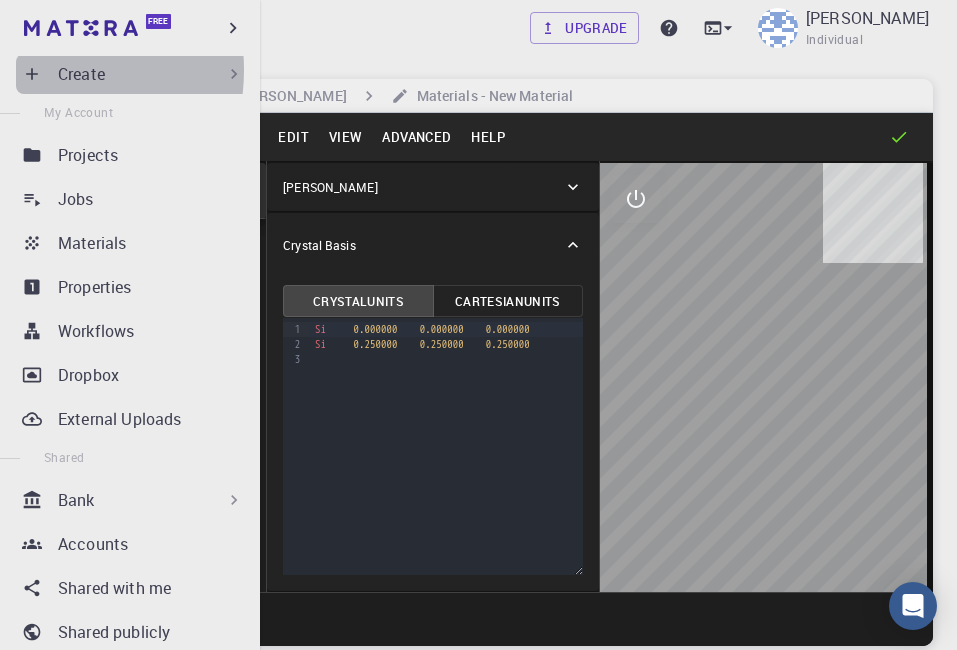 click 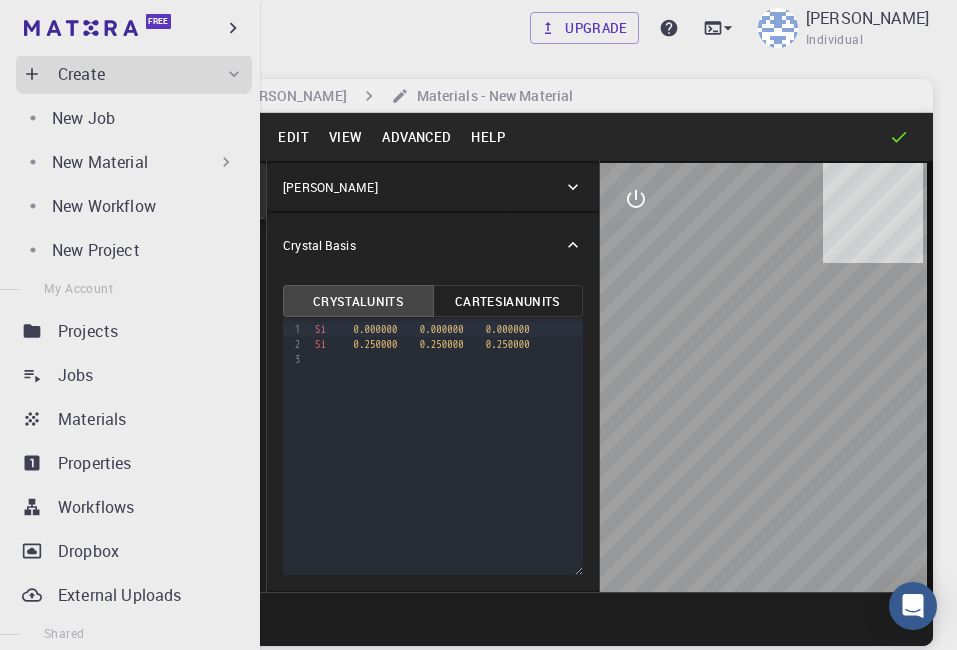 click on "New Material" at bounding box center [100, 162] 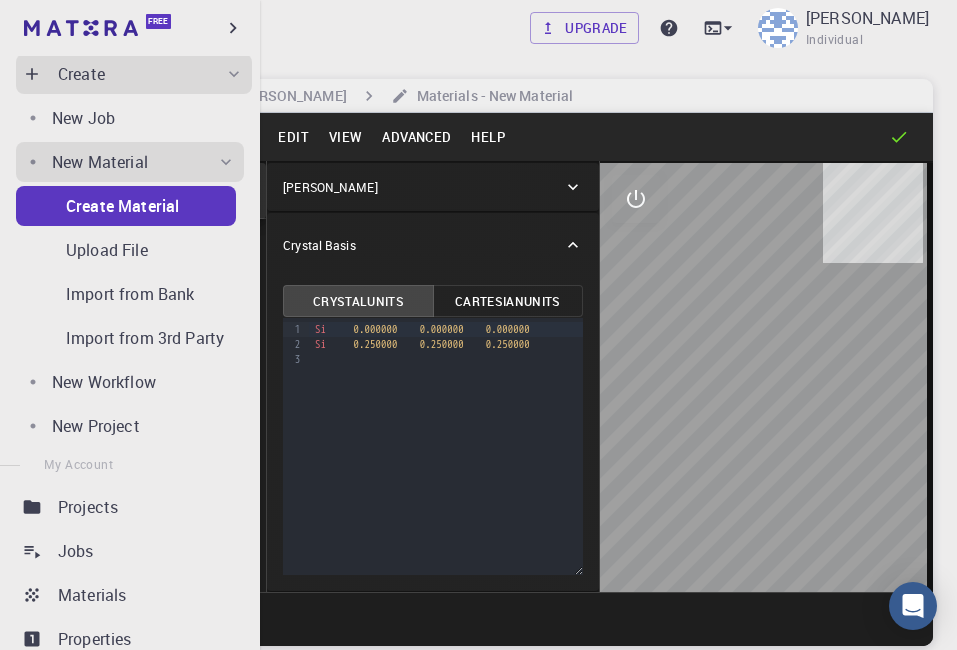 click 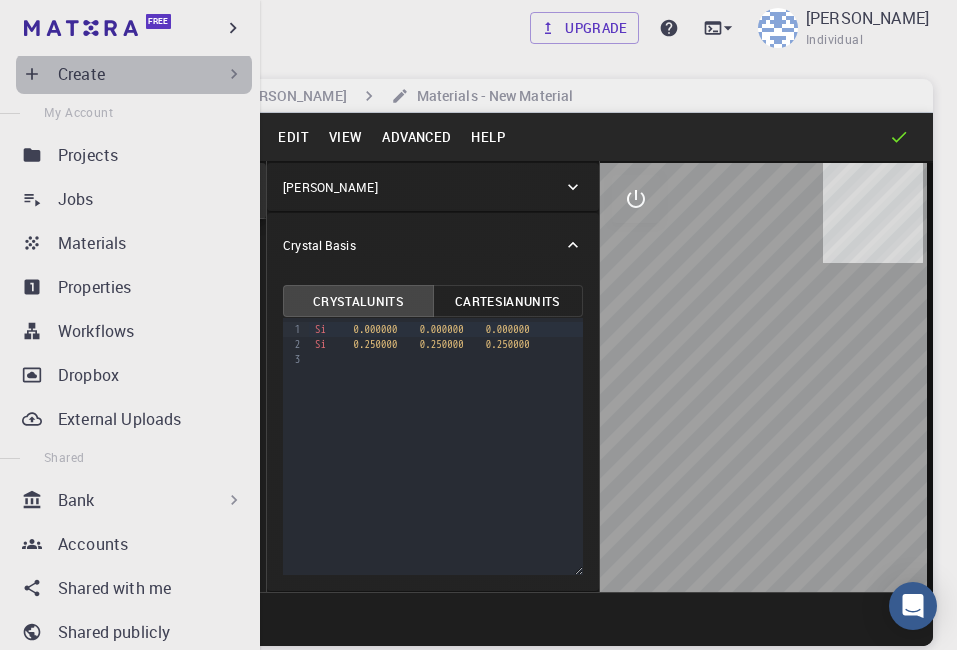 click 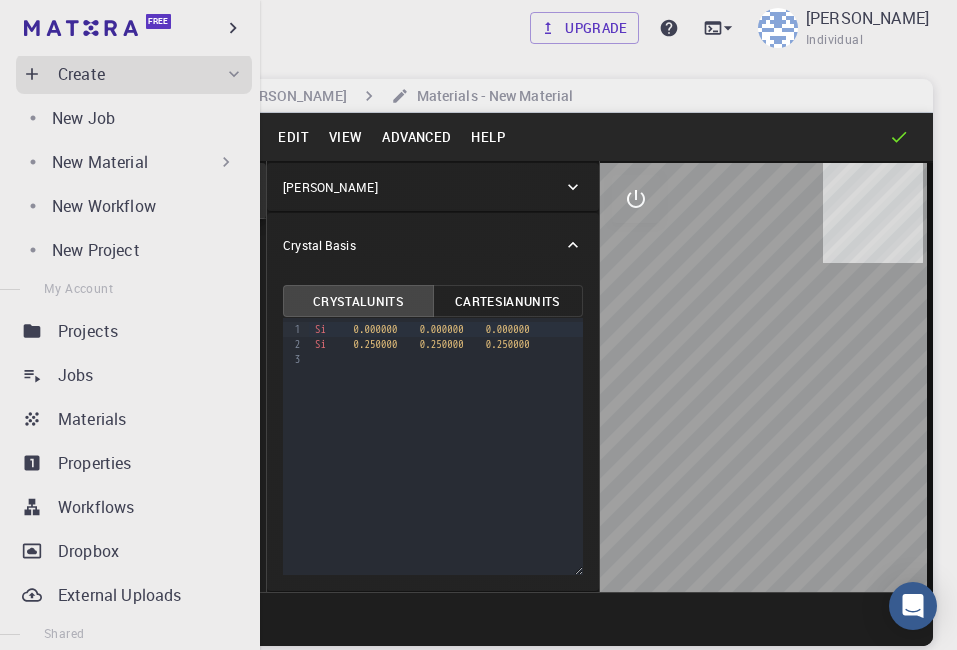click 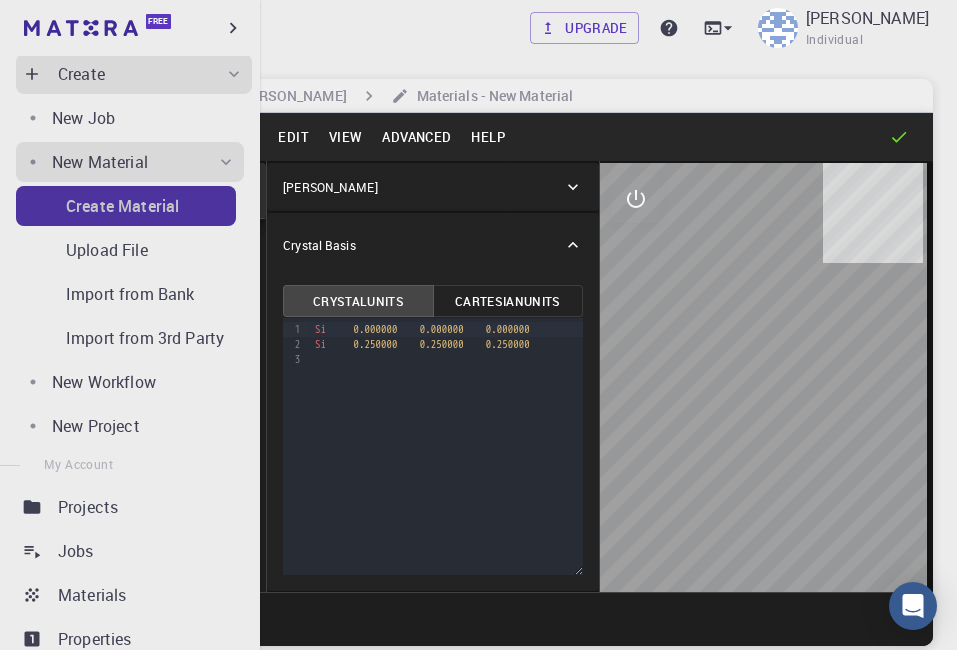 click on "Create Material" at bounding box center [122, 206] 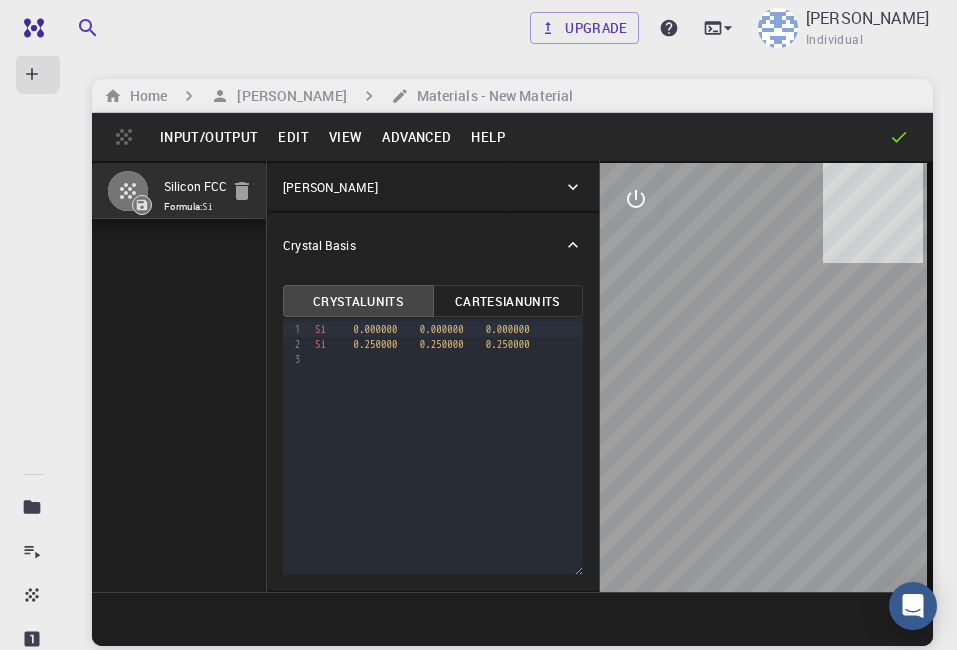 click at bounding box center [712, 137] 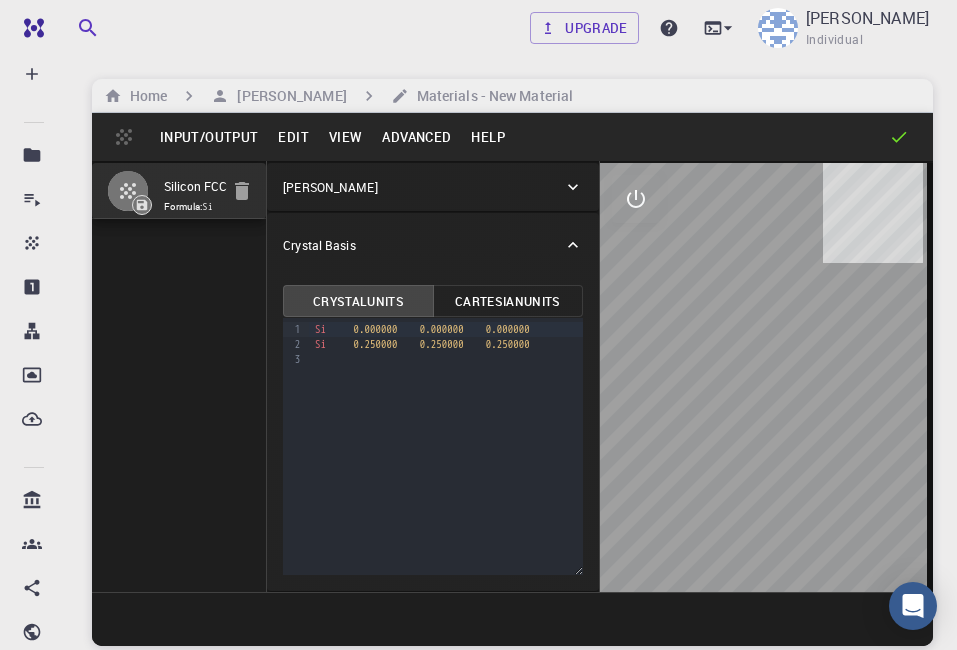 click on "Edit" at bounding box center [293, 137] 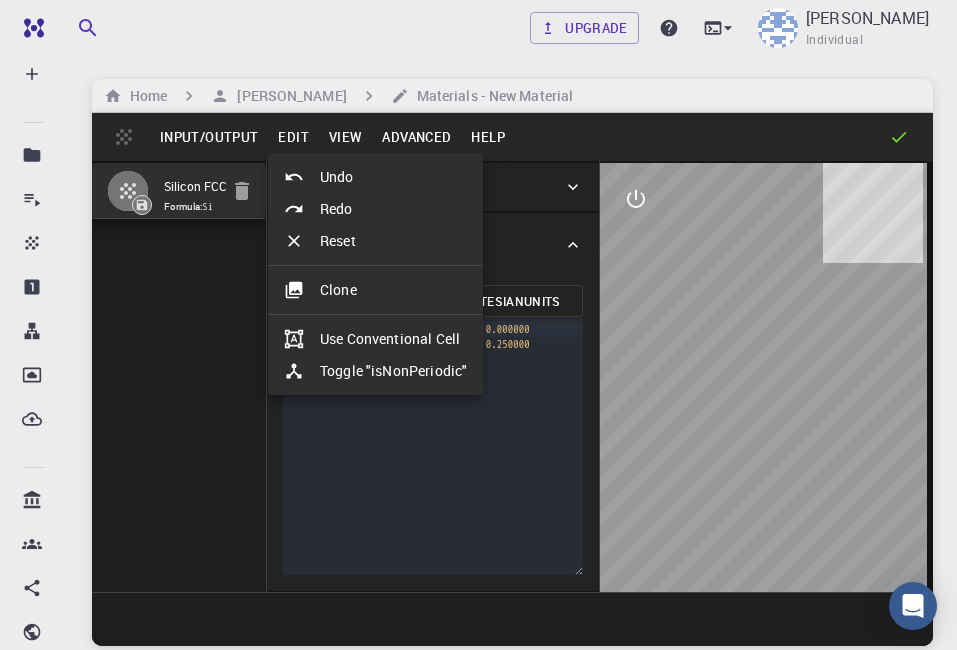 click on "Toggle "isNonPeriodic"" at bounding box center (375, 371) 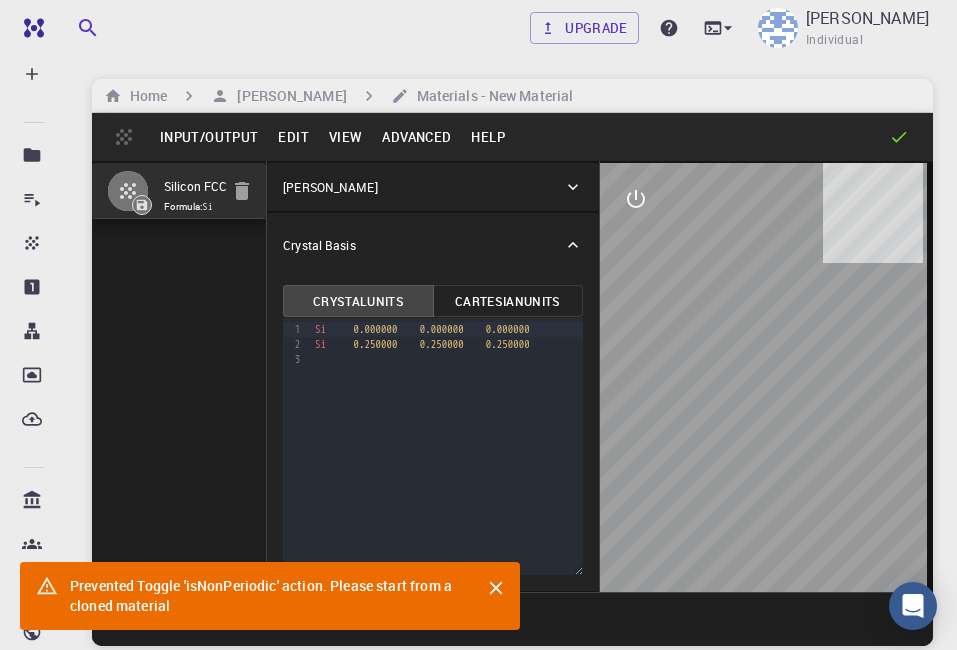 click on "Edit" at bounding box center (293, 137) 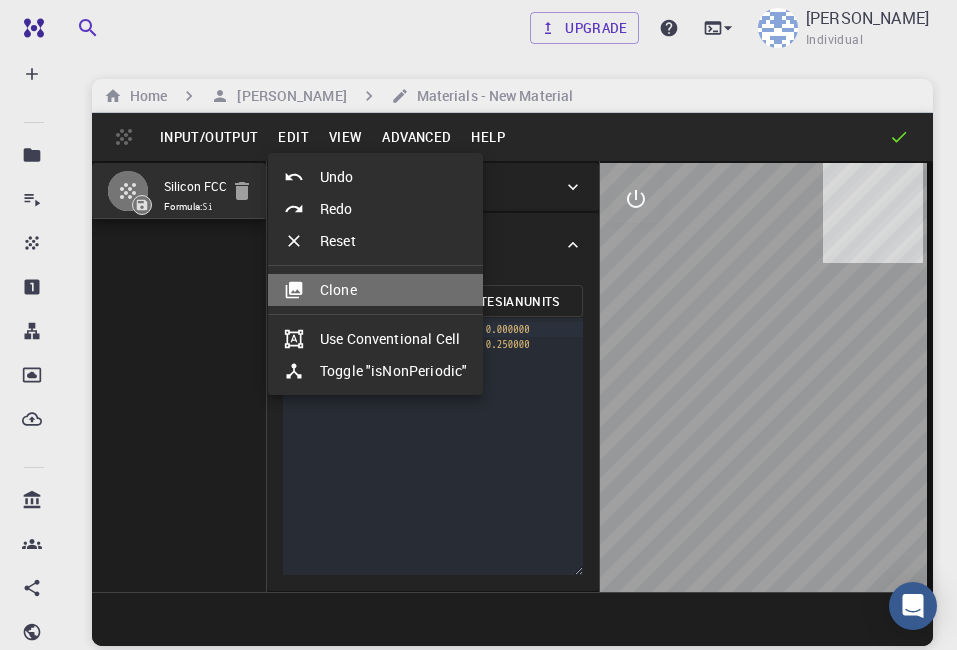 click on "Clone" at bounding box center [375, 290] 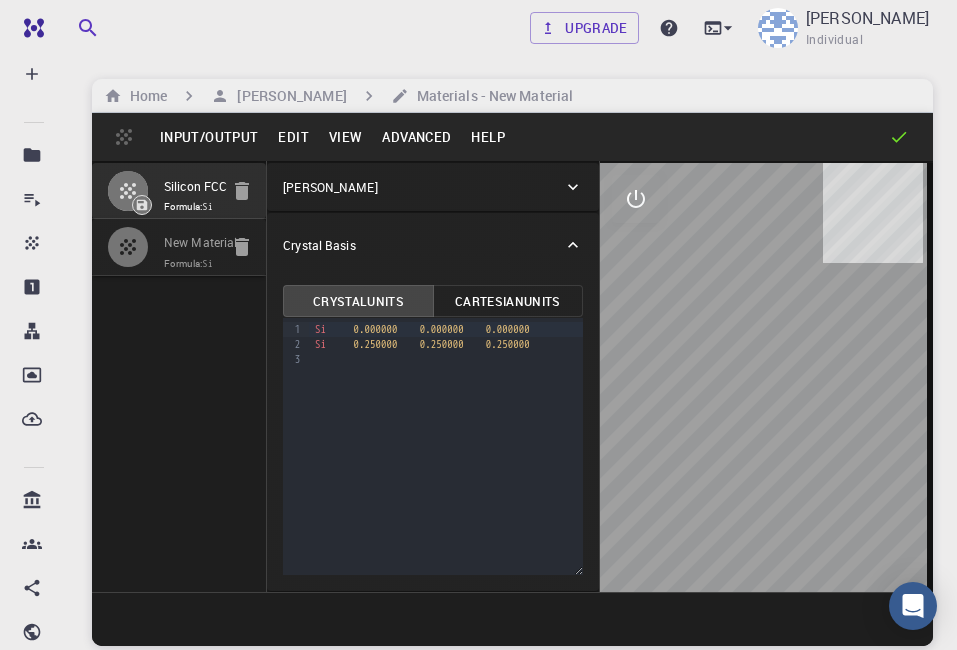 click 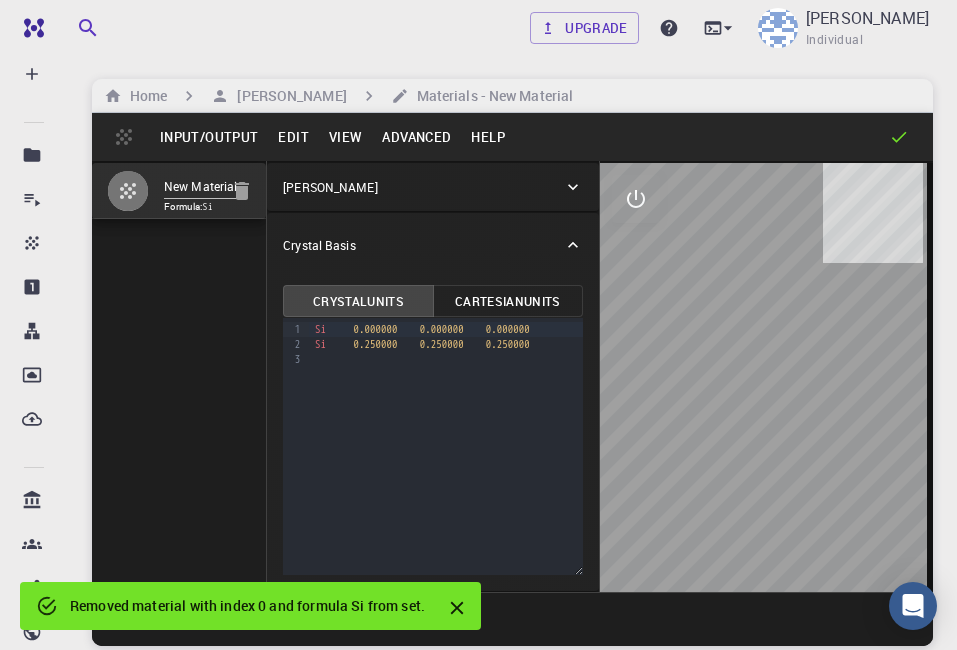 click on "Edit" at bounding box center (293, 137) 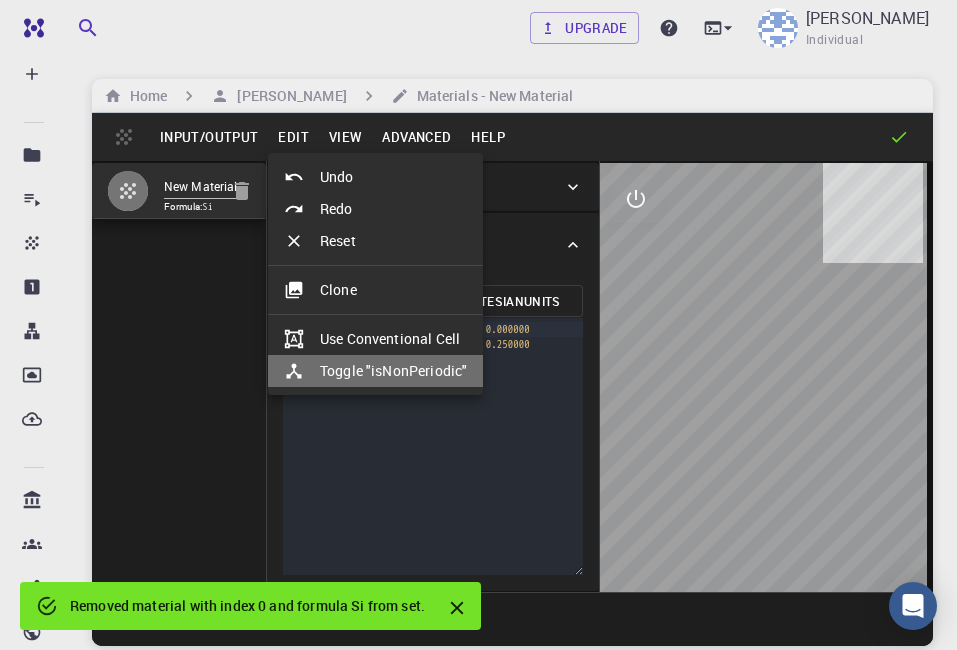 click on "Toggle "isNonPeriodic"" at bounding box center (375, 371) 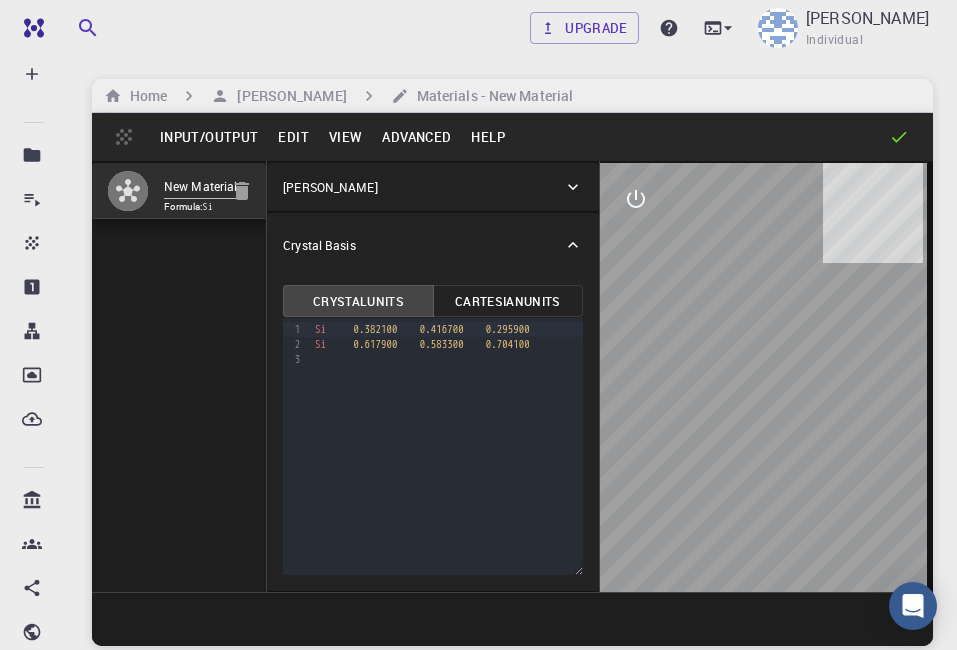 click 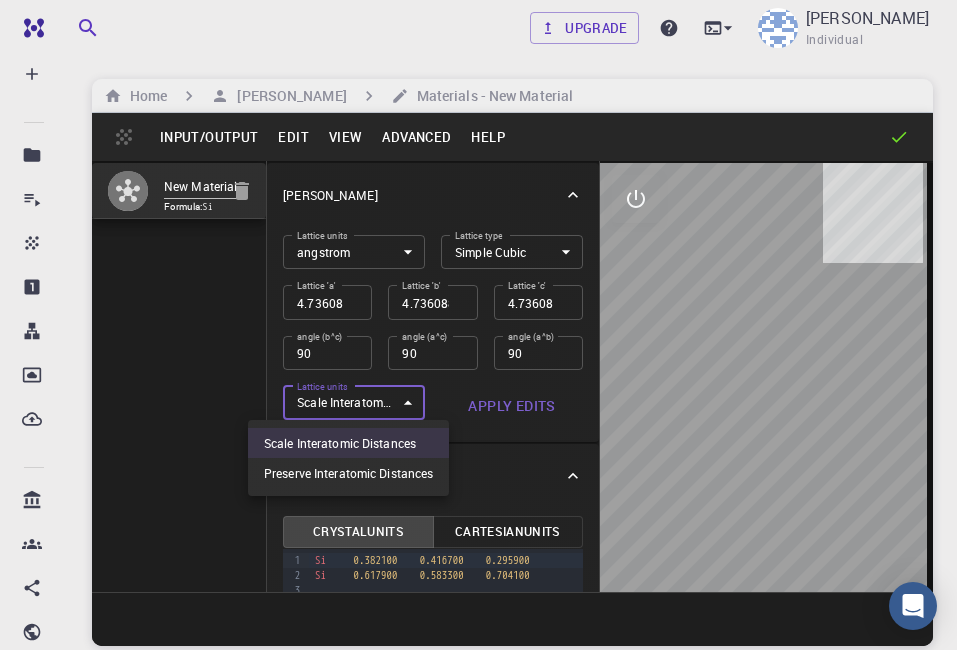click on "Free Dashboard Create New Job New Material Create Material Upload File Import from Bank Import from 3rd Party New Workflow New Project Projects Jobs Materials Properties Workflows Dropbox External Uploads Bank Materials Workflows Accounts Shared with me Shared publicly Shared externally Documentation Contact Support Compute load: Low Upgrade [PERSON_NAME] Individual Home [PERSON_NAME] Materials - New Material Input/Output Edit View Advanced Help New Material Formula:  Si [PERSON_NAME] Lattice units angstrom angstrom Lattice units Lattice type Simple Cubic CUB Lattice type Lattice 'a' 4.736088537 Lattice 'a' Lattice 'b' 4.736088537 Lattice 'b' Lattice 'c' 4.736088537 Lattice 'c' angle (b^c) 90 angle (b^c) angle (a^c) 90 angle (a^c) angle (a^b) 90 angle (a^b) Lattice units Scale Interatomic Distances 0 Lattice units Apply Edits Crystal Basis Crystal  Units Cartesian  Units 9 1 2 3 › Si       0.382100      0.416700      0.295900   Si       0.617900      0.583300" at bounding box center [478, 401] 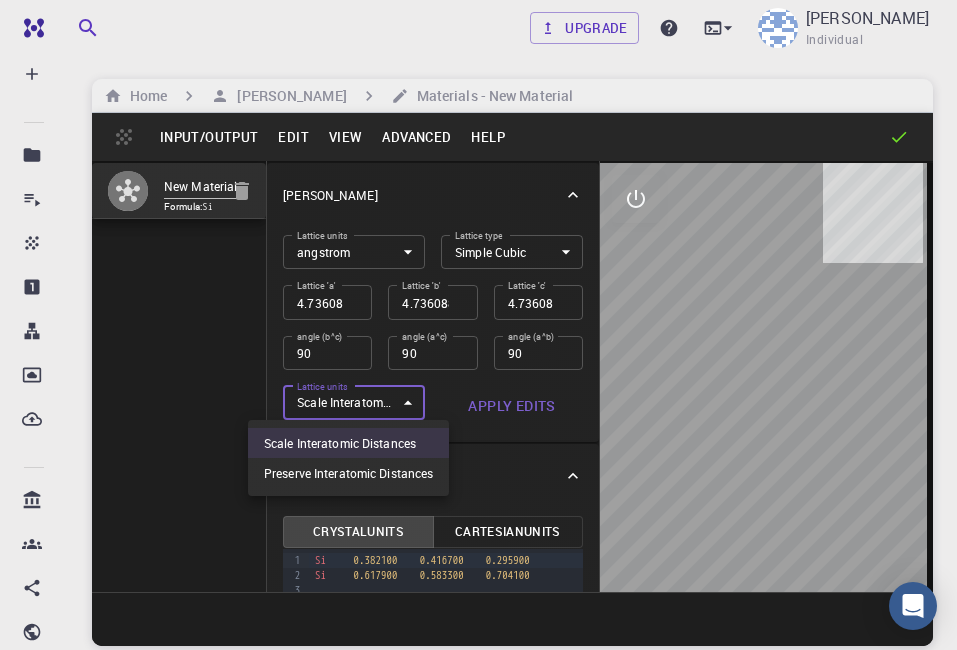 click at bounding box center [478, 325] 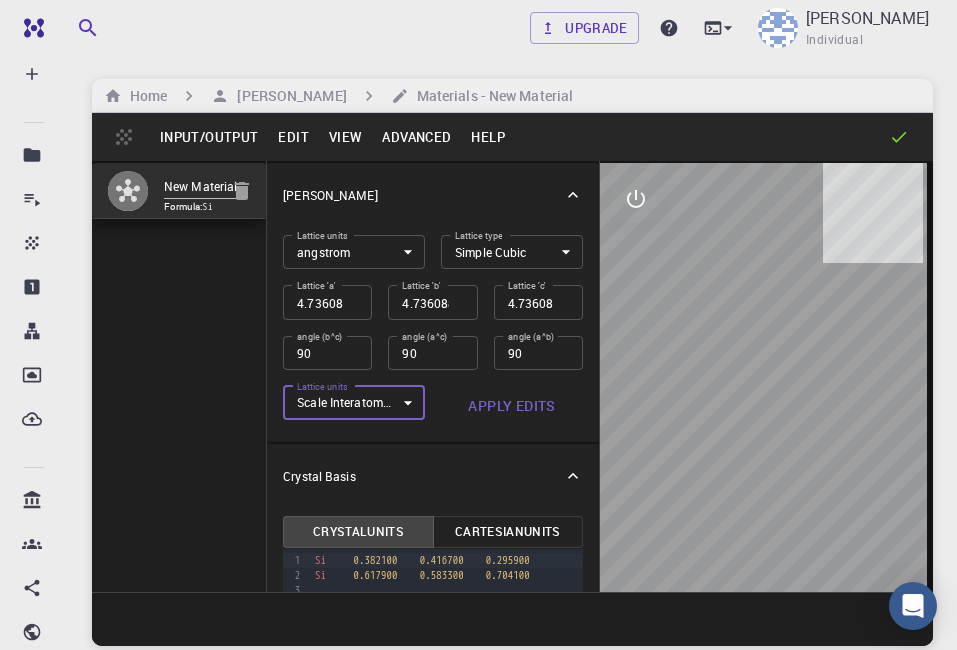 click on "Edit" at bounding box center (293, 137) 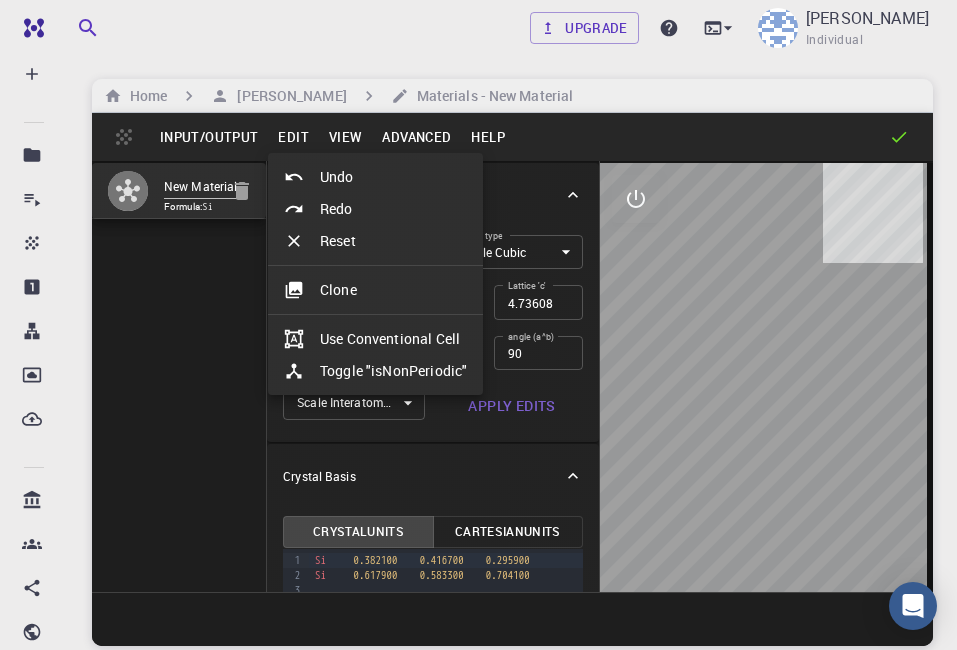 click at bounding box center (478, 325) 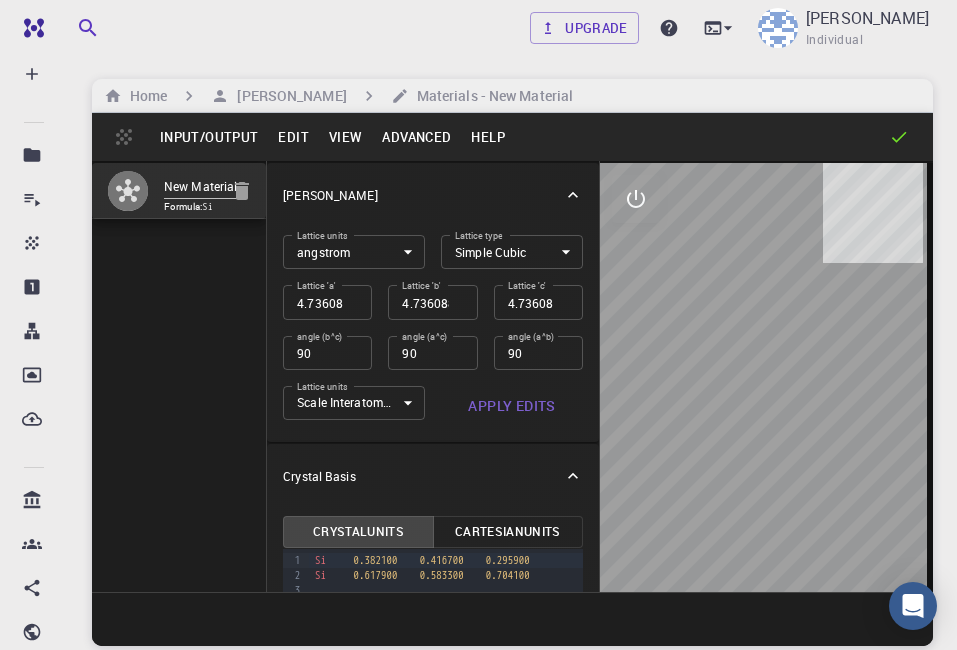 click on "Input/Output" at bounding box center (209, 137) 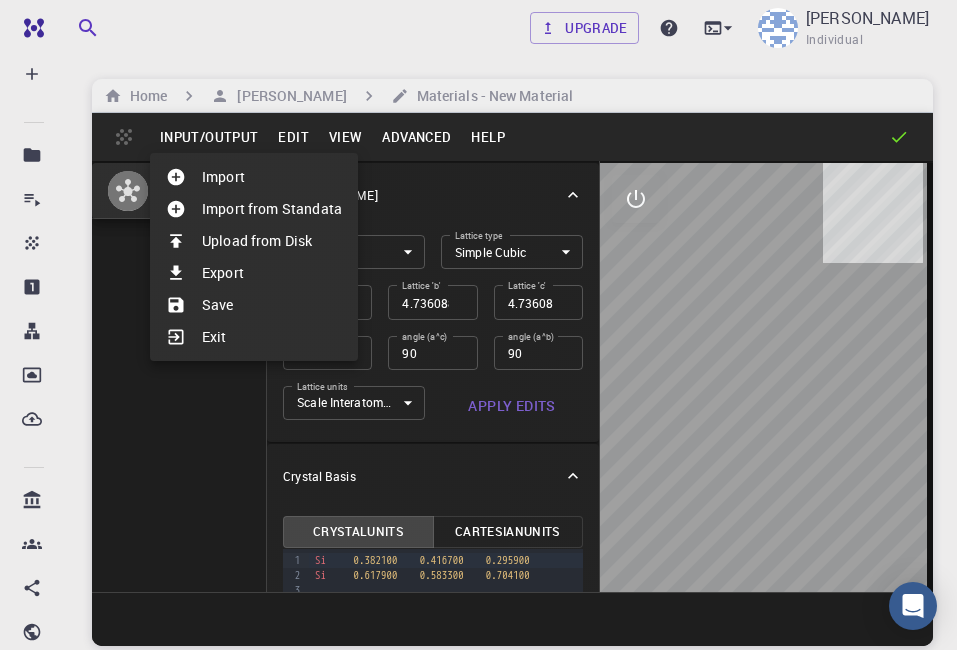 click at bounding box center (478, 325) 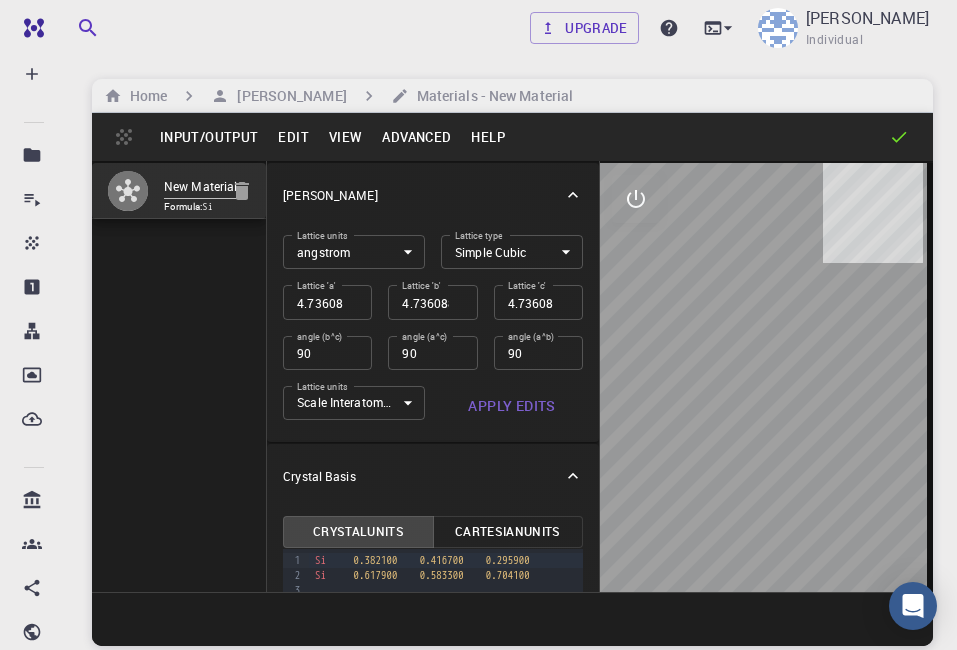 click on "Edit" at bounding box center [293, 137] 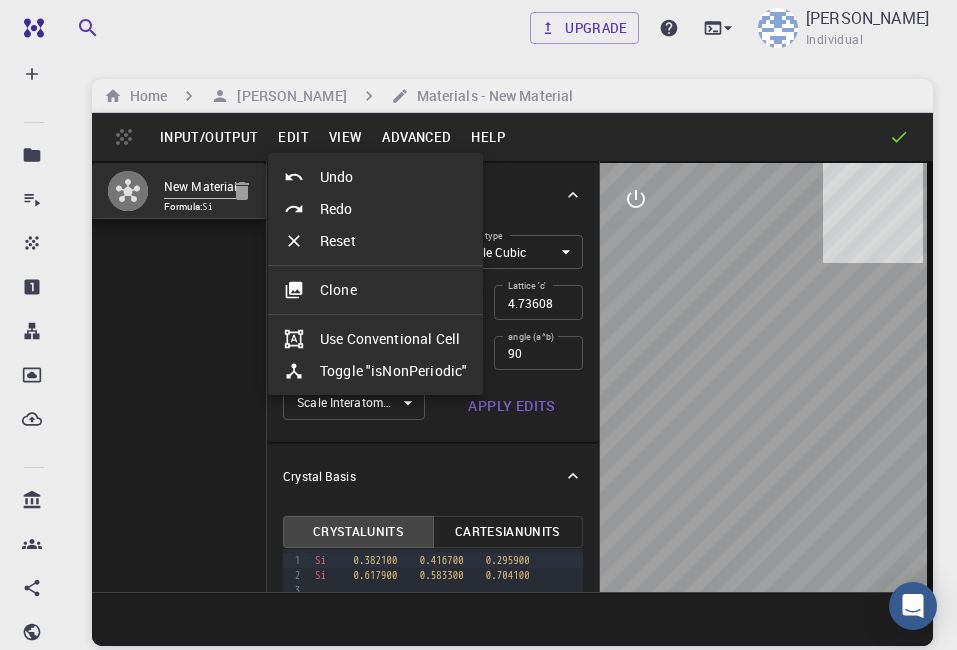 click on "Use Conventional Cell" at bounding box center (375, 339) 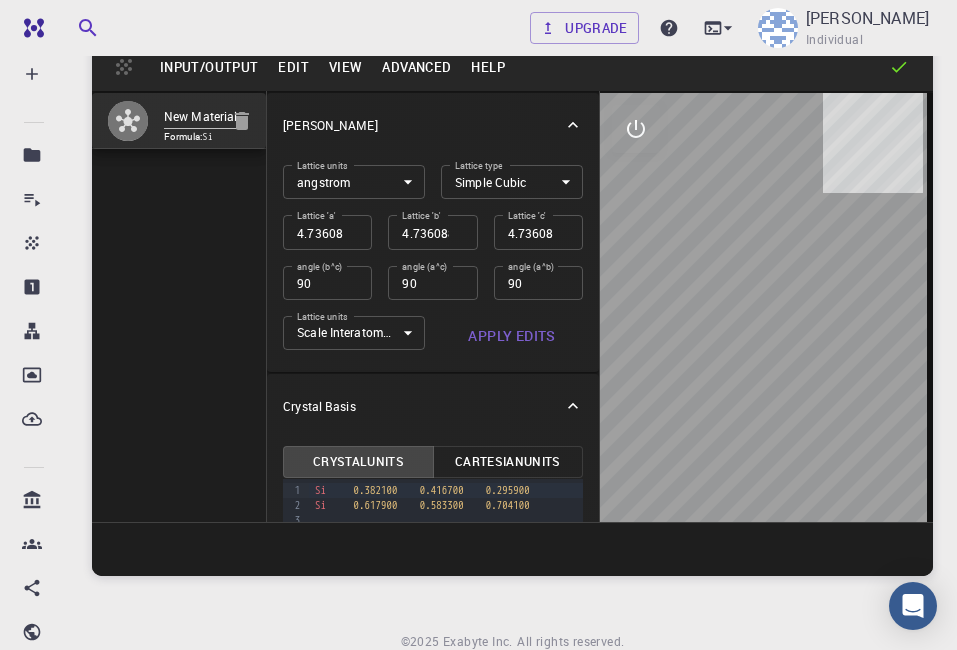 scroll, scrollTop: 100, scrollLeft: 0, axis: vertical 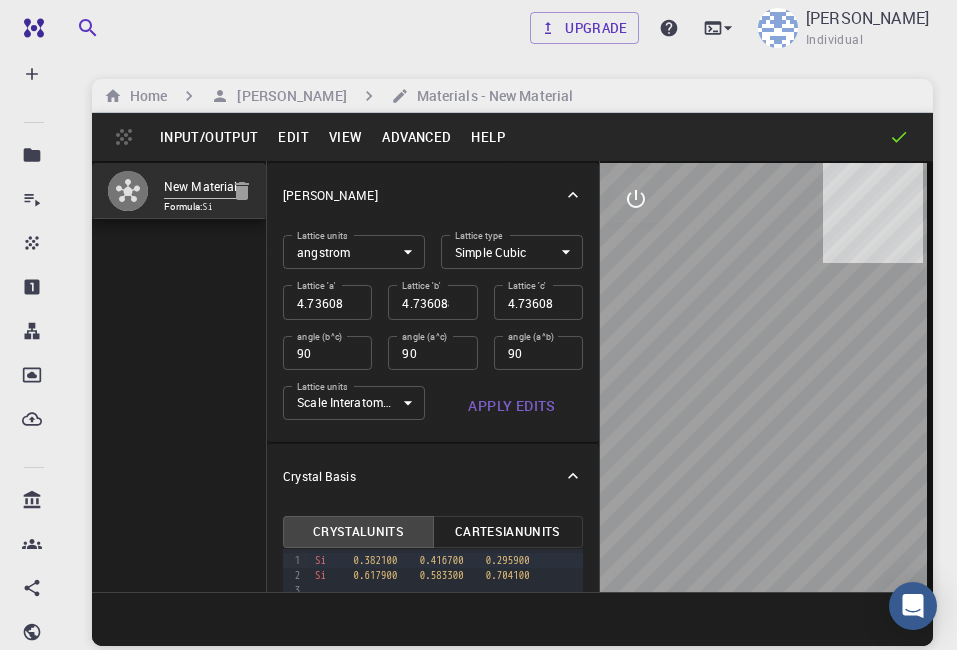 click on "[PERSON_NAME]" at bounding box center [423, 195] 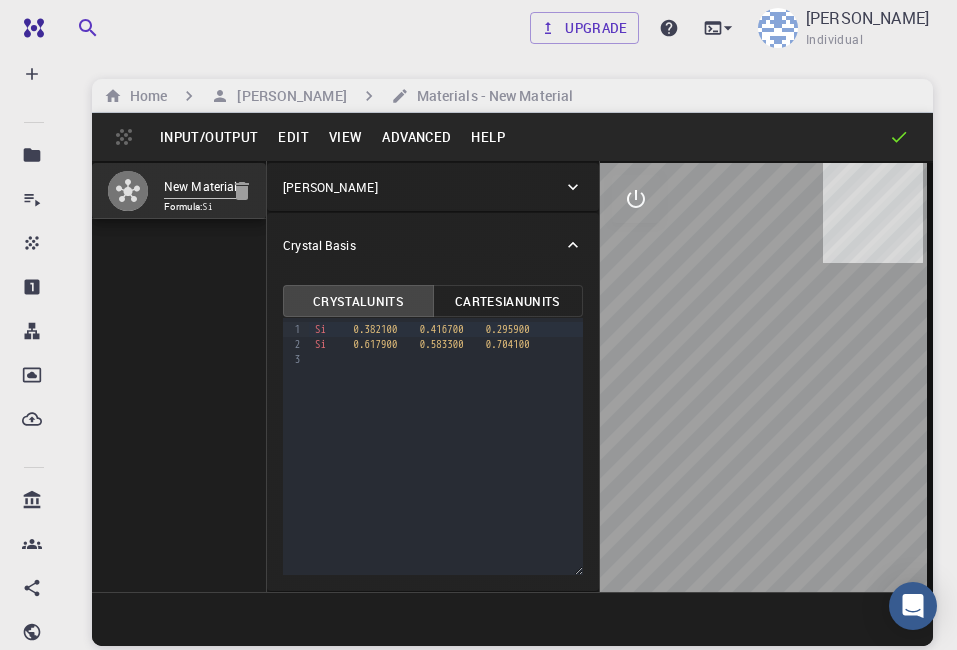 click on "View" at bounding box center (346, 137) 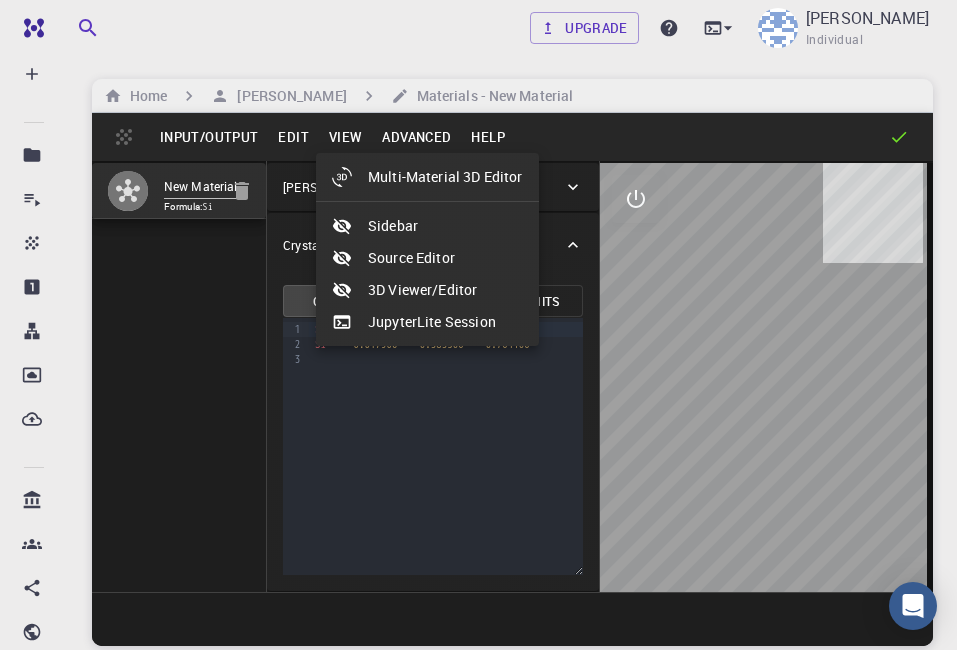 click at bounding box center [478, 325] 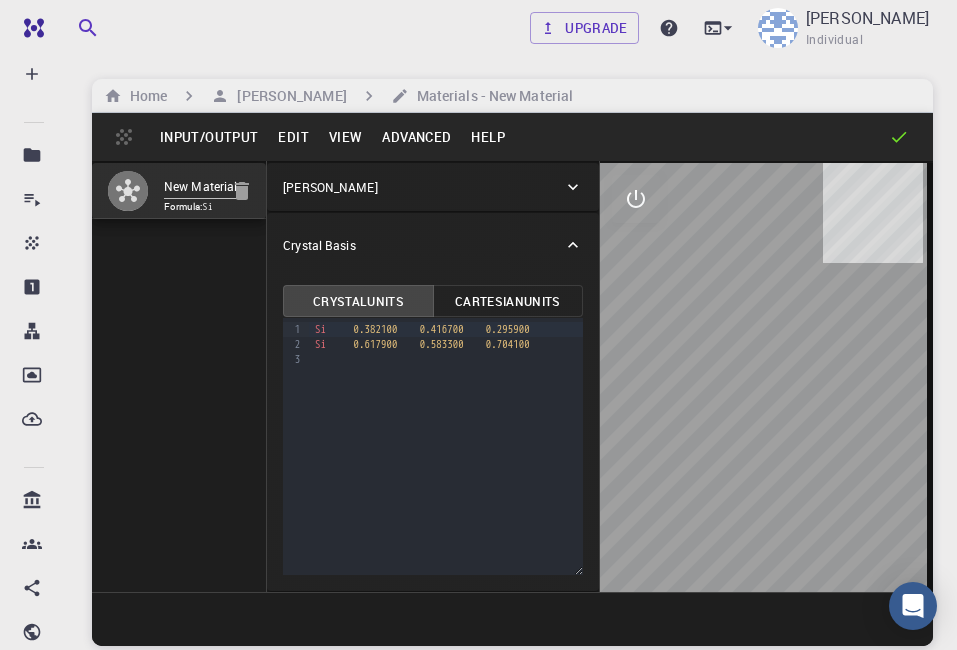 click on "Advanced" at bounding box center (416, 137) 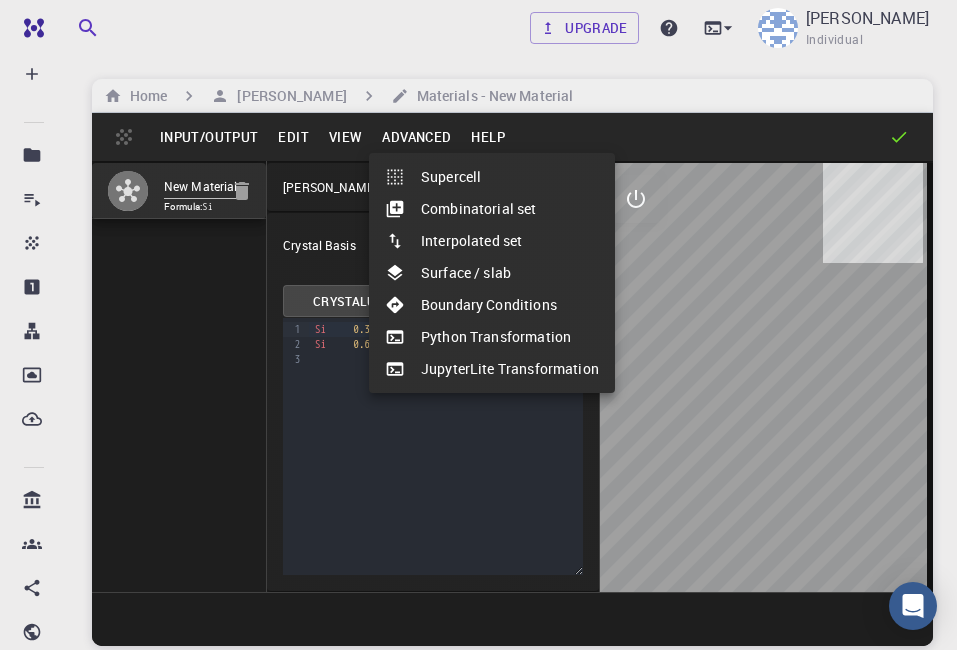 click at bounding box center [478, 325] 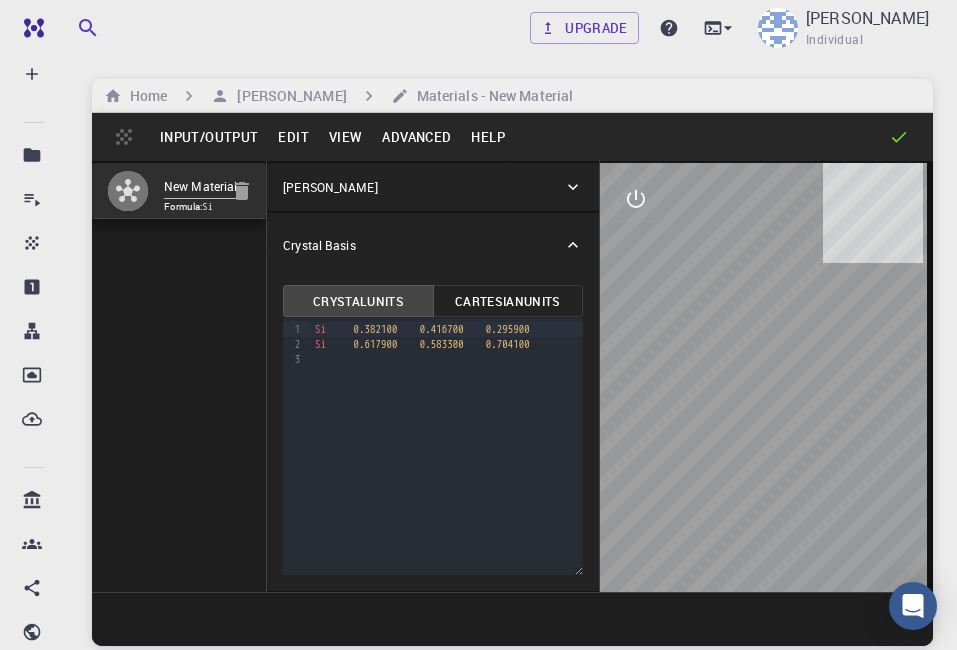 click on "Edit" at bounding box center (293, 137) 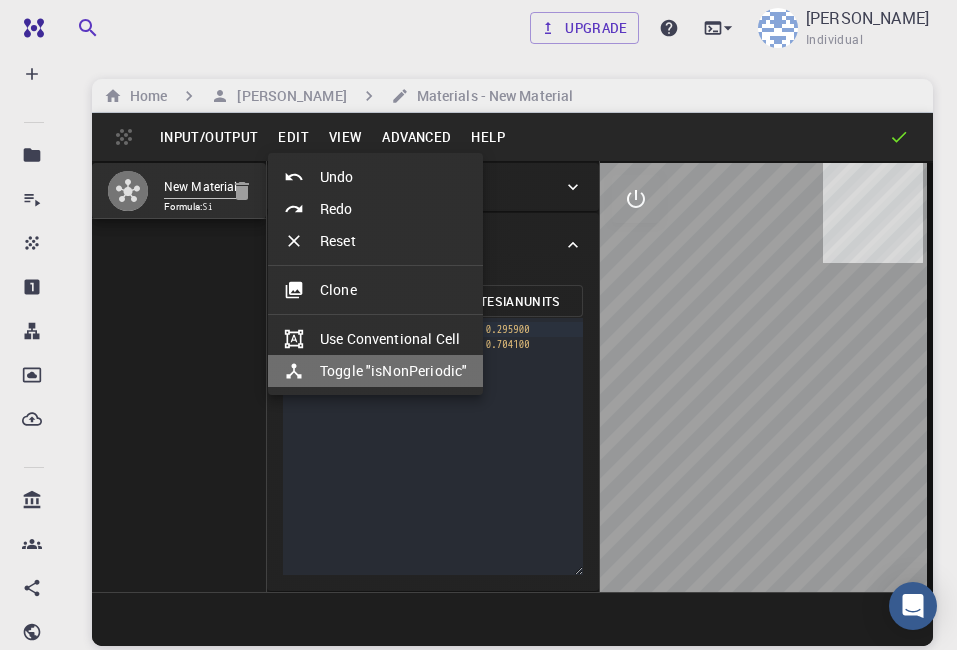 click on "Toggle "isNonPeriodic"" at bounding box center [375, 371] 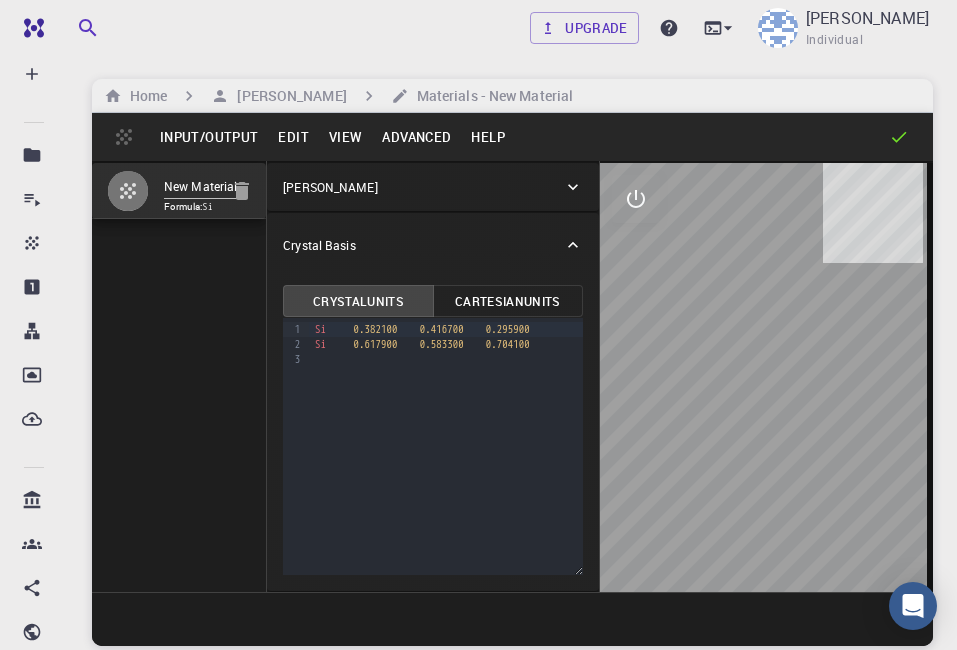 click on "Edit" at bounding box center [293, 137] 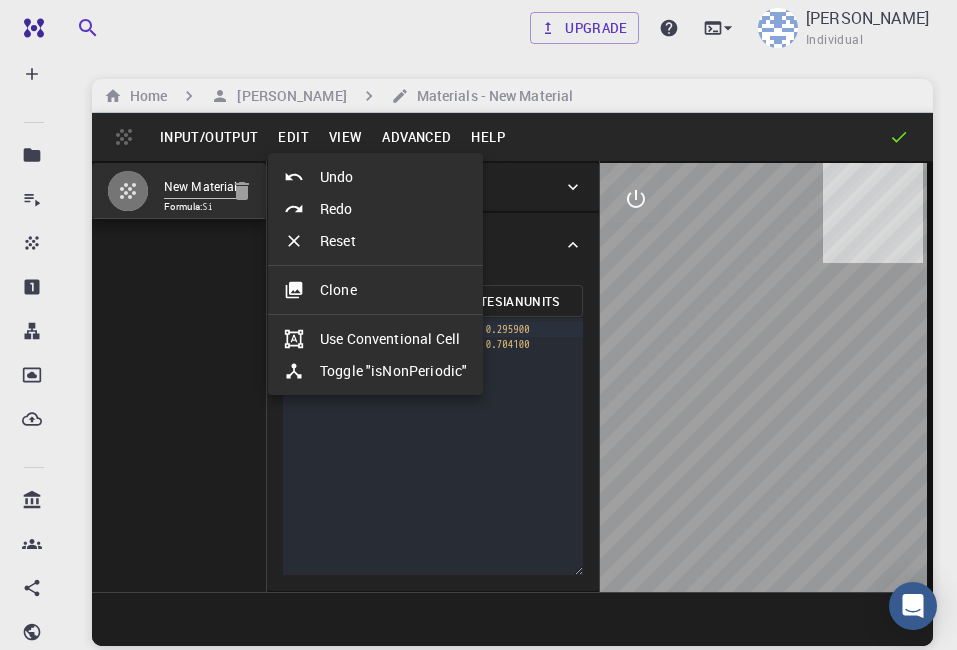 click at bounding box center [302, 371] 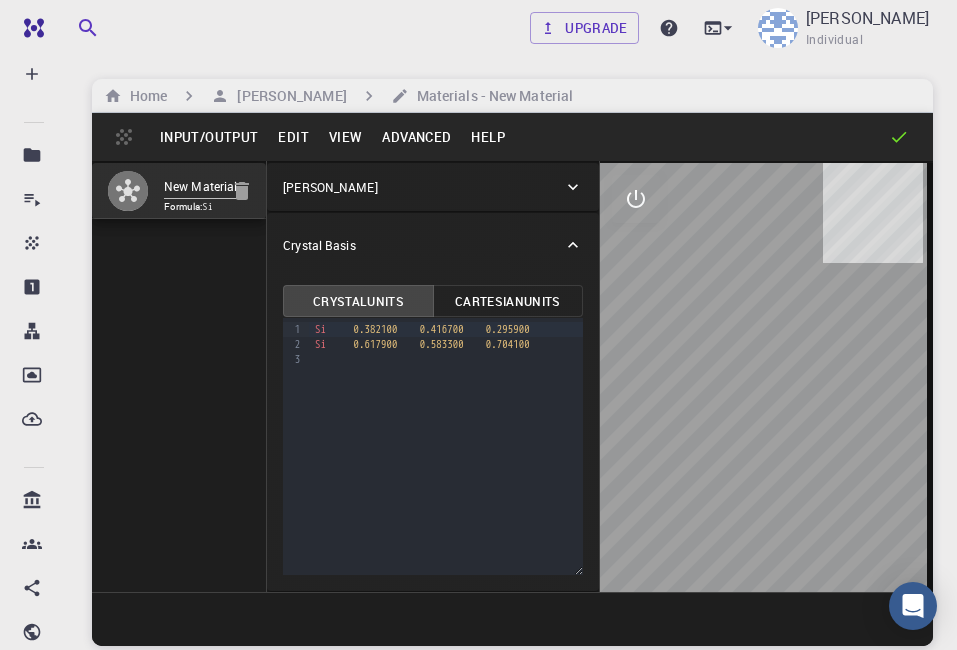 click 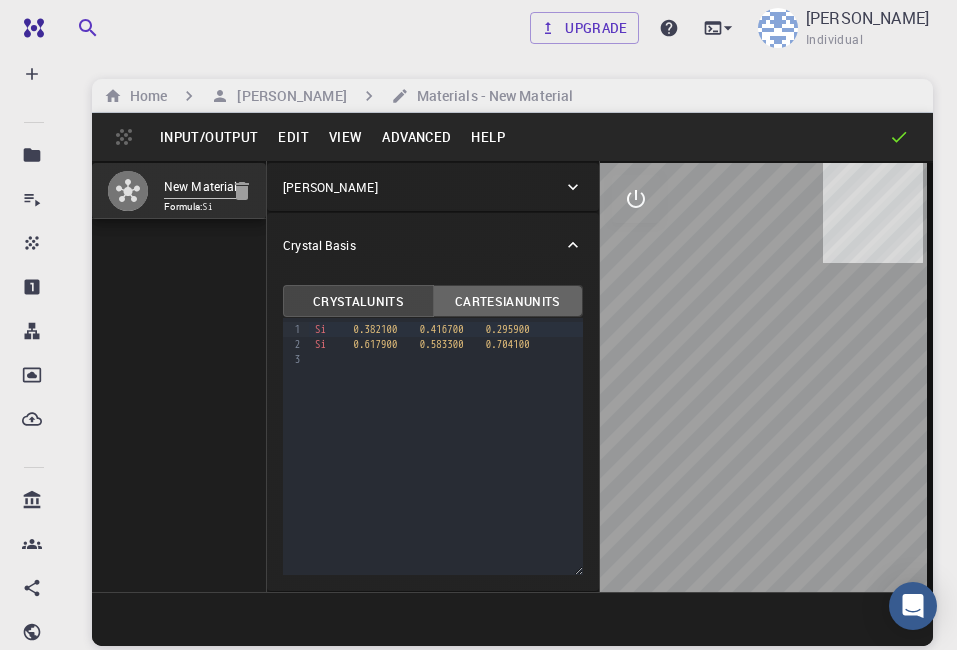 click on "Cartesian  Units" at bounding box center (508, 301) 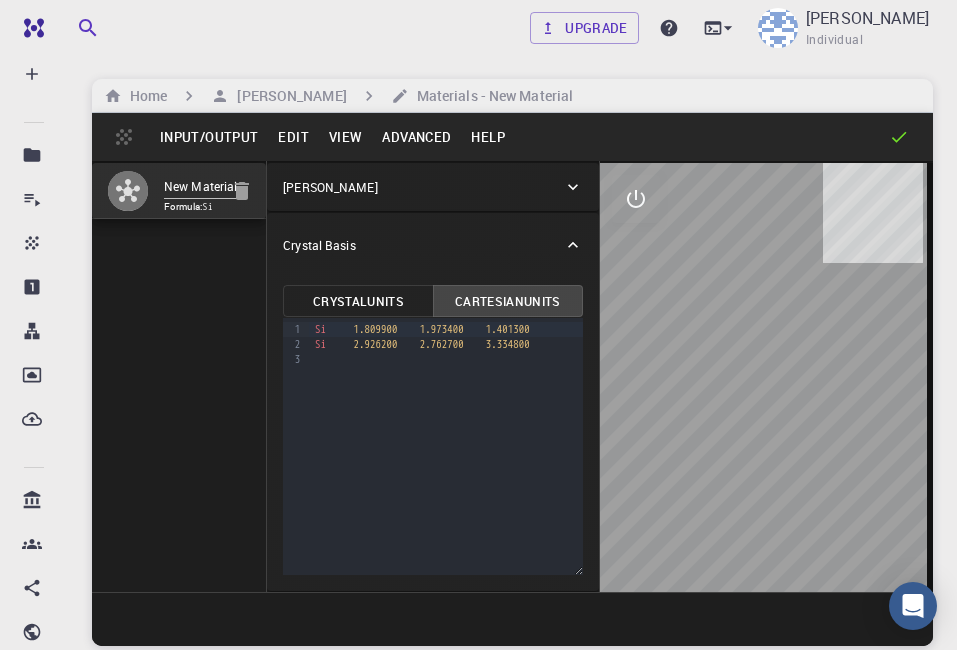 click on "Crystal Basis" at bounding box center (423, 245) 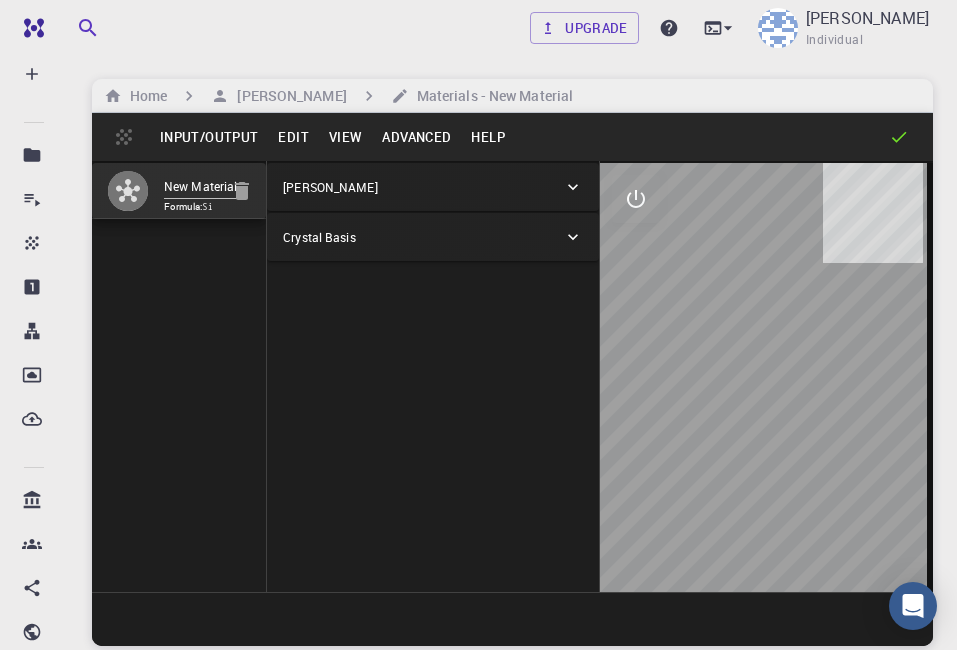 click 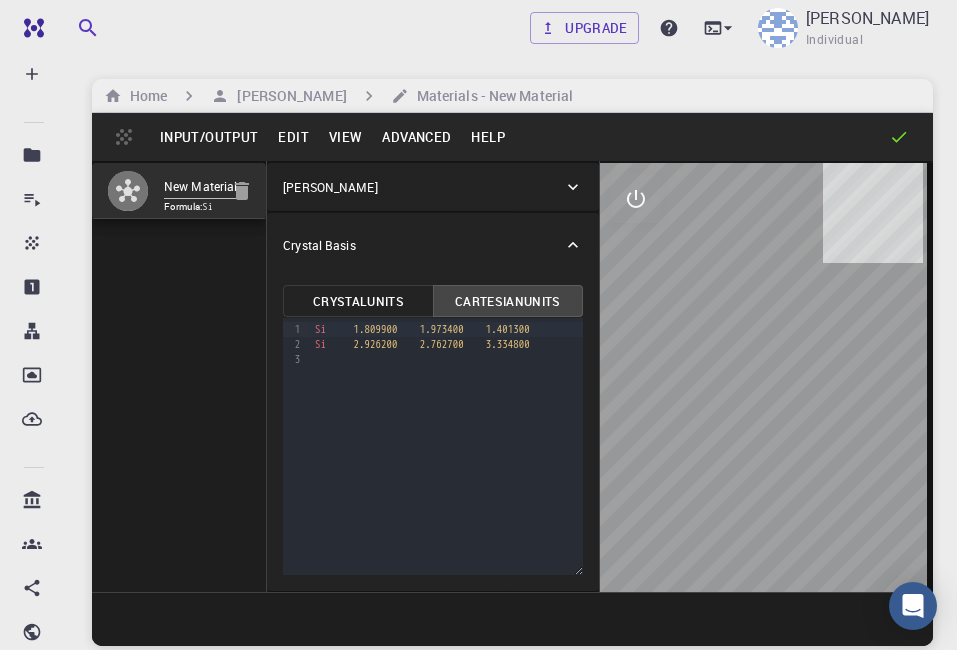 click 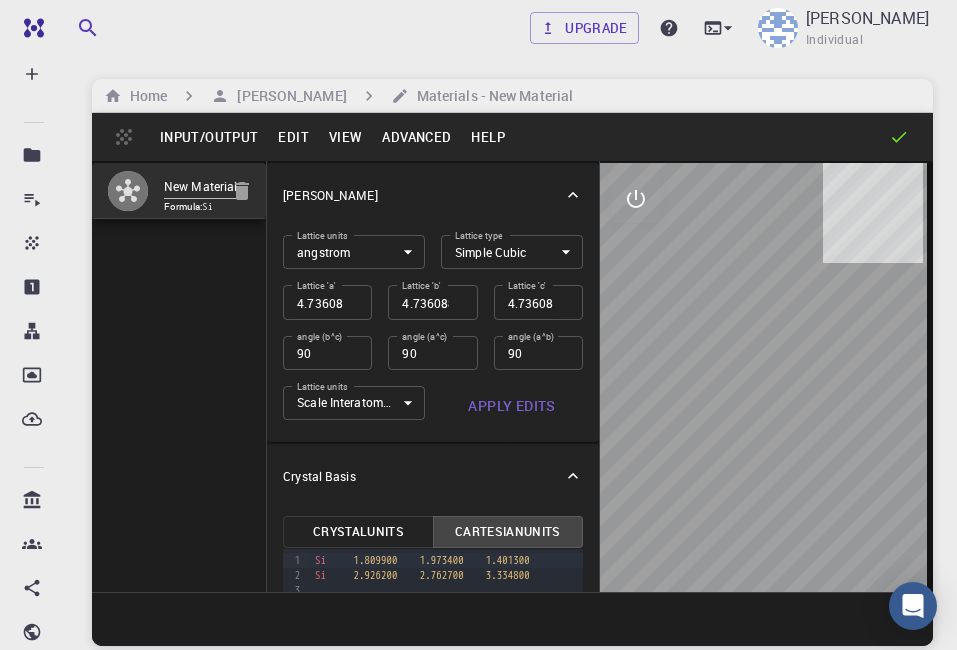 click on "Free Dashboard Create New Job New Material Create Material Upload File Import from Bank Import from 3rd Party New Workflow New Project Projects Jobs Materials Properties Workflows Dropbox External Uploads Bank Materials Workflows Accounts Shared with me Shared publicly Shared externally Documentation Contact Support Compute load: Low Upgrade [PERSON_NAME] Individual Home [PERSON_NAME] Materials - New Material Input/Output Edit View Advanced Help New Material Formula:  Si [PERSON_NAME] Lattice units angstrom angstrom Lattice units Lattice type Simple Cubic CUB Lattice type Lattice 'a' 4.736088535 Lattice 'a' Lattice 'b' 4.736088535 Lattice 'b' Lattice 'c' 4.736088535 Lattice 'c' angle (b^c) 90 angle (b^c) angle (a^c) 90 angle (a^c) angle (a^b) 90 angle (a^b) Lattice units Scale Interatomic Distances 0 Lattice units Apply Edits Crystal Basis Crystal  Units Cartesian  Units 9 1 2 3 › Si       1.809900      1.973400      1.401300   Si       2.926200      2.762700" at bounding box center [478, 401] 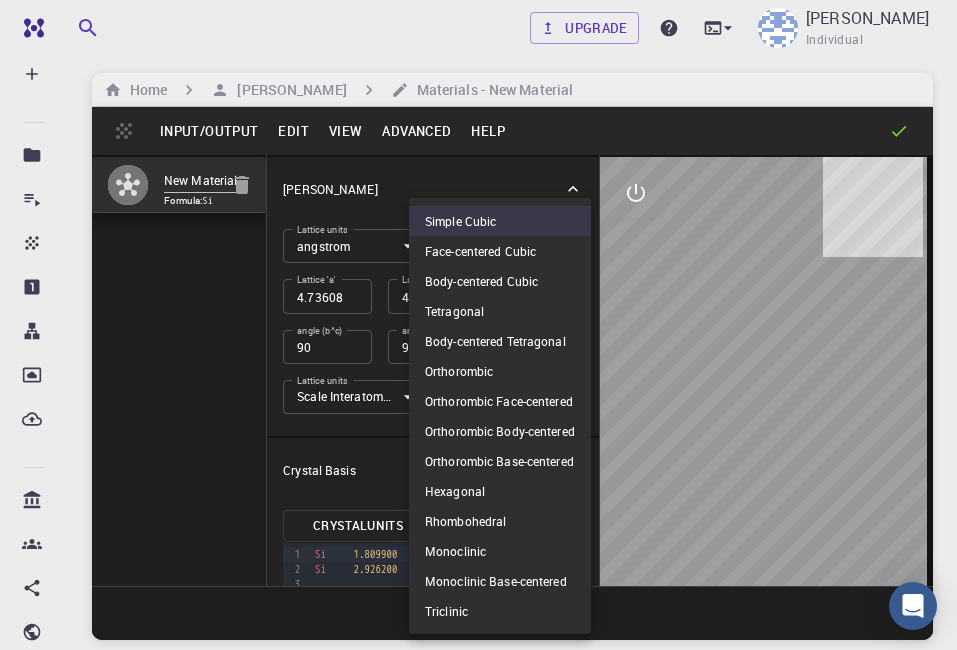 scroll, scrollTop: 0, scrollLeft: 0, axis: both 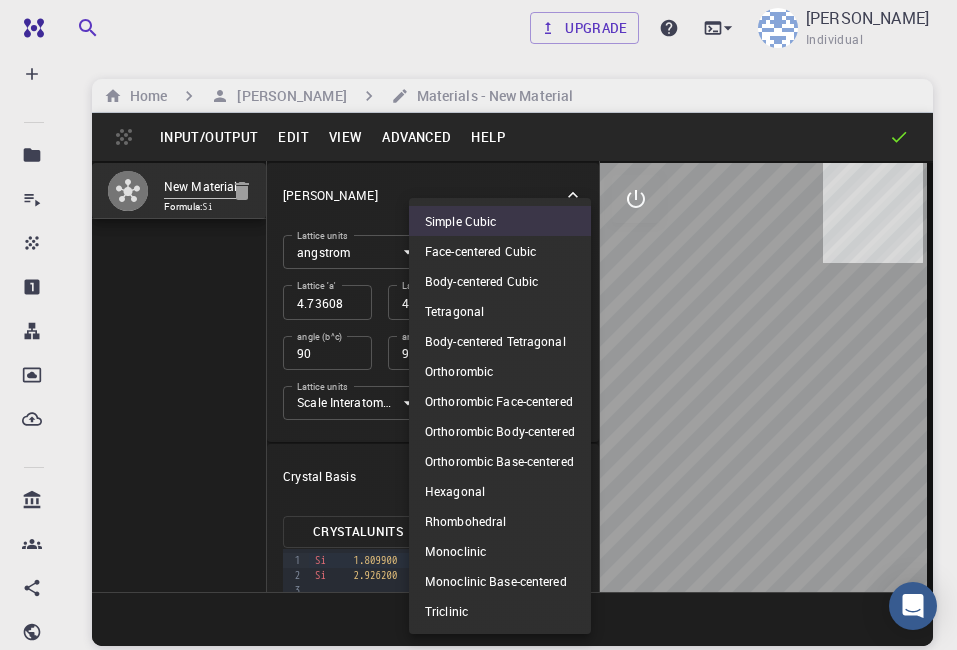 click at bounding box center (478, 325) 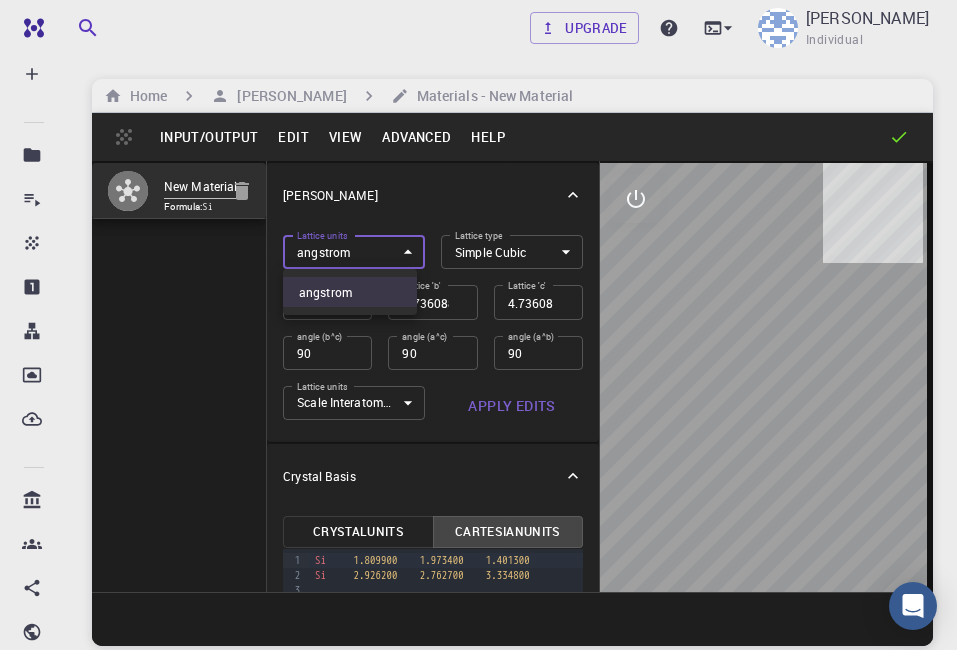 click on "Free Dashboard Create New Job New Material Create Material Upload File Import from Bank Import from 3rd Party New Workflow New Project Projects Jobs Materials Properties Workflows Dropbox External Uploads Bank Materials Workflows Accounts Shared with me Shared publicly Shared externally Documentation Contact Support Compute load: Low Upgrade [PERSON_NAME] Individual Home [PERSON_NAME] Materials - New Material Input/Output Edit View Advanced Help New Material Formula:  Si [PERSON_NAME] Lattice units angstrom angstrom Lattice units Lattice type Simple Cubic CUB Lattice type Lattice 'a' 4.736088535 Lattice 'a' Lattice 'b' 4.736088535 Lattice 'b' Lattice 'c' 4.736088535 Lattice 'c' angle (b^c) 90 angle (b^c) angle (a^c) 90 angle (a^c) angle (a^b) 90 angle (a^b) Lattice units Scale Interatomic Distances 0 Lattice units Apply Edits Crystal Basis Crystal  Units Cartesian  Units 9 1 2 3 › Si       1.809900      1.973400      1.401300   Si       2.926200      2.762700" at bounding box center (478, 401) 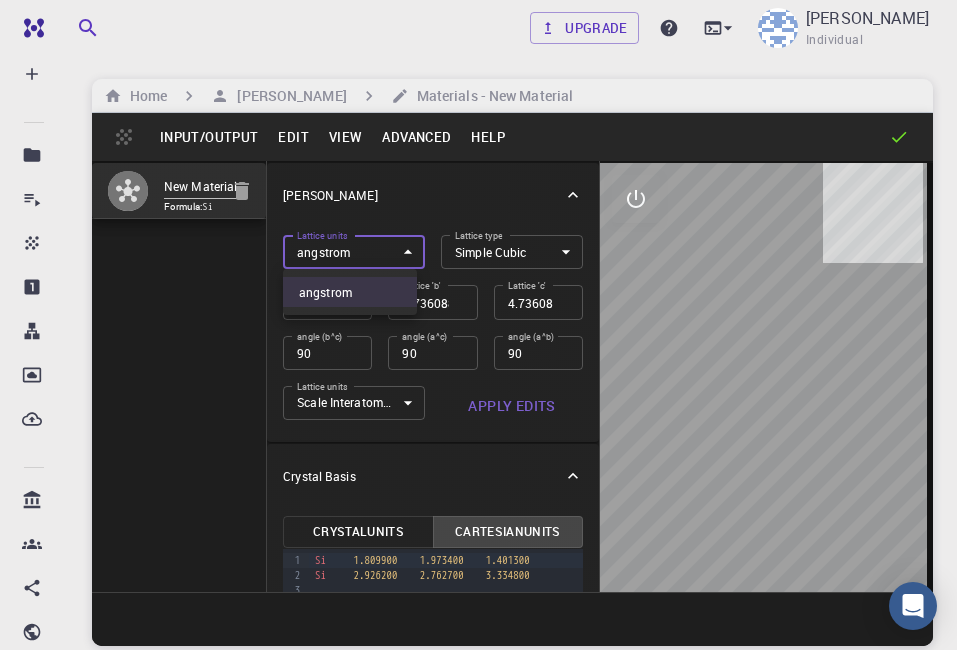 click at bounding box center (478, 325) 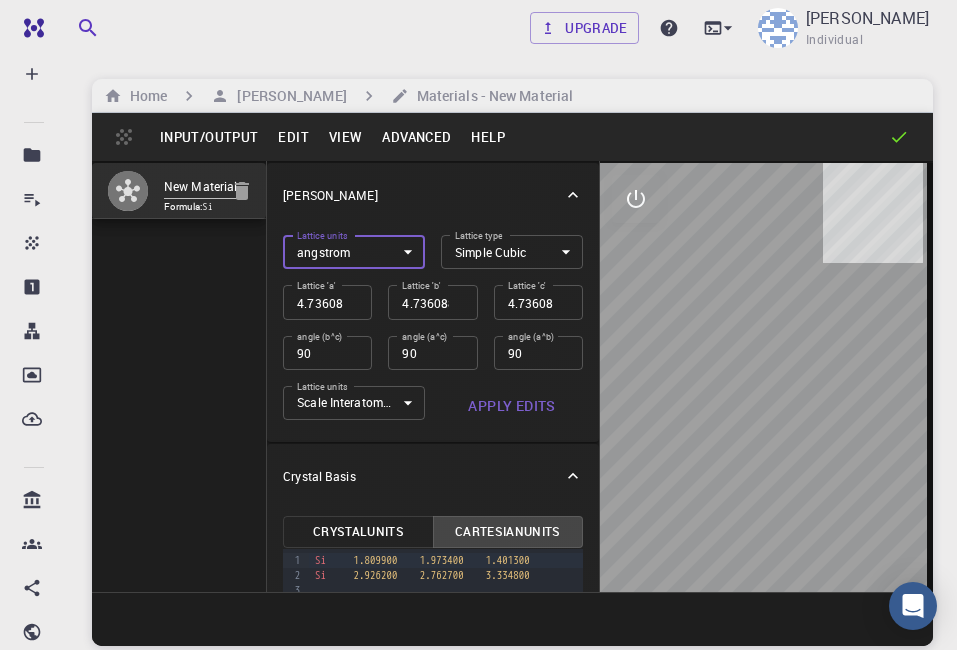 click on "[PERSON_NAME]" at bounding box center [423, 195] 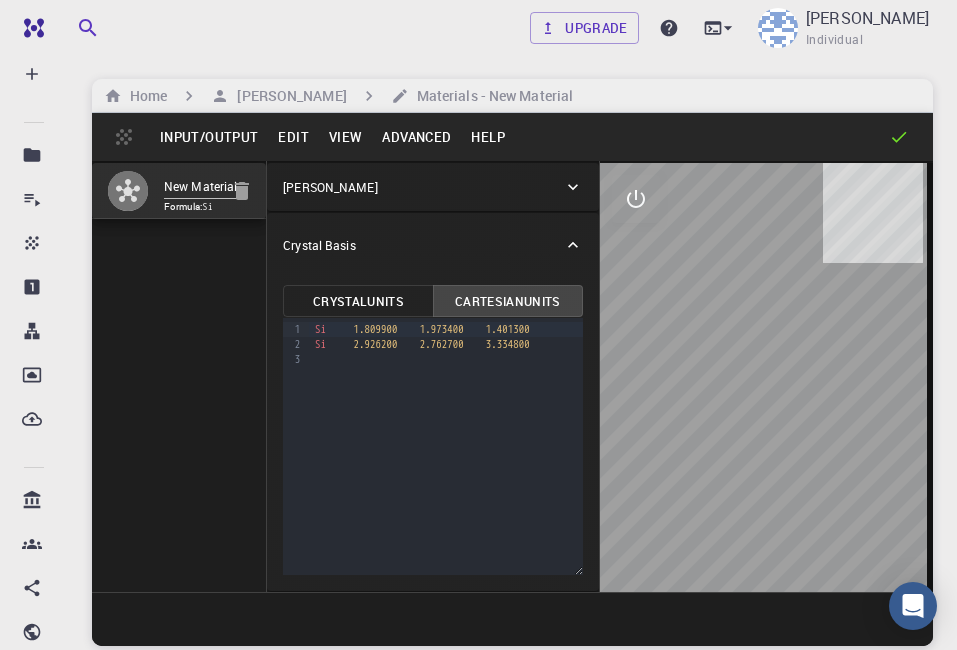click 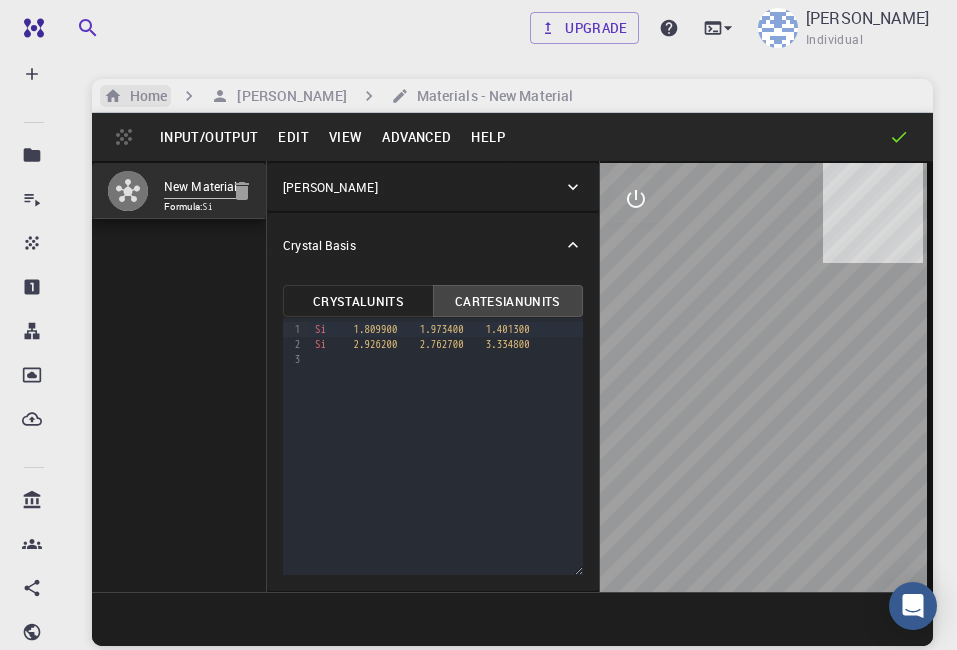 click on "Home" at bounding box center (144, 96) 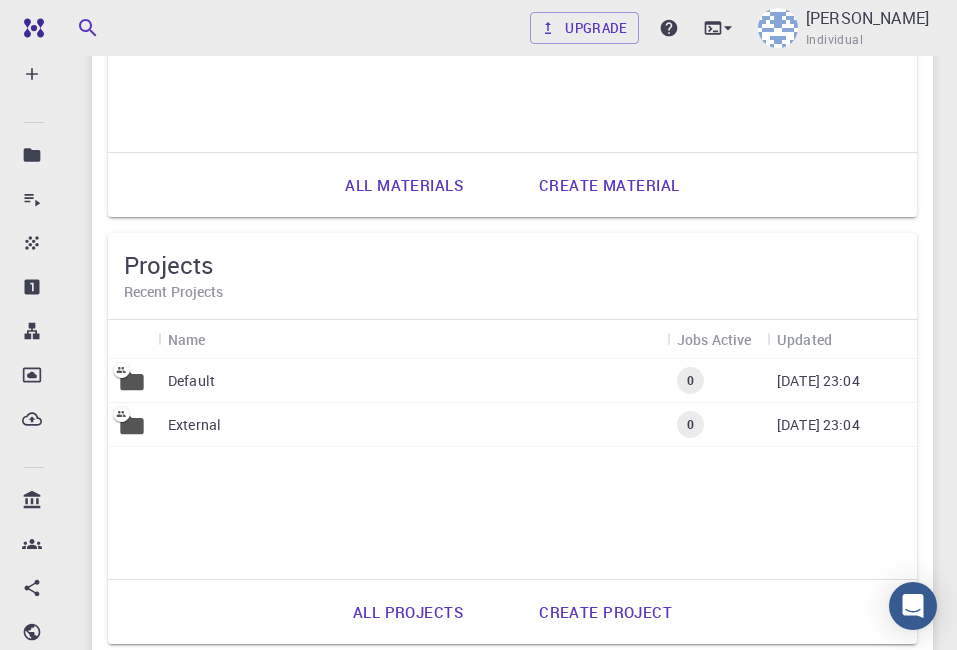 scroll, scrollTop: 1700, scrollLeft: 0, axis: vertical 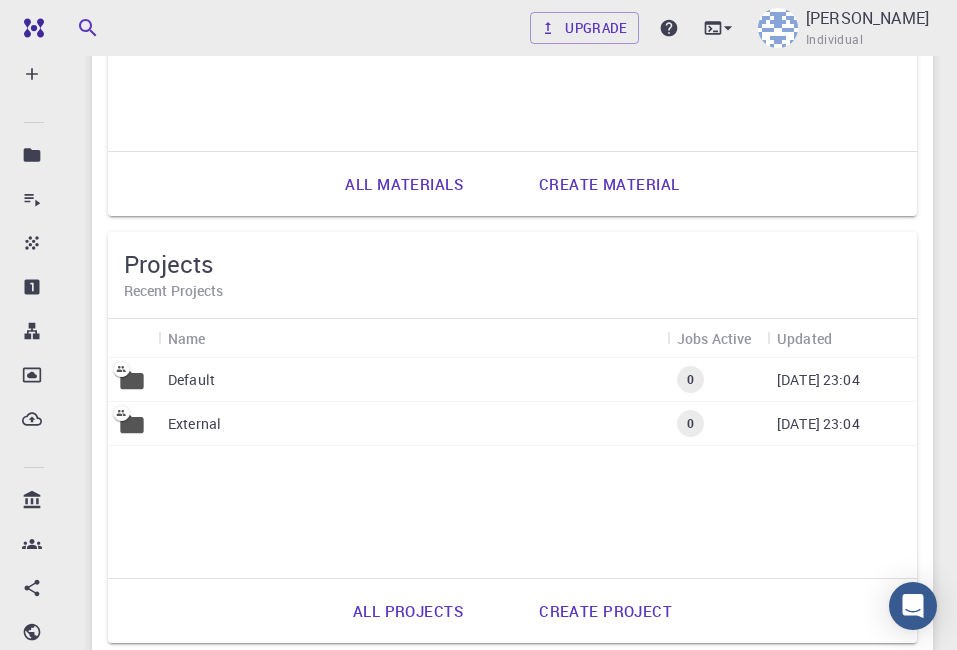 drag, startPoint x: 612, startPoint y: 179, endPoint x: 957, endPoint y: 278, distance: 358.9234 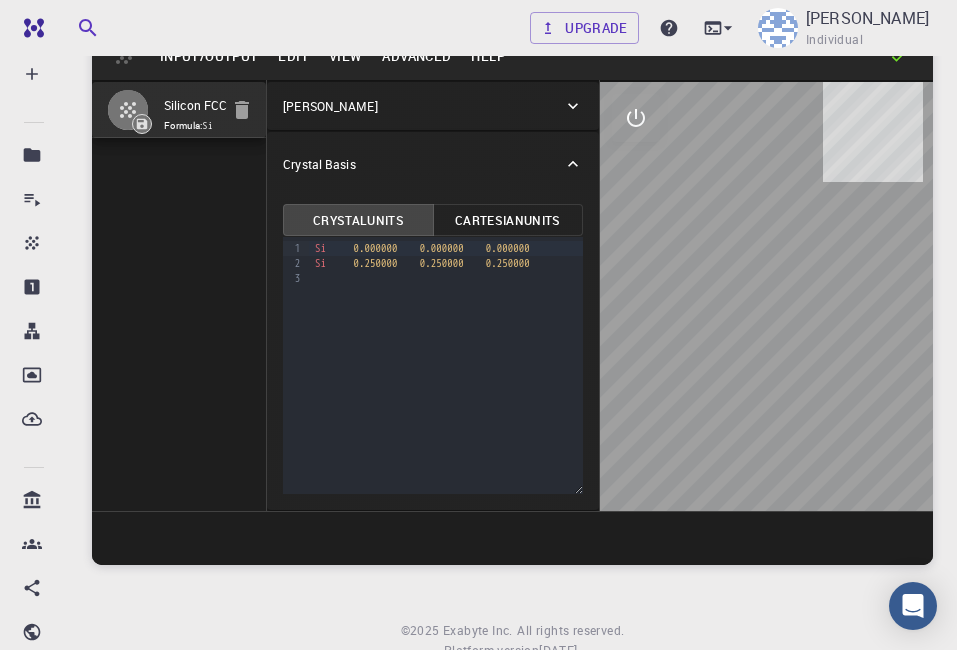 scroll, scrollTop: 52, scrollLeft: 0, axis: vertical 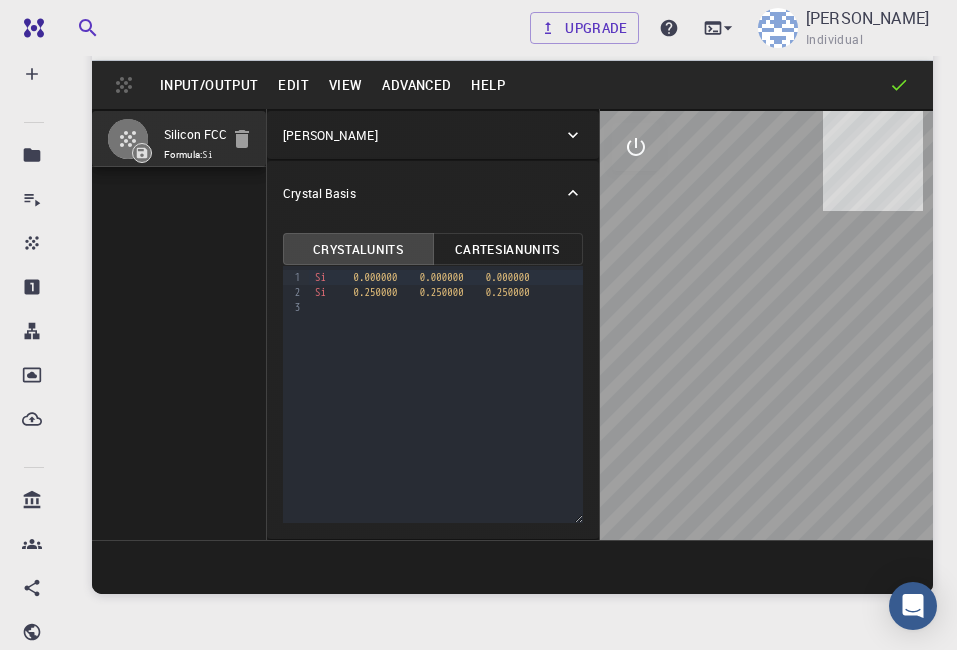 click on "Edit" at bounding box center [293, 85] 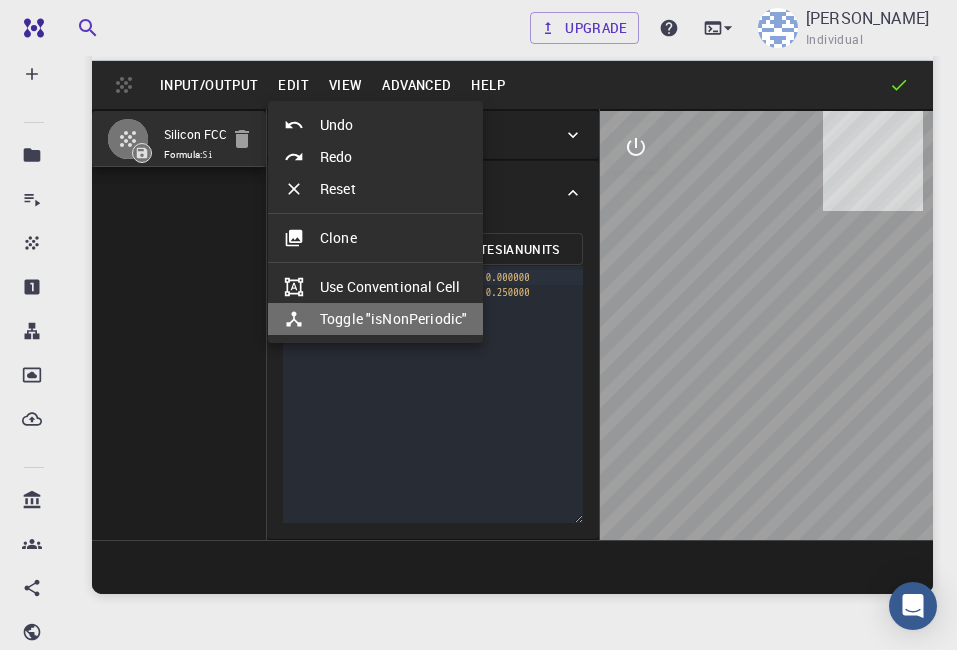 click on "Toggle "isNonPeriodic"" at bounding box center (375, 319) 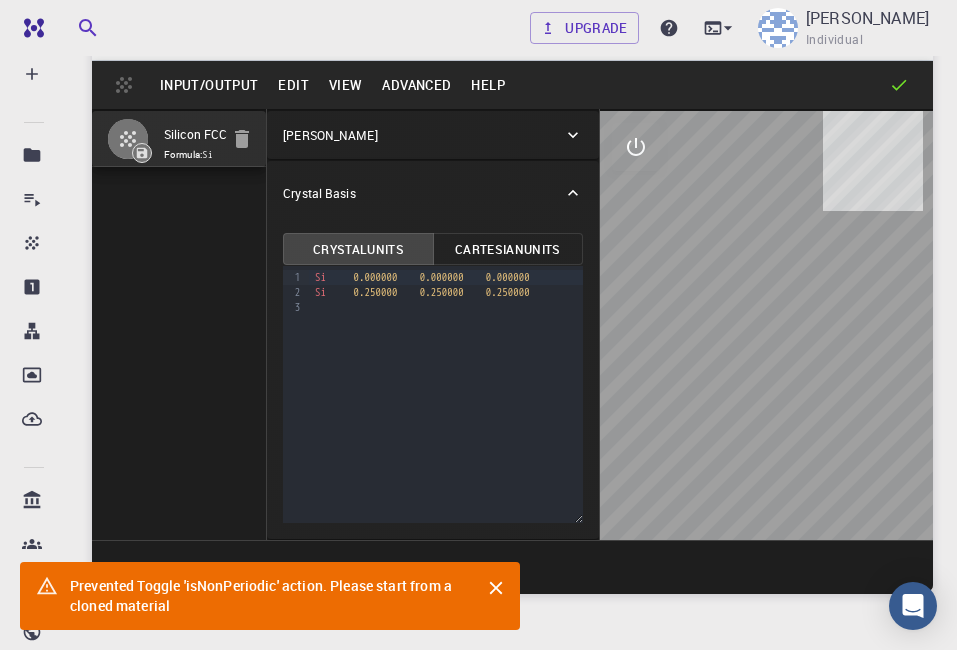 click on "Edit" at bounding box center [293, 85] 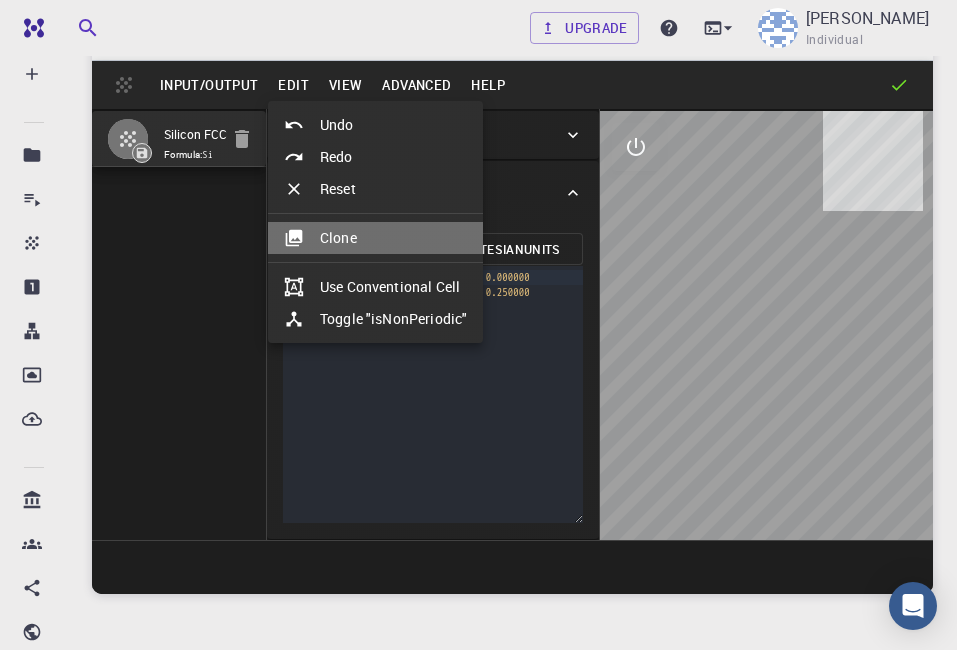 click at bounding box center [302, 238] 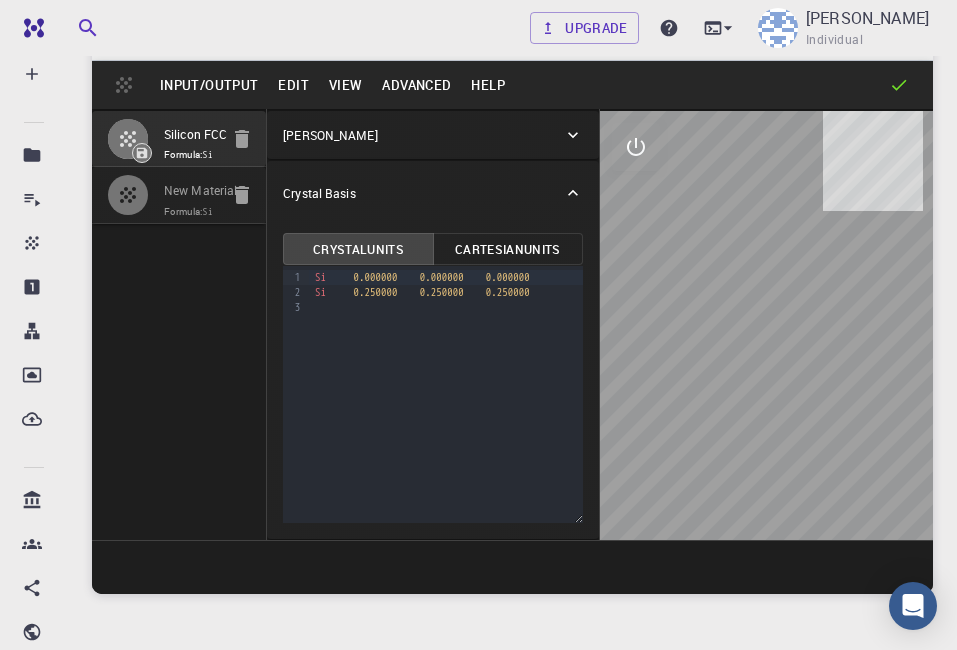 click on "Formula:  Si" at bounding box center [191, 212] 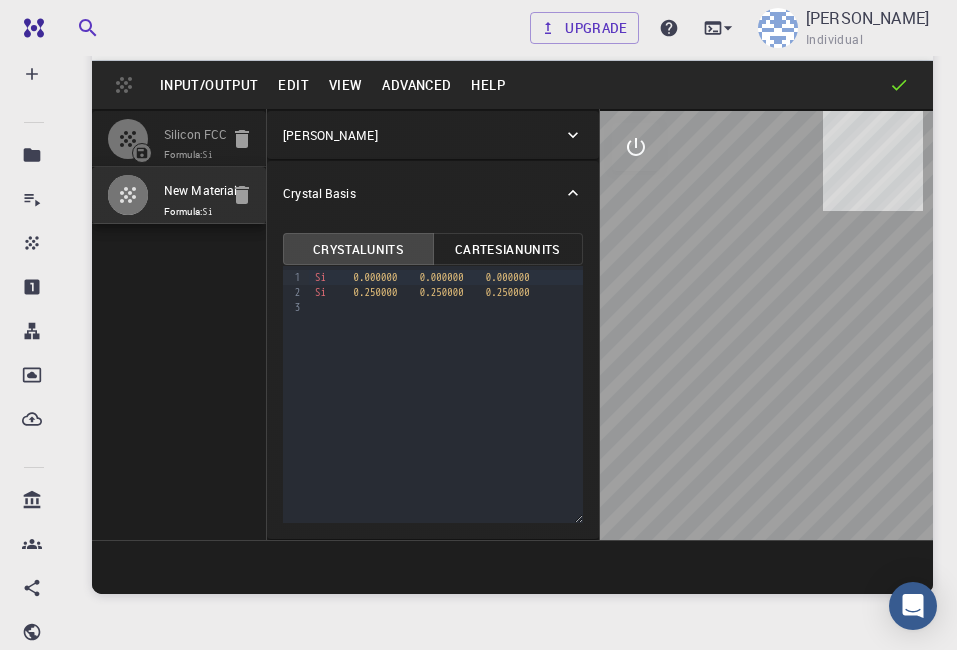 click 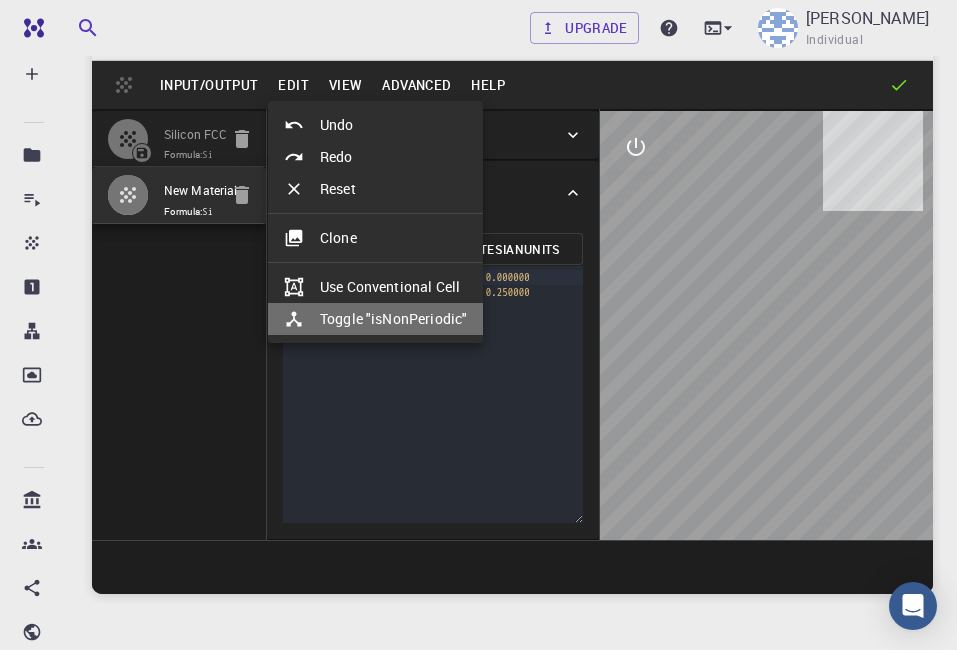 click at bounding box center [302, 319] 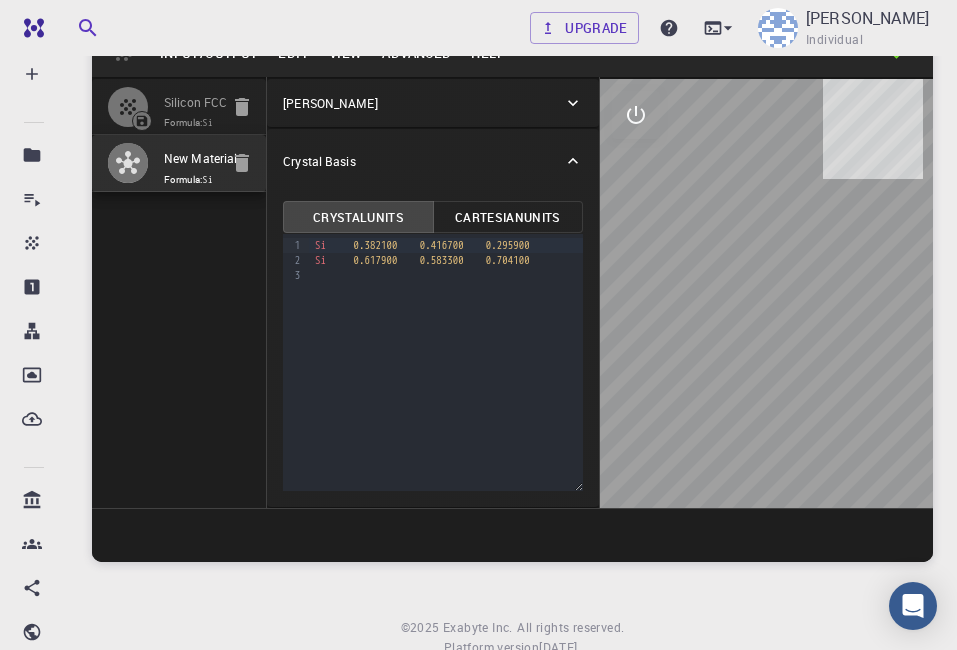 scroll, scrollTop: 52, scrollLeft: 0, axis: vertical 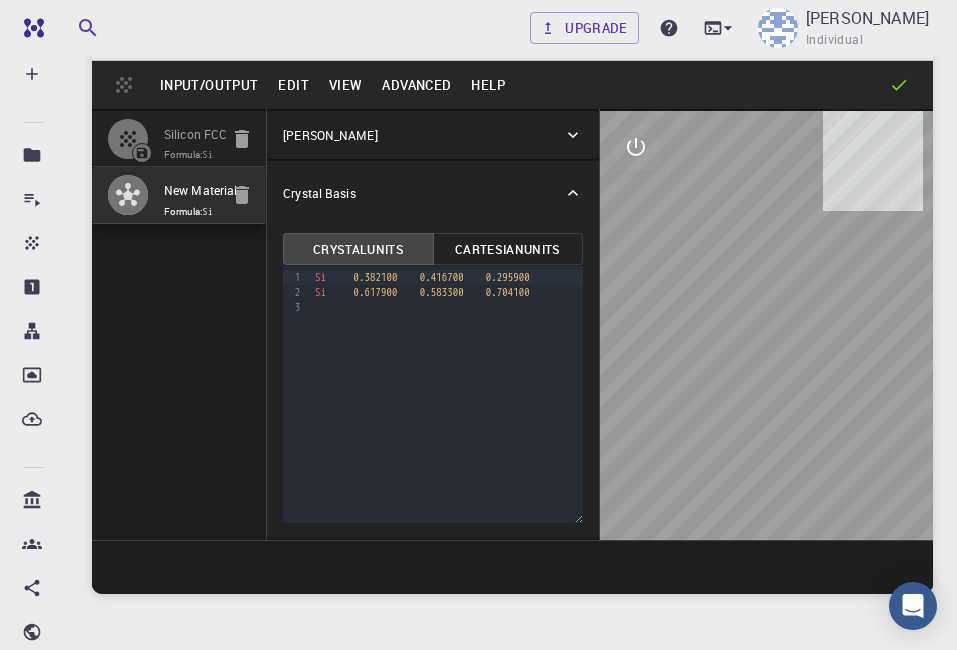 click 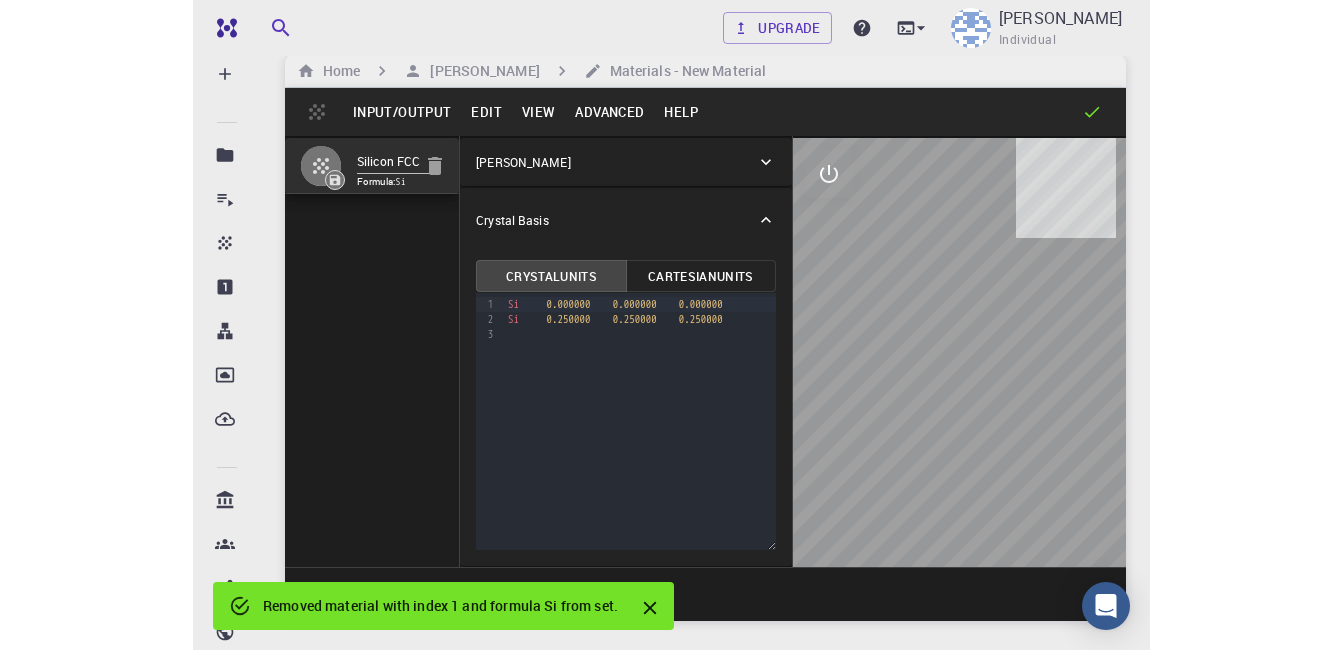 scroll, scrollTop: 0, scrollLeft: 0, axis: both 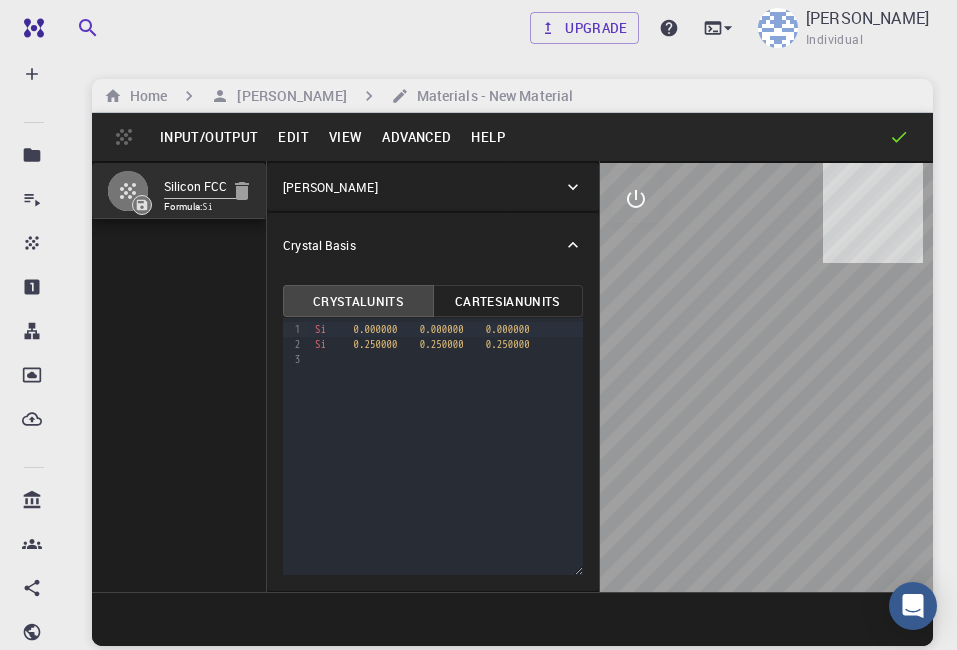 click on "Edit" at bounding box center (293, 137) 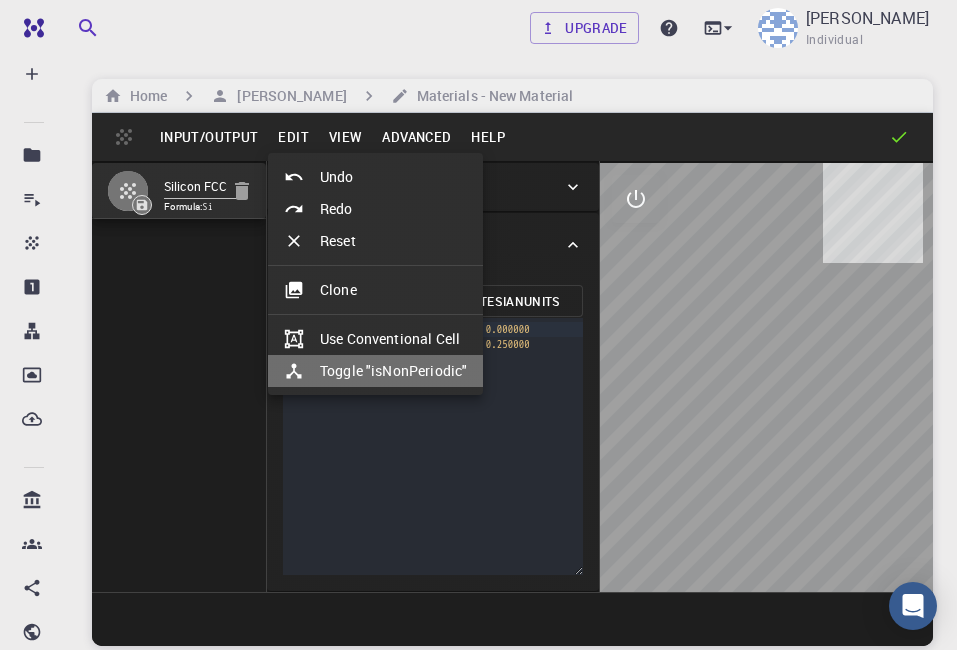 click on "Toggle "isNonPeriodic"" at bounding box center (375, 371) 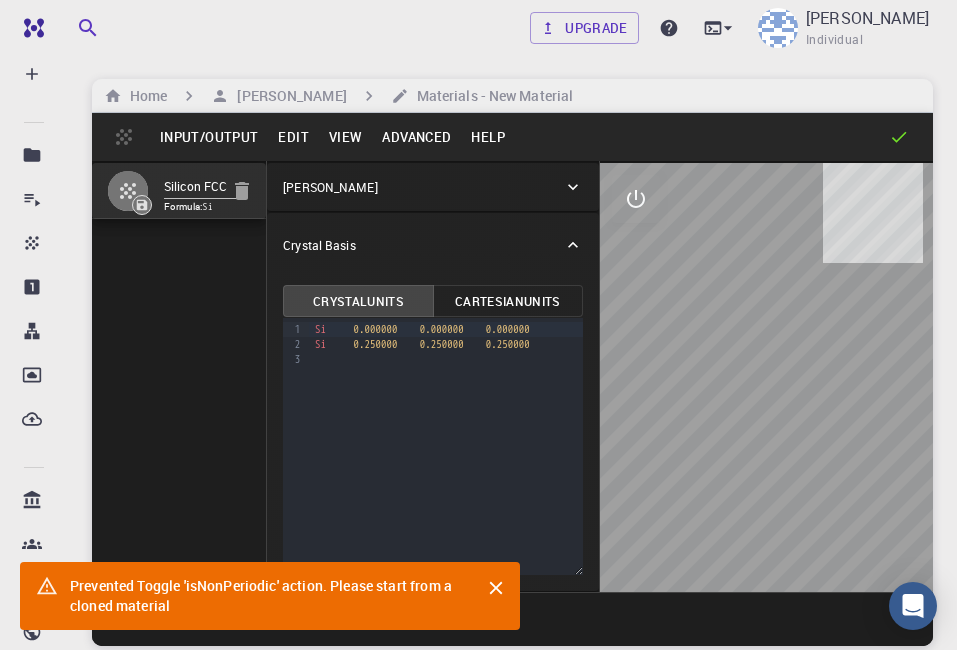 click on "Edit" at bounding box center [293, 137] 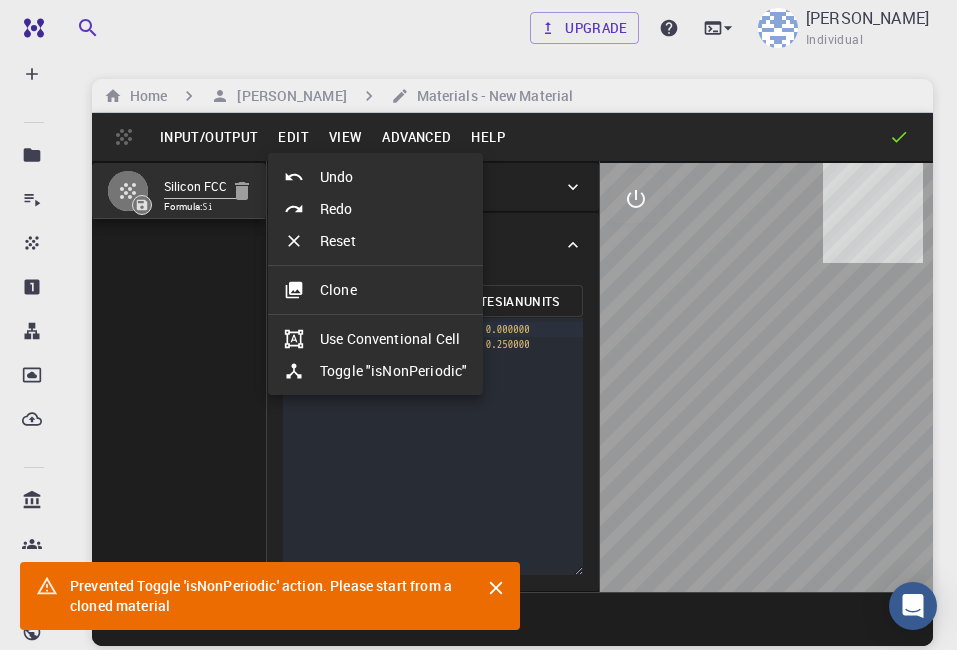 click at bounding box center [302, 290] 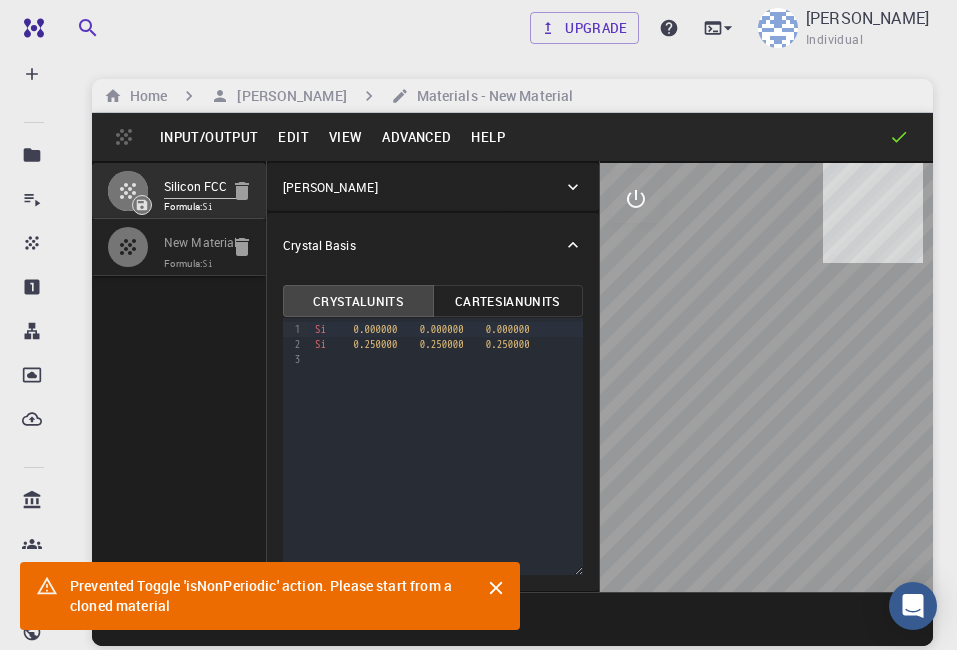 click on "Formula:  Si" at bounding box center [191, 264] 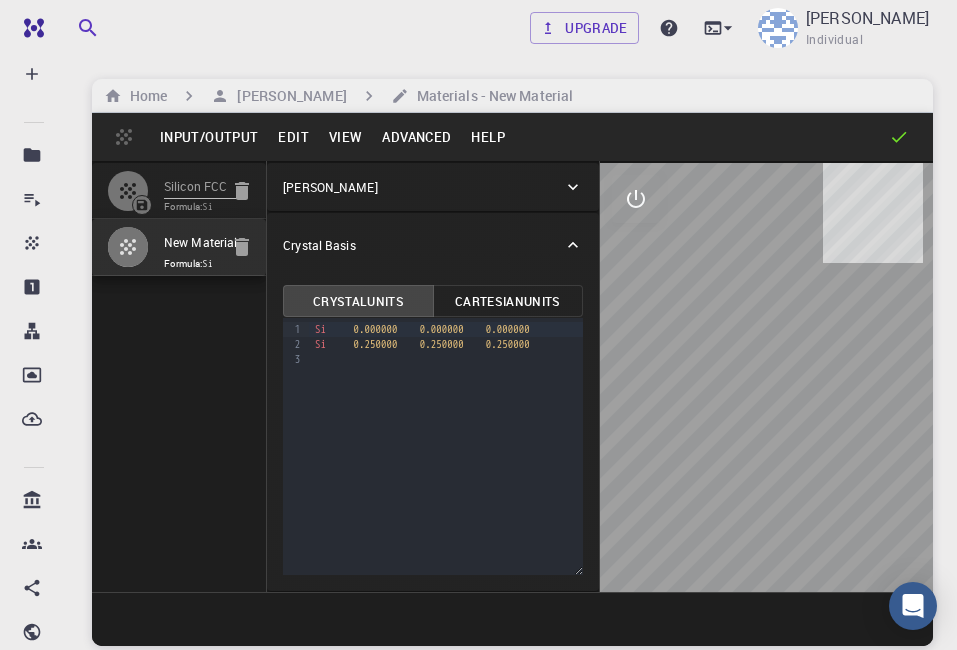 click on "Edit" at bounding box center [293, 137] 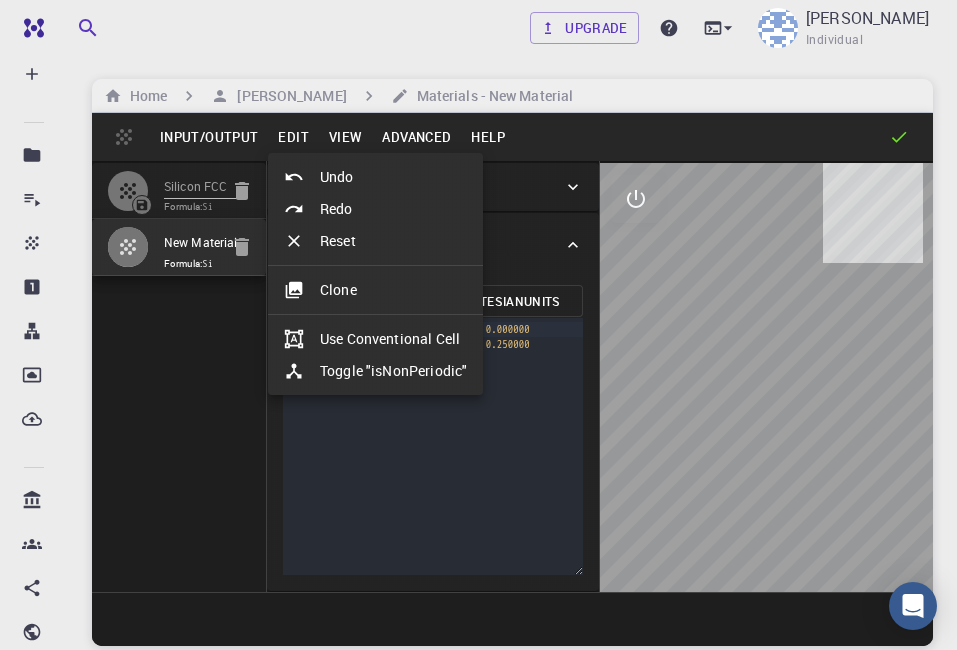 click 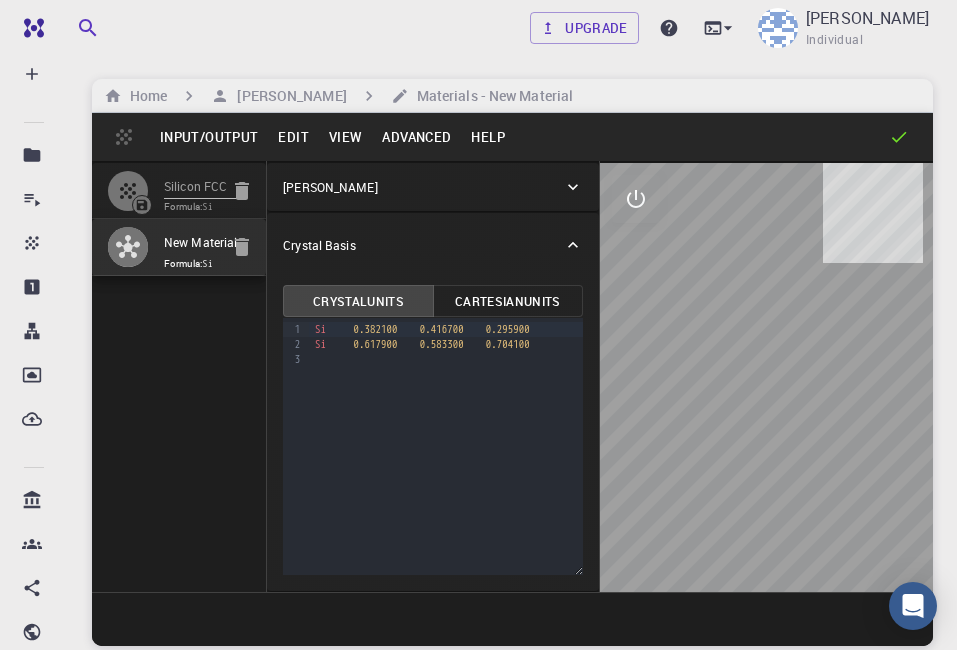 click 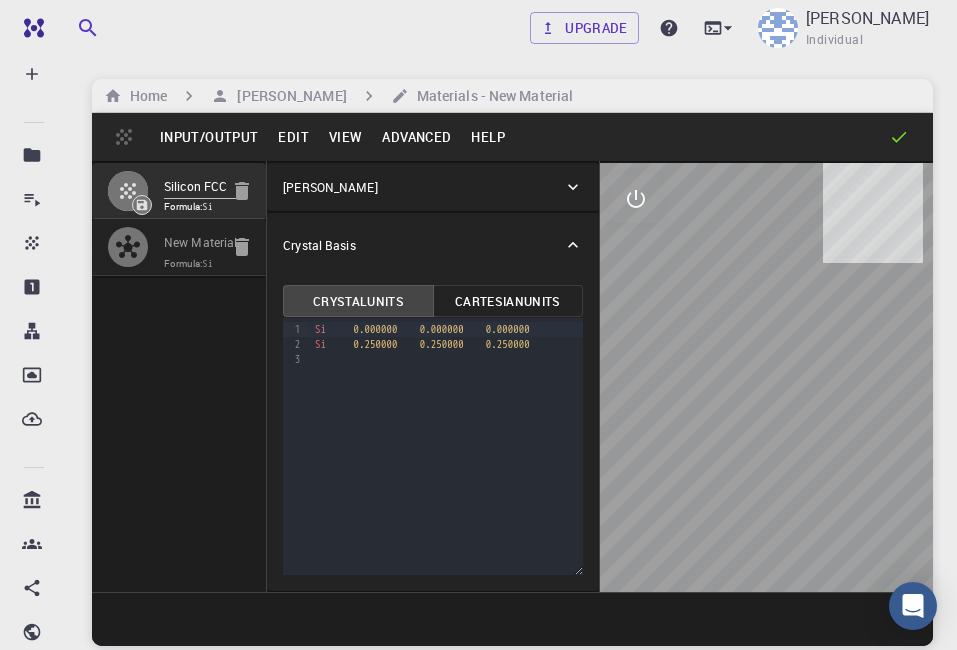 click 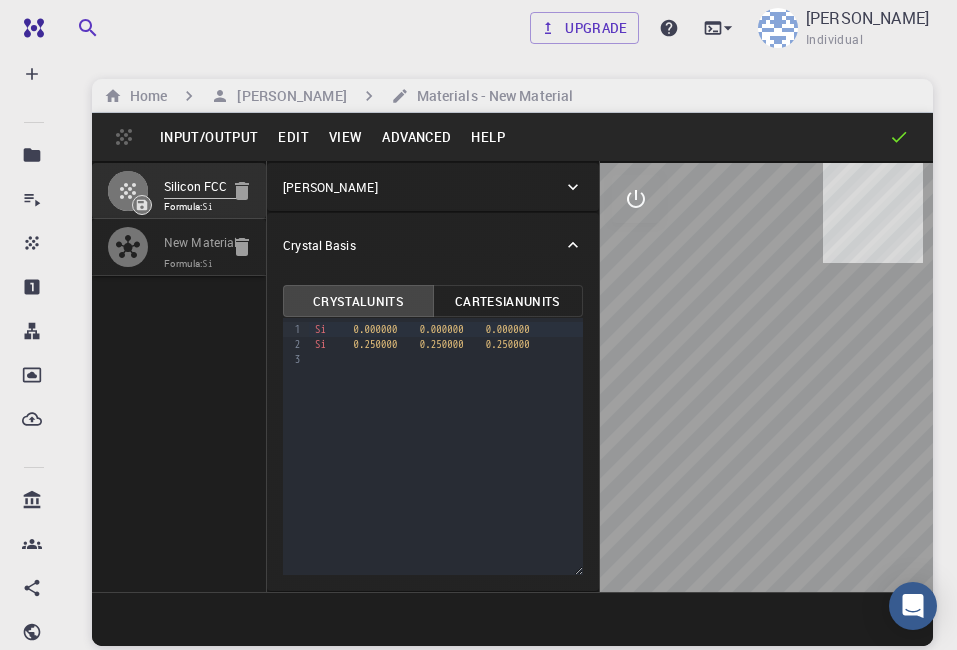 type on "CUB" 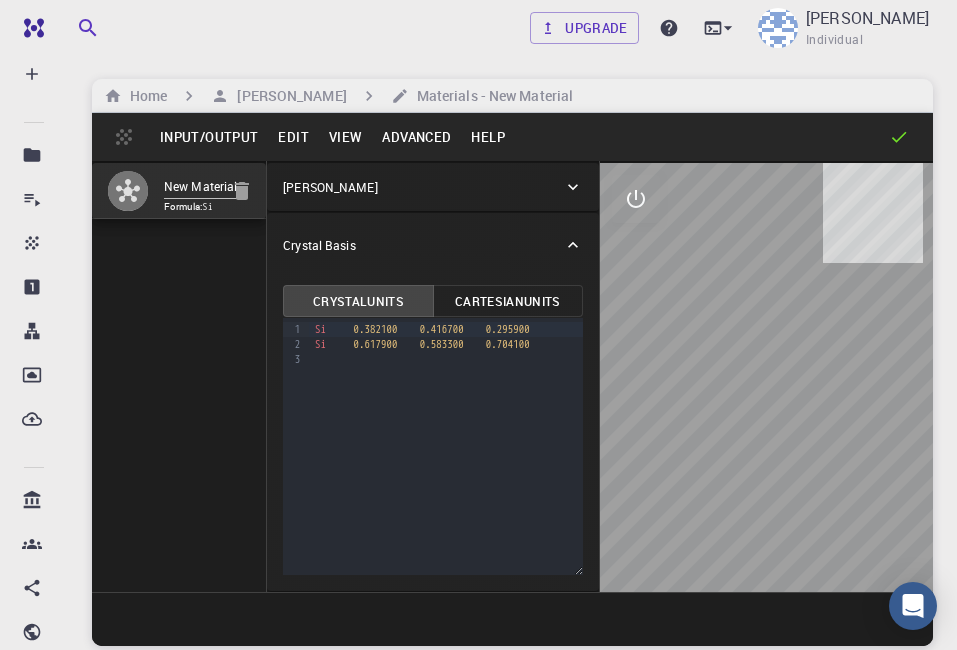 click on "Formula:  Si" at bounding box center [191, 207] 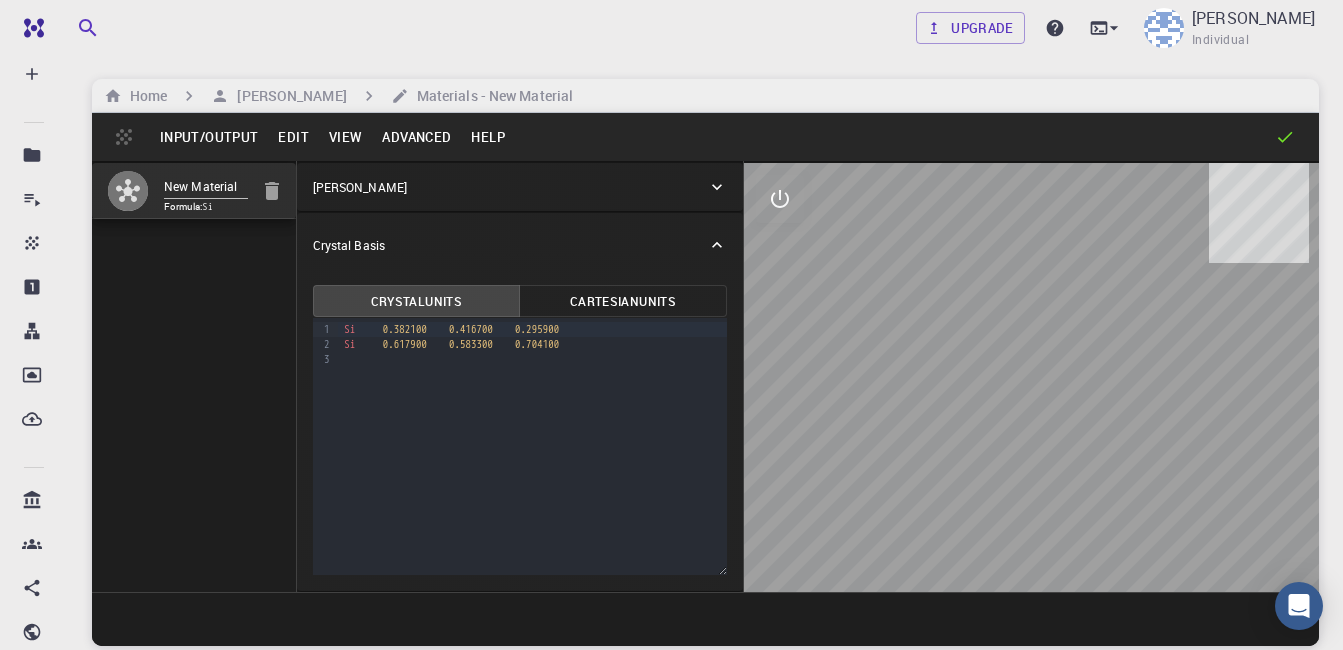 click on "9 1 2 3 › Si       0.382100      0.416700      0.295900   Si       0.617900      0.583300      0.704100" at bounding box center (520, 446) 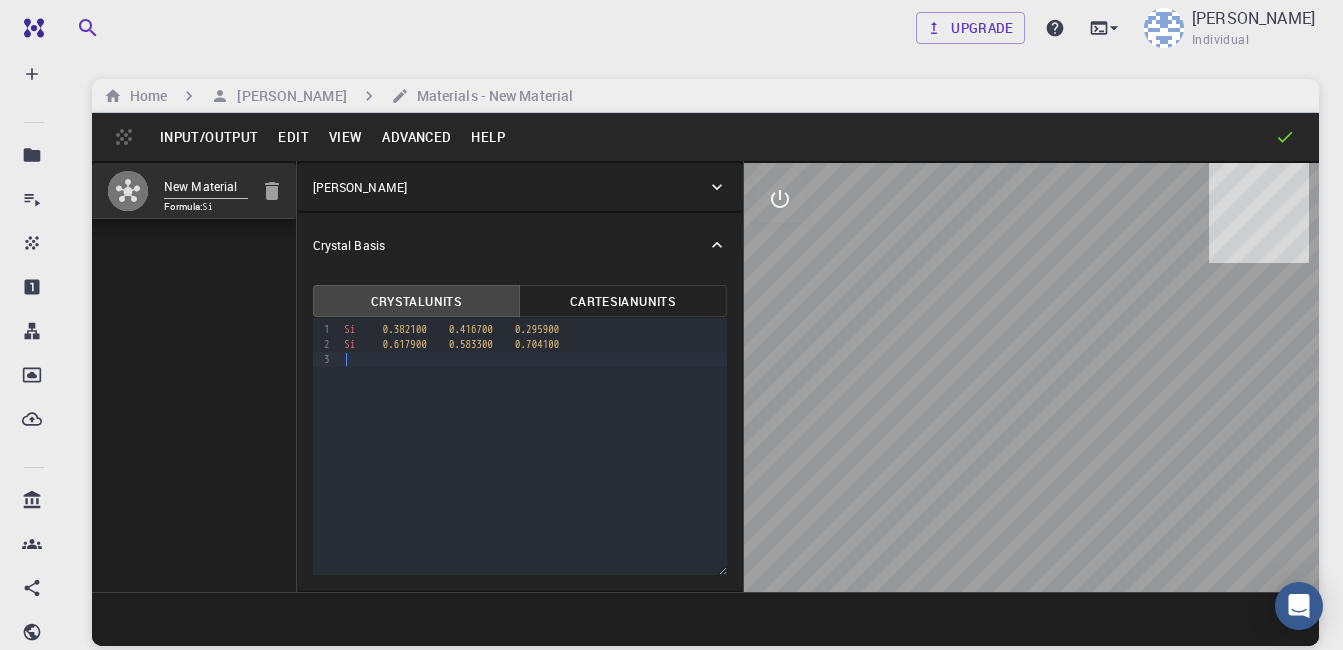 click on "New Material Formula:  Si" at bounding box center (194, 376) 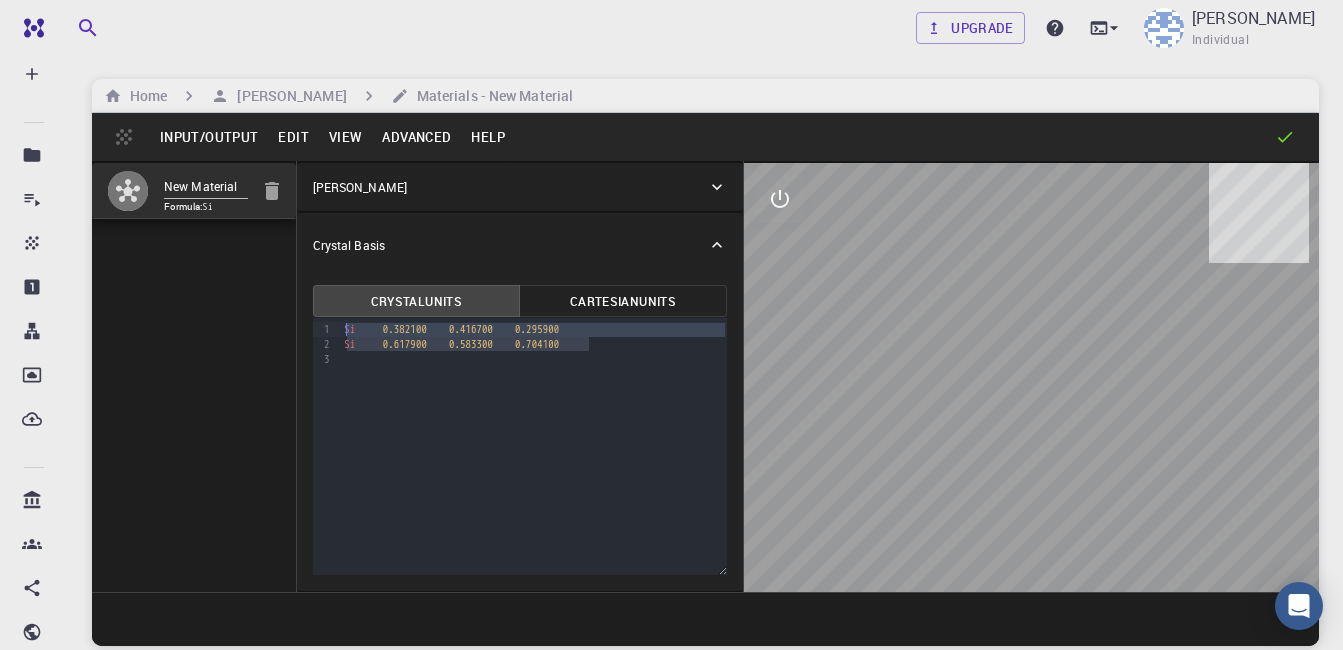 drag, startPoint x: 607, startPoint y: 349, endPoint x: 332, endPoint y: 322, distance: 276.32227 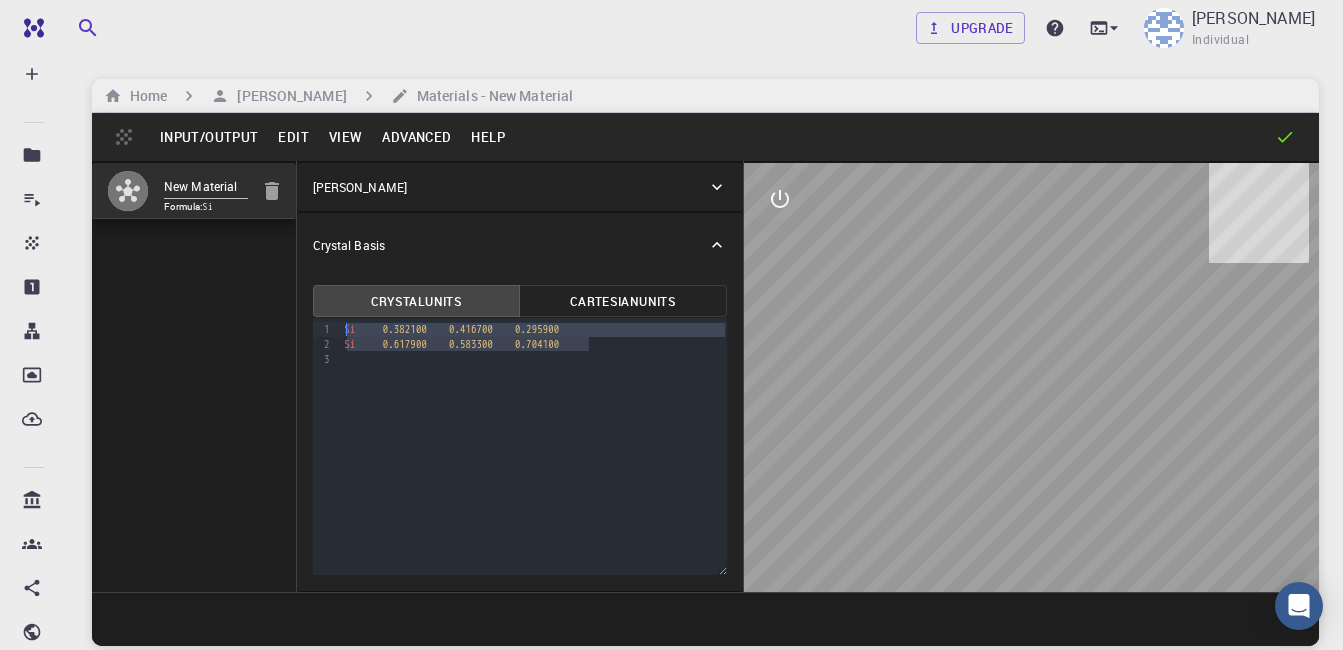 click on "9 1 2 3 › Si       0.382100      0.416700      0.295900   Si       0.617900      0.583300      0.704100" at bounding box center (520, 446) 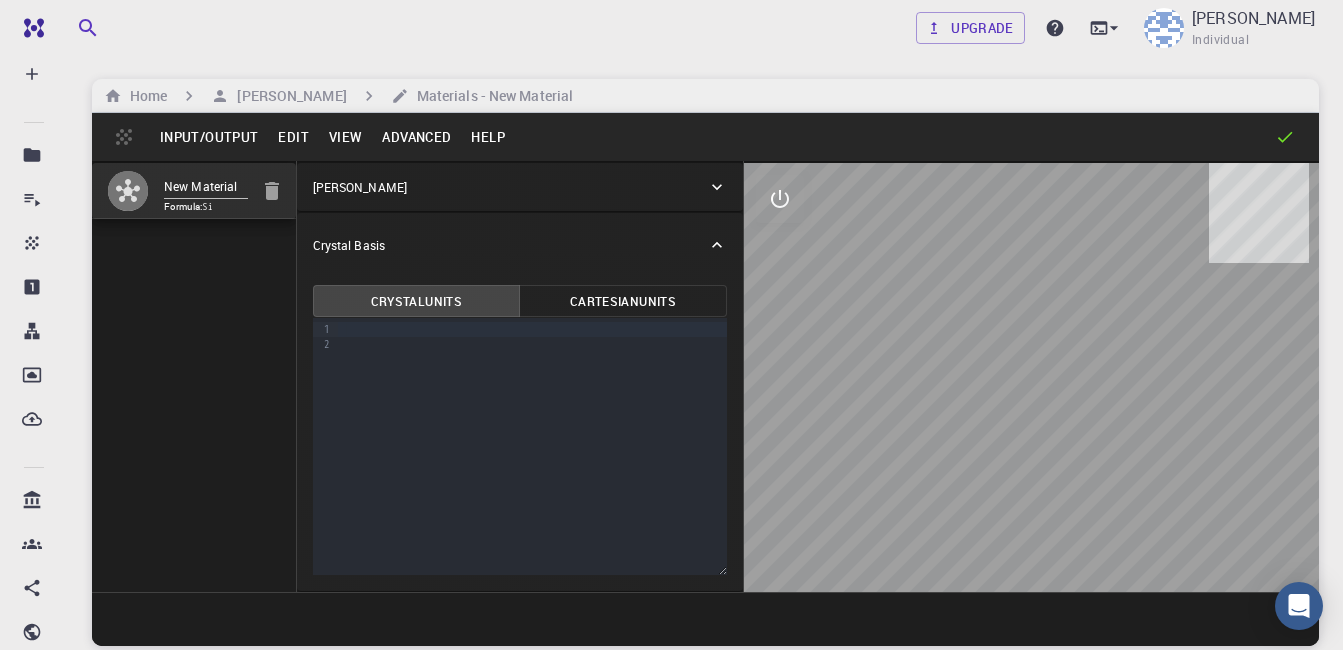 click on "New Material Formula:  Si" at bounding box center [194, 376] 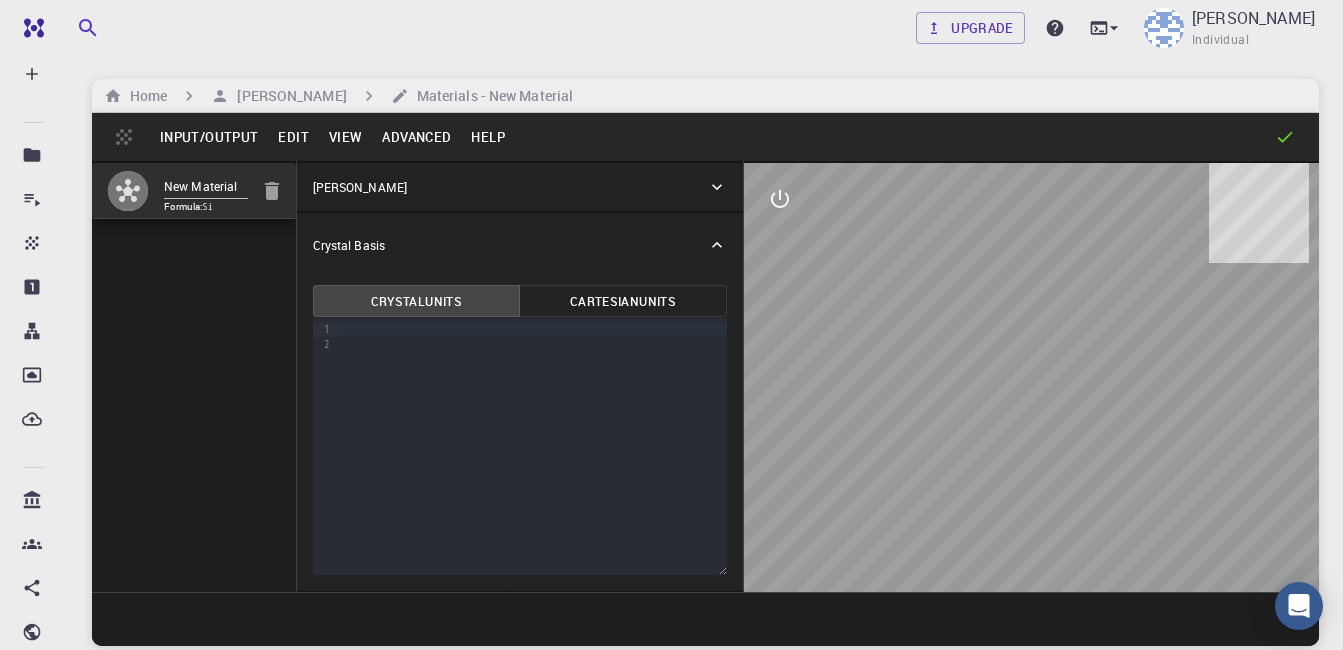 click on "New Material" at bounding box center [206, 187] 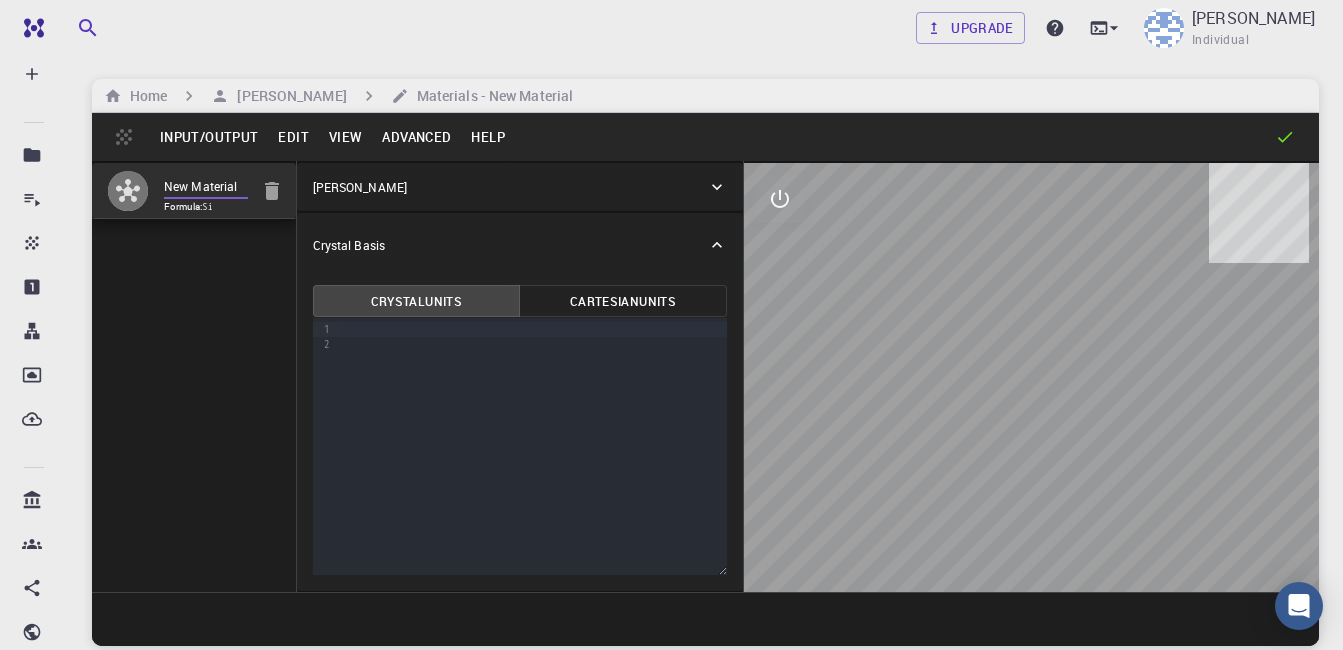 drag, startPoint x: 236, startPoint y: 184, endPoint x: 99, endPoint y: 184, distance: 137 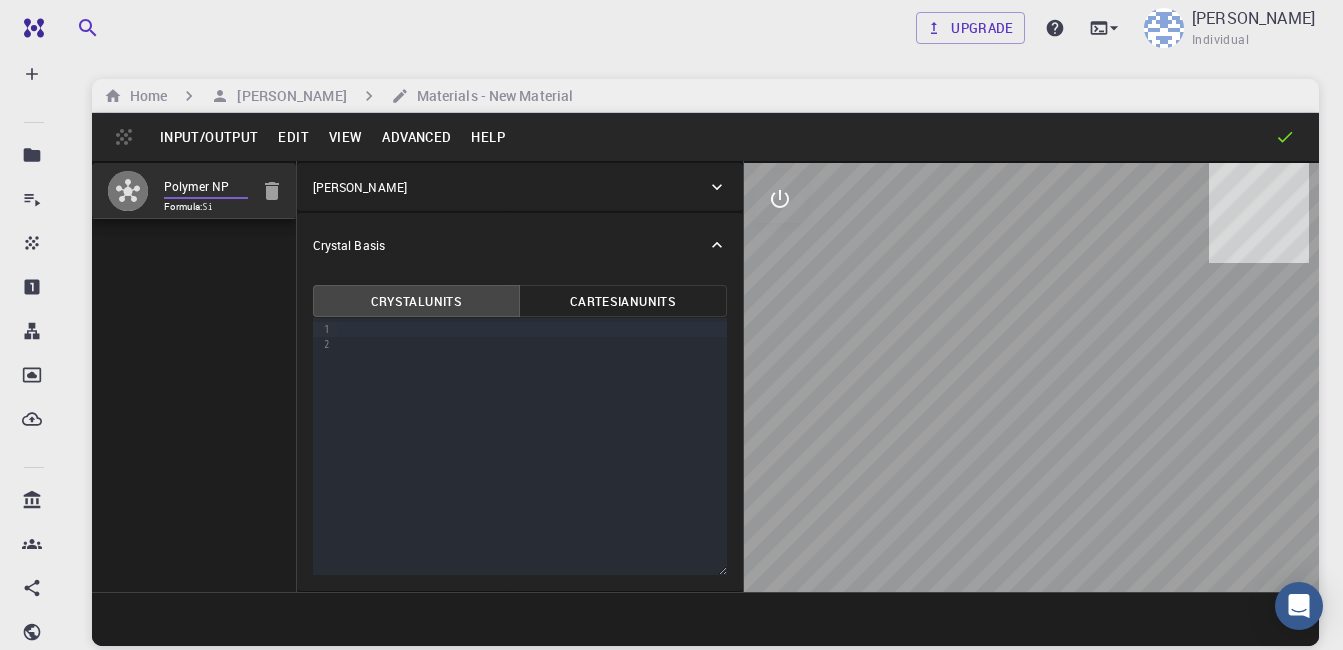 type on "Polymer NP" 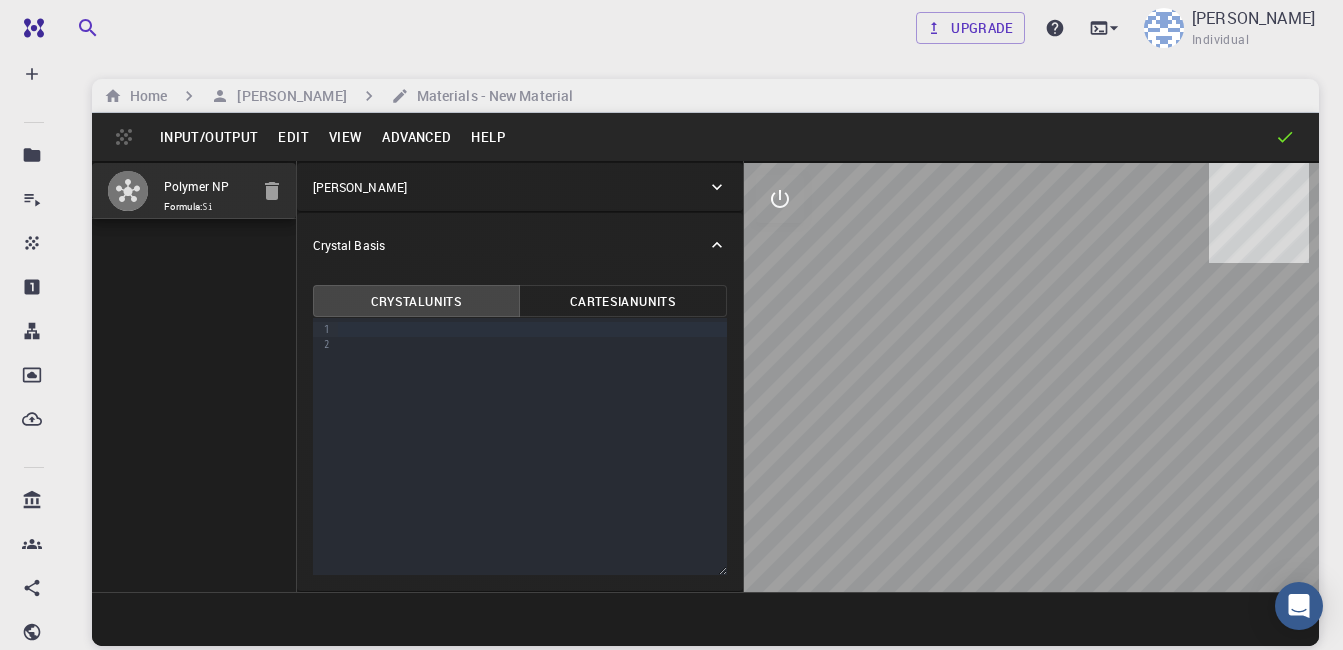 click on "Formula:  Si" at bounding box center (206, 207) 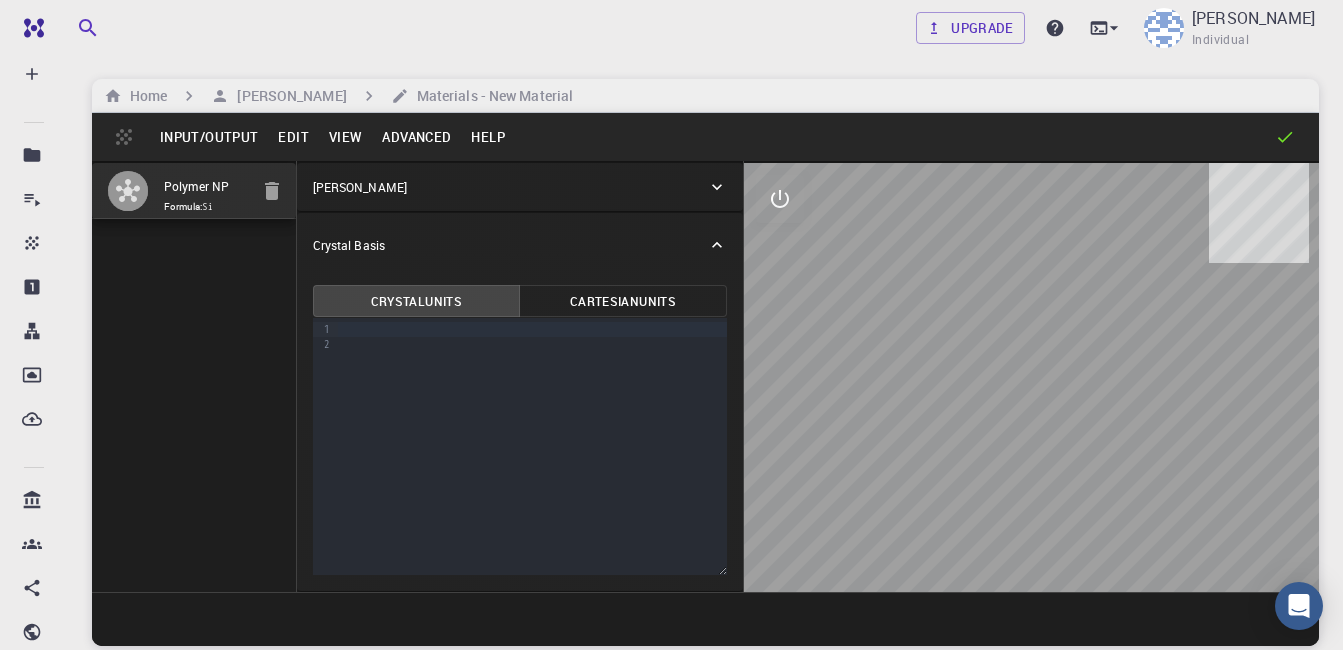 click 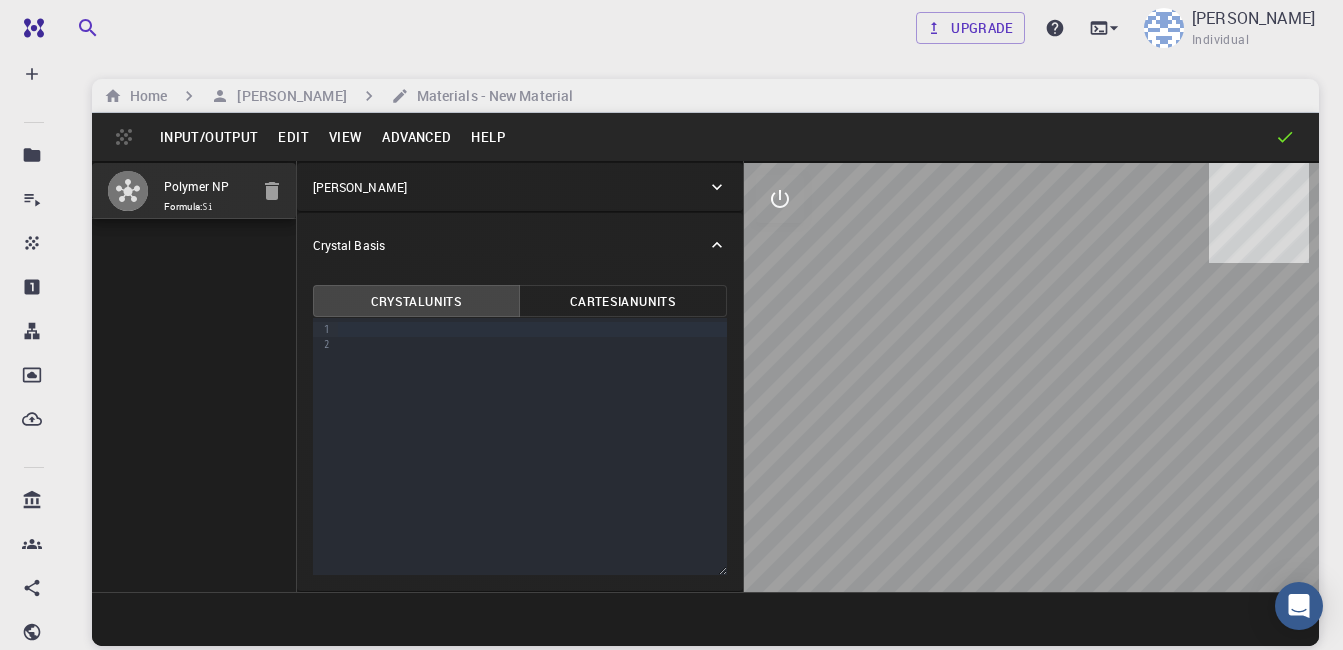 drag, startPoint x: 128, startPoint y: 184, endPoint x: 113, endPoint y: 264, distance: 81.394104 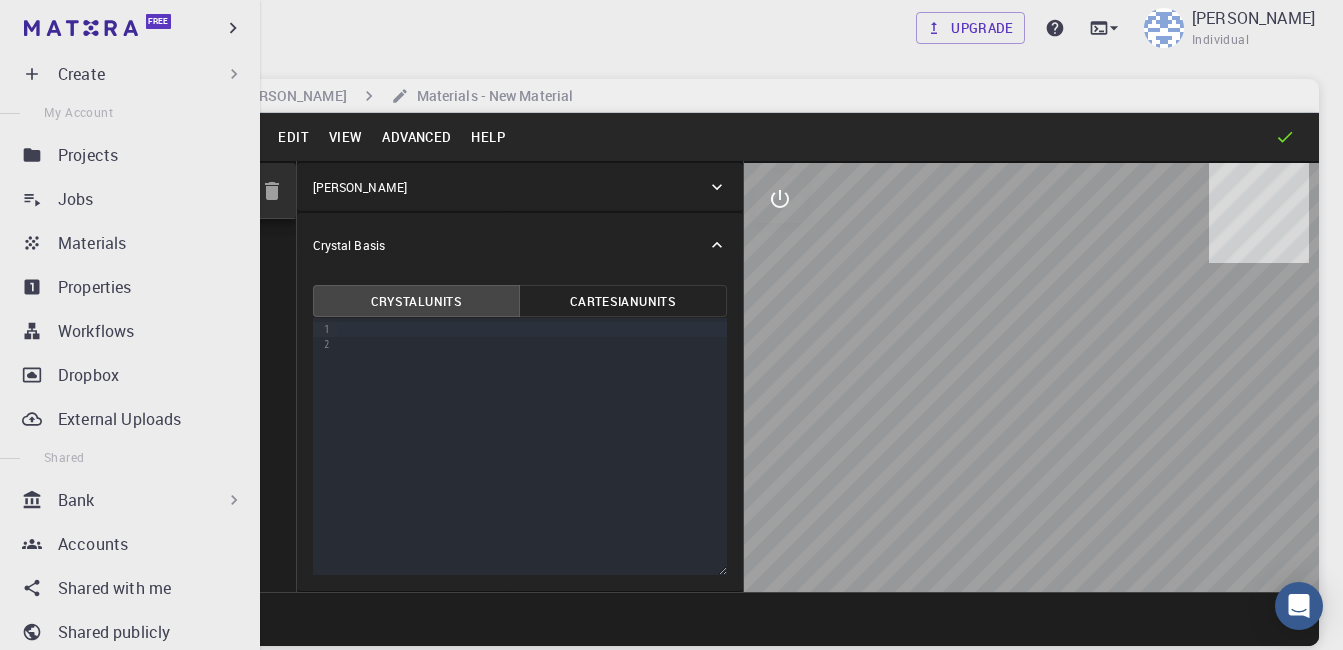click on "Input/Output Edit View Advanced Help" at bounding box center [705, 137] 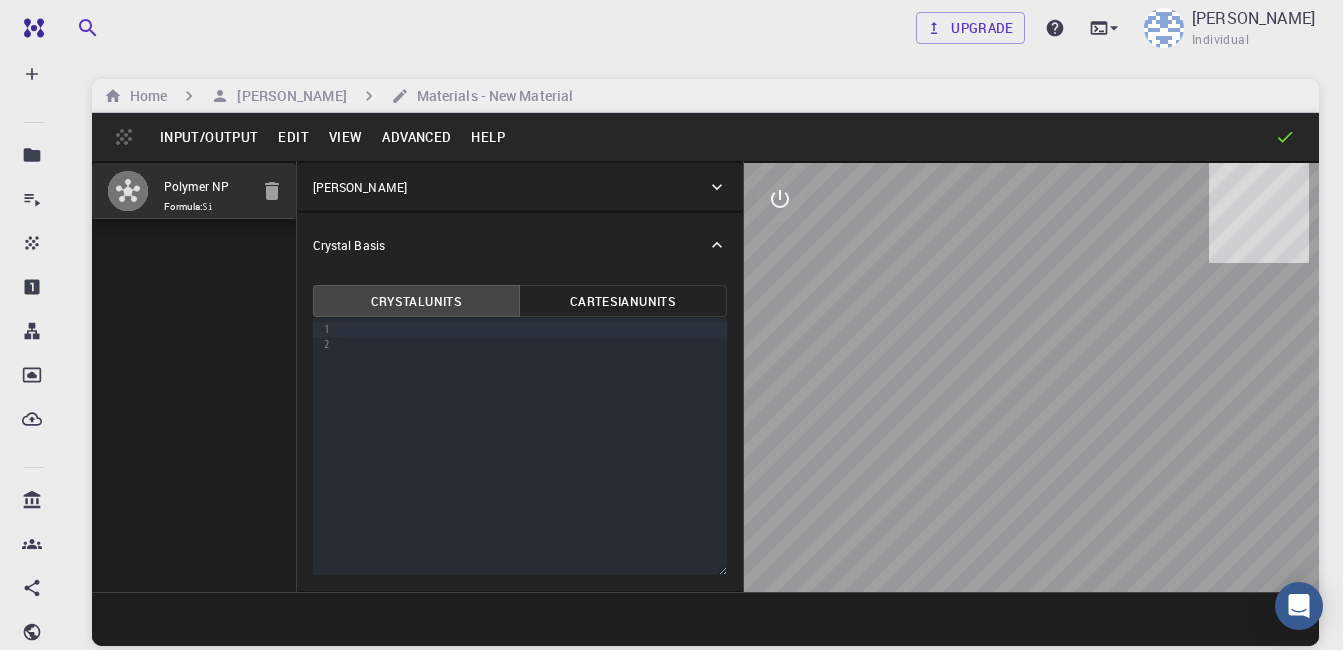 click on "Input/Output" at bounding box center (209, 137) 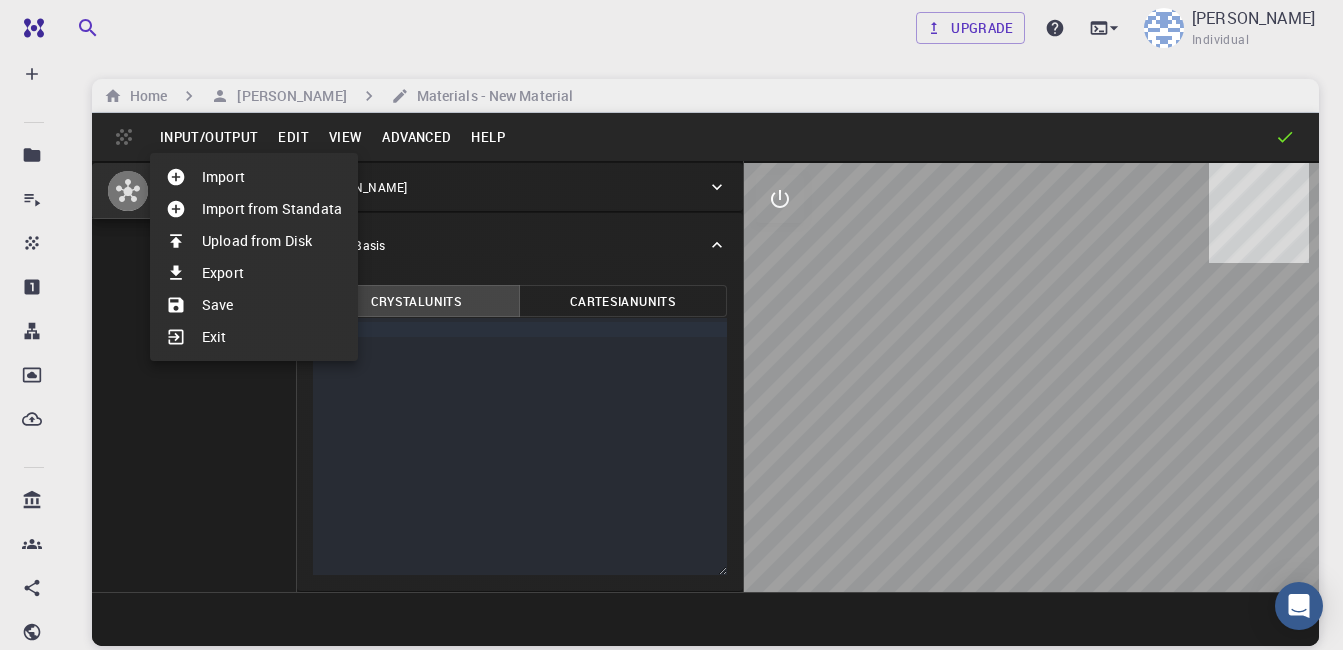 click at bounding box center [671, 325] 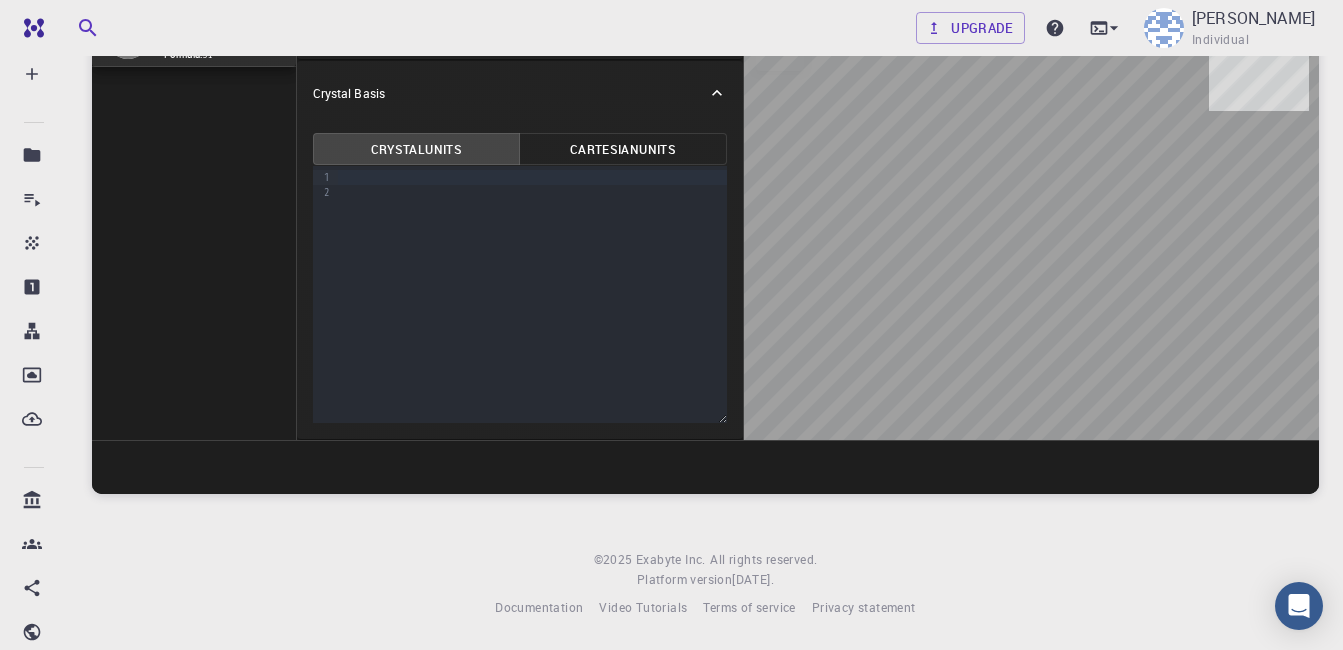 scroll, scrollTop: 0, scrollLeft: 0, axis: both 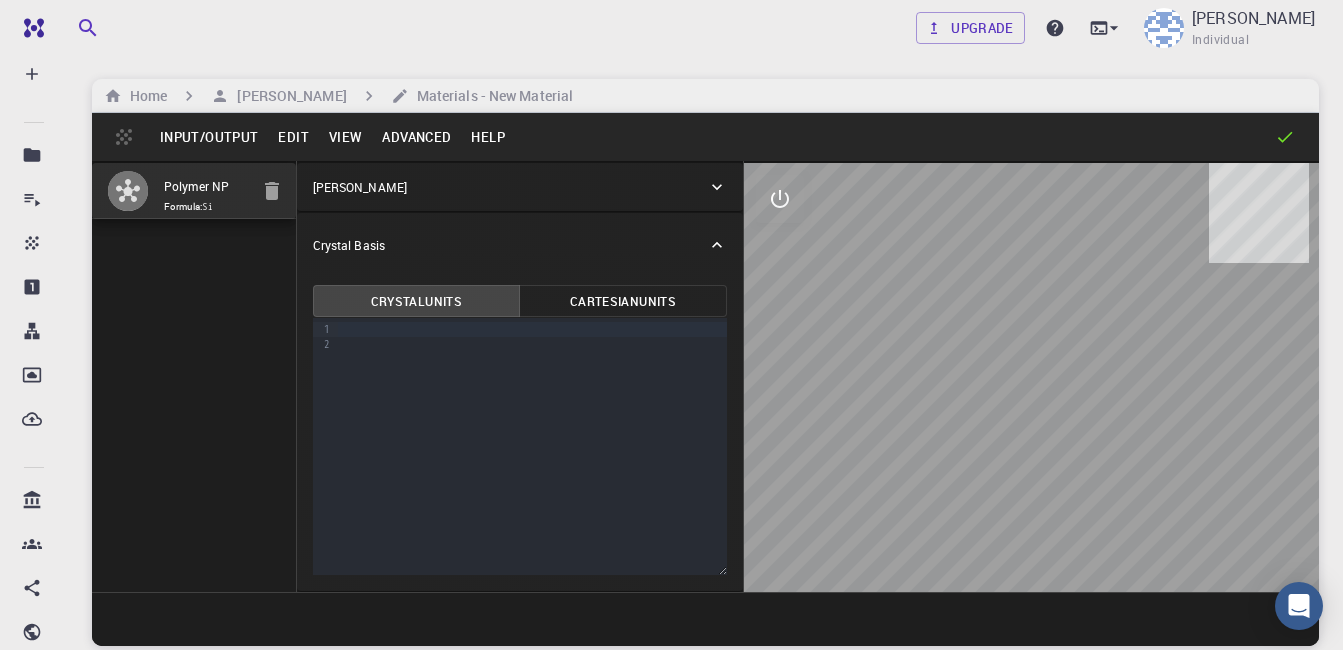 click on "Edit" at bounding box center (293, 137) 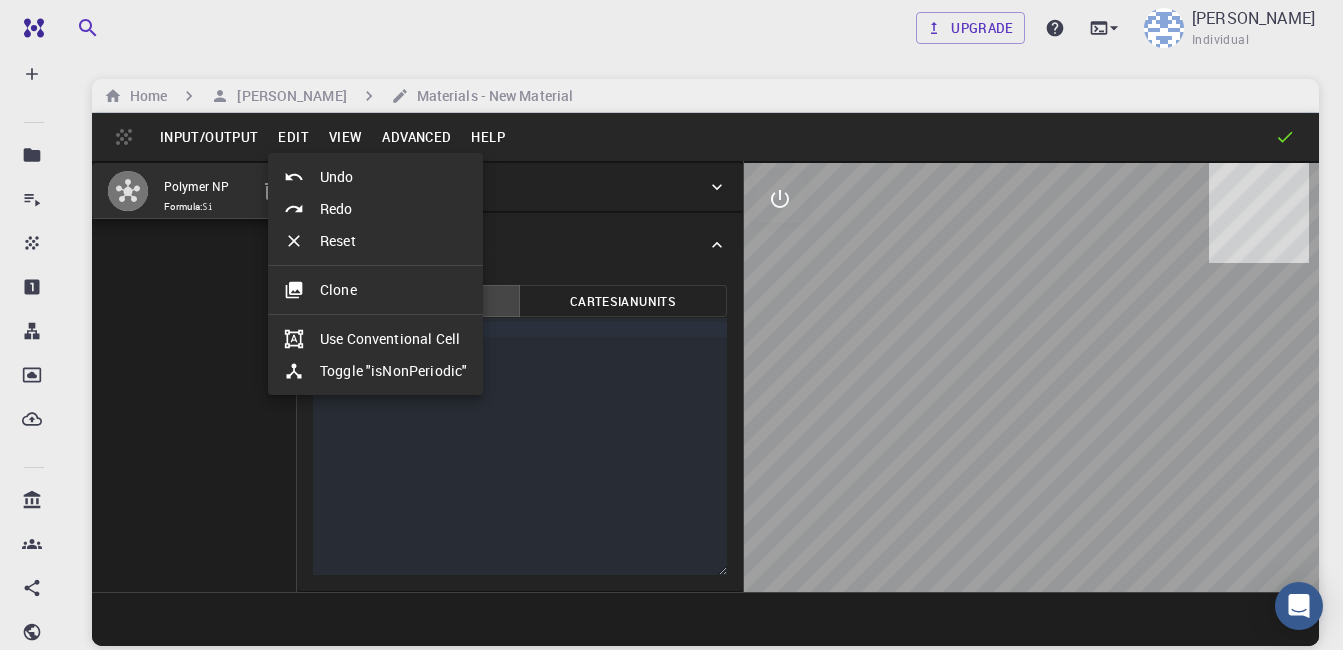 click on "Toggle "isNonPeriodic"" at bounding box center (375, 371) 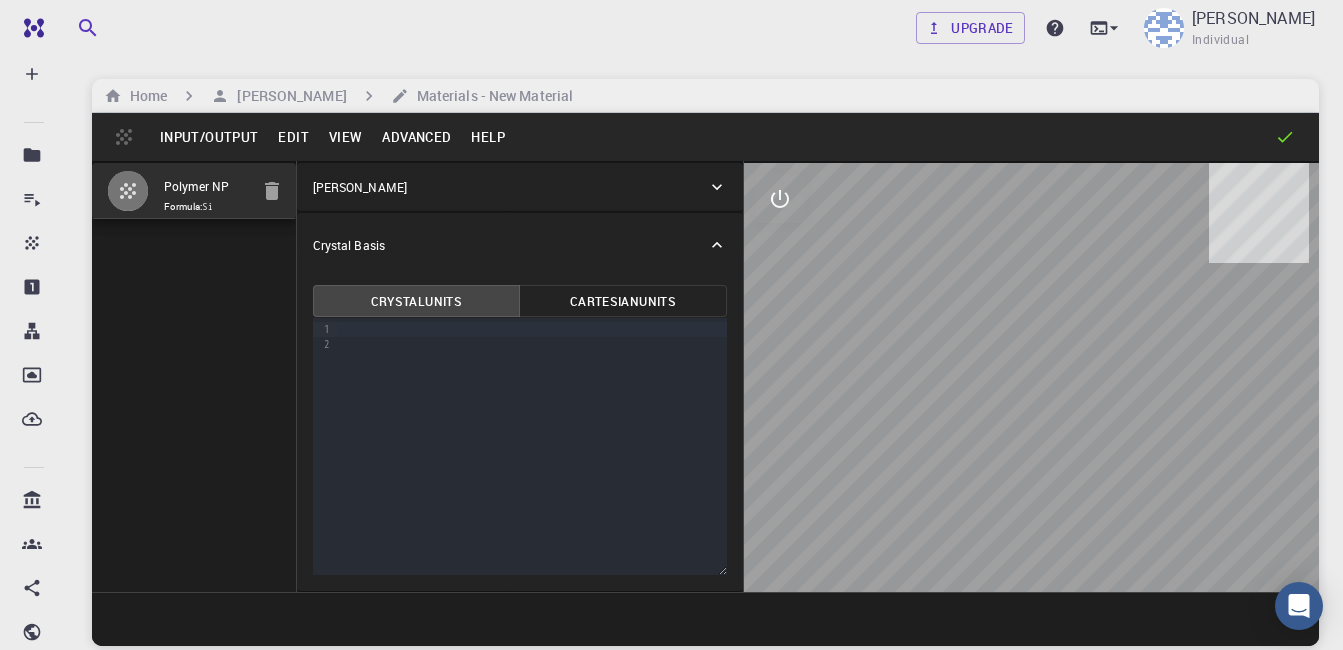 click on "View" at bounding box center (346, 137) 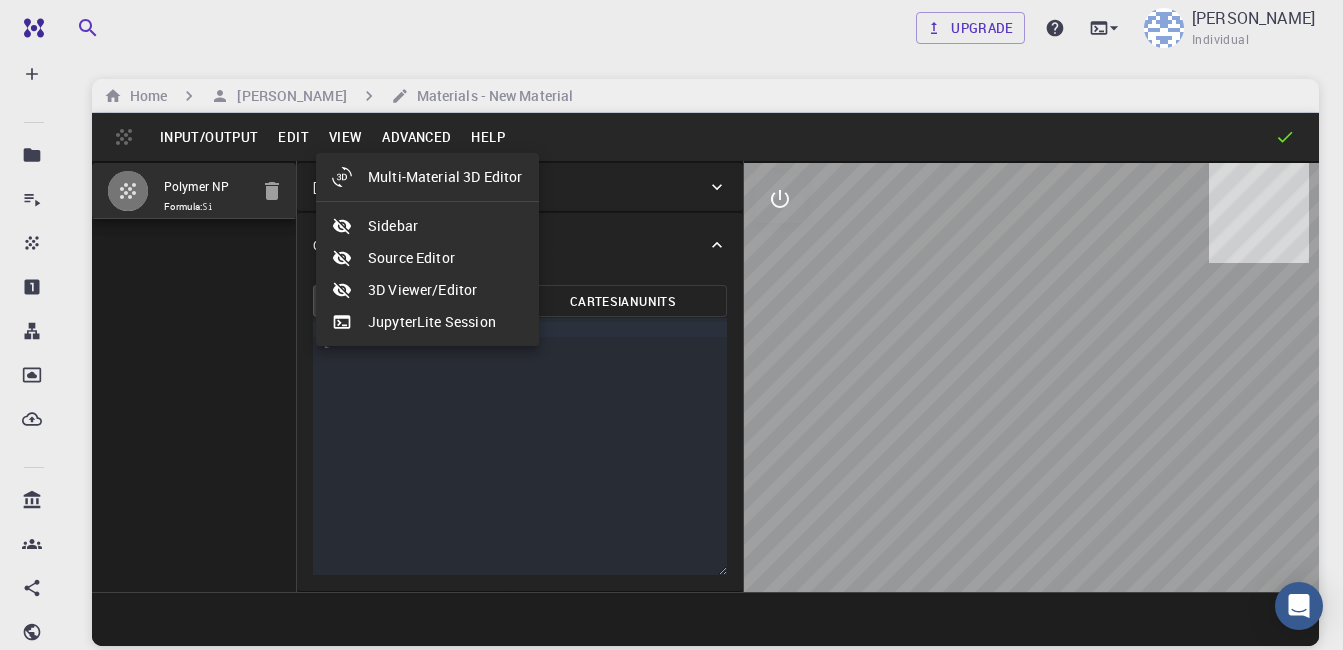 click at bounding box center (671, 325) 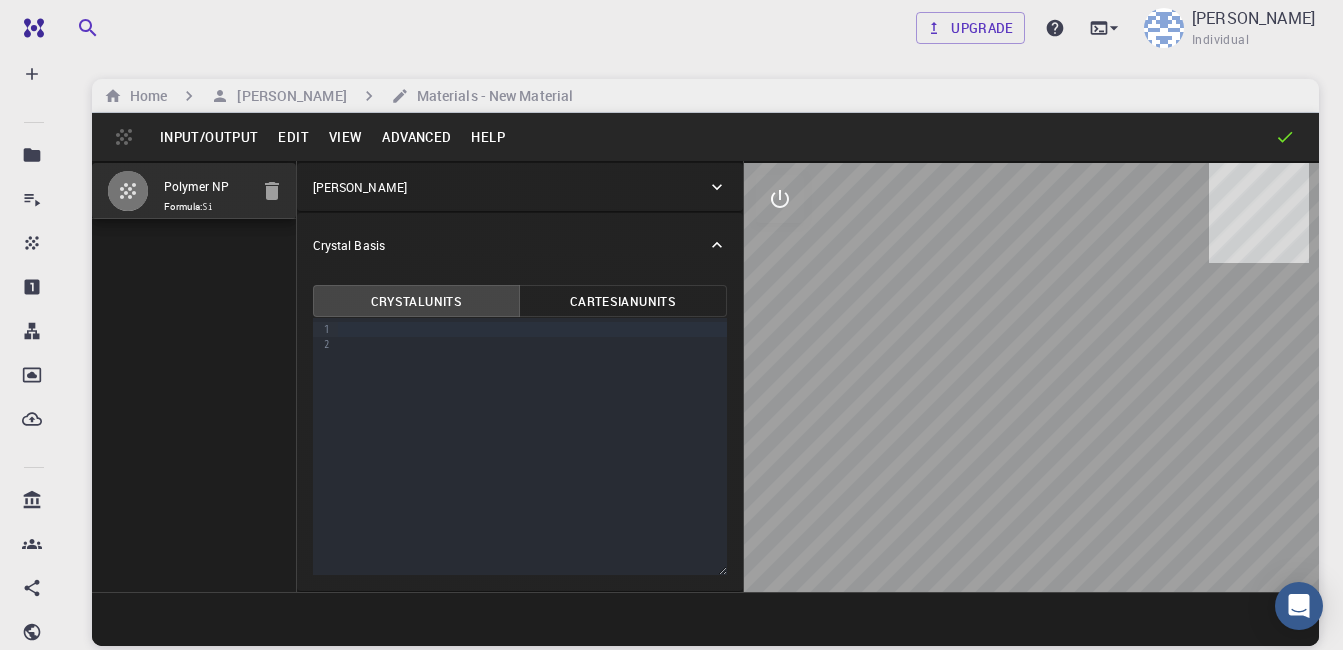 click on "Edit" at bounding box center [293, 137] 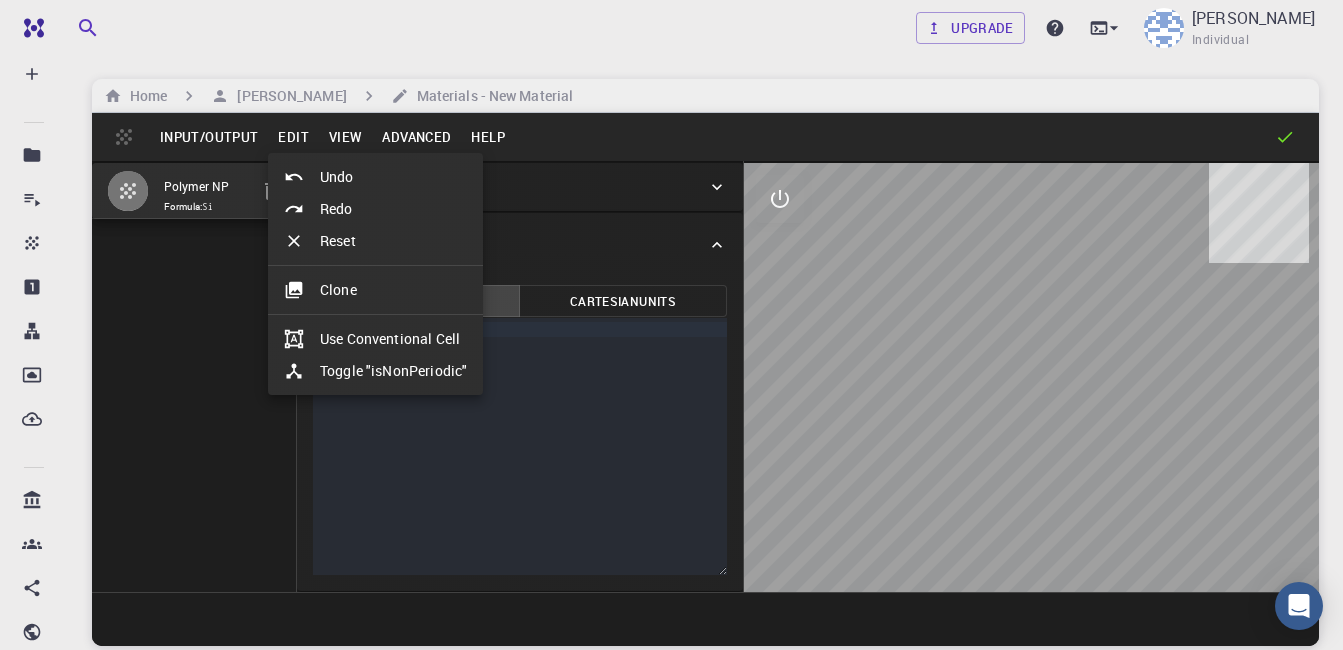 click at bounding box center (302, 371) 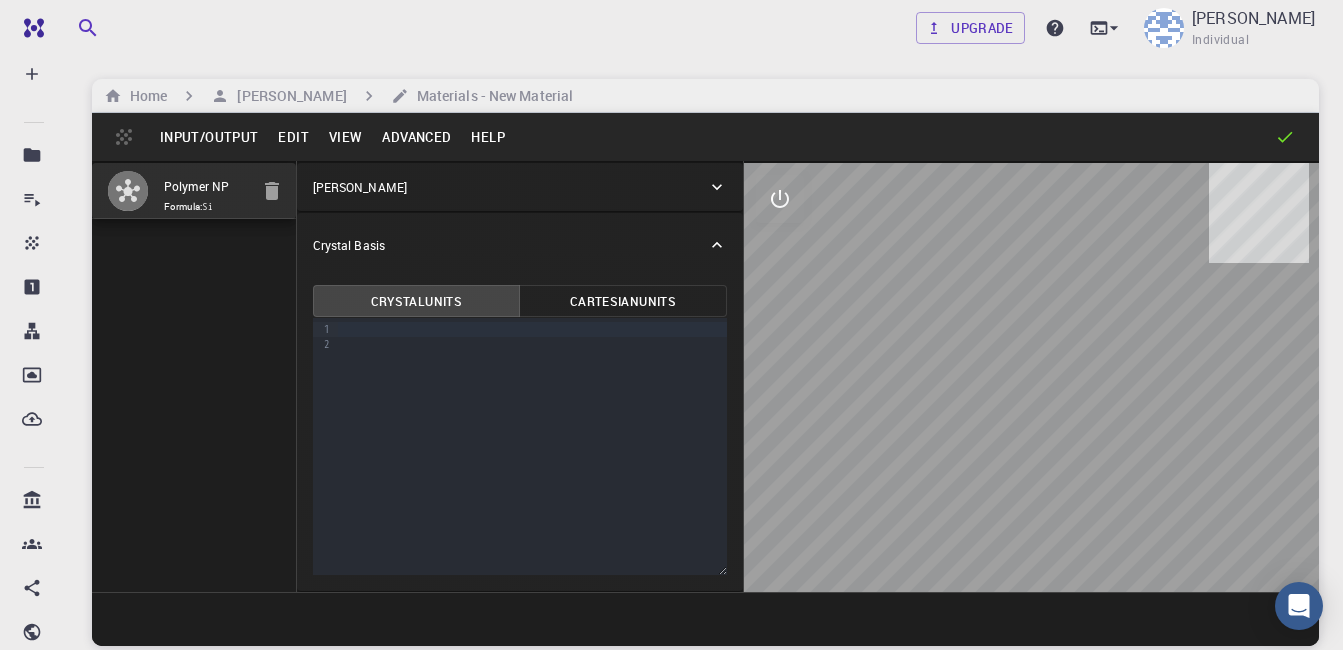 click on "Advanced" at bounding box center [416, 137] 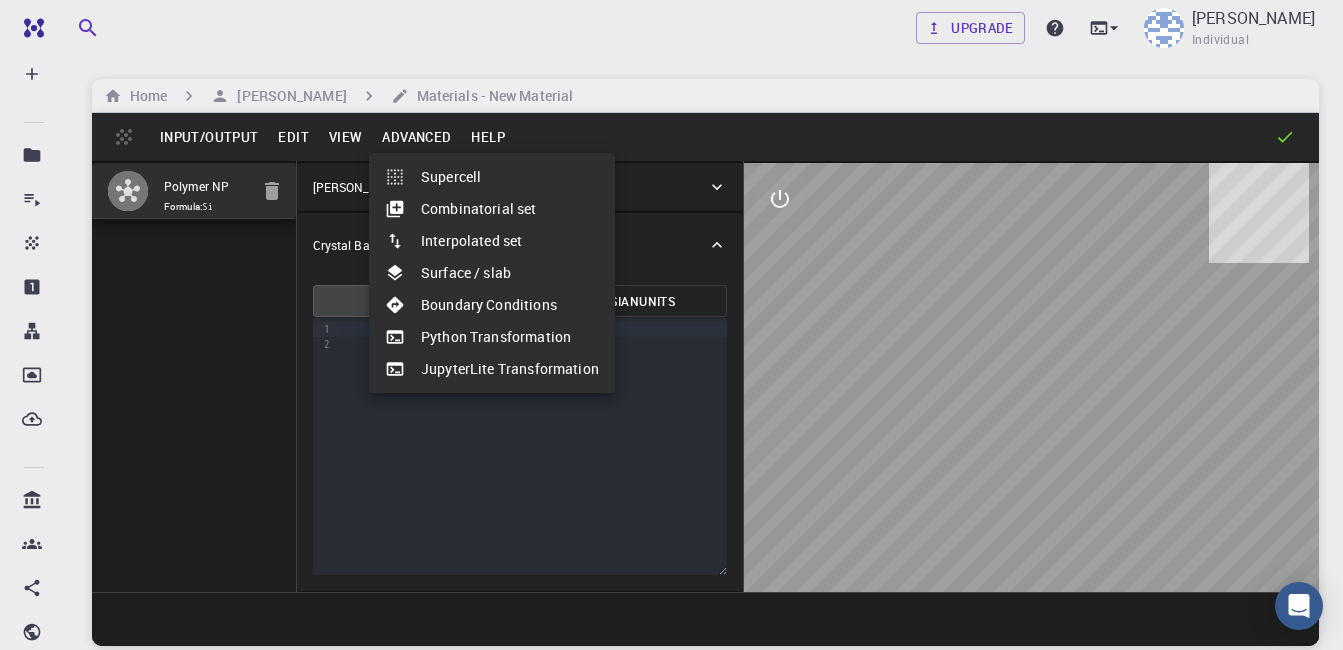 click on "Combinatorial set" at bounding box center [492, 209] 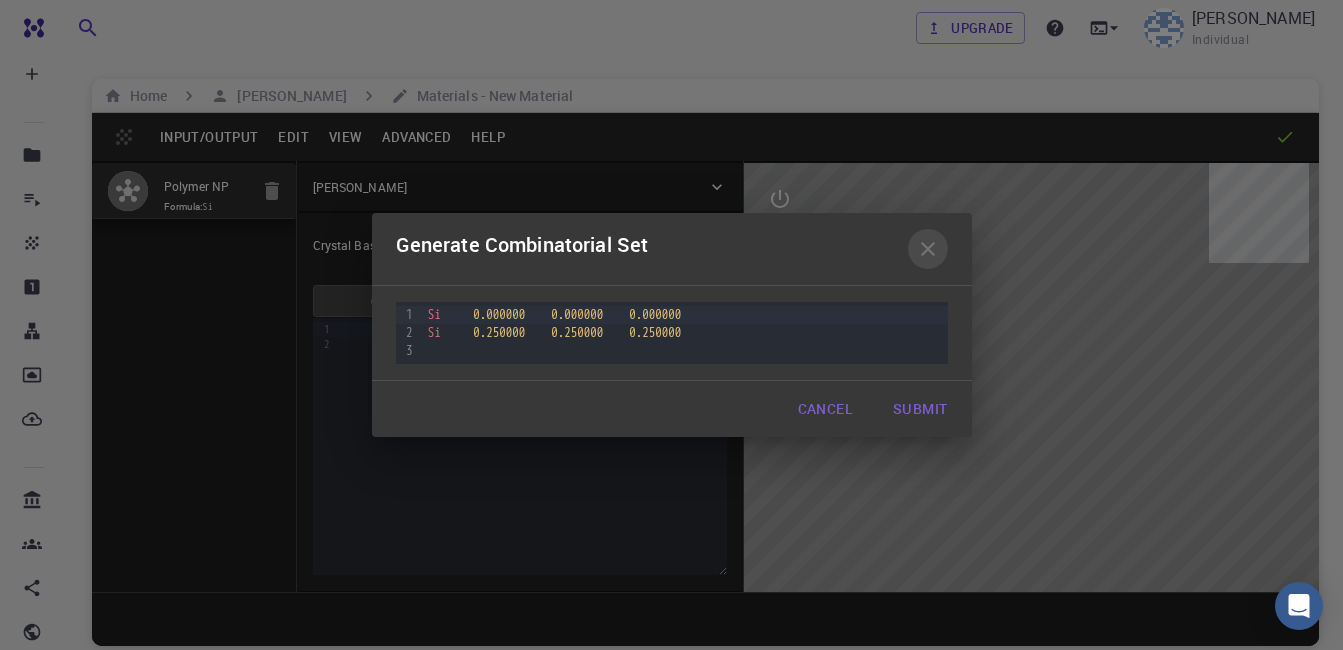 click 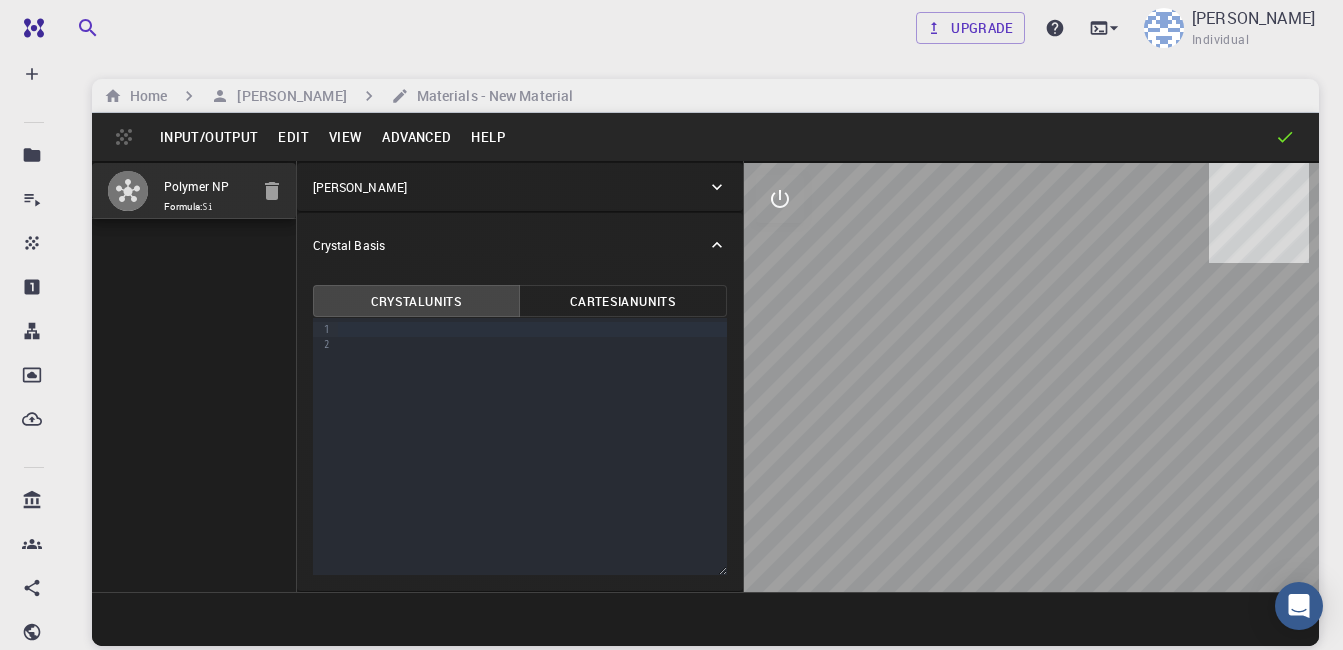 click on "Help" at bounding box center [488, 137] 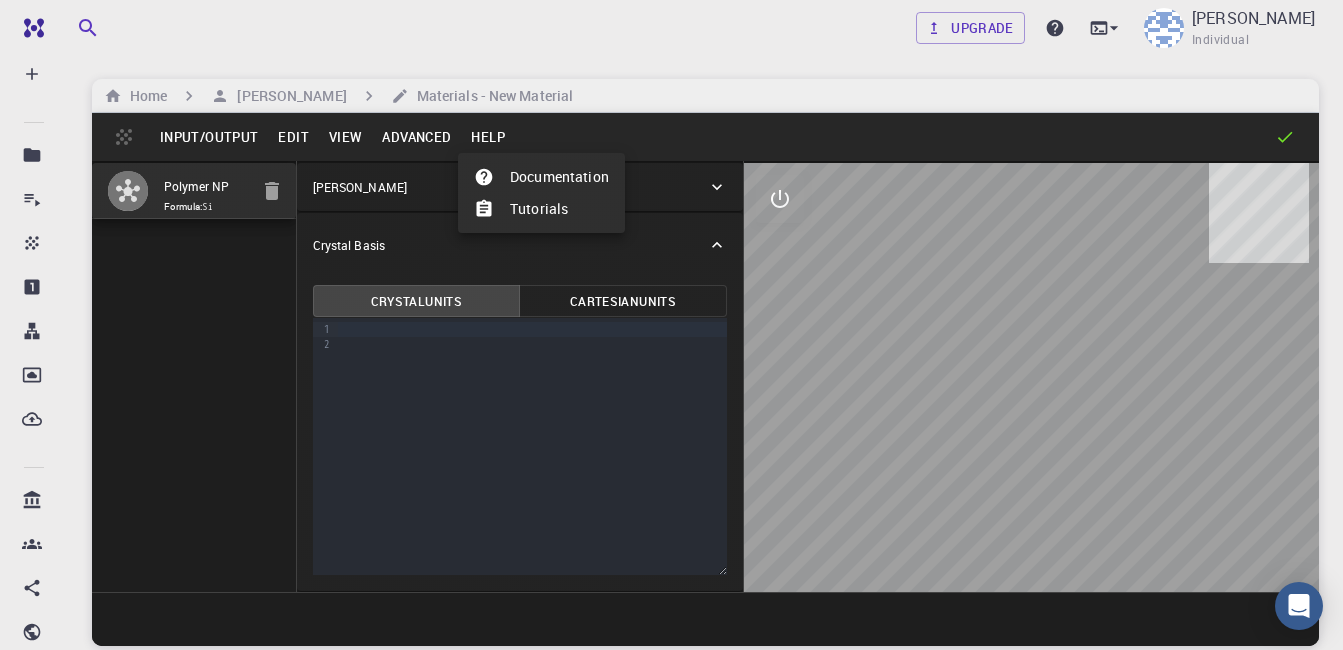 click at bounding box center (671, 325) 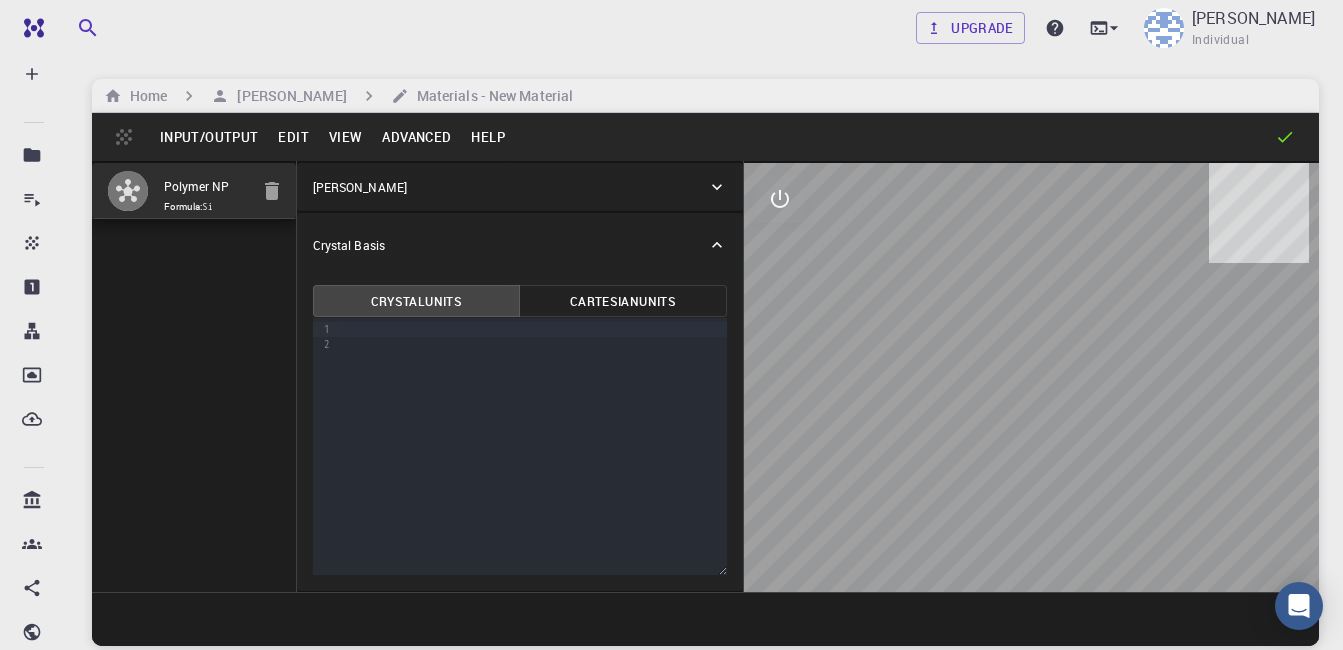 click 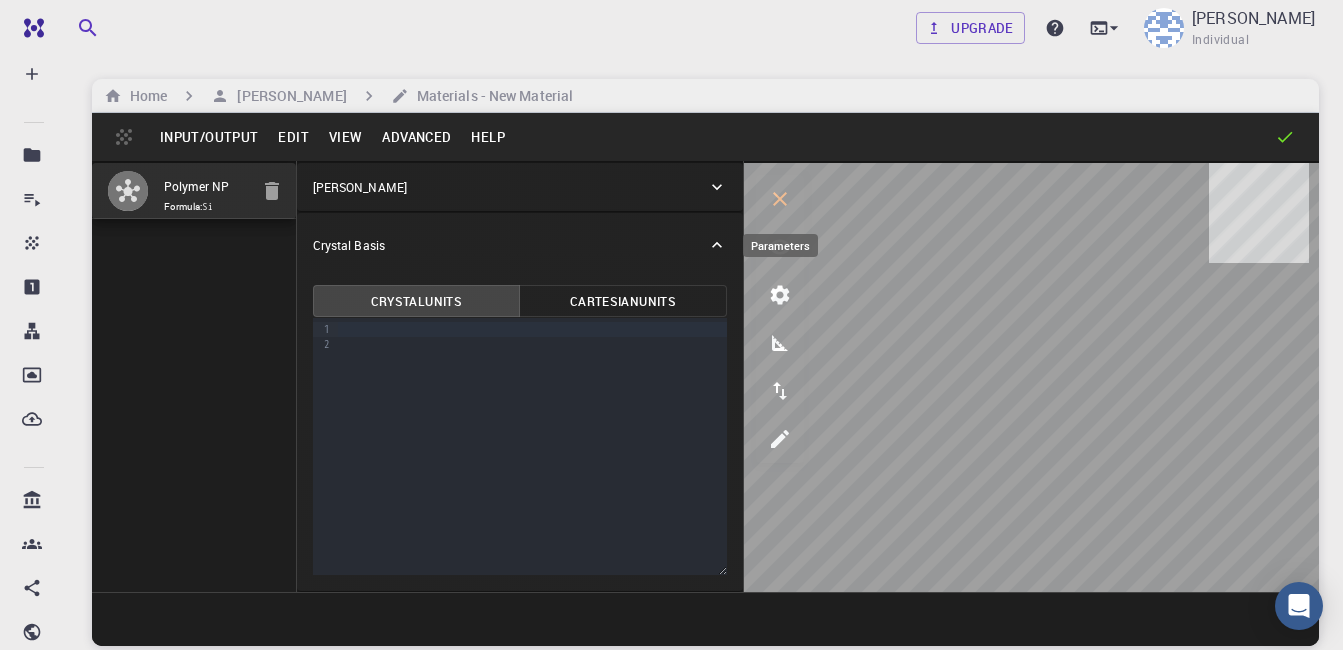 click 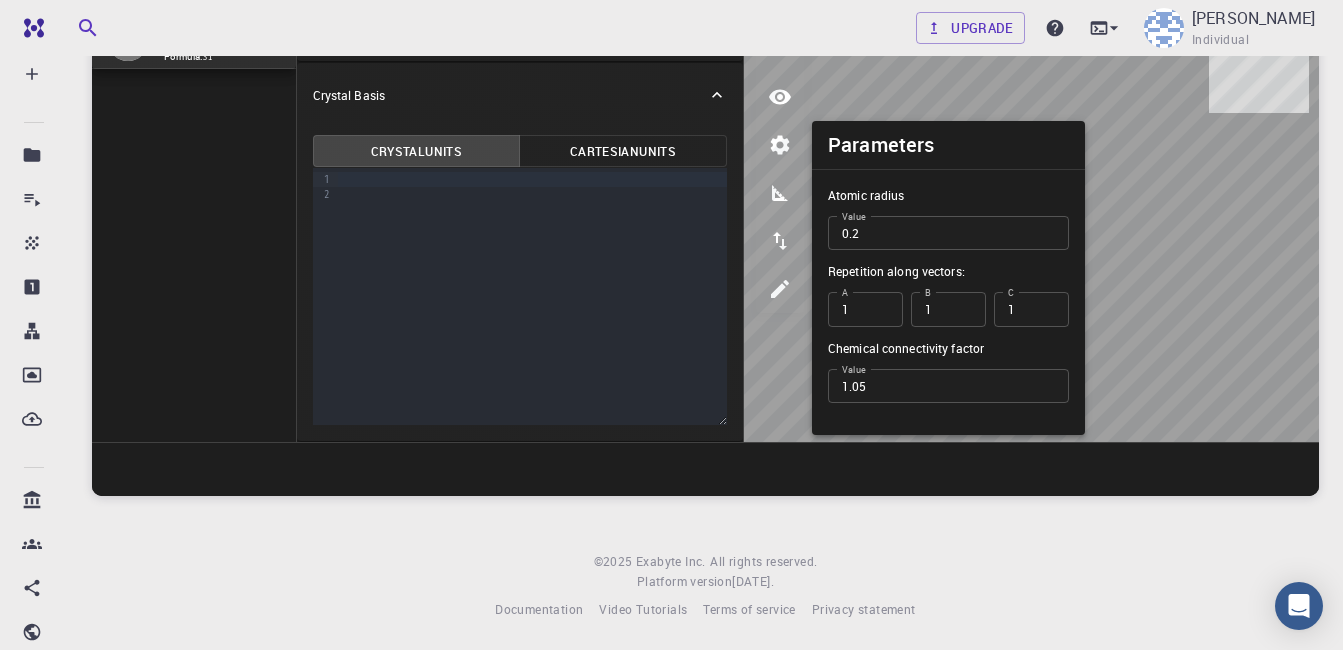 scroll, scrollTop: 152, scrollLeft: 0, axis: vertical 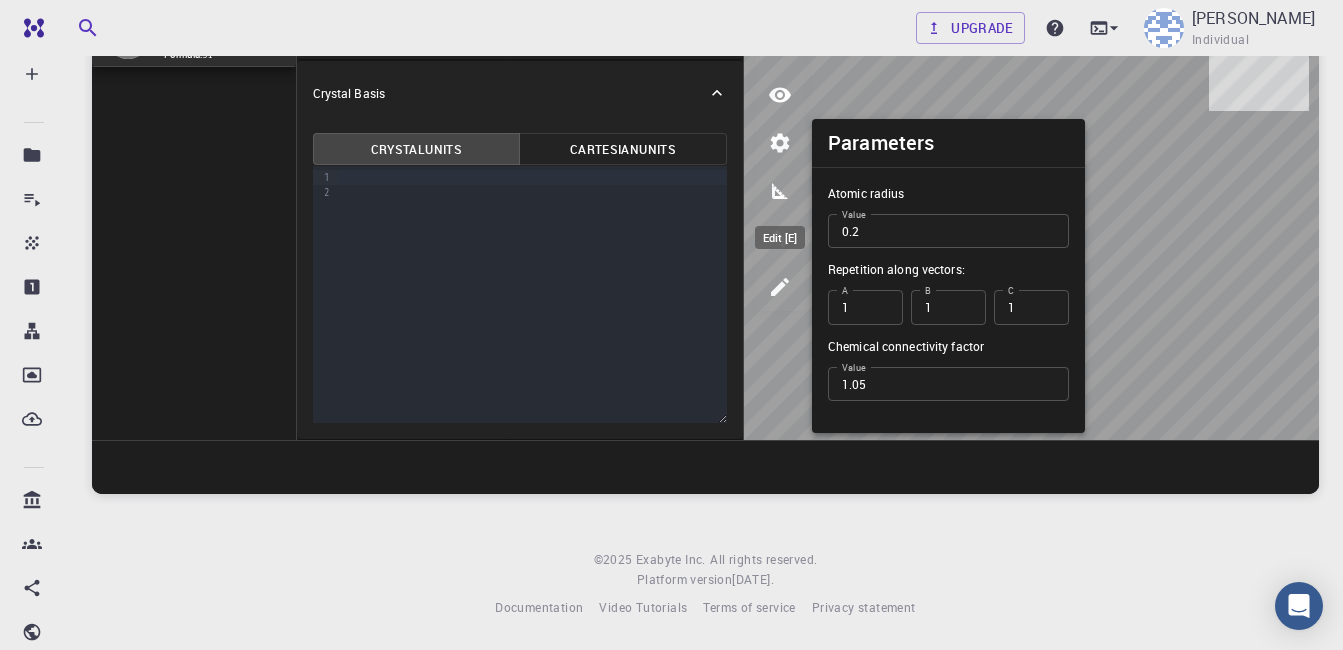click 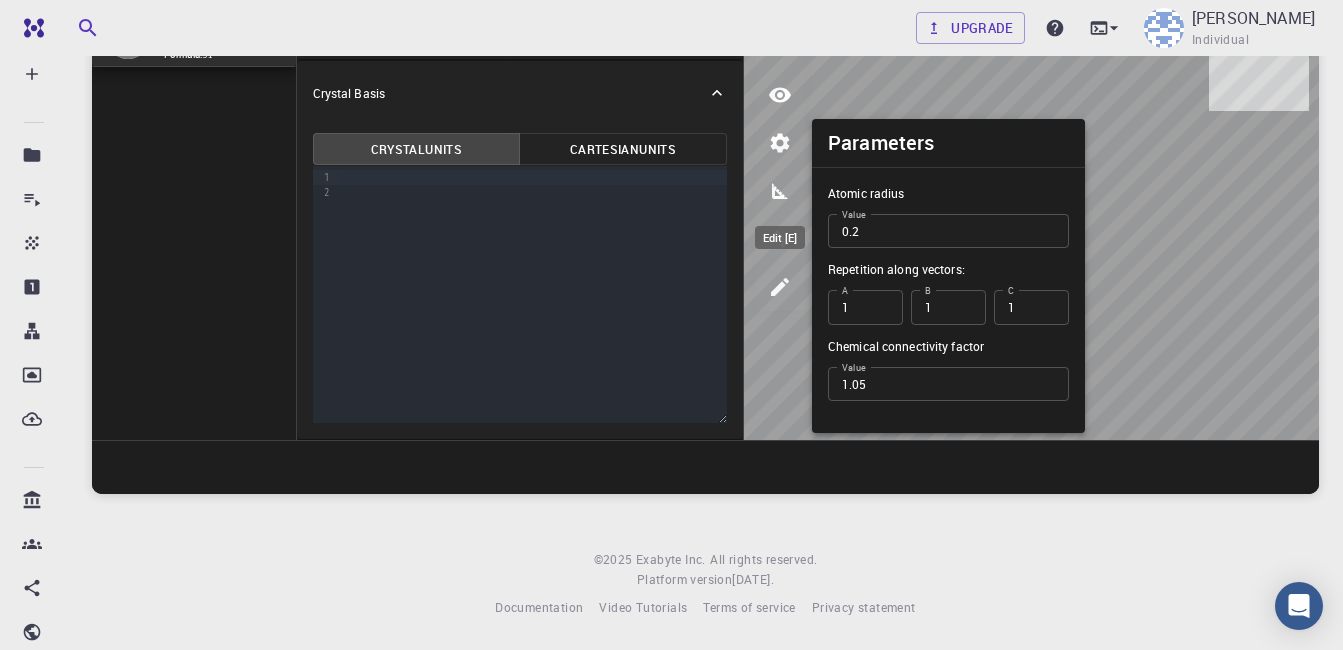 select on "Color" 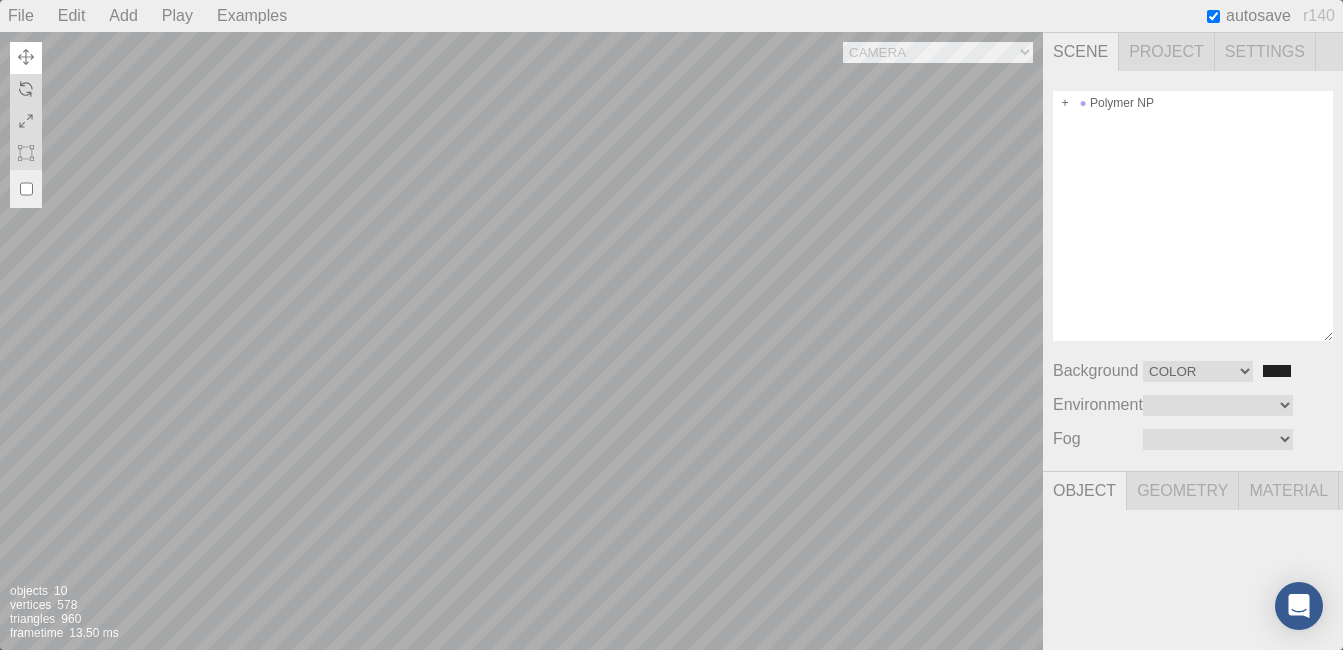 scroll, scrollTop: 52, scrollLeft: 0, axis: vertical 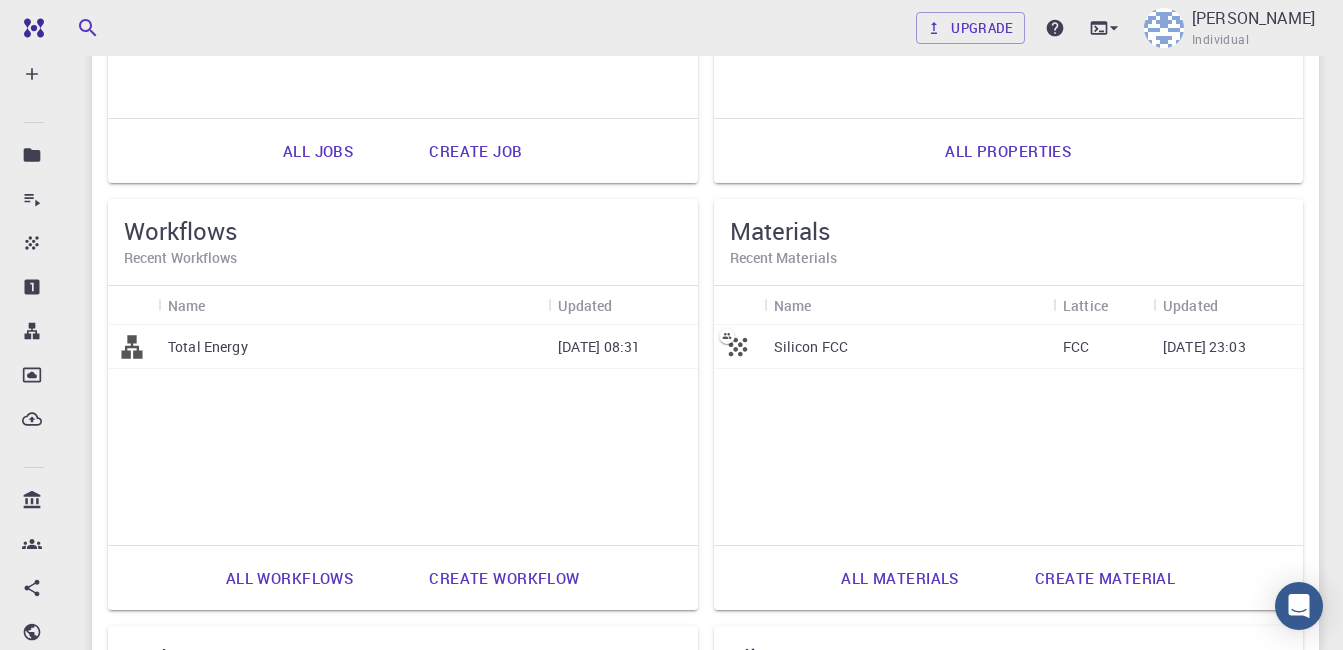 click on "Silicon FCC" at bounding box center [909, 347] 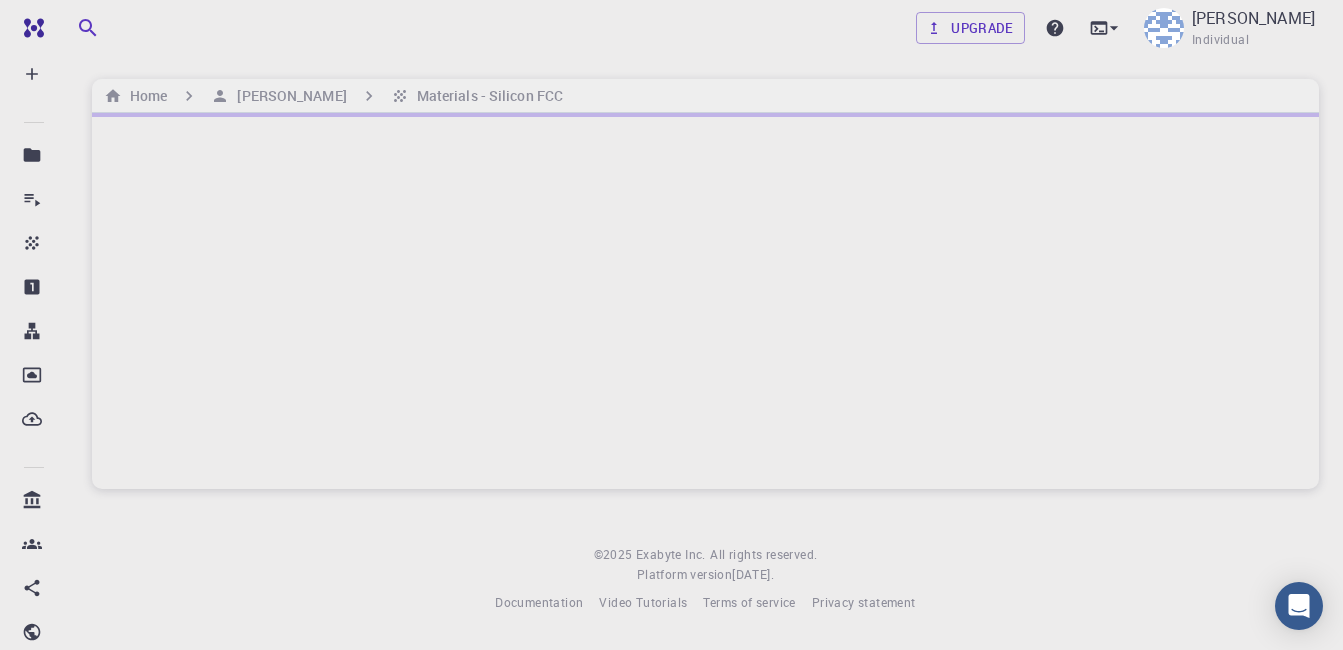 scroll, scrollTop: 0, scrollLeft: 0, axis: both 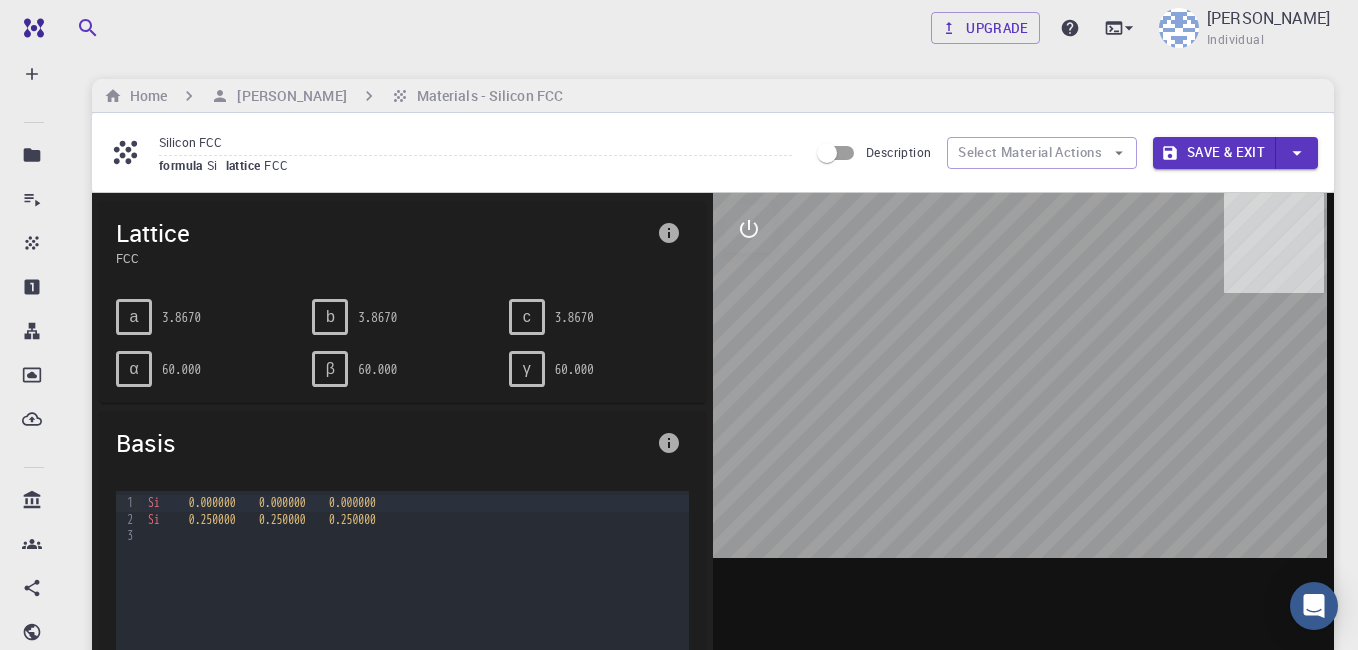 click 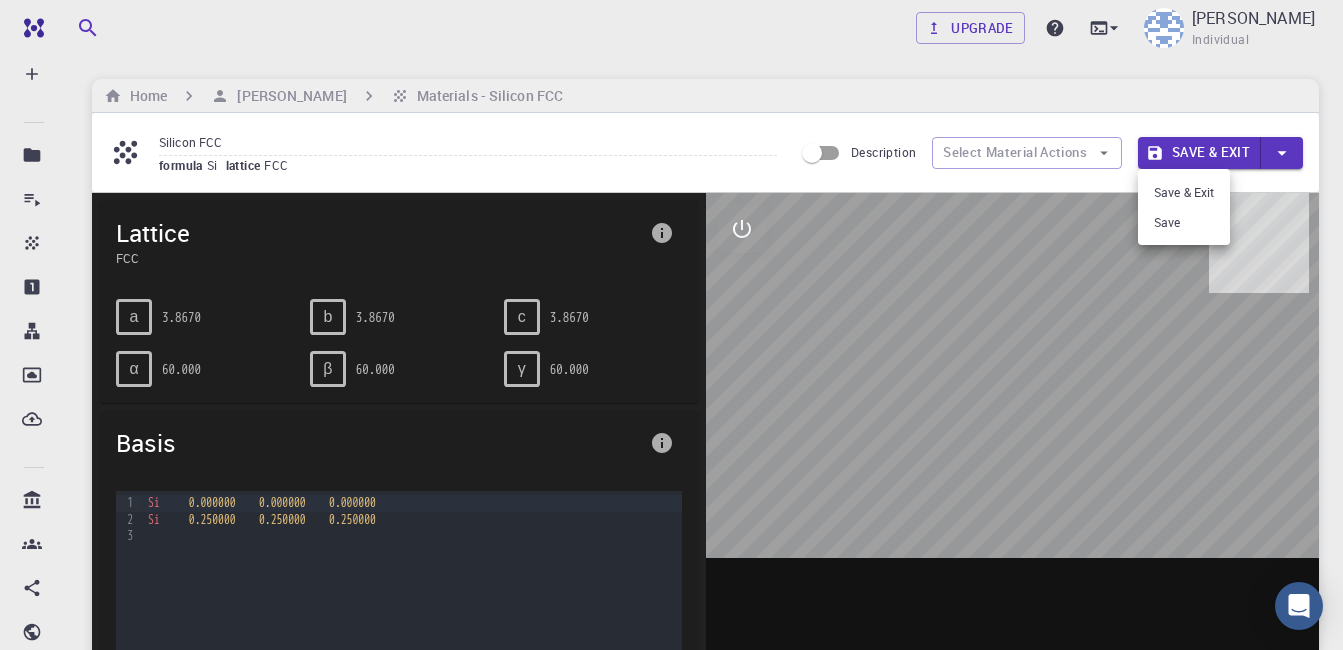 click at bounding box center (671, 325) 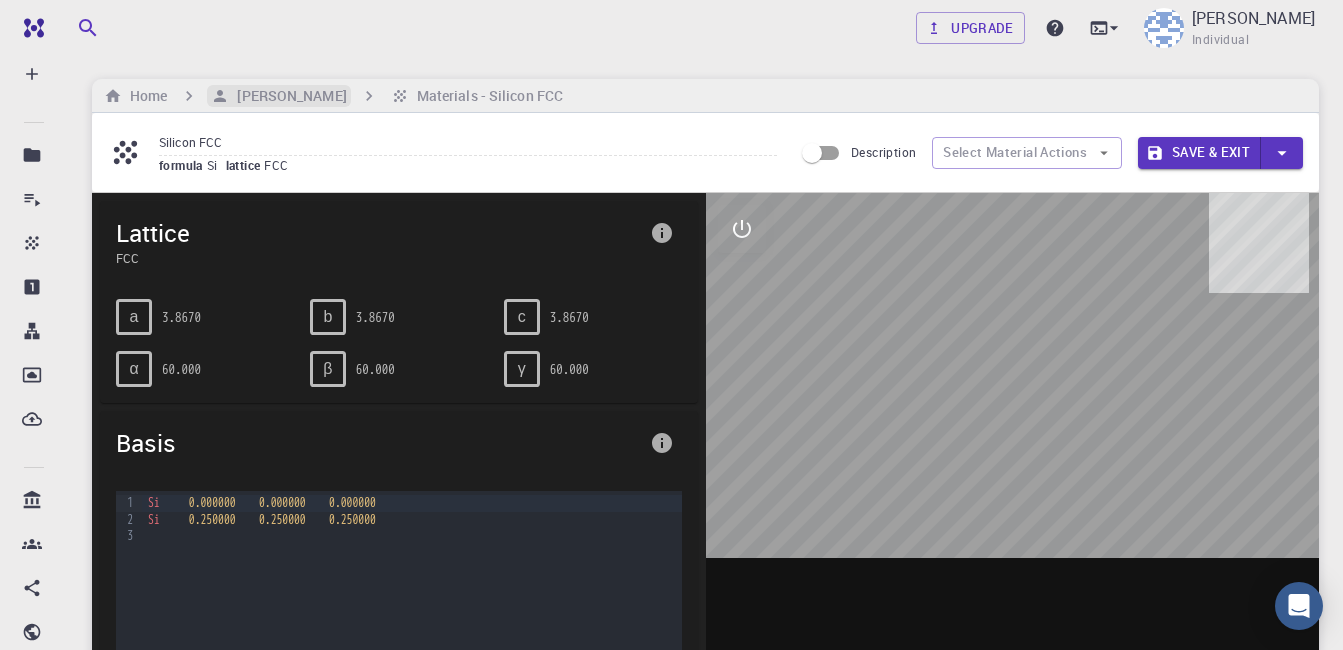 click on "[PERSON_NAME]" at bounding box center (287, 96) 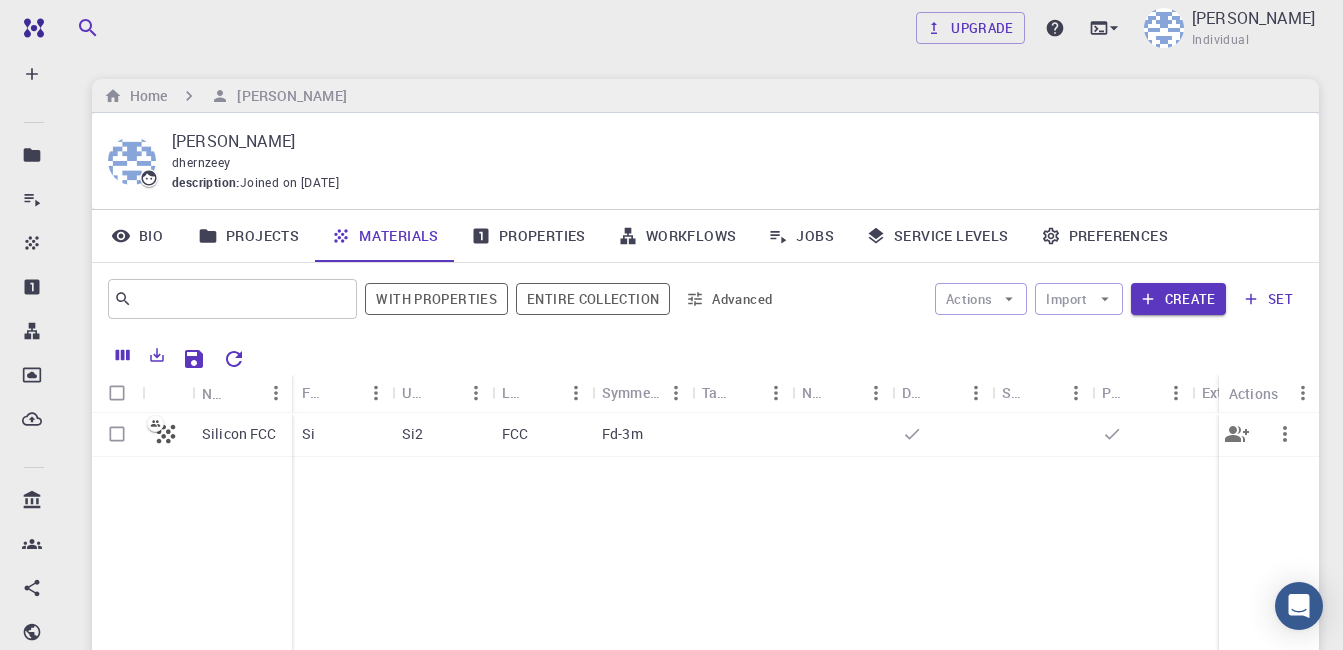 drag, startPoint x: 108, startPoint y: 428, endPoint x: 146, endPoint y: 414, distance: 40.496914 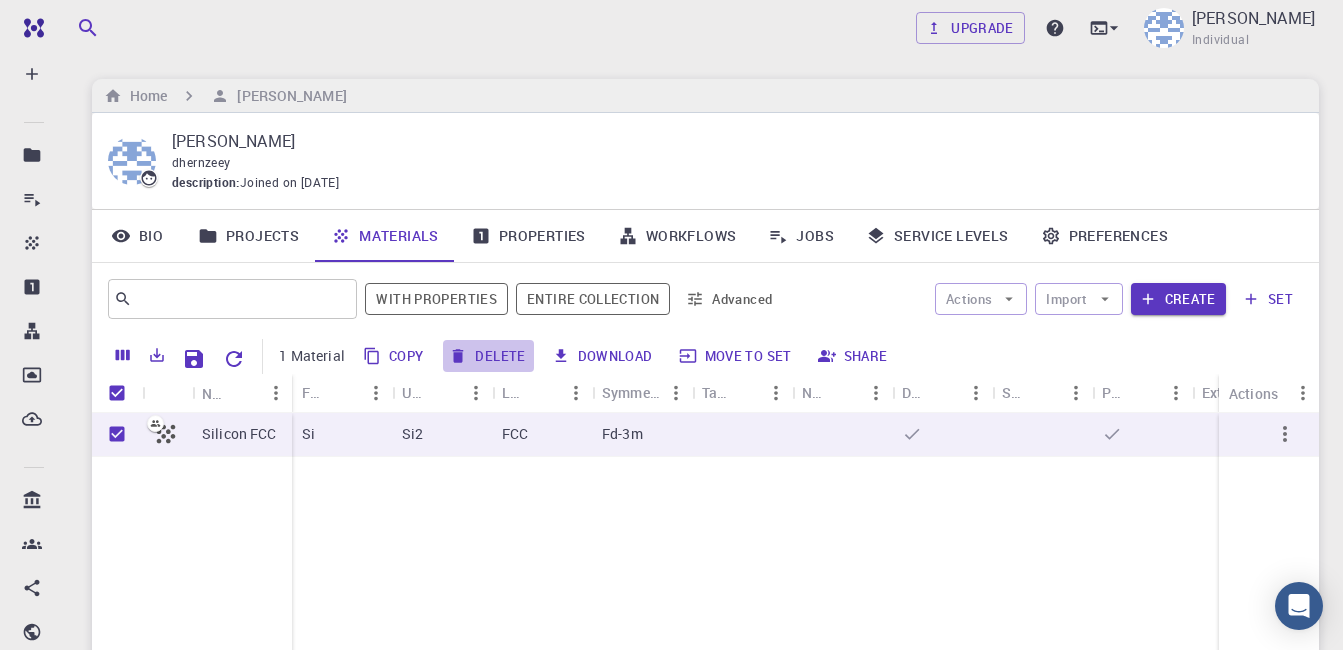 drag, startPoint x: 502, startPoint y: 354, endPoint x: 568, endPoint y: 382, distance: 71.693794 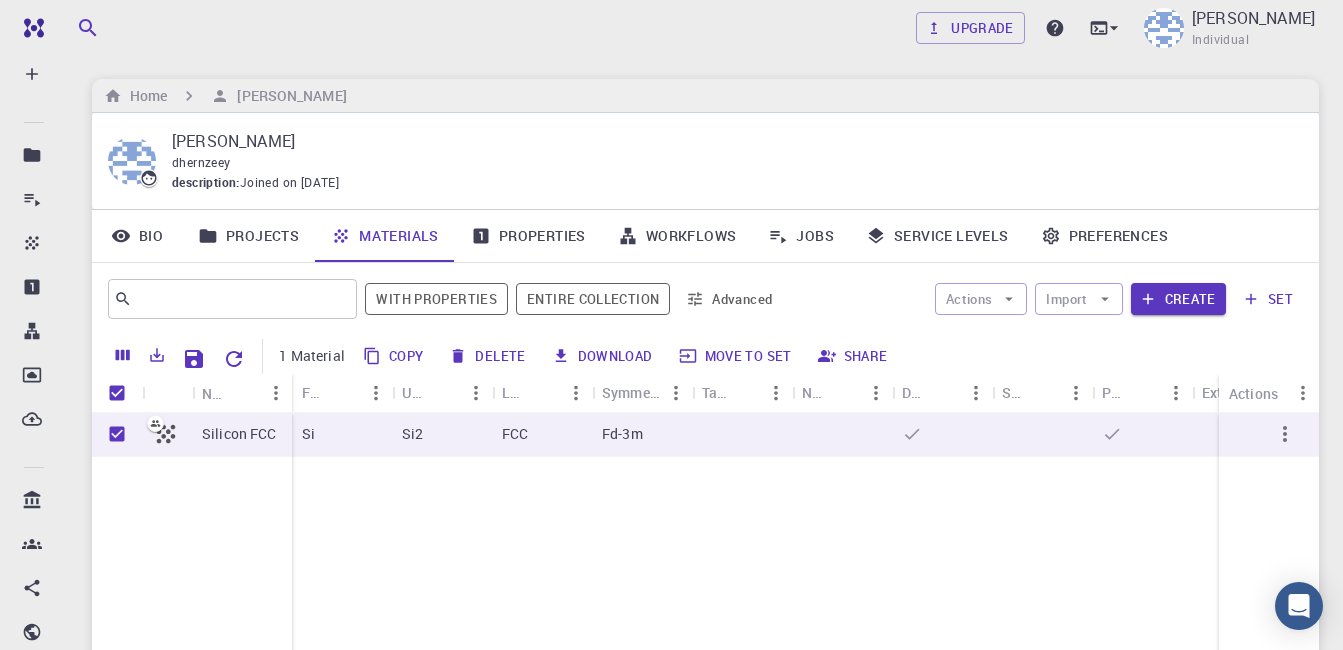 checkbox on "false" 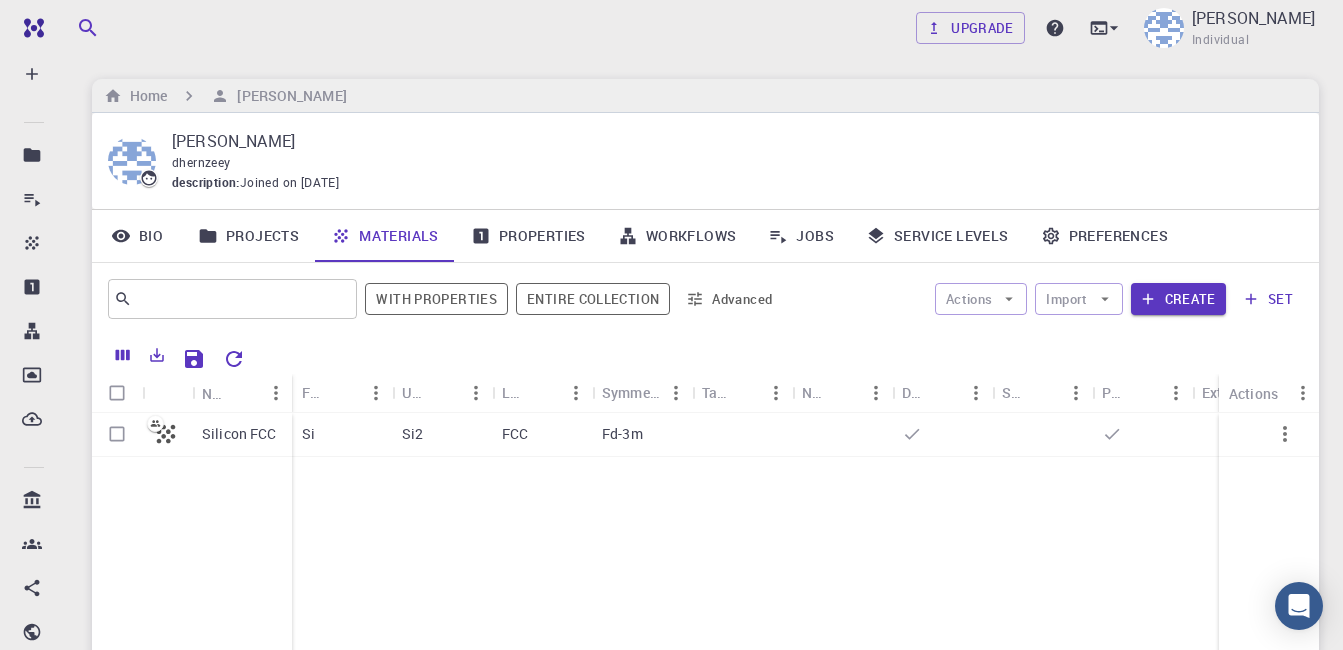 click 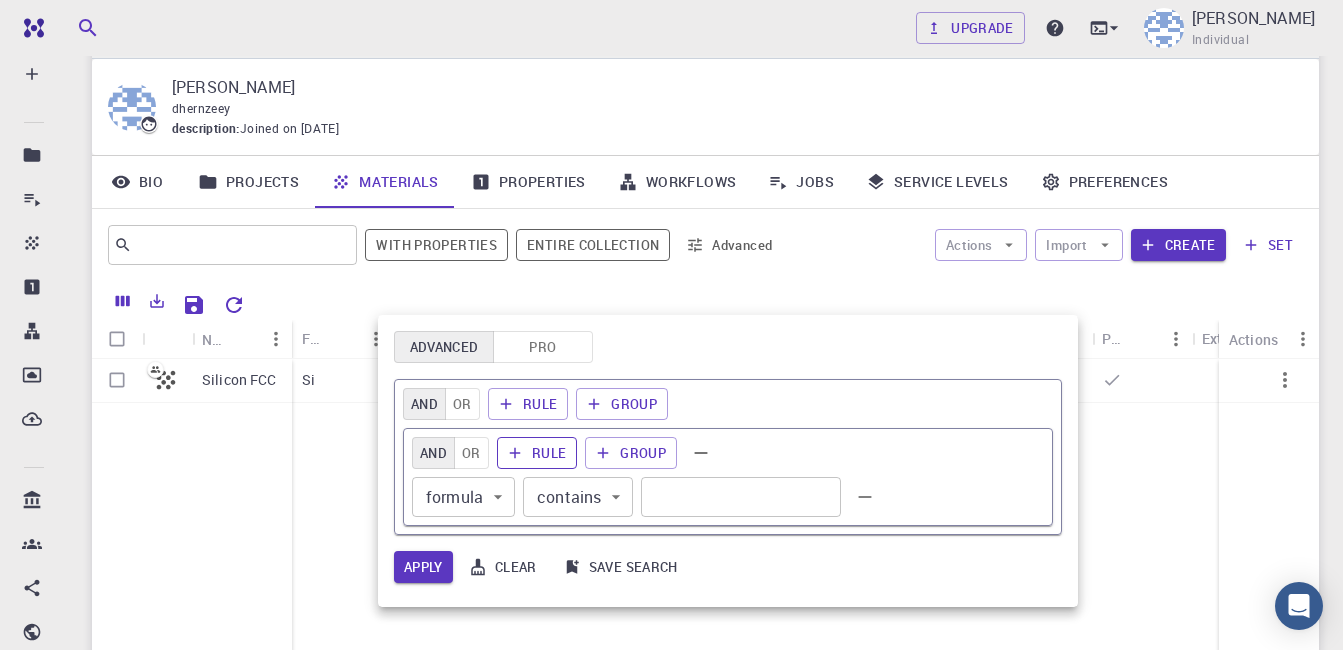 scroll, scrollTop: 200, scrollLeft: 0, axis: vertical 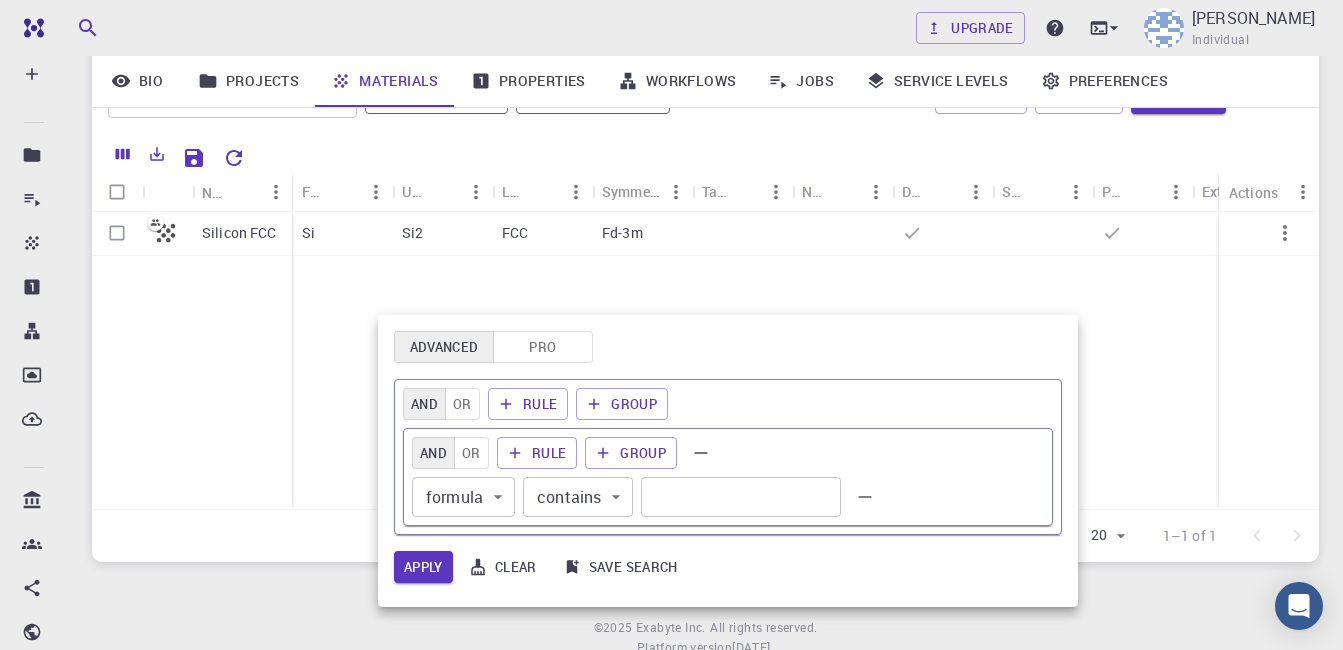 click at bounding box center (671, 325) 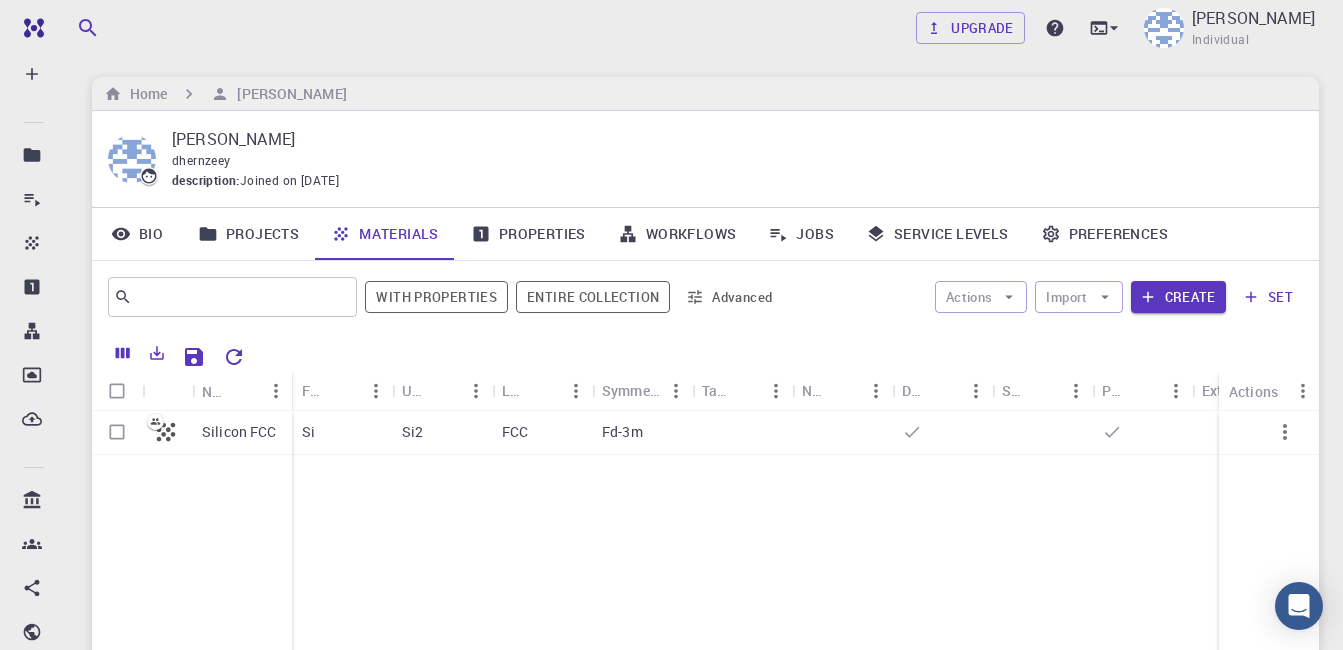 scroll, scrollTop: 0, scrollLeft: 0, axis: both 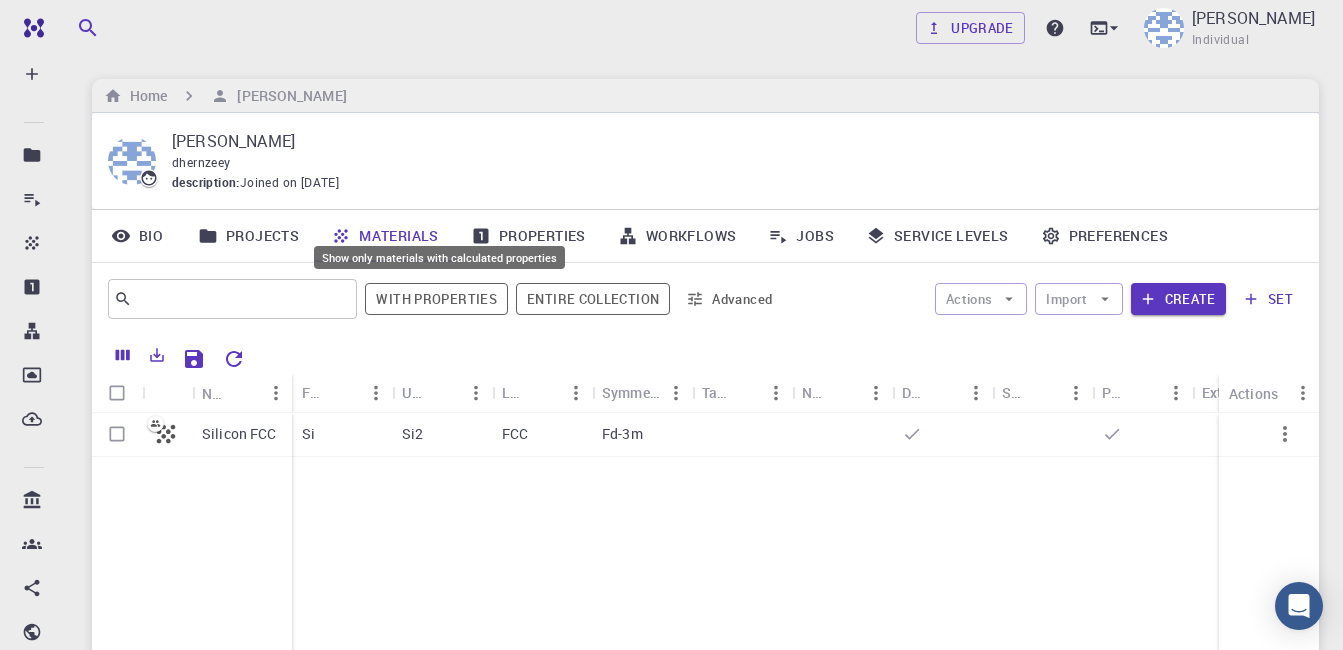 click on "With properties" at bounding box center (436, 299) 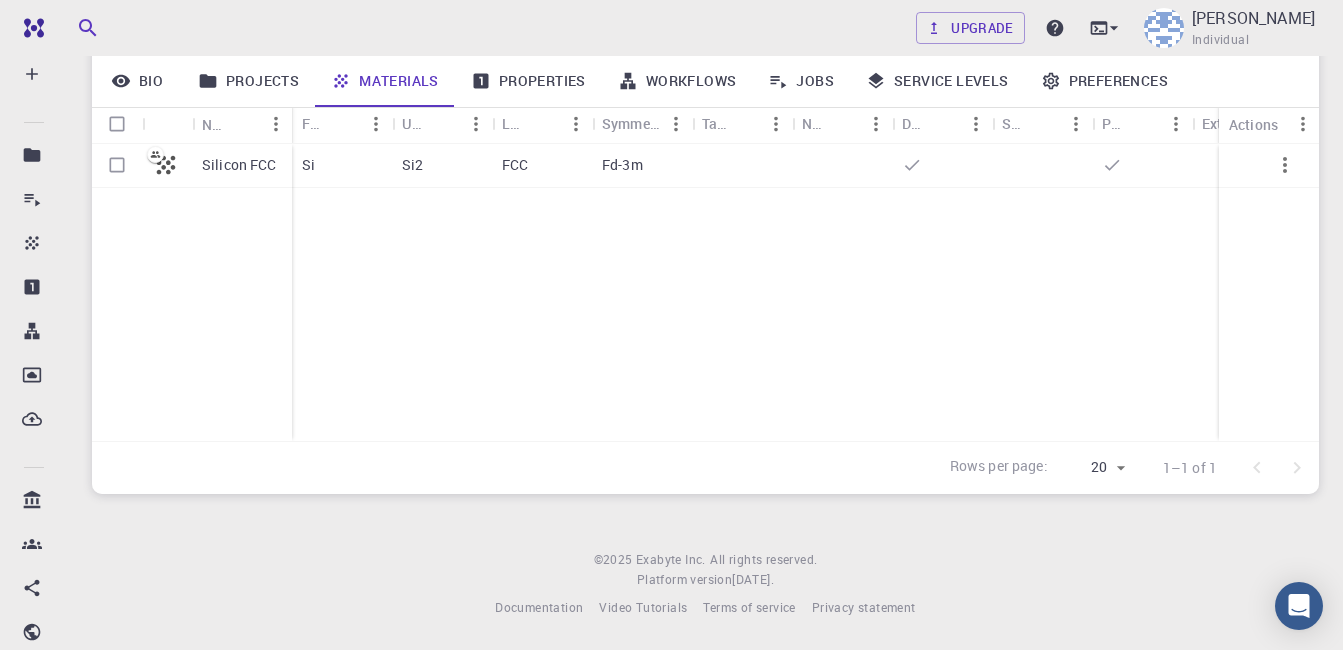 scroll, scrollTop: 0, scrollLeft: 0, axis: both 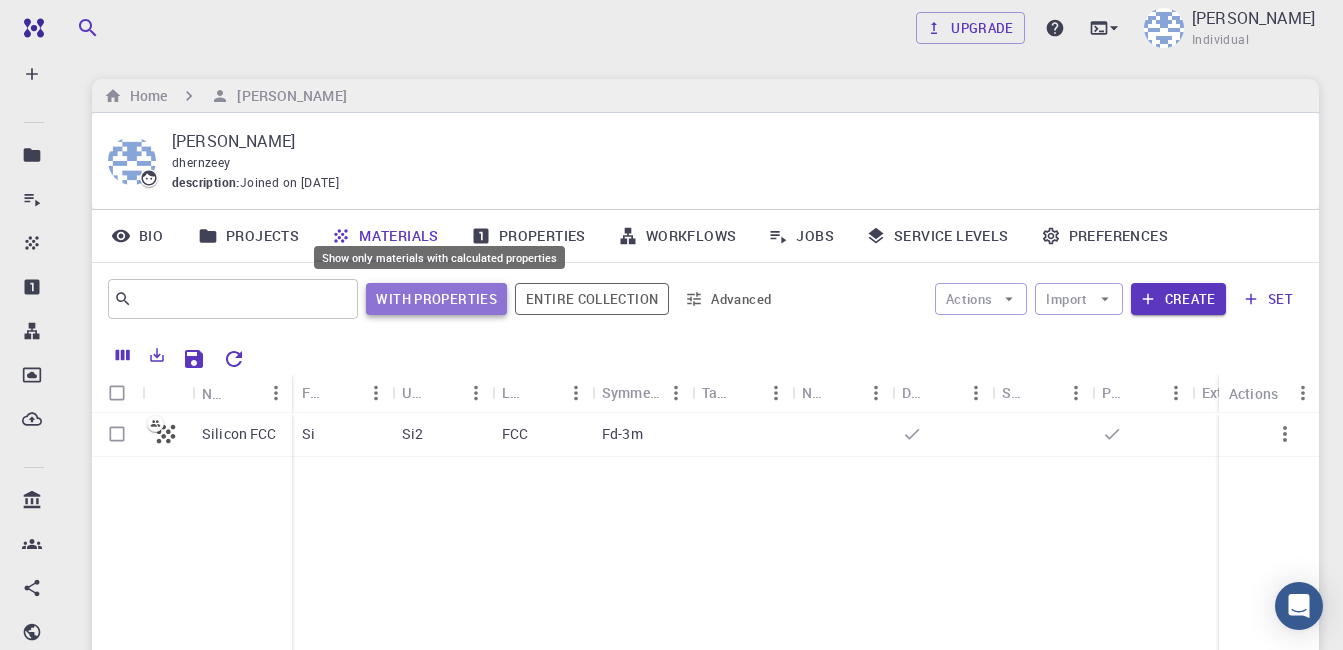 click on "With properties" at bounding box center (436, 299) 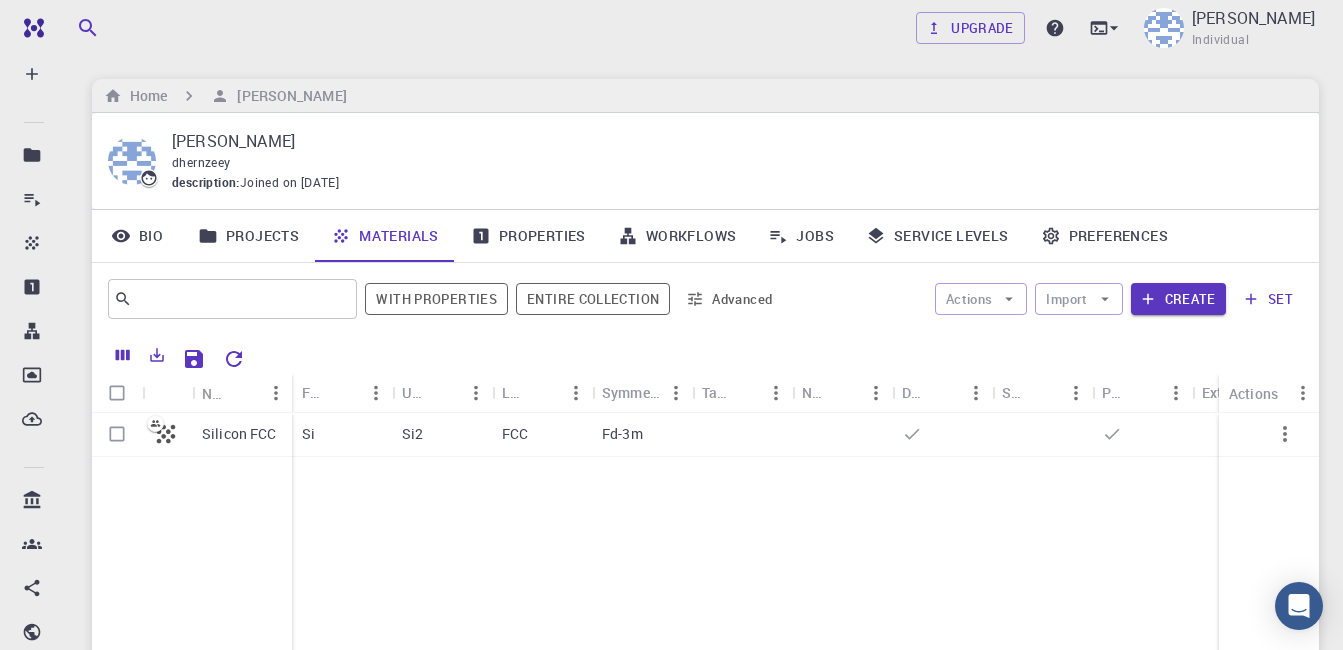 click on "Properties" at bounding box center [528, 236] 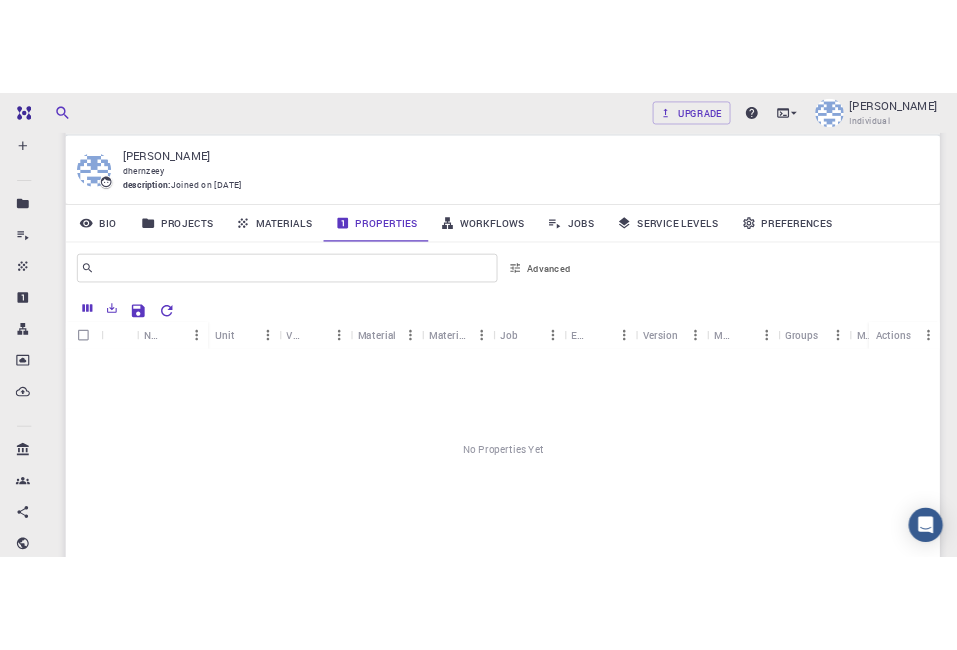 scroll, scrollTop: 0, scrollLeft: 0, axis: both 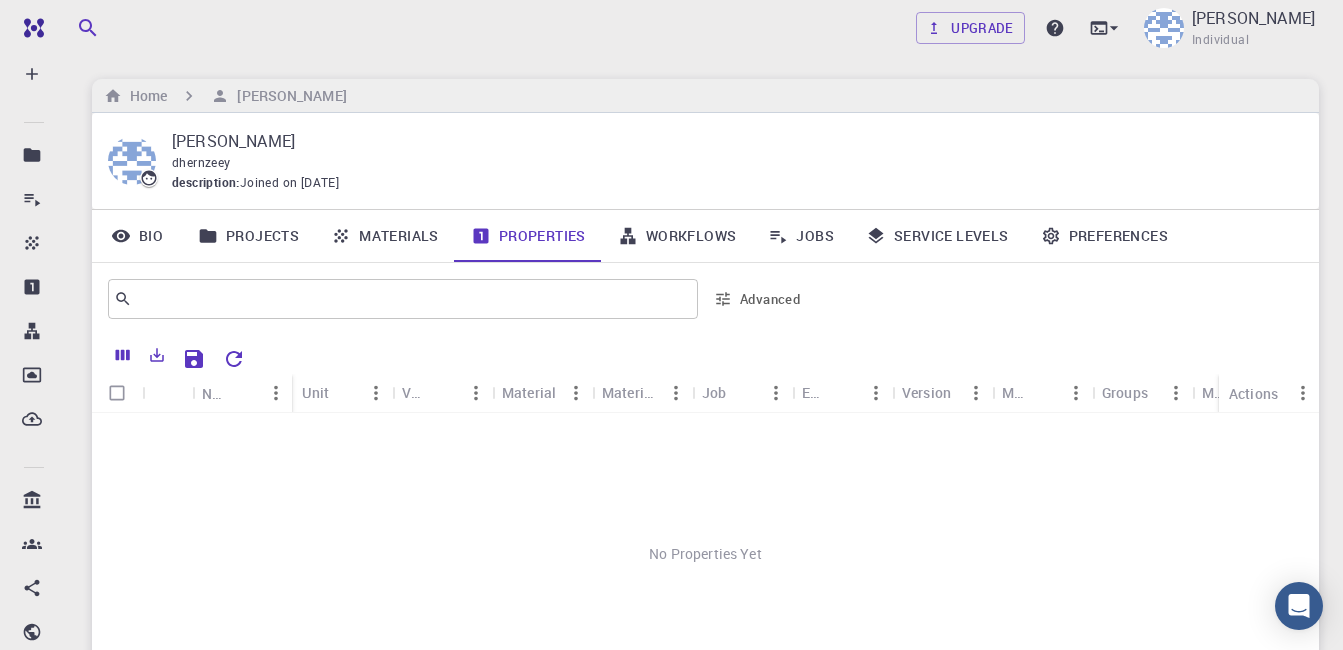 click on "Materials" at bounding box center (385, 236) 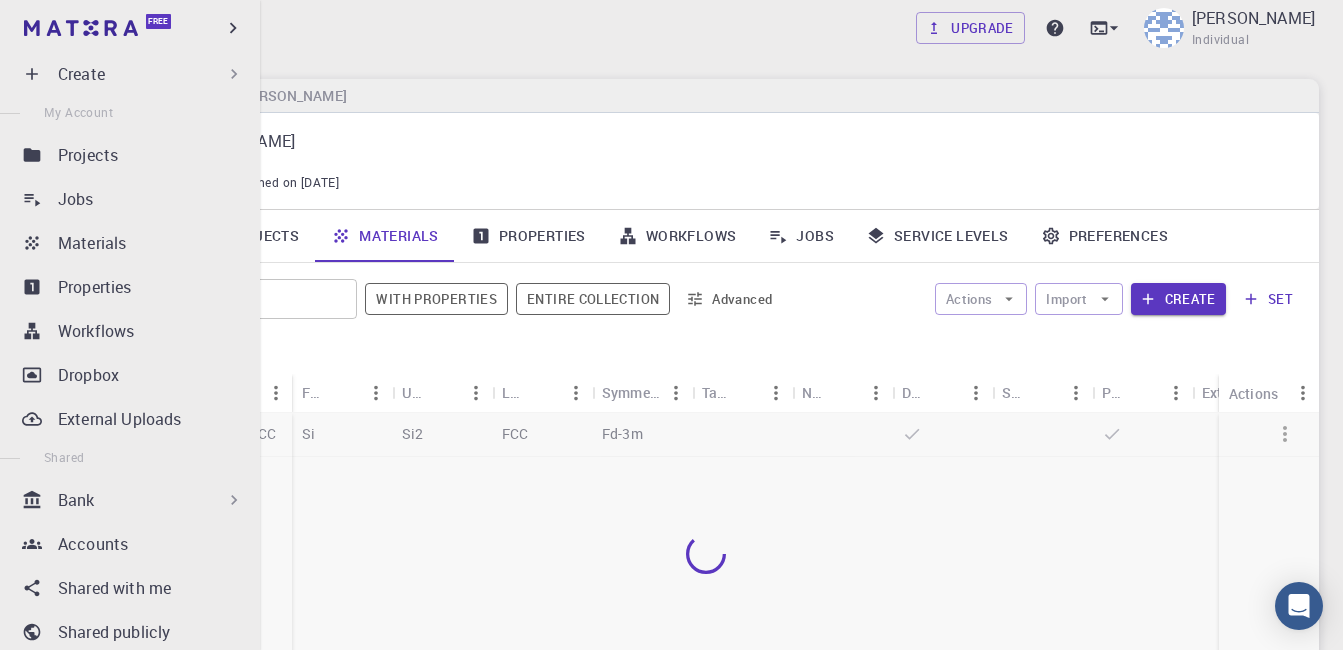 click 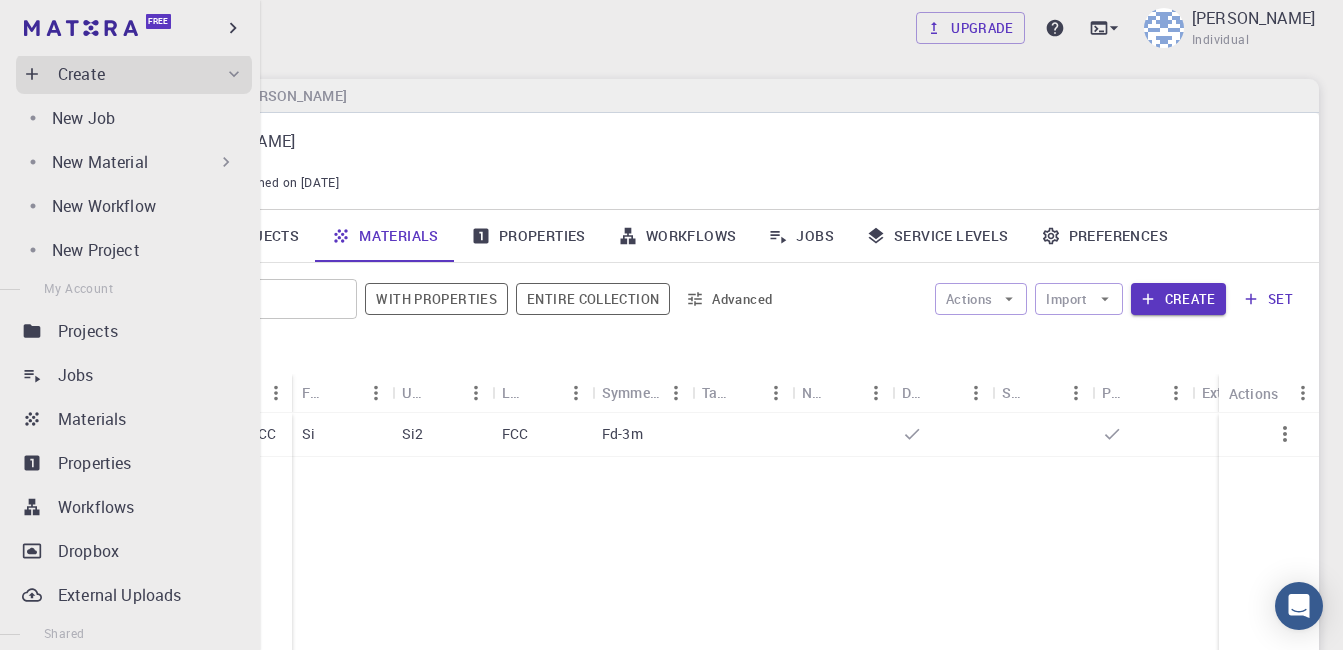 click on "New Material" at bounding box center [100, 162] 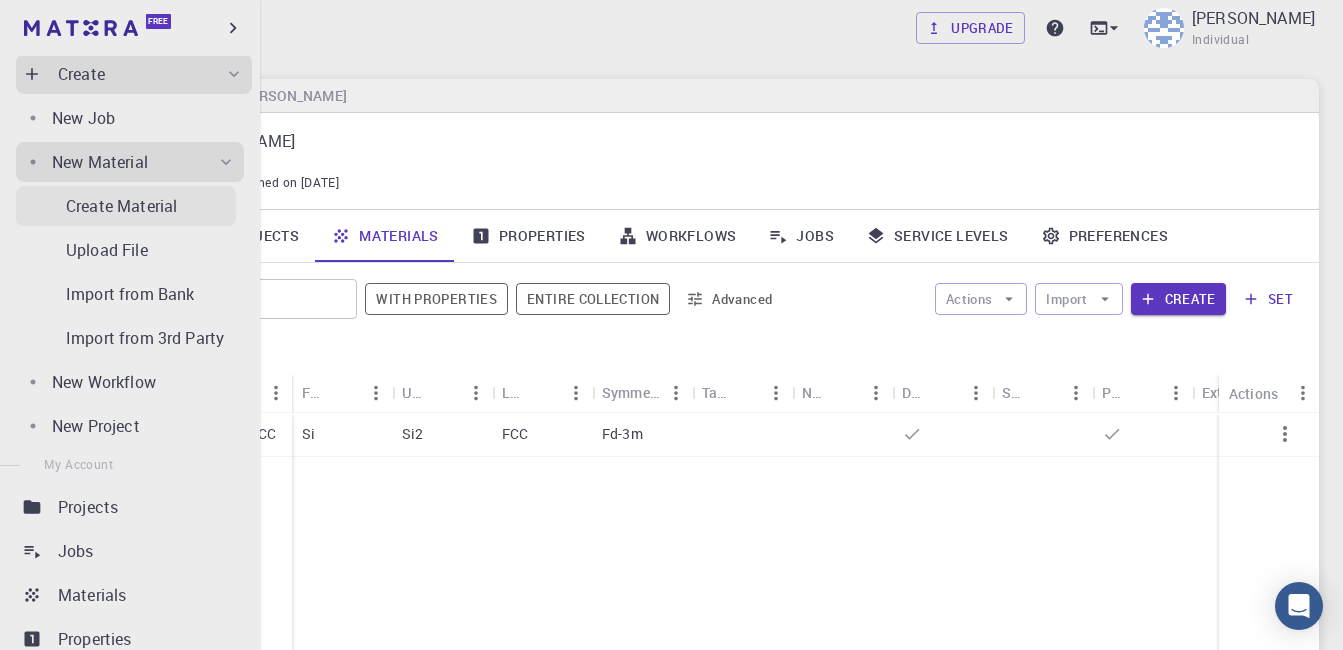 click on "Create Material" at bounding box center (121, 206) 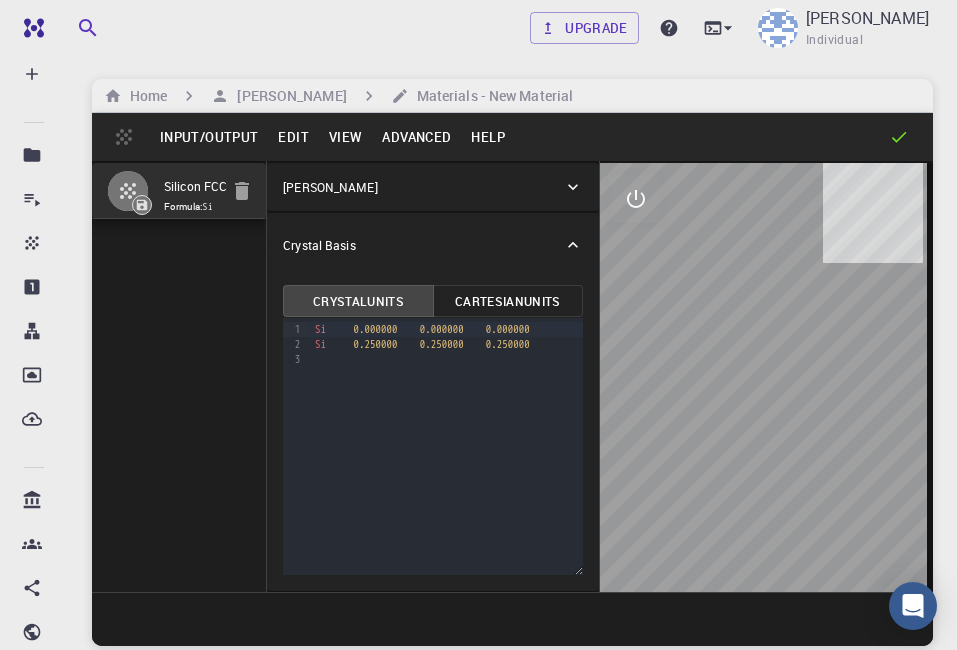 click on "Edit" at bounding box center [293, 137] 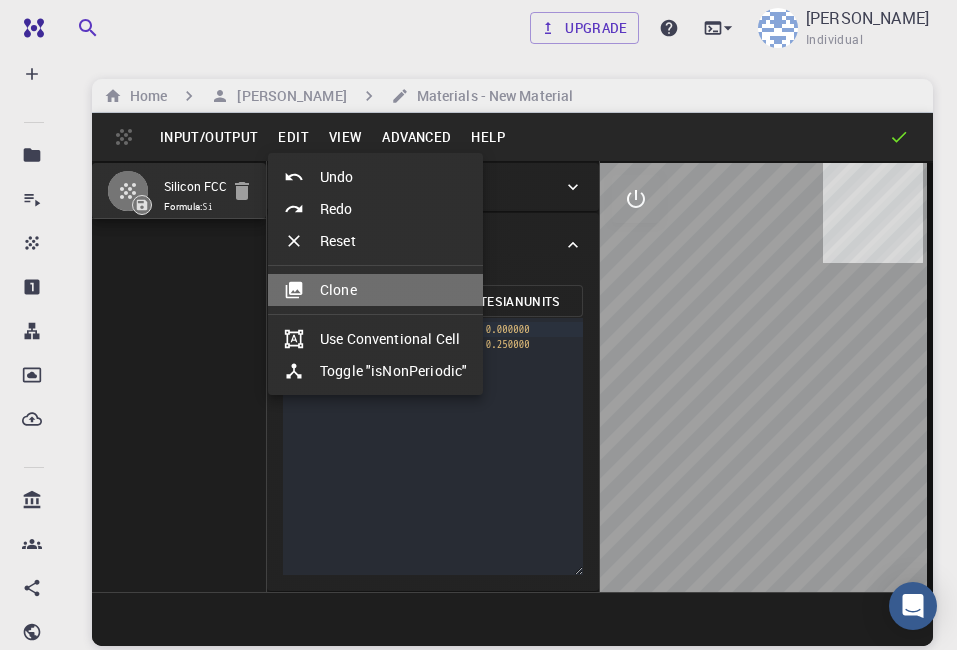 click on "Clone" at bounding box center [375, 290] 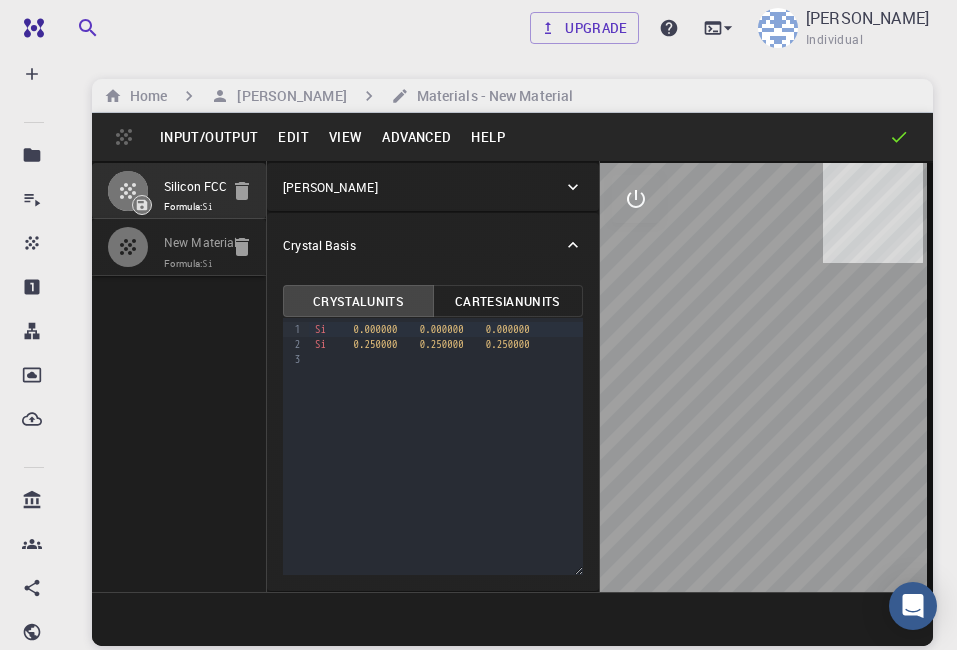 click 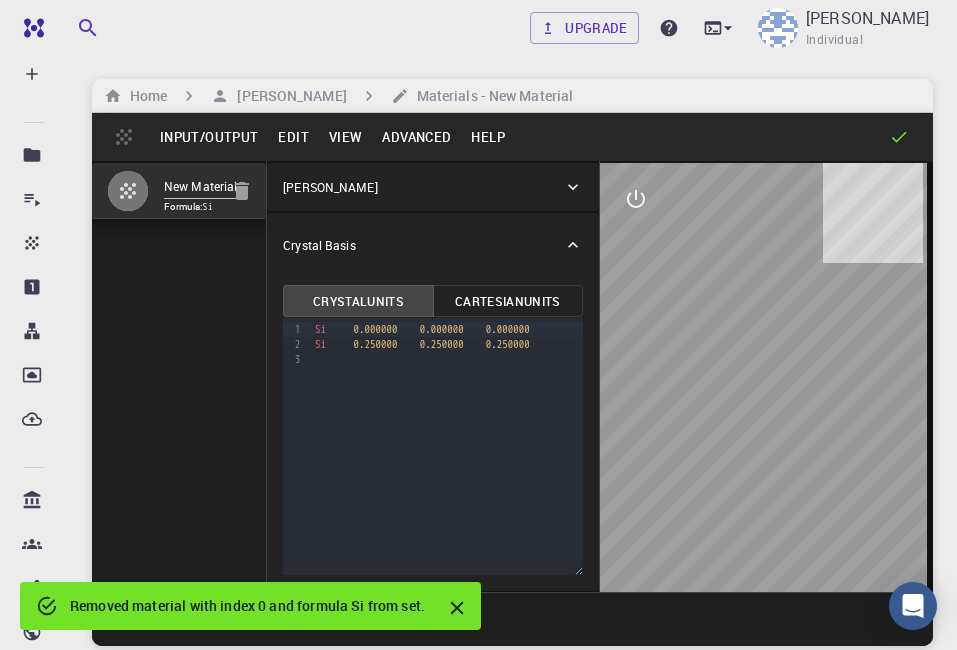 click on "Edit" at bounding box center (293, 137) 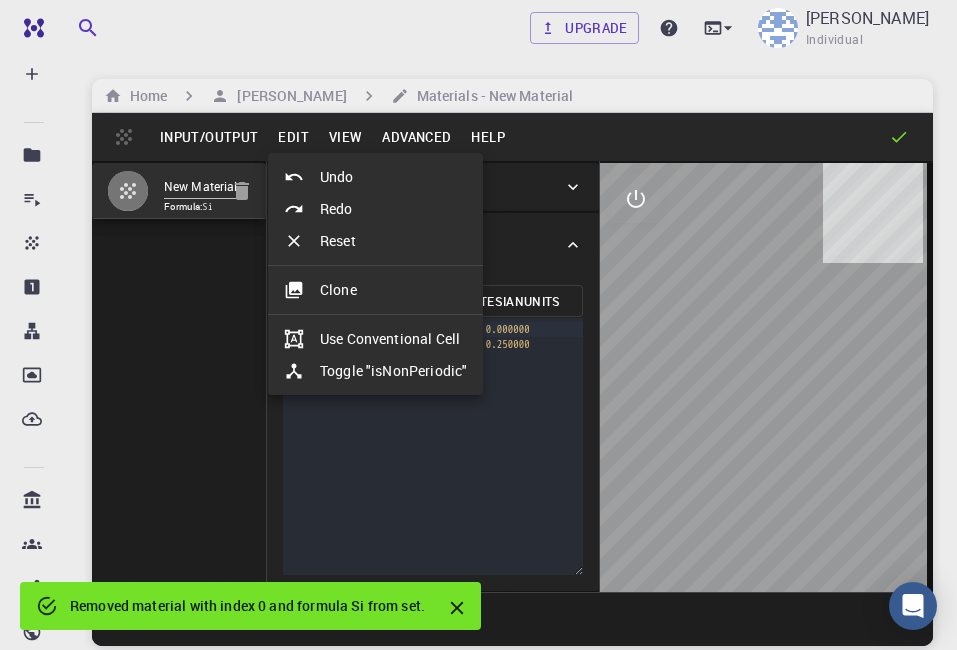 click on "Toggle "isNonPeriodic"" at bounding box center (375, 371) 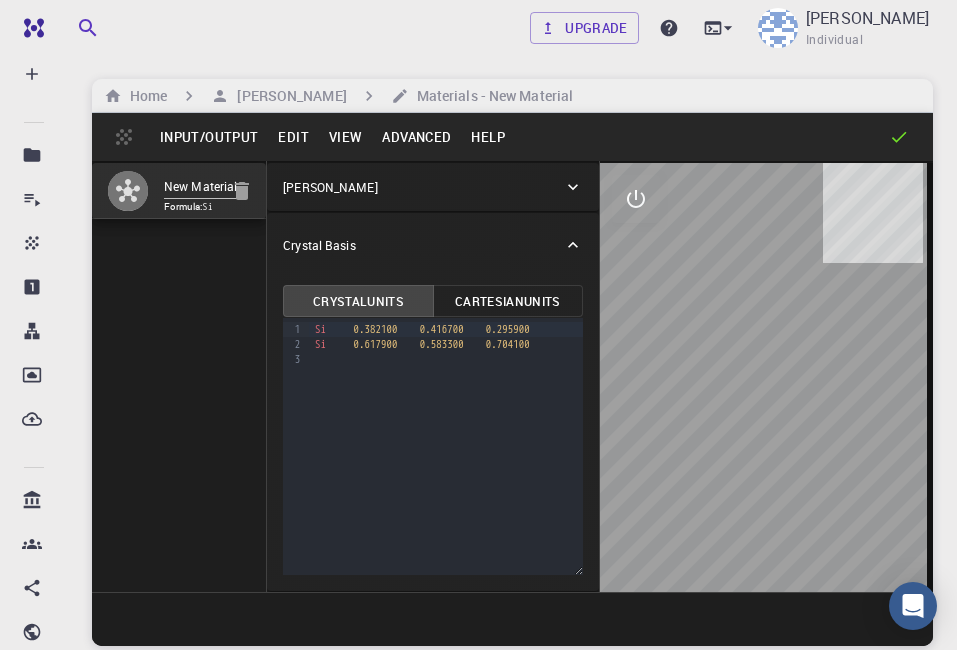 click at bounding box center [306, 329] 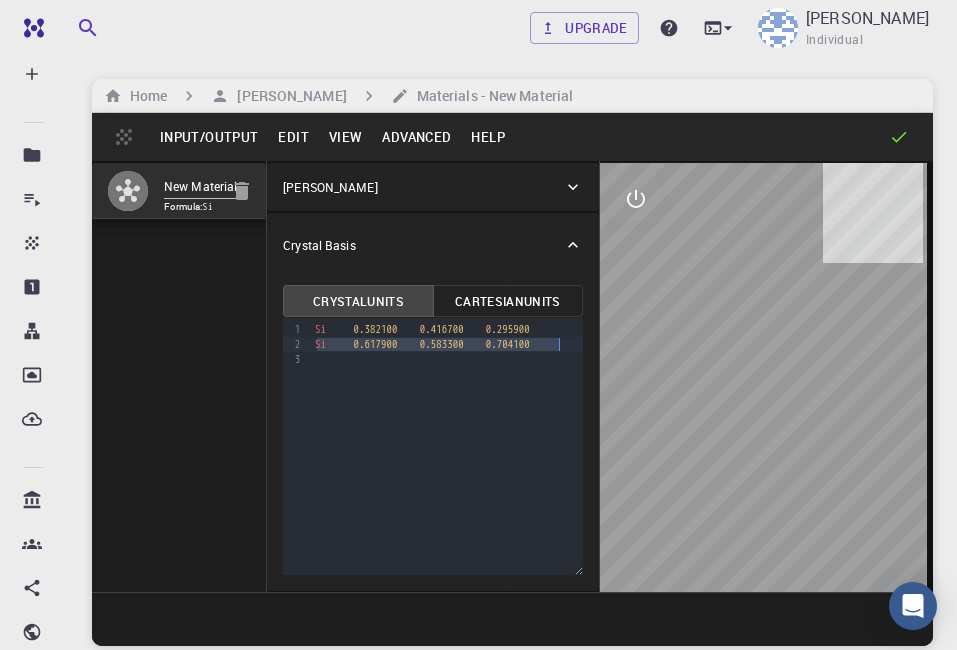 drag, startPoint x: 318, startPoint y: 343, endPoint x: 593, endPoint y: 351, distance: 275.11633 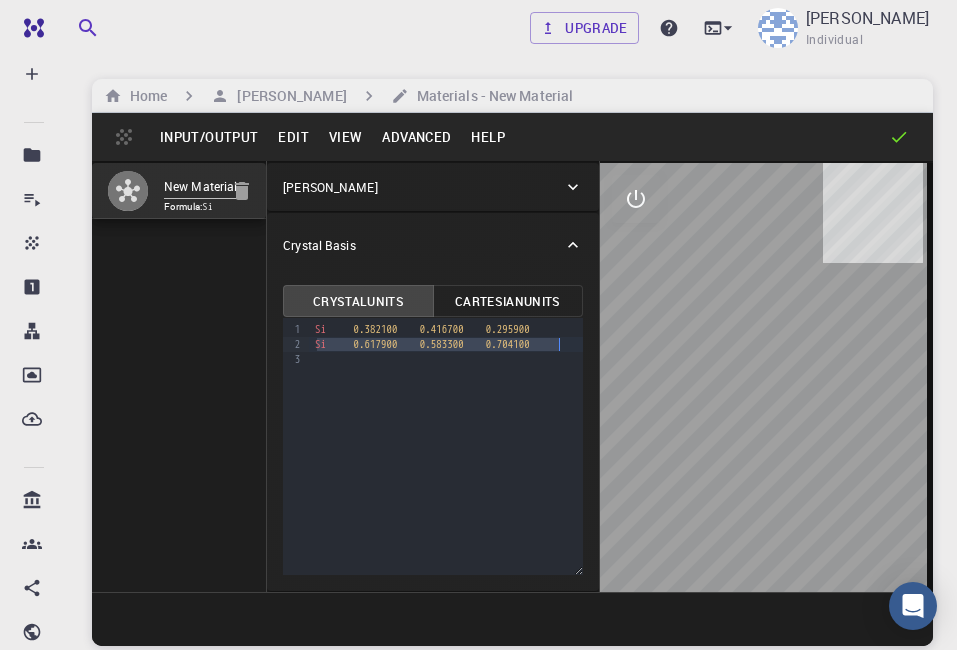 click on "Crystal  Units Cartesian  Units 9 1 2 3 › Si       0.382100      0.416700      0.295900   Si       0.617900      0.583300      0.704100" at bounding box center (433, 434) 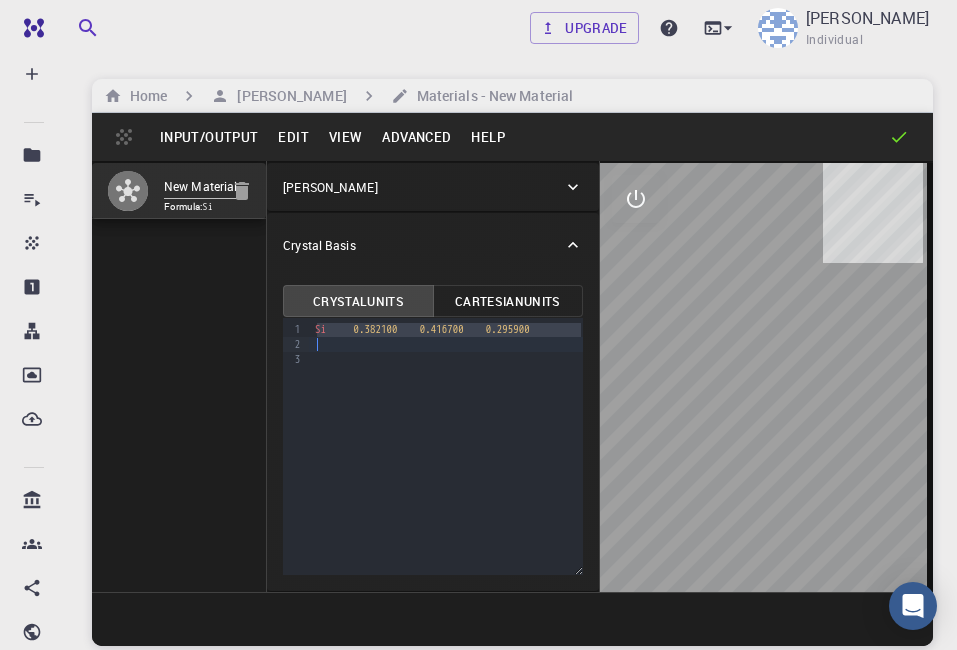 drag, startPoint x: 314, startPoint y: 328, endPoint x: 597, endPoint y: 337, distance: 283.14307 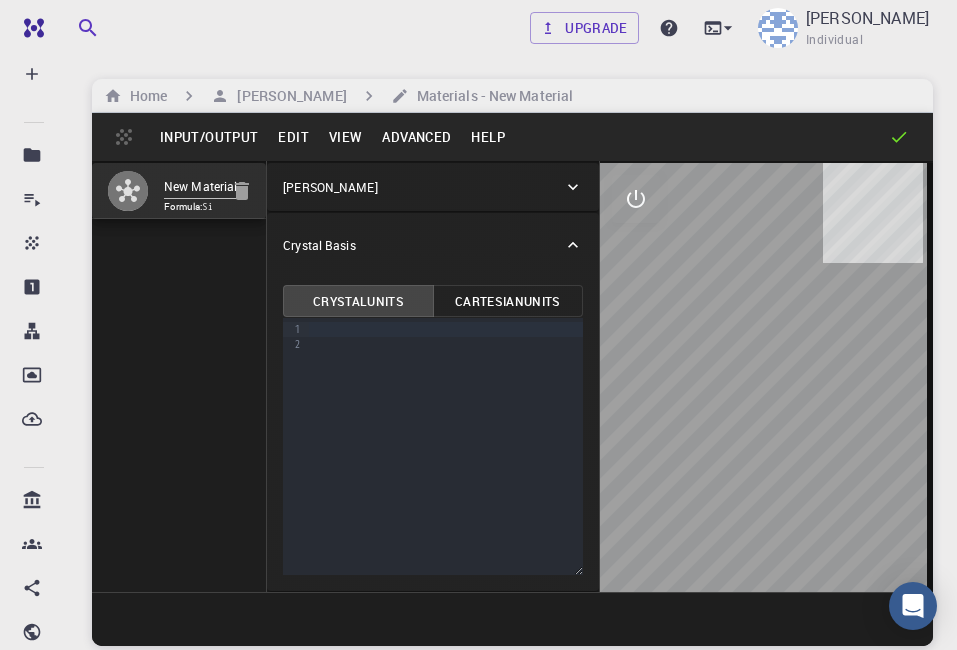 click on "Cartesian  Units" at bounding box center [508, 301] 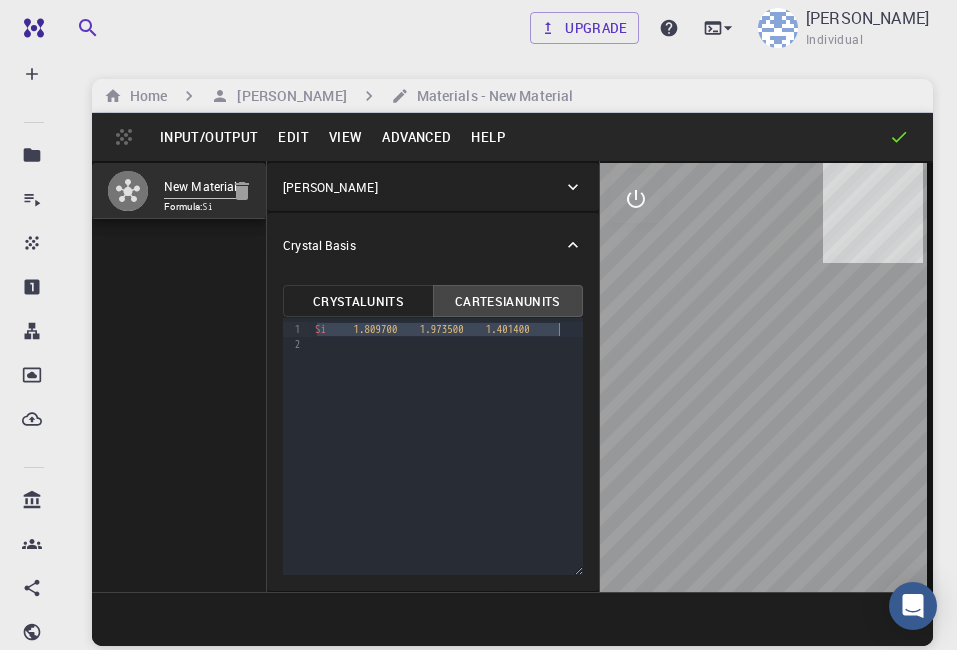 drag, startPoint x: 318, startPoint y: 331, endPoint x: 615, endPoint y: 324, distance: 297.0825 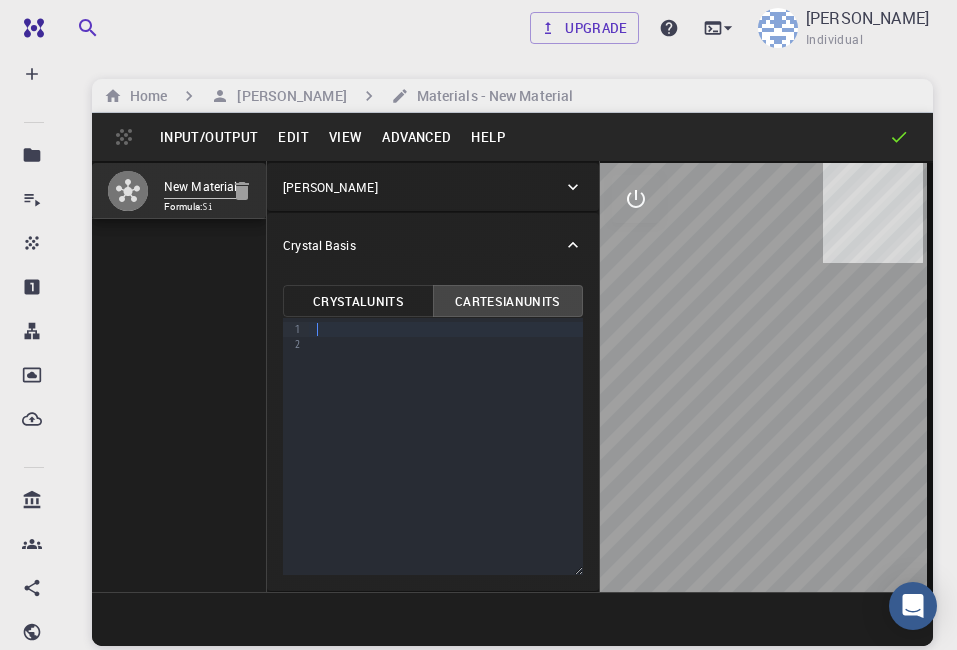 click on "Crystal  Units" at bounding box center (358, 301) 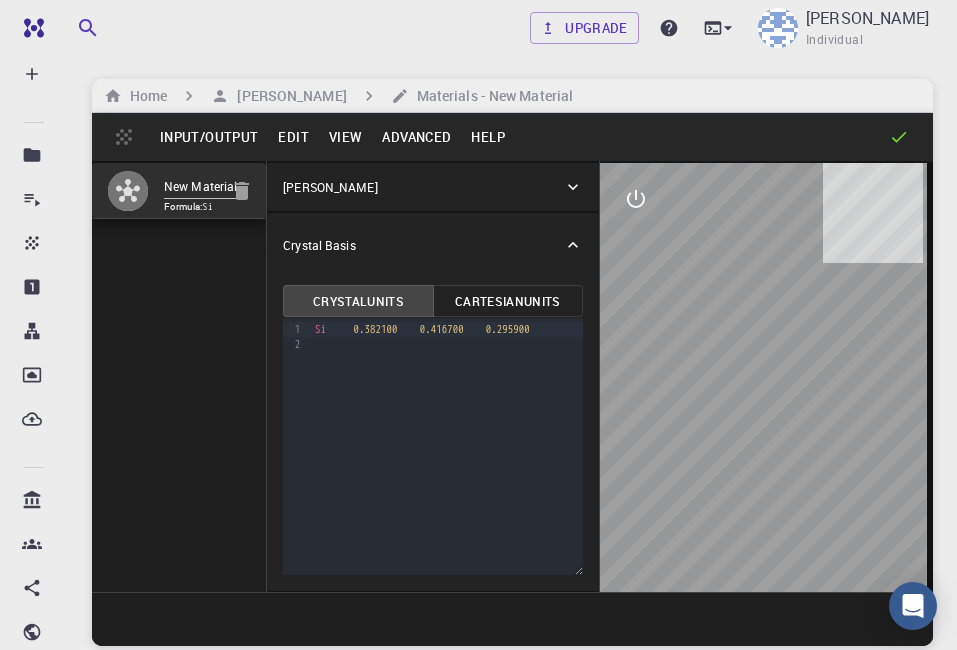 click on "Formula:  Si" at bounding box center (191, 207) 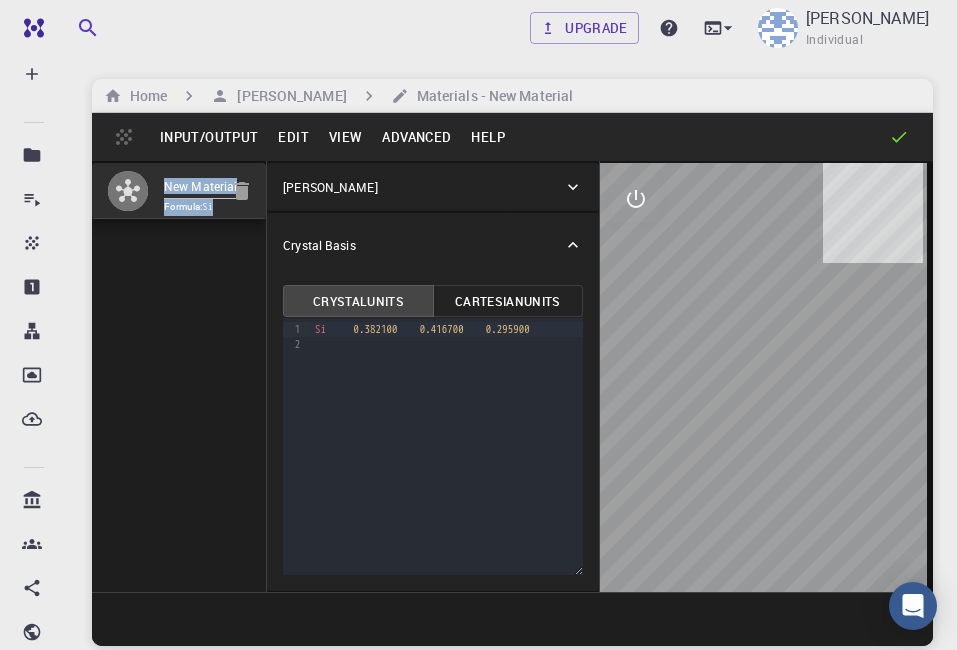 drag, startPoint x: 173, startPoint y: 225, endPoint x: 140, endPoint y: 225, distance: 33 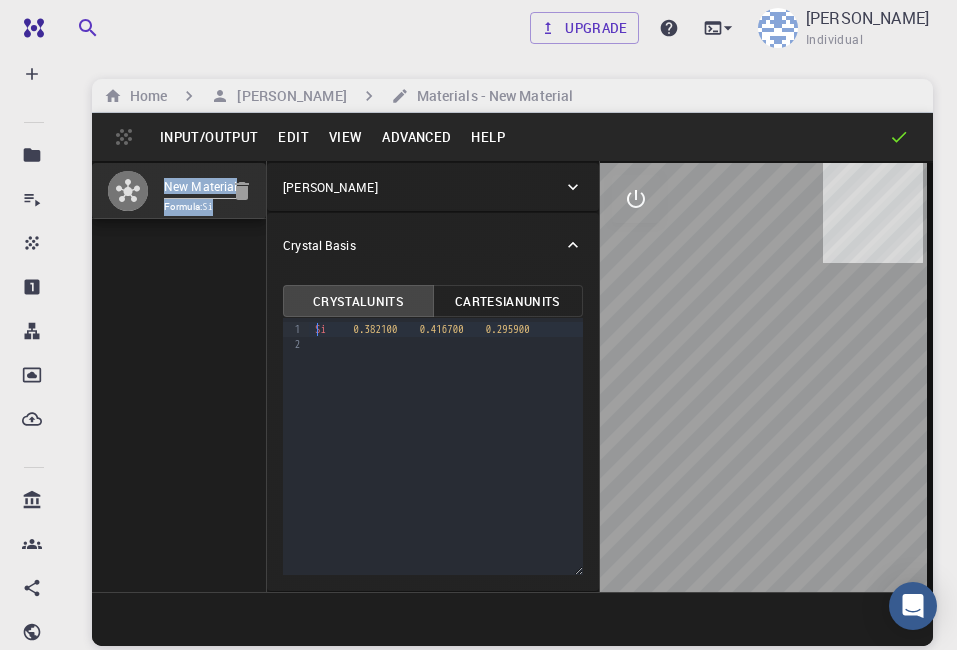 drag, startPoint x: 140, startPoint y: 225, endPoint x: 317, endPoint y: 326, distance: 203.78911 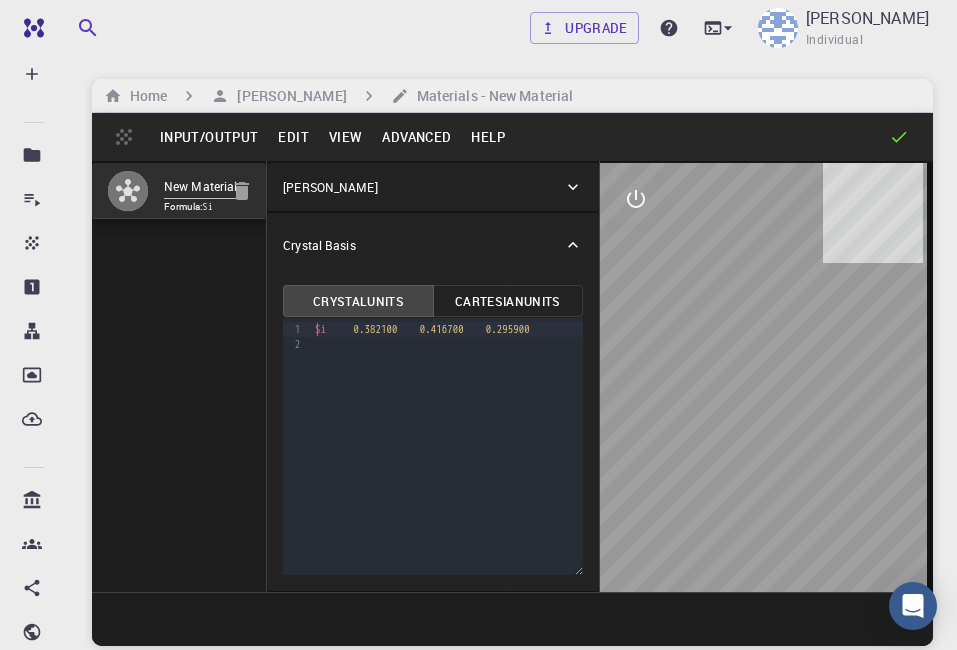 click on "Cartesian  Units" at bounding box center (508, 301) 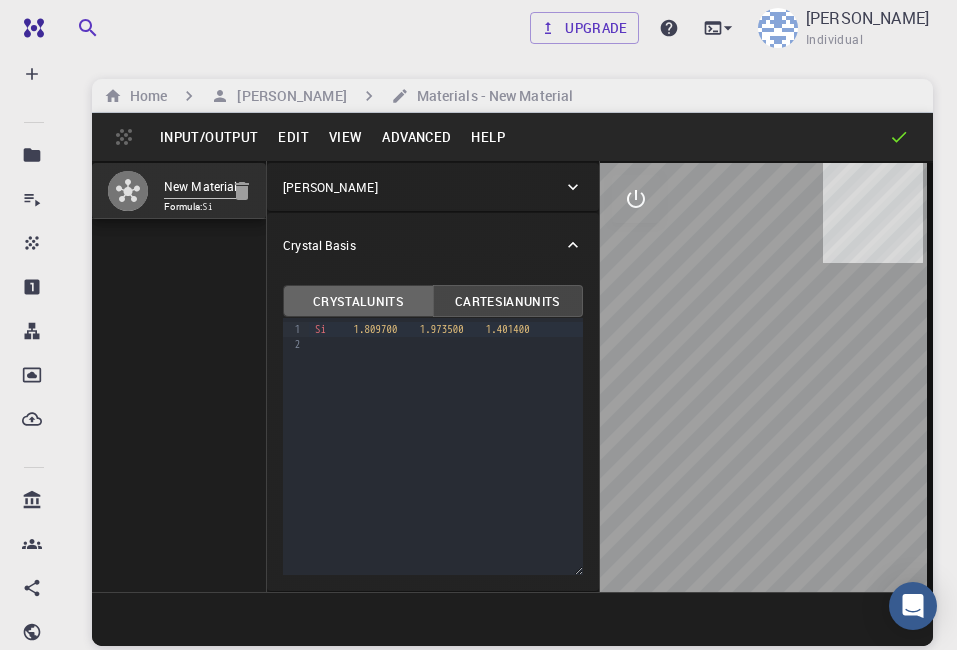 click on "Crystal  Units" at bounding box center (358, 301) 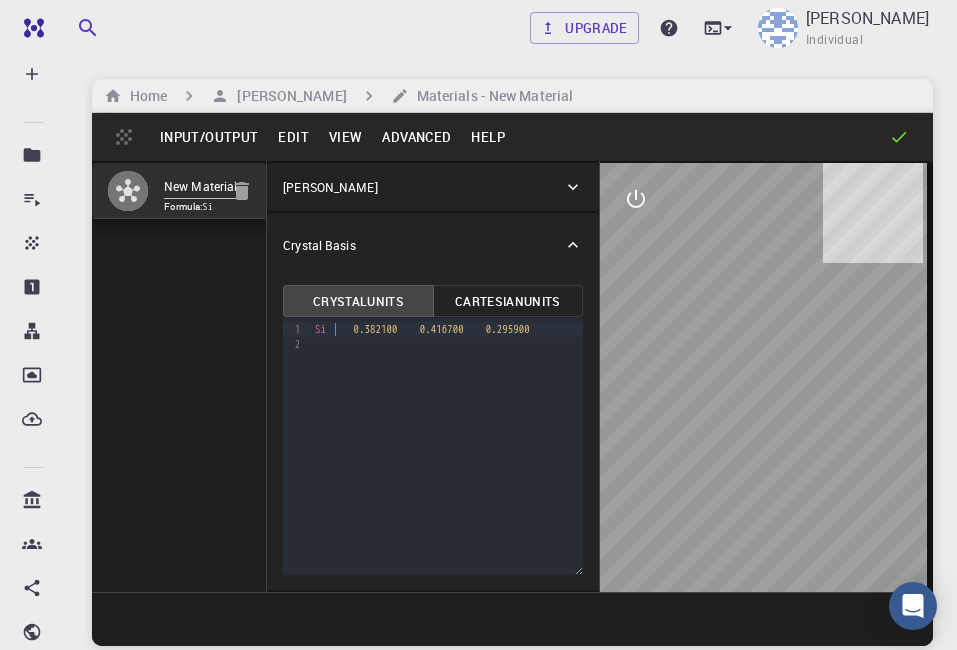 click on "Si       0.382100      0.416700      0.295900" at bounding box center (446, 329) 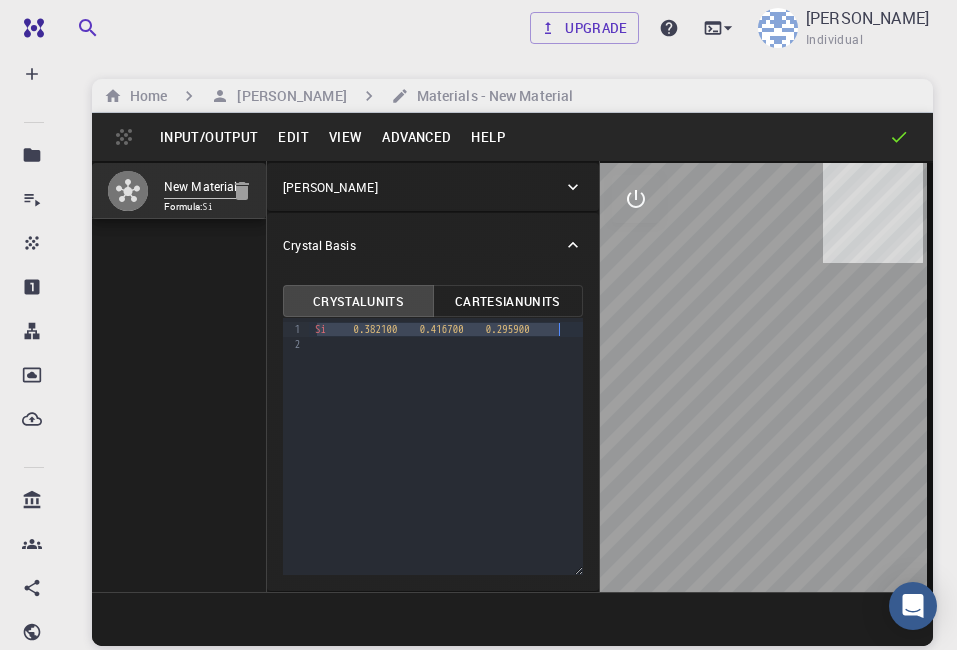 drag, startPoint x: 313, startPoint y: 332, endPoint x: 589, endPoint y: 328, distance: 276.029 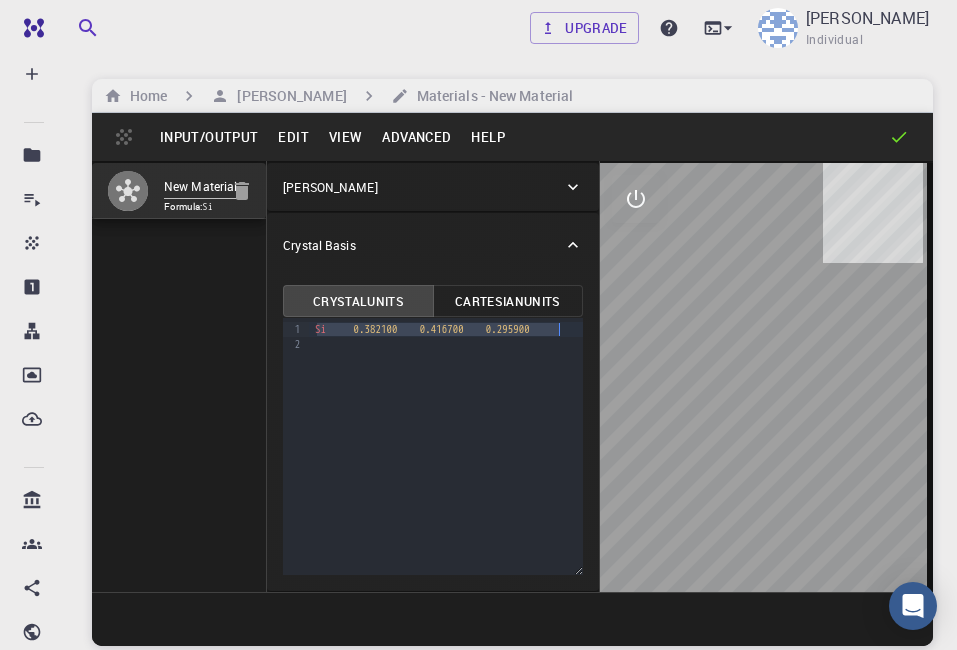 click on "Crystal  Units Cartesian  Units Selection deleted 9 1 2 › Si       0.382100      0.416700      0.295900" at bounding box center (433, 434) 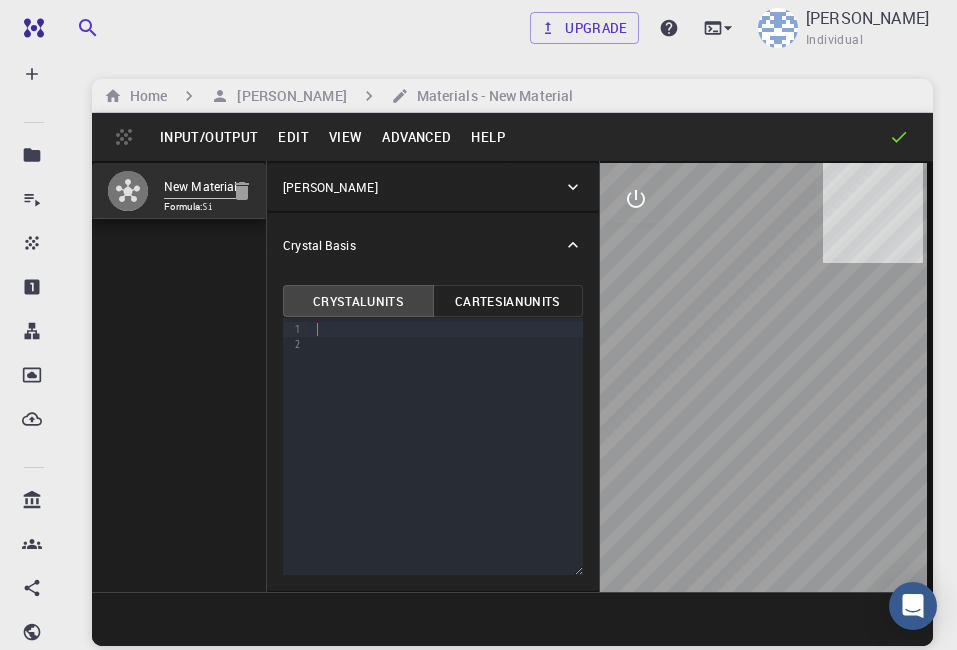click on "Cartesian  Units" at bounding box center [508, 301] 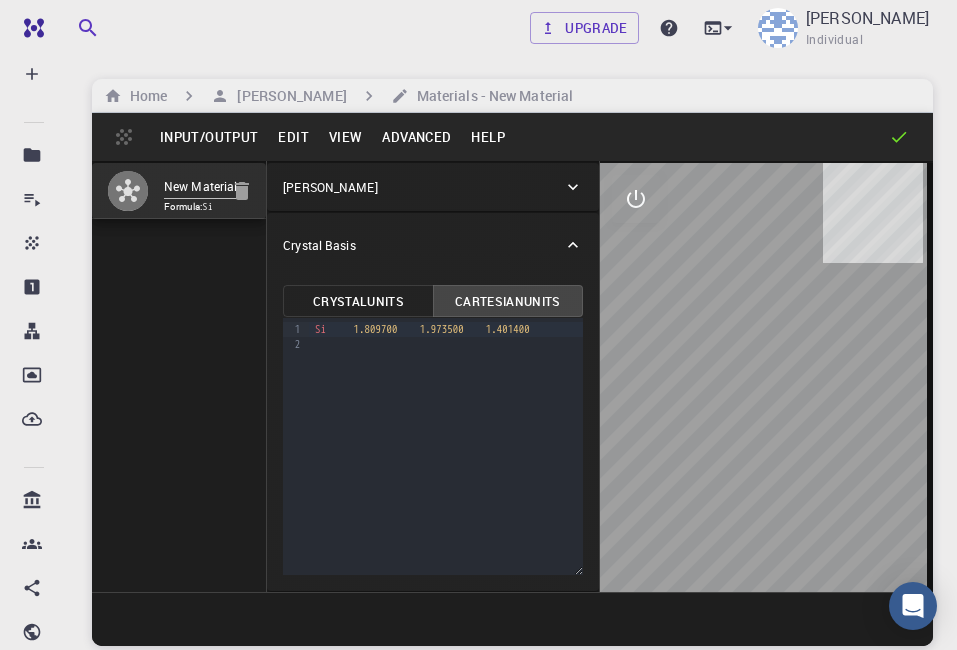 click at bounding box center [446, 344] 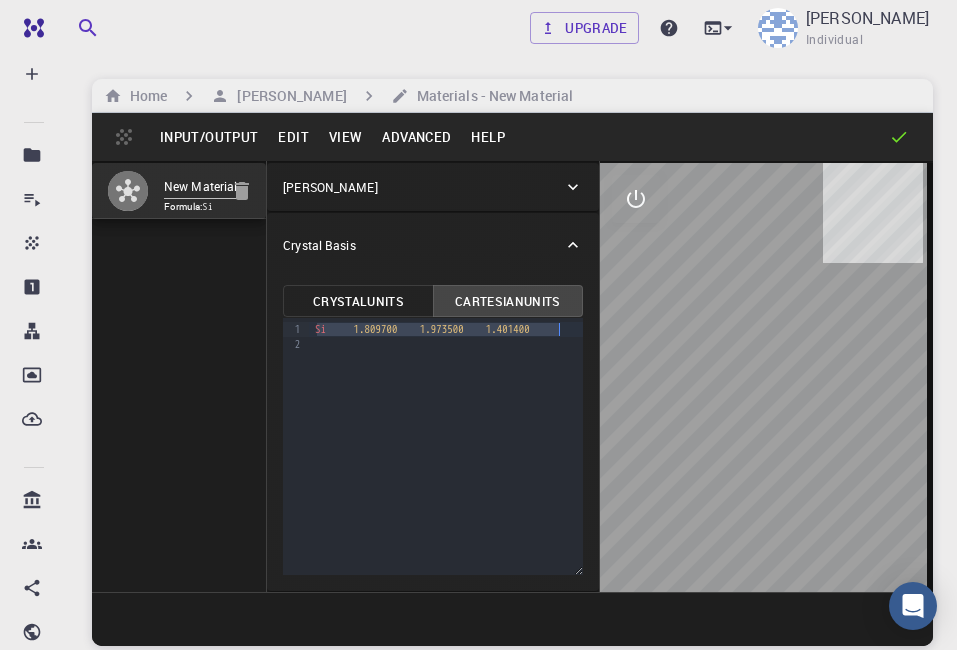 drag, startPoint x: 416, startPoint y: 333, endPoint x: 602, endPoint y: 333, distance: 186 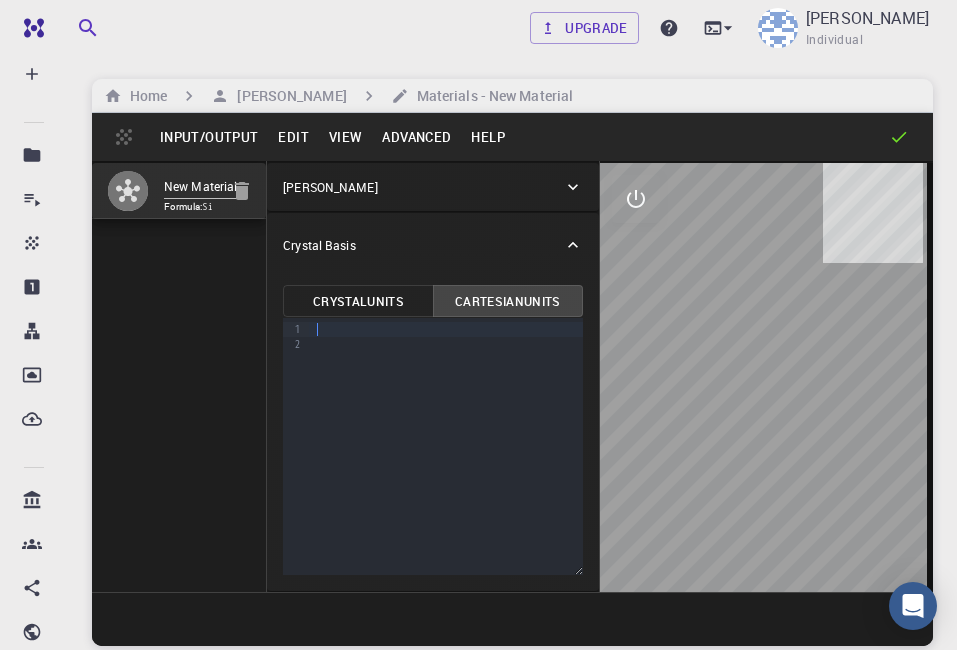 click on "9 1 2 ›" at bounding box center (433, 446) 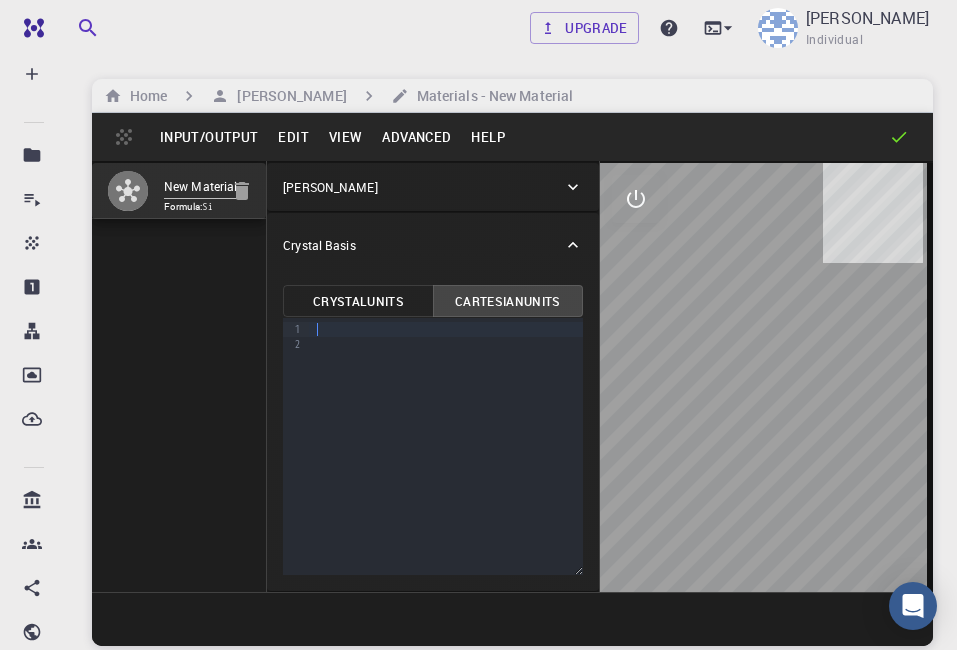 click 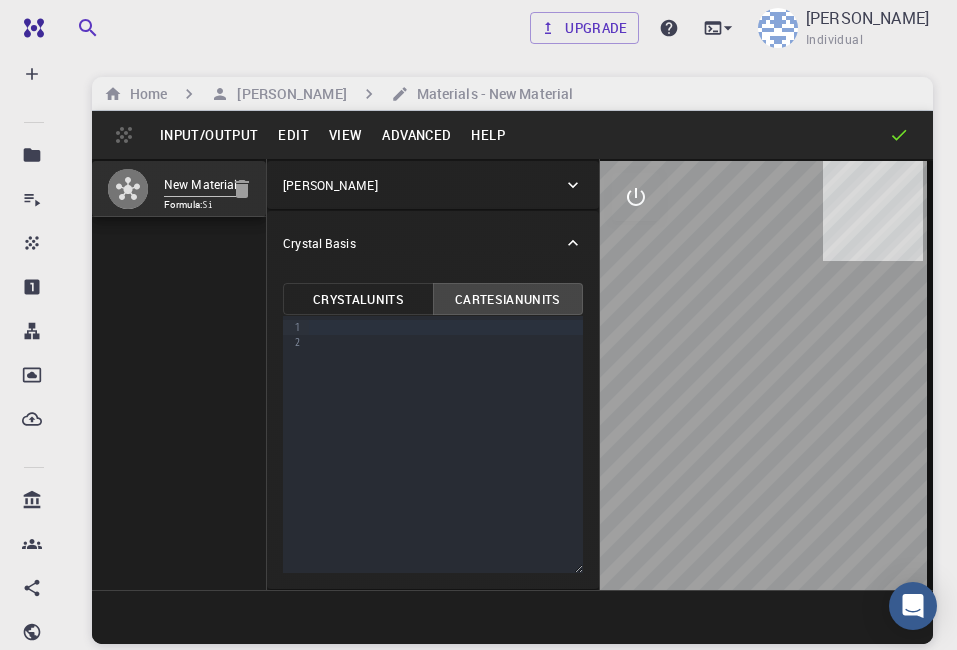 scroll, scrollTop: 0, scrollLeft: 0, axis: both 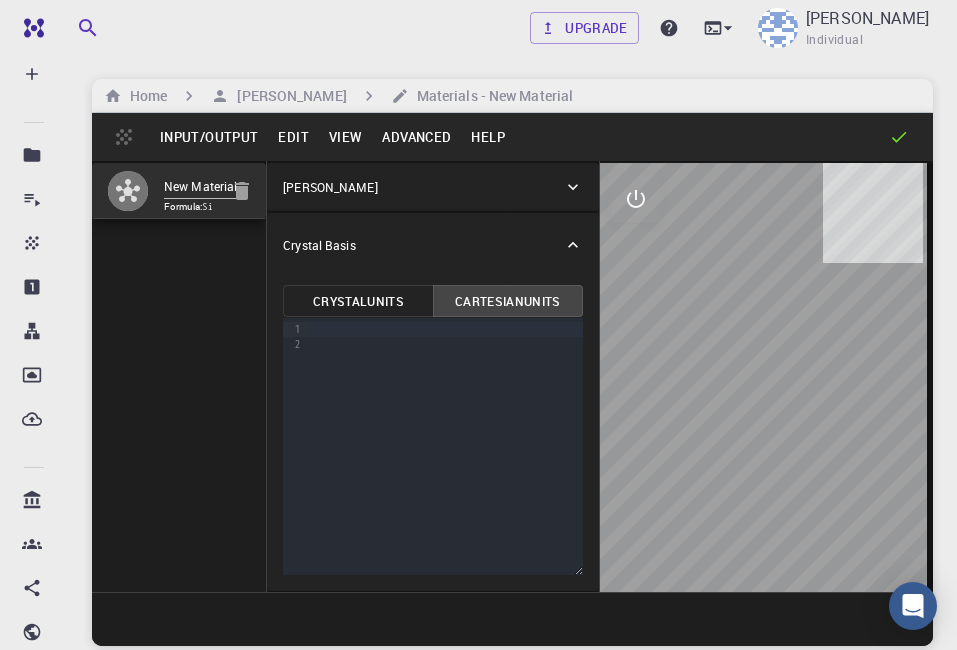 click on "Crystal Basis" at bounding box center (433, 245) 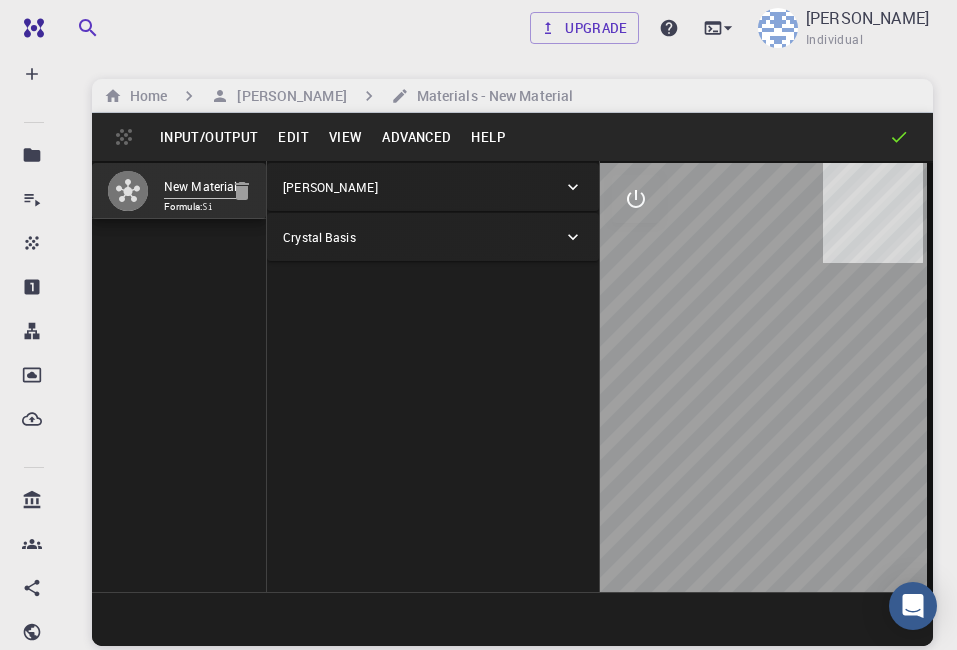 click on "[PERSON_NAME]" at bounding box center (433, 187) 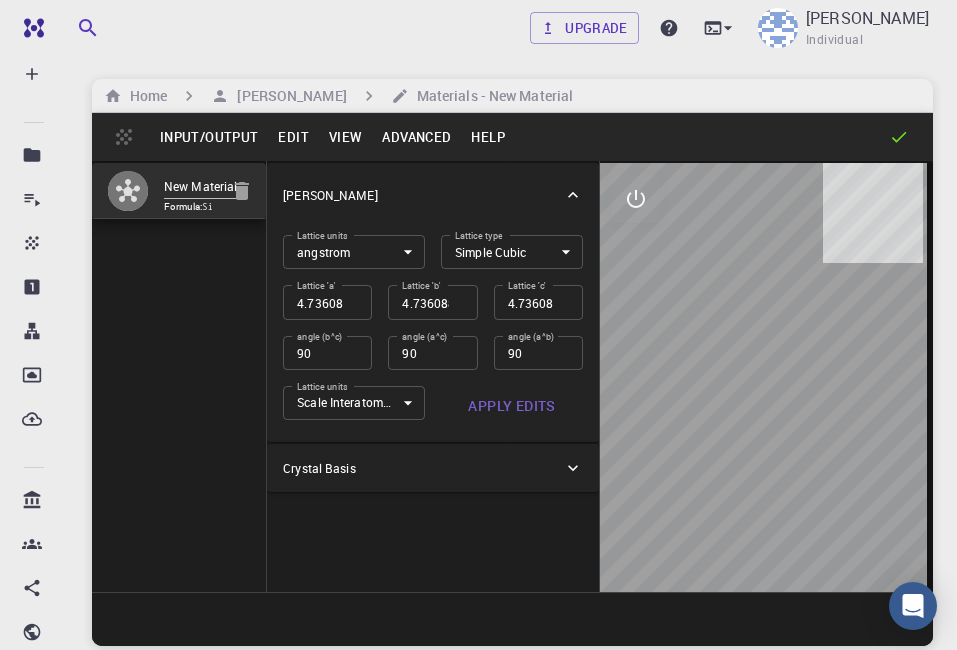 click on "[PERSON_NAME]" at bounding box center [423, 195] 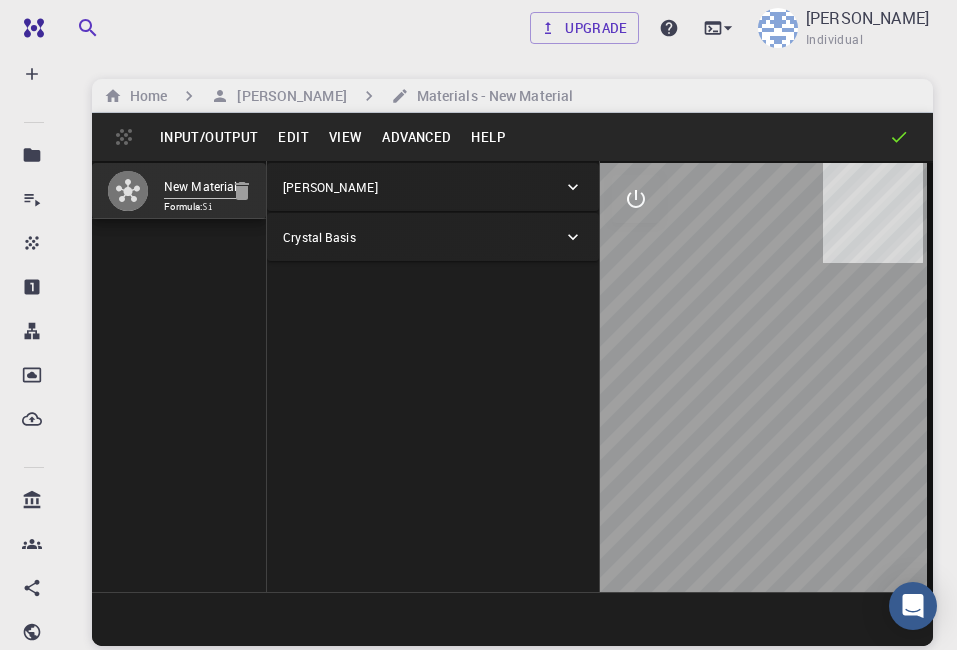 click on "[PERSON_NAME]" at bounding box center (423, 187) 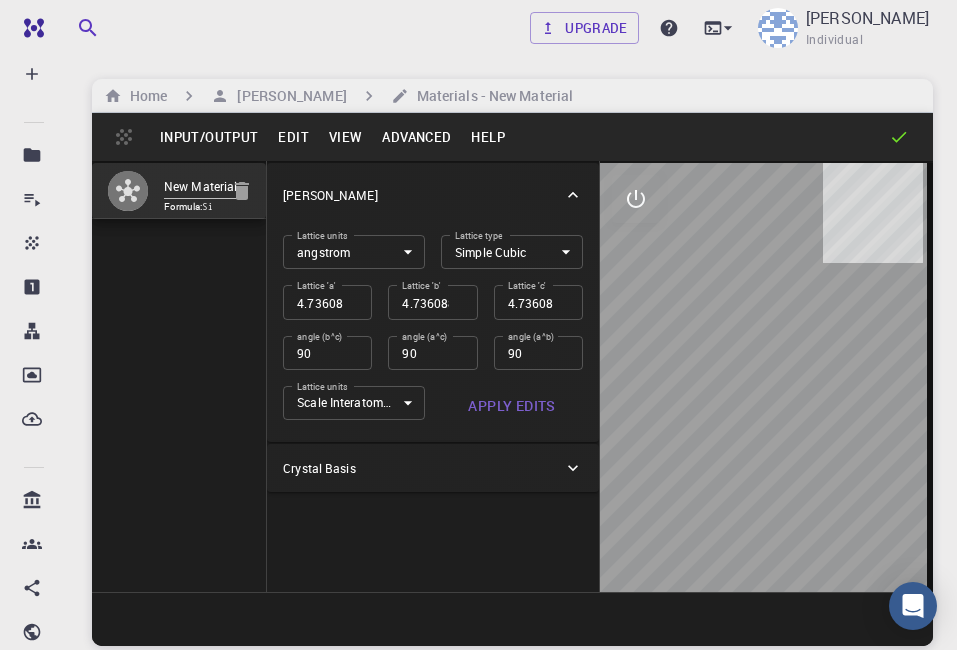 click on "Free Dashboard Create New Job New Material Create Material Upload File Import from Bank Import from 3rd Party New Workflow New Project Projects Jobs Materials Properties Workflows Dropbox External Uploads Bank Materials Workflows Accounts Shared with me Shared publicly Shared externally Documentation Contact Support Compute load: Low Upgrade [PERSON_NAME] Individual Home [PERSON_NAME] Materials - New Material Input/Output Edit View Advanced Help New Material Formula:  Si [PERSON_NAME] Lattice units angstrom angstrom Lattice units Lattice type Simple Cubic CUB Lattice type Lattice 'a' 4.736088537 Lattice 'a' Lattice 'b' 4.736088537 Lattice 'b' Lattice 'c' 4.736088537 Lattice 'c' angle (b^c) 90 angle (b^c) angle (a^c) 90 angle (a^c) angle (a^b) 90 angle (a^b) Lattice units Scale Interatomic Distances 0 Lattice units Apply Edits Crystal Basis Crystal  Units Cartesian  Units Selection deleted 9 1 2 › ©  2025   Exabyte Inc.   All rights reserved. [DATE] ." at bounding box center (478, 401) 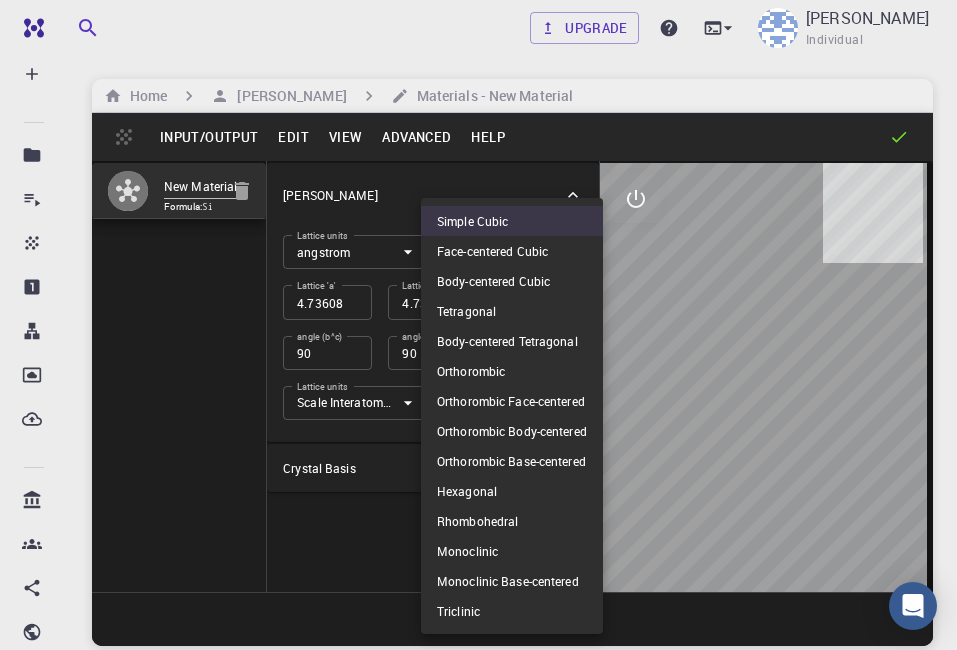 click on "Face-centered Cubic" at bounding box center [512, 251] 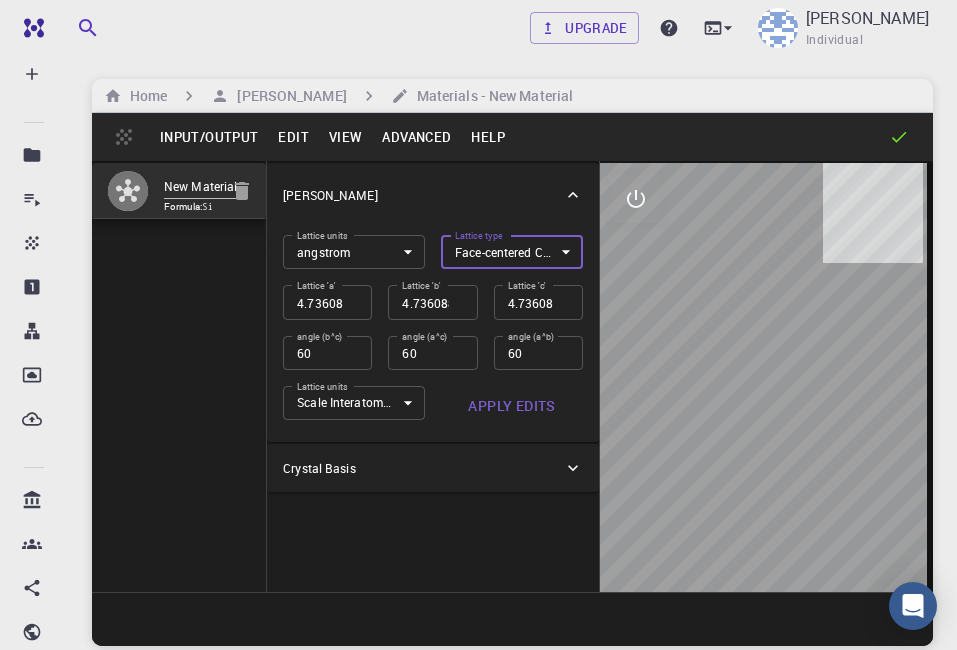 click on "Free Dashboard Create New Job New Material Create Material Upload File Import from Bank Import from 3rd Party New Workflow New Project Projects Jobs Materials Properties Workflows Dropbox External Uploads Bank Materials Workflows Accounts Shared with me Shared publicly Shared externally Documentation Contact Support Compute load: Low Upgrade [PERSON_NAME] Individual Home [PERSON_NAME] Materials - New Material Input/Output Edit View Advanced Help New Material Formula:  Si [PERSON_NAME] Lattice units angstrom angstrom Lattice units Lattice type Face-centered Cubic FCC Lattice type Lattice 'a' 4.736088537 Lattice 'a' Lattice 'b' 4.736088537 Lattice 'b' Lattice 'c' 4.736088537 Lattice 'c' angle (b^c) 60 angle (b^c) angle (a^c) 60 angle (a^c) angle (a^b) 60 angle (a^b) Lattice units Scale Interatomic Distances 0 Lattice units Apply Edits Crystal Basis Crystal  Units Cartesian  Units Selection deleted 9 1 2 › ©  2025   Exabyte Inc.   All rights reserved. [DATE]" at bounding box center (478, 401) 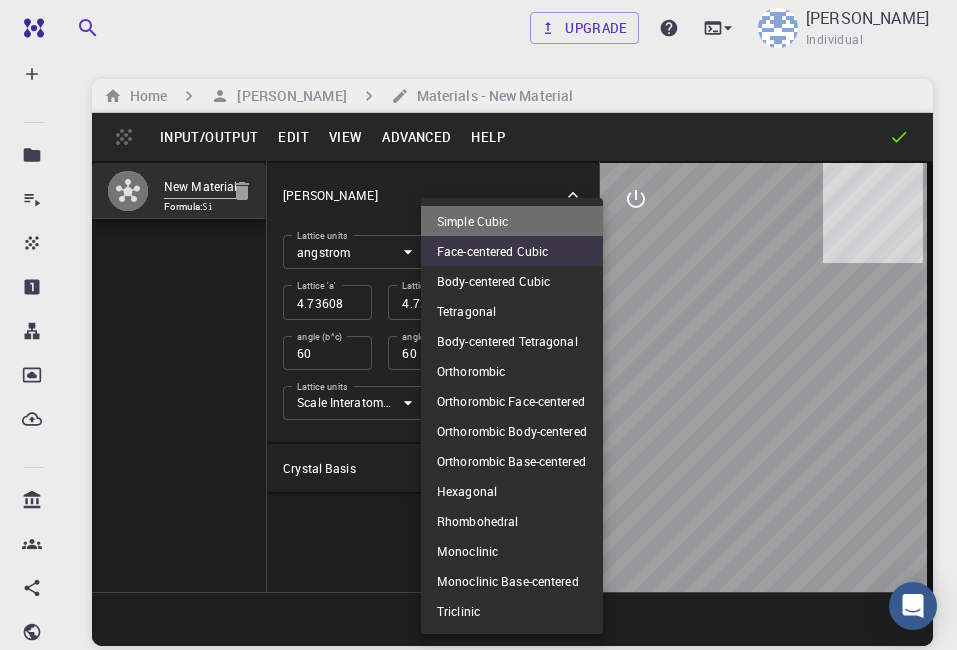 click on "Simple Cubic" at bounding box center [512, 221] 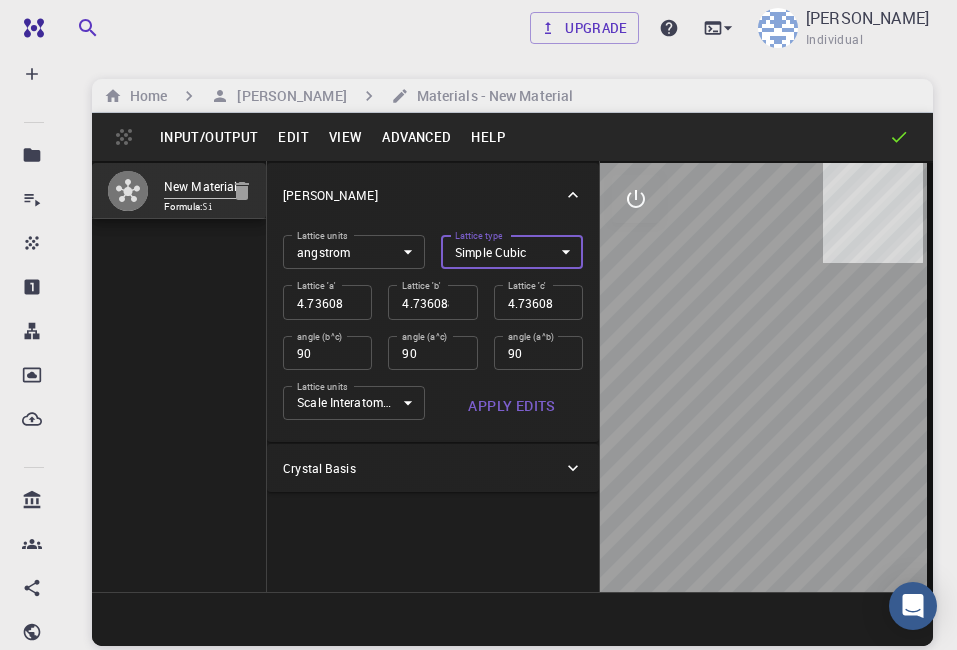 click on "Free Dashboard Create New Job New Material Create Material Upload File Import from Bank Import from 3rd Party New Workflow New Project Projects Jobs Materials Properties Workflows Dropbox External Uploads Bank Materials Workflows Accounts Shared with me Shared publicly Shared externally Documentation Contact Support Compute load: Low Upgrade [PERSON_NAME] Individual Home [PERSON_NAME] Materials - New Material Input/Output Edit View Advanced Help New Material Formula:  Si [PERSON_NAME] Lattice units angstrom angstrom Lattice units Lattice type Simple Cubic CUB Lattice type Lattice 'a' 4.736088537 Lattice 'a' Lattice 'b' 4.736088537 Lattice 'b' Lattice 'c' 4.736088537 Lattice 'c' angle (b^c) 90 angle (b^c) angle (a^c) 90 angle (a^c) angle (a^b) 90 angle (a^b) Lattice units Scale Interatomic Distances 0 Lattice units Apply Edits Crystal Basis Crystal  Units Cartesian  Units Selection deleted 9 1 2 › ©  2025   Exabyte Inc.   All rights reserved. [DATE] ." at bounding box center (478, 401) 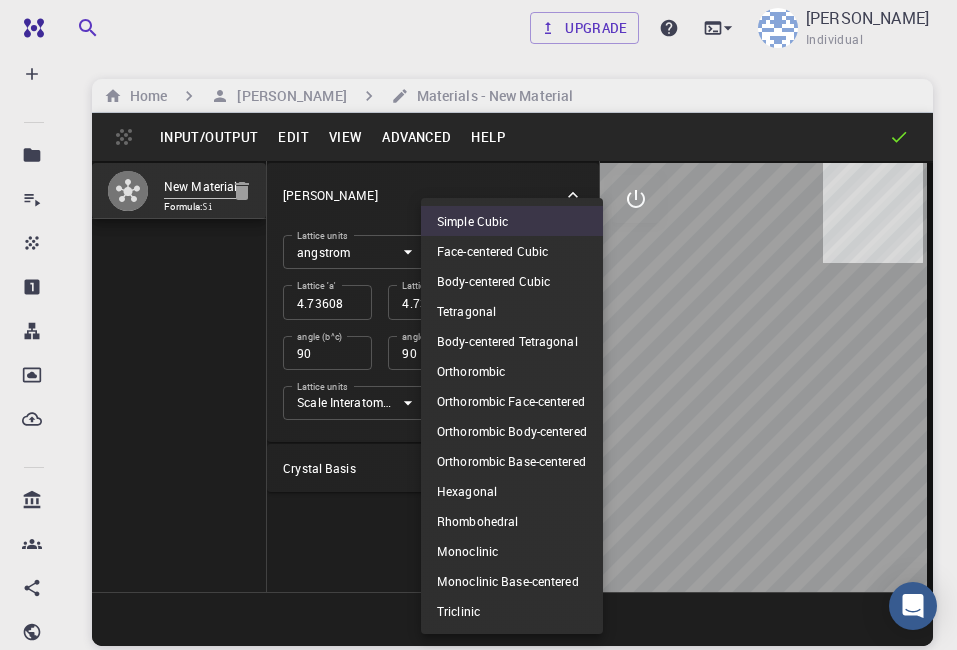 click on "Face-centered Cubic" at bounding box center (512, 251) 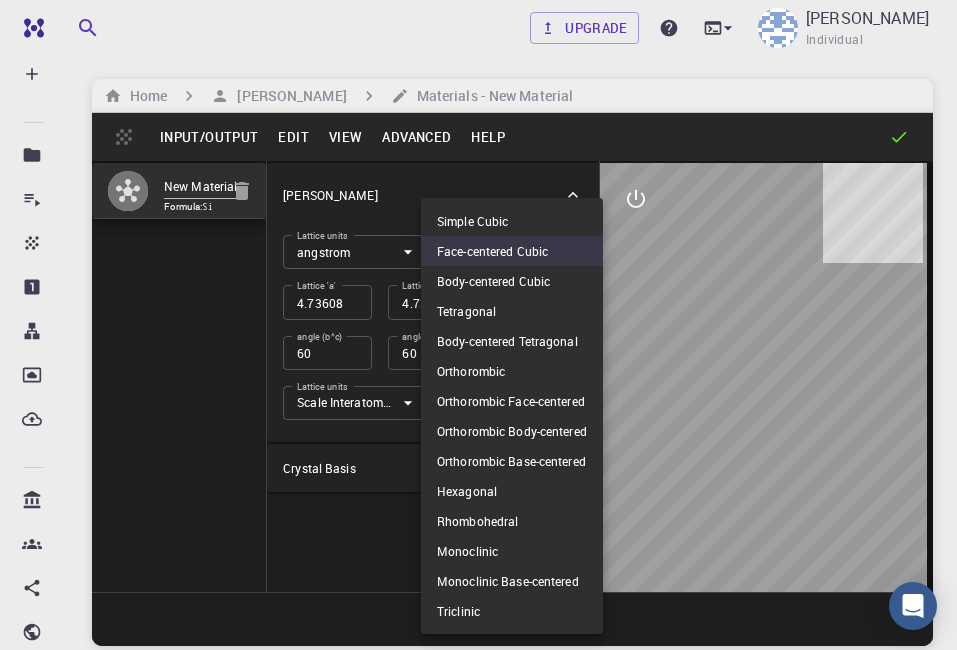 click on "Free Dashboard Create New Job New Material Create Material Upload File Import from Bank Import from 3rd Party New Workflow New Project Projects Jobs Materials Properties Workflows Dropbox External Uploads Bank Materials Workflows Accounts Shared with me Shared publicly Shared externally Documentation Contact Support Compute load: Low Upgrade [PERSON_NAME] Individual Home [PERSON_NAME] Materials - New Material Input/Output Edit View Advanced Help New Material Formula:  Si [PERSON_NAME] Lattice units angstrom angstrom Lattice units Lattice type Face-centered Cubic FCC Lattice type Lattice 'a' 4.736088537 Lattice 'a' Lattice 'b' 4.736088537 Lattice 'b' Lattice 'c' 4.736088537 Lattice 'c' angle (b^c) 60 angle (b^c) angle (a^c) 60 angle (a^c) angle (a^b) 60 angle (a^b) Lattice units Scale Interatomic Distances 0 Lattice units Apply Edits Crystal Basis Crystal  Units Cartesian  Units Selection deleted 9 1 2 › ©  2025   Exabyte Inc.   All rights reserved. [DATE]" at bounding box center [478, 401] 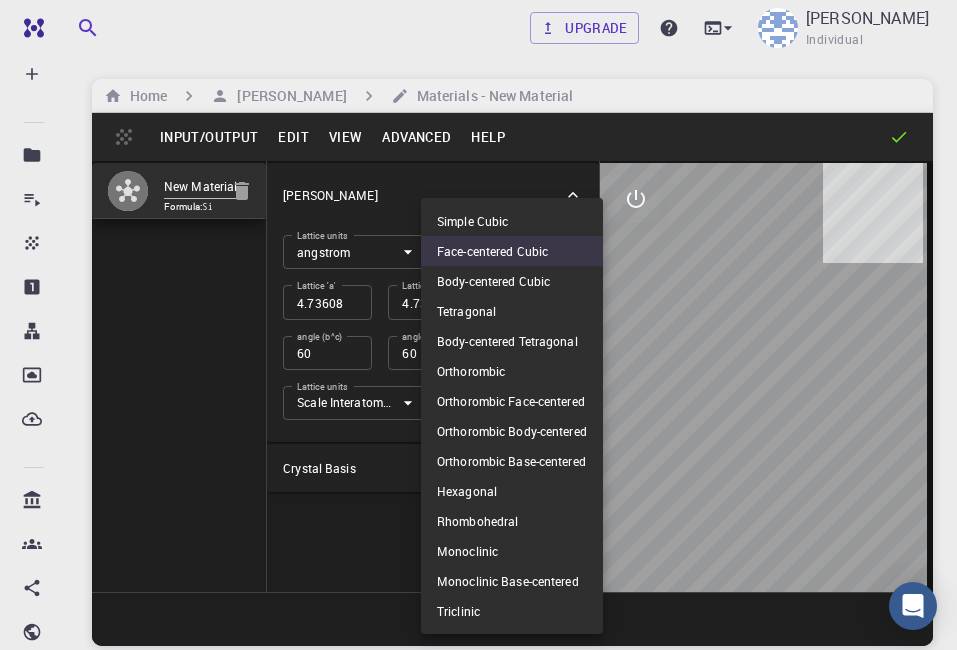 click on "Simple Cubic" at bounding box center (512, 221) 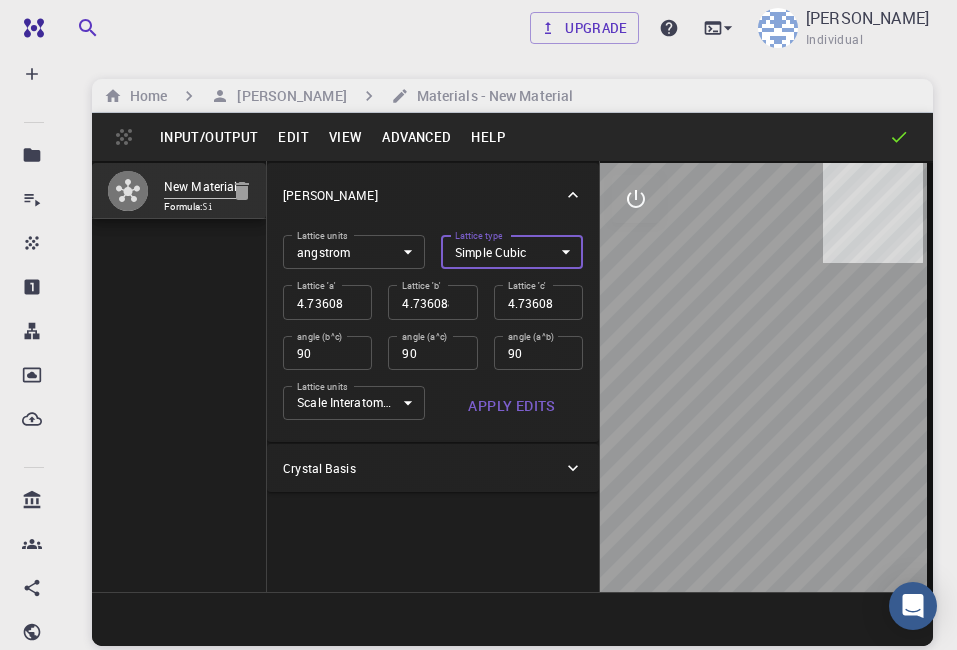 click on "Apply Edits" at bounding box center (512, 406) 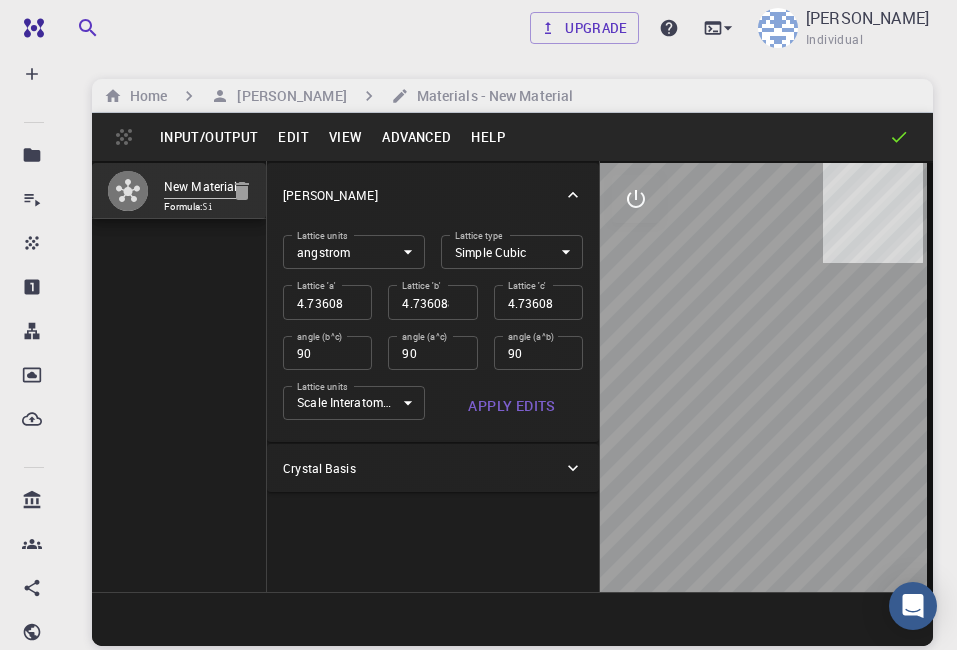 click on "Crystal Basis" at bounding box center (433, 468) 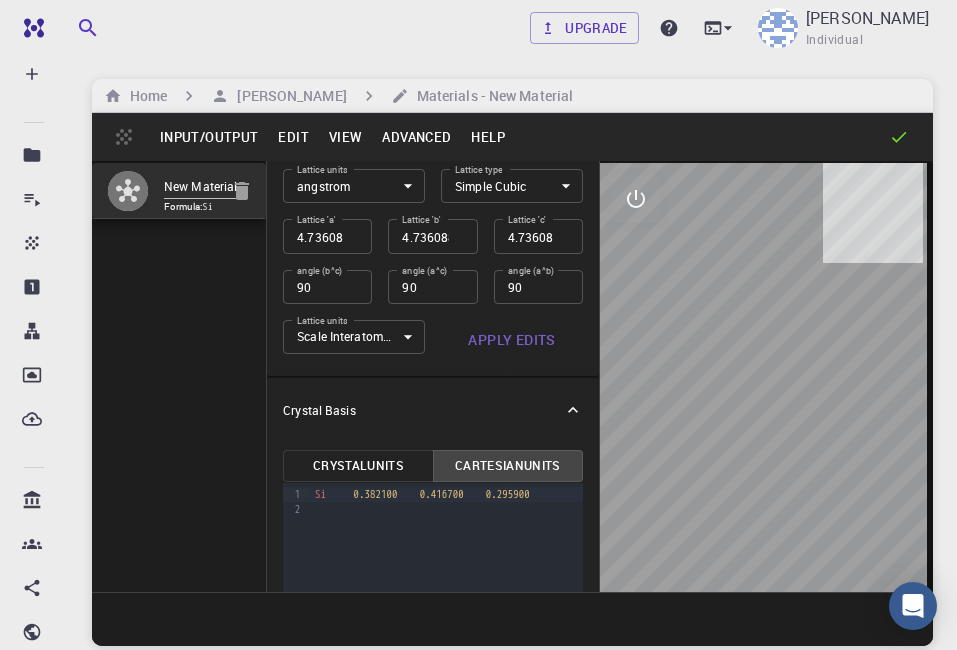 scroll, scrollTop: 100, scrollLeft: 0, axis: vertical 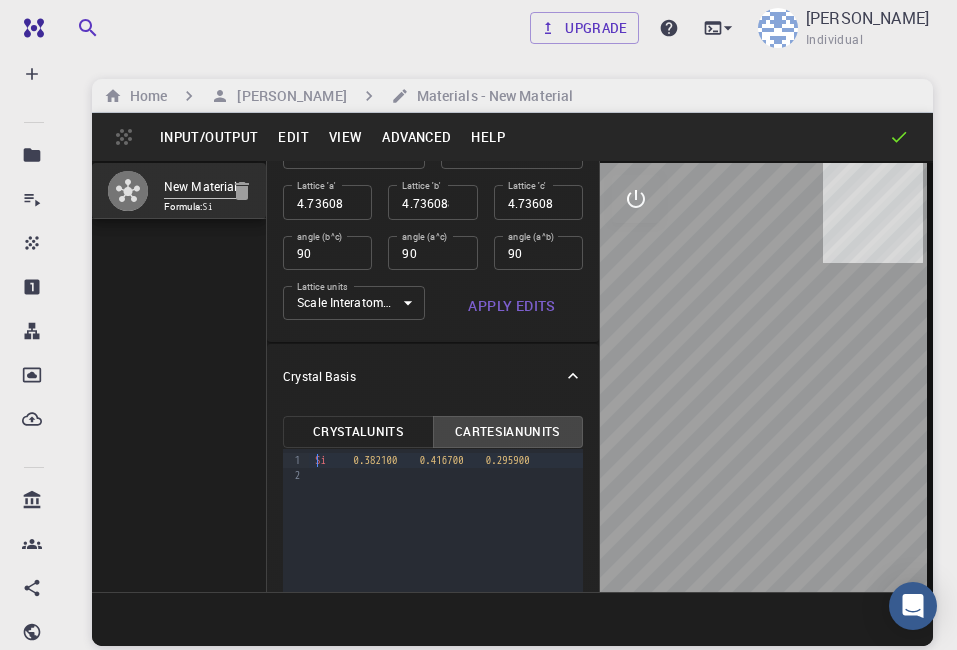 click on "Si       0.382100      0.416700      0.295900" at bounding box center [446, 460] 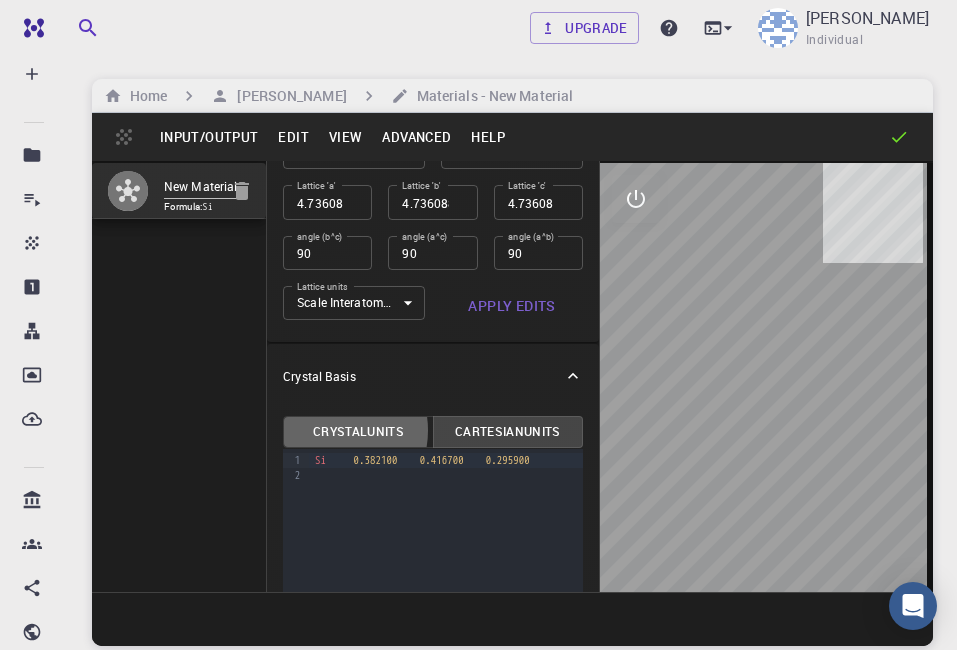 click on "Crystal  Units" at bounding box center [358, 432] 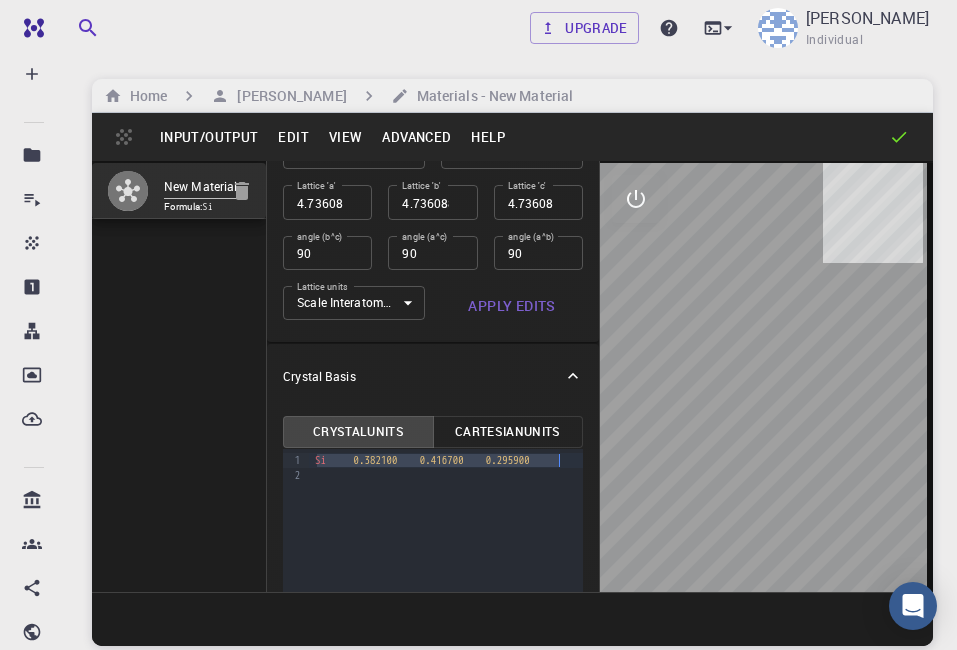 drag, startPoint x: 313, startPoint y: 452, endPoint x: 574, endPoint y: 453, distance: 261.00192 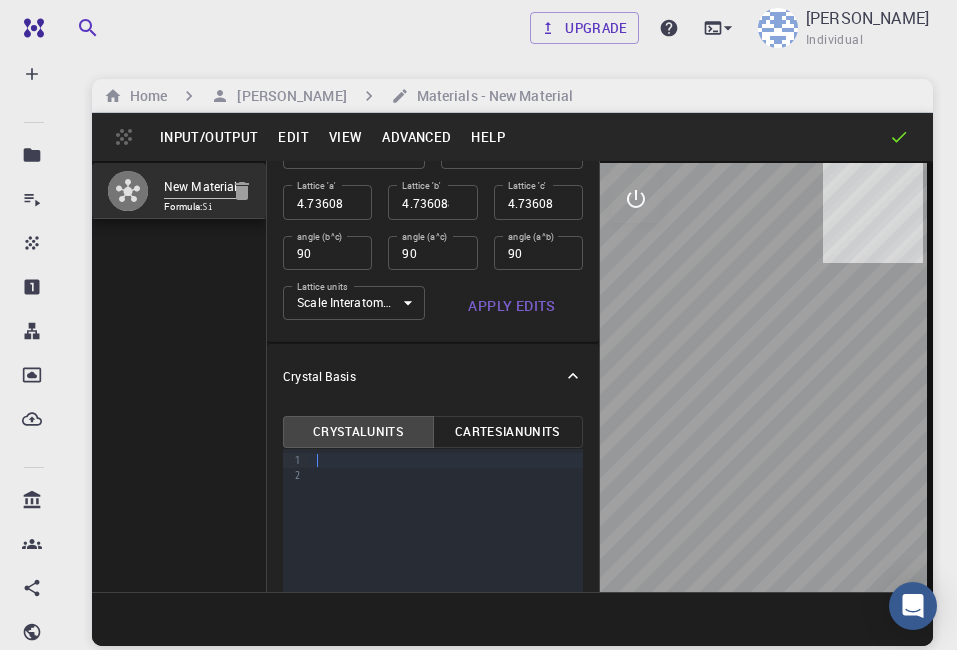 click on "Cartesian  Units" at bounding box center [508, 432] 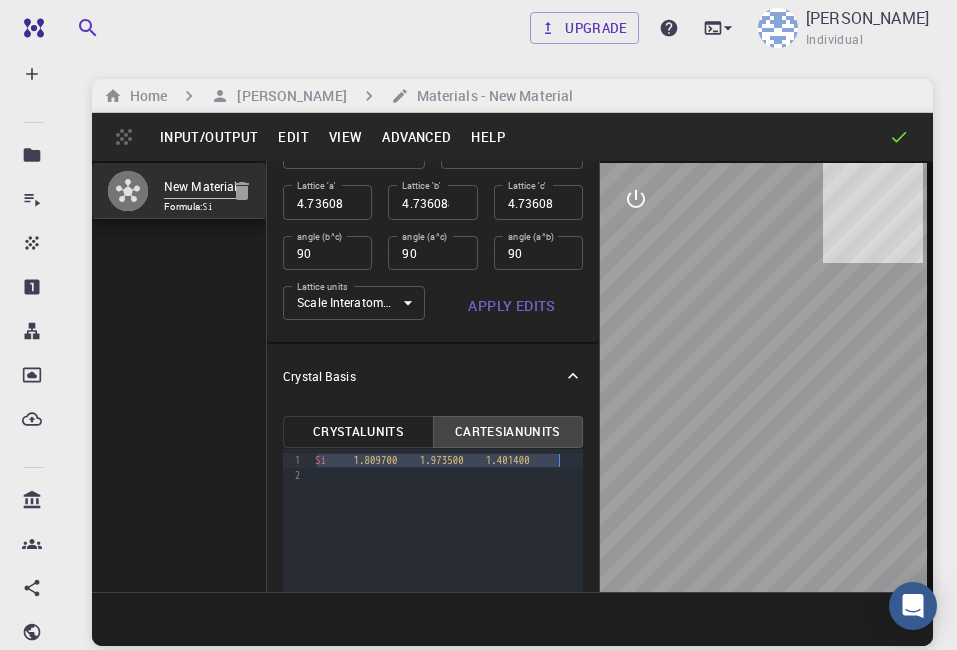 drag, startPoint x: 316, startPoint y: 463, endPoint x: 589, endPoint y: 458, distance: 273.04578 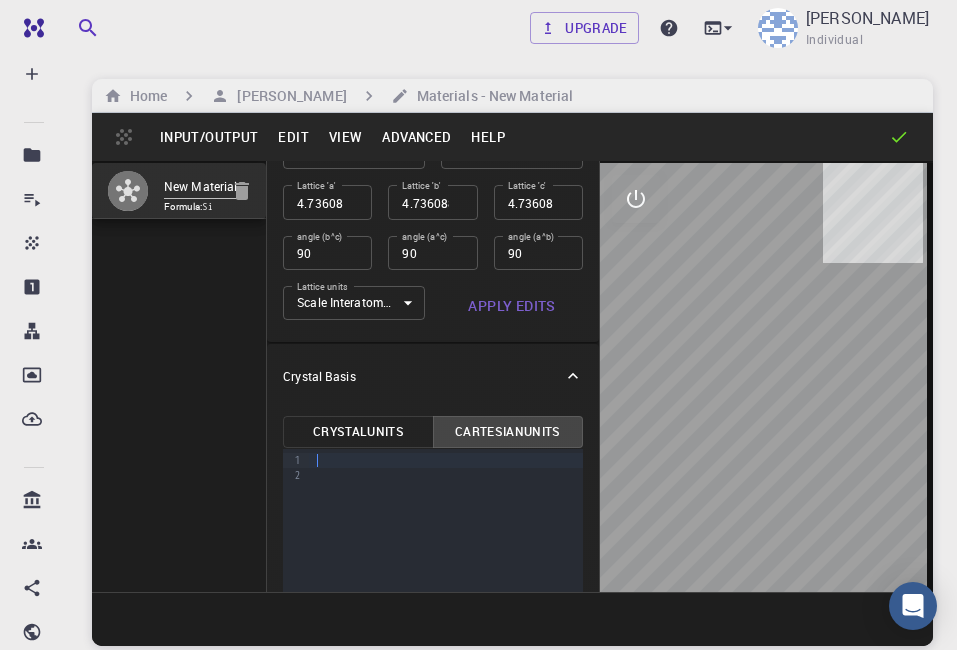 click at bounding box center (512, 619) 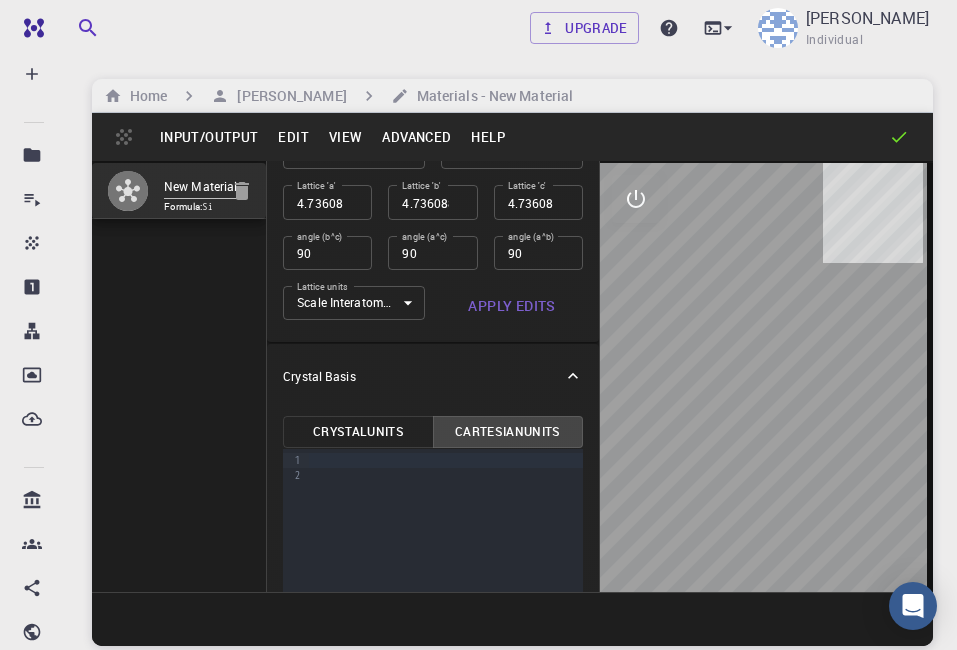 click on "4.736088537" at bounding box center (327, 202) 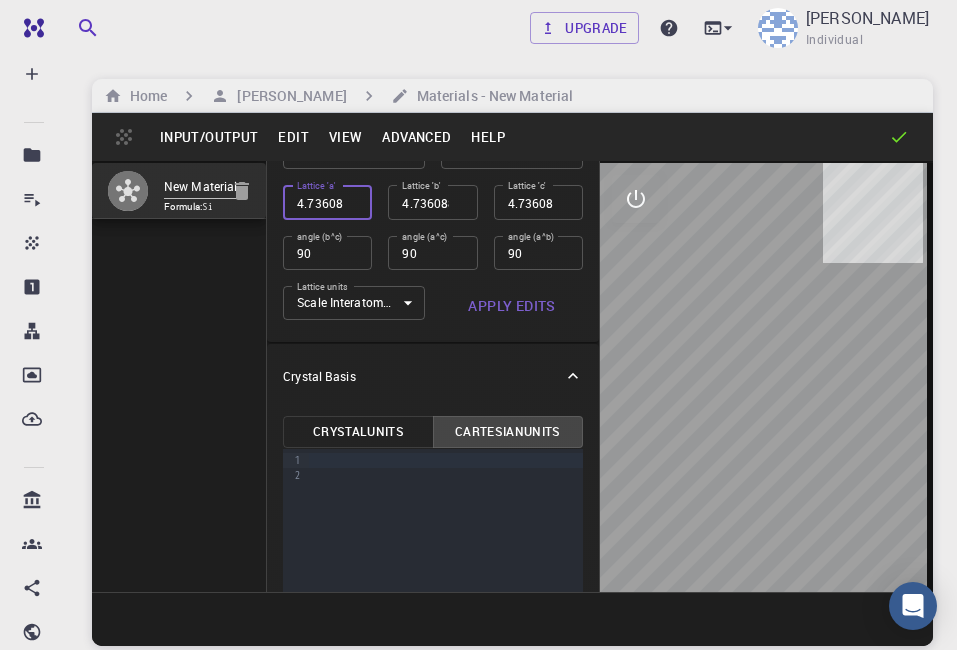 scroll, scrollTop: 0, scrollLeft: 31, axis: horizontal 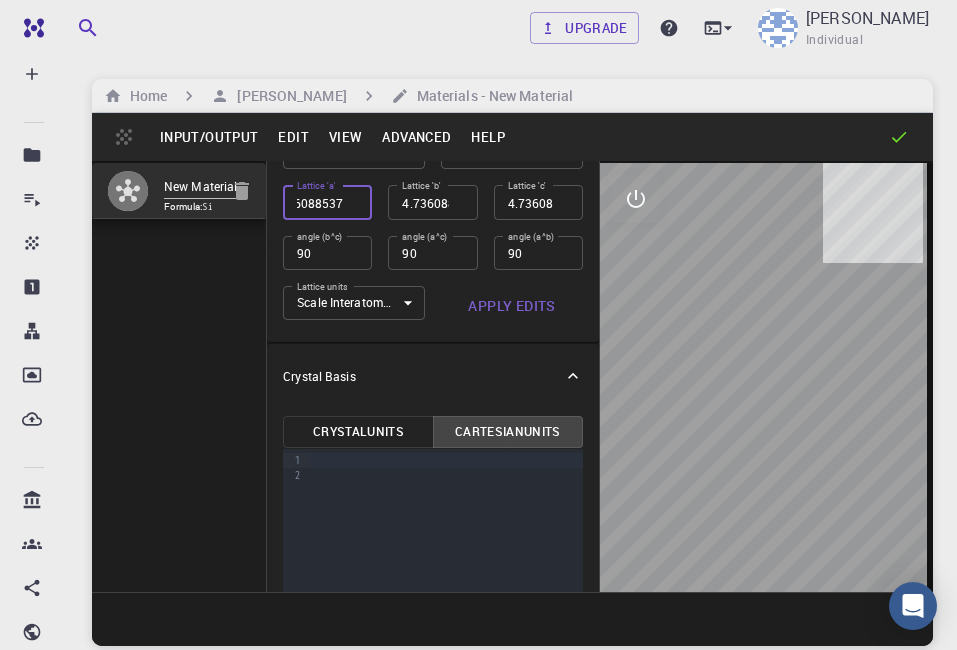 type on "4.7" 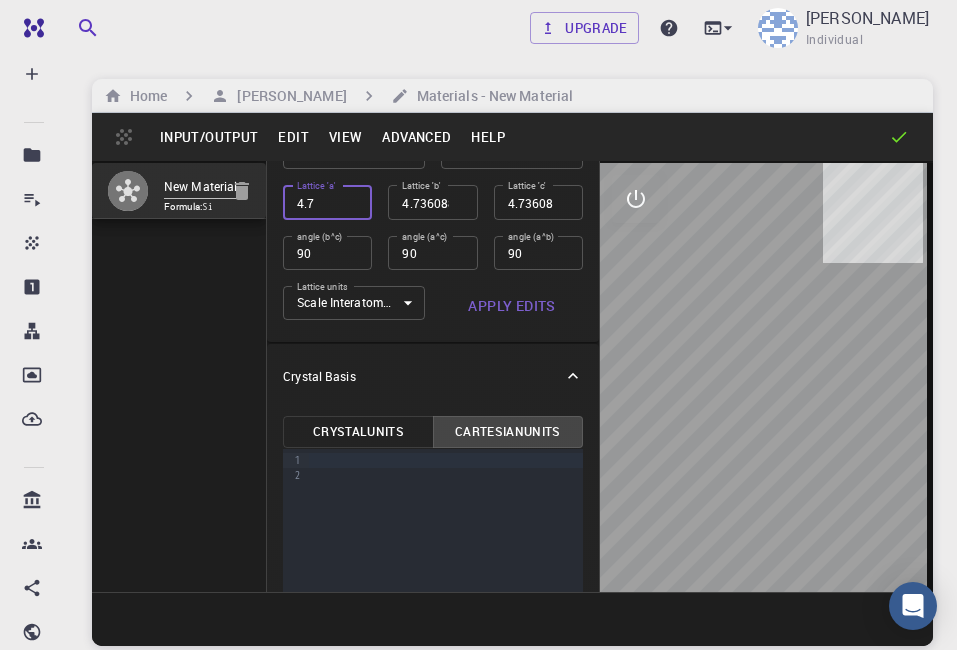 click on "4.7" at bounding box center [327, 202] 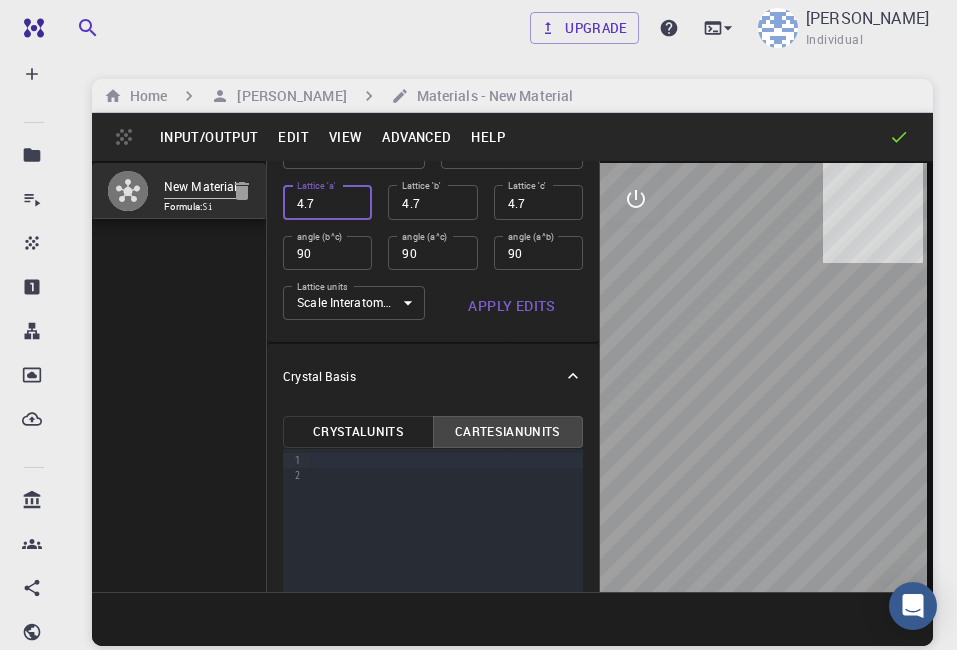 scroll, scrollTop: 0, scrollLeft: 0, axis: both 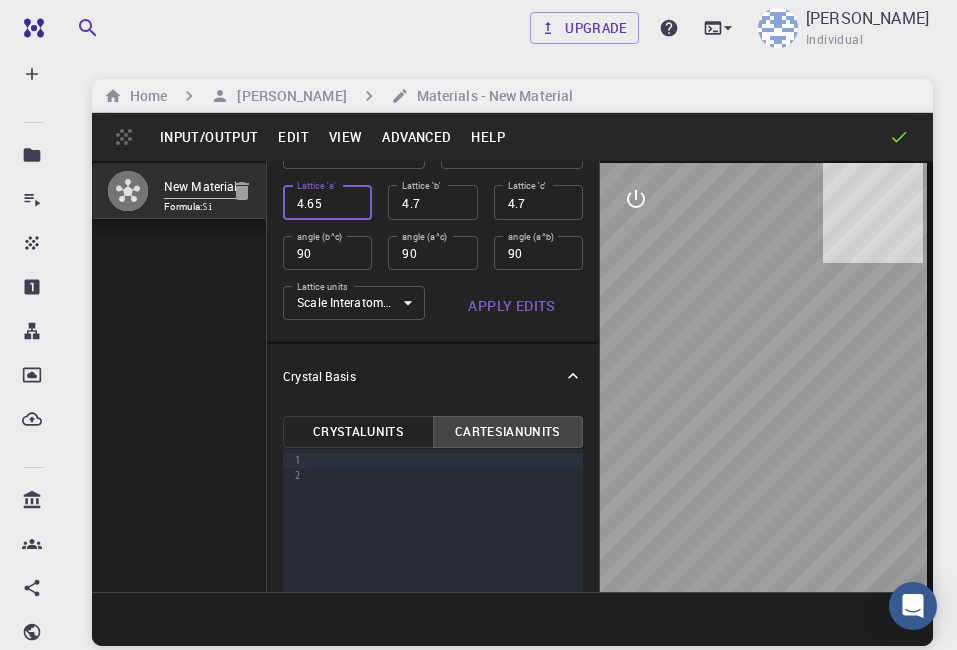 click on "4.65" at bounding box center (327, 202) 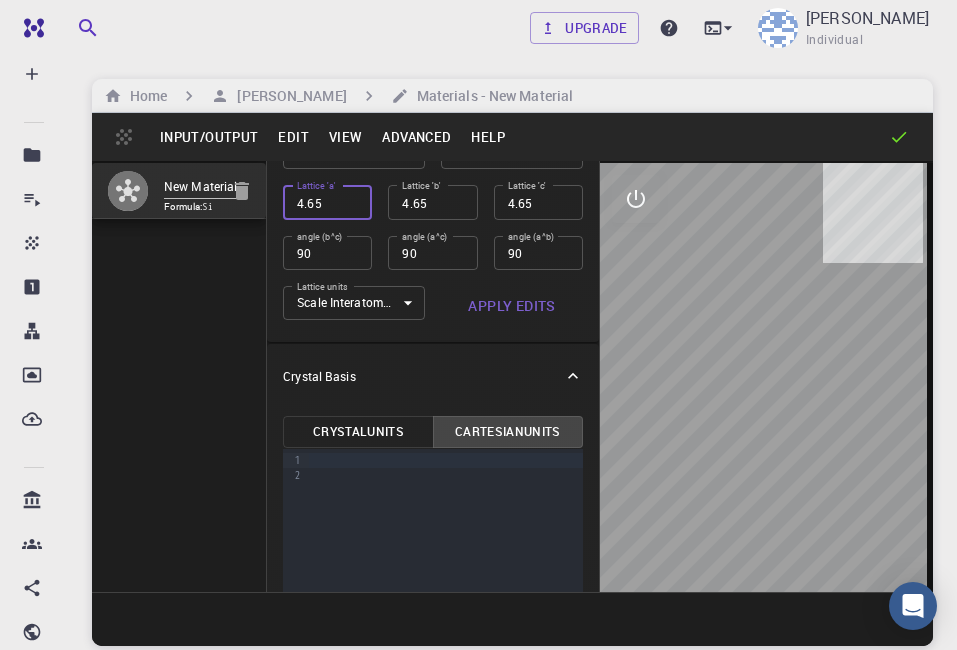 type on "4.7" 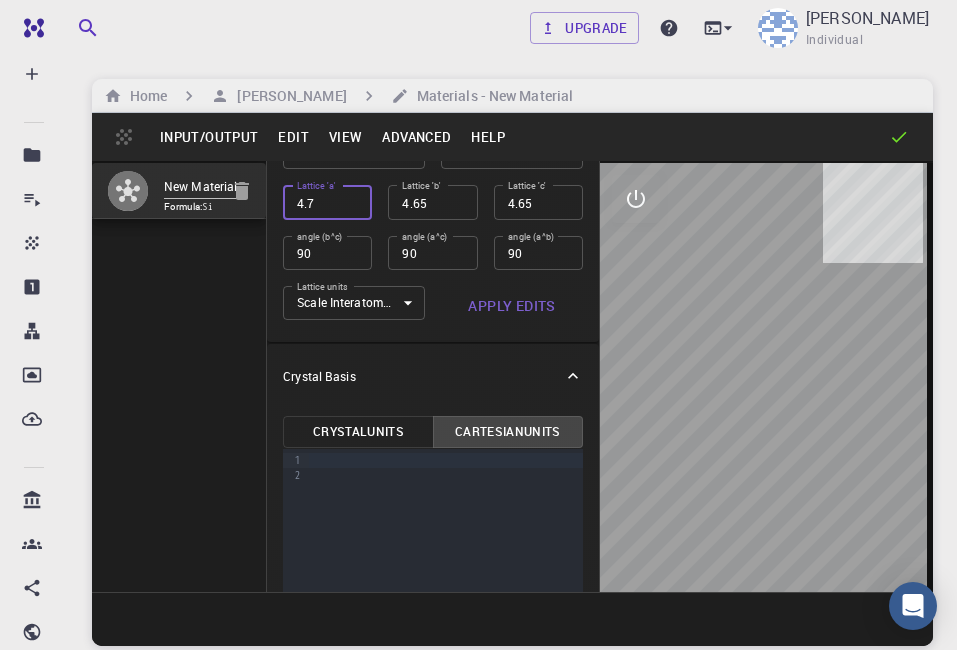 click on "4.7" at bounding box center (327, 202) 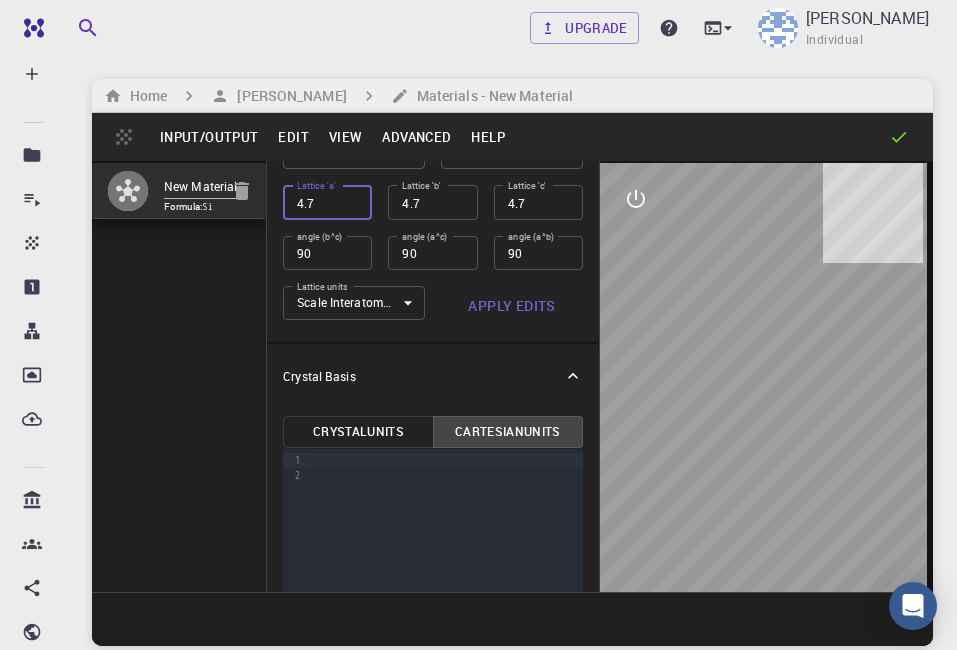 type on "4.75" 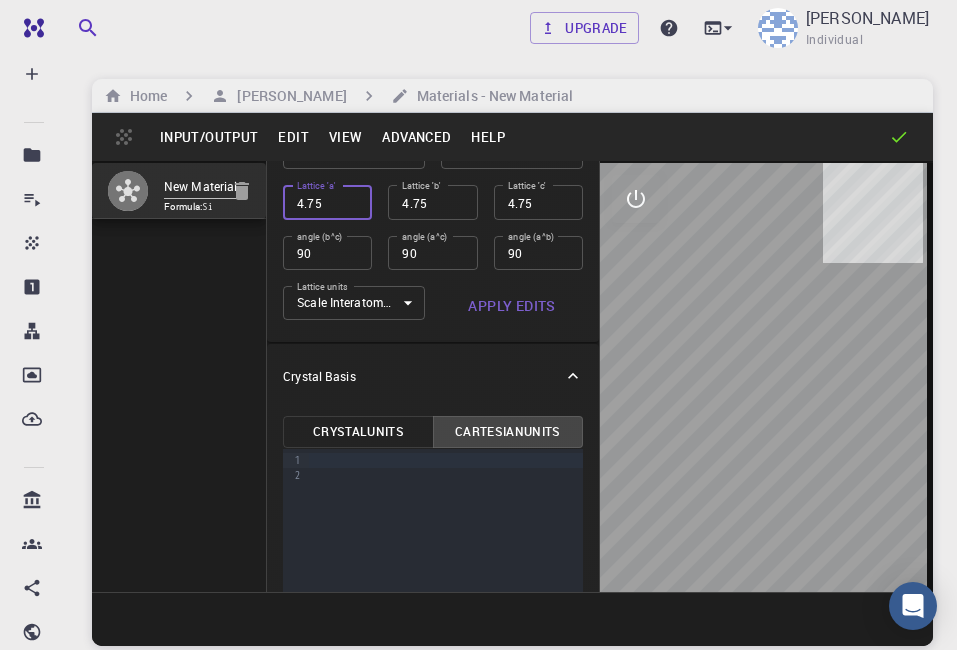 click on "4.75" at bounding box center [327, 202] 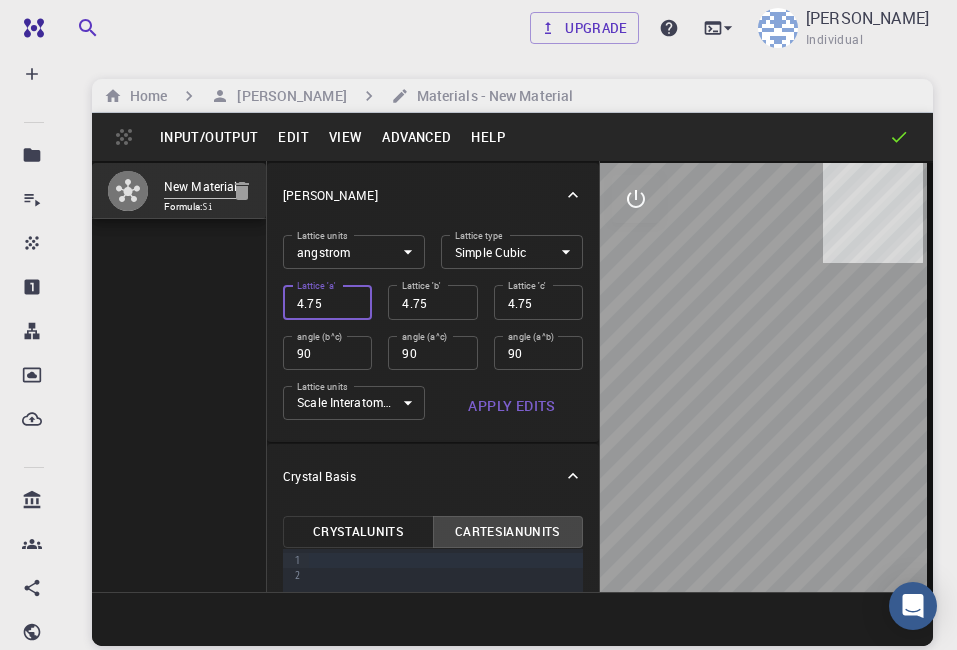 drag, startPoint x: 289, startPoint y: 302, endPoint x: 333, endPoint y: 305, distance: 44.102154 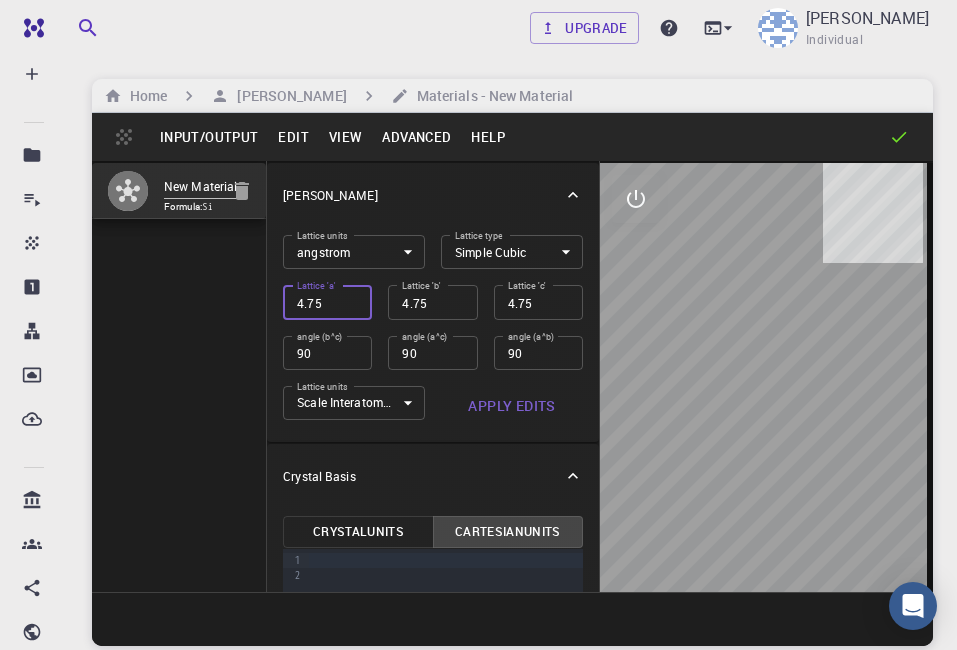 click on "4.75" at bounding box center [327, 302] 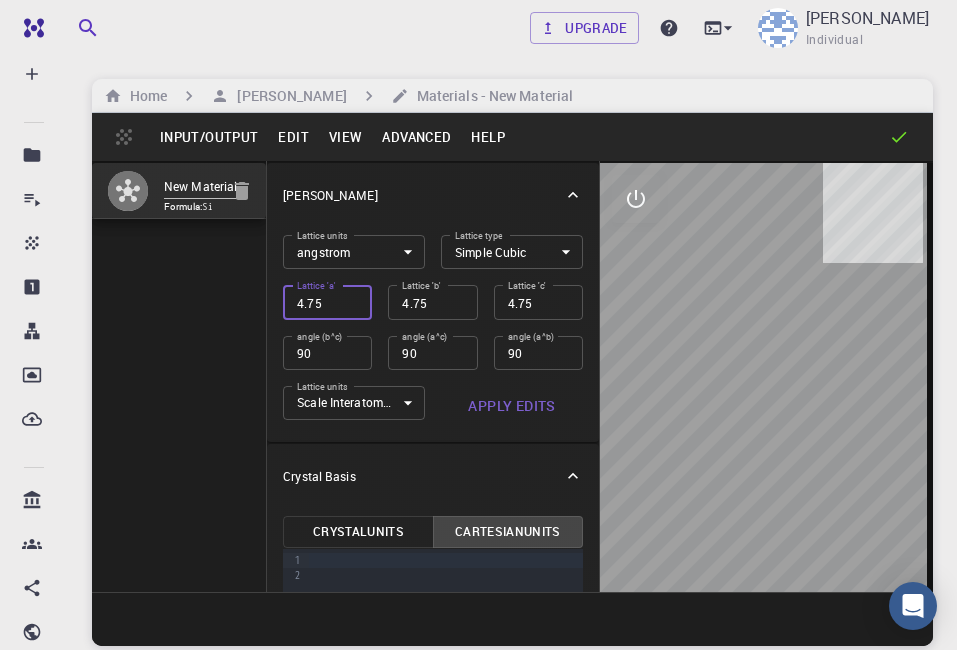 click on "4.75" at bounding box center (327, 302) 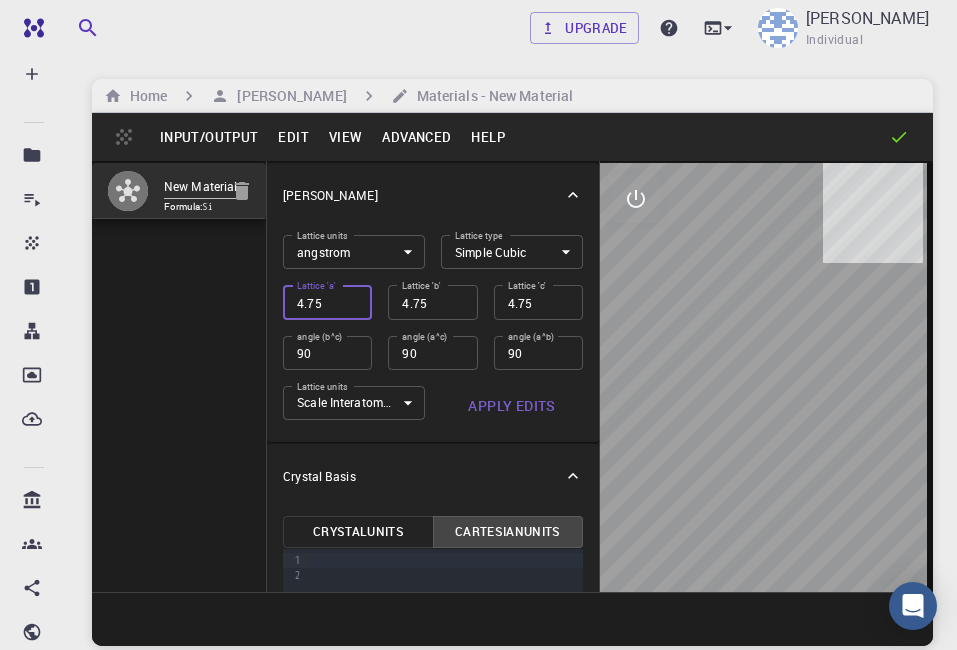type on "4.7" 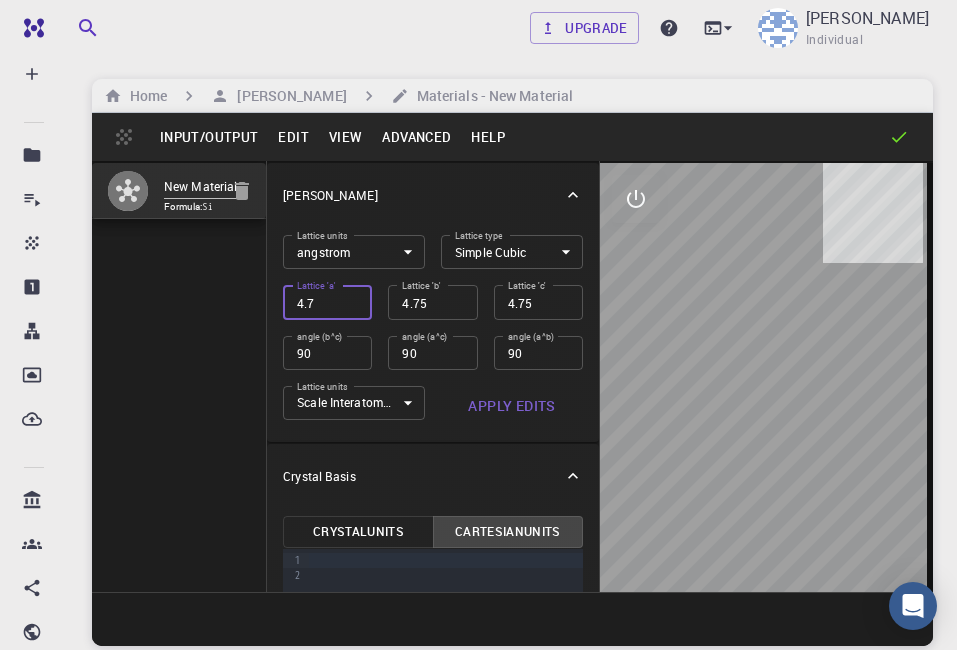 click on "4.7" at bounding box center [327, 302] 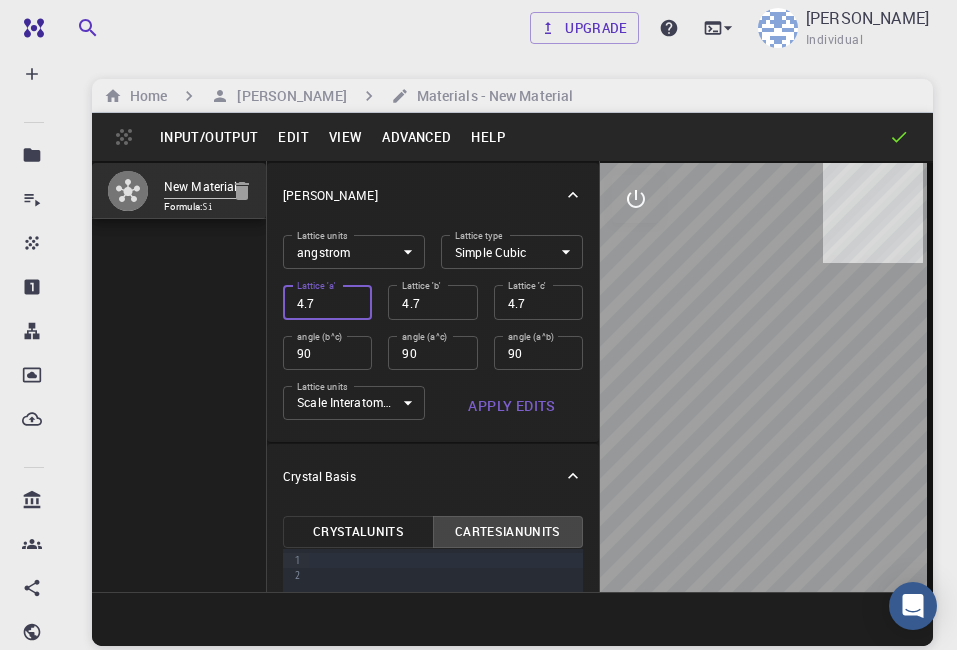 type on "4.65" 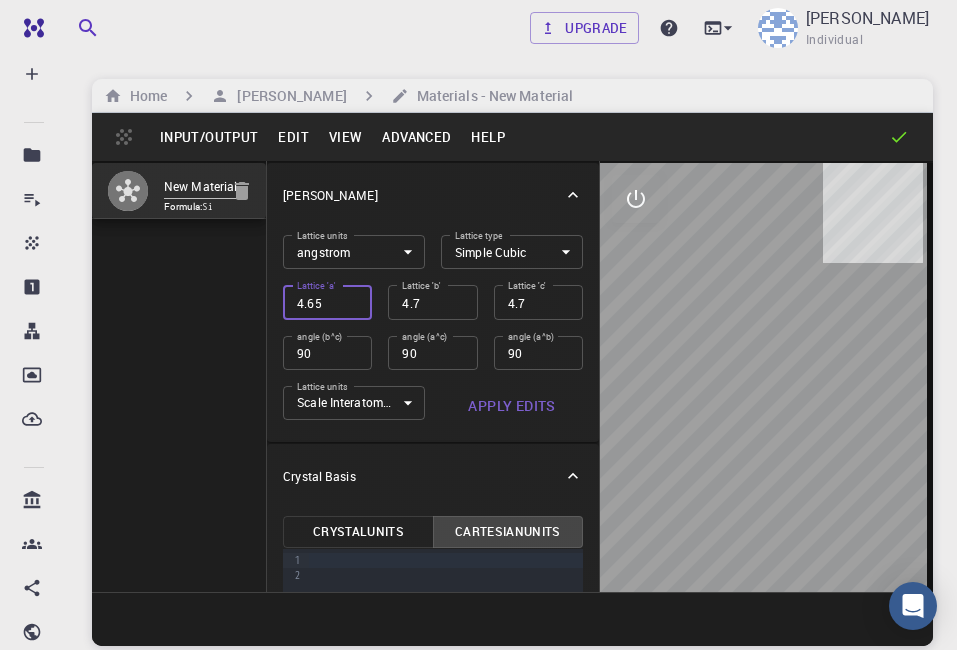 click on "4.65" at bounding box center (327, 302) 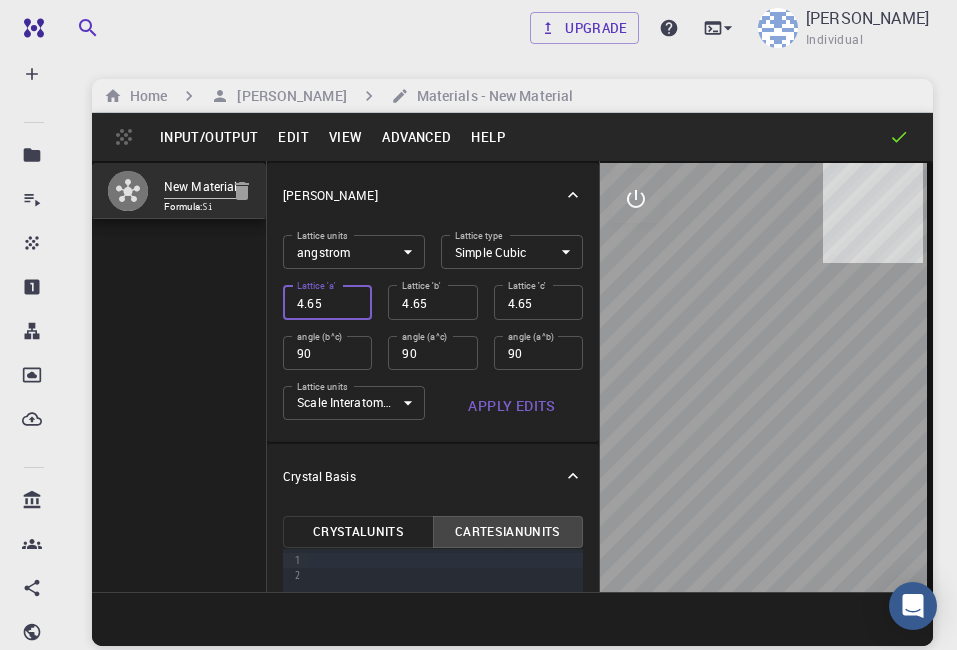 type on "4.6" 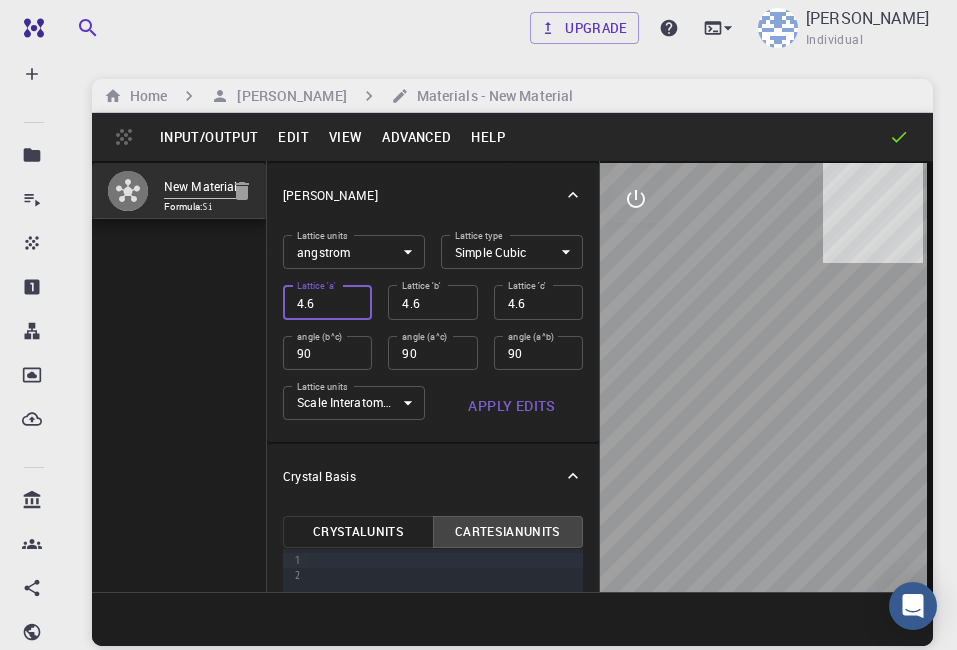 click on "4.6" at bounding box center [327, 302] 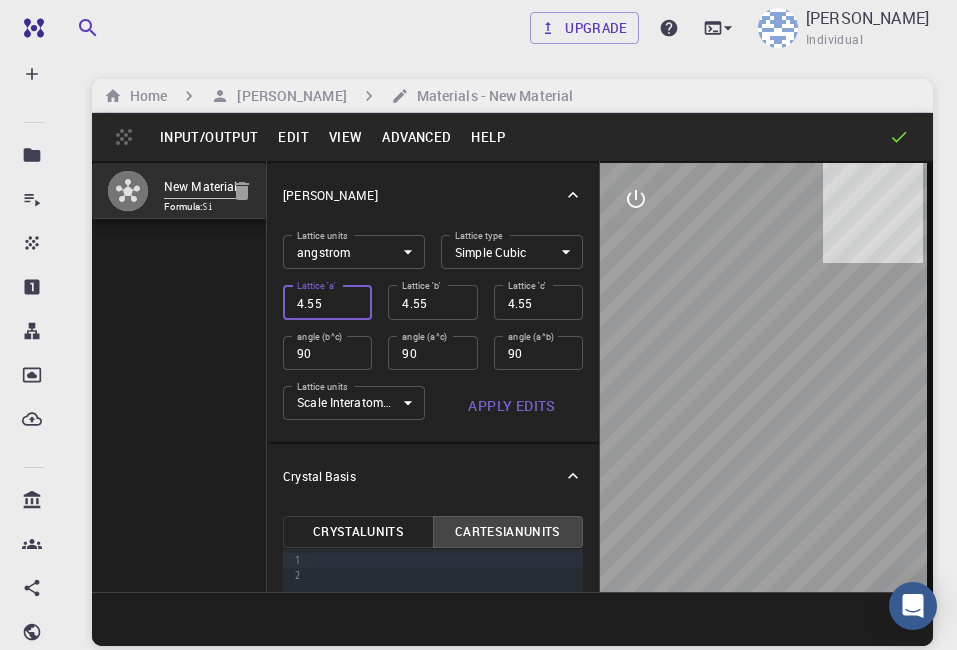 click on "4.55" at bounding box center (327, 302) 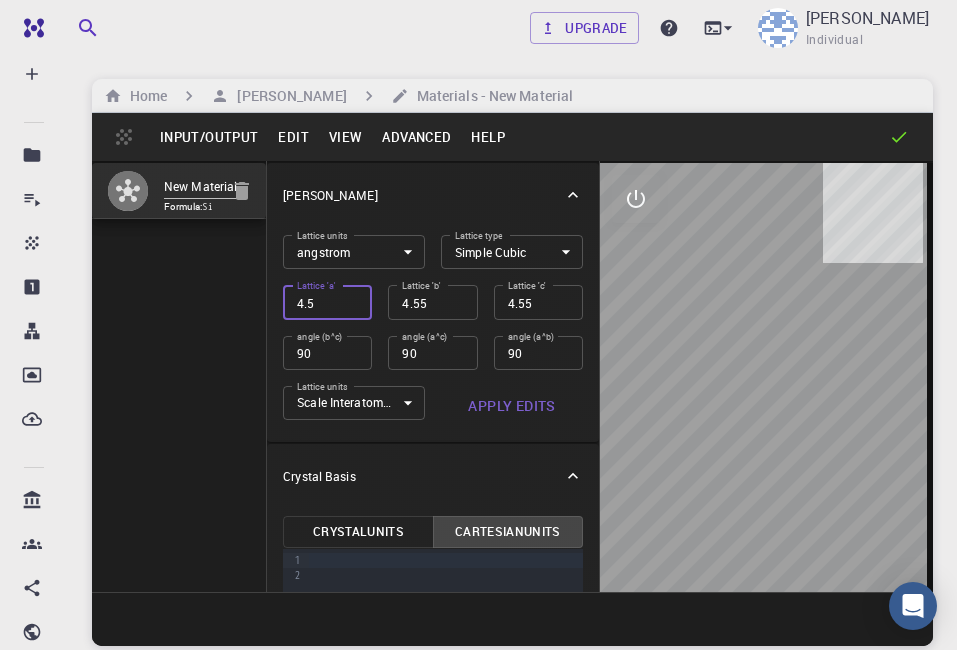click on "4.5" at bounding box center (327, 302) 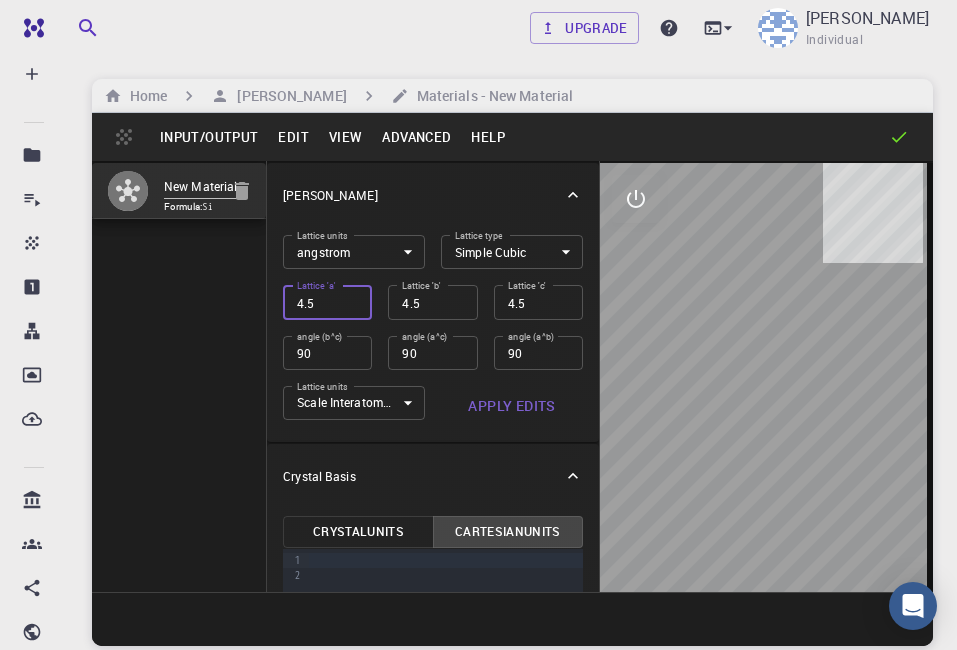 type on "4.45" 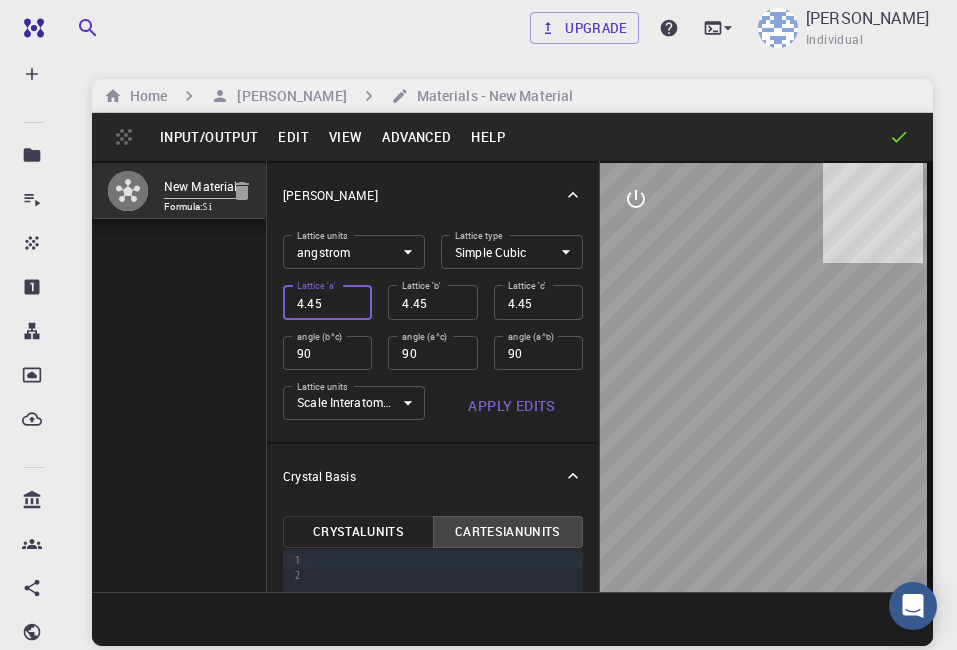 click on "4.45" at bounding box center (327, 302) 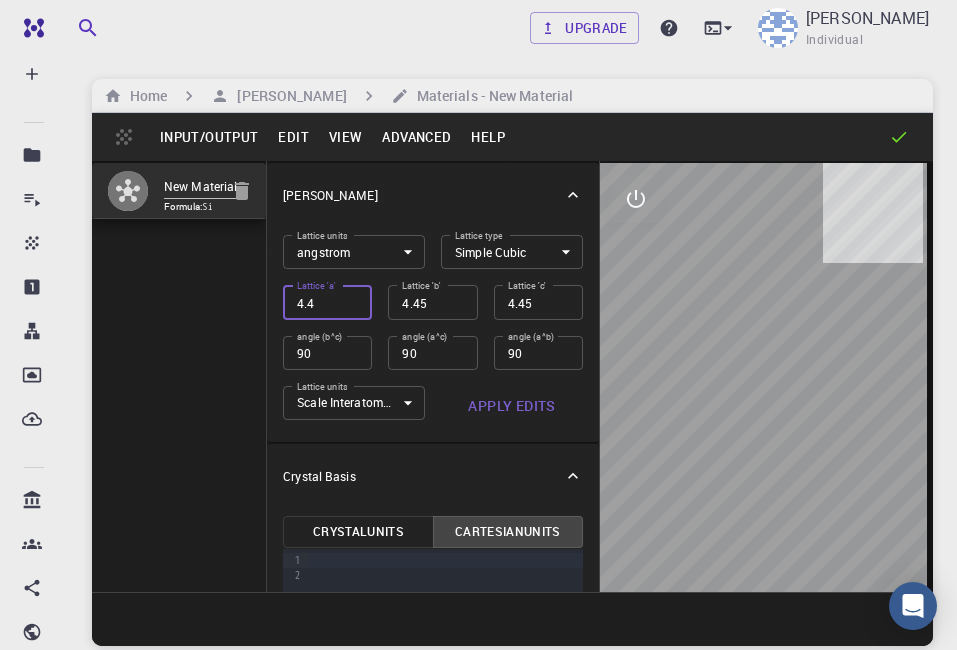 click on "4.4" at bounding box center [327, 302] 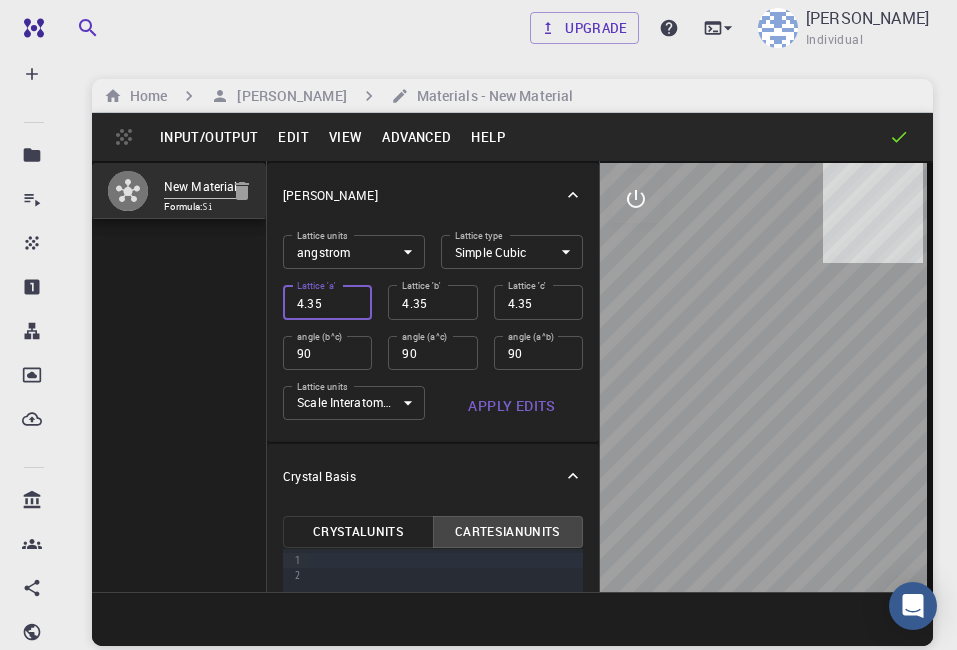 click on "4.35" at bounding box center (327, 302) 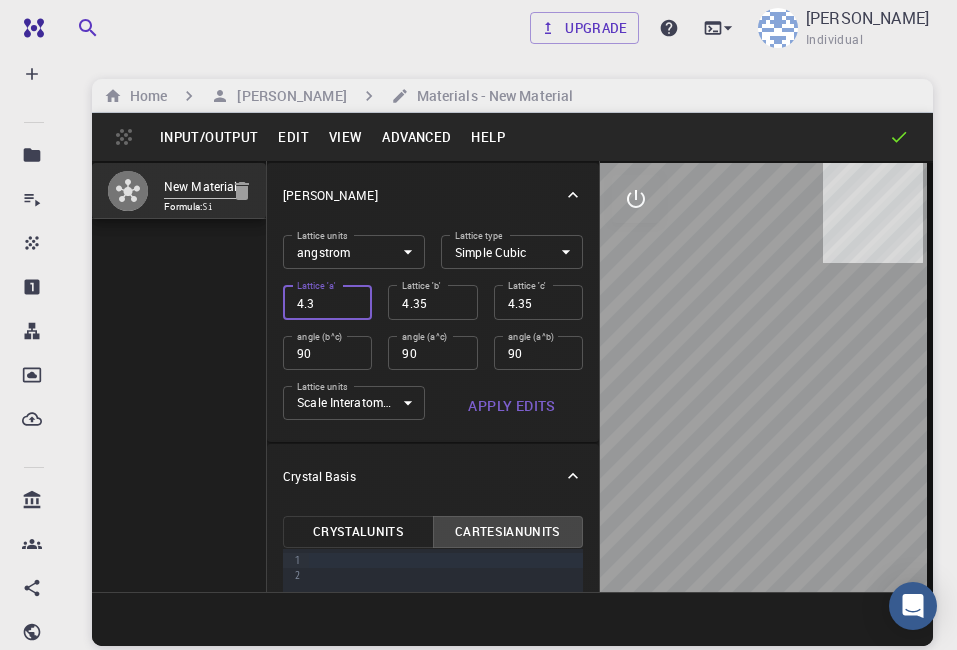 click on "4.3" at bounding box center (327, 302) 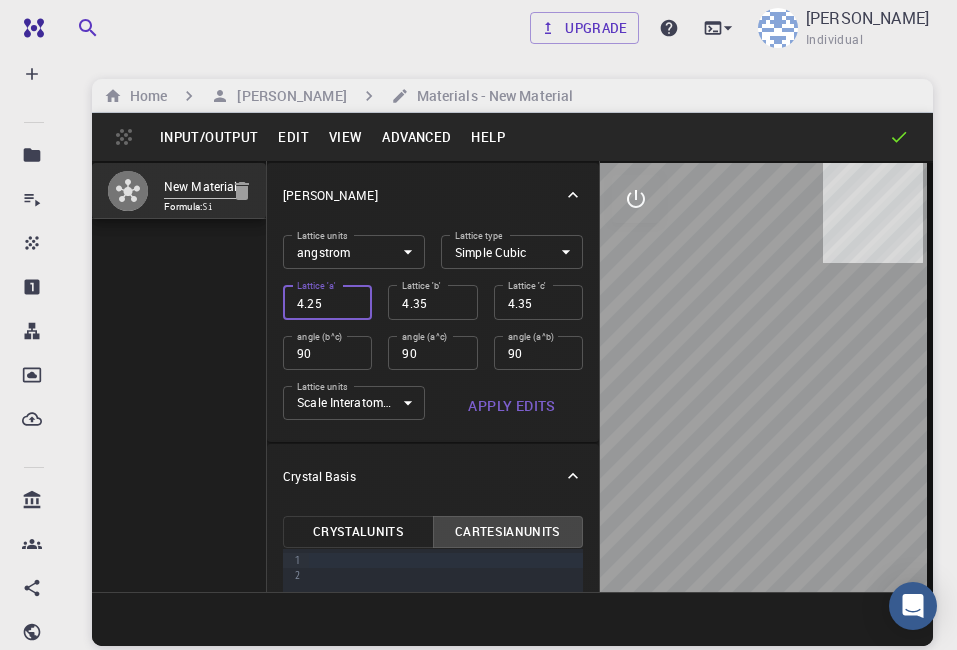 click on "4.25" at bounding box center [327, 302] 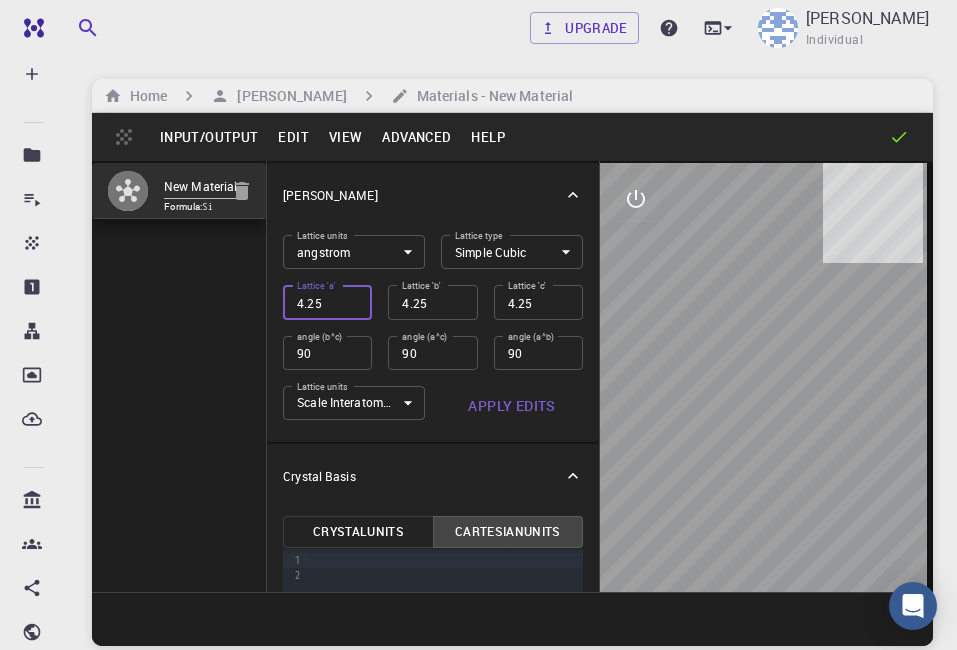 type on "4.2" 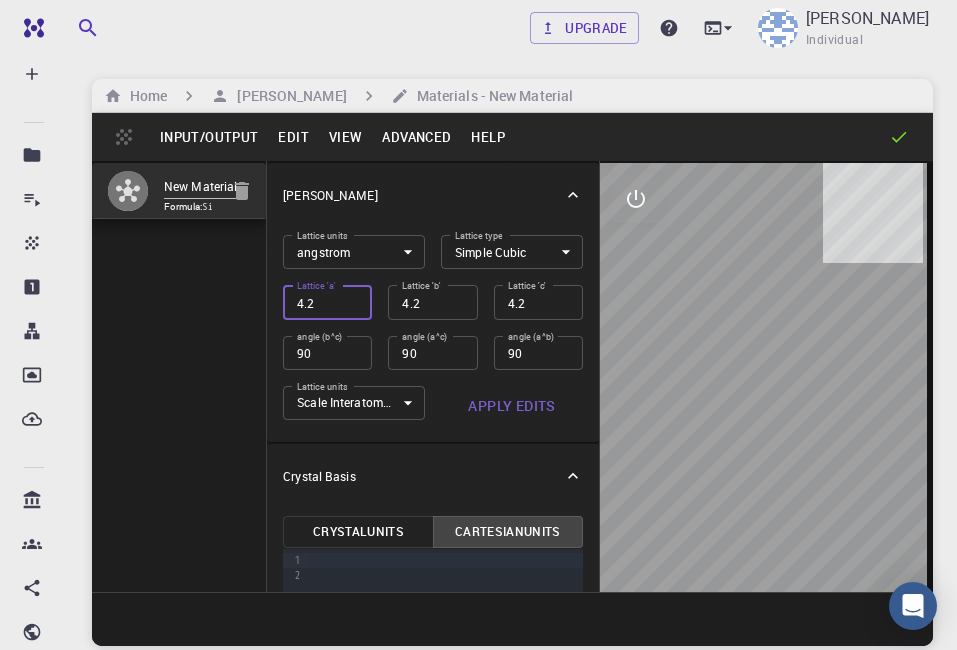 click on "4.2" at bounding box center (327, 302) 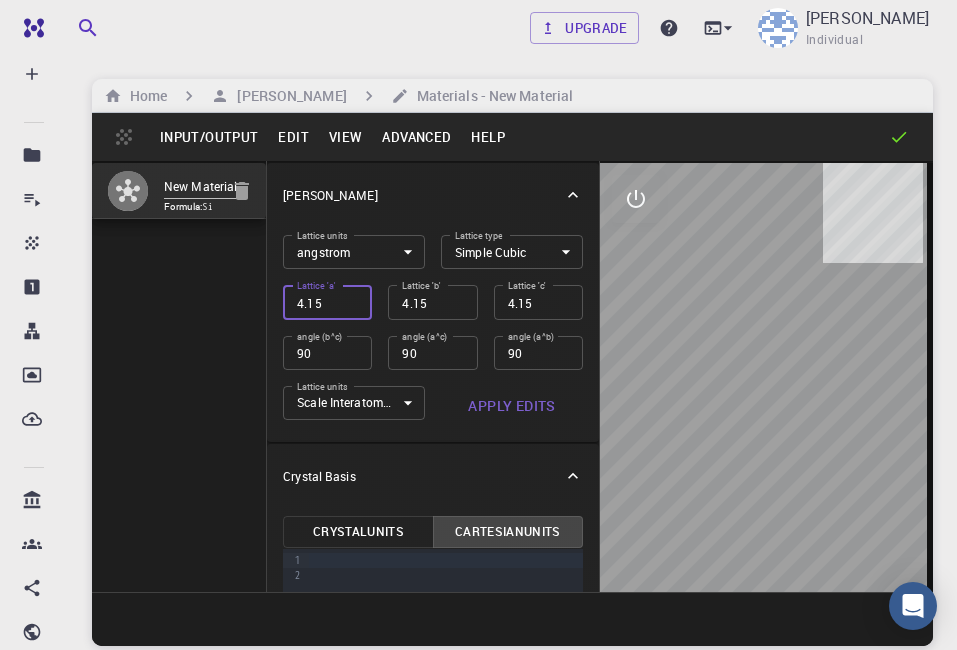 click on "4.15" at bounding box center [327, 302] 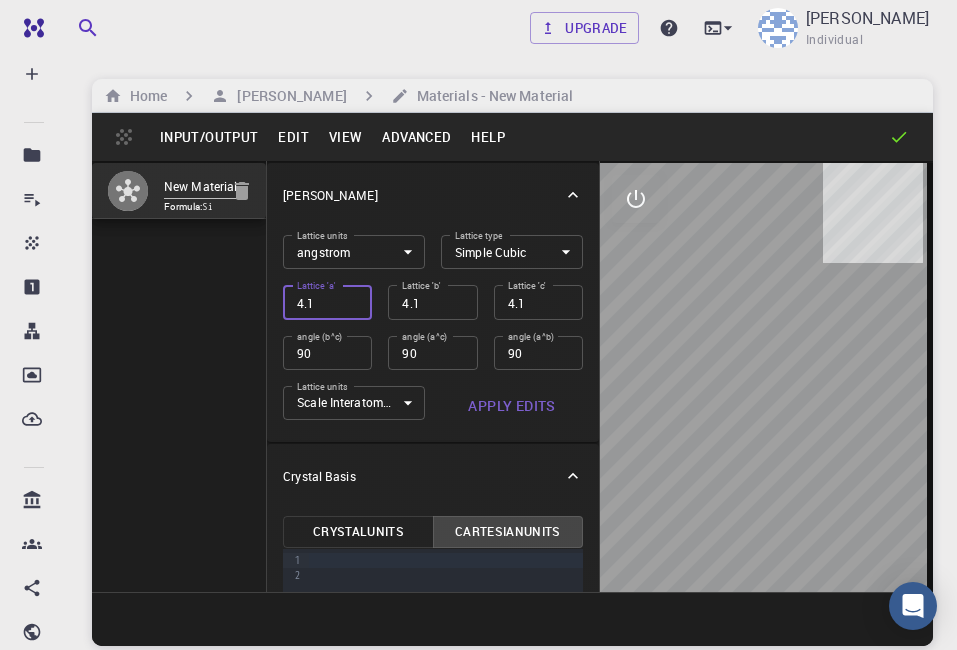 click on "4.1" at bounding box center (327, 302) 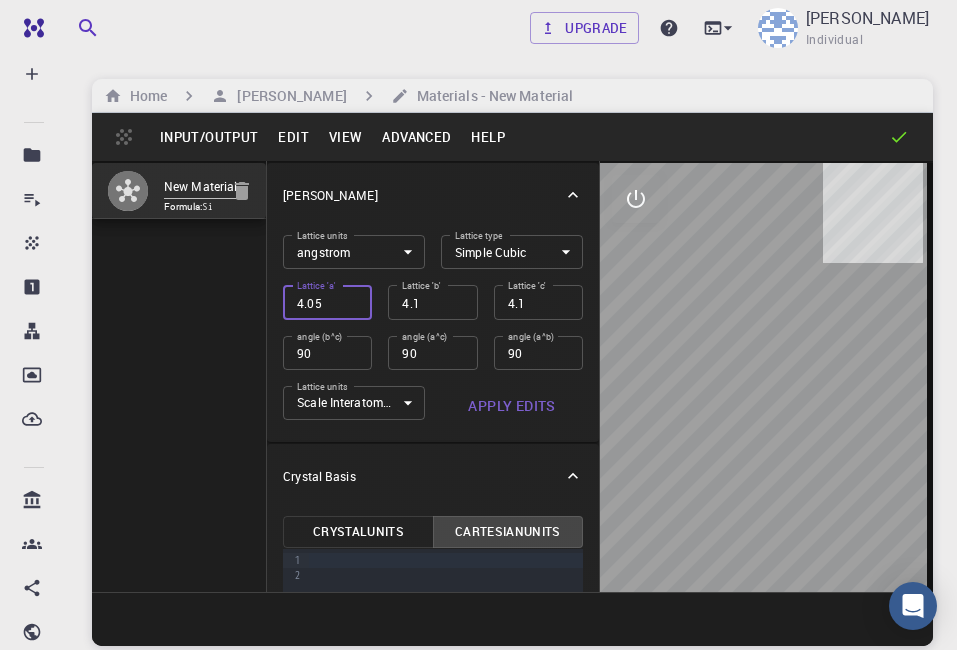 click on "4.05" at bounding box center (327, 302) 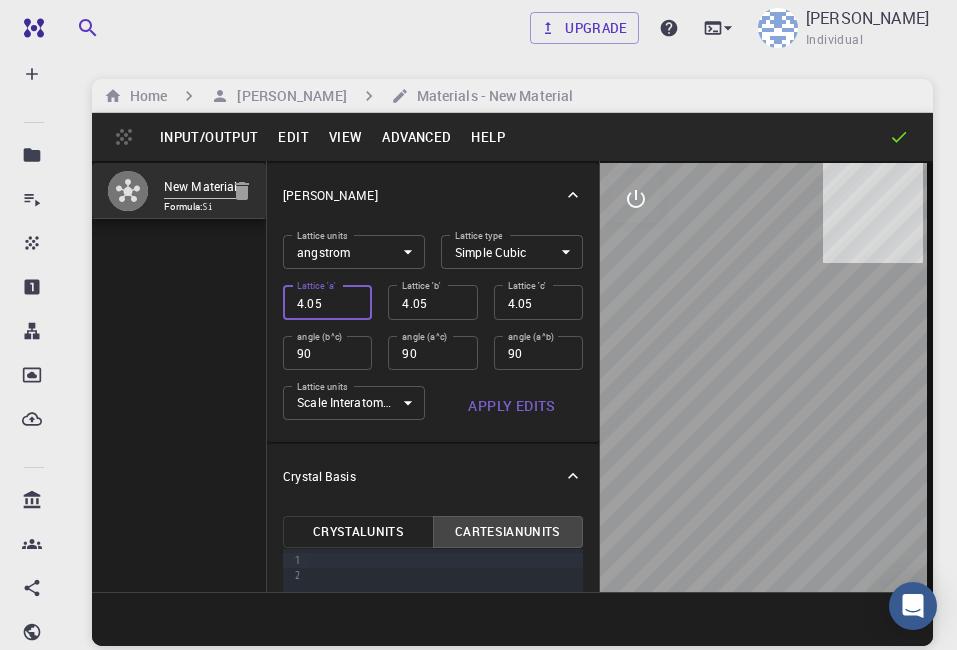 type on "4" 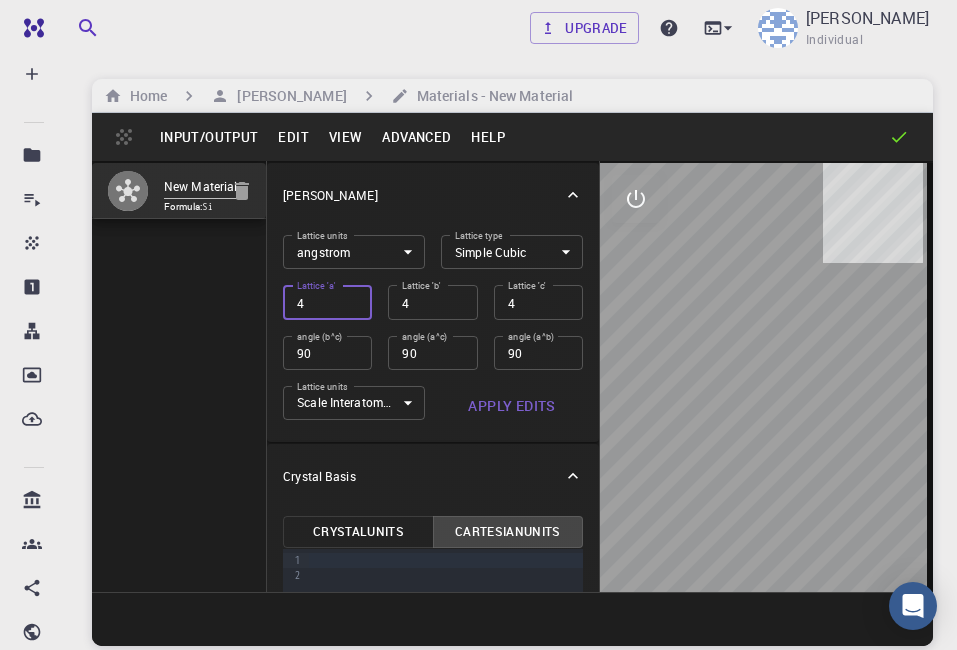 click on "4" at bounding box center (327, 302) 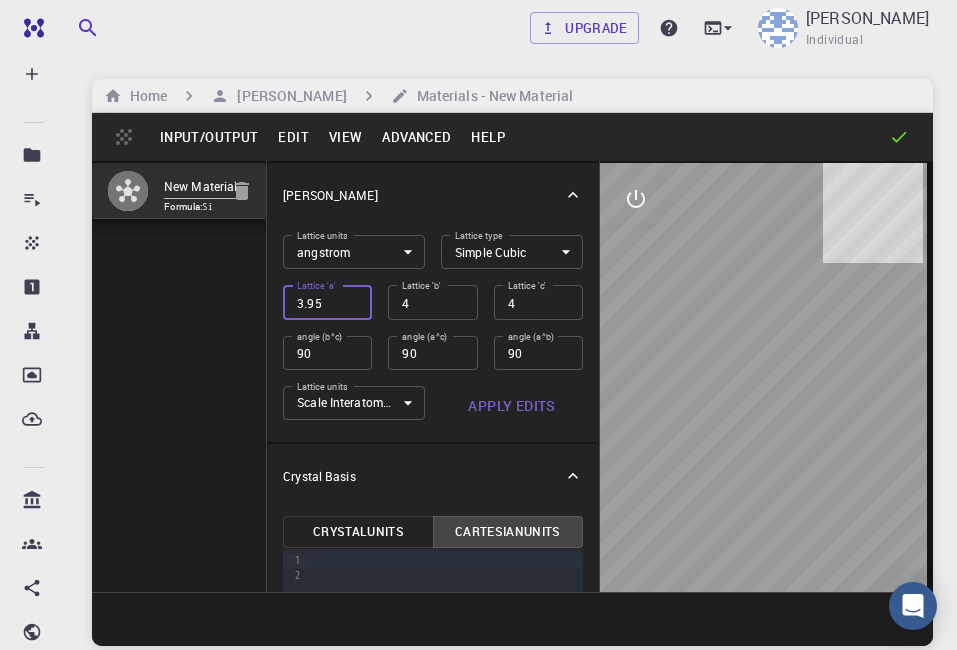 click on "3.95" at bounding box center [327, 302] 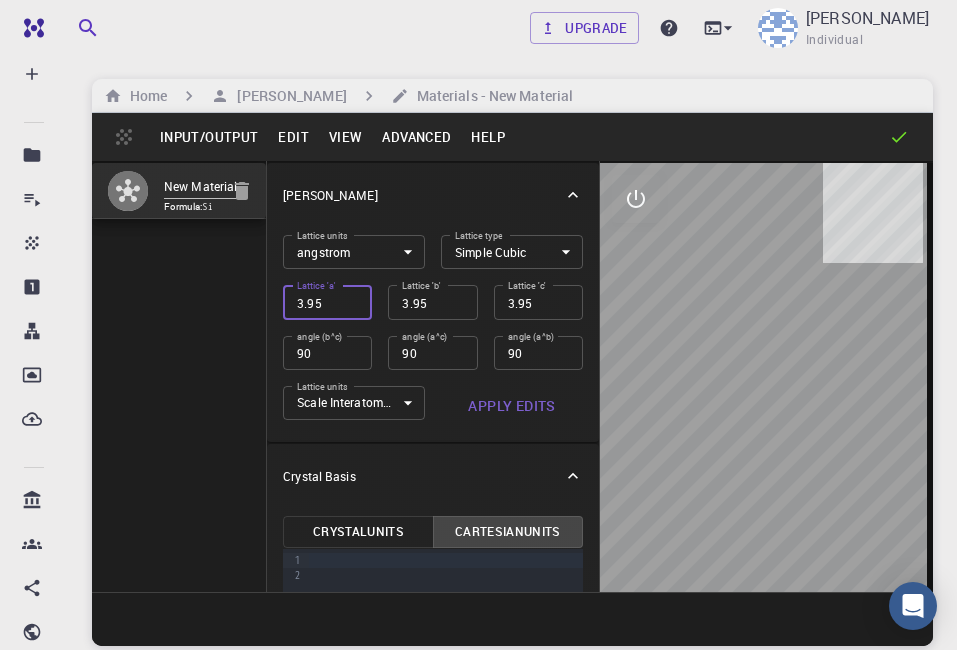 drag, startPoint x: 331, startPoint y: 306, endPoint x: 295, endPoint y: 305, distance: 36.013885 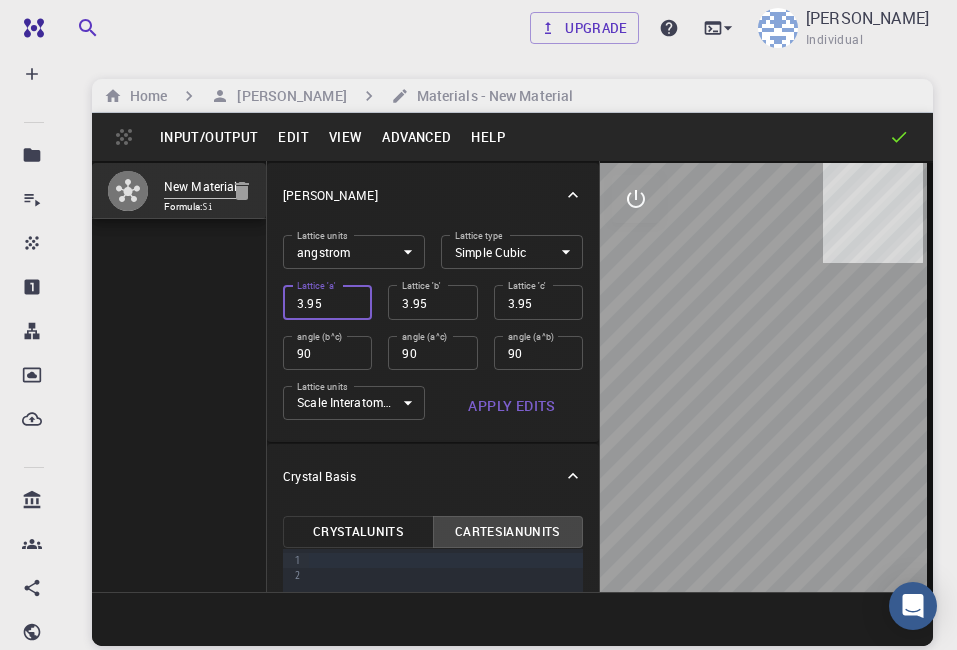 click on "3.95" at bounding box center [327, 302] 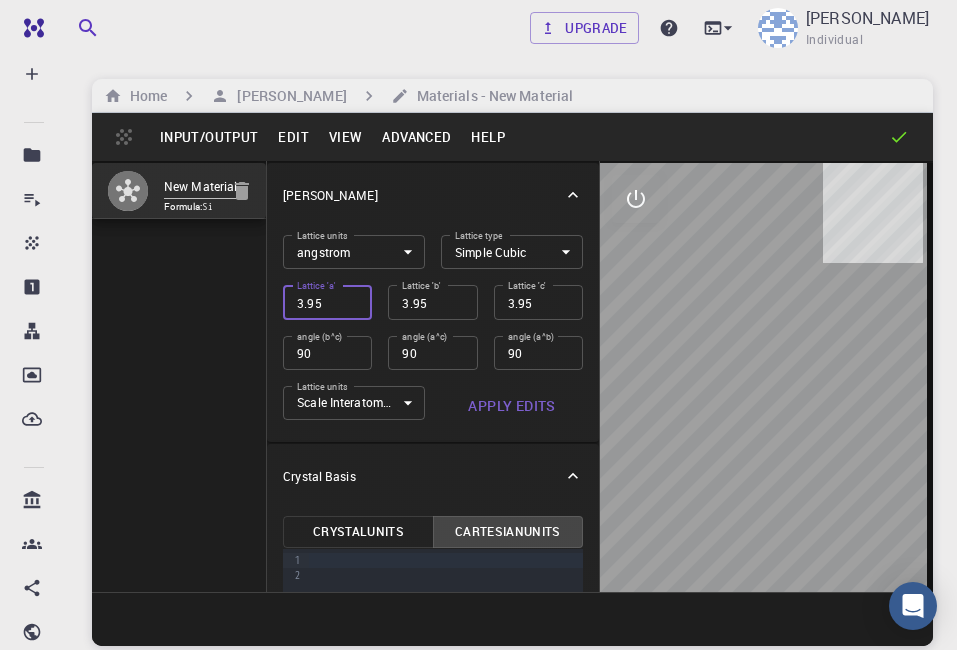 type on "3.9" 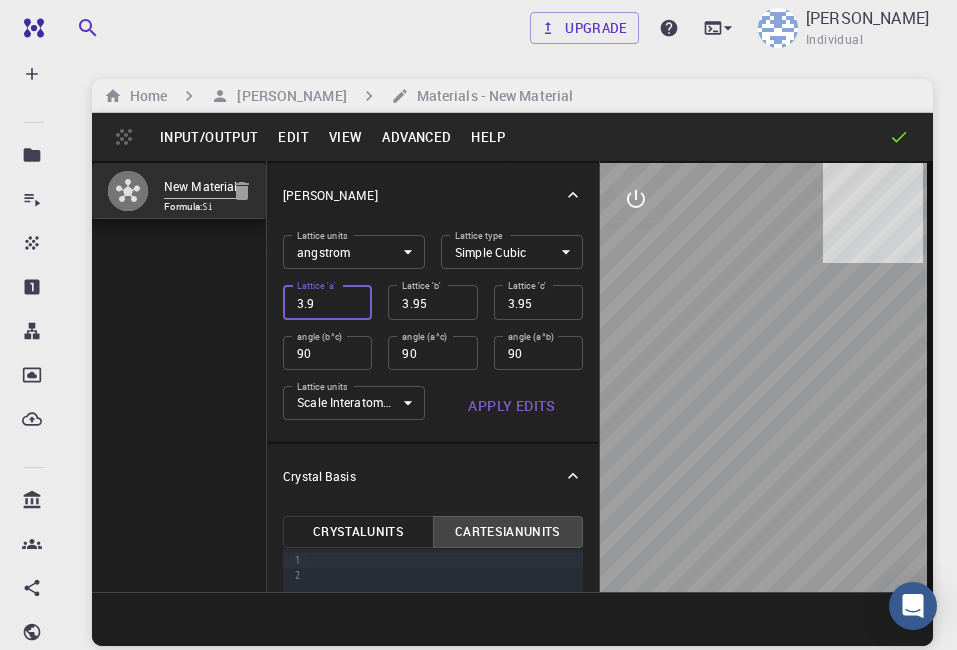 type on "3.9" 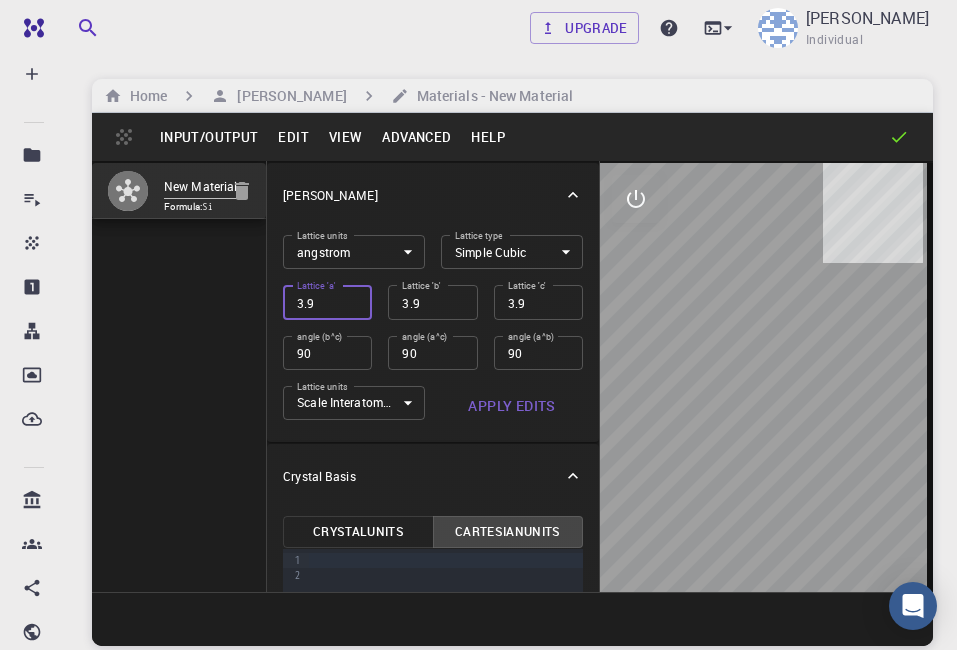 type on "3" 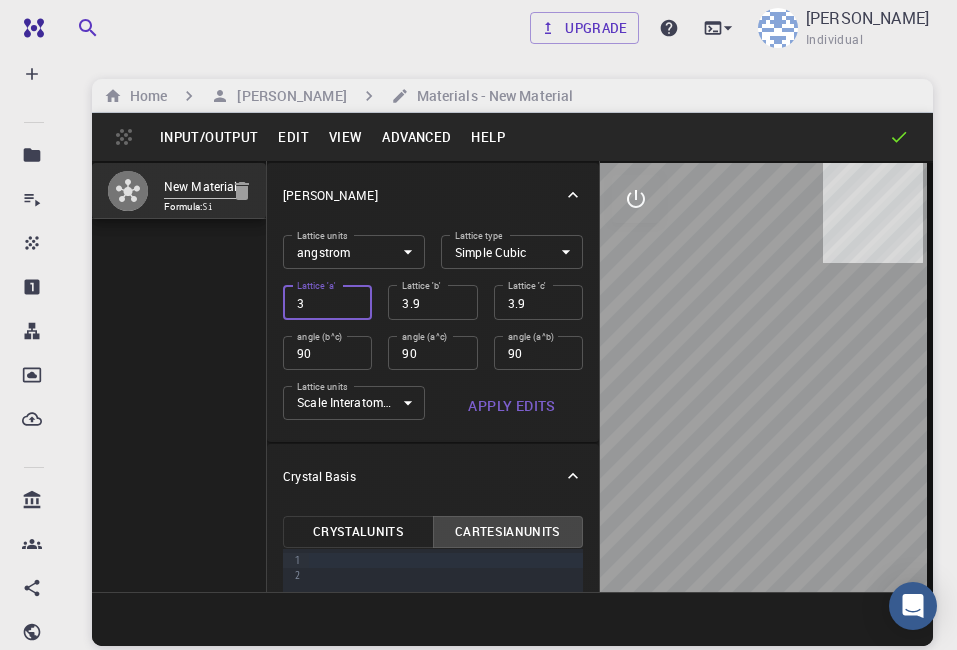 type on "3" 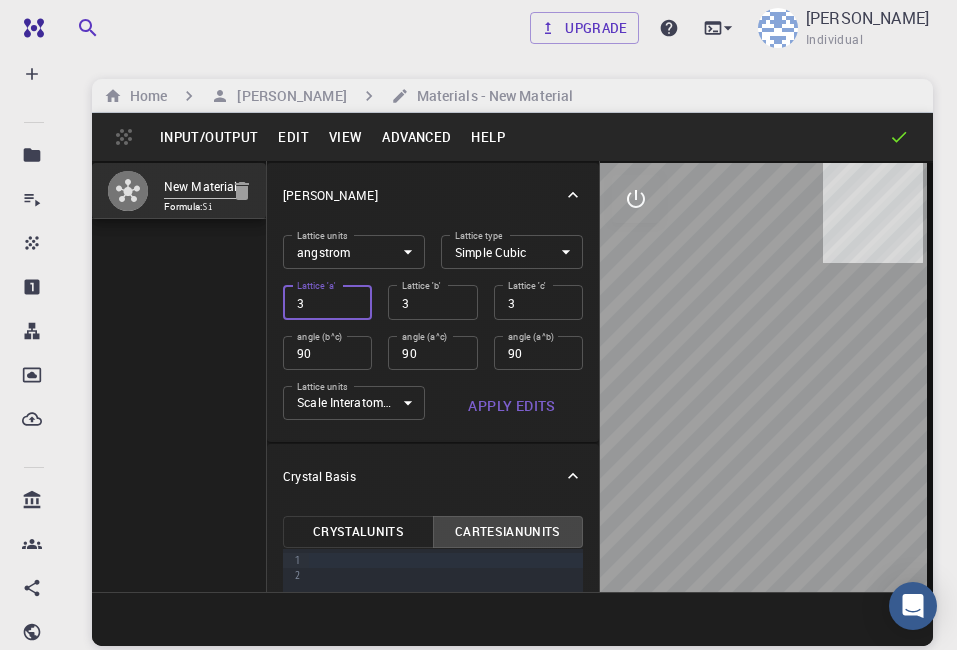 type on "2.95" 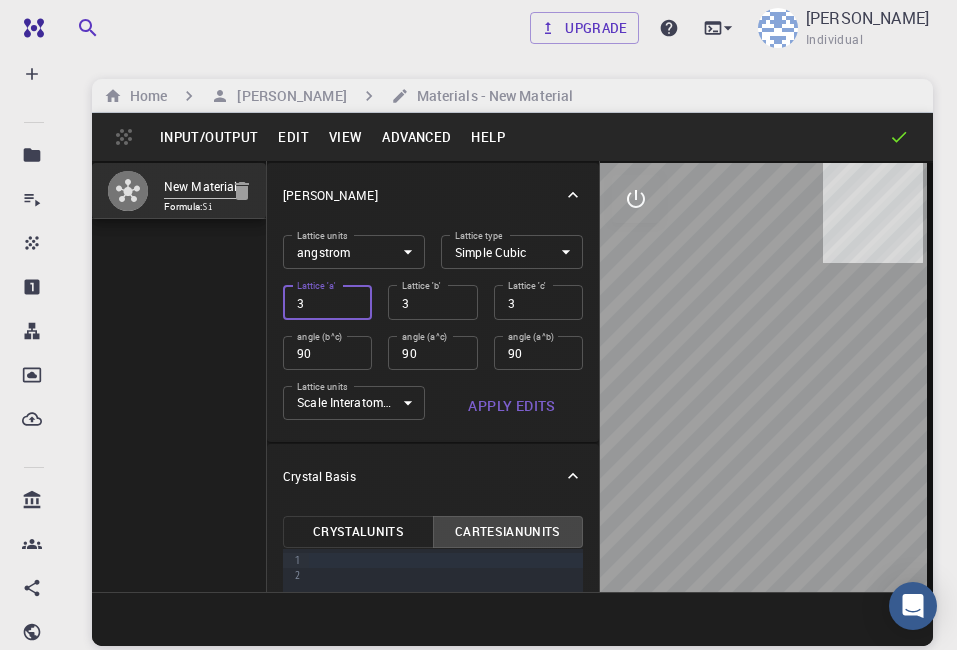 type on "2.95" 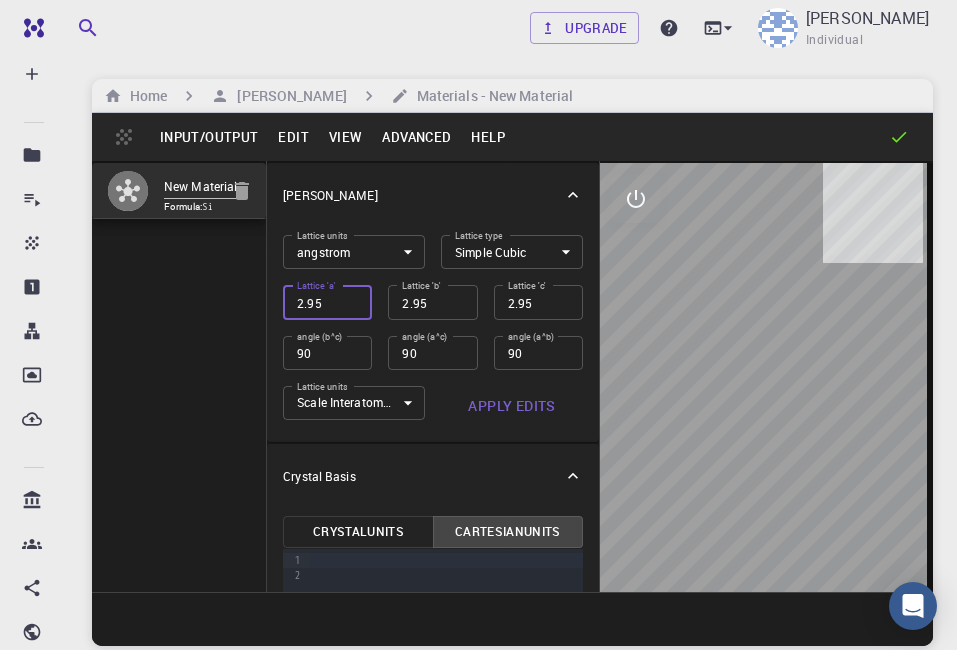 click on "2.95" at bounding box center [327, 302] 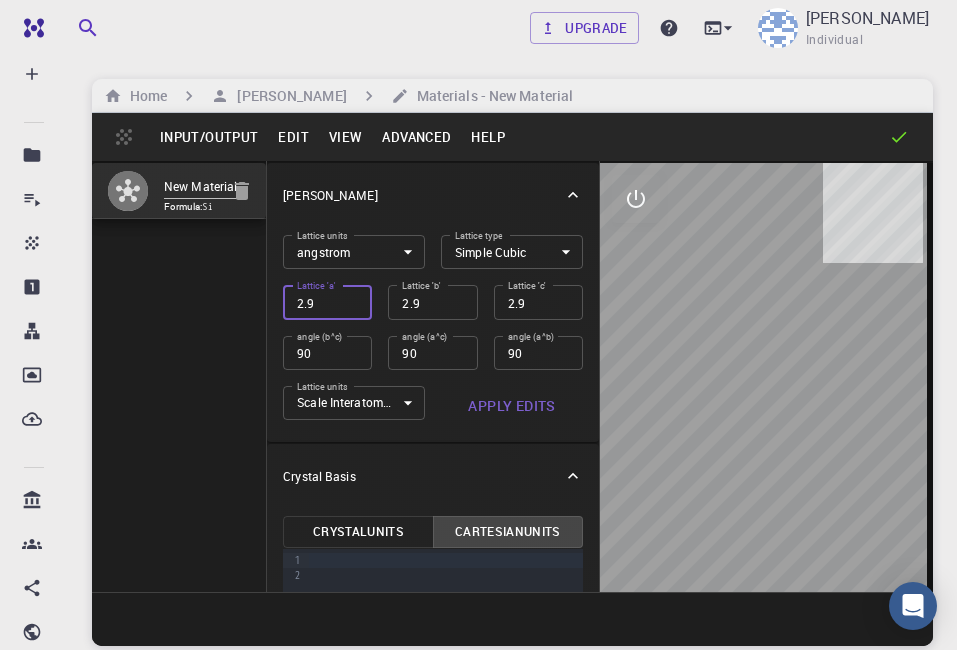 click on "2.9" at bounding box center (327, 302) 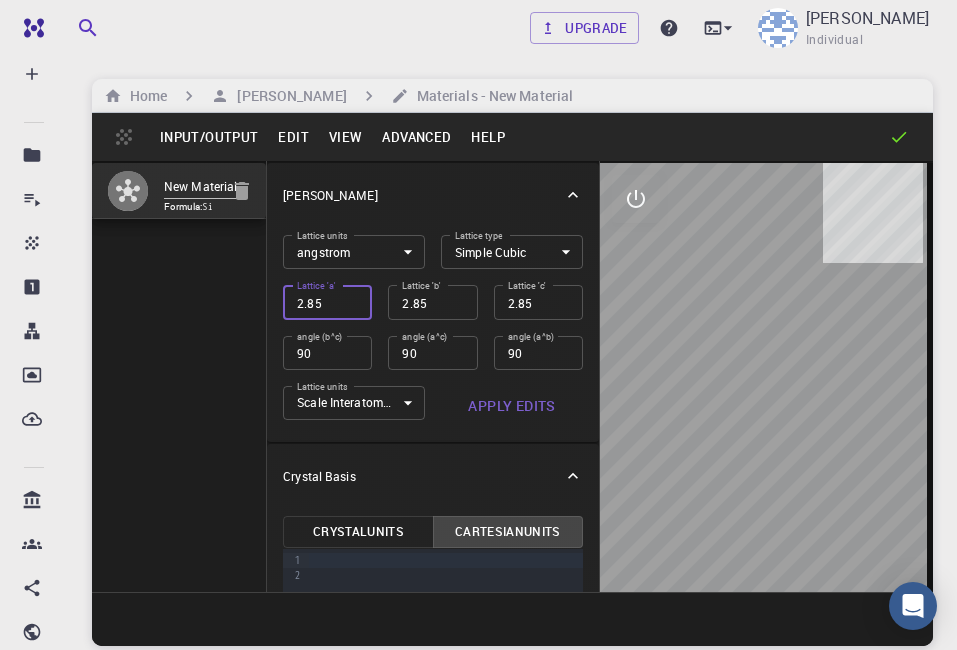 click on "2.85" at bounding box center (327, 302) 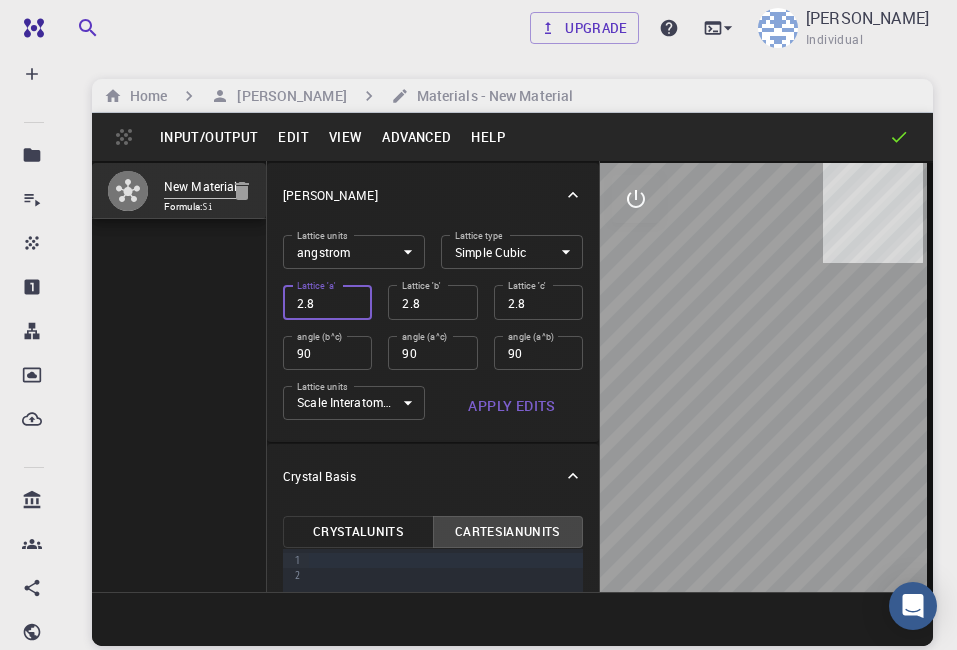 click on "2.8" at bounding box center [327, 302] 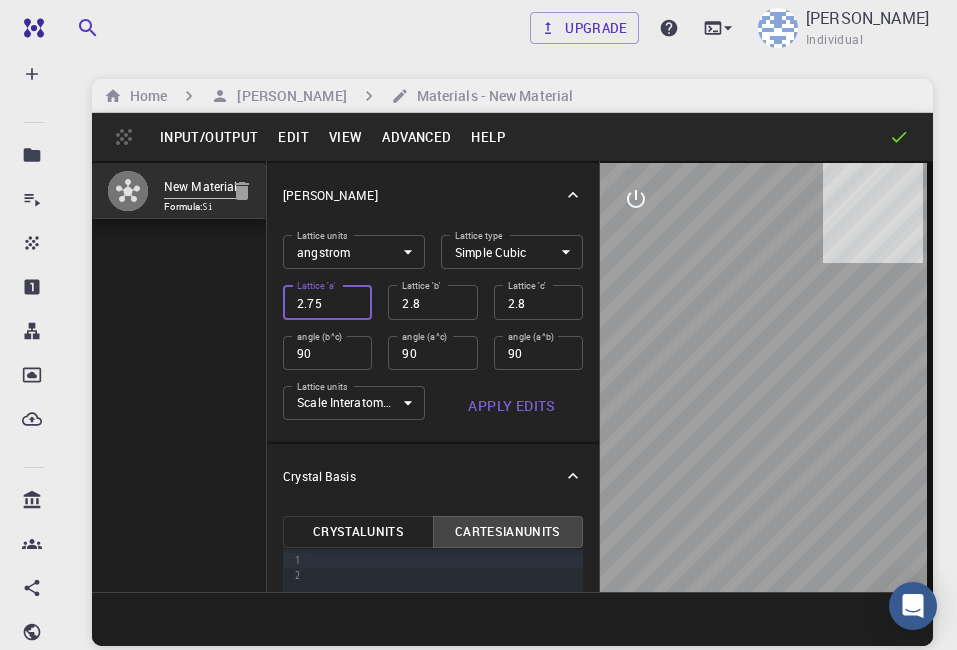 click on "2.75" at bounding box center [327, 302] 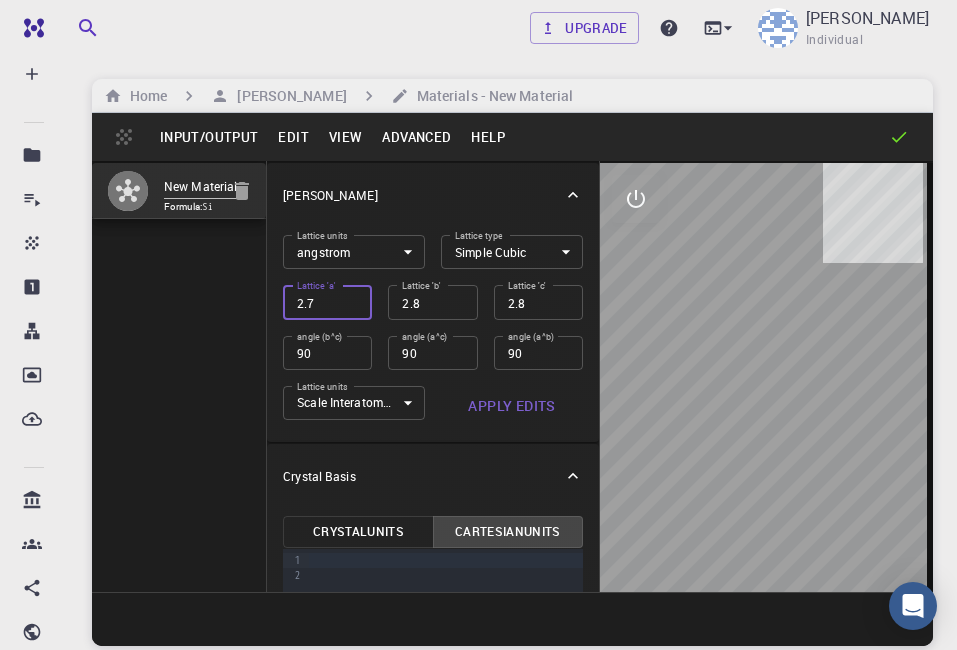 click on "2.7" at bounding box center [327, 302] 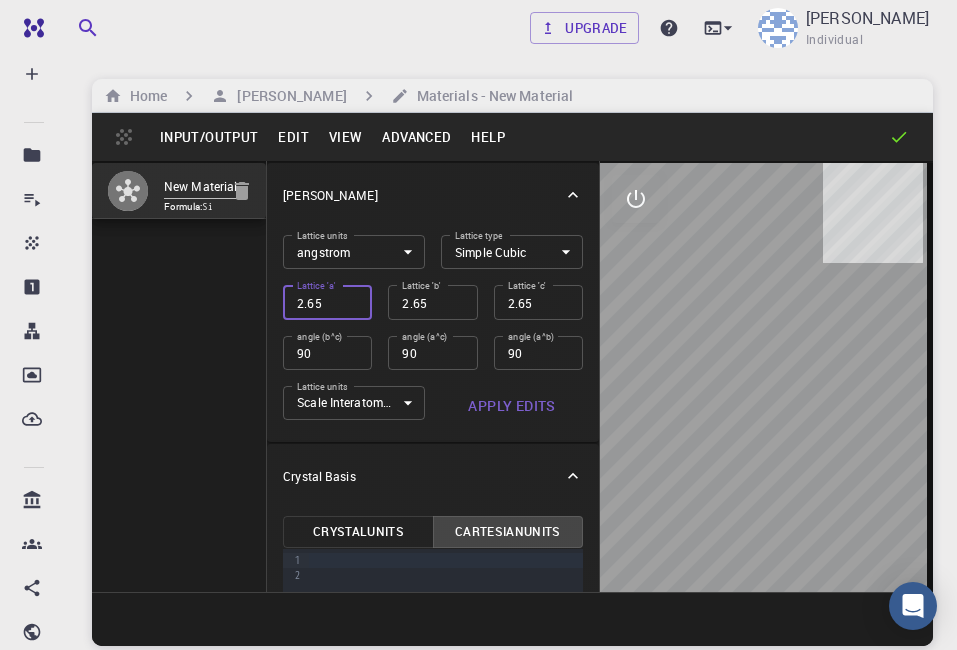 click on "2.65" at bounding box center (327, 302) 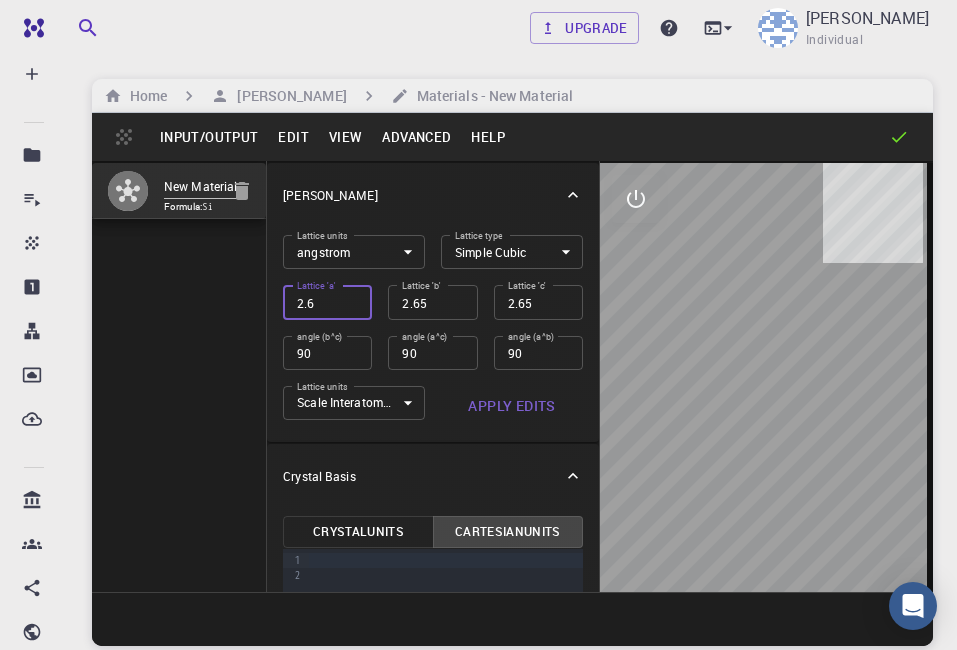 click on "2.6" at bounding box center (327, 302) 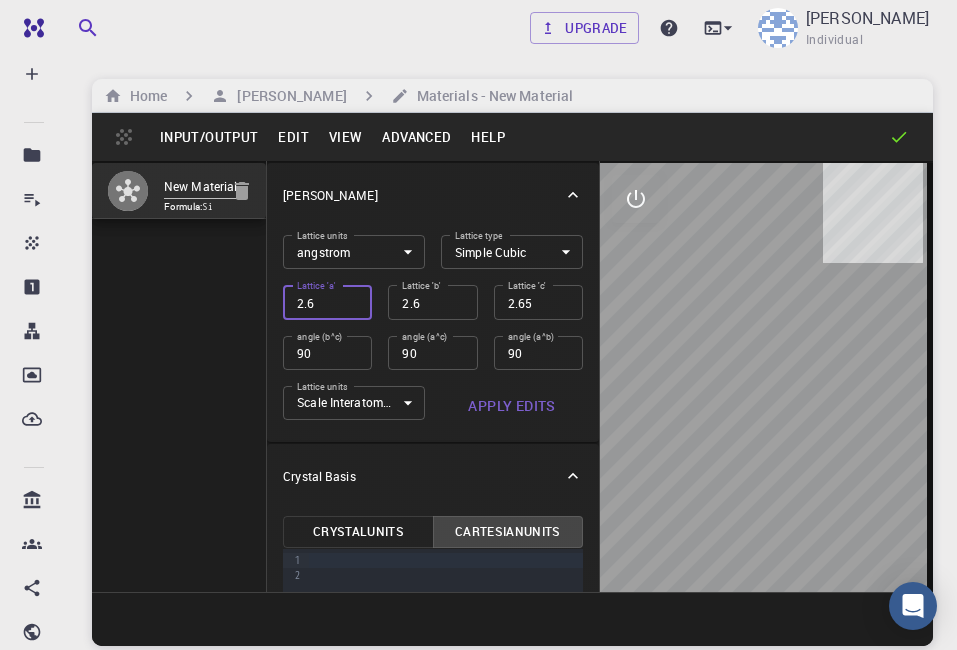 type on "2.6" 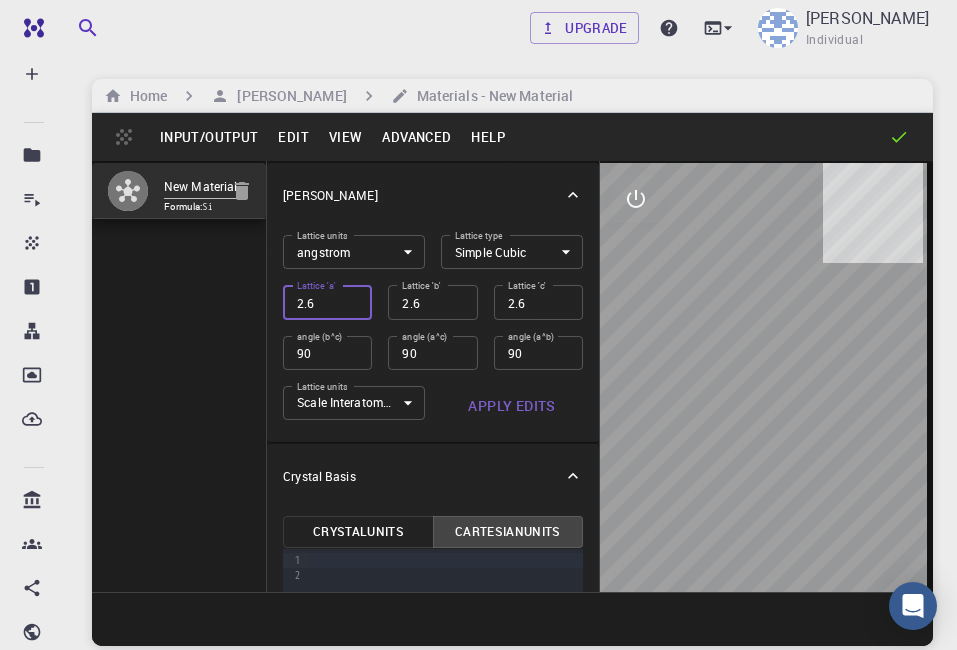 type on "2.55" 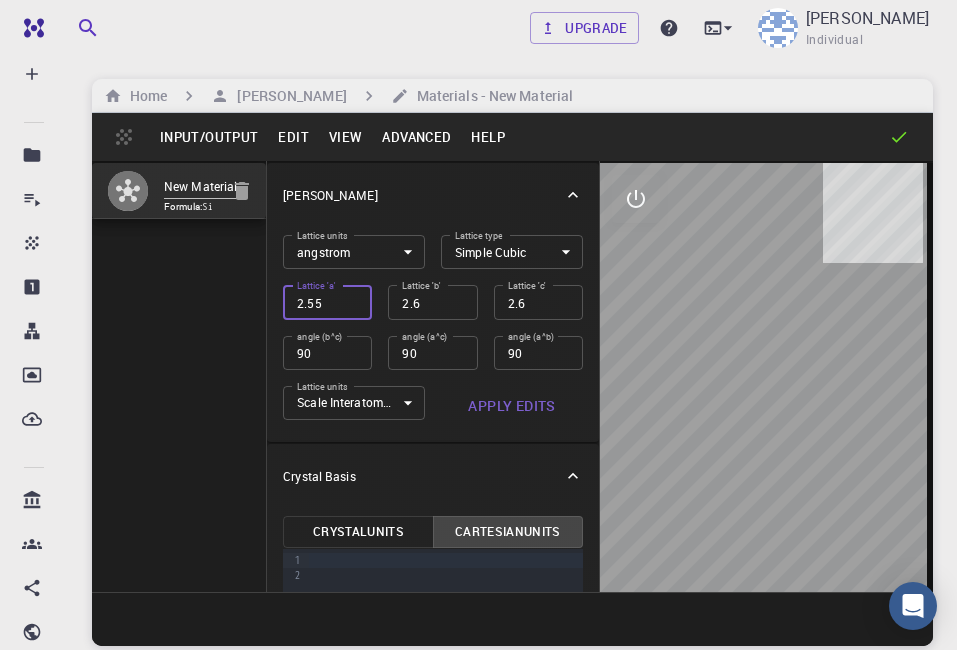 click on "2.55" at bounding box center [327, 302] 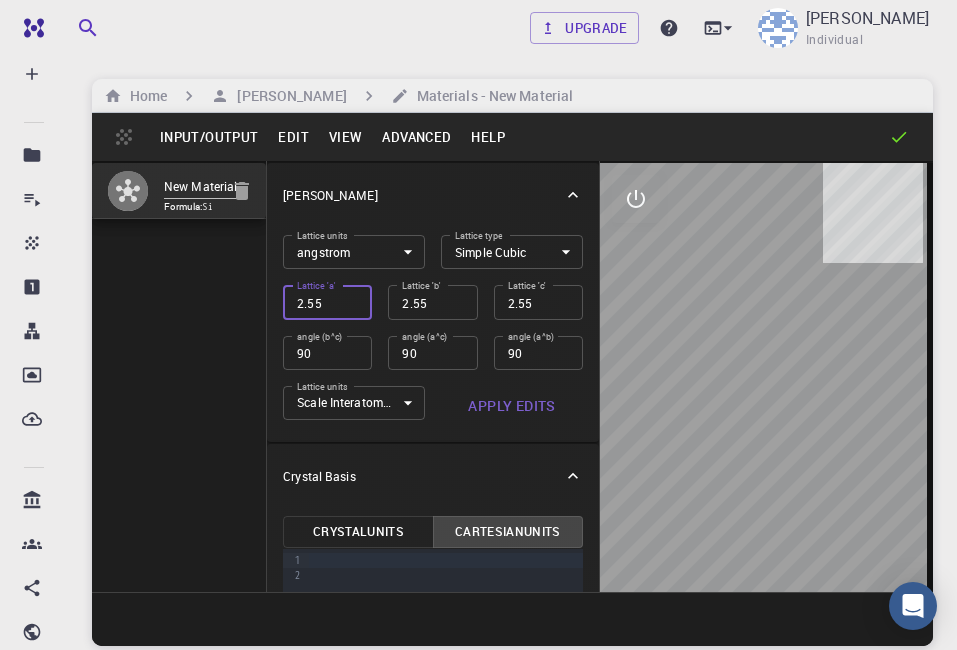 type on "2.5" 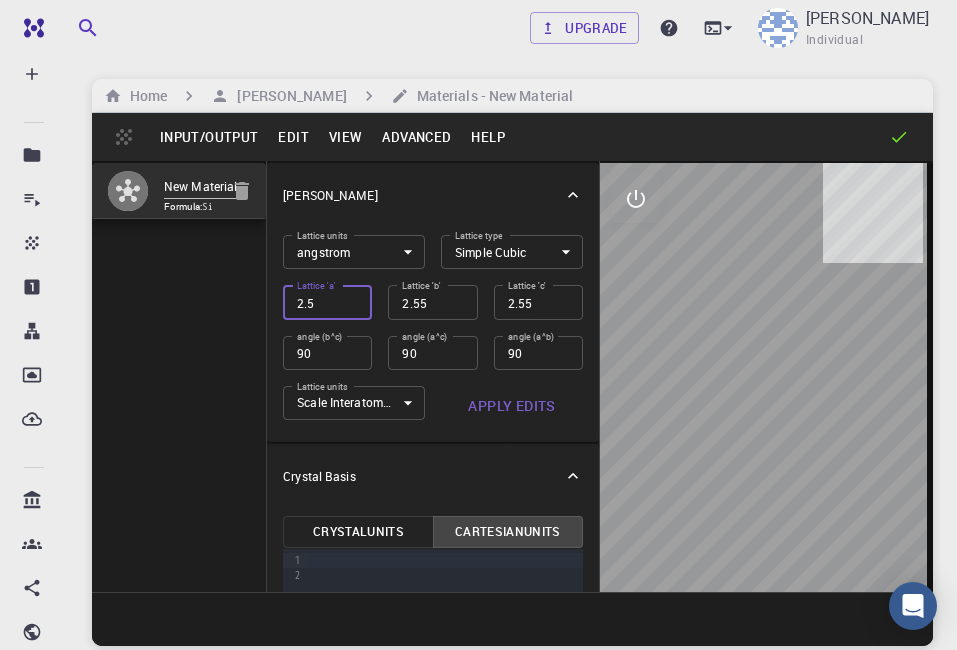 click on "2.5" at bounding box center [327, 302] 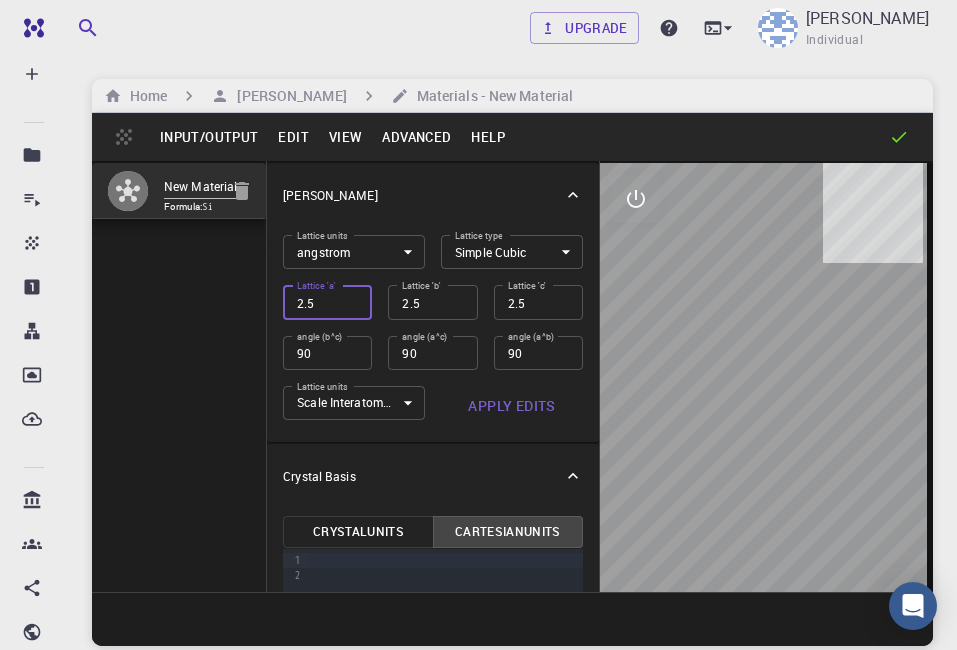 type on "2.45" 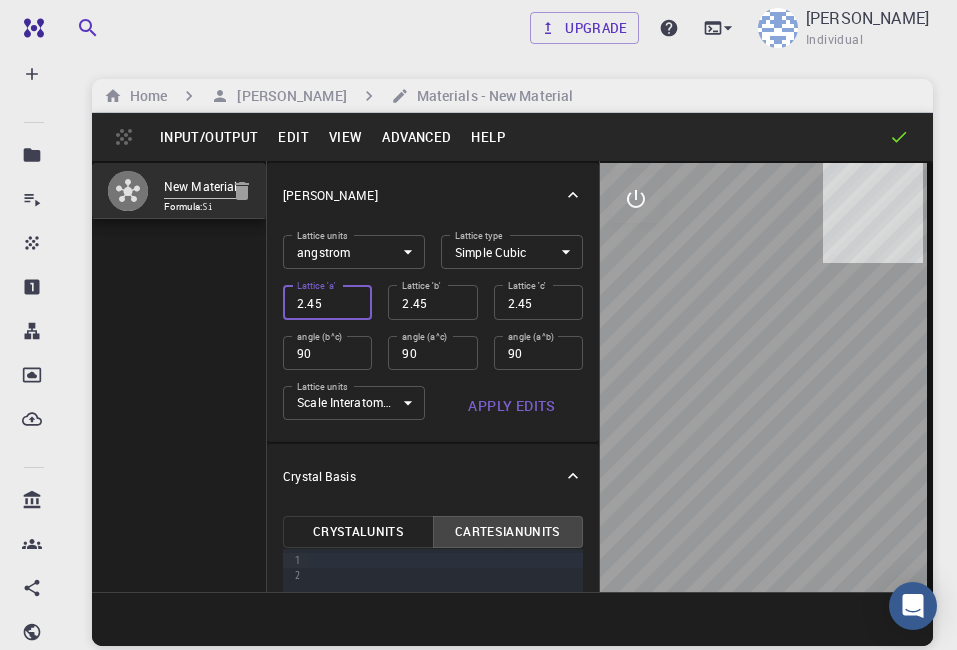 click on "2.45" at bounding box center [327, 302] 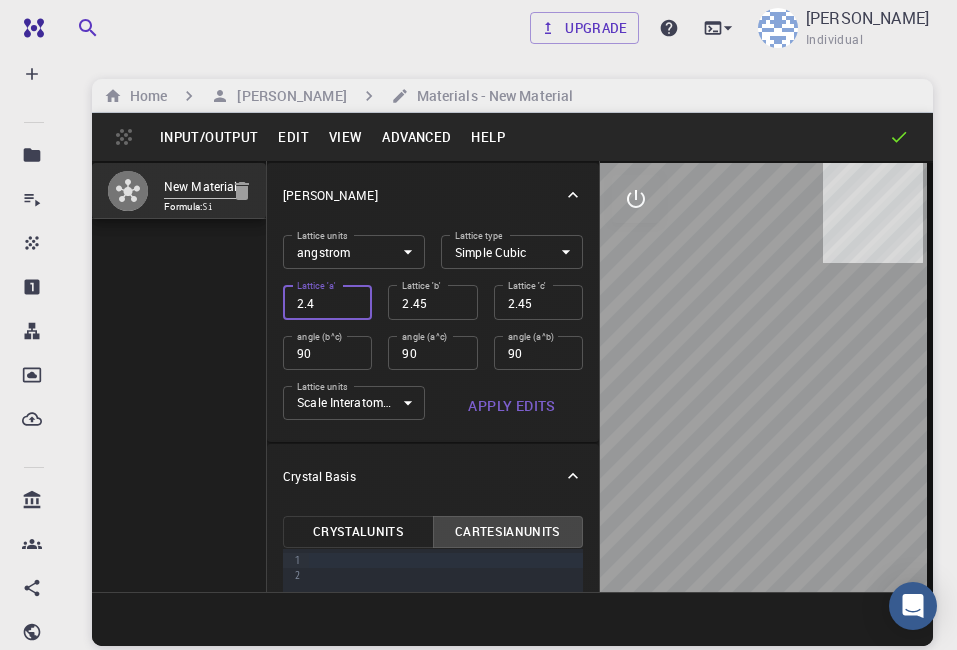 click on "2.4" at bounding box center (327, 302) 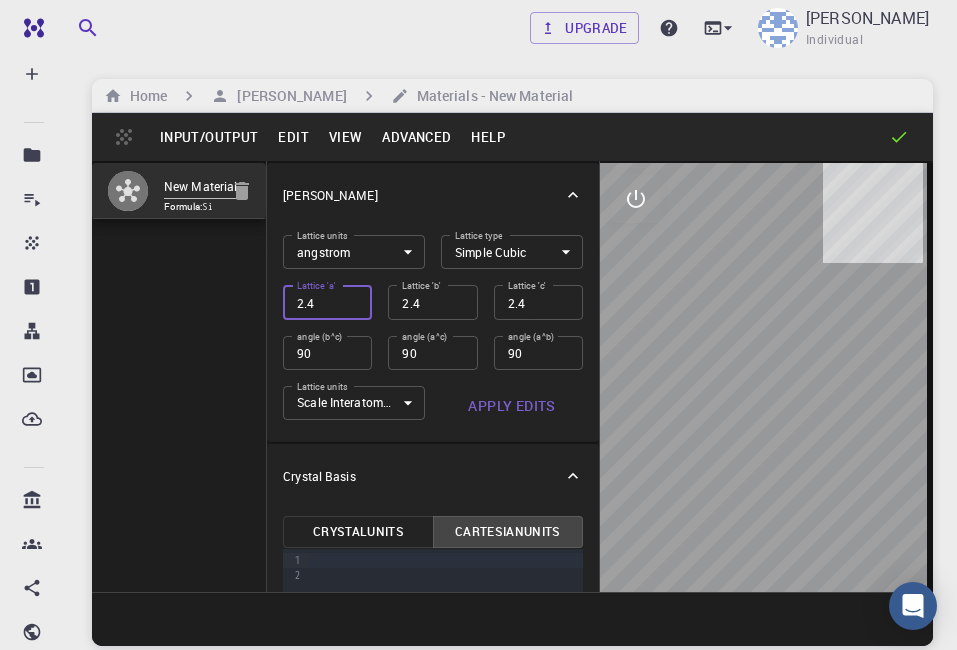 type on "2.35" 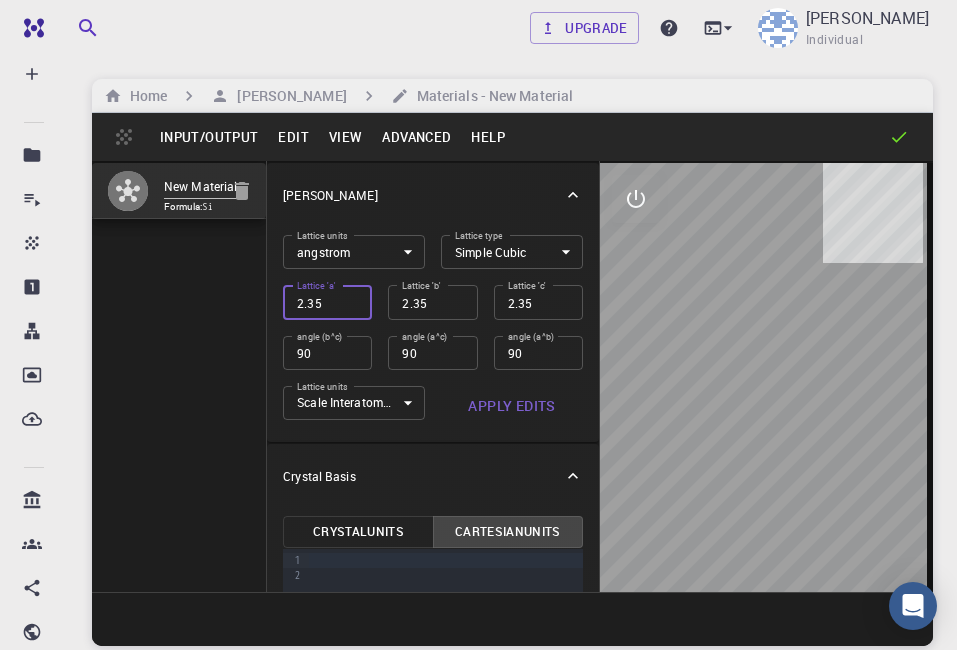 click on "2.35" at bounding box center (327, 302) 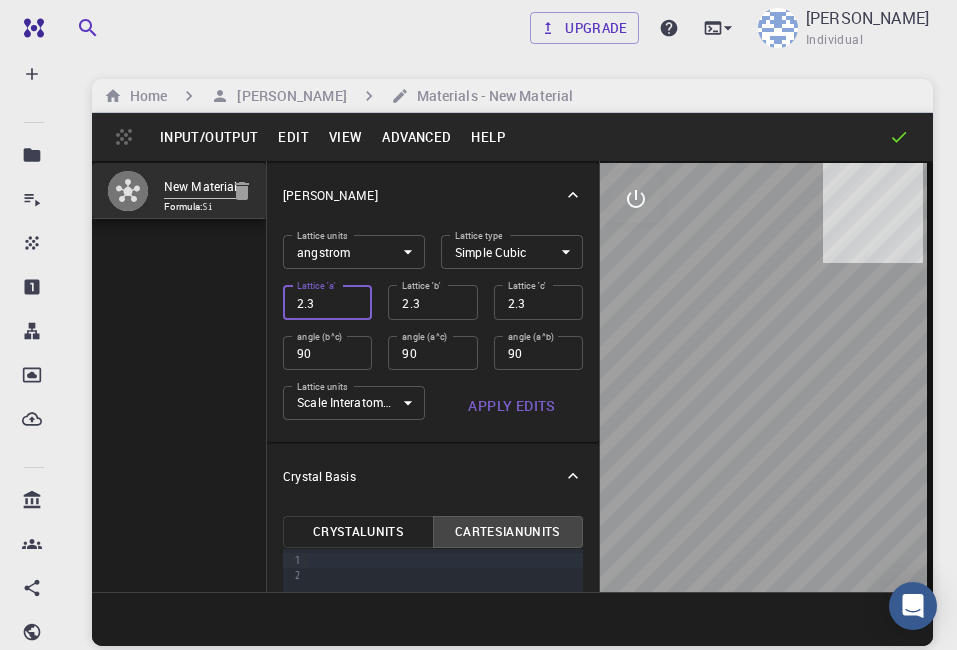 click on "2.3" at bounding box center (327, 302) 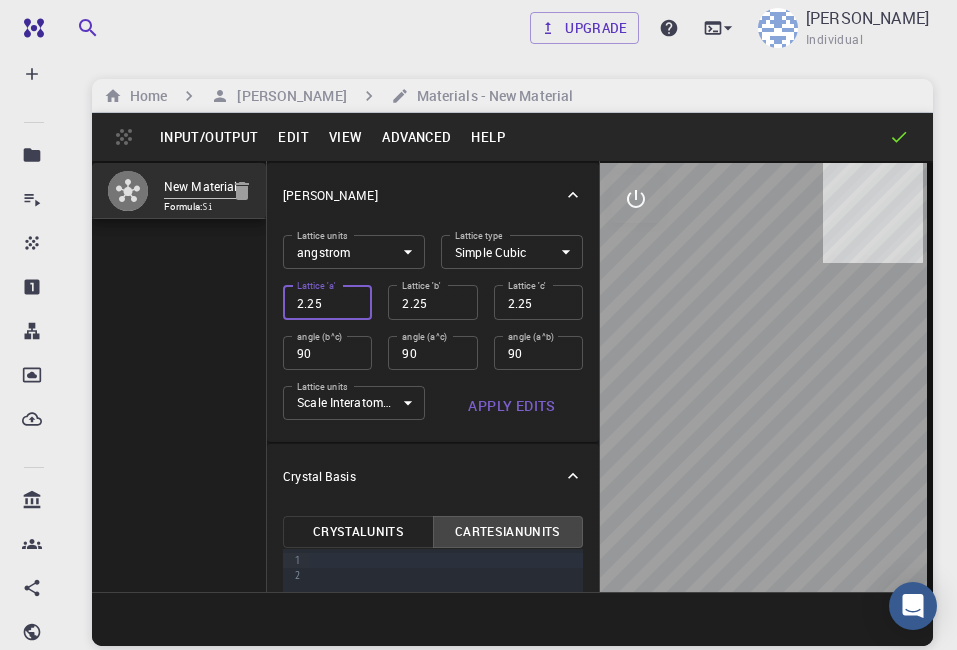 click on "2.25" at bounding box center (327, 302) 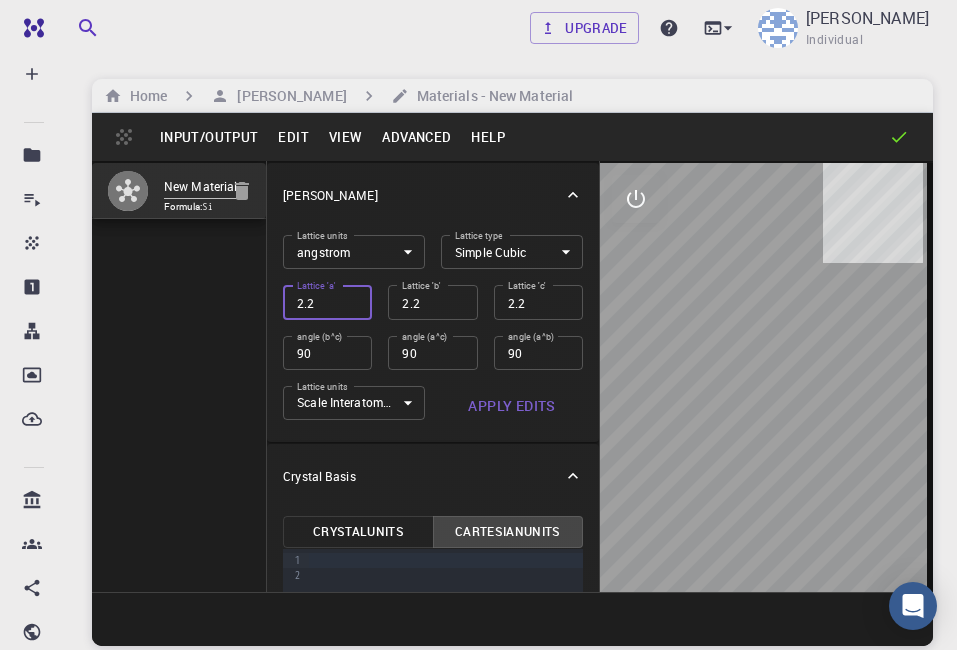 click on "2.2" at bounding box center (327, 302) 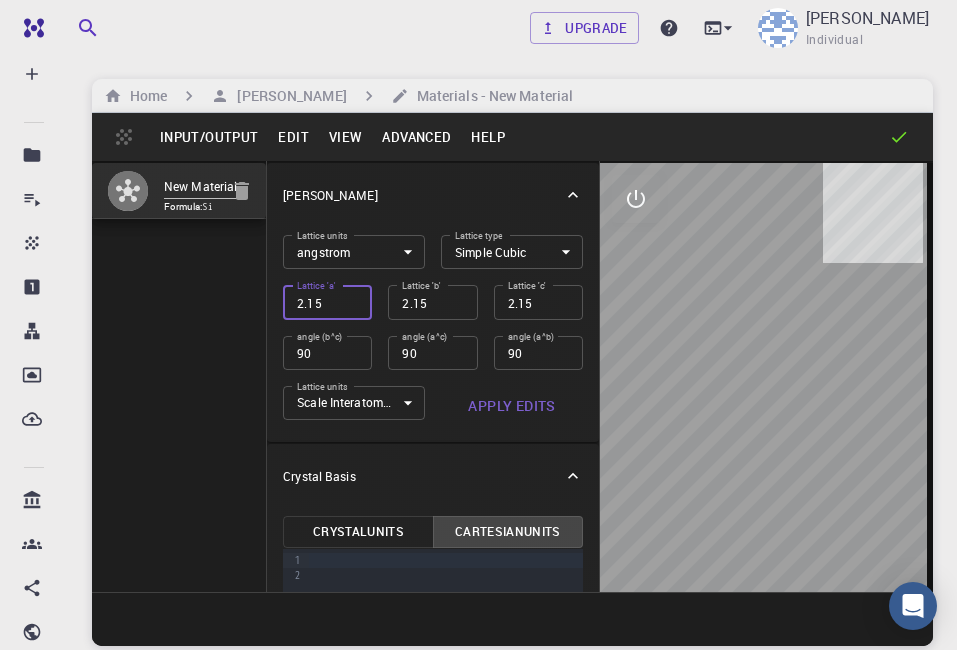 click on "2.15" at bounding box center (327, 302) 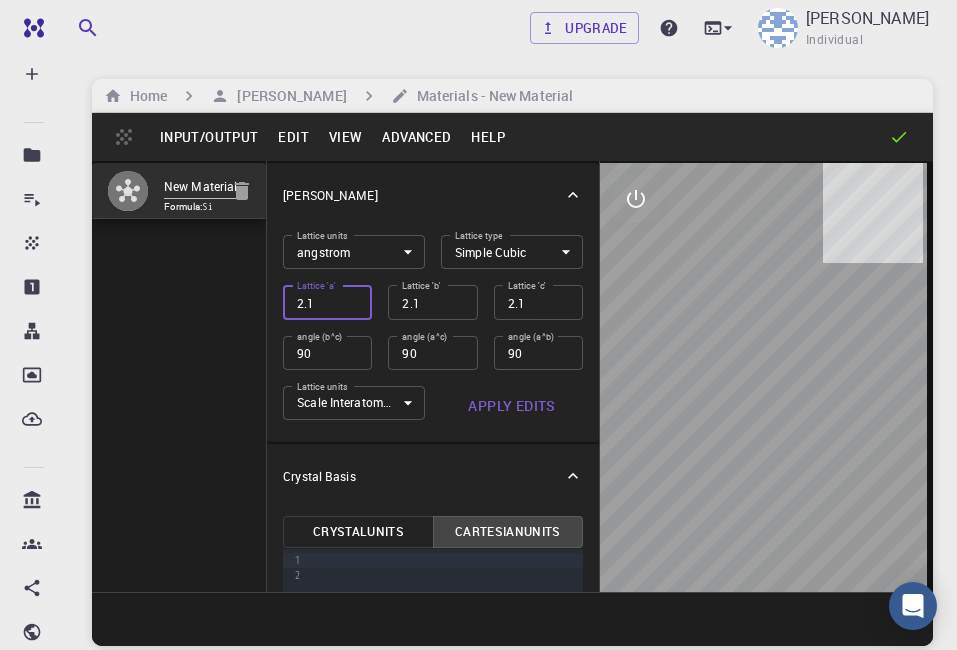 click on "2.1" at bounding box center [327, 302] 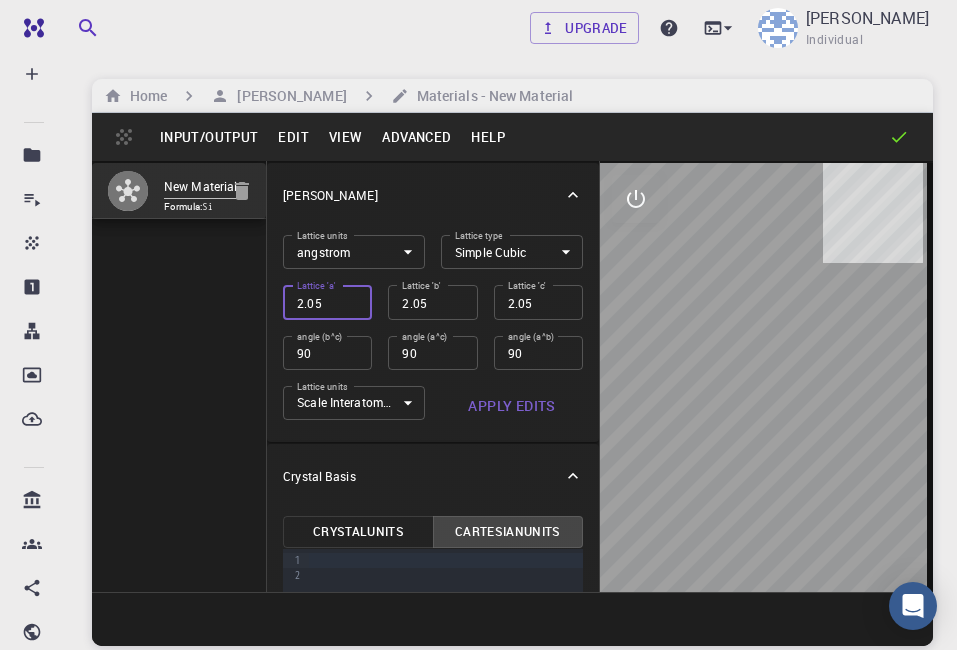 click on "2.05" at bounding box center [327, 302] 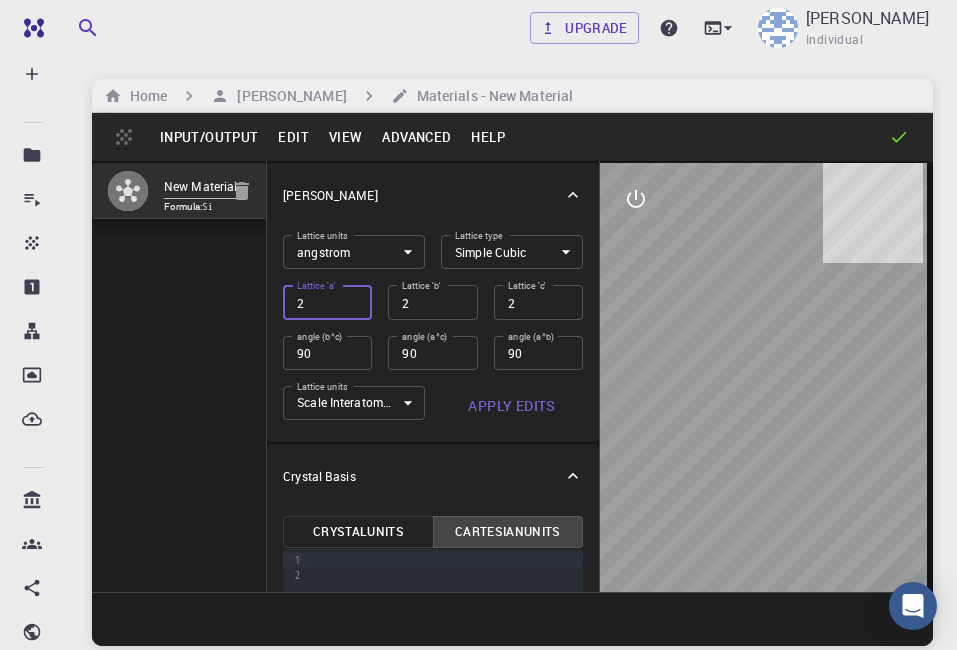 click on "2" at bounding box center [327, 302] 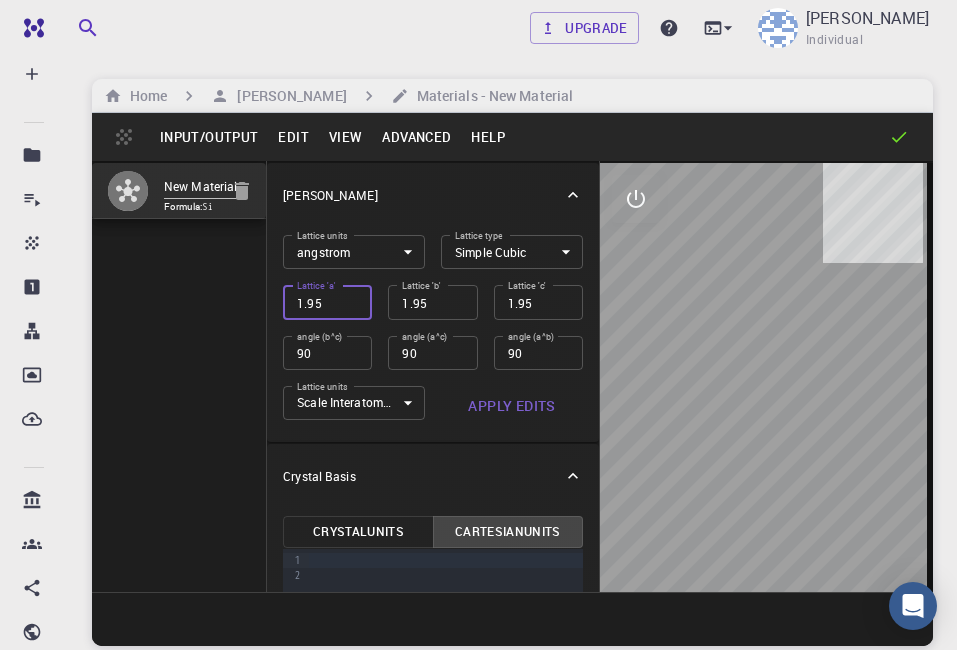 click on "1.95" at bounding box center (327, 302) 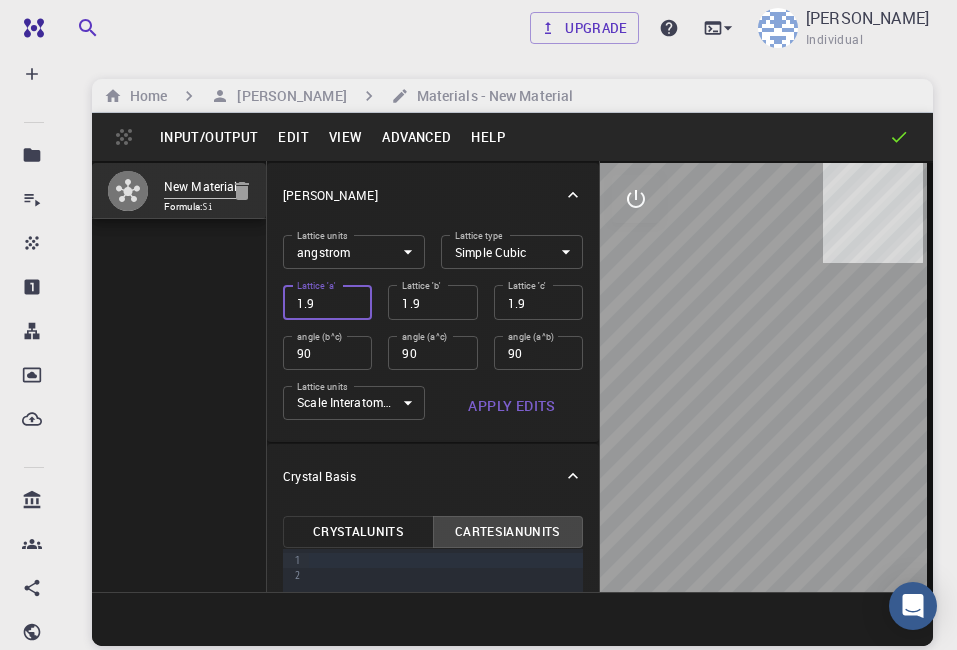 click on "1.9" at bounding box center [327, 302] 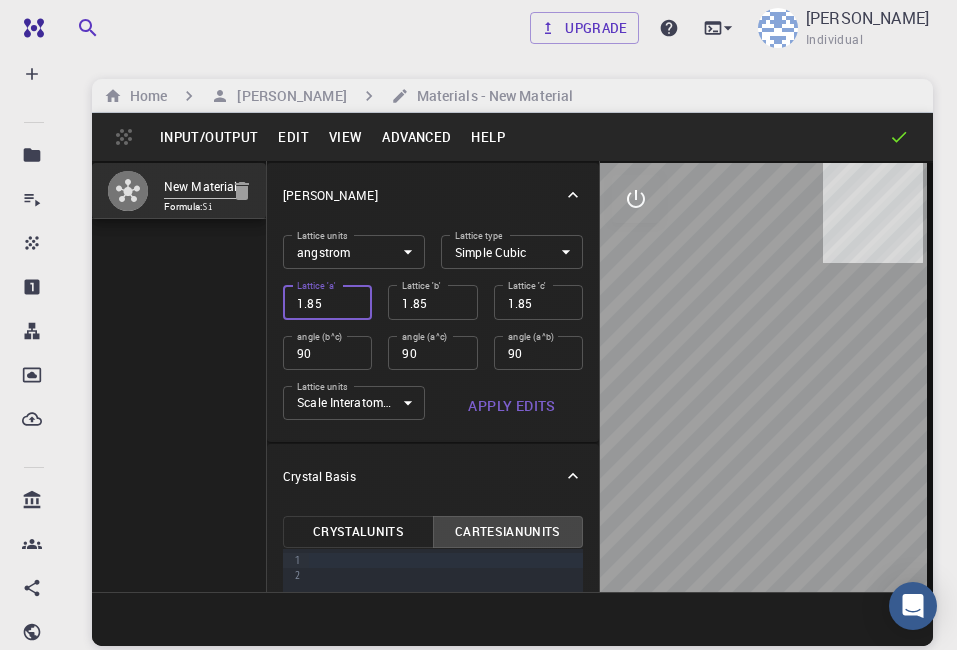 click on "1.85" at bounding box center [327, 302] 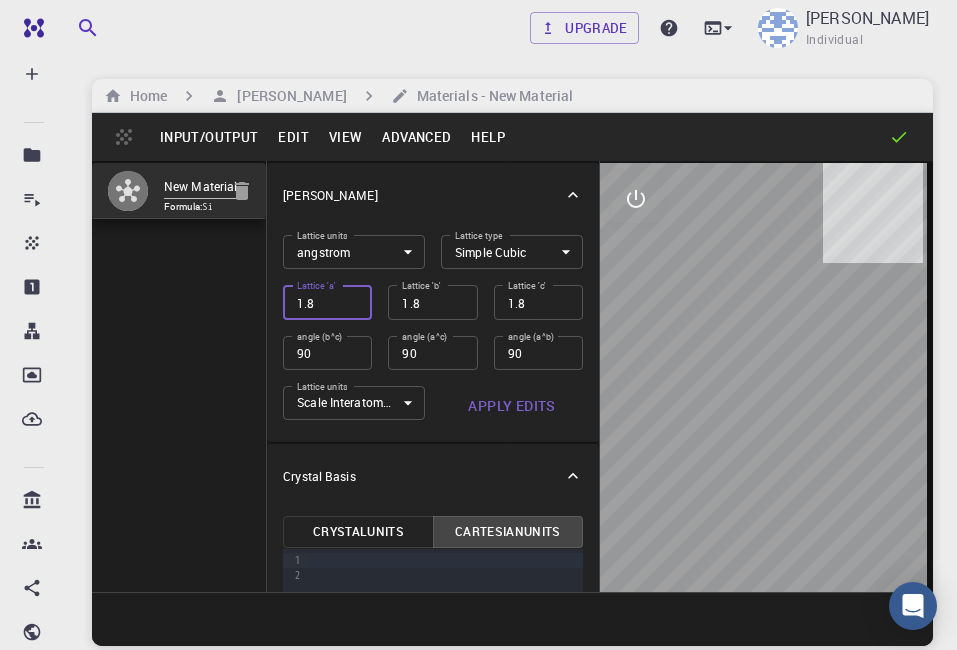 click on "1.8" at bounding box center [327, 302] 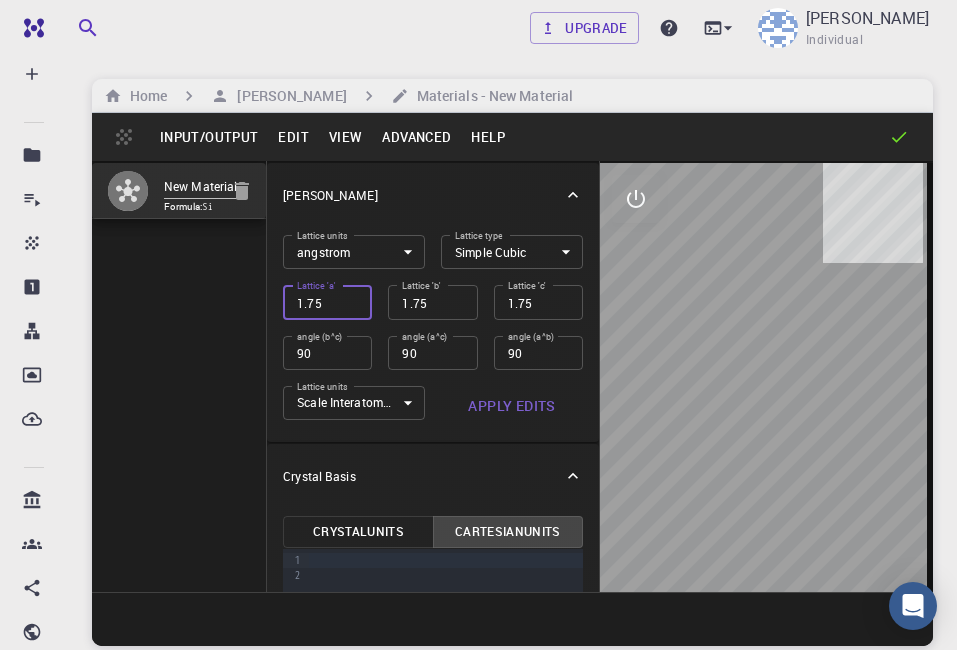 click on "1.75" at bounding box center (327, 302) 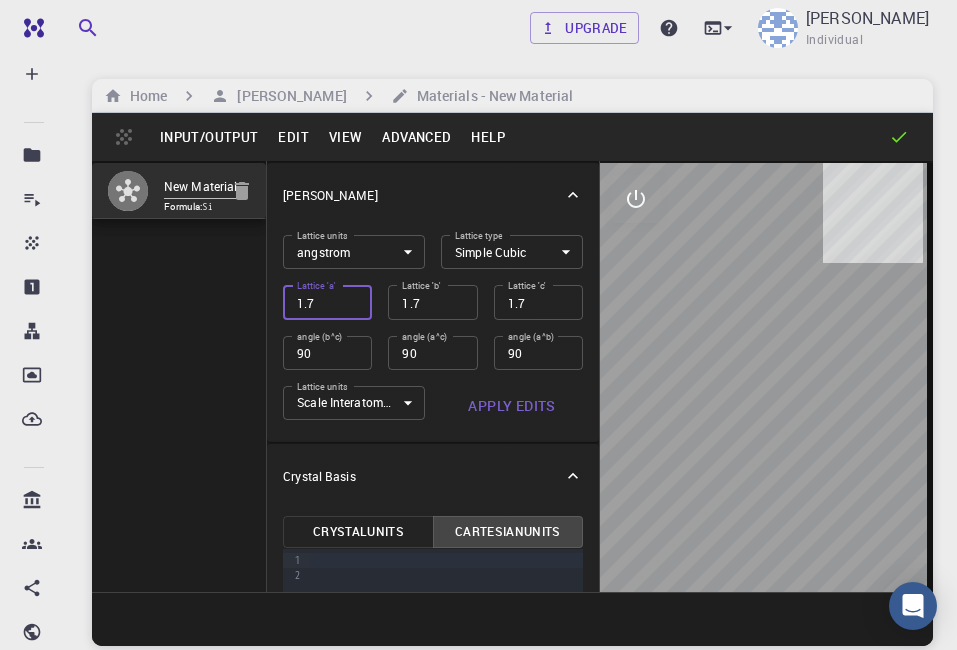 click on "1.7" at bounding box center [327, 302] 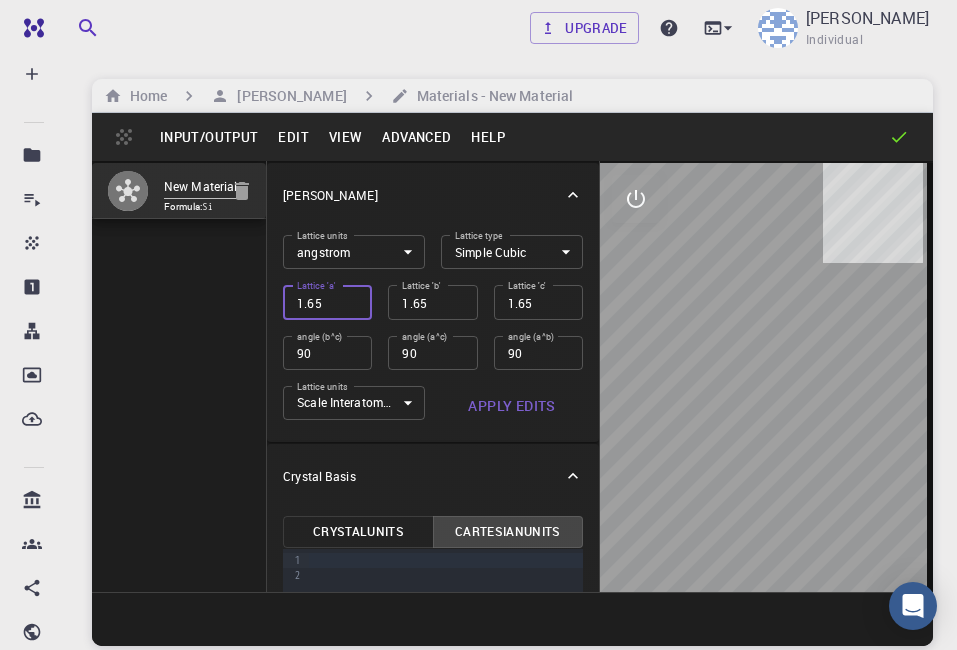click on "1.65" at bounding box center [327, 302] 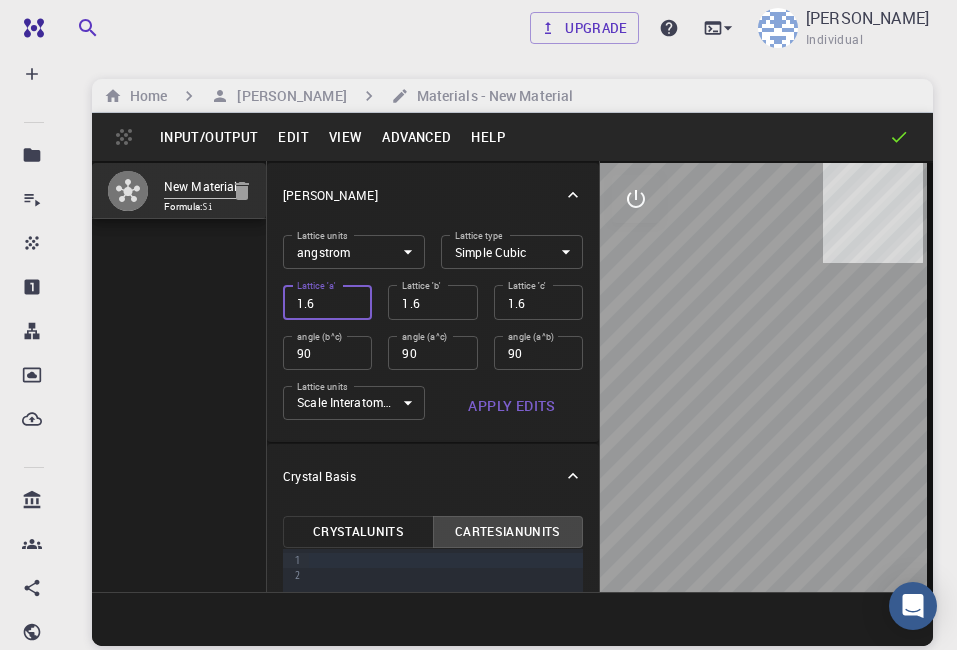 click on "1.6" at bounding box center [327, 302] 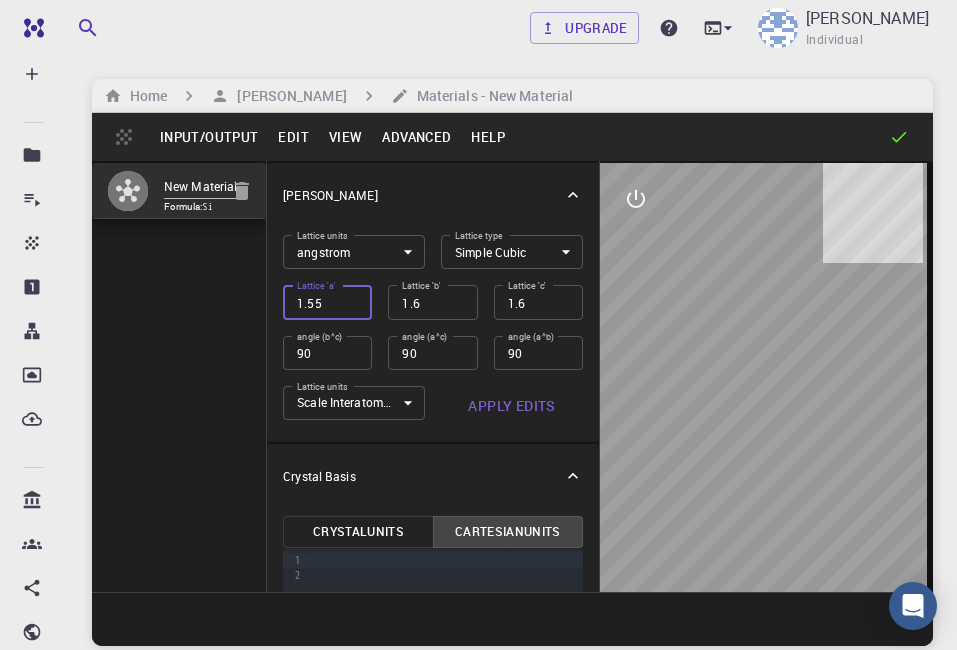click on "1.55" at bounding box center [327, 302] 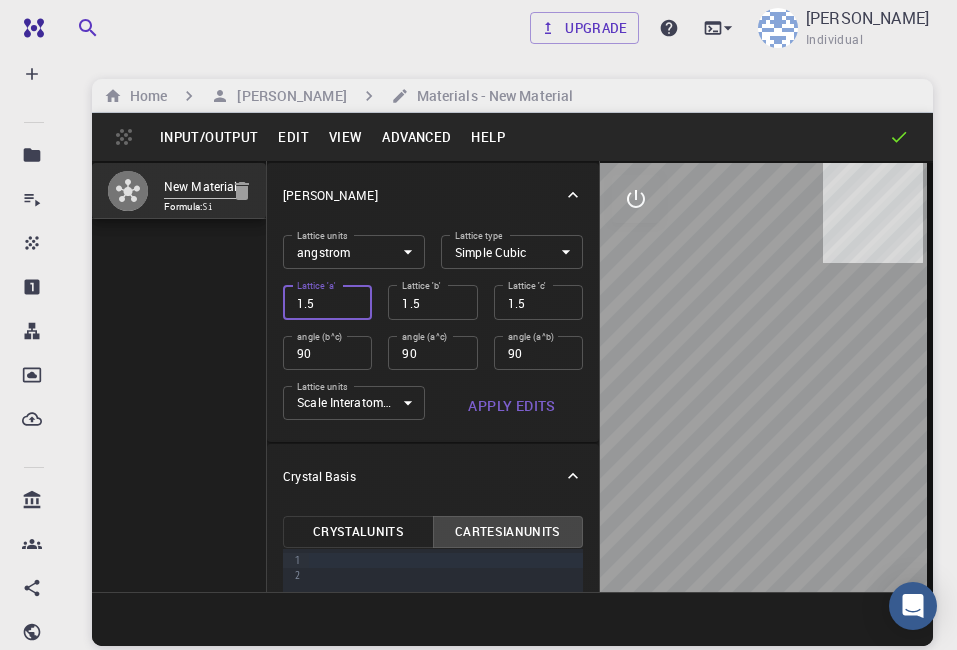 click on "1.5" at bounding box center [327, 302] 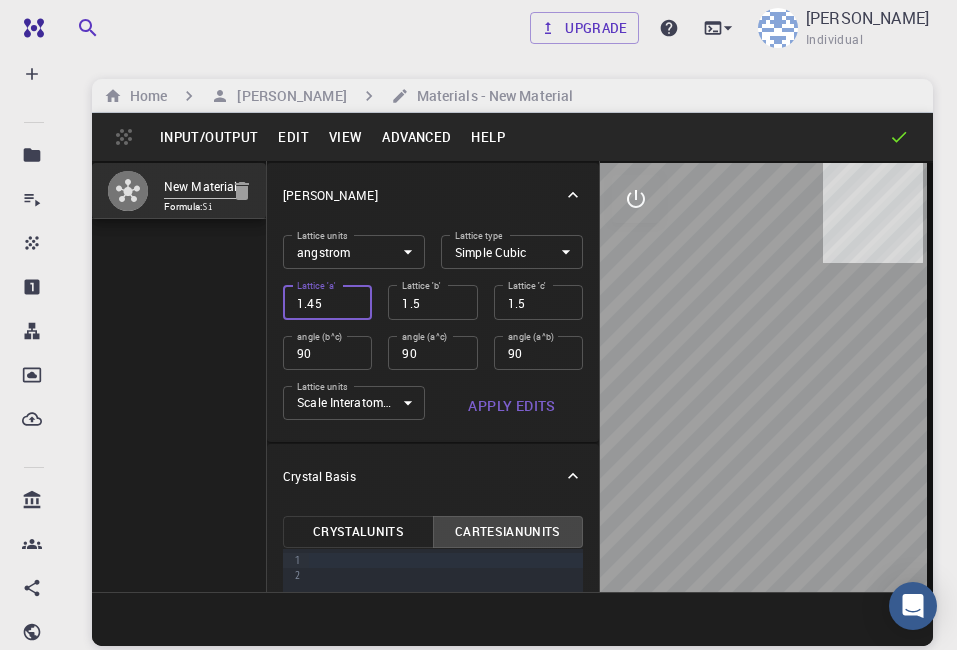 click on "1.45" at bounding box center [327, 302] 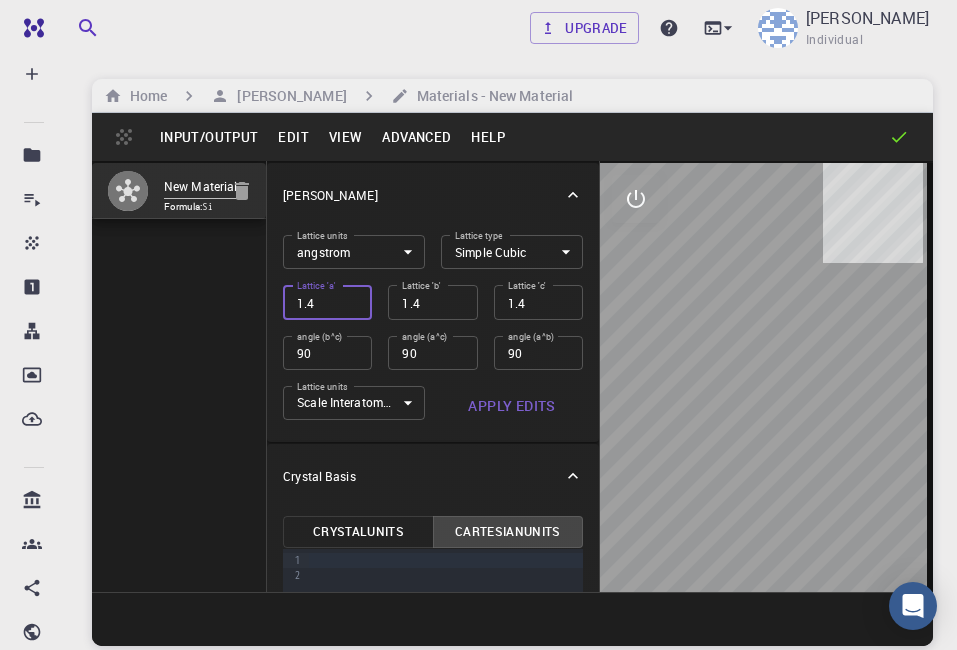 click on "1.4" at bounding box center [327, 302] 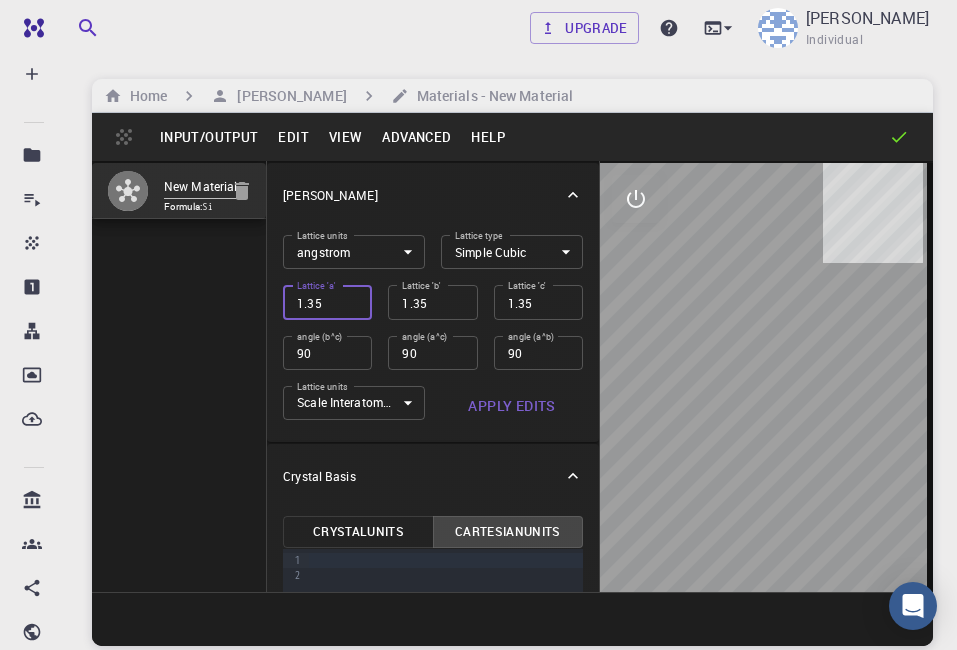 click on "1.35" at bounding box center [327, 302] 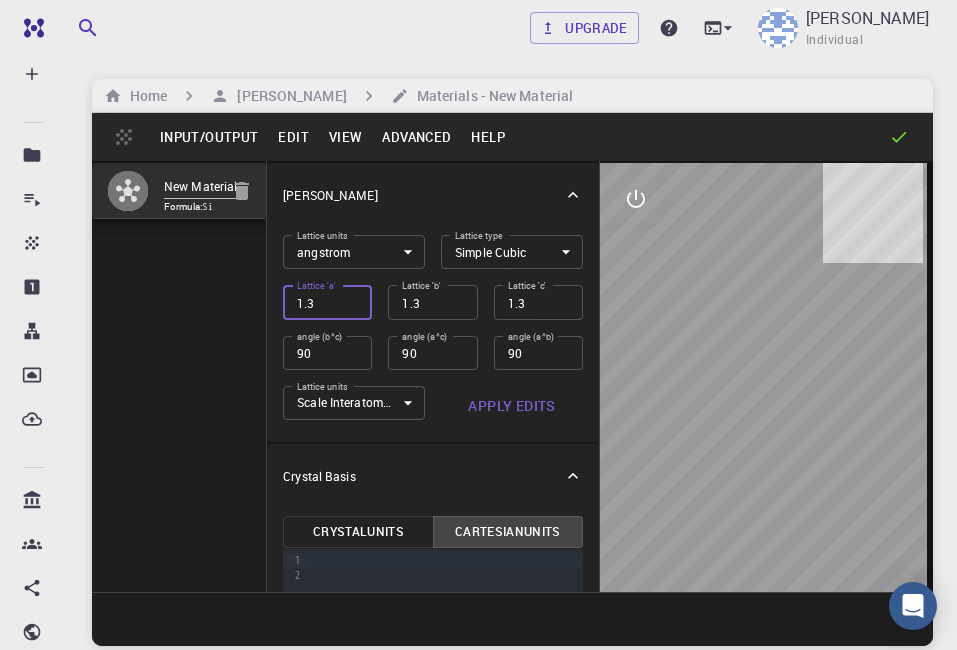 click on "1.3" at bounding box center (327, 302) 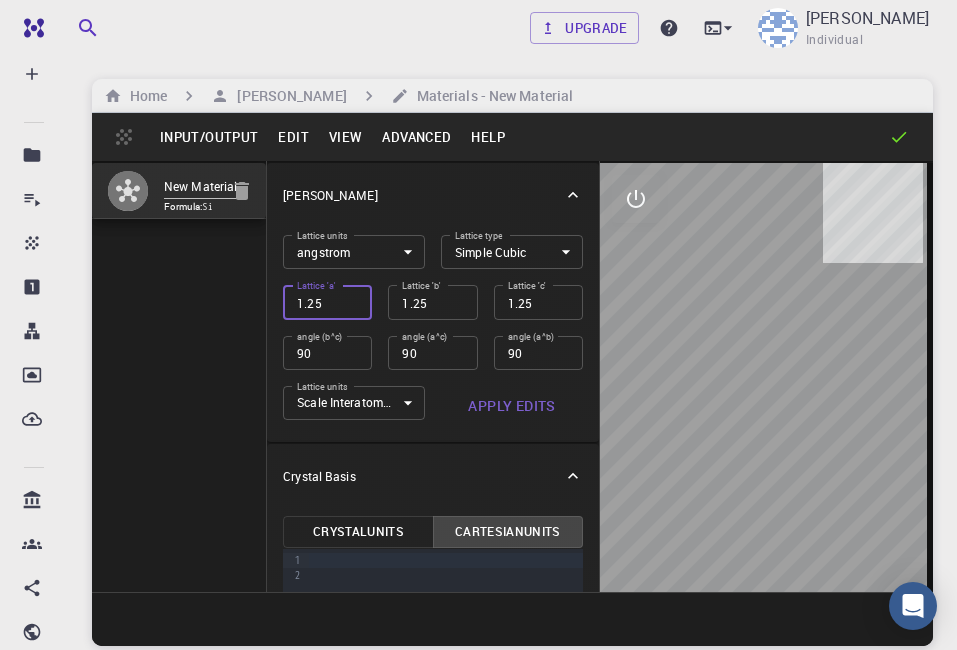 click on "1.25" at bounding box center (327, 302) 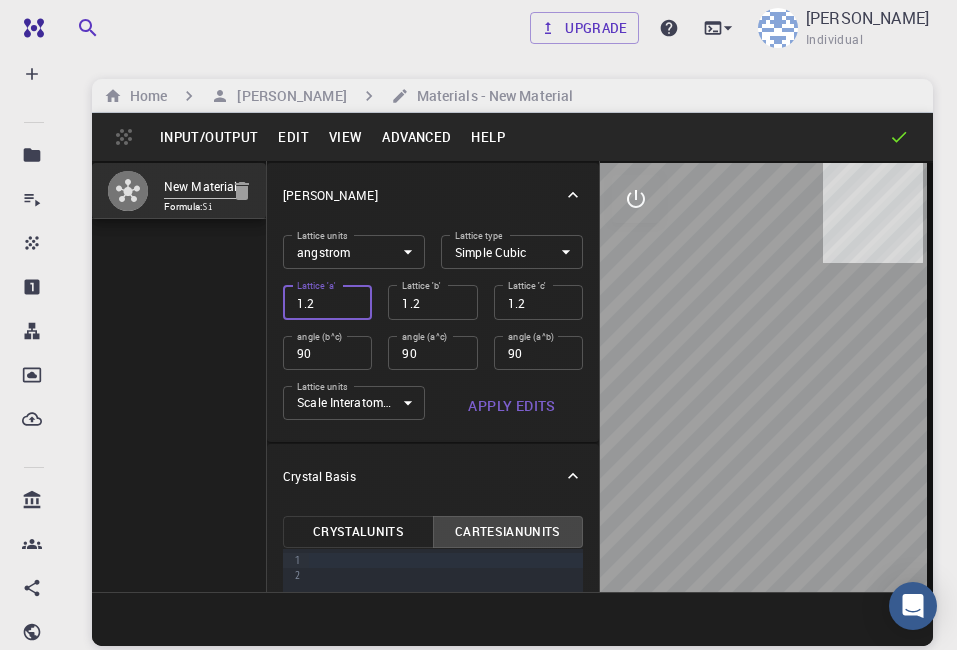 click on "1.2" at bounding box center (327, 302) 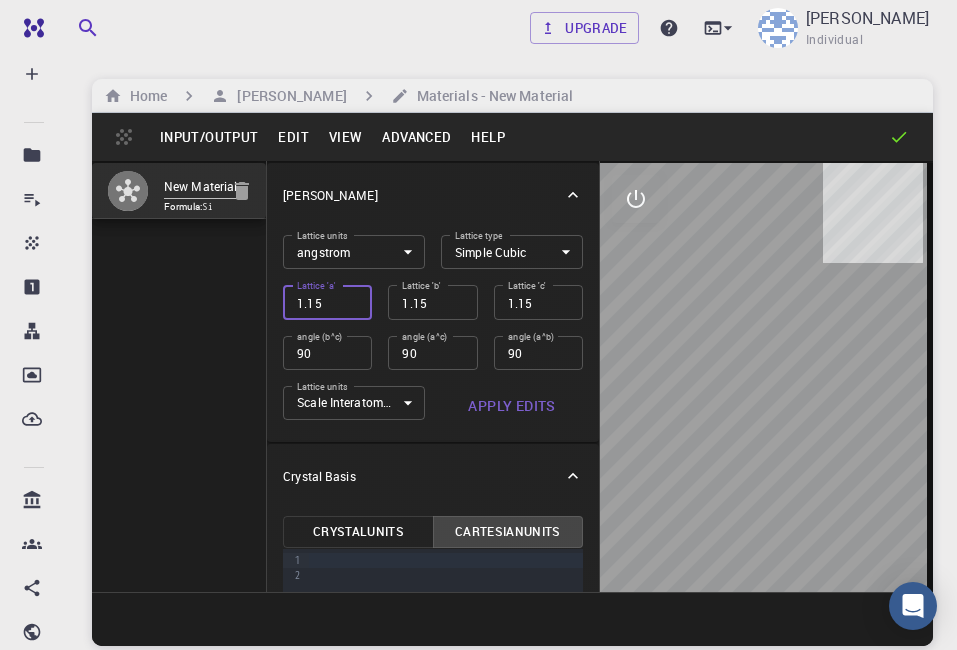 click on "1.15" at bounding box center [327, 302] 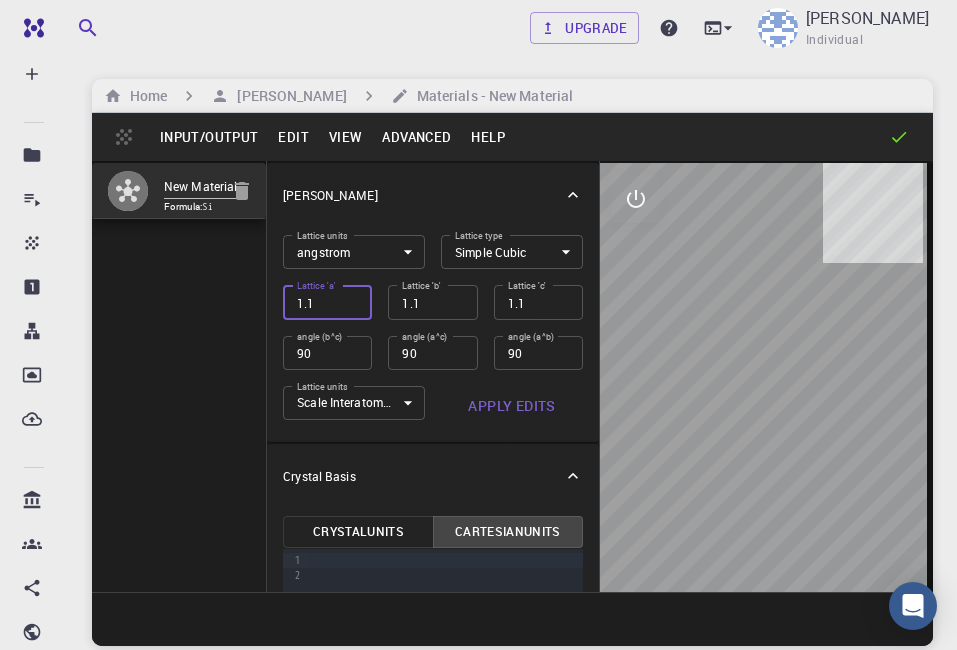 click on "1.1" at bounding box center (327, 302) 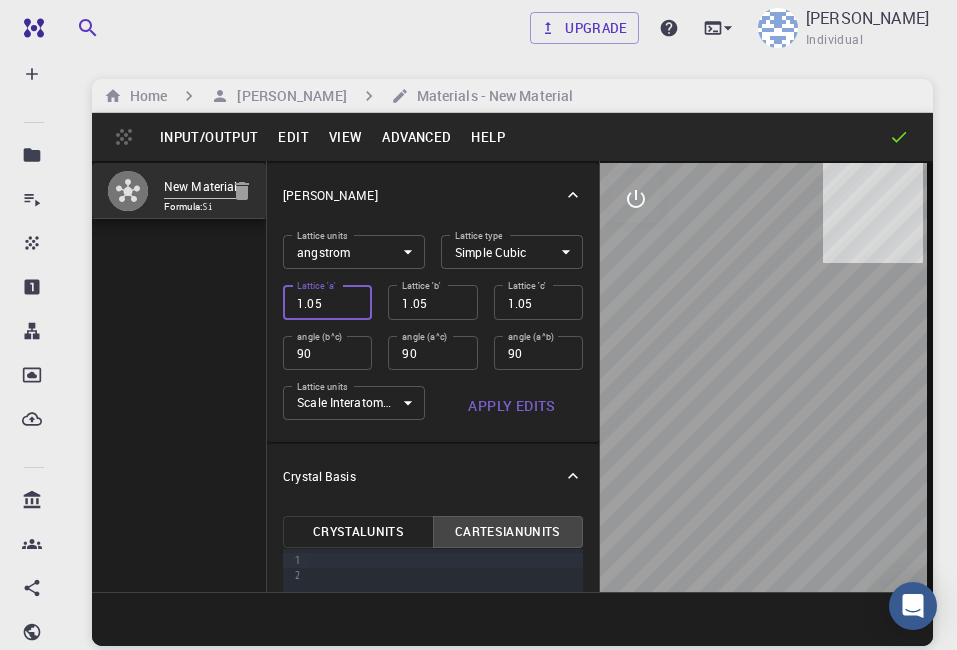 click on "1.05" at bounding box center (327, 302) 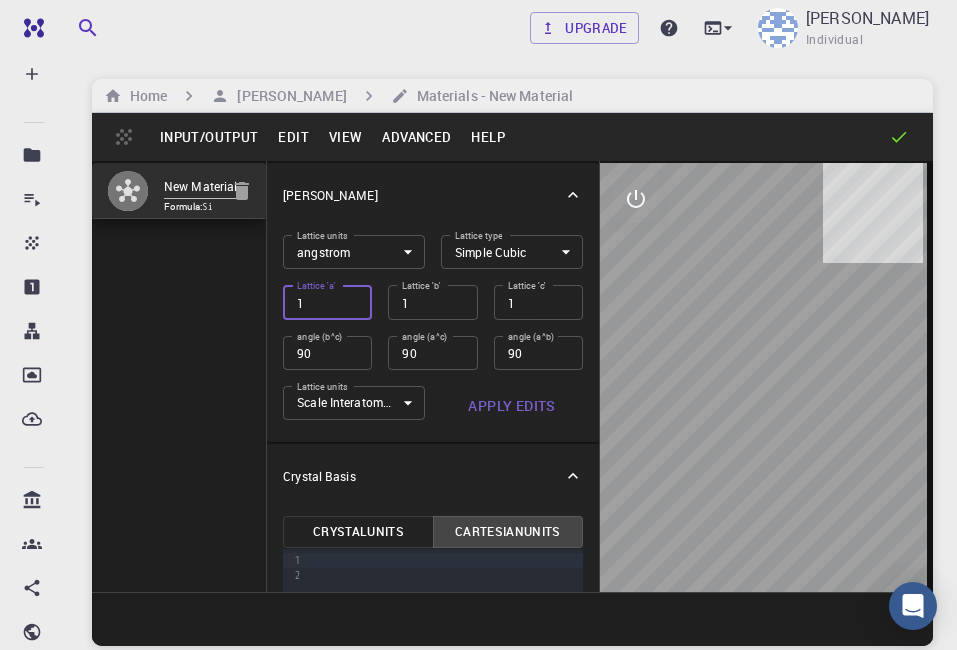 click on "1" at bounding box center (327, 302) 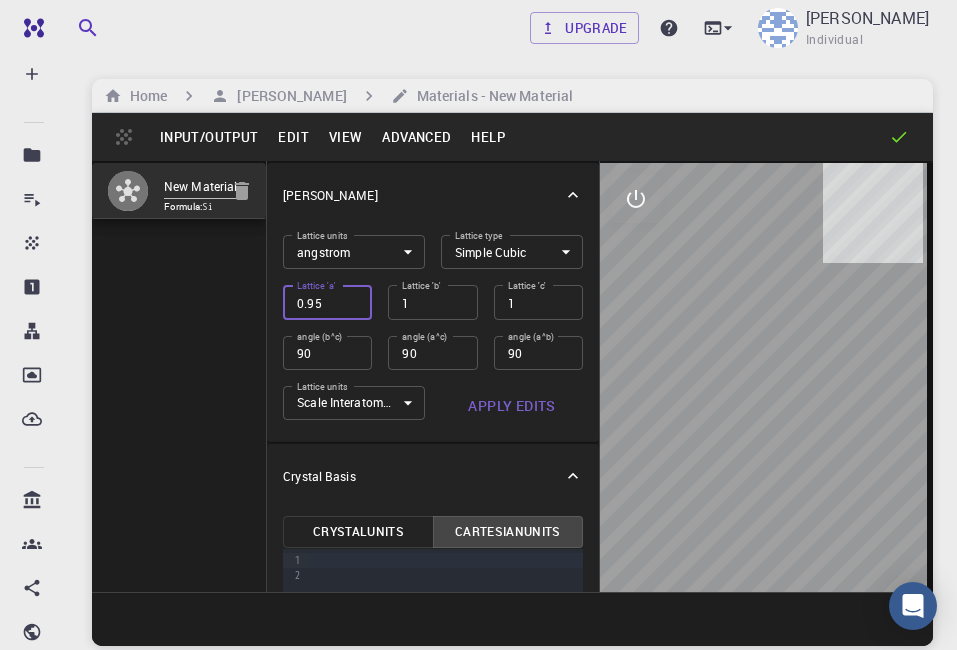 click on "0.95" at bounding box center (327, 302) 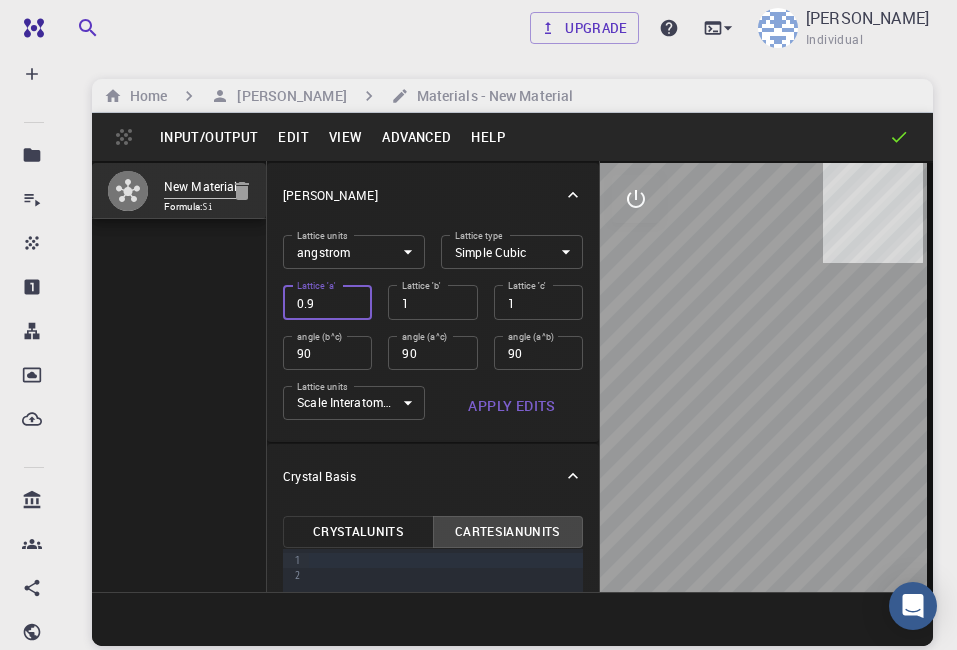 click on "0.9" at bounding box center [327, 302] 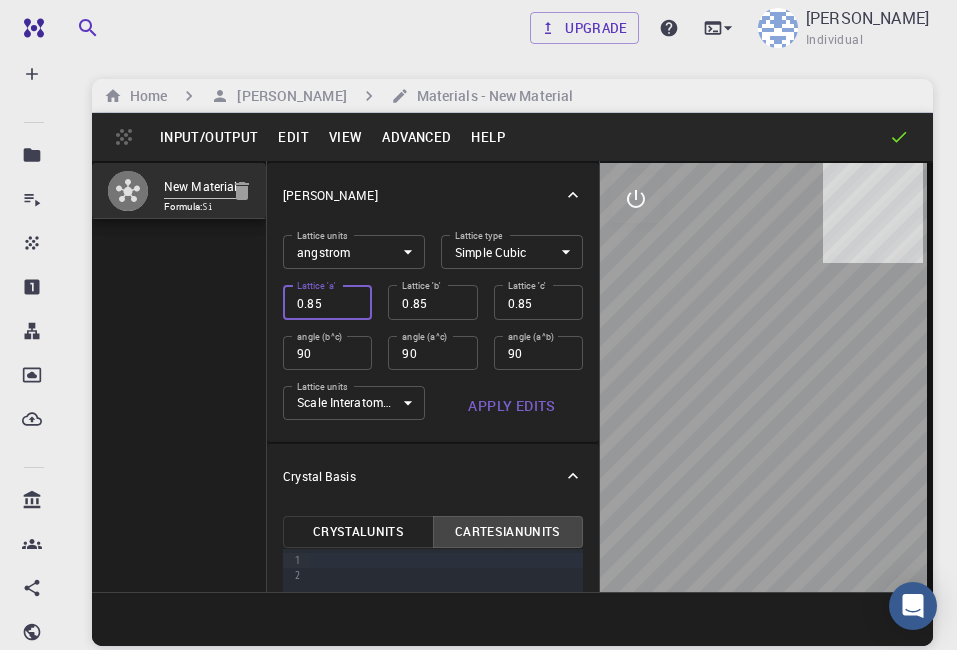 click on "0.85" at bounding box center (327, 302) 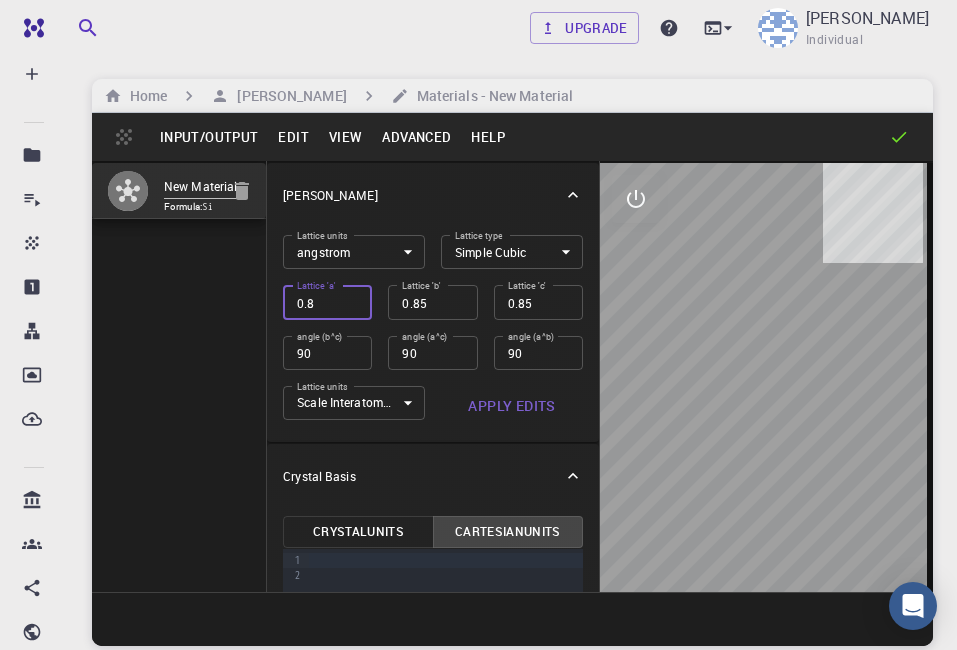 click on "0.8" at bounding box center (327, 302) 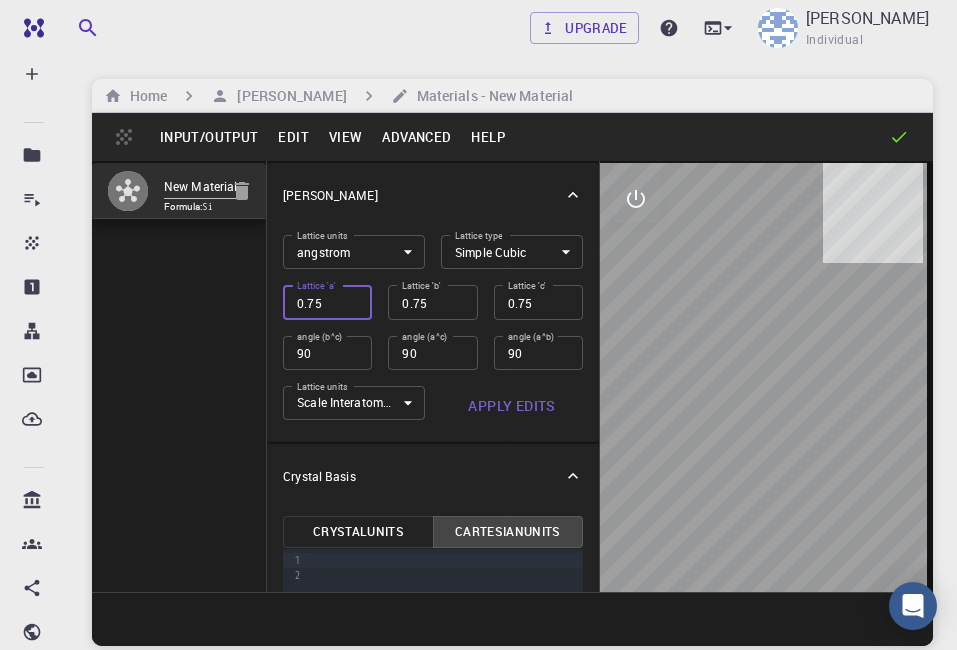 click on "0.75" at bounding box center [327, 302] 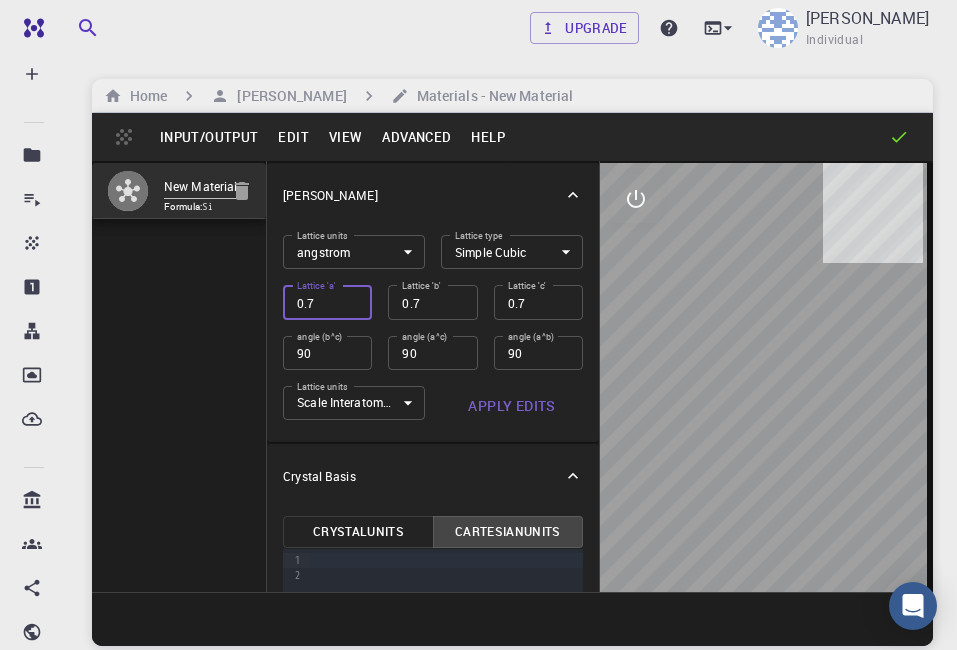 click on "0.7" at bounding box center [327, 302] 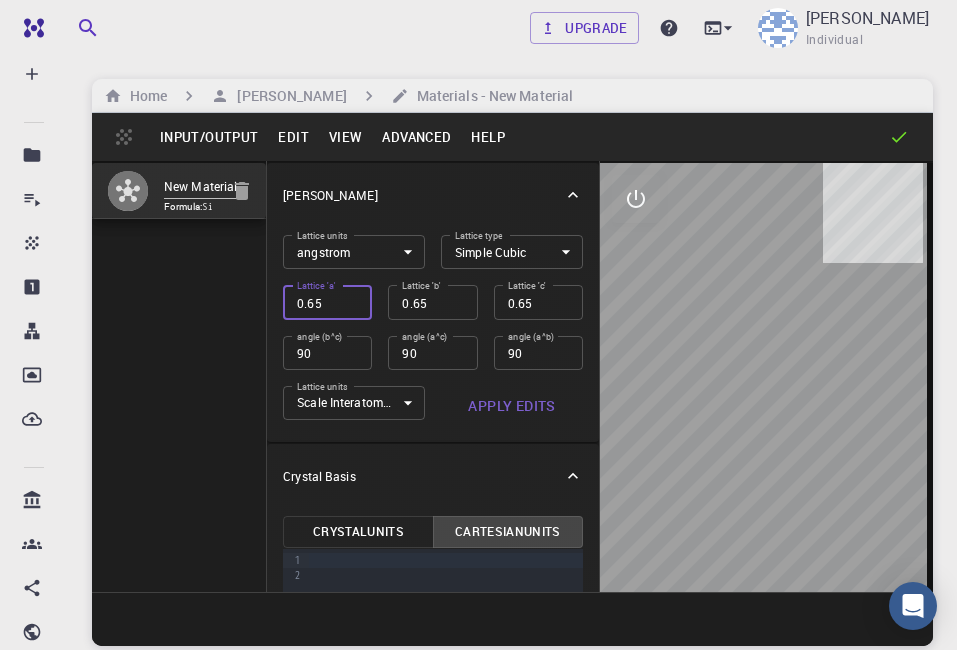 click on "0.65" at bounding box center [327, 302] 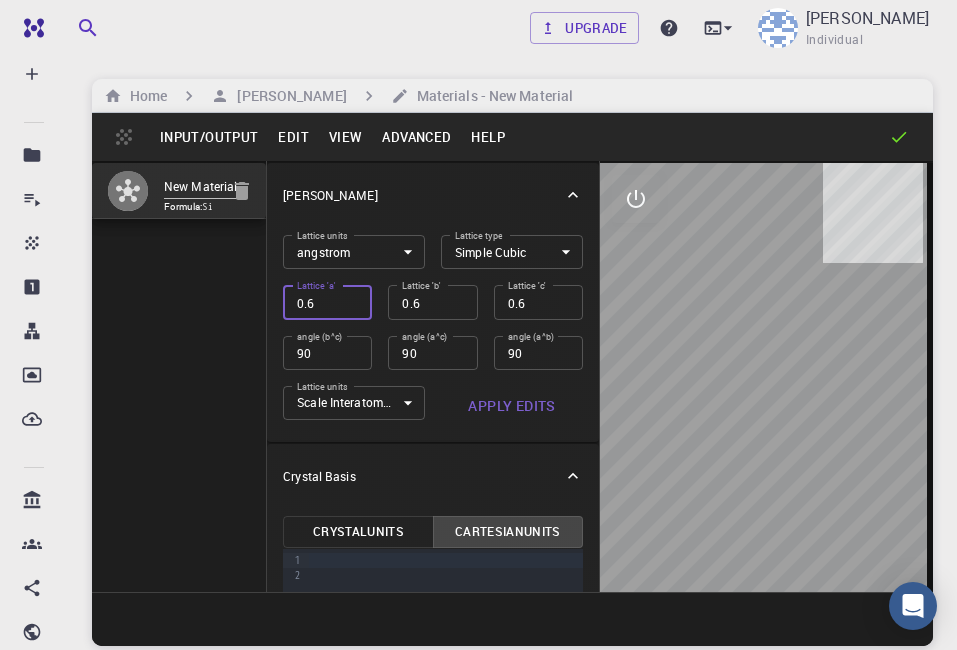 click on "0.6" at bounding box center [327, 302] 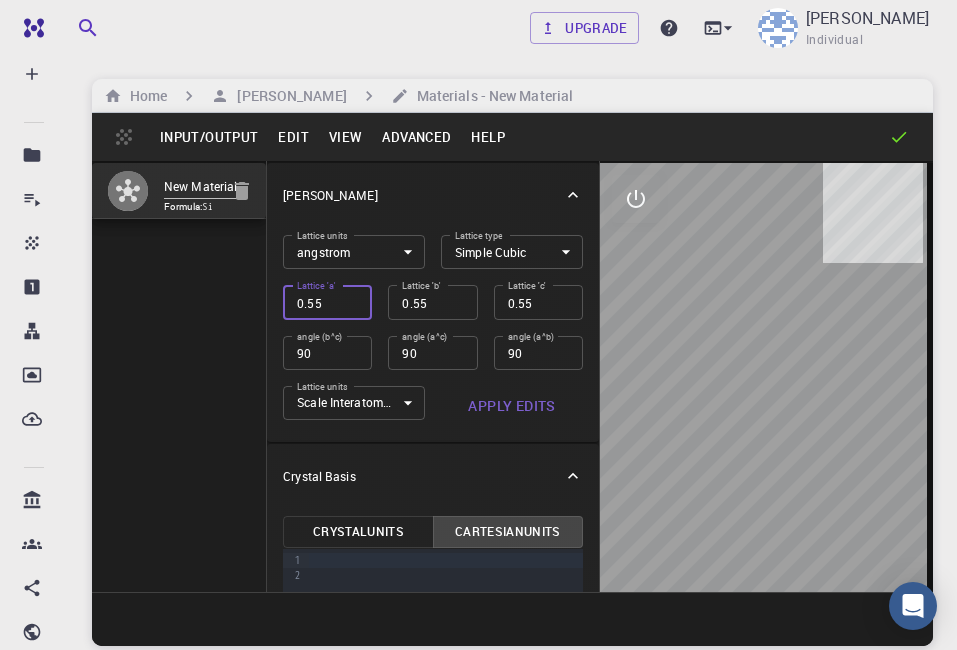click on "0.55" at bounding box center [327, 302] 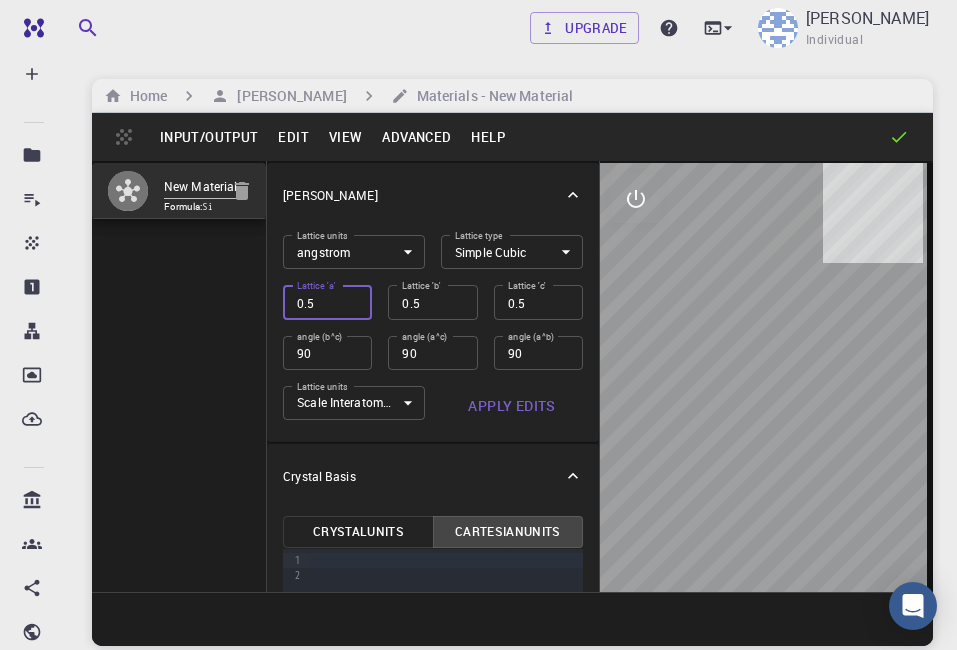 click on "0.5" at bounding box center [327, 302] 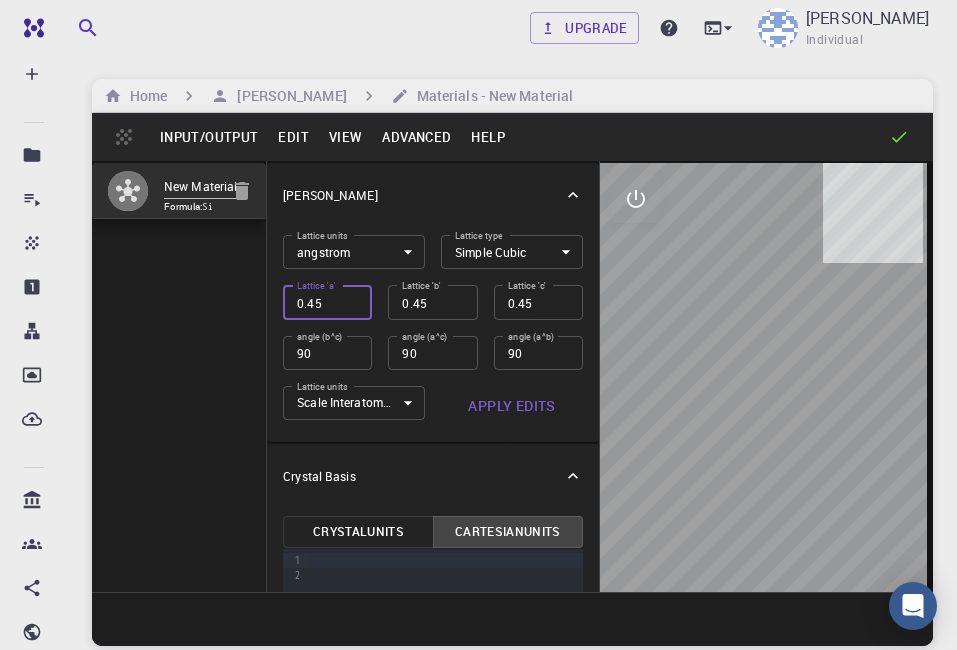 click on "0.45" at bounding box center [327, 302] 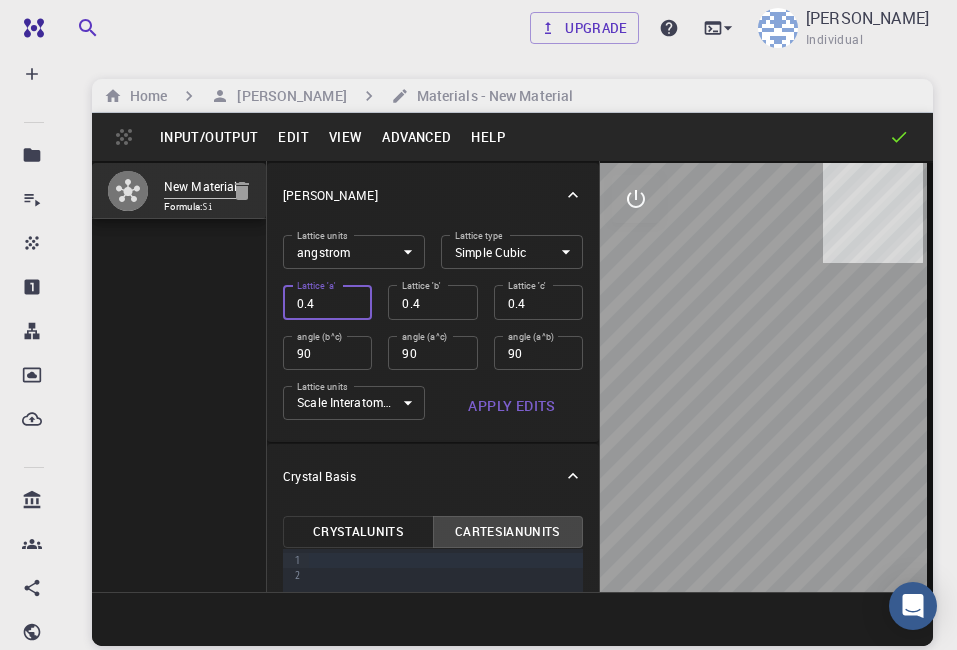 click on "0.4" at bounding box center (327, 302) 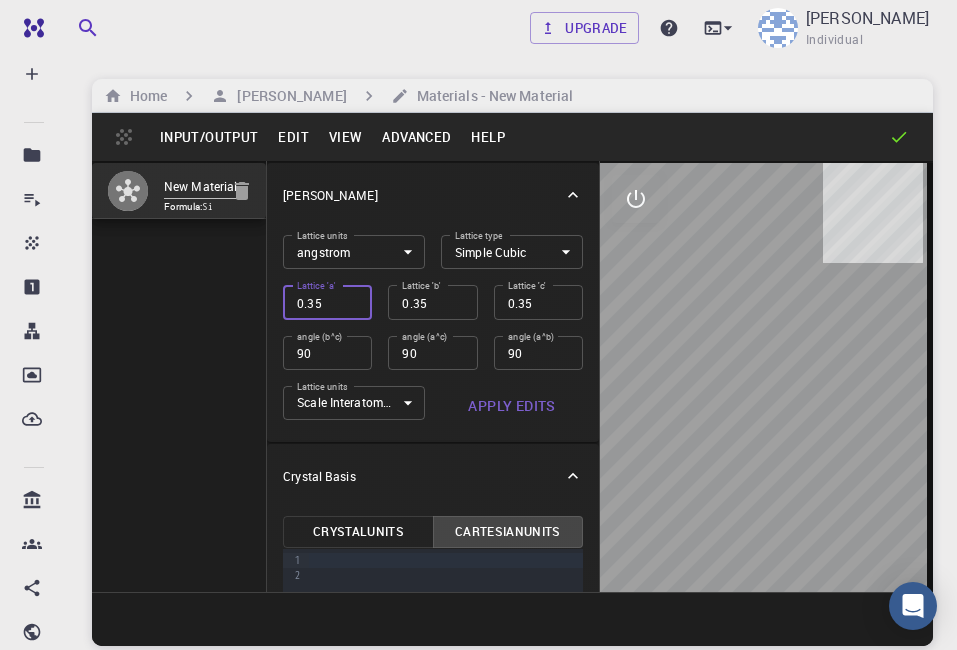 click on "0.35" at bounding box center [327, 302] 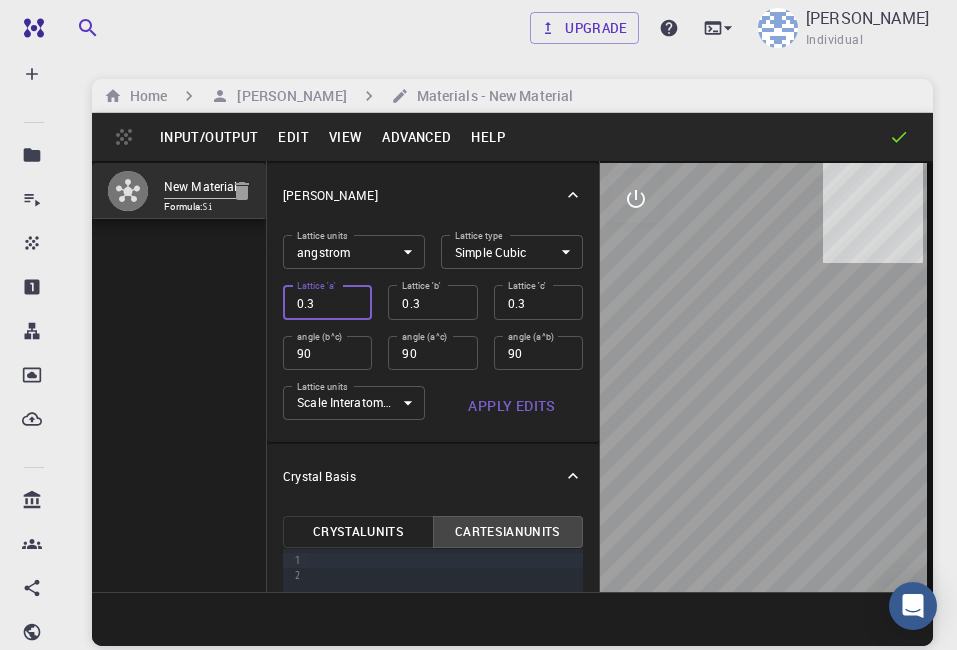 click on "0.3" at bounding box center (327, 302) 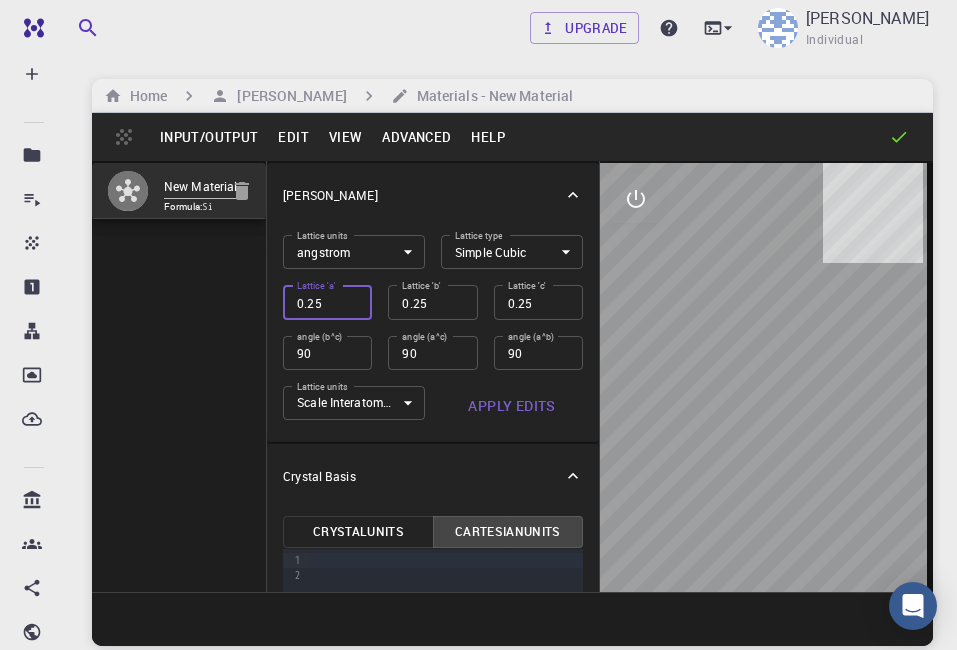 click on "0.25" at bounding box center (327, 302) 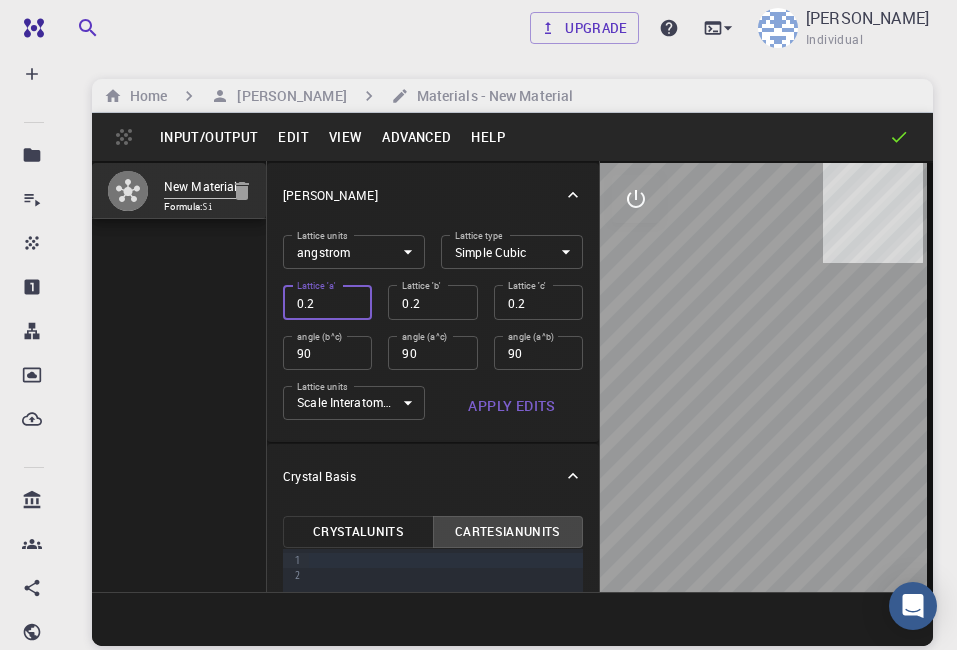 click on "0.2" at bounding box center (327, 302) 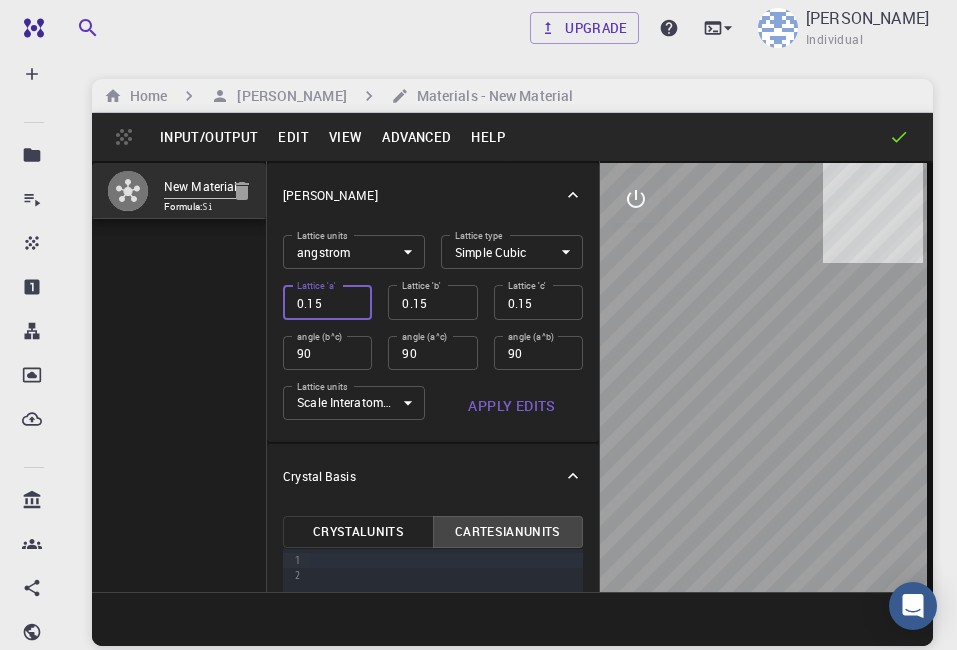 click on "0.15" at bounding box center (327, 302) 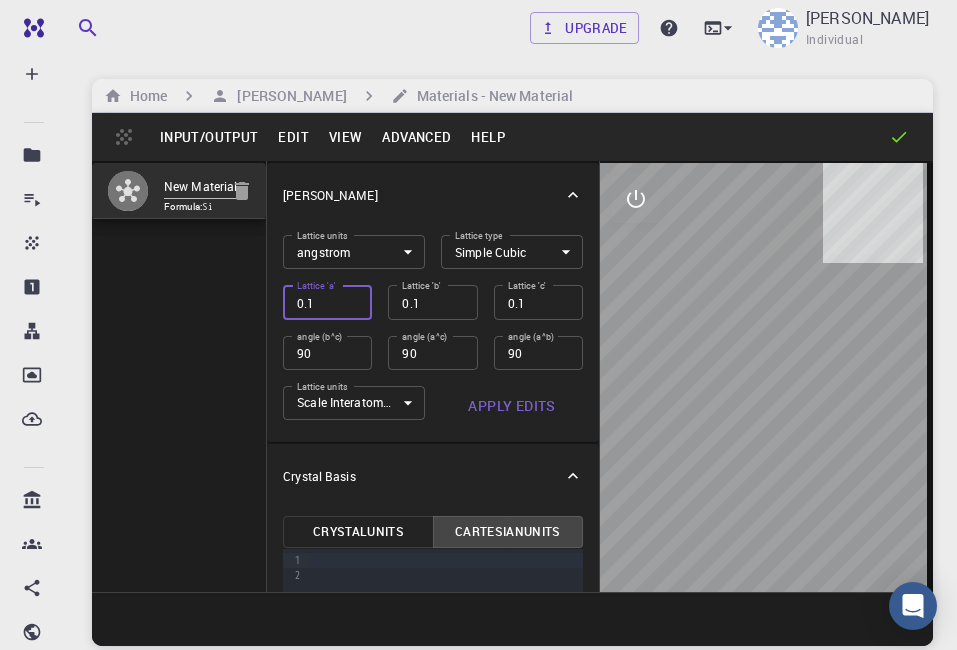 click on "0.1" at bounding box center [327, 302] 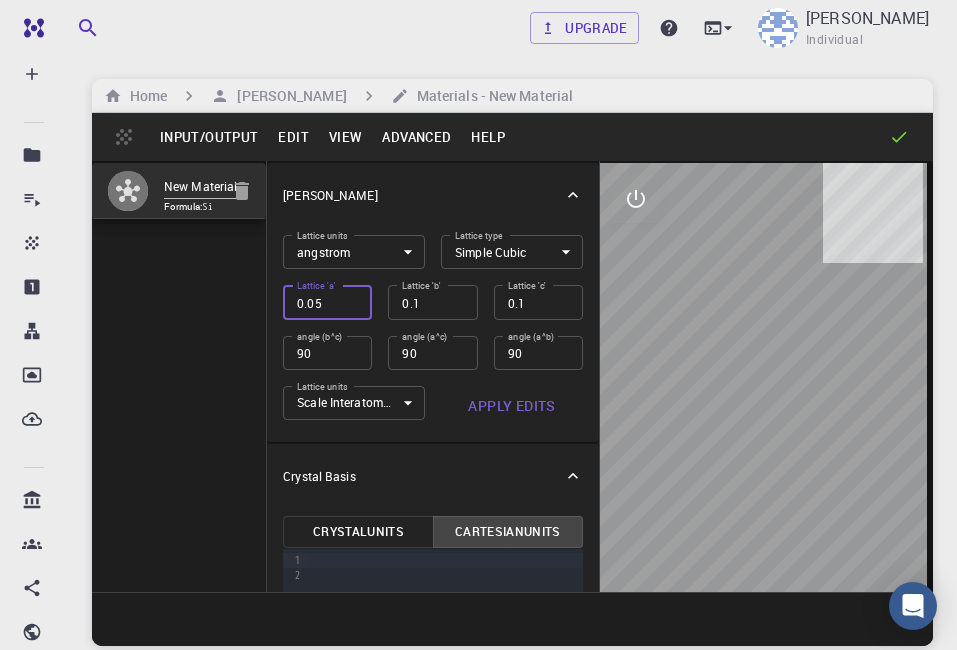 click on "0.05" at bounding box center [327, 302] 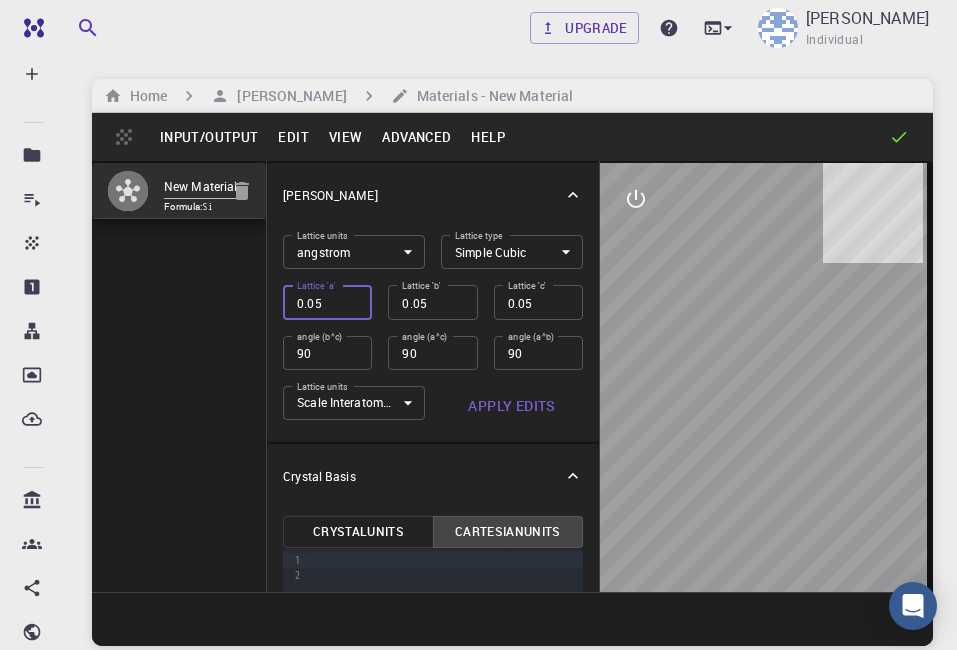 click on "0.05" at bounding box center (327, 302) 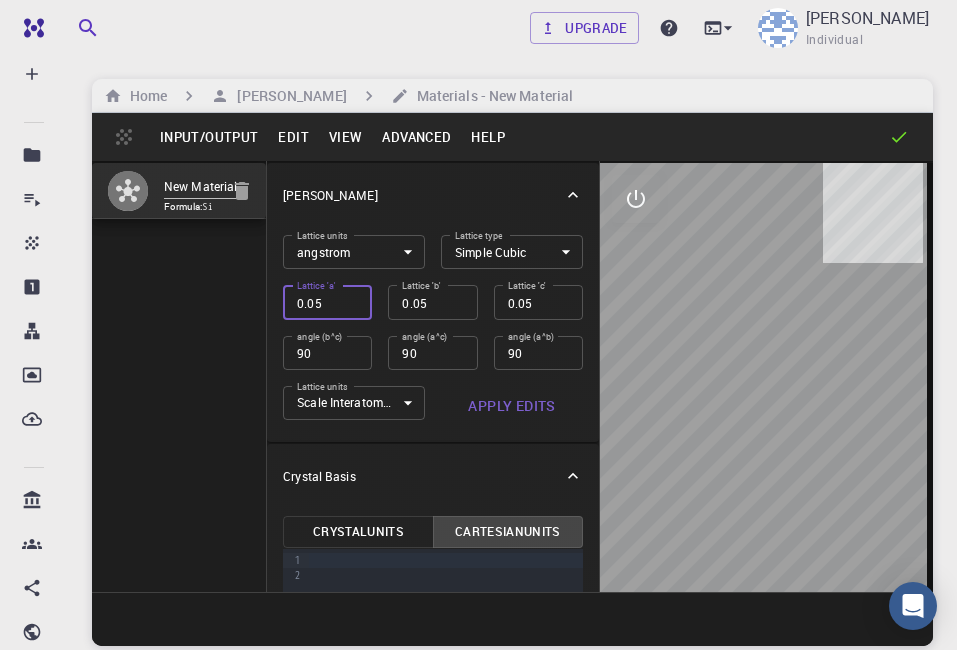 click on "0.05" at bounding box center [327, 302] 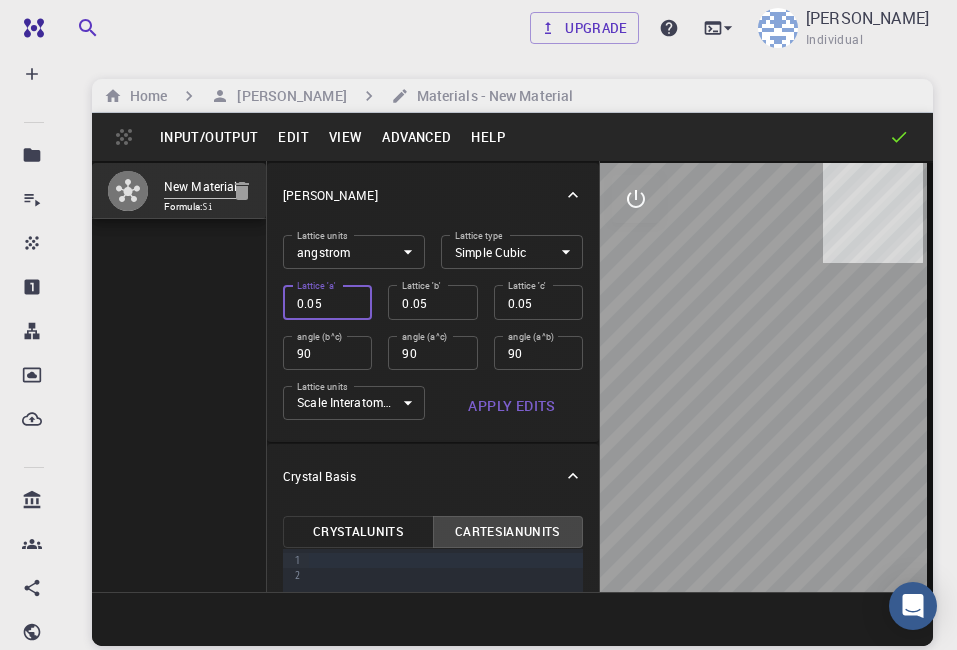 click on "0.05" at bounding box center [327, 302] 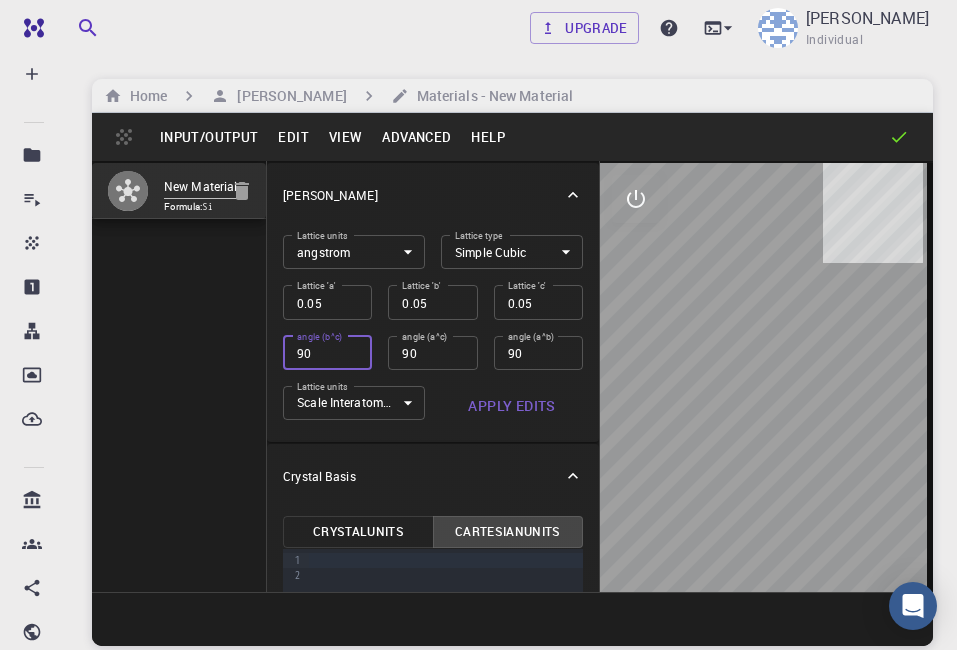 drag, startPoint x: 325, startPoint y: 356, endPoint x: 298, endPoint y: 357, distance: 27.018513 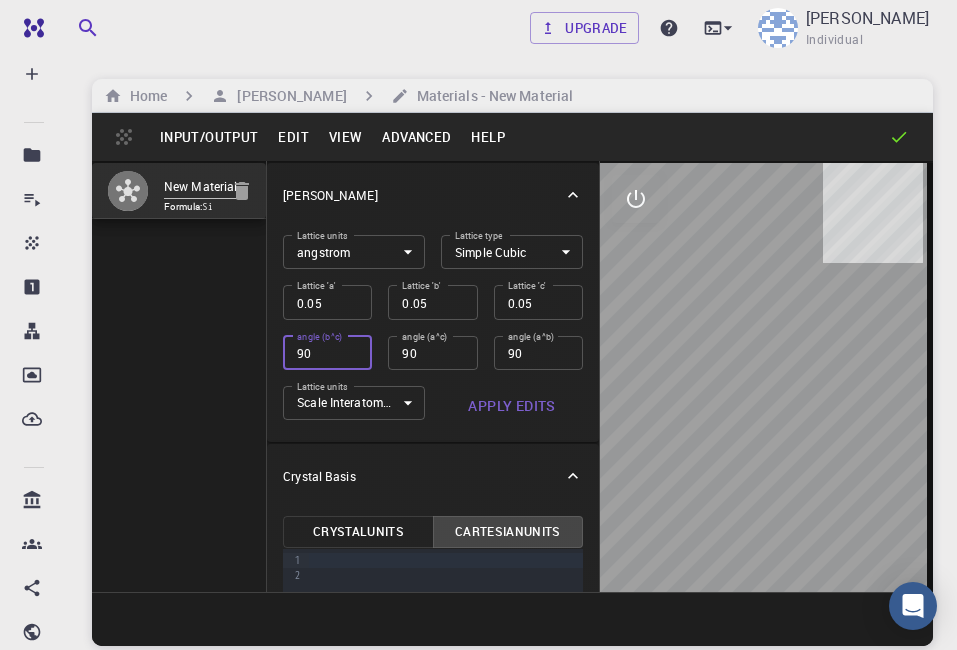 click on "90" at bounding box center (327, 353) 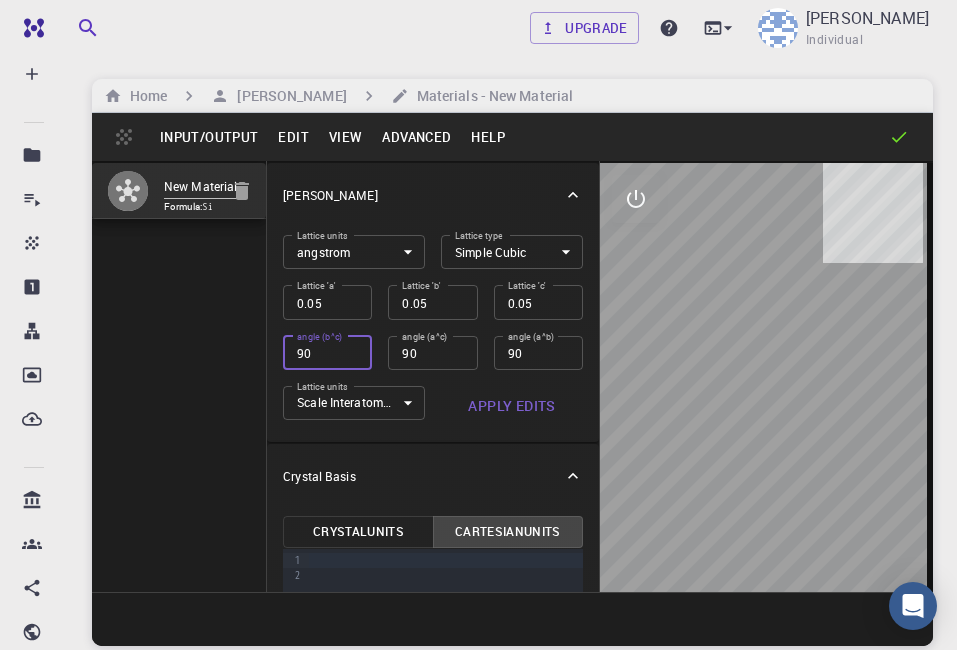 click on "90" at bounding box center [327, 353] 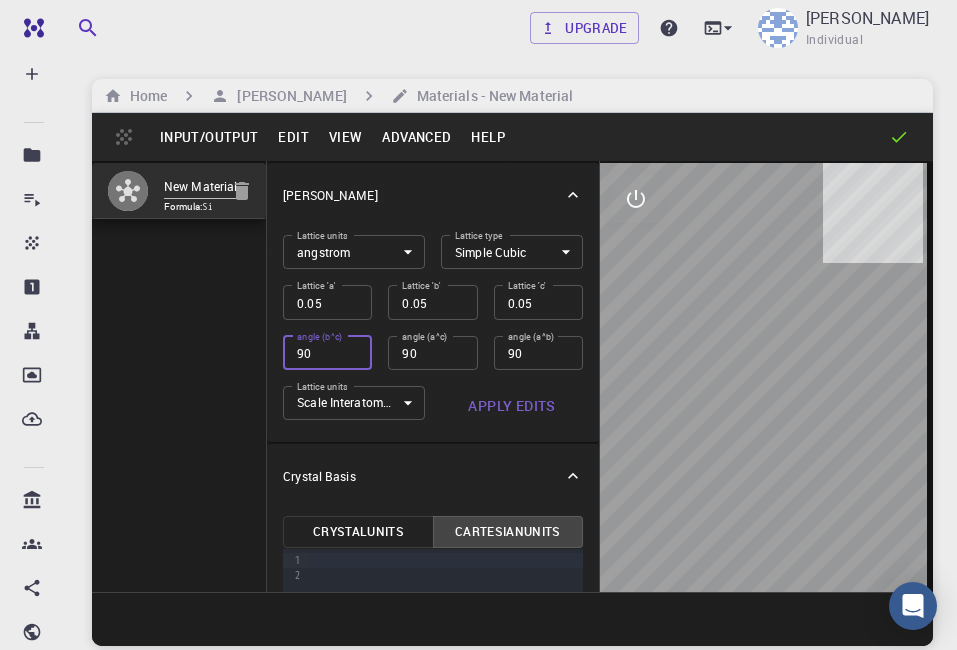 click on "90" at bounding box center [327, 353] 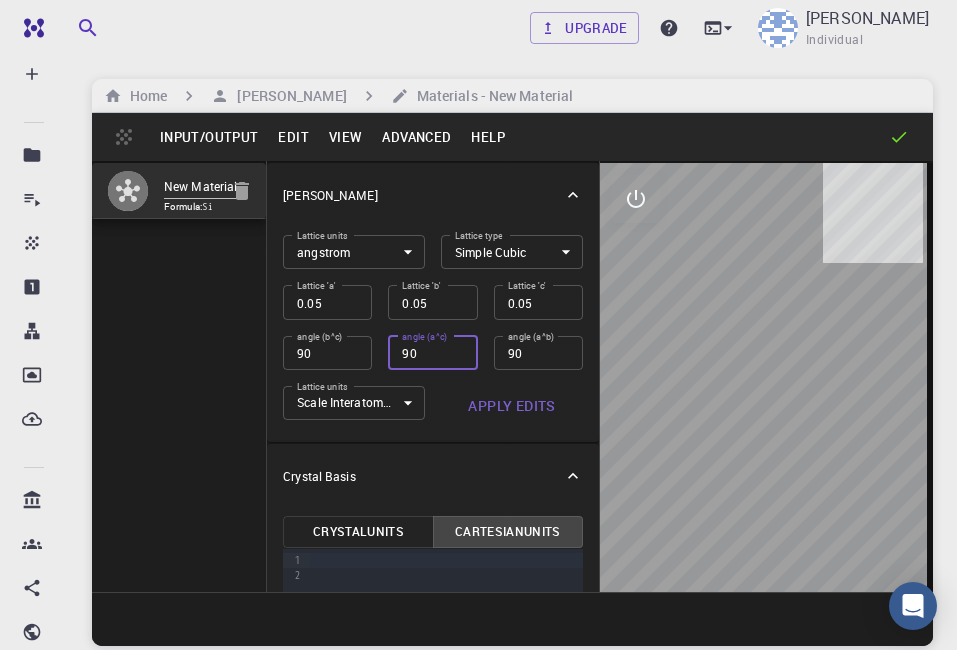 drag, startPoint x: 413, startPoint y: 354, endPoint x: 392, endPoint y: 357, distance: 21.213203 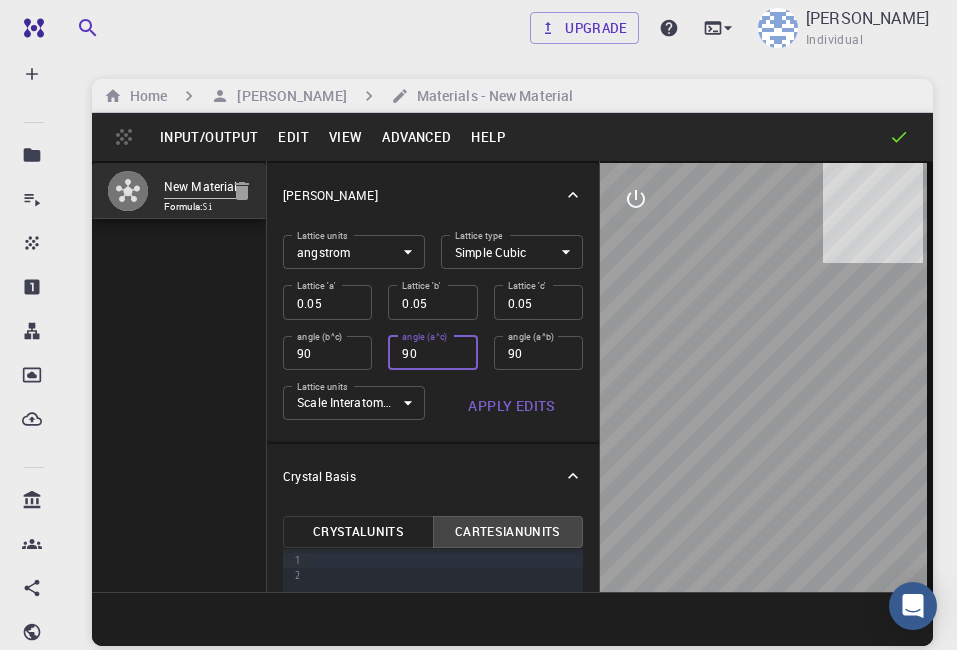 click on "90" at bounding box center (432, 353) 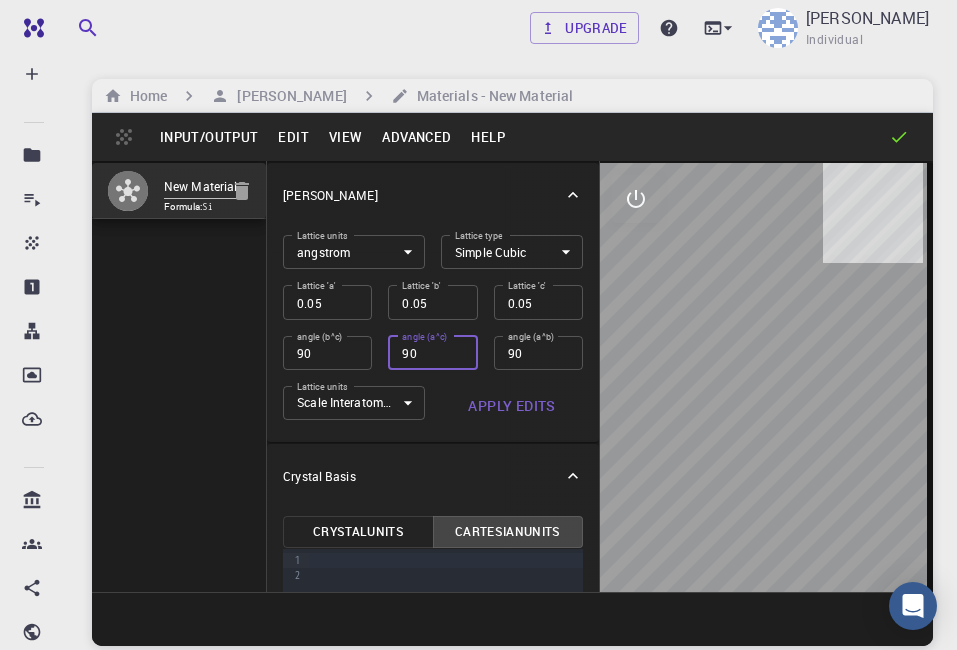 click on "90" at bounding box center (432, 353) 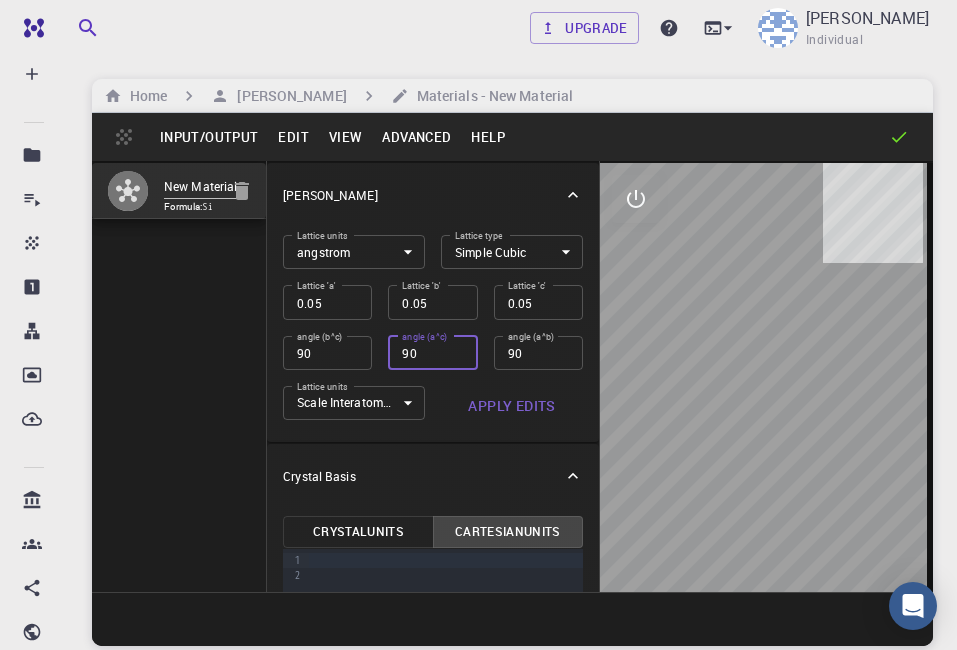 click on "90" at bounding box center [432, 353] 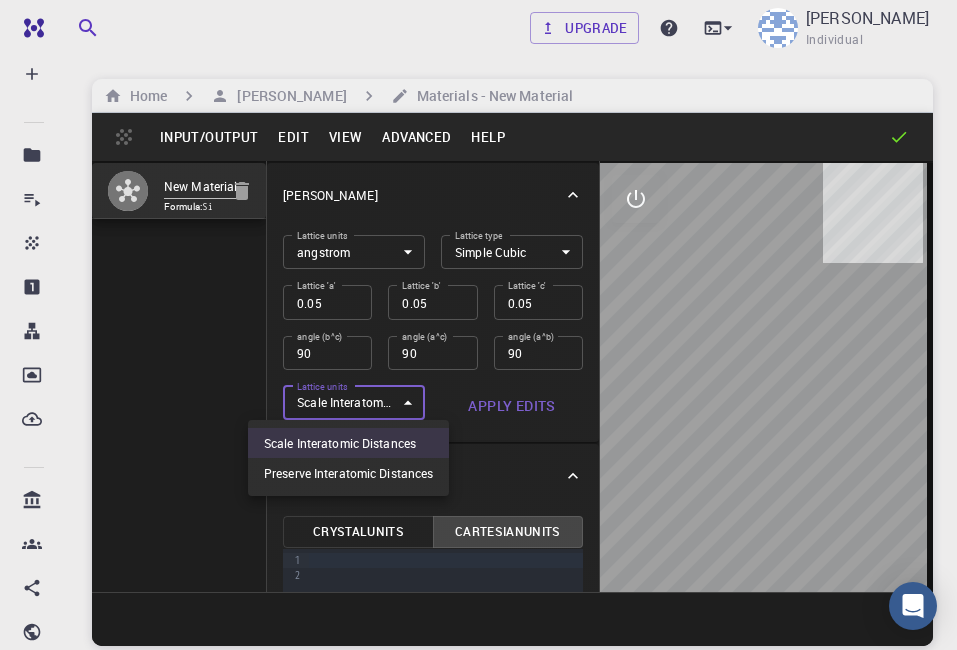click at bounding box center [478, 325] 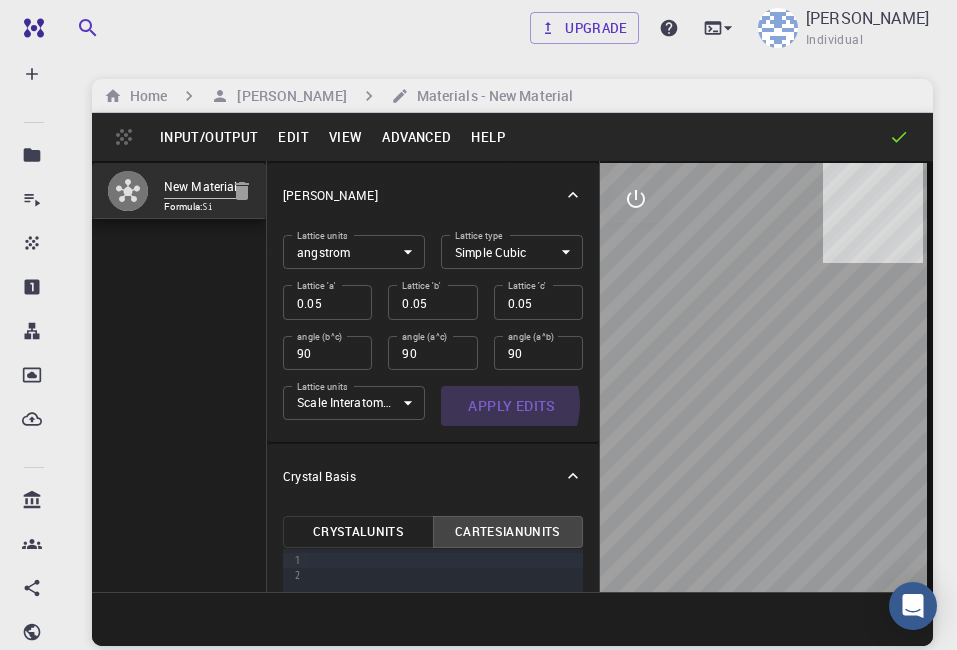 click on "Apply Edits" at bounding box center [512, 406] 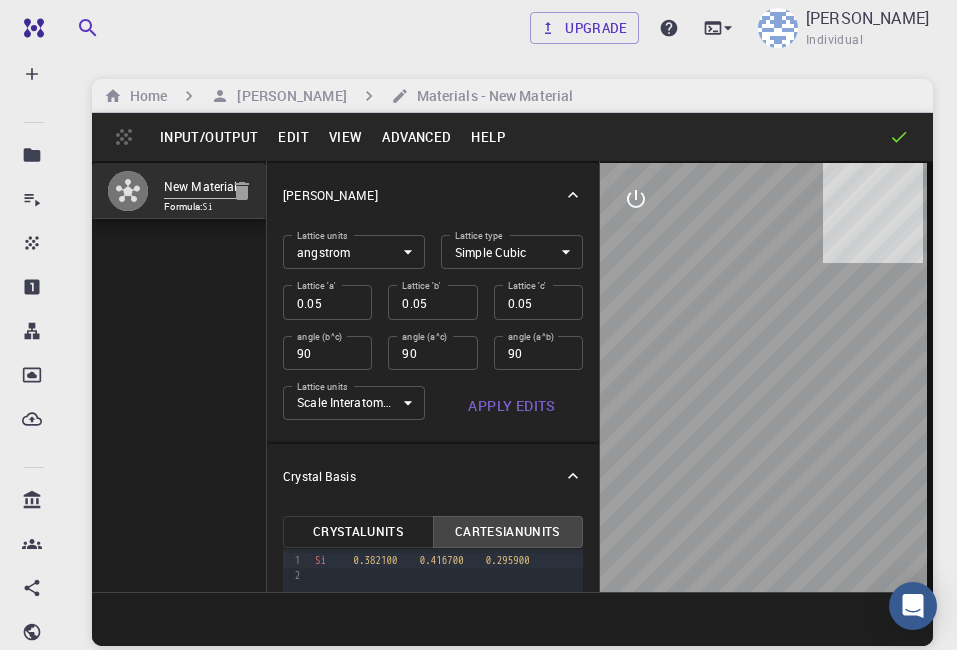 scroll, scrollTop: 100, scrollLeft: 0, axis: vertical 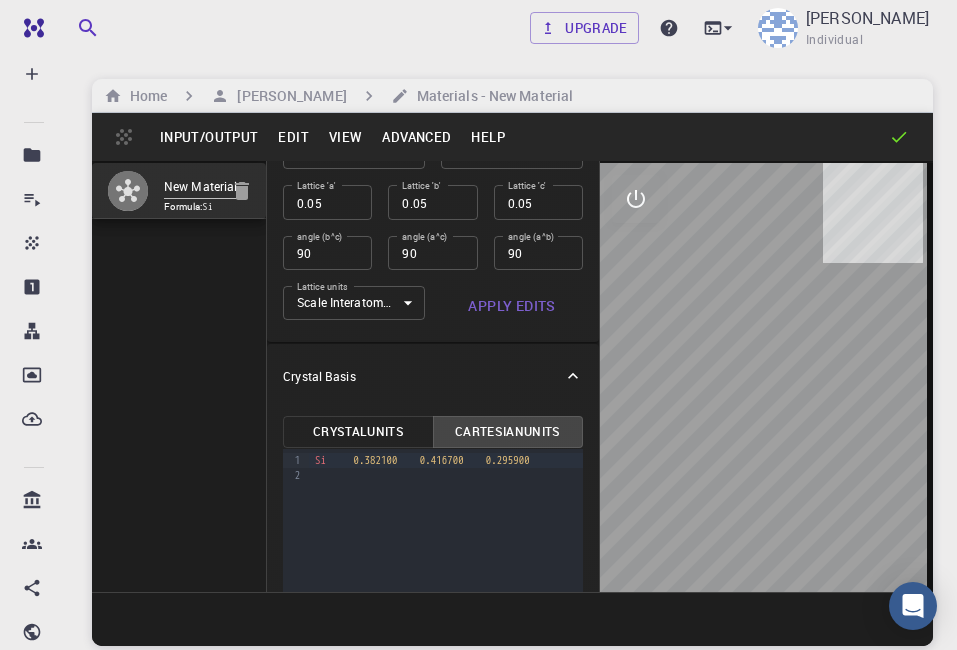 click on "Si       0.382100      0.416700      0.295900" at bounding box center (446, 468) 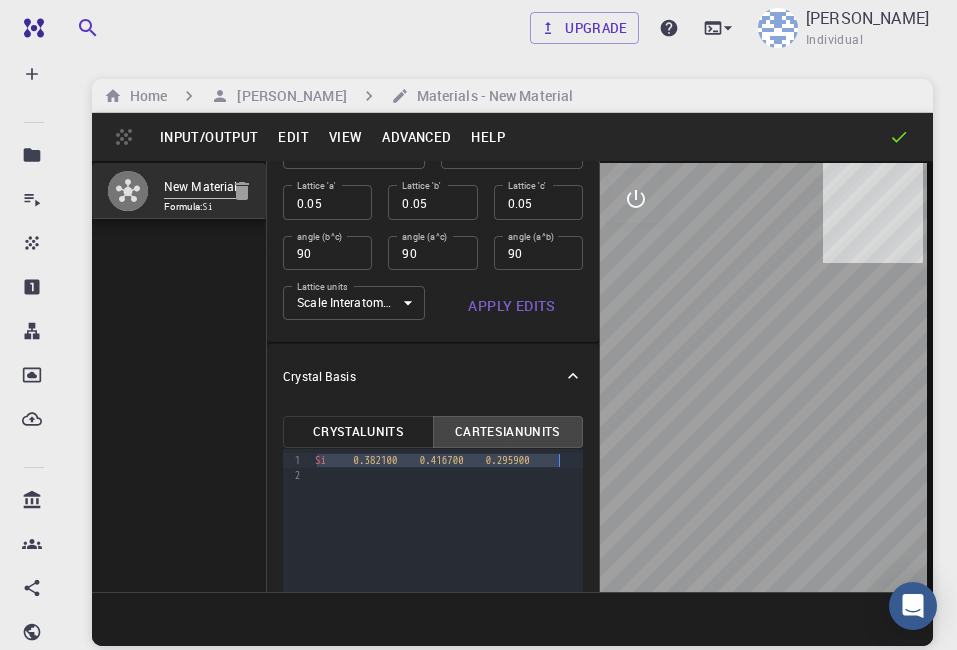 drag, startPoint x: 317, startPoint y: 459, endPoint x: 619, endPoint y: 455, distance: 302.0265 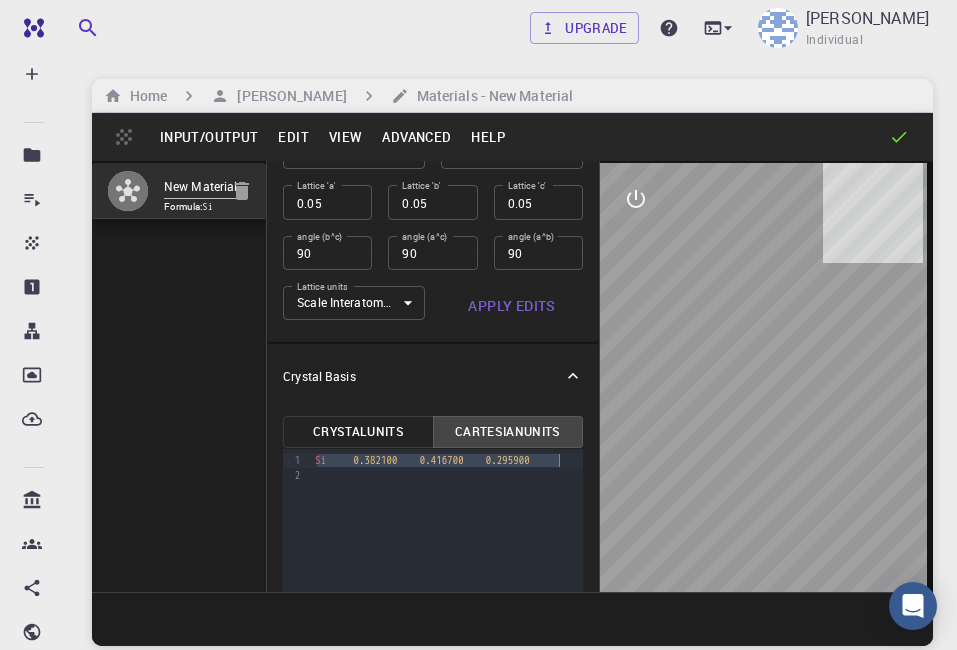 click on "New Material Formula:  Si Crystal Lattice Lattice units angstrom angstrom Lattice units Lattice type Simple Cubic CUB Lattice type Lattice 'a' 0.05 Lattice 'a' Lattice 'b' 0.05 Lattice 'b' Lattice 'c' 0.05 Lattice 'c' angle (b^c) 90 angle (b^c) angle (a^c) 90 angle (a^c) angle (a^b) 90 angle (a^b) Lattice units Scale Interatomic Distances 0 Lattice units Apply Edits Crystal Basis Crystal  Units Cartesian  Units Selection deleted 9 1 2 › Si       0.382100      0.416700      0.295900" at bounding box center [512, 376] 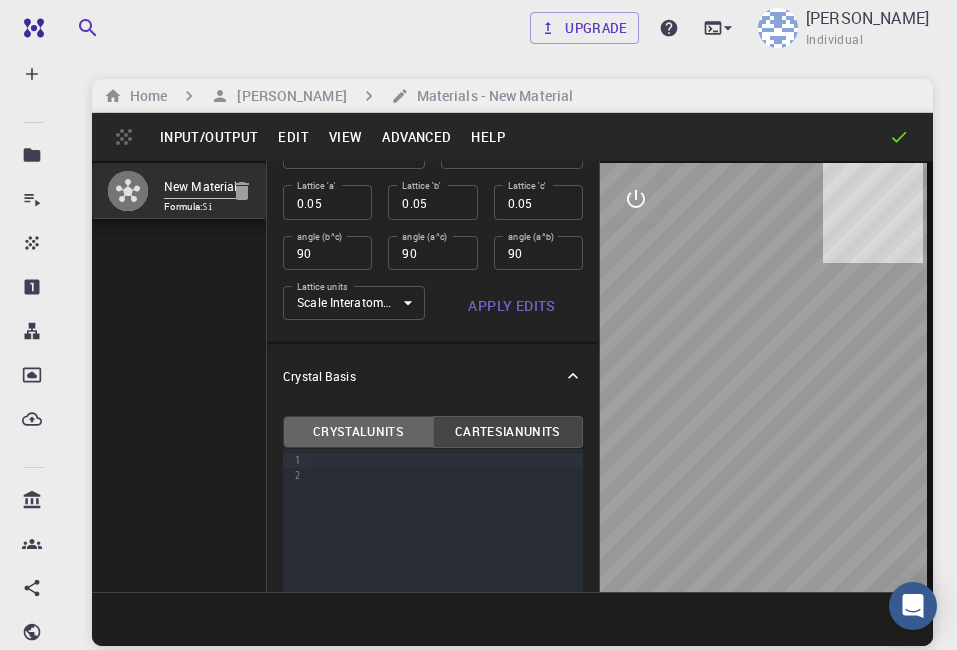 click on "Crystal  Units" at bounding box center (358, 432) 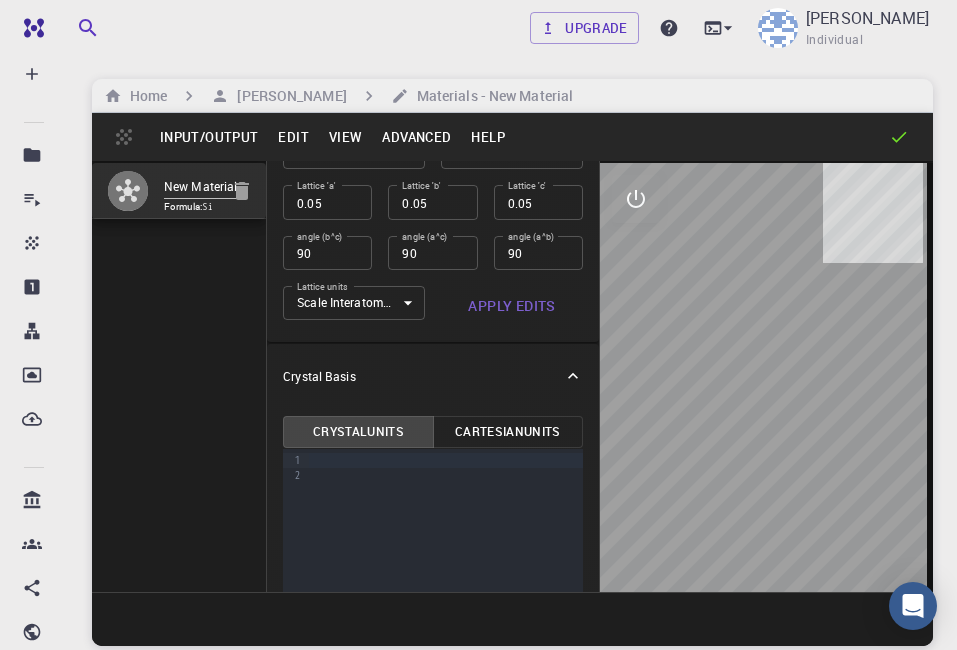 click at bounding box center (446, 460) 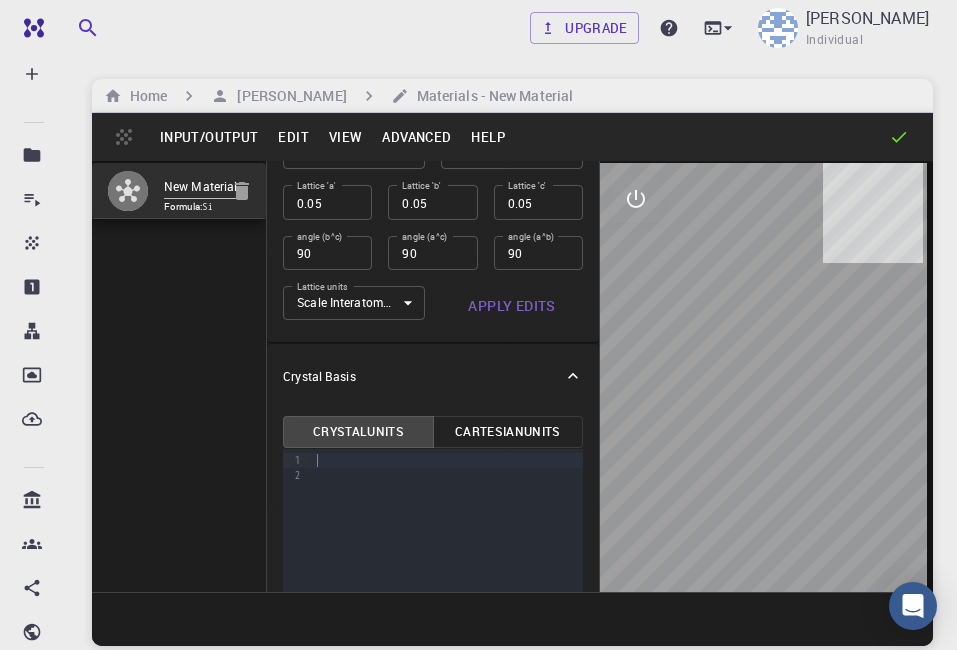 click on "Cartesian  Units" at bounding box center (508, 432) 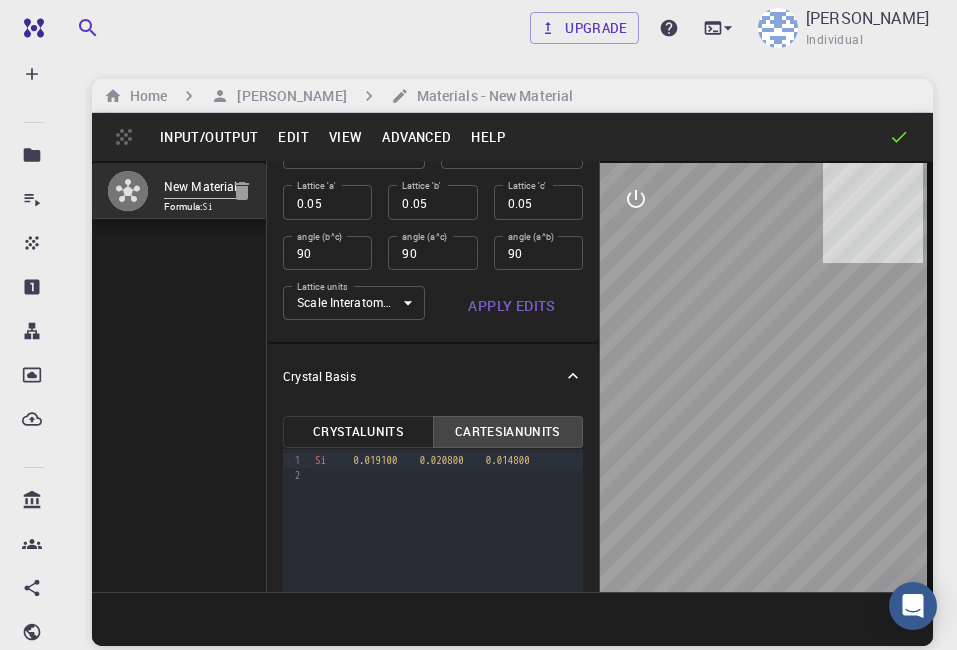 click on "Si" at bounding box center [320, 460] 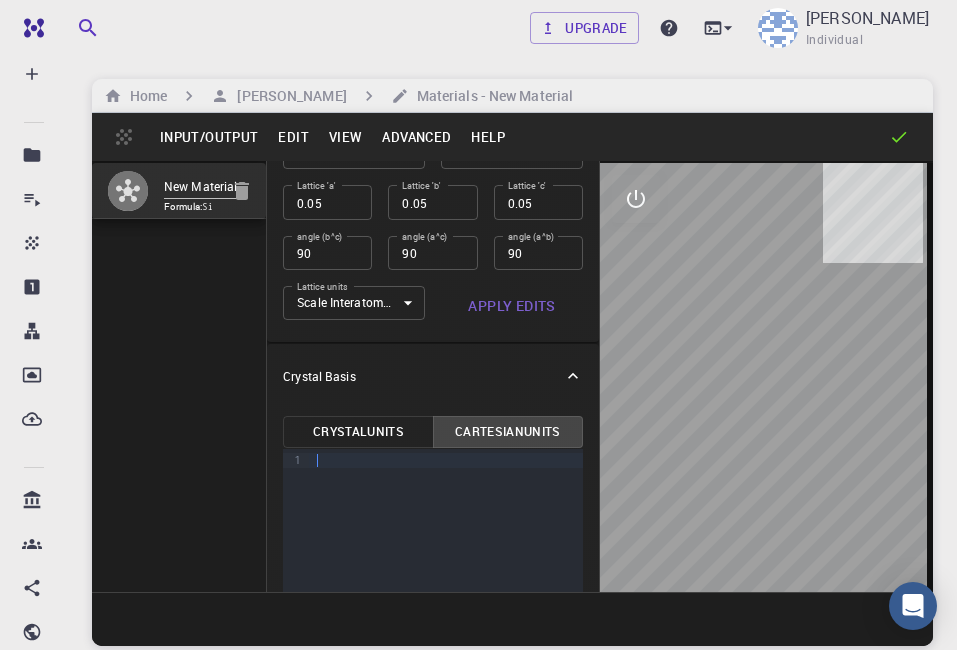click on "Crystal Basis" at bounding box center (423, 376) 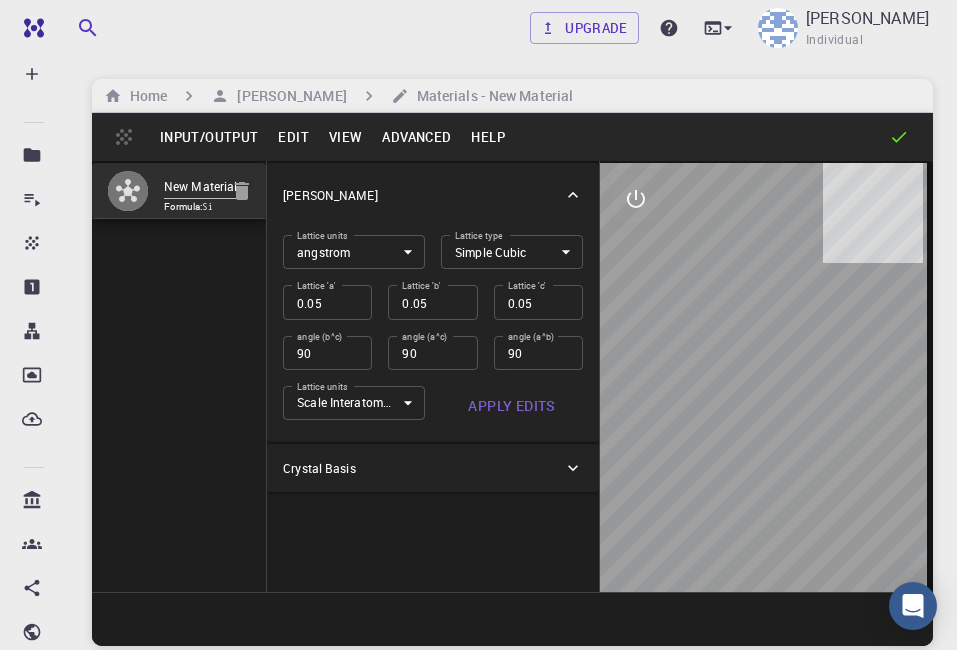scroll, scrollTop: 0, scrollLeft: 0, axis: both 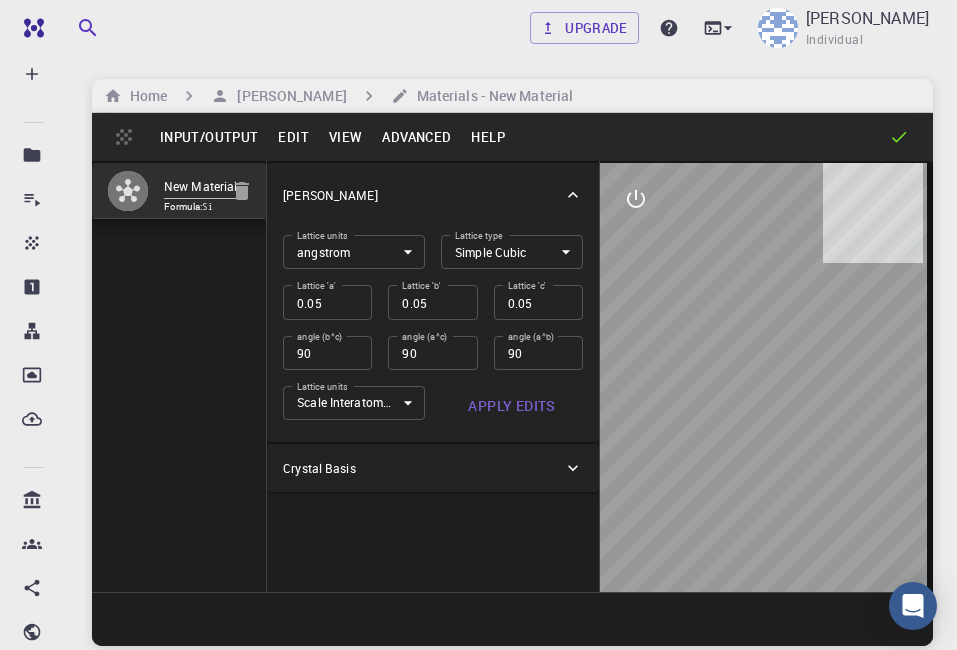 click on "Apply Edits" at bounding box center (512, 406) 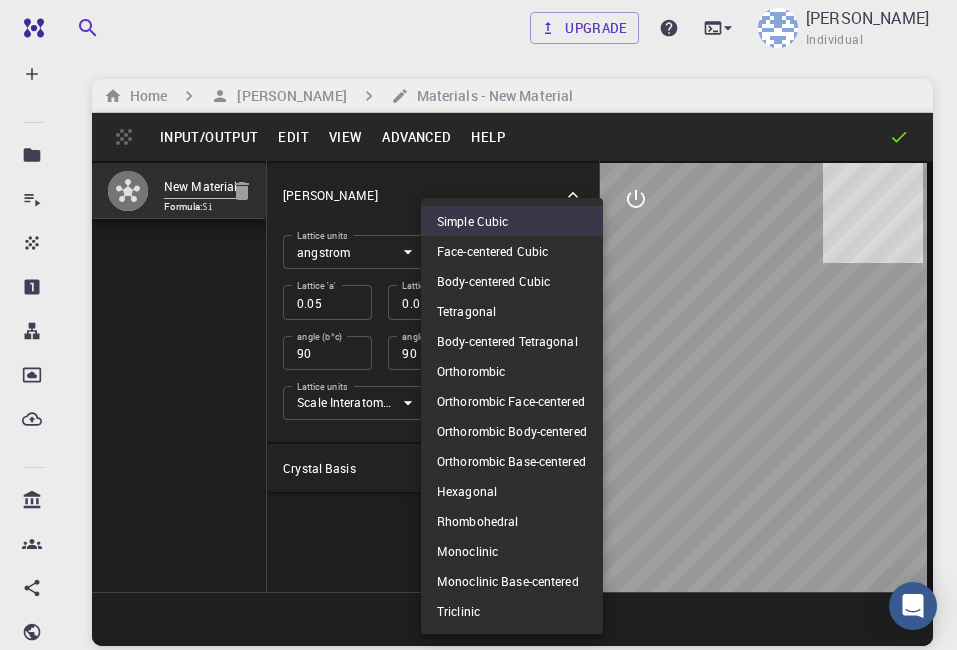 click on "Simple Cubic" at bounding box center (512, 221) 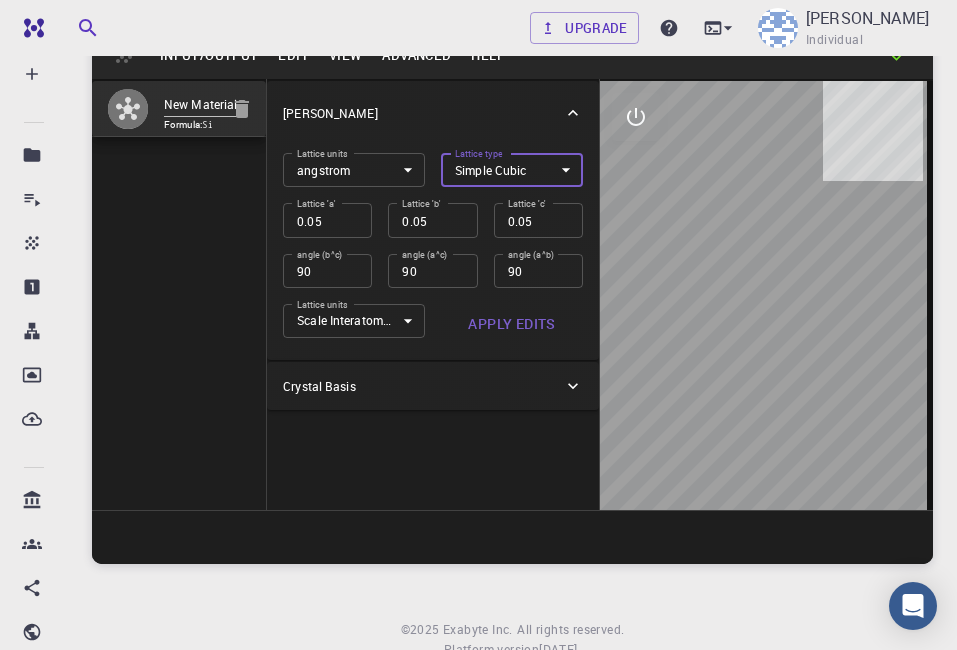 scroll, scrollTop: 0, scrollLeft: 0, axis: both 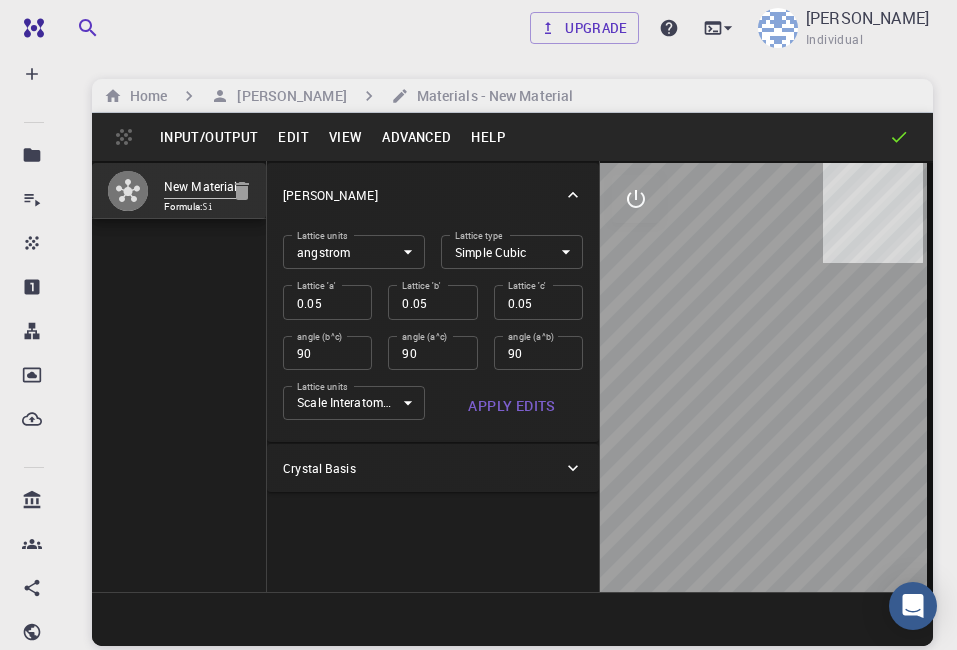 click on "[PERSON_NAME]" at bounding box center [423, 195] 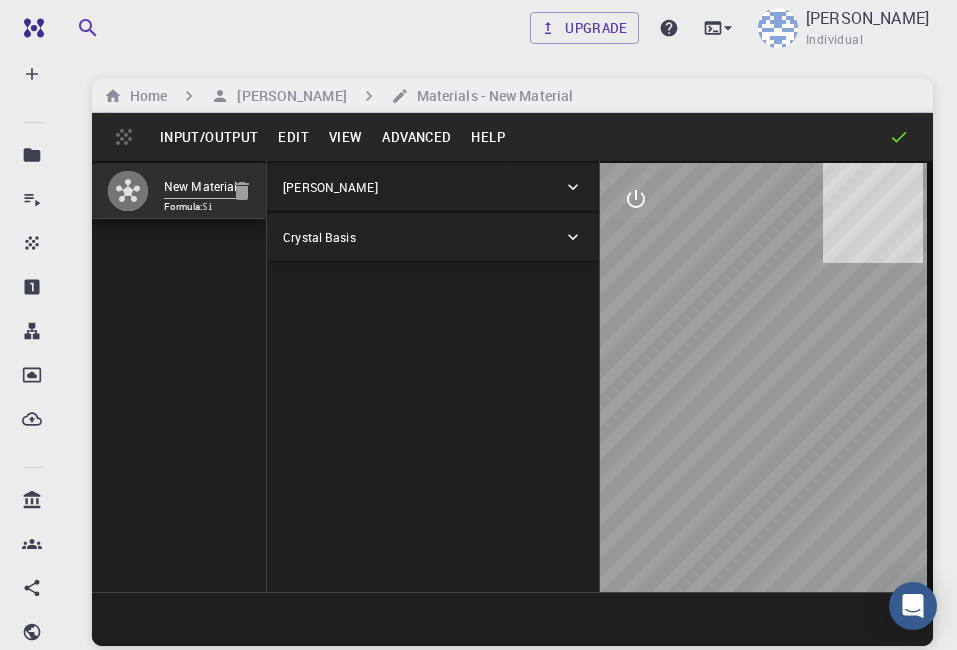 click on "Formula:  Si" at bounding box center (191, 207) 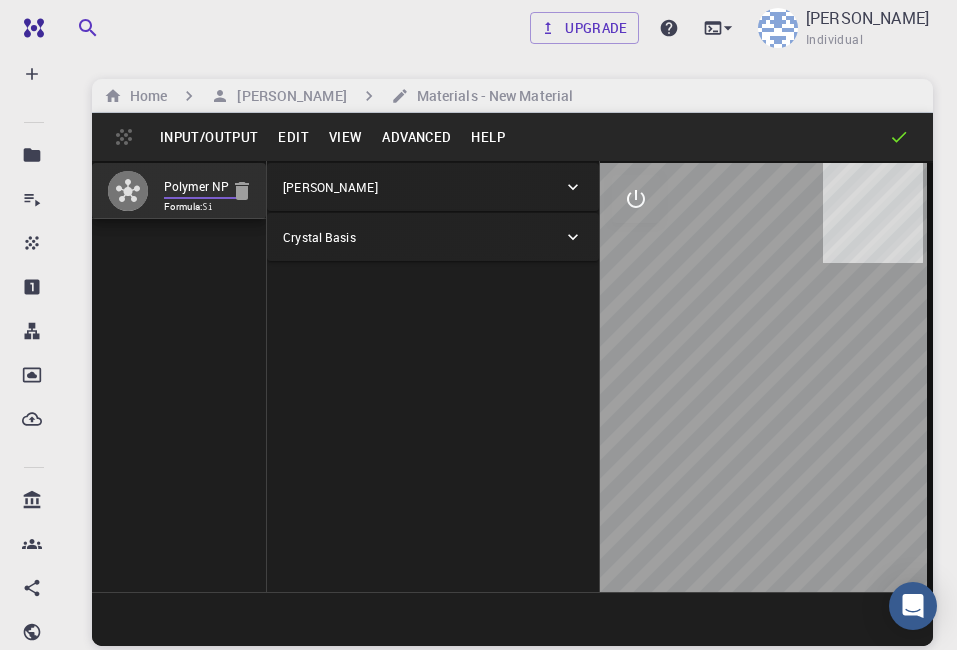click on "Polymer NP Formula:  Si" at bounding box center (179, 376) 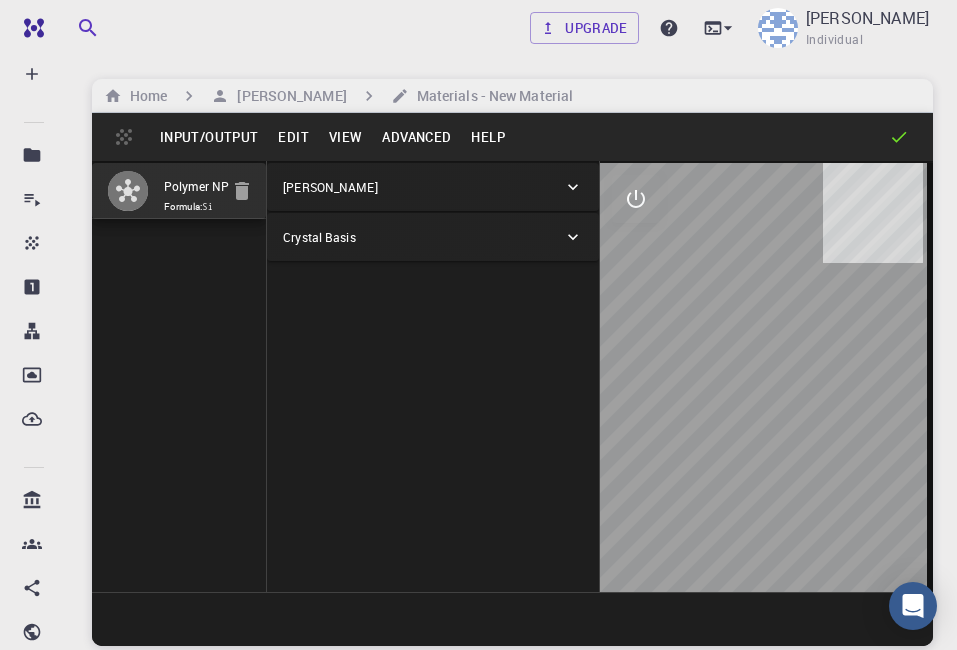 click on "Si" at bounding box center [208, 207] 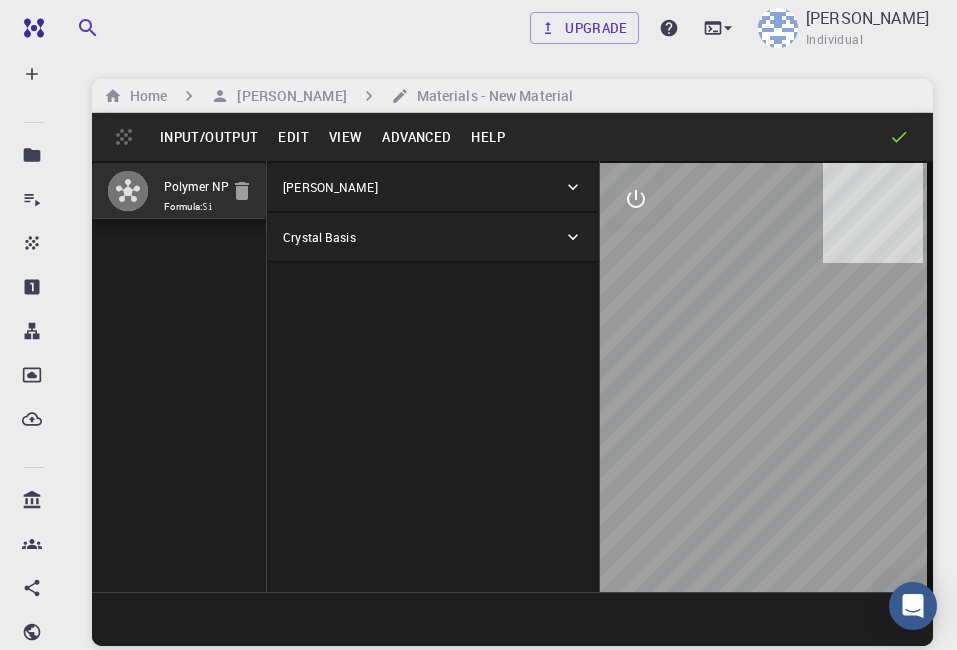 drag, startPoint x: 181, startPoint y: 222, endPoint x: 332, endPoint y: 236, distance: 151.64761 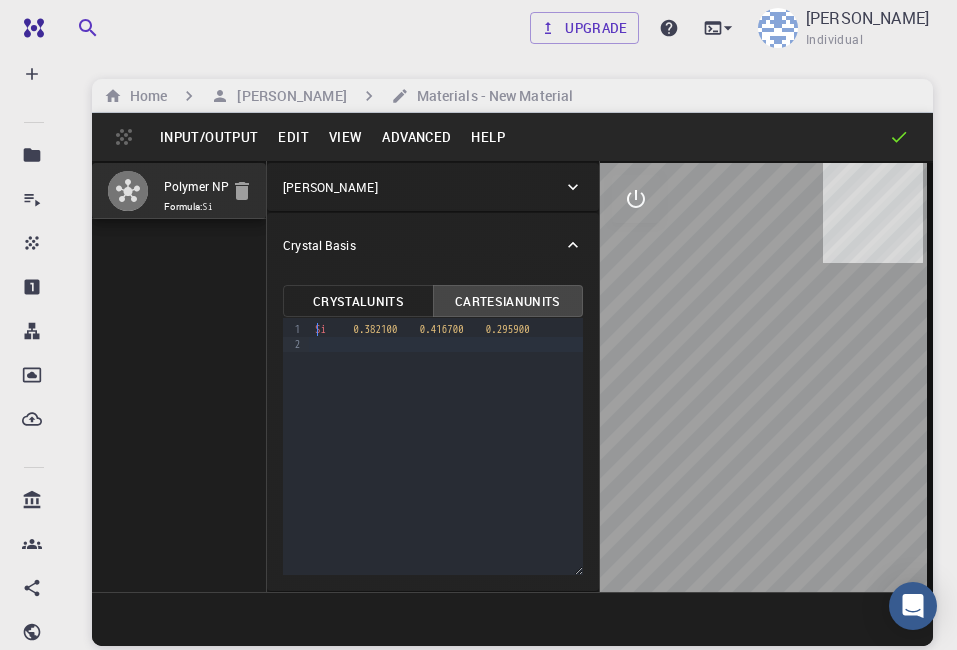 click on "9 1 2 › Si       0.382100      0.416700      0.295900" at bounding box center (433, 446) 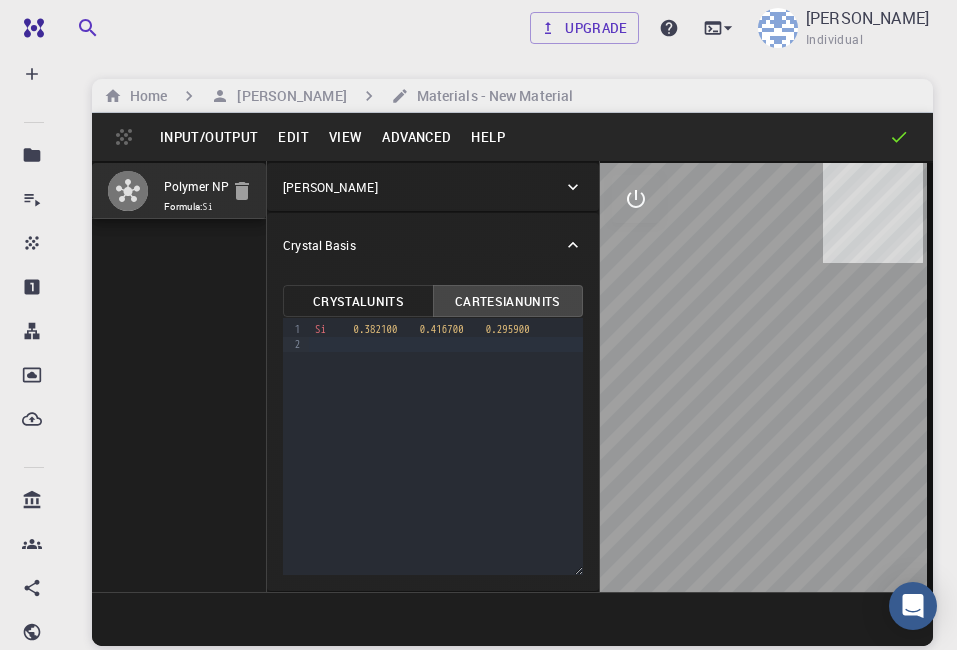 click at bounding box center [766, 377] 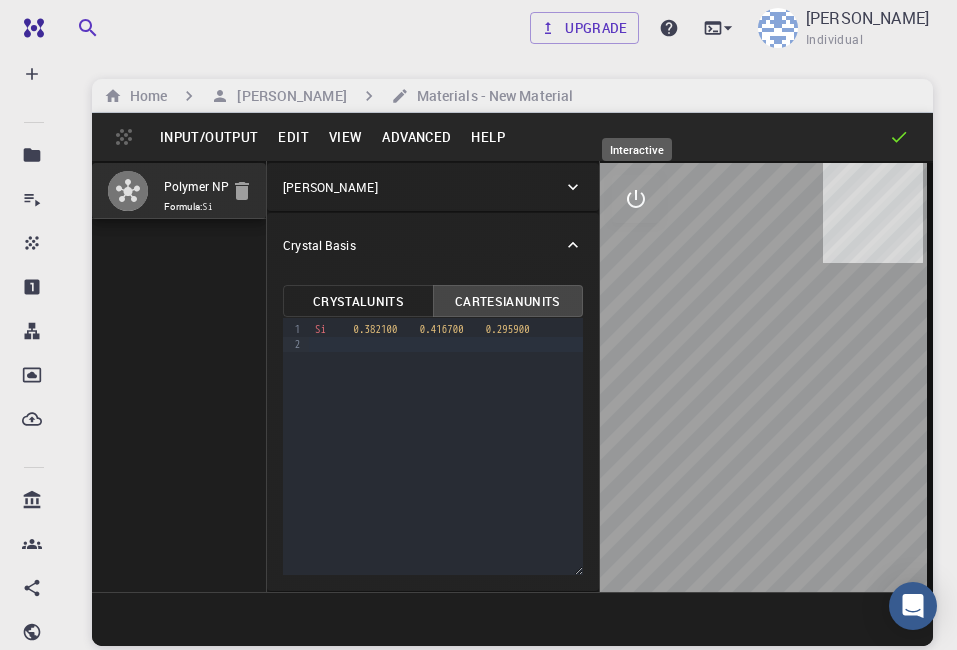 click 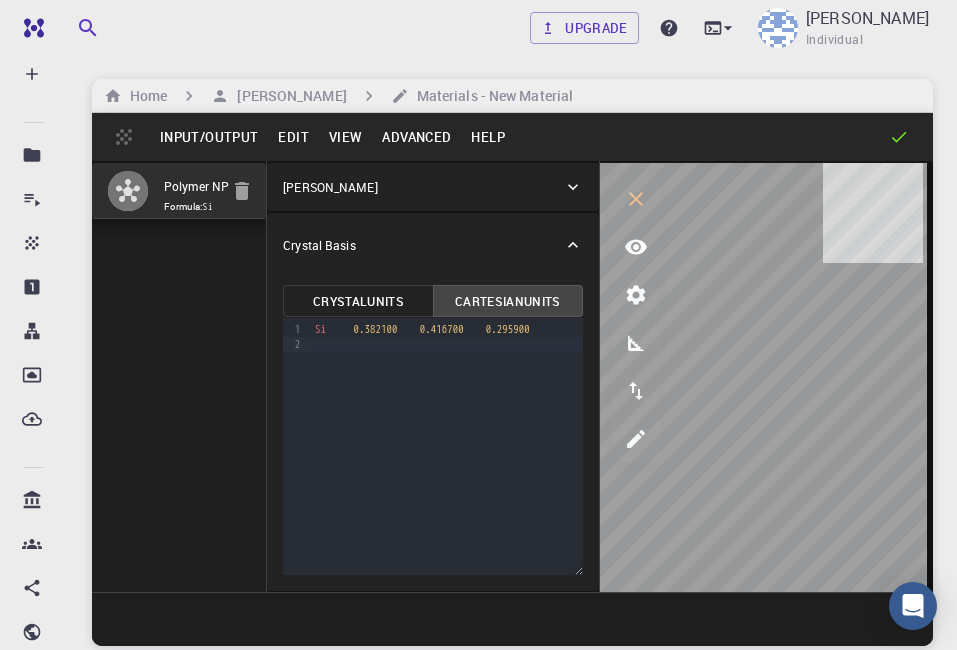 click on "Input/Output Edit View Advanced Help" at bounding box center (512, 137) 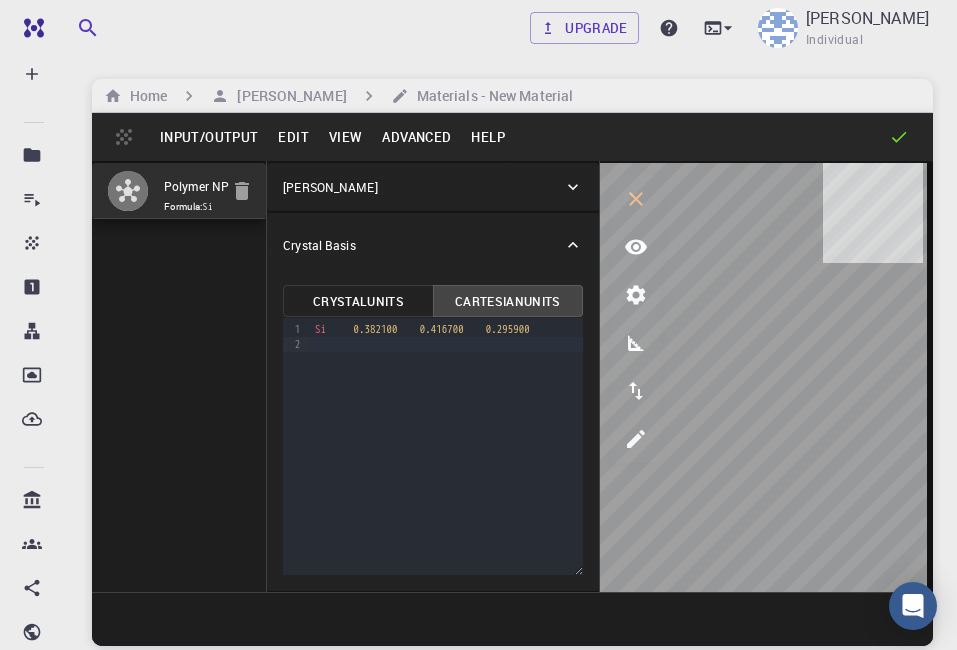 click on "Input/Output" at bounding box center [209, 137] 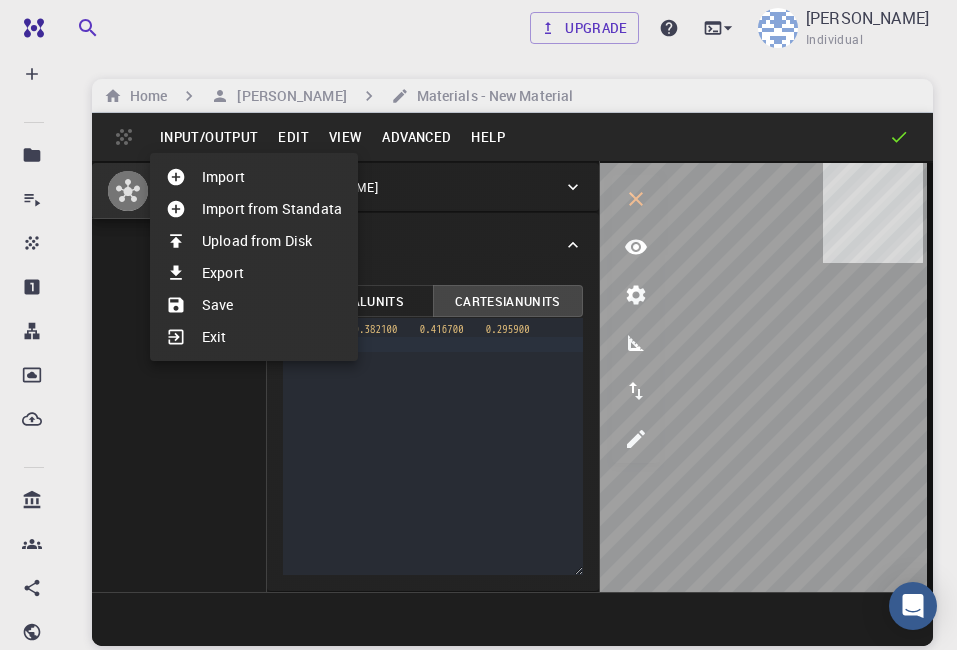 click at bounding box center [478, 325] 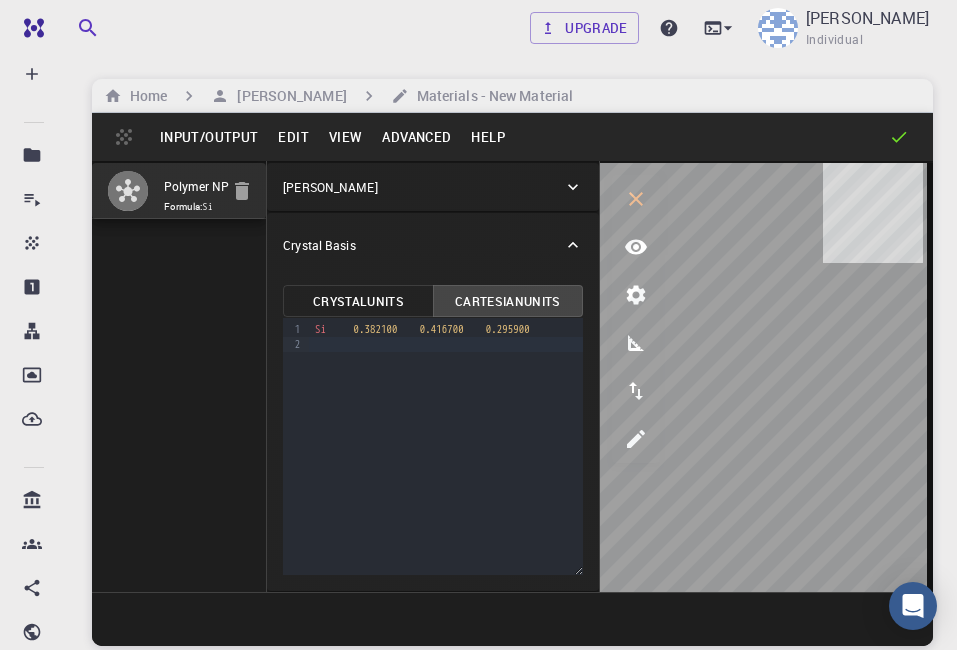 click on "Edit" at bounding box center [293, 137] 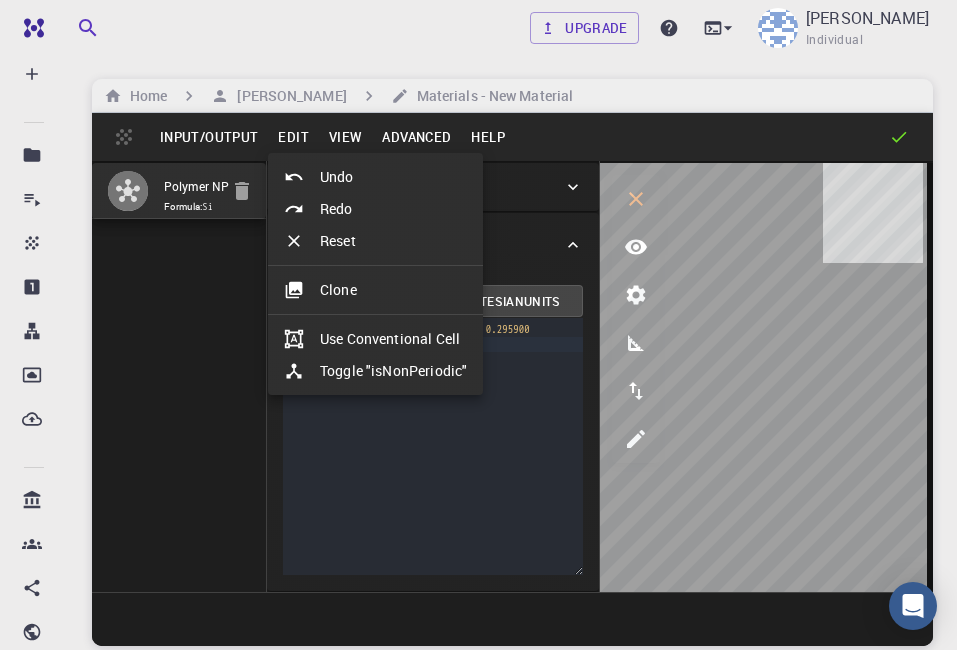 click at bounding box center (478, 325) 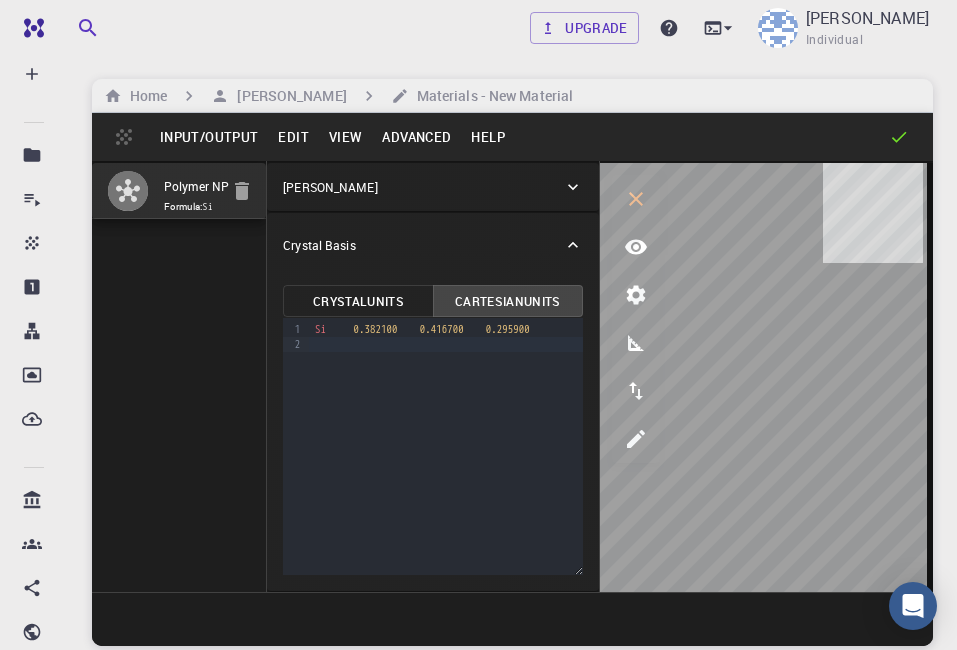 click on "View" at bounding box center (346, 137) 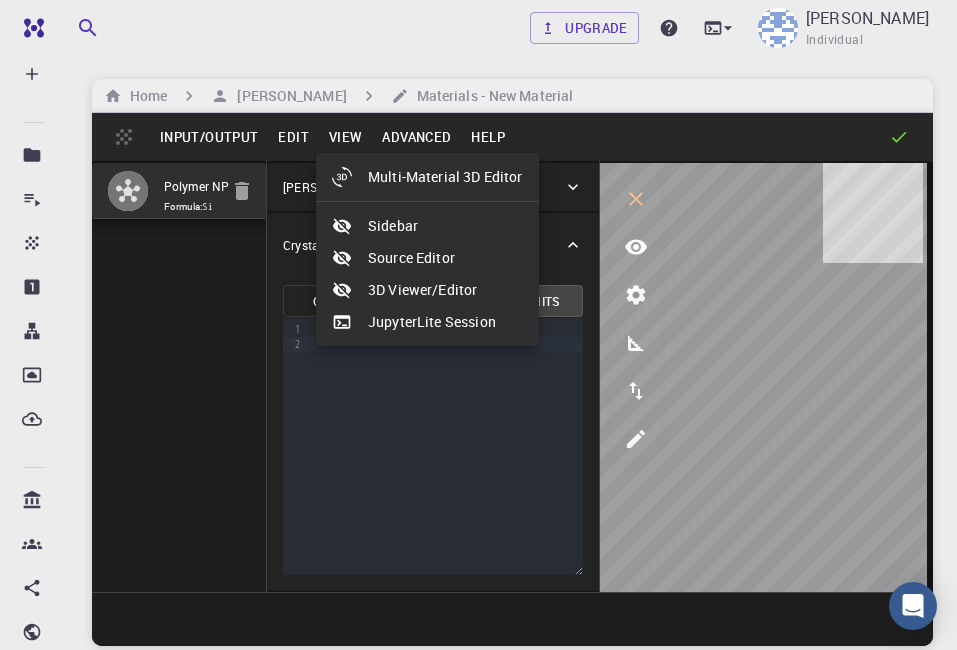 click at bounding box center [478, 325] 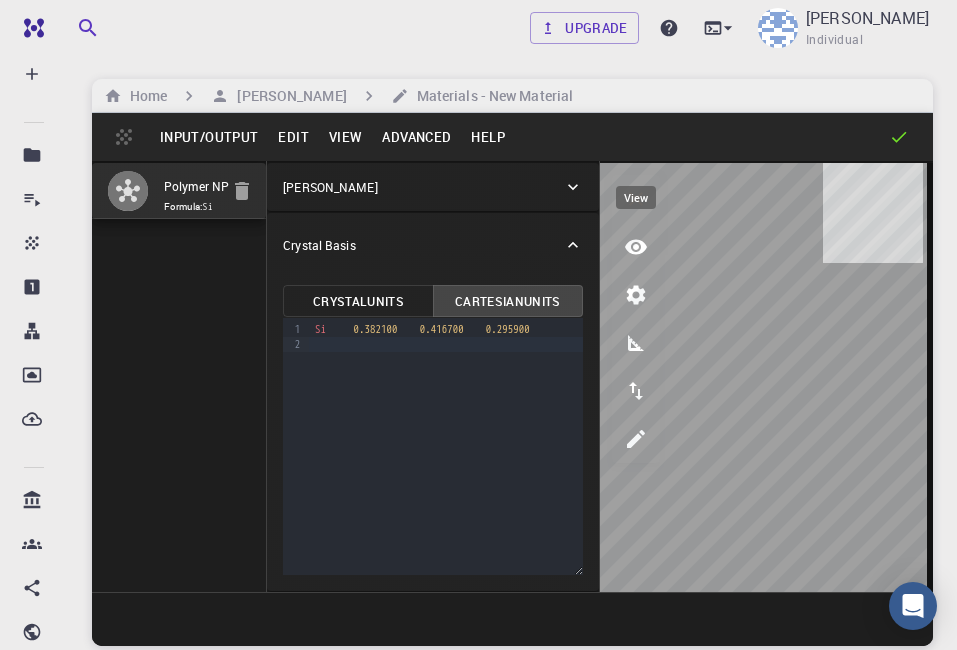 click 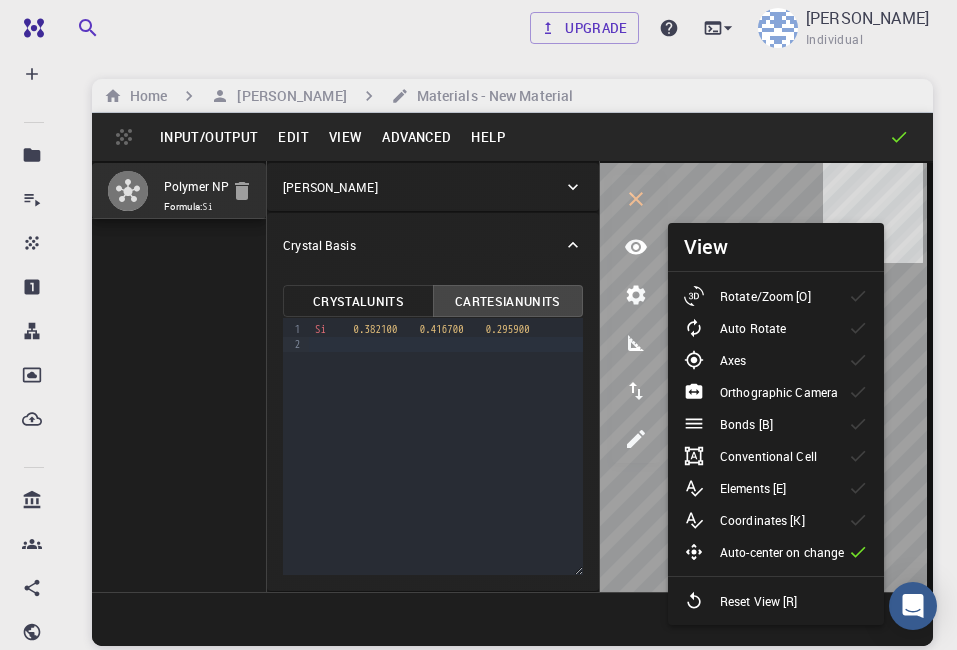 click on "Reset View [R]" at bounding box center [749, 601] 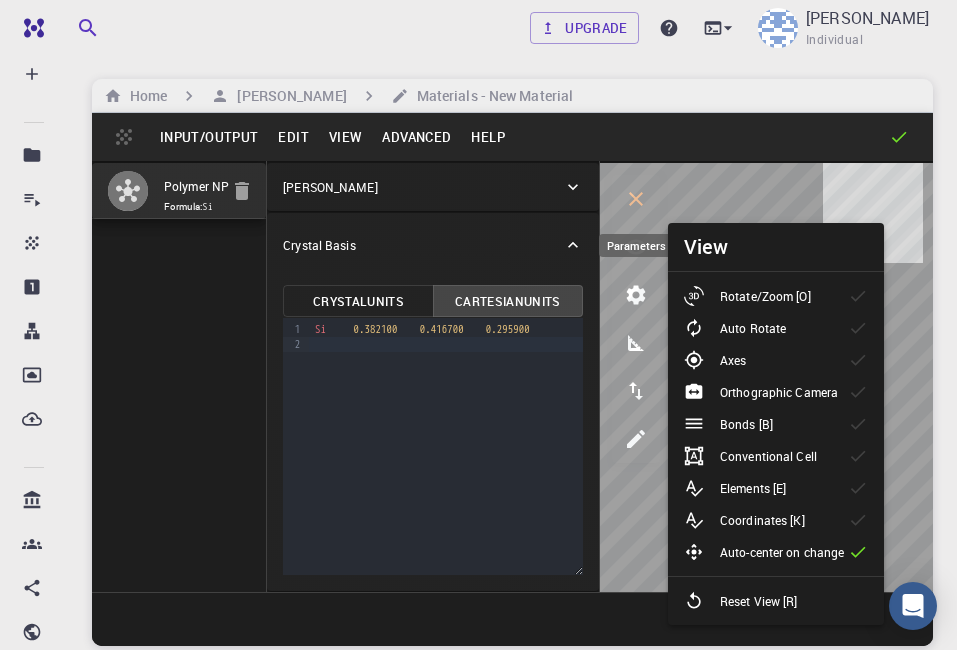 click 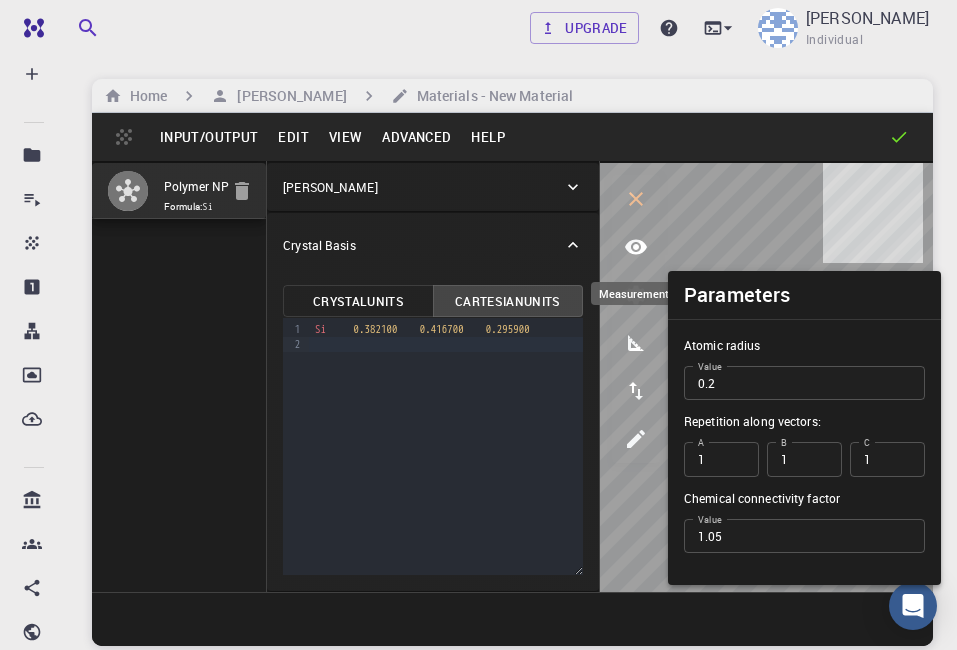 click 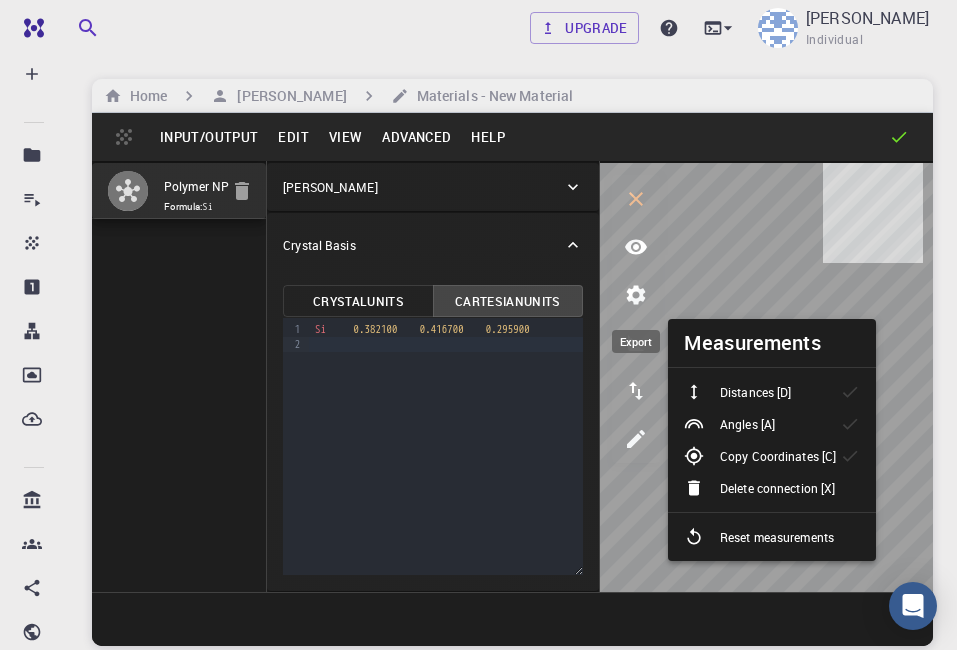click 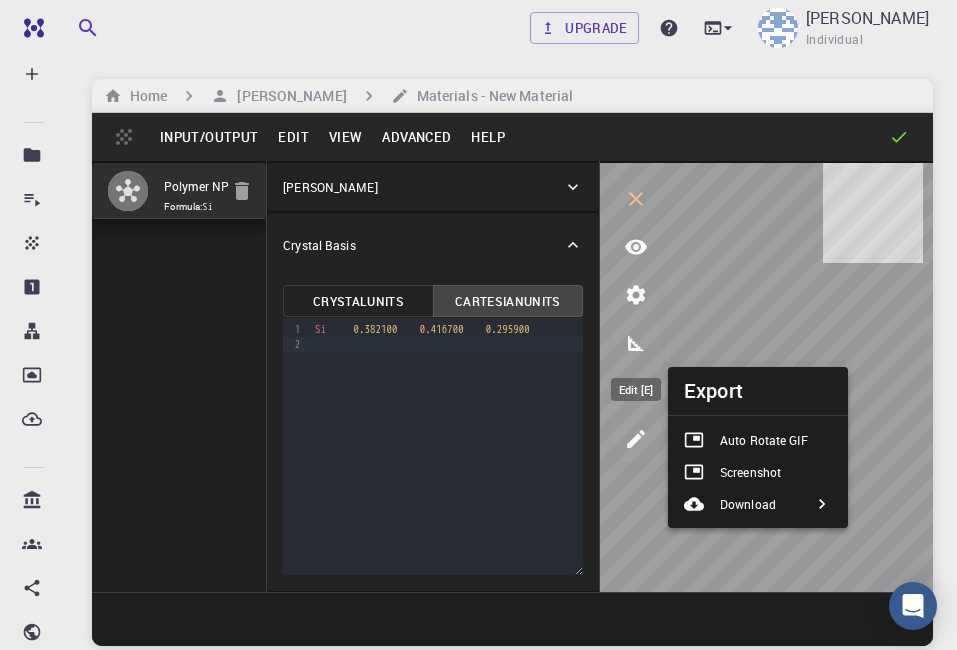 click 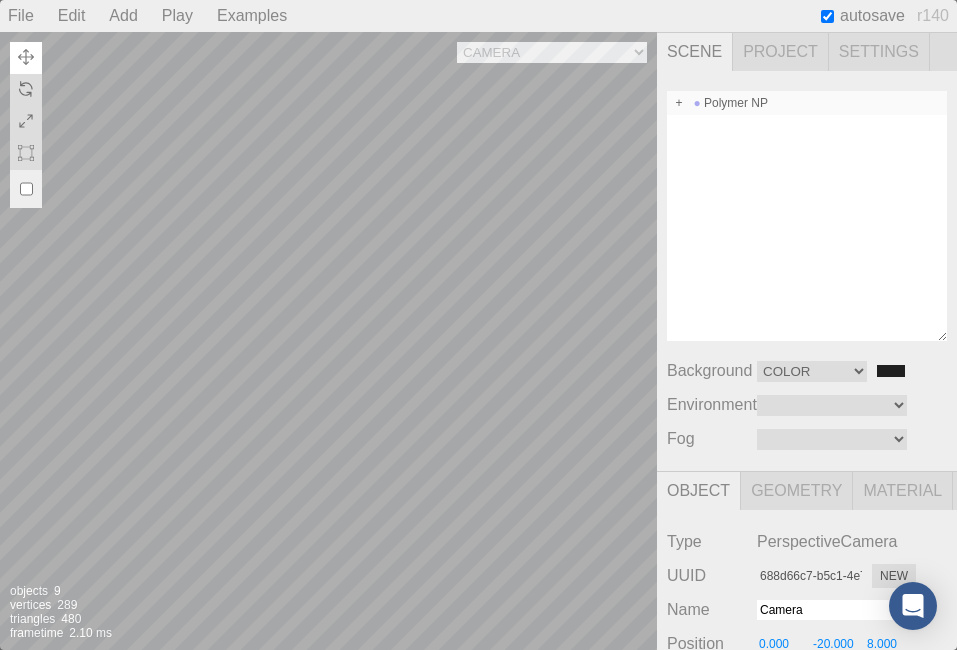 click on "Polymer NP" at bounding box center [807, 103] 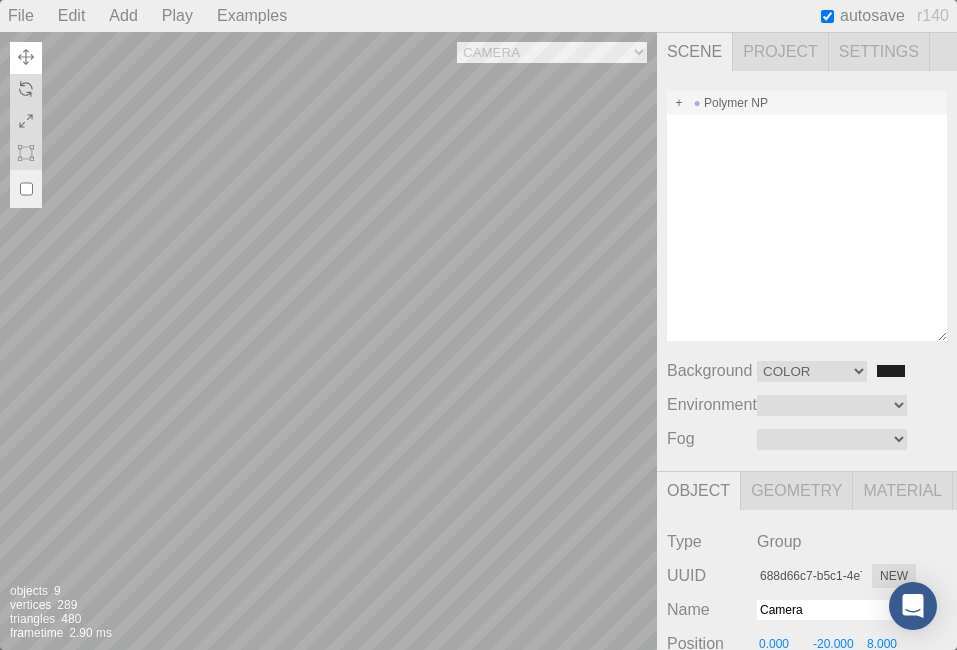 click on "Project" at bounding box center (781, 52) 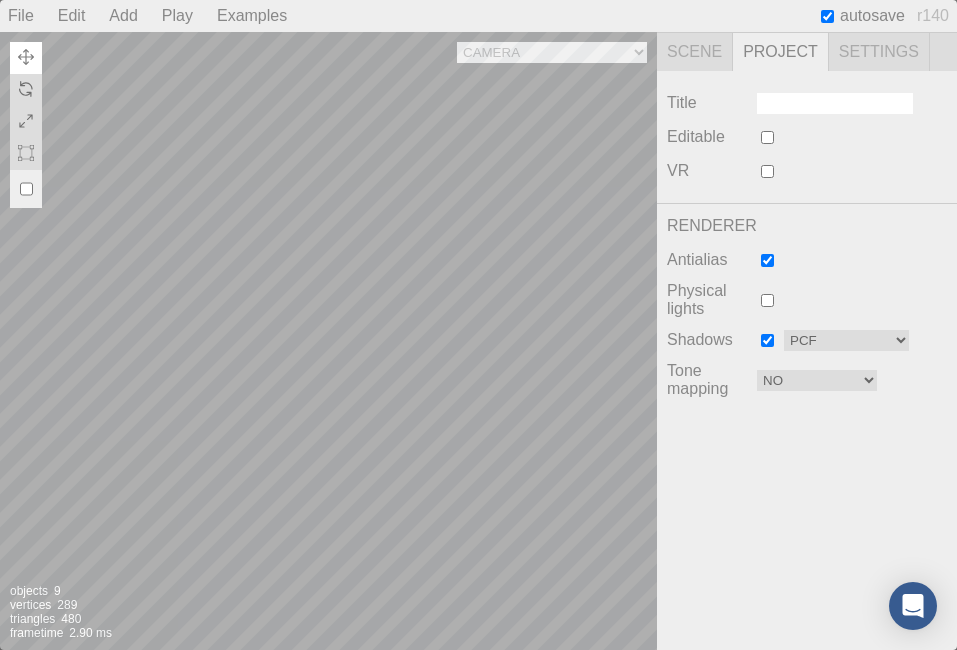 click on "Settings" at bounding box center (879, 52) 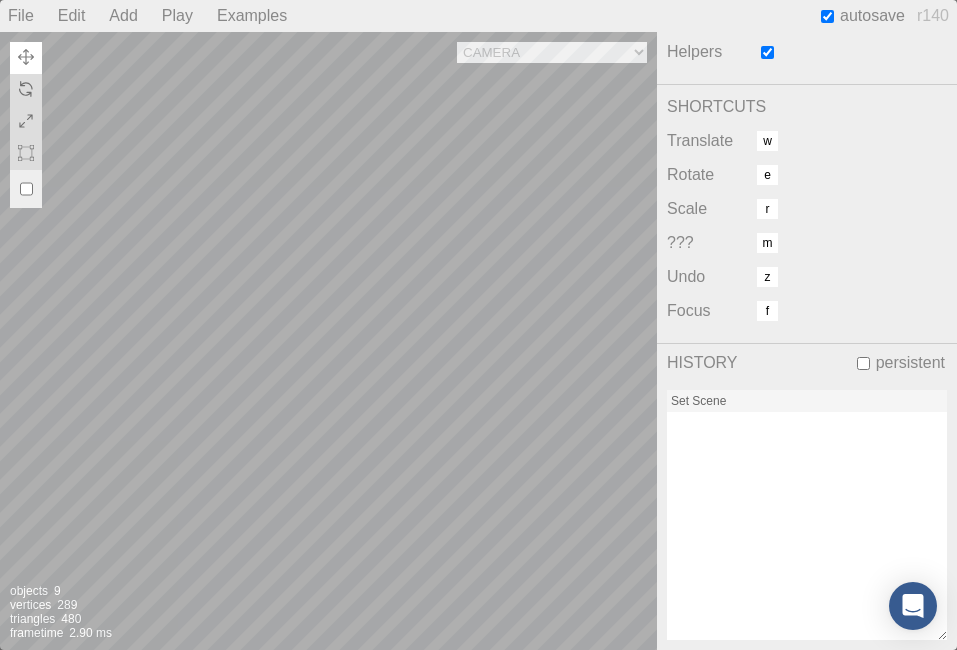 scroll, scrollTop: 189, scrollLeft: 0, axis: vertical 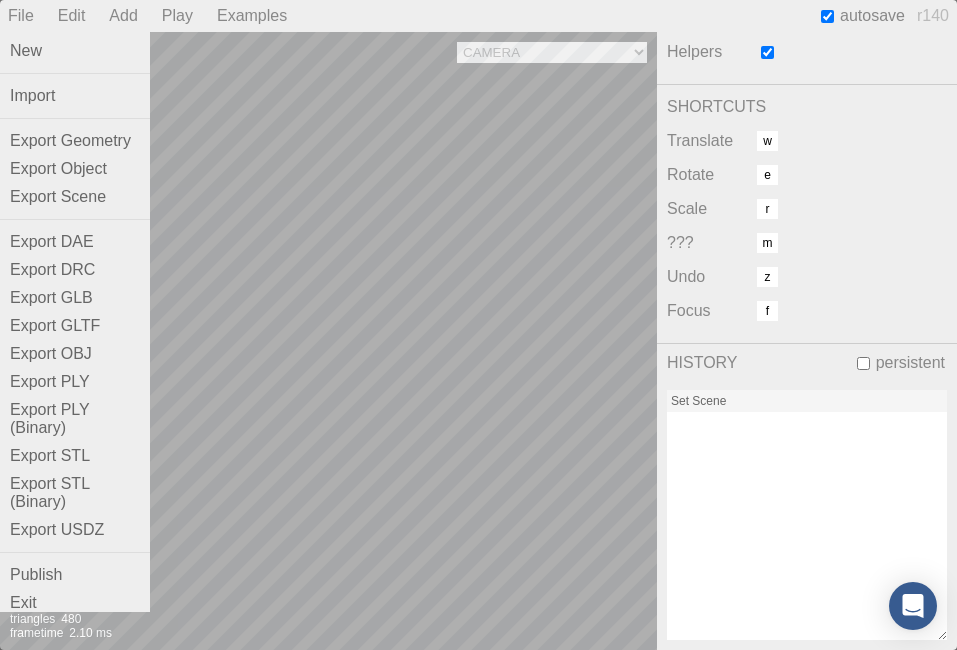 click on "File" at bounding box center (21, 16) 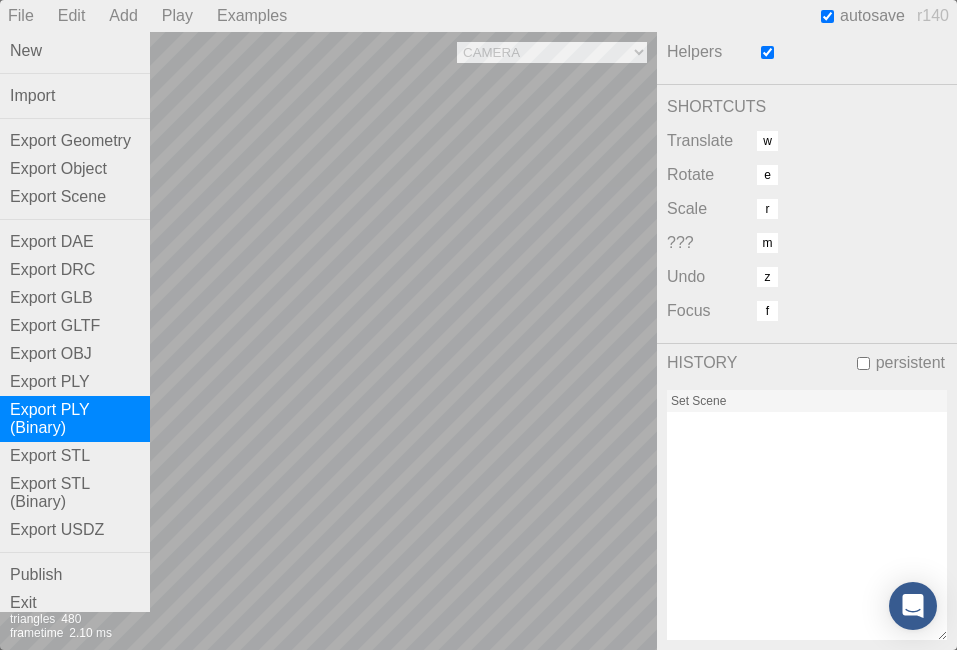 scroll, scrollTop: 28, scrollLeft: 0, axis: vertical 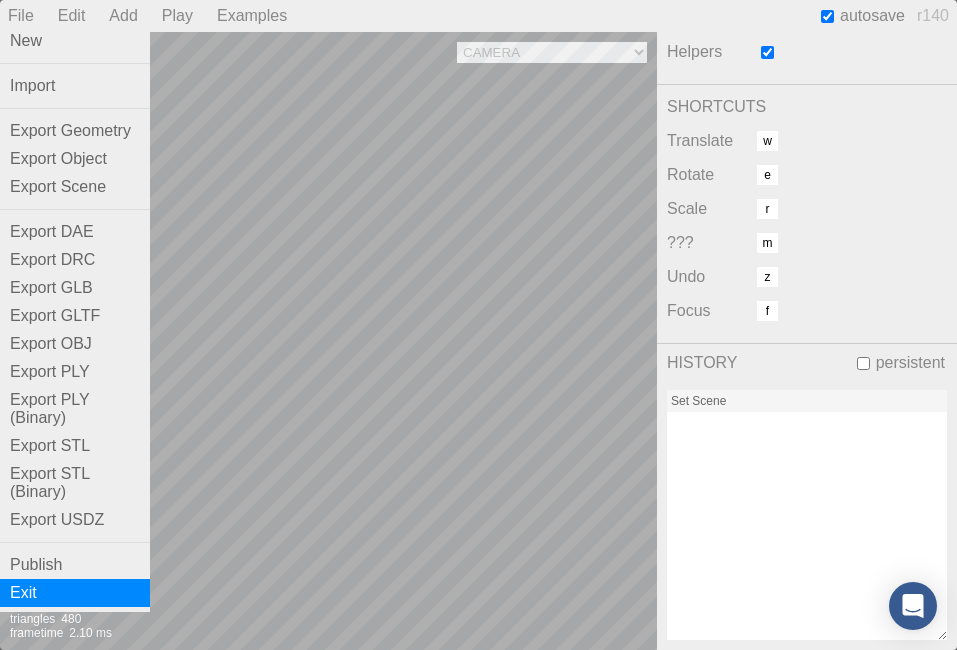 click on "Exit" at bounding box center (75, 593) 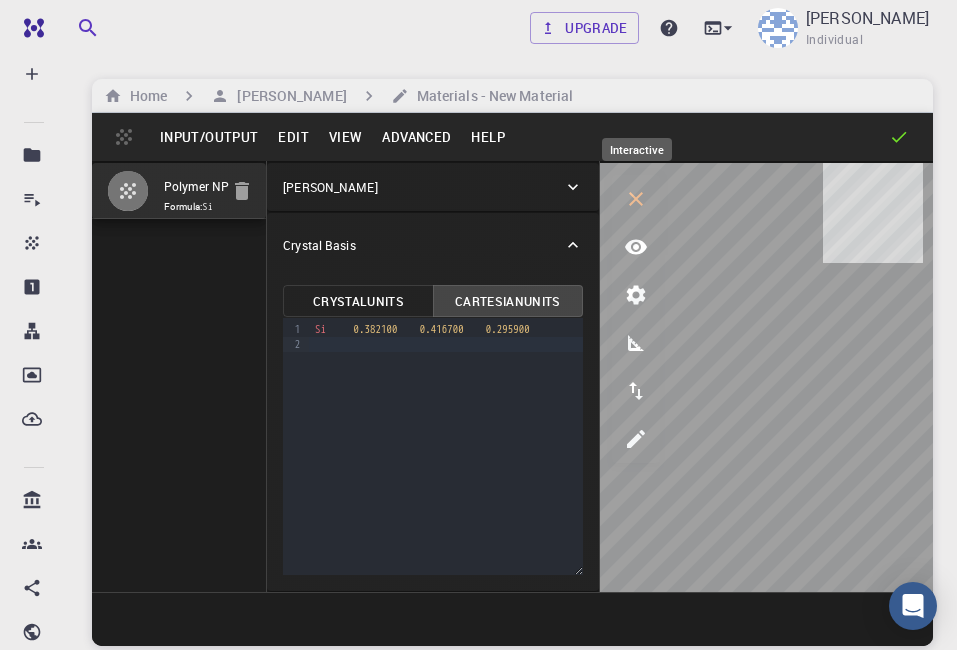 click 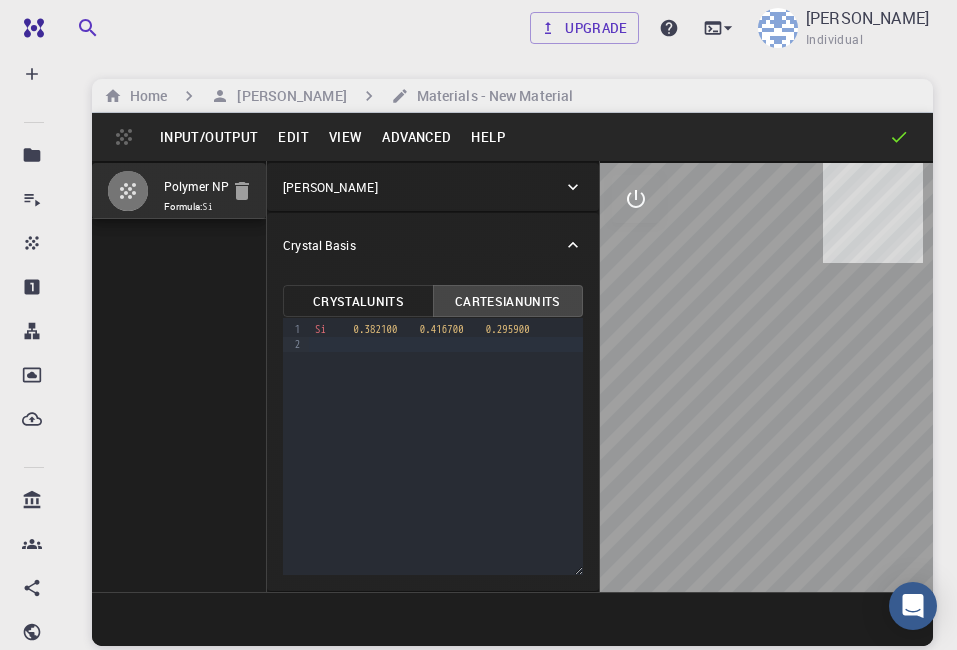 click on "Crystal Basis" at bounding box center [319, 245] 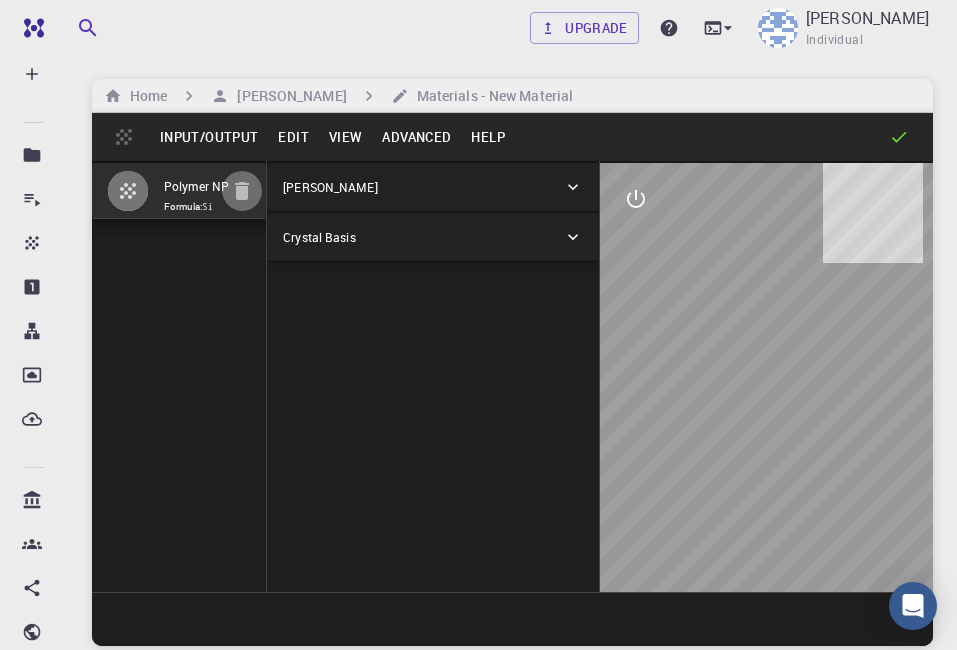click 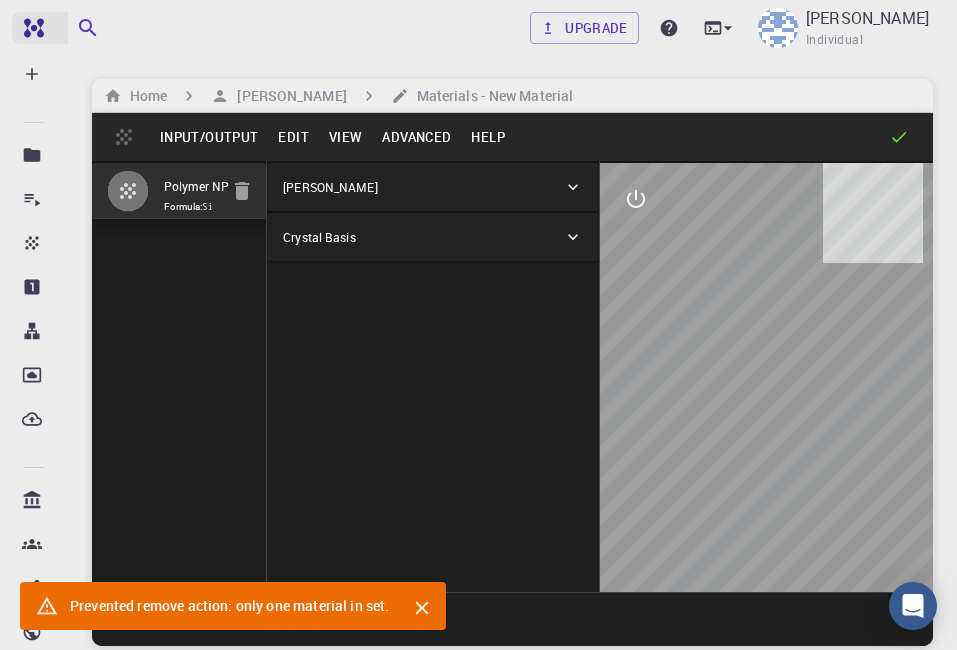 click at bounding box center [73, 28] 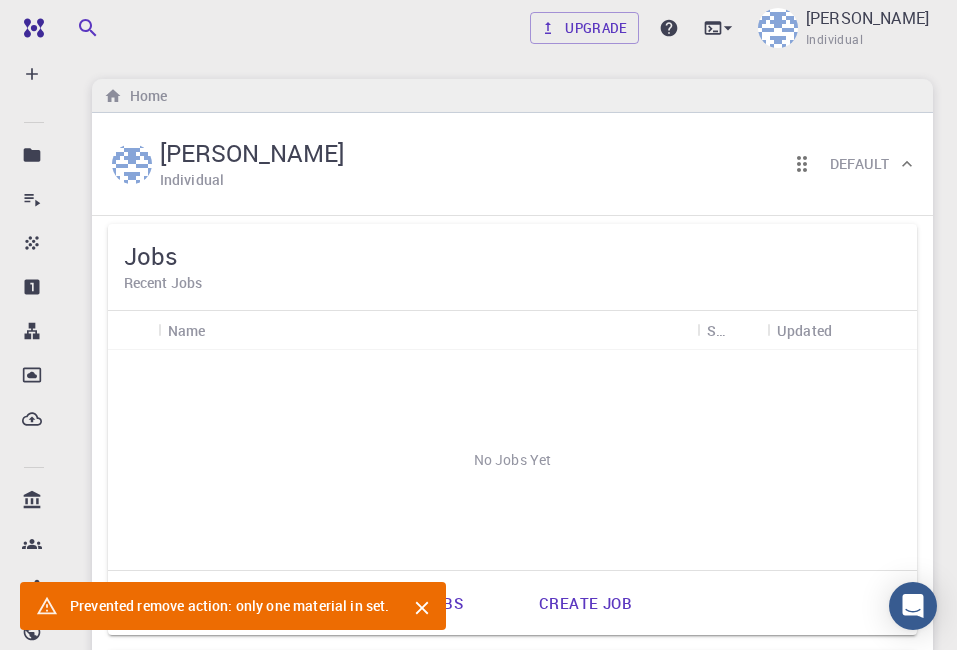 click 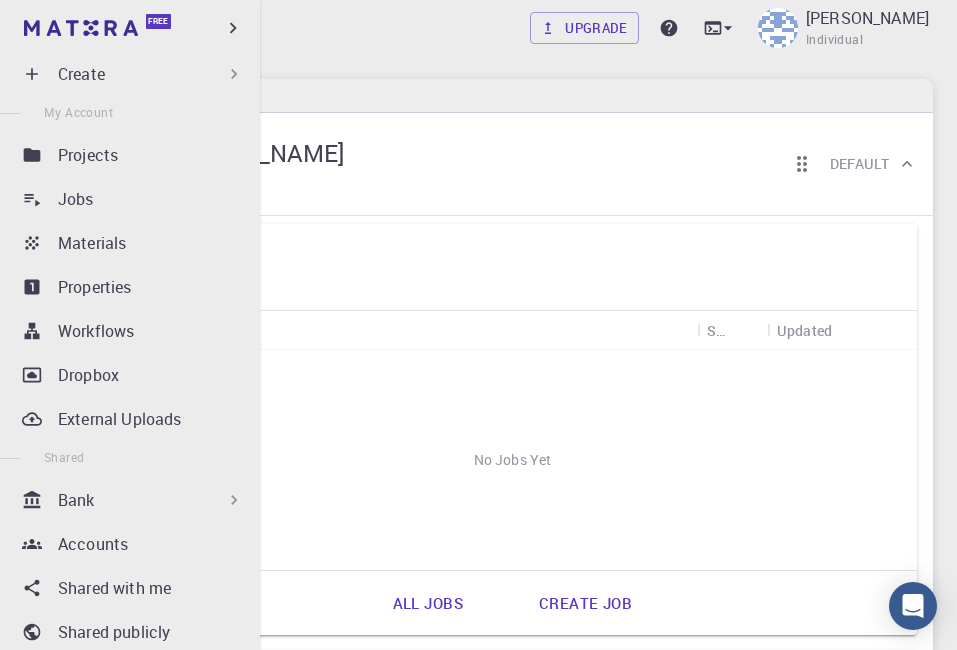 click 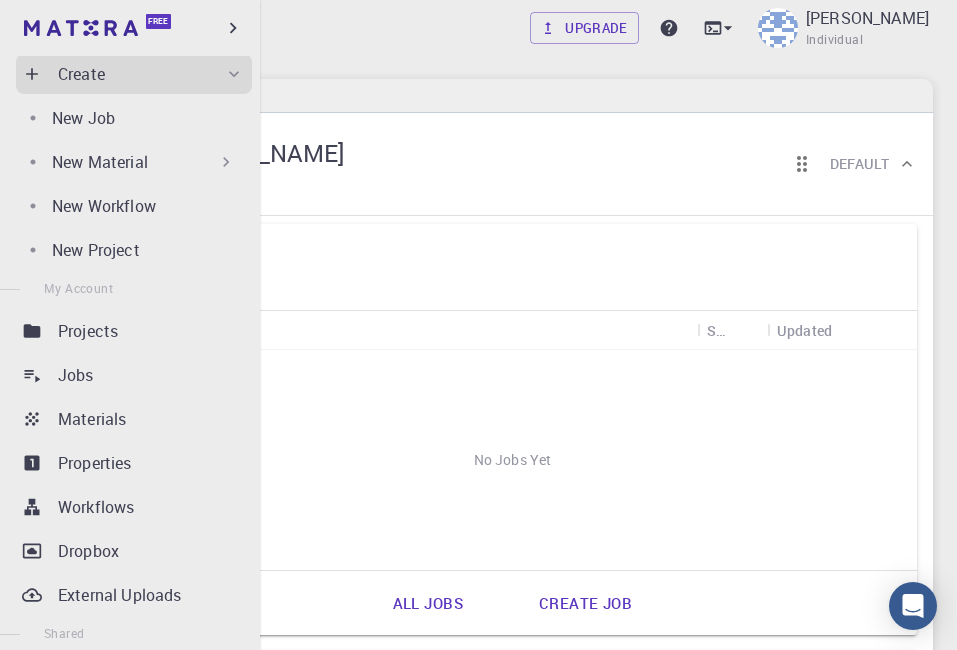 click on "New Material" at bounding box center [100, 162] 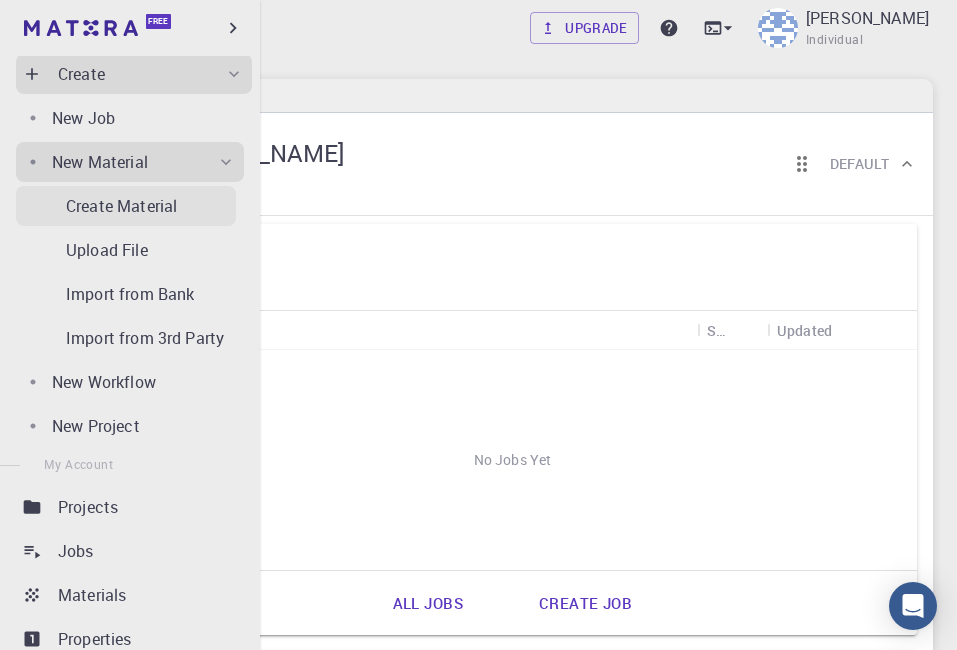 click on "Create Material" at bounding box center [121, 206] 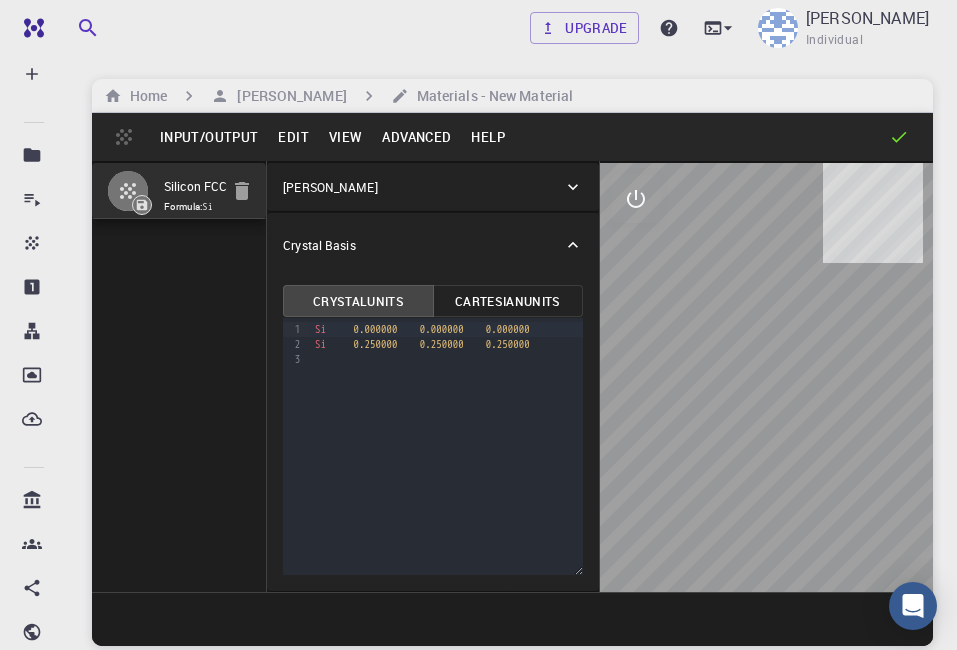 click on "Edit" at bounding box center (293, 137) 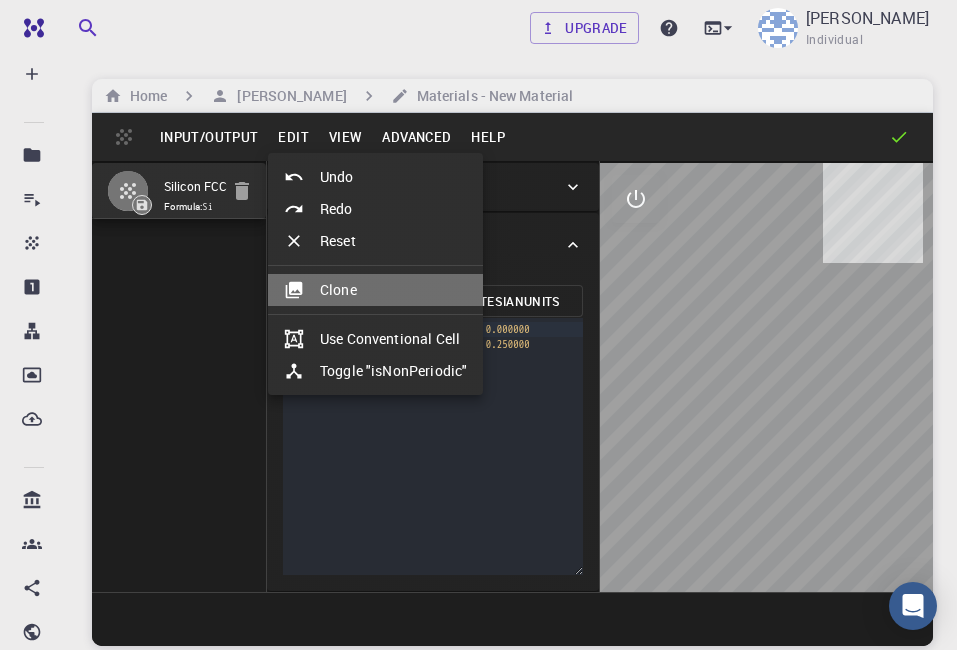 click on "Clone" at bounding box center (375, 290) 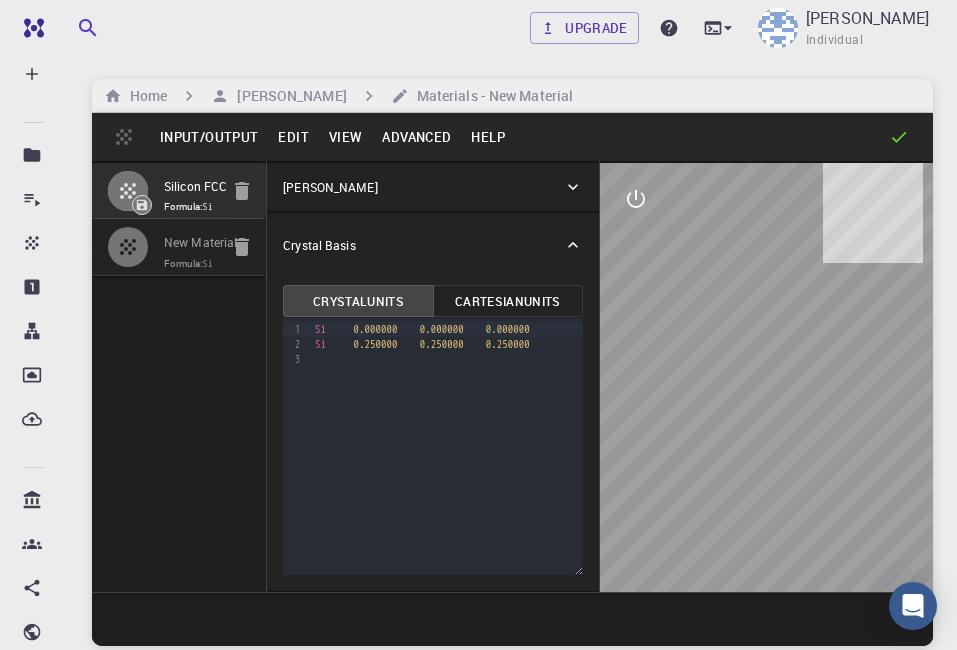 click 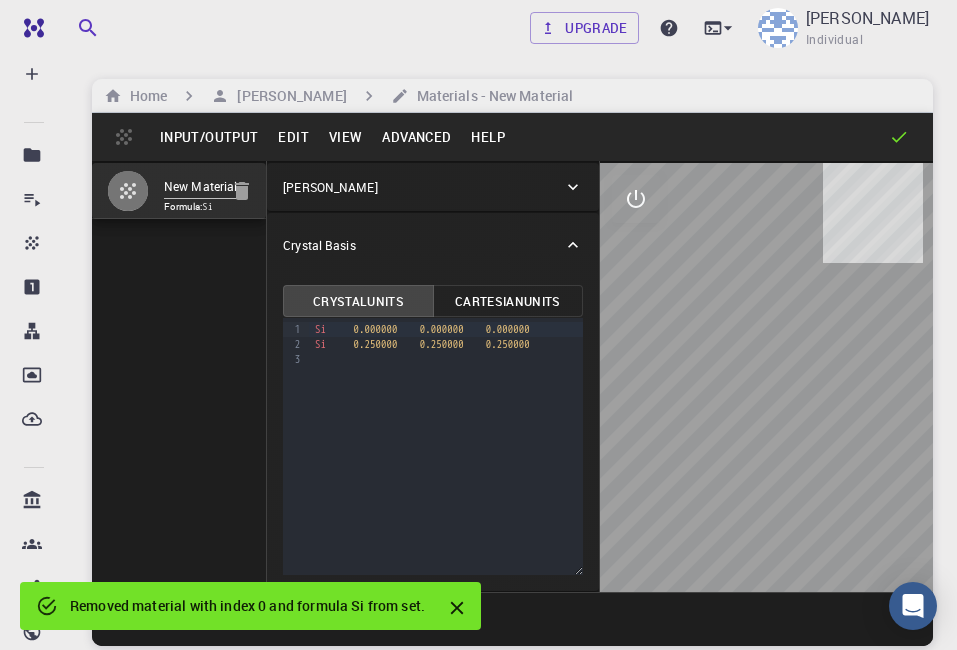 click on "Edit" at bounding box center (293, 137) 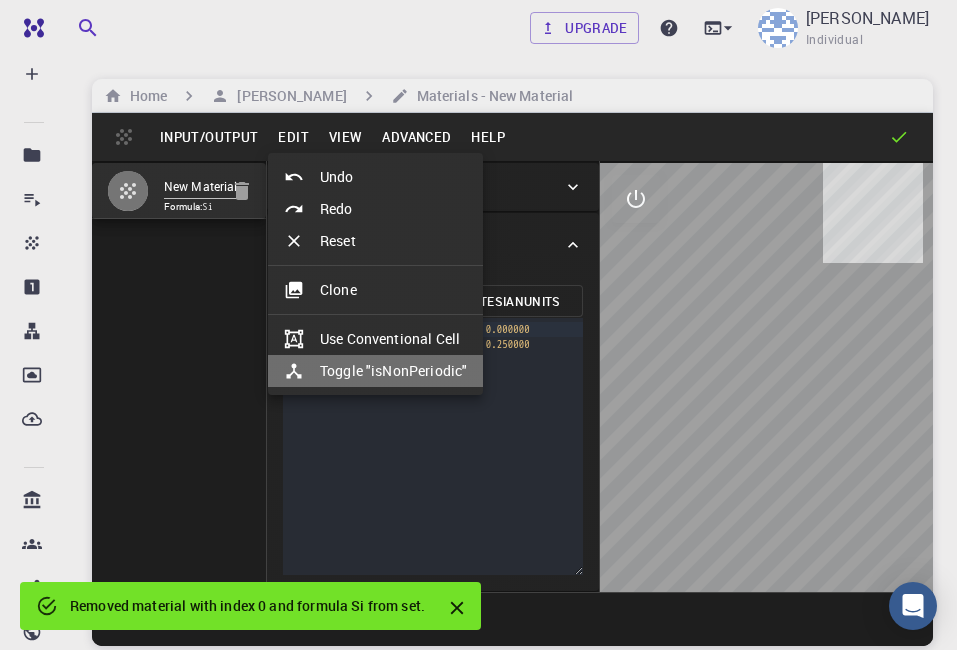 click at bounding box center (302, 371) 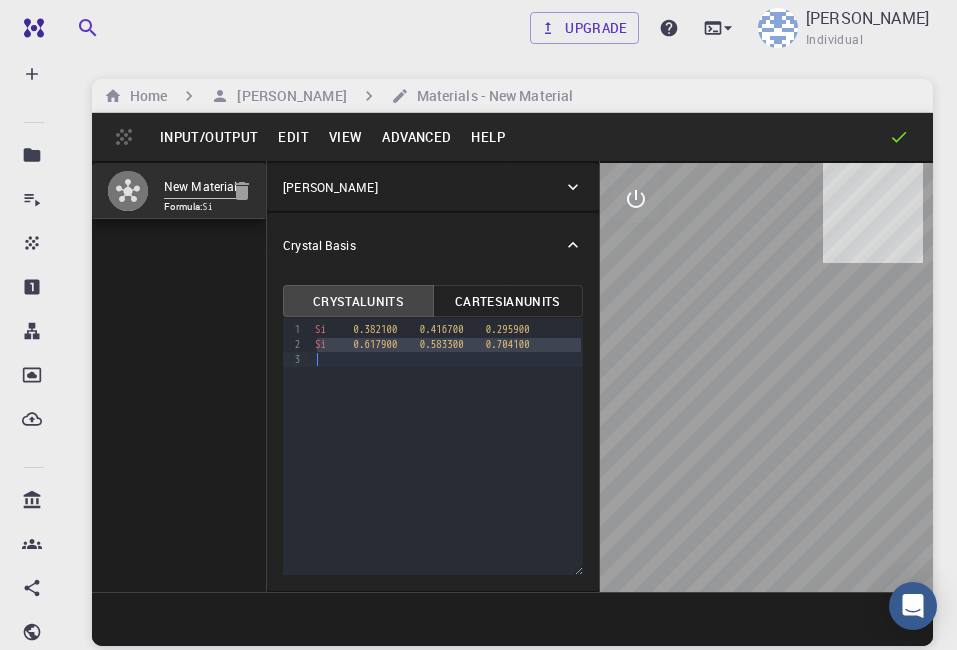 drag, startPoint x: 317, startPoint y: 348, endPoint x: 564, endPoint y: 356, distance: 247.12952 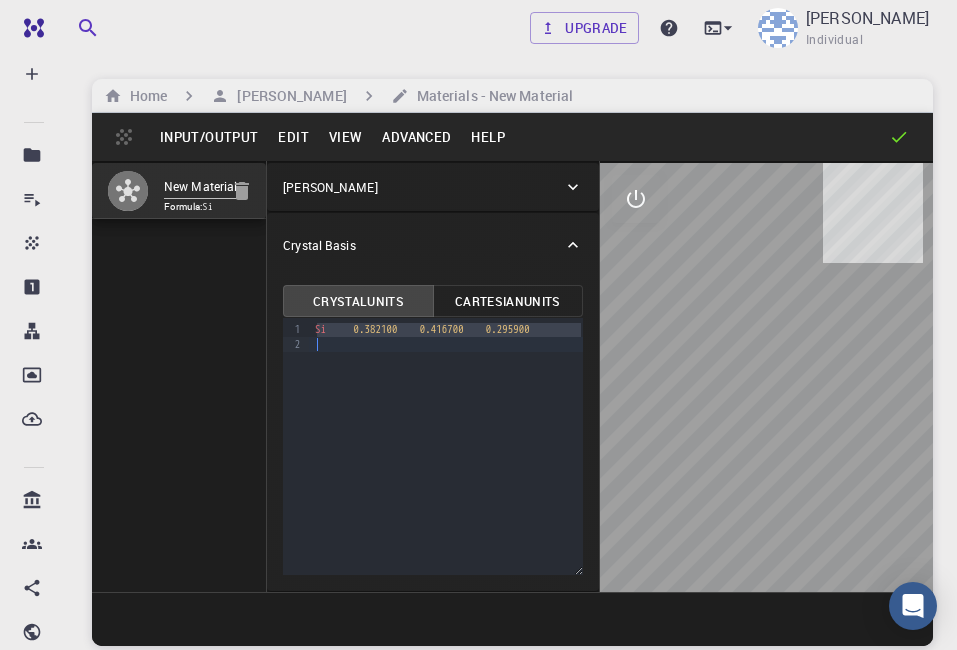 drag, startPoint x: 313, startPoint y: 326, endPoint x: 590, endPoint y: 344, distance: 277.58423 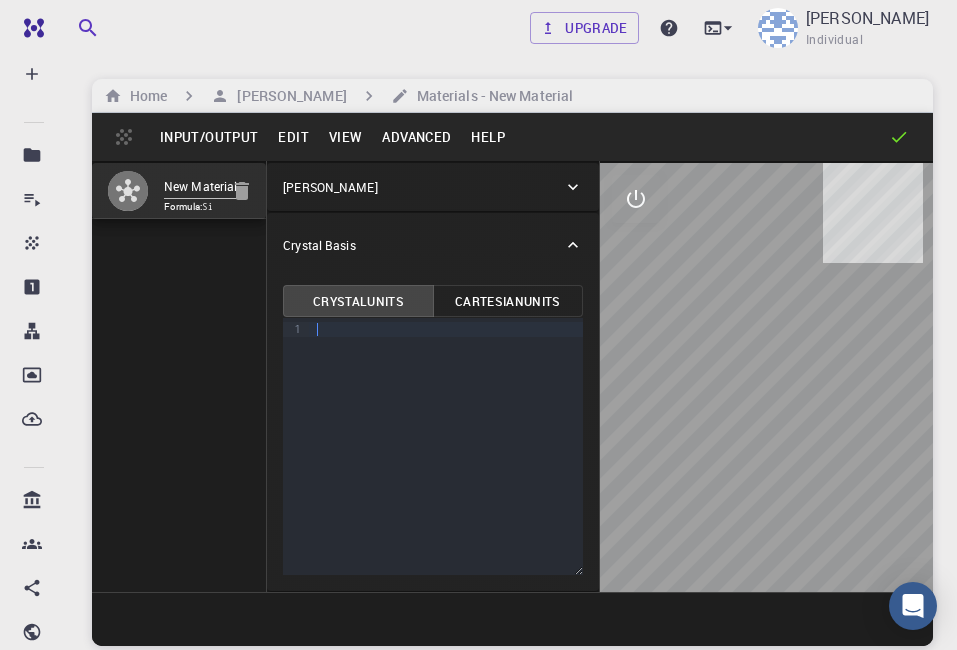 click on "Cartesian  Units" at bounding box center (508, 301) 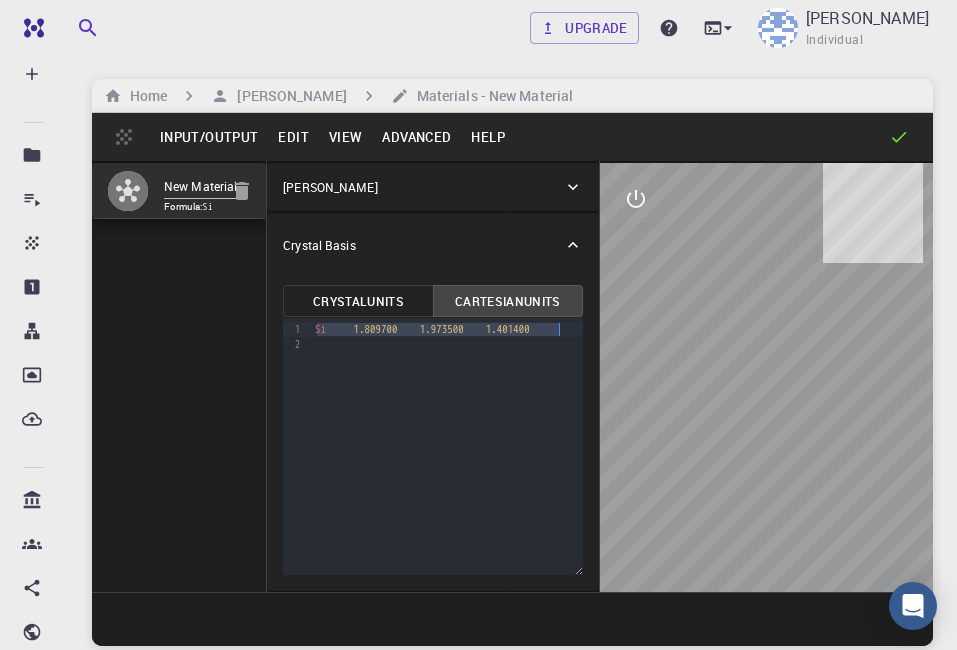 drag, startPoint x: 321, startPoint y: 330, endPoint x: 583, endPoint y: 328, distance: 262.00763 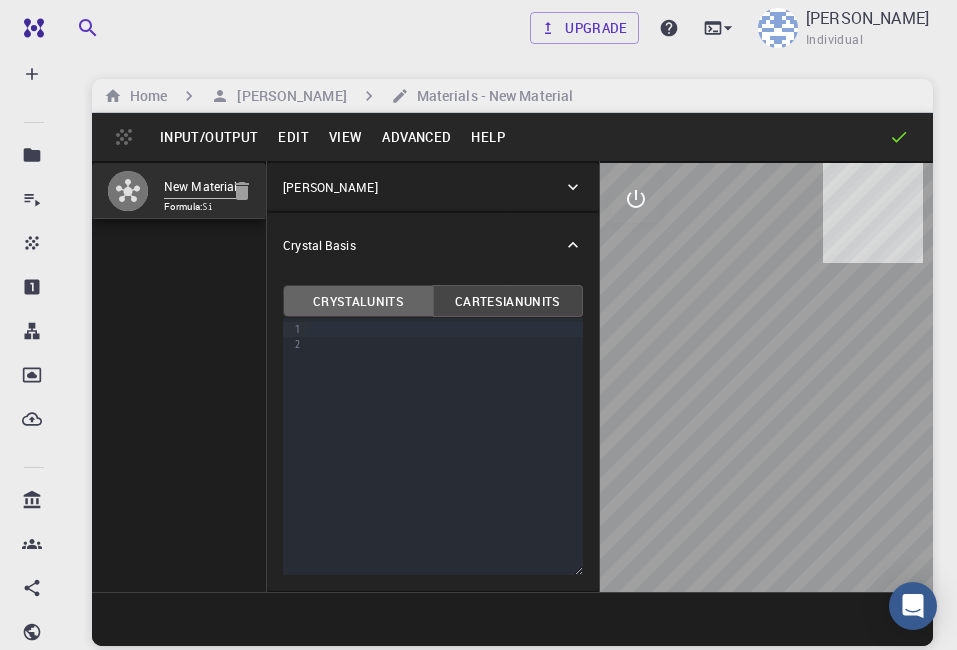click on "Crystal  Units" at bounding box center (358, 301) 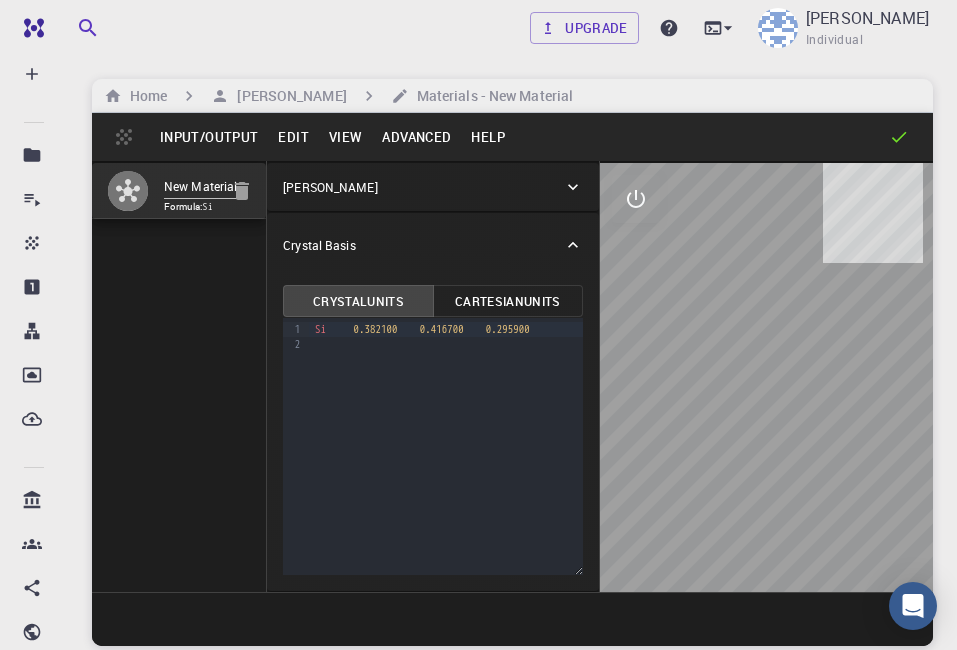 drag, startPoint x: 306, startPoint y: 323, endPoint x: 319, endPoint y: 328, distance: 13.928389 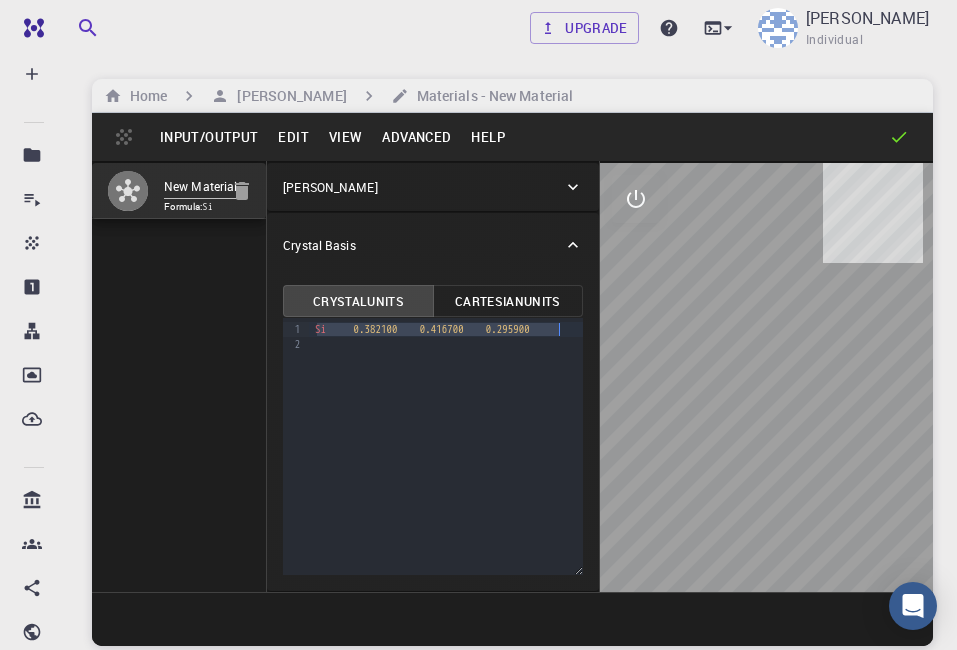 drag, startPoint x: 319, startPoint y: 328, endPoint x: 569, endPoint y: 329, distance: 250.002 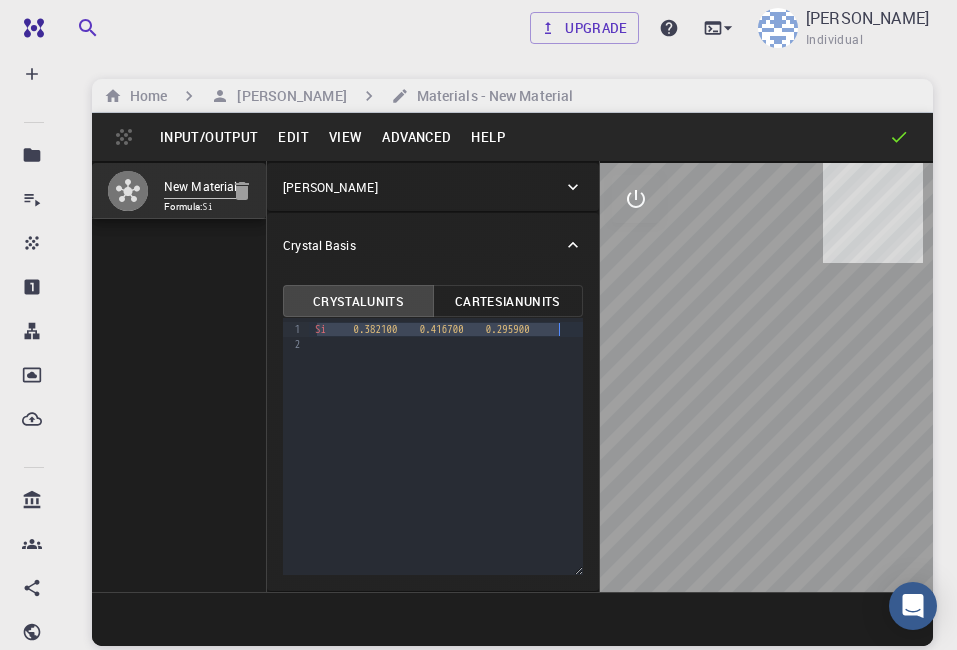 click on "Si       0.382100      0.416700      0.295900" at bounding box center (446, 329) 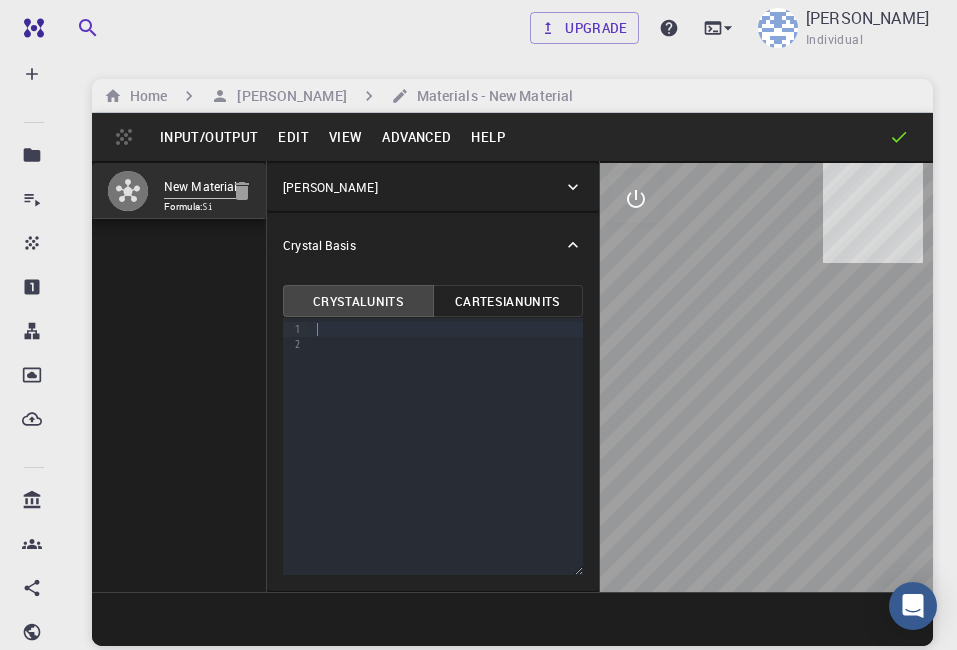 click on "[PERSON_NAME]" at bounding box center [433, 187] 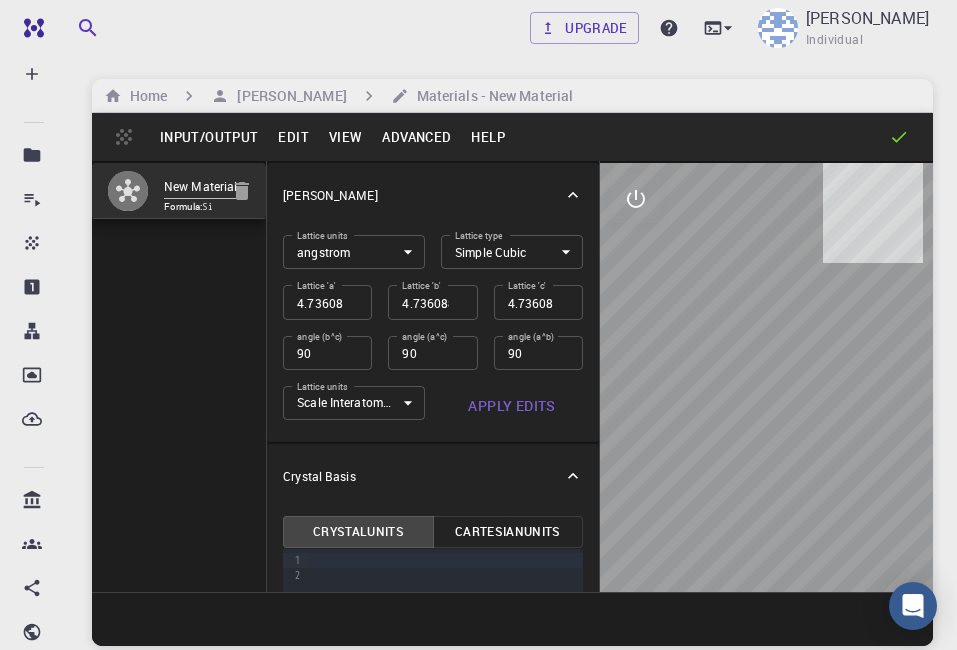 click on "Free Dashboard Create New Job New Material Create Material Upload File Import from Bank Import from 3rd Party New Workflow New Project Projects Jobs Materials Properties Workflows Dropbox External Uploads Bank Materials Workflows Accounts Shared with me Shared publicly Shared externally Documentation Contact Support Compute load: Low Upgrade [PERSON_NAME] Individual Home [PERSON_NAME] Materials - New Material Input/Output Edit View Advanced Help New Material Formula:  Si [PERSON_NAME] Lattice units angstrom angstrom Lattice units Lattice type Simple Cubic CUB Lattice type Lattice 'a' 4.736088537 Lattice 'a' Lattice 'b' 4.736088537 Lattice 'b' Lattice 'c' 4.736088537 Lattice 'c' angle (b^c) 90 angle (b^c) angle (a^c) 90 angle (a^c) angle (a^b) 90 angle (a^b) Lattice units Scale Interatomic Distances 0 Lattice units Apply Edits Crystal Basis Crystal  Units Cartesian  Units Selection deleted 9 1 2 › ©  2025   Exabyte Inc.   All rights reserved. [DATE] ." at bounding box center (478, 401) 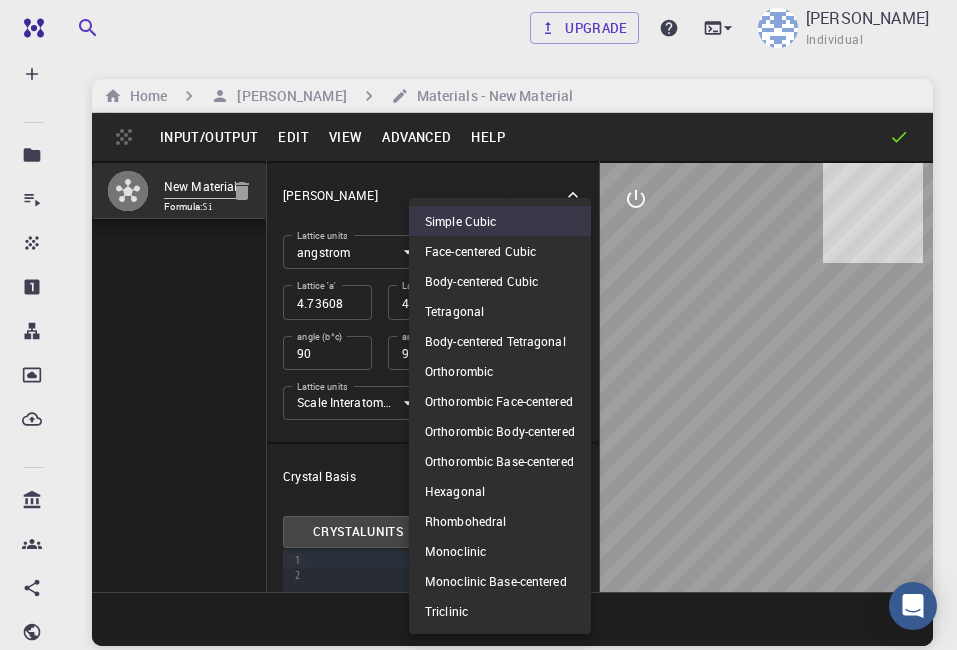 click on "Face-centered Cubic" at bounding box center (500, 251) 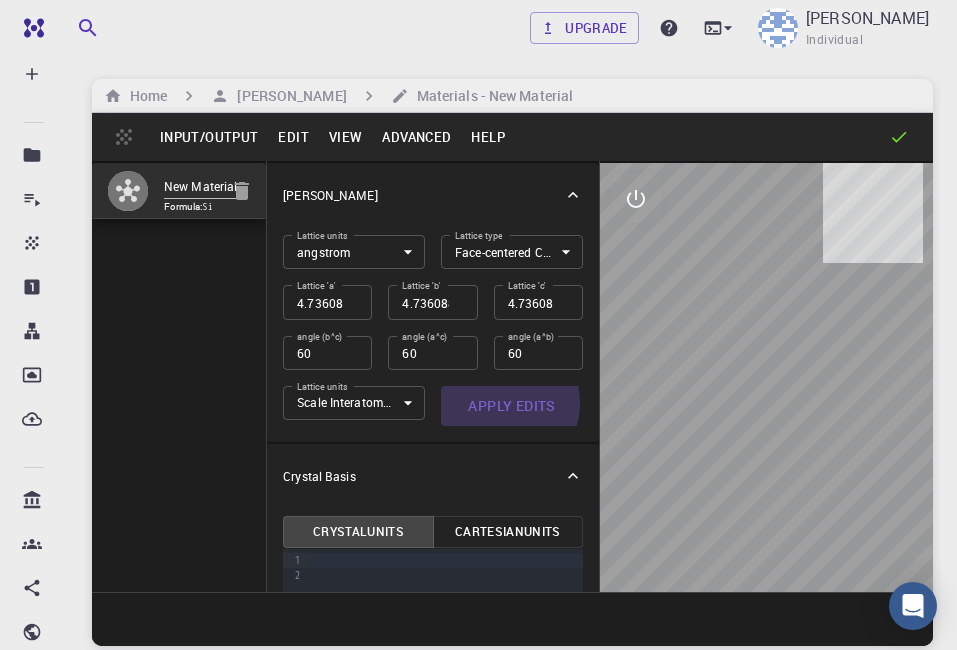 click on "Apply Edits" at bounding box center [512, 406] 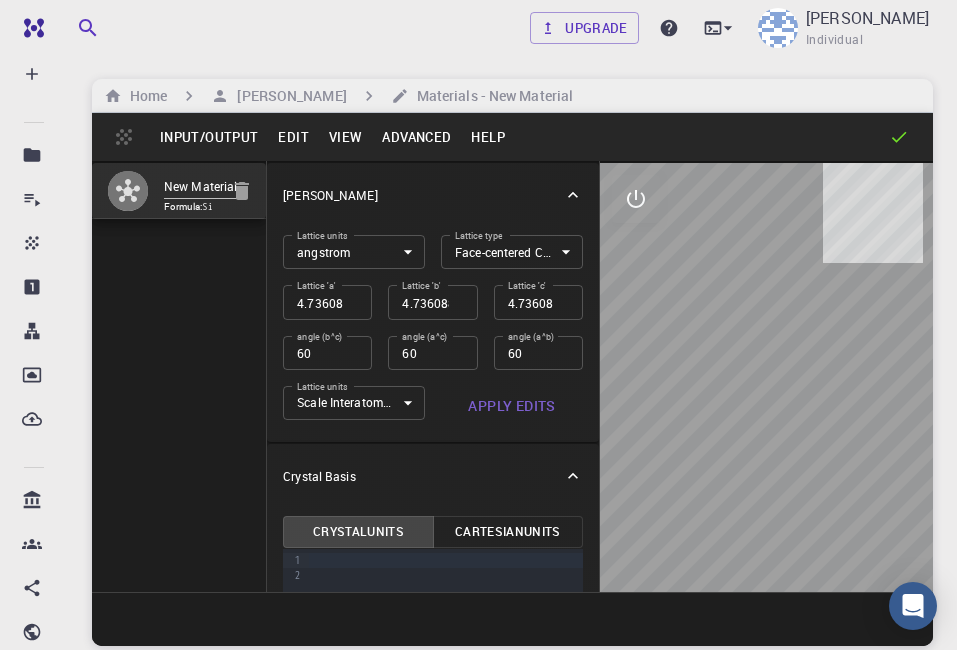 click on "Apply Edits" at bounding box center (512, 406) 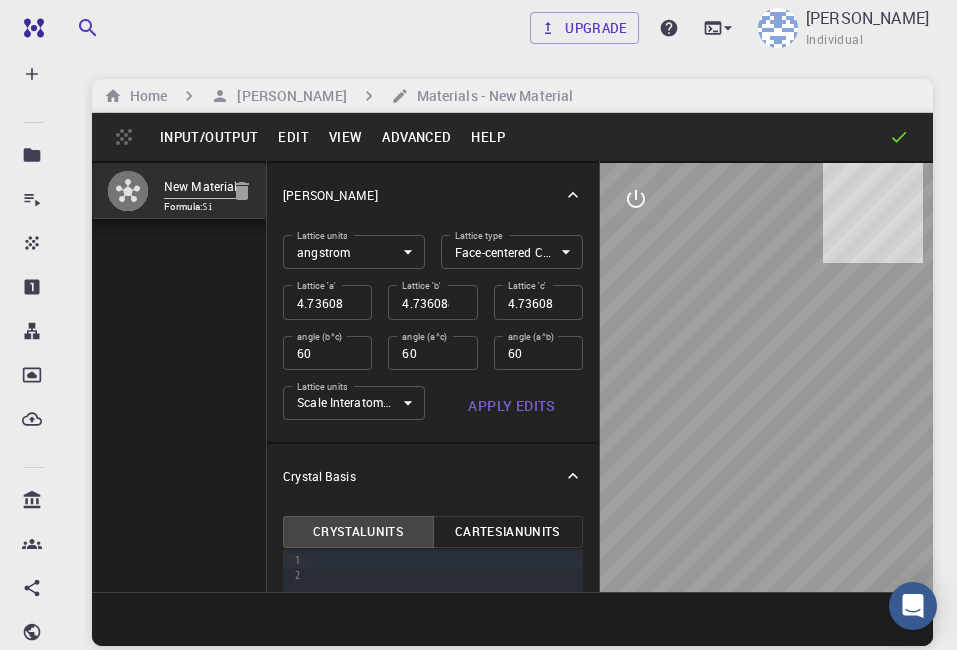 click on "Free Dashboard Create New Job New Material Create Material Upload File Import from Bank Import from 3rd Party New Workflow New Project Projects Jobs Materials Properties Workflows Dropbox External Uploads Bank Materials Workflows Accounts Shared with me Shared publicly Shared externally Documentation Contact Support Compute load: Low Upgrade [PERSON_NAME] Individual Home [PERSON_NAME] Materials - New Material Input/Output Edit View Advanced Help New Material Formula:  Si [PERSON_NAME] Lattice units angstrom angstrom Lattice units Lattice type Face-centered Cubic FCC Lattice type Lattice 'a' 4.736088537 Lattice 'a' Lattice 'b' 4.736088537 Lattice 'b' Lattice 'c' 4.736088537 Lattice 'c' angle (b^c) 60 angle (b^c) angle (a^c) 60 angle (a^c) angle (a^b) 60 angle (a^b) Lattice units Scale Interatomic Distances 0 Lattice units Apply Edits Crystal Basis Crystal  Units Cartesian  Units Selection deleted 9 1 2 › ©  2025   Exabyte Inc.   All rights reserved. [DATE]" at bounding box center (478, 401) 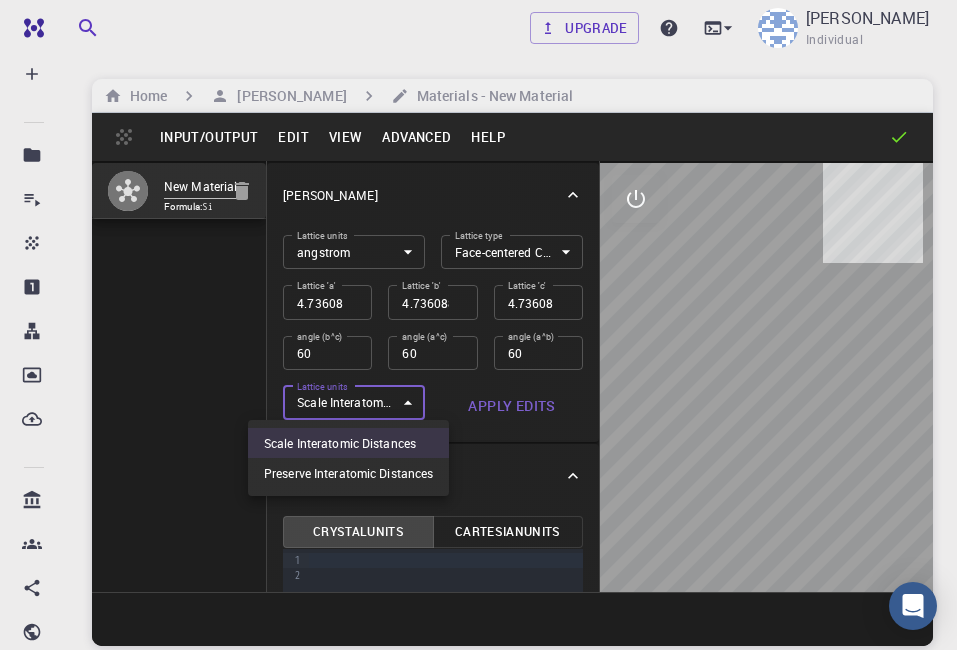 click on "Preserve Interatomic Distances" at bounding box center (348, 473) 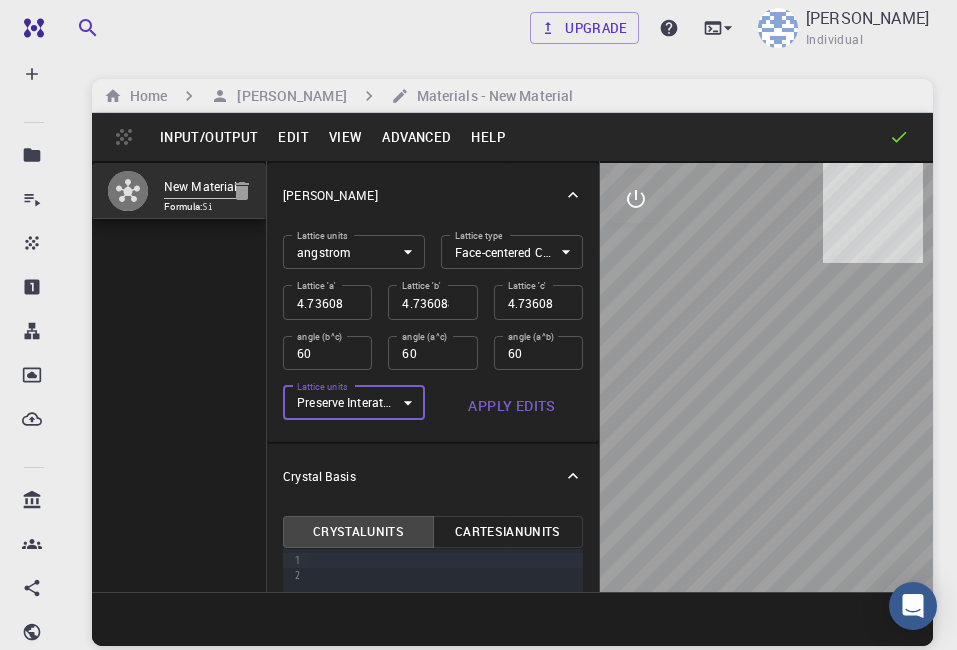 click on "Apply Edits" at bounding box center [512, 406] 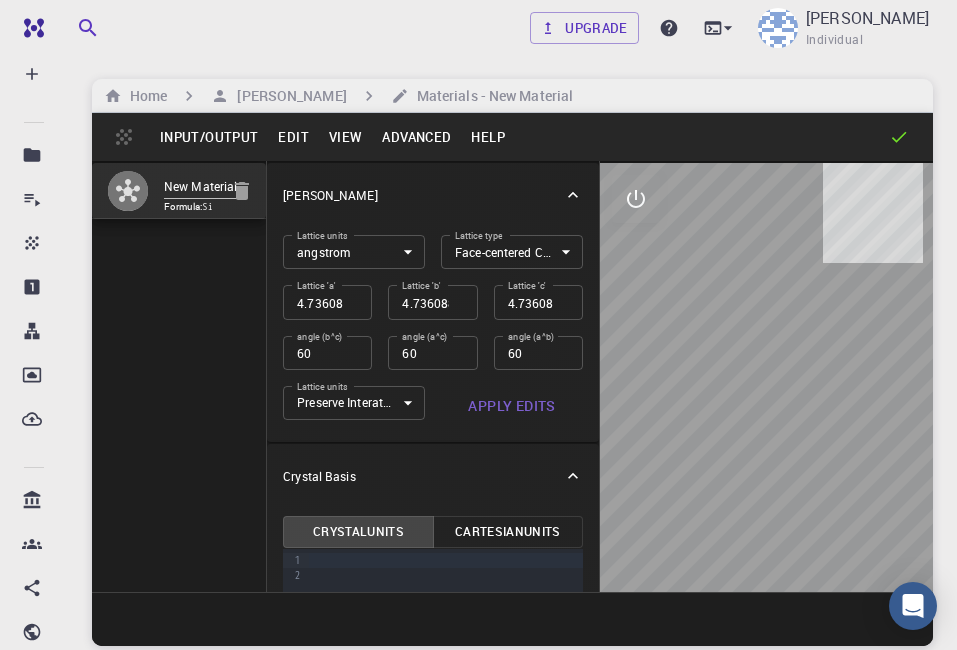 click on "Free Dashboard Create New Job New Material Create Material Upload File Import from Bank Import from 3rd Party New Workflow New Project Projects Jobs Materials Properties Workflows Dropbox External Uploads Bank Materials Workflows Accounts Shared with me Shared publicly Shared externally Documentation Contact Support Compute load: Low Upgrade [PERSON_NAME] Individual Home [PERSON_NAME] Materials - New Material Input/Output Edit View Advanced Help New Material Formula:  Si [PERSON_NAME] Lattice units angstrom angstrom Lattice units Lattice type Face-centered Cubic FCC Lattice type Lattice 'a' 4.736088537 Lattice 'a' Lattice 'b' 4.736088537 Lattice 'b' Lattice 'c' 4.736088537 Lattice 'c' angle (b^c) 60 angle (b^c) angle (a^c) 60 angle (a^c) angle (a^b) 60 angle (a^b) Lattice units Preserve Interatomic Distances 1 Lattice units Apply Edits Crystal Basis Crystal  Units Cartesian  Units Selection deleted 9 1 2 › ©  2025   Exabyte Inc.   All rights reserved. ." at bounding box center [478, 401] 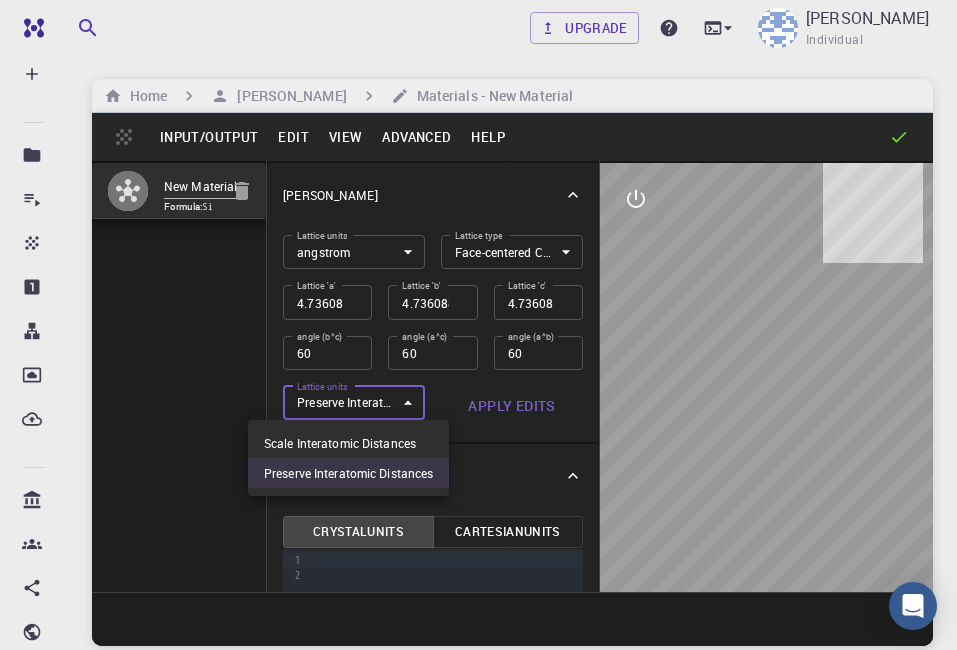 click on "Scale Interatomic Distances" at bounding box center [348, 443] 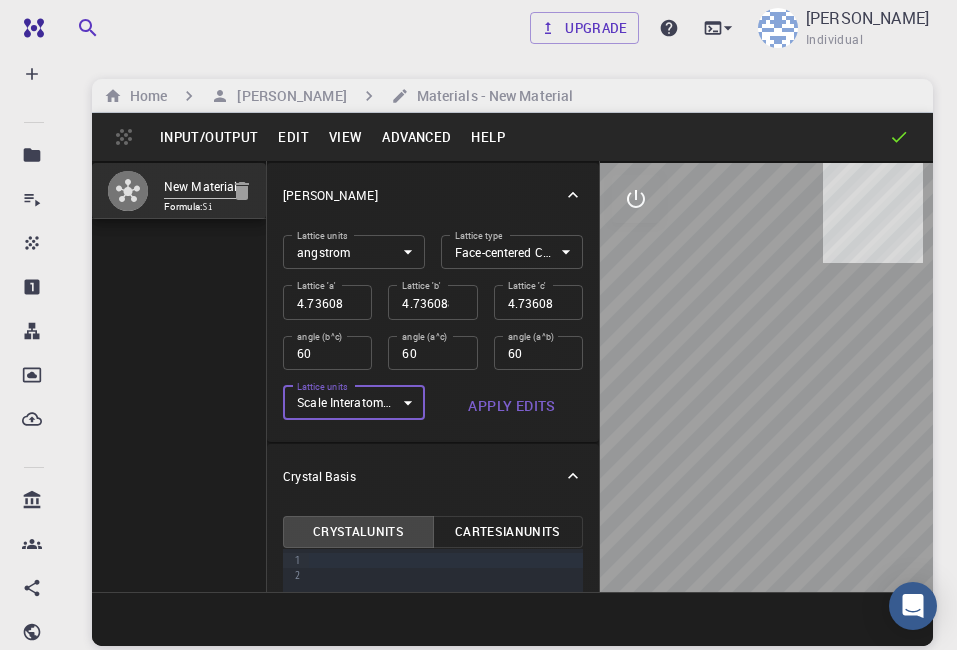 click on "Apply Edits" at bounding box center (512, 406) 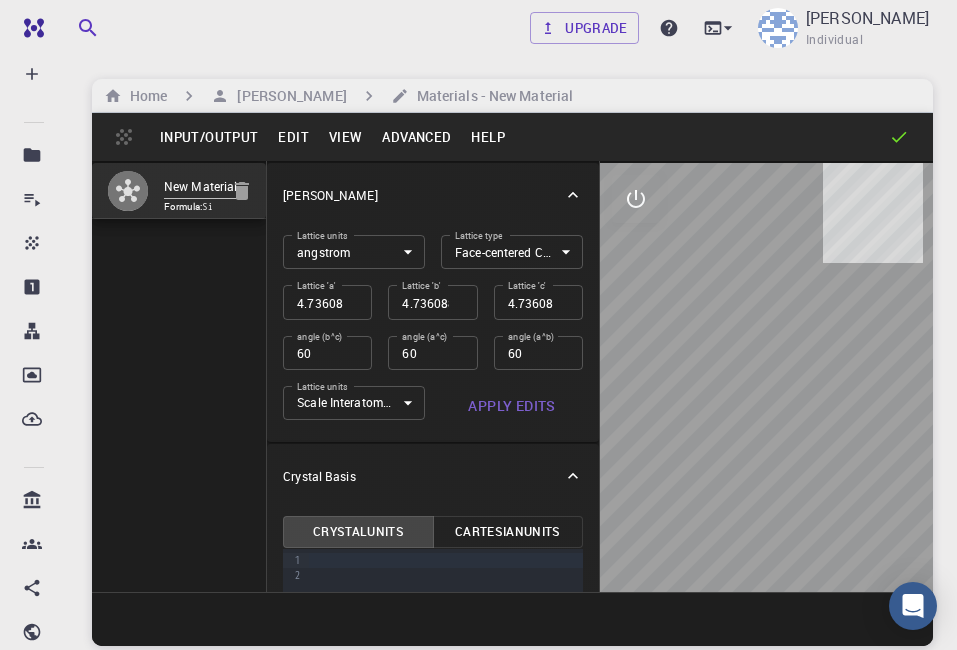 click on "60" at bounding box center (538, 353) 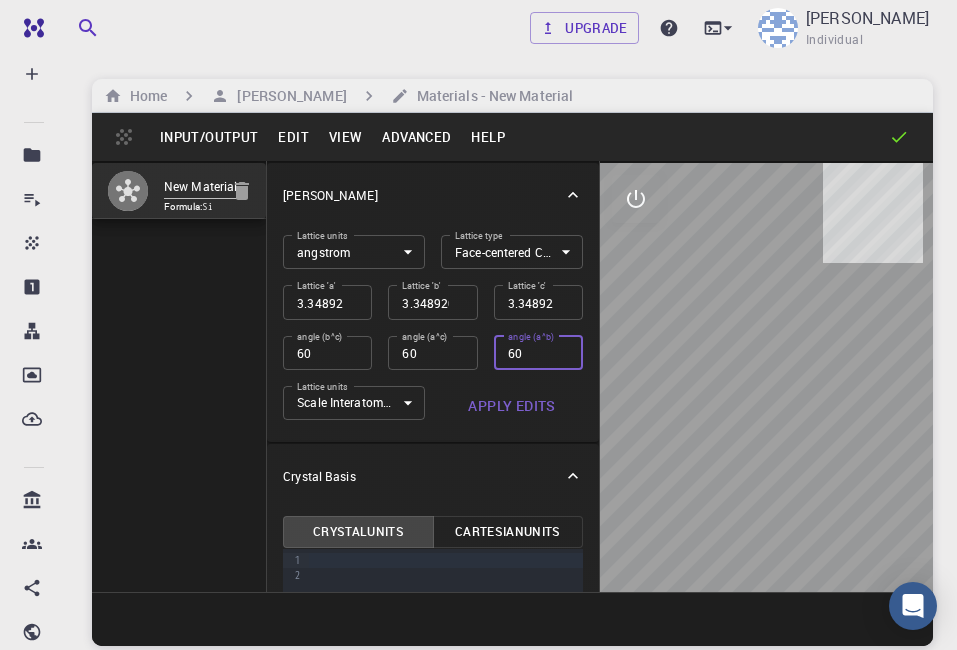 click on "60" at bounding box center [538, 353] 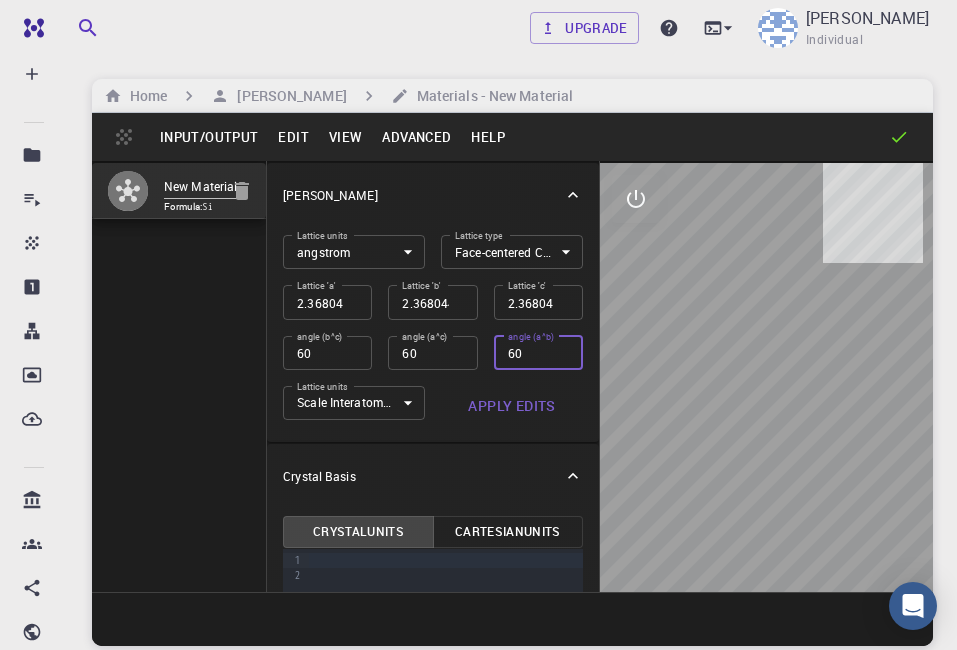 click on "60" at bounding box center [538, 353] 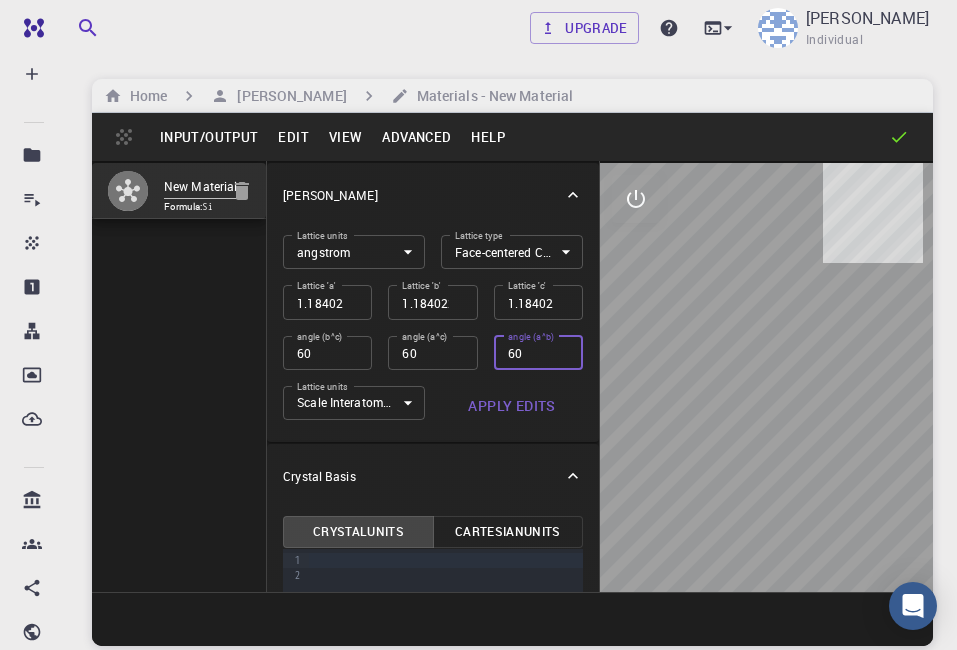 click on "60" at bounding box center (538, 353) 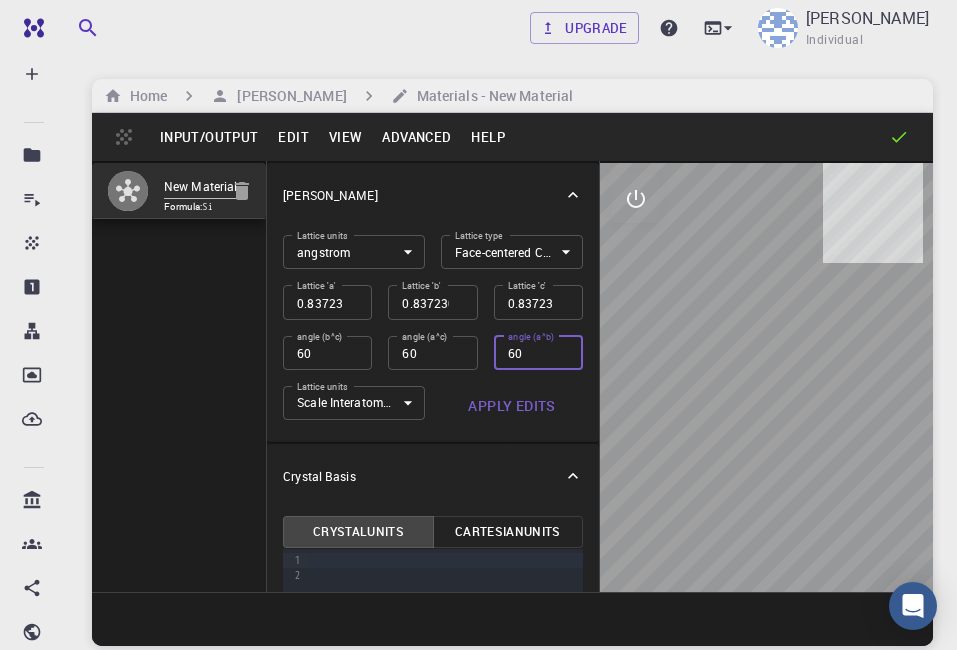 click on "60" at bounding box center (538, 353) 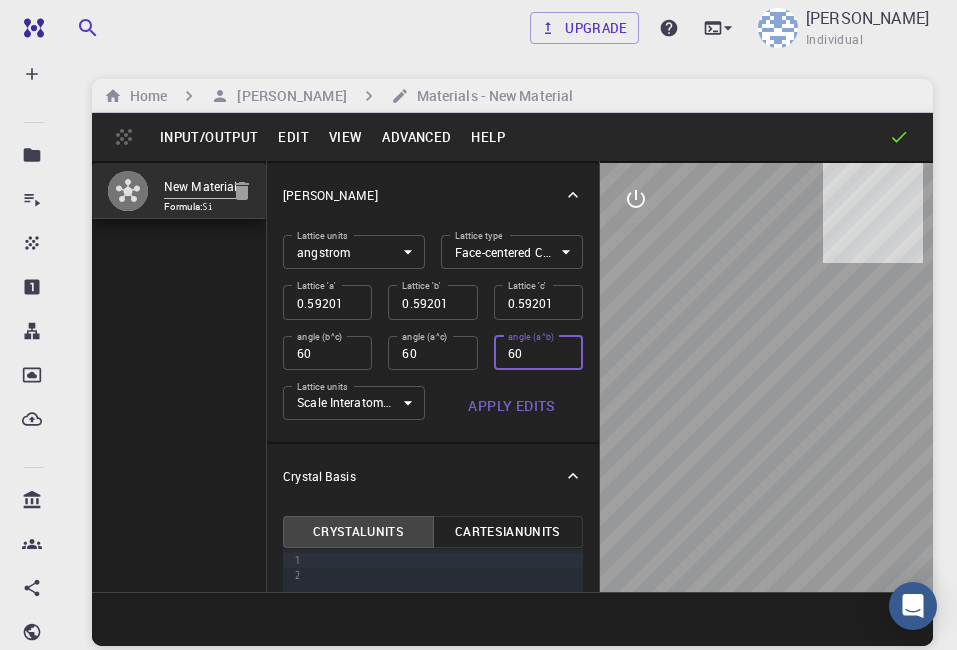 click on "60" at bounding box center [538, 353] 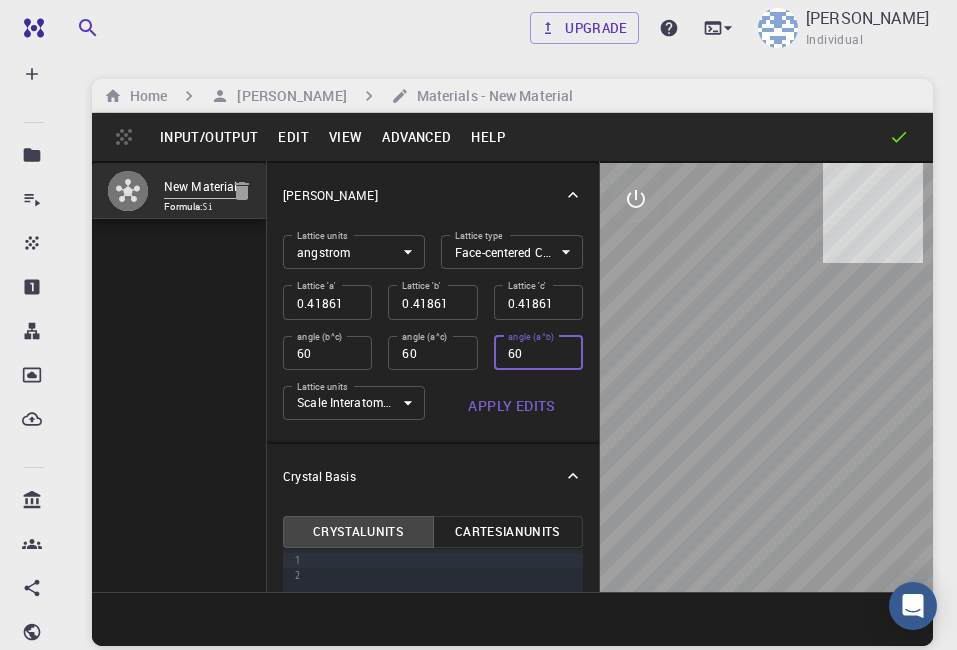 click on "60" at bounding box center (538, 353) 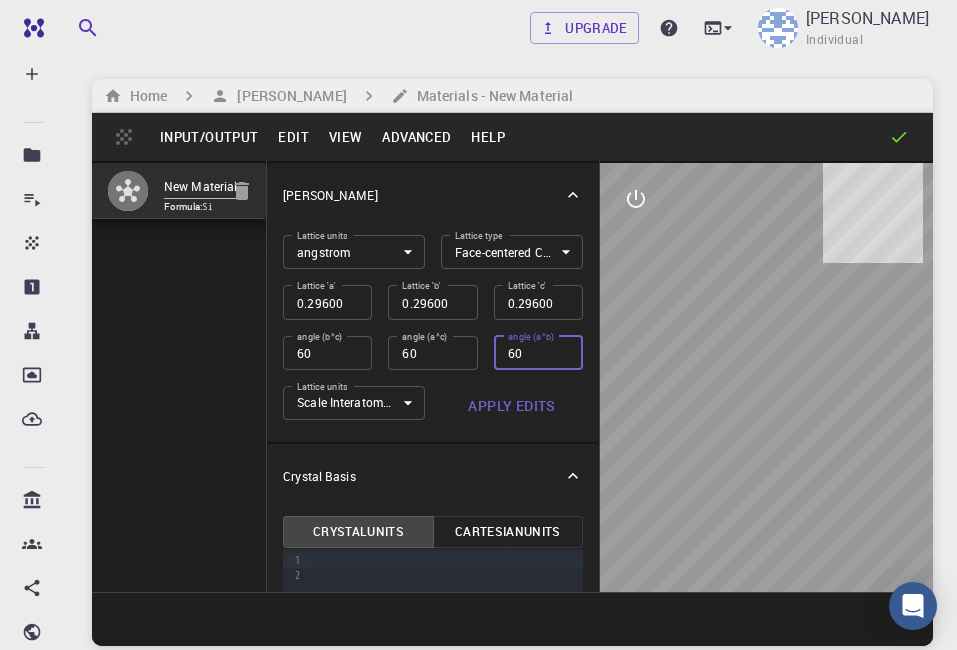 click on "60" at bounding box center (538, 353) 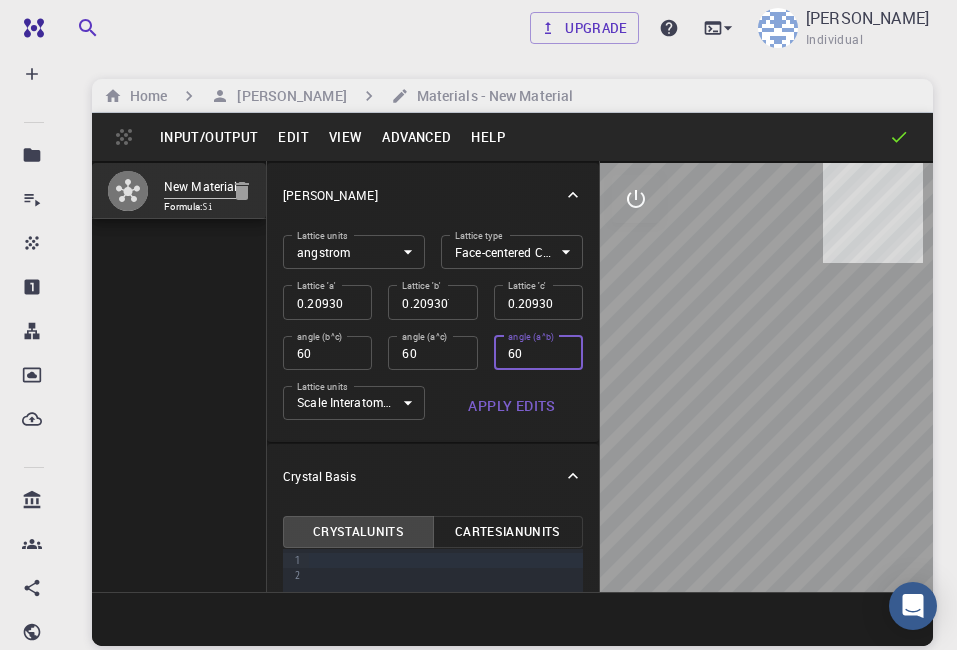 click on "60" at bounding box center [538, 353] 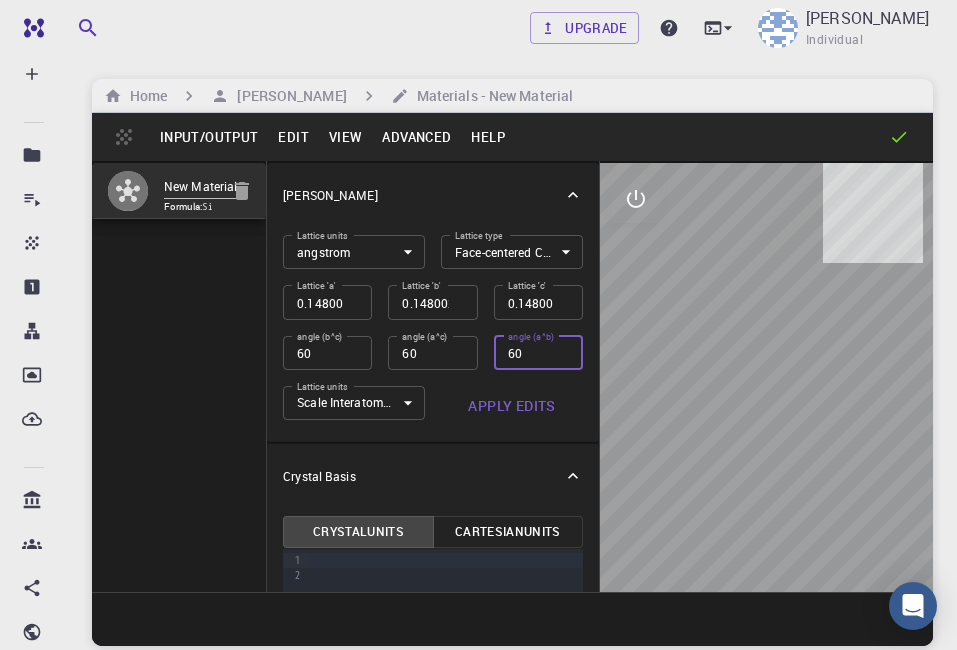 click on "60" at bounding box center [538, 353] 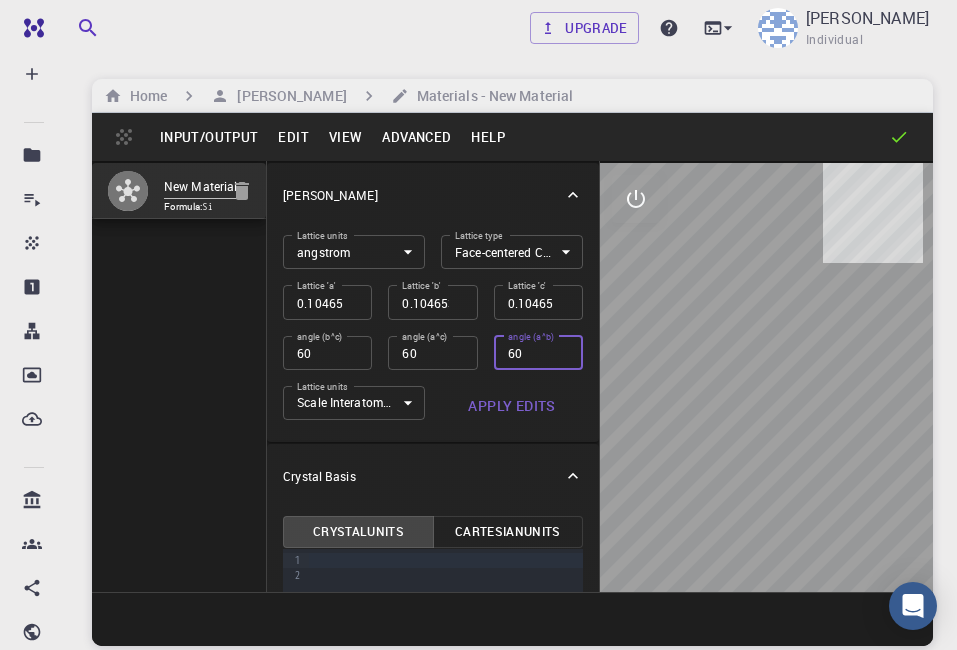 click on "60" at bounding box center [538, 353] 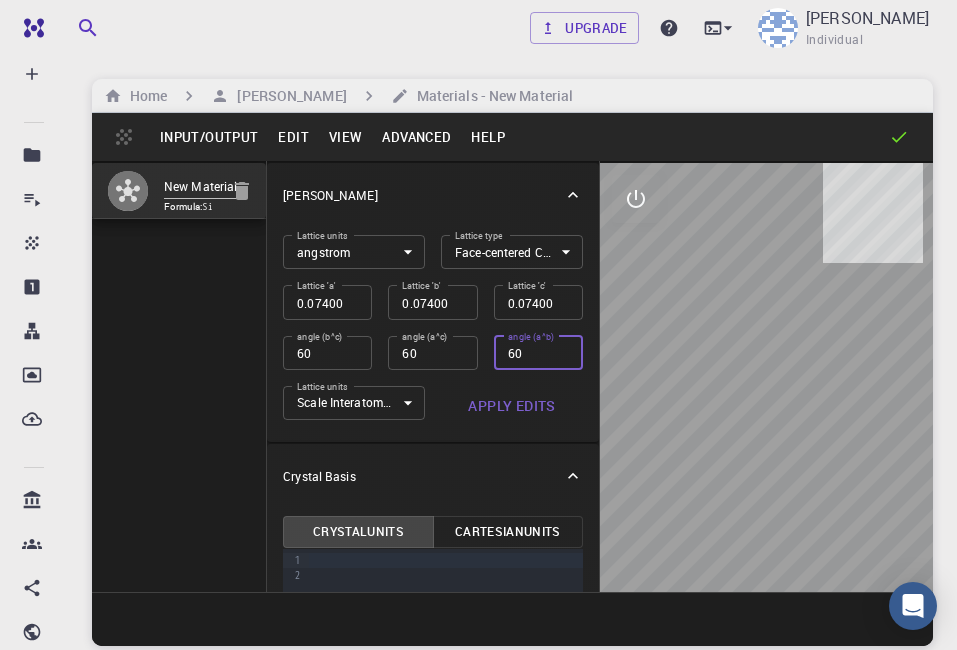 click on "60" at bounding box center (538, 353) 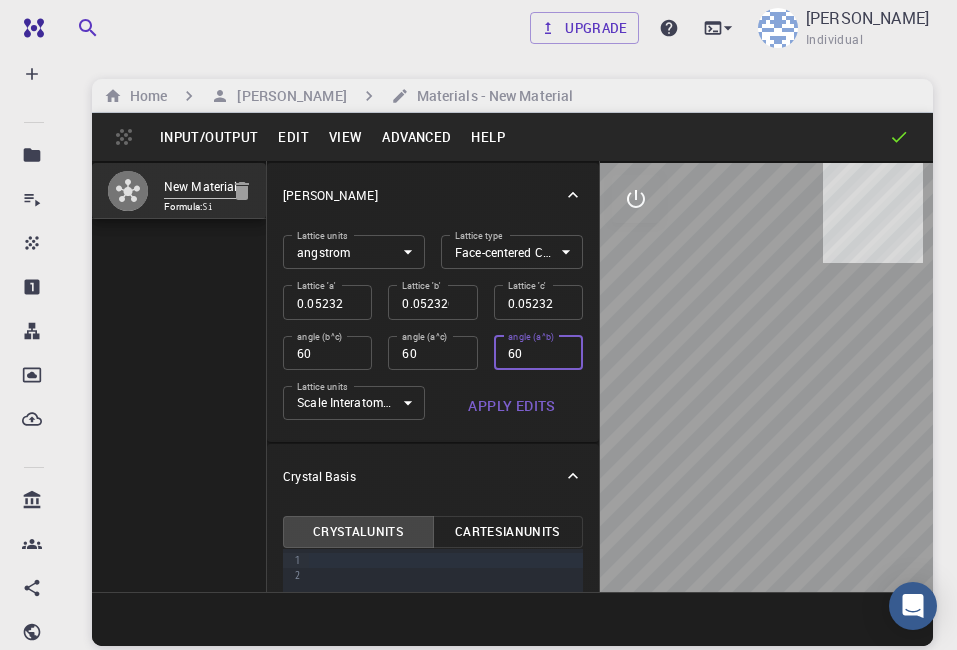 click on "60" at bounding box center (538, 353) 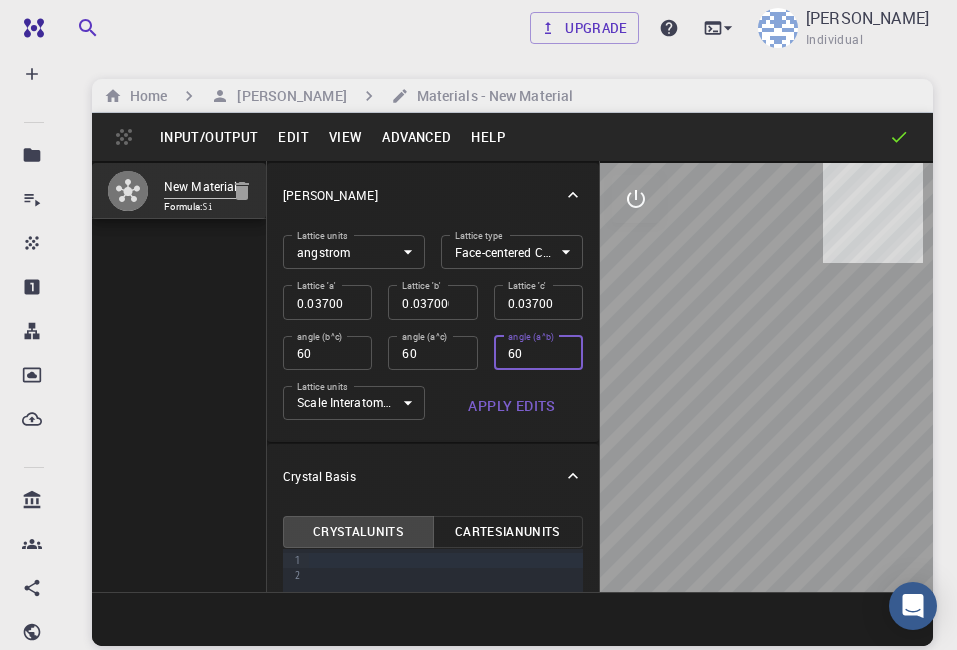click on "60" at bounding box center [538, 353] 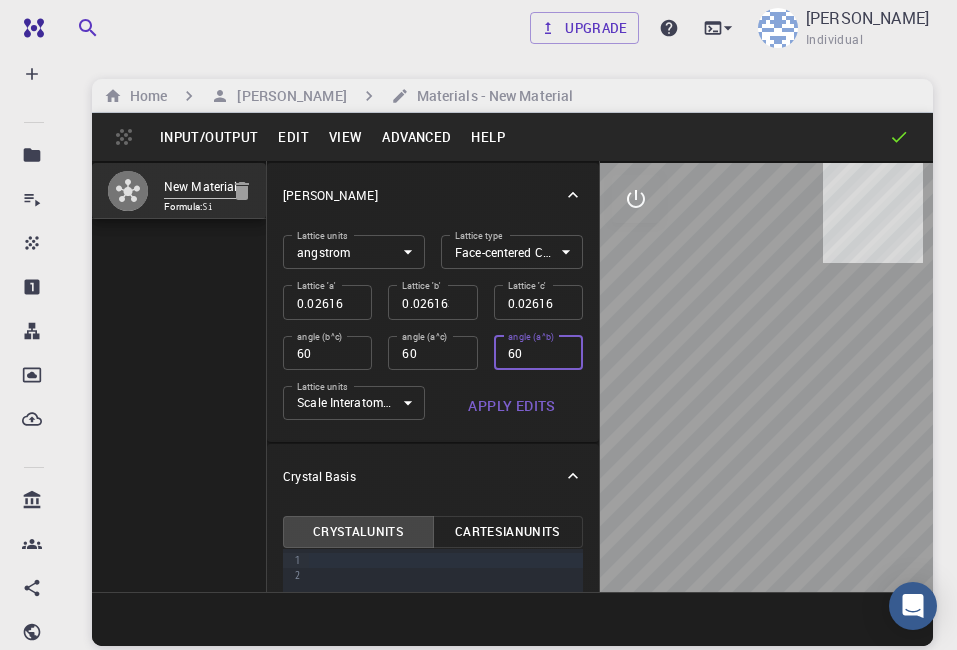 click on "60" at bounding box center [538, 353] 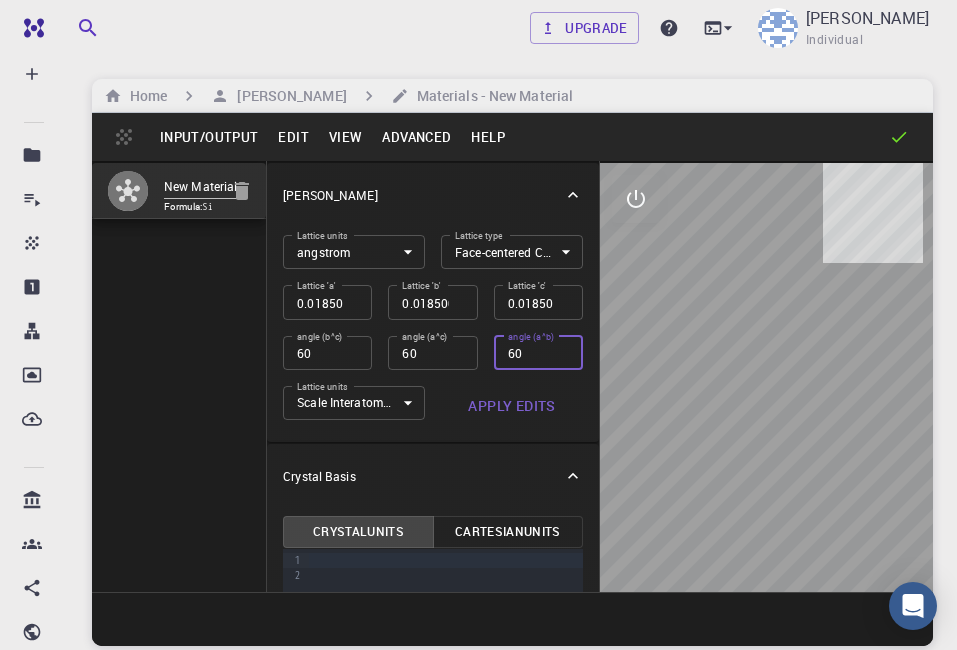 click on "60" at bounding box center (538, 353) 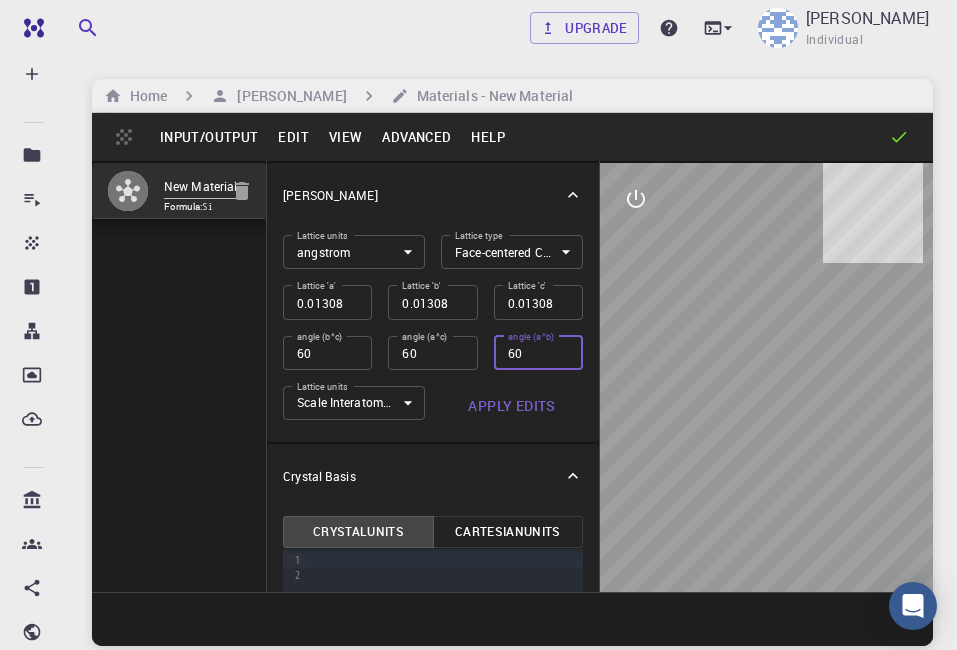 click on "60" at bounding box center (538, 353) 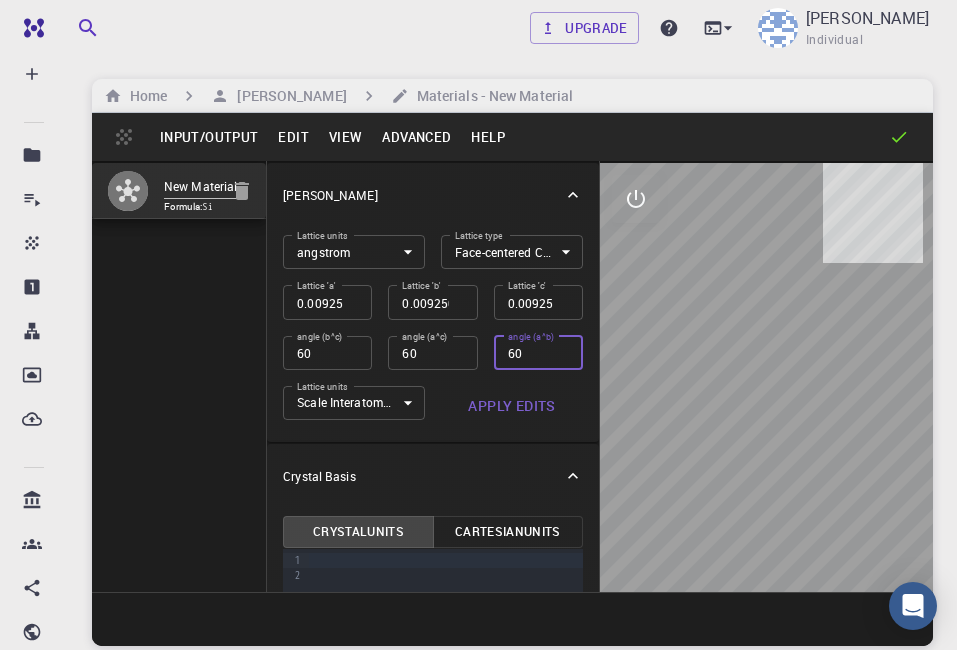 click on "60" at bounding box center [538, 353] 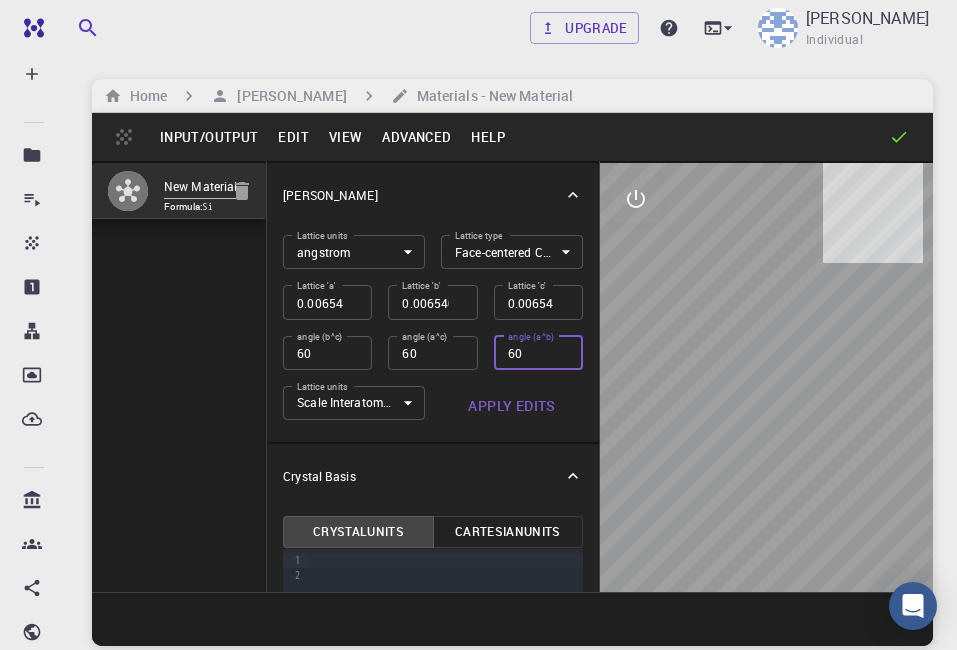 click on "60" at bounding box center [538, 353] 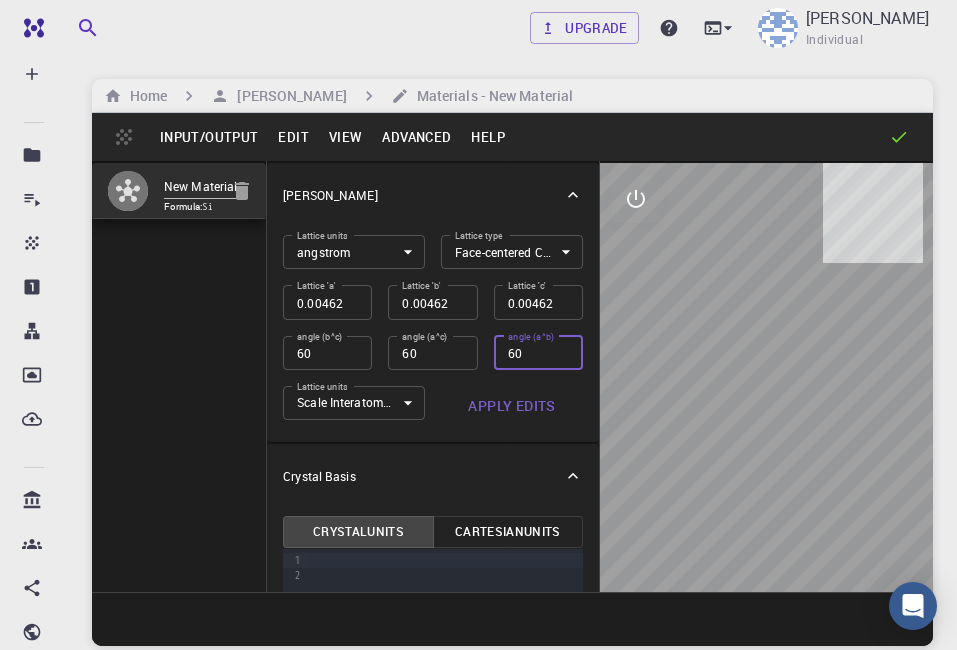 click on "60" at bounding box center [538, 353] 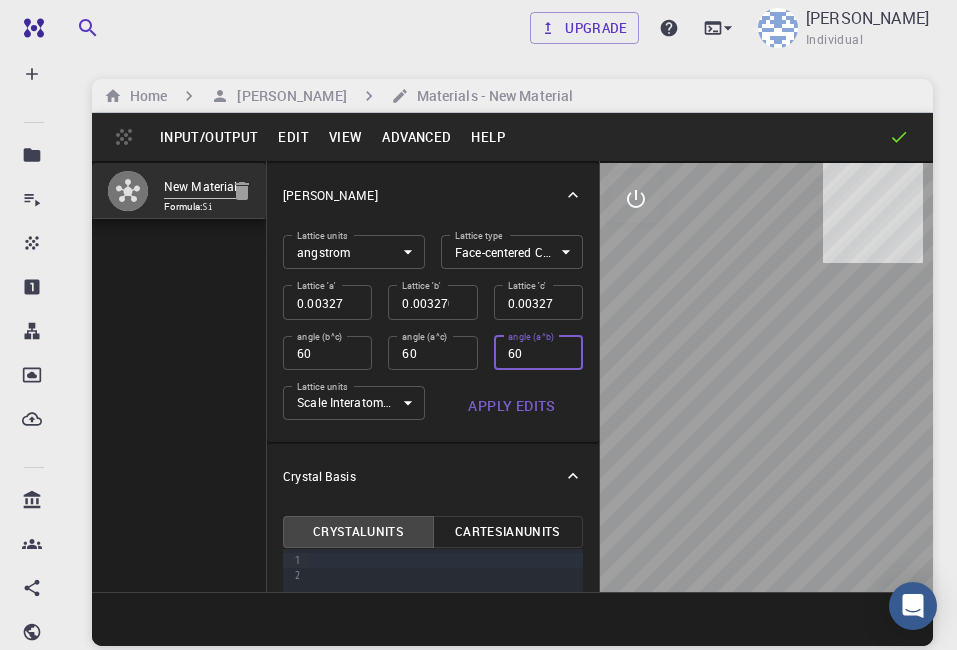 click on "60" at bounding box center (538, 353) 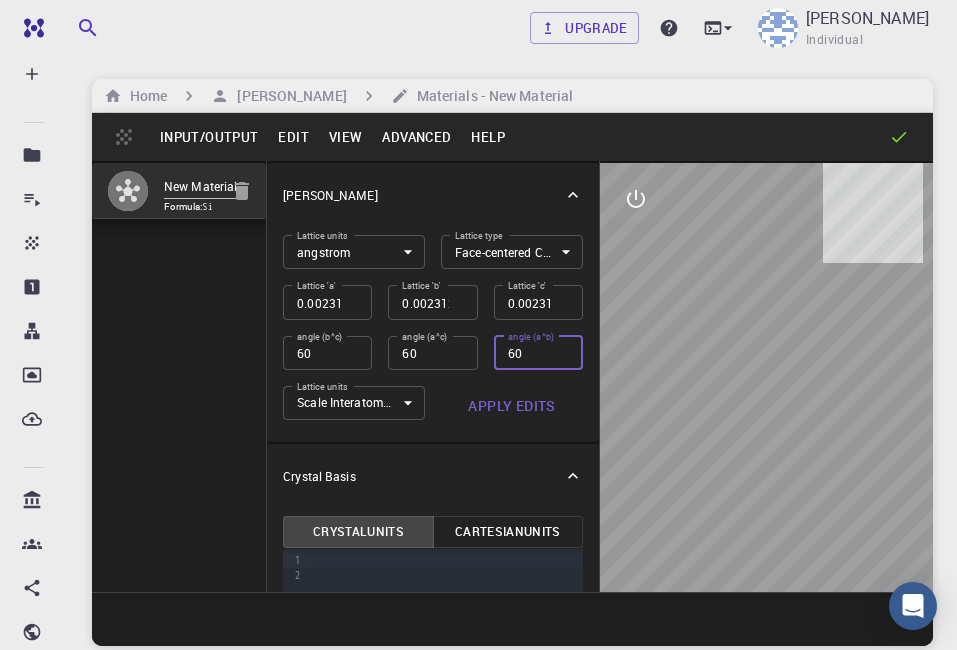 click on "Apply Edits" at bounding box center [512, 406] 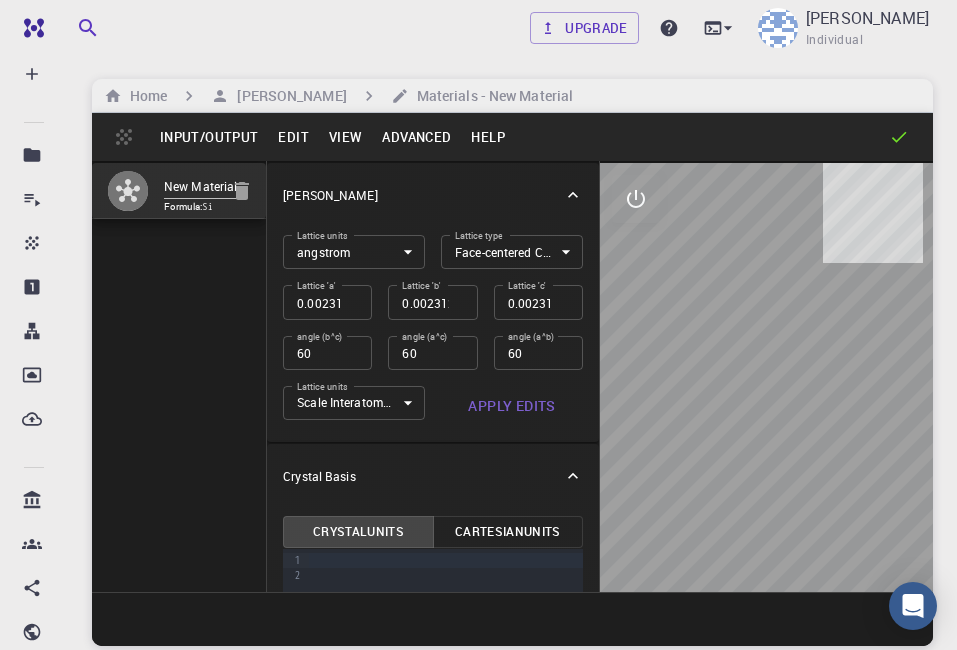 click on "Apply Edits" at bounding box center [512, 406] 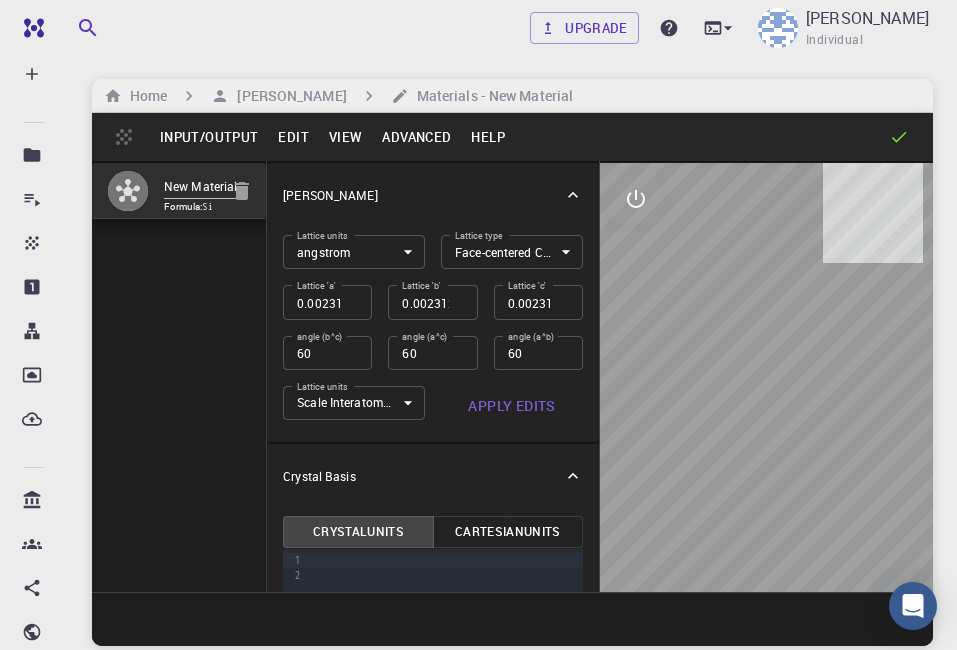 scroll, scrollTop: 0, scrollLeft: 0, axis: both 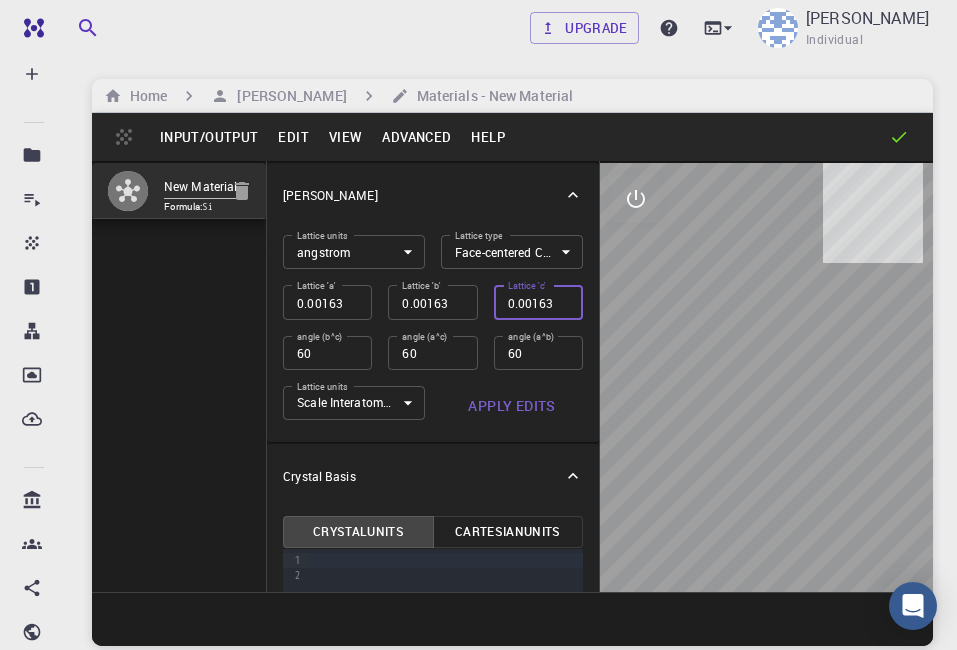 click on "0.001635215" at bounding box center (538, 302) 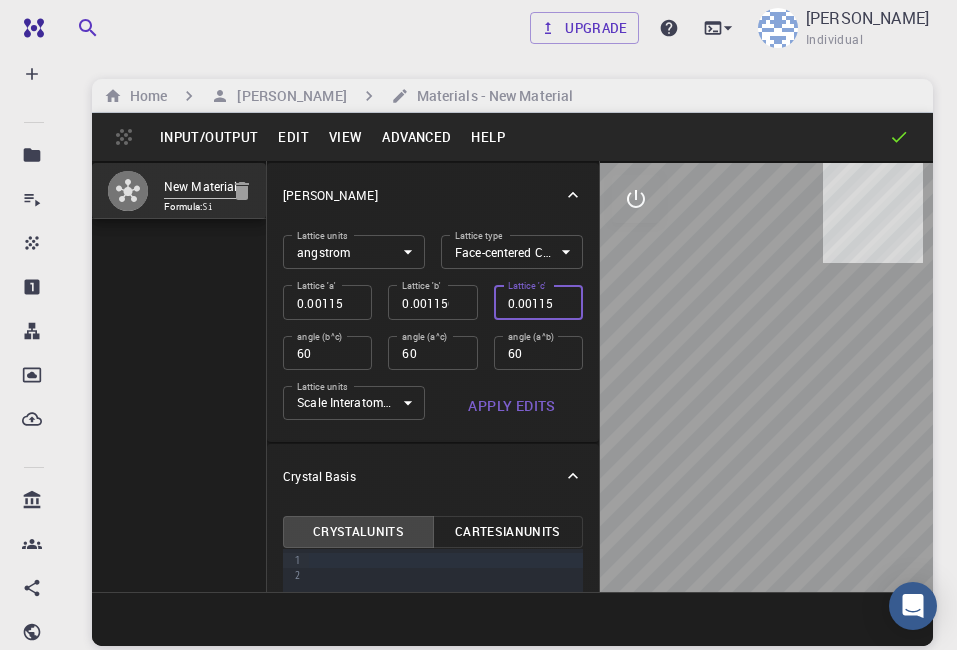 click on "0.001156272" at bounding box center (538, 302) 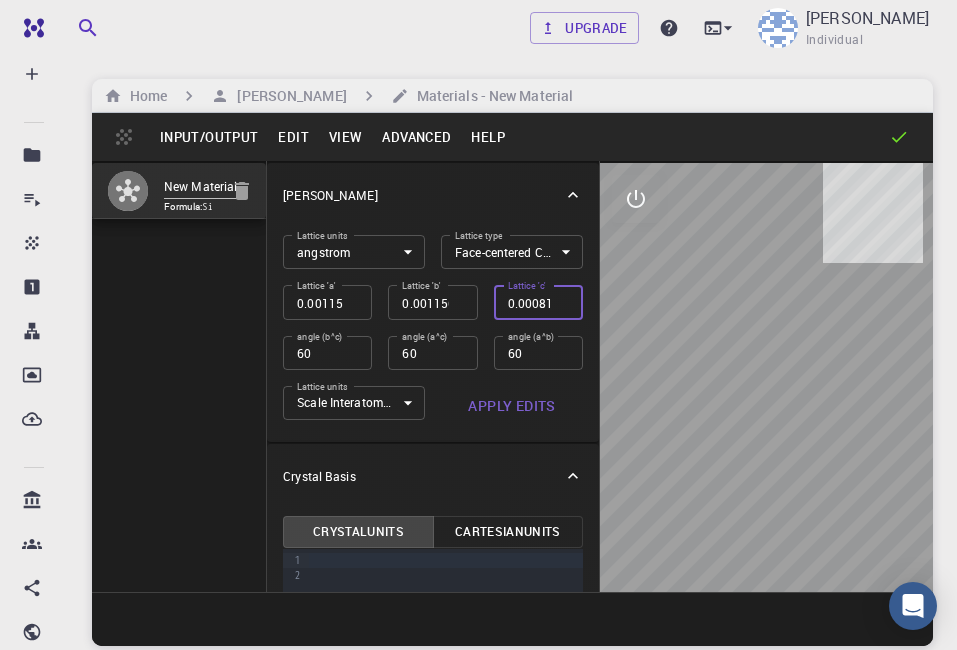 click on "0.000817607" at bounding box center (538, 302) 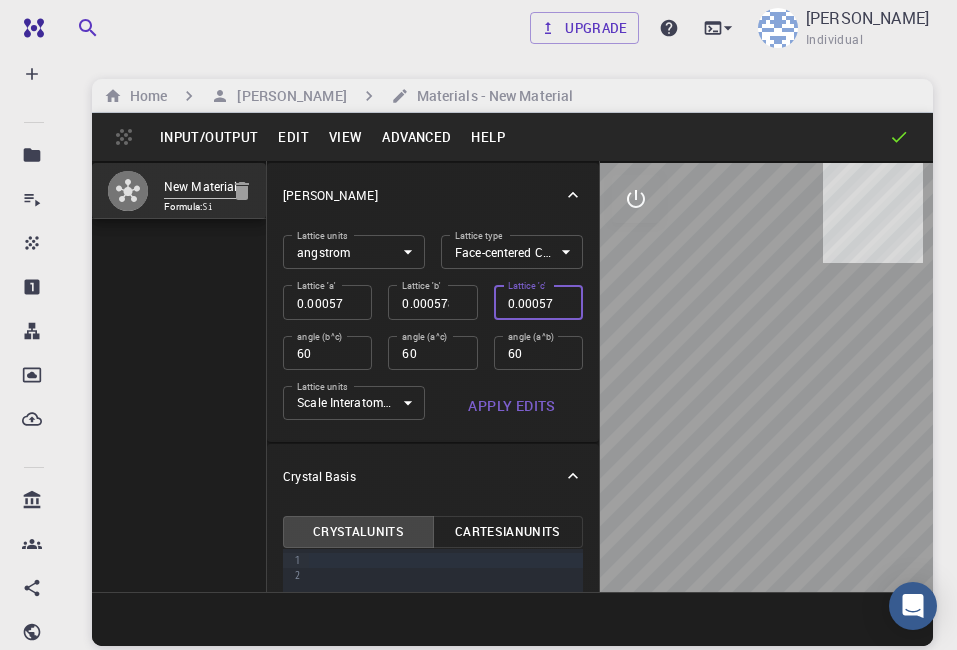 click on "0.000578136" at bounding box center (538, 302) 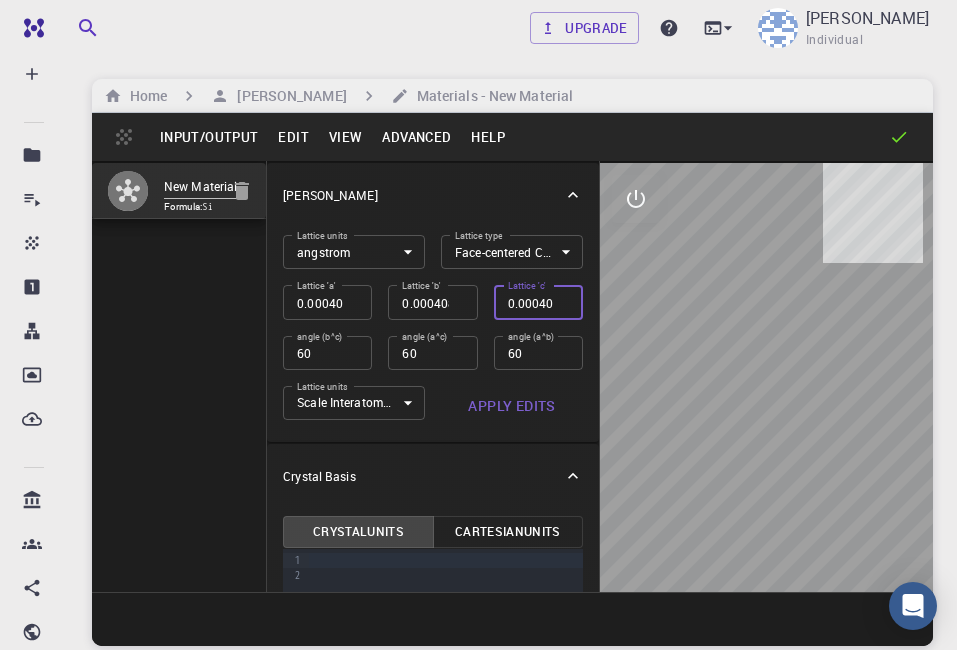 click on "0.000408804" at bounding box center (538, 302) 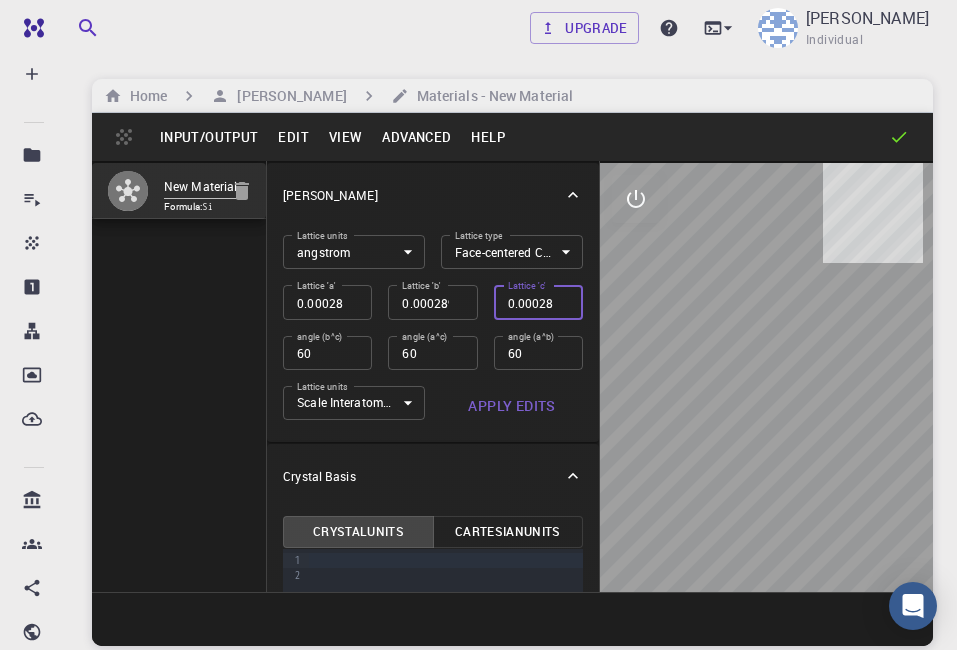 click on "0.000289068" at bounding box center [538, 302] 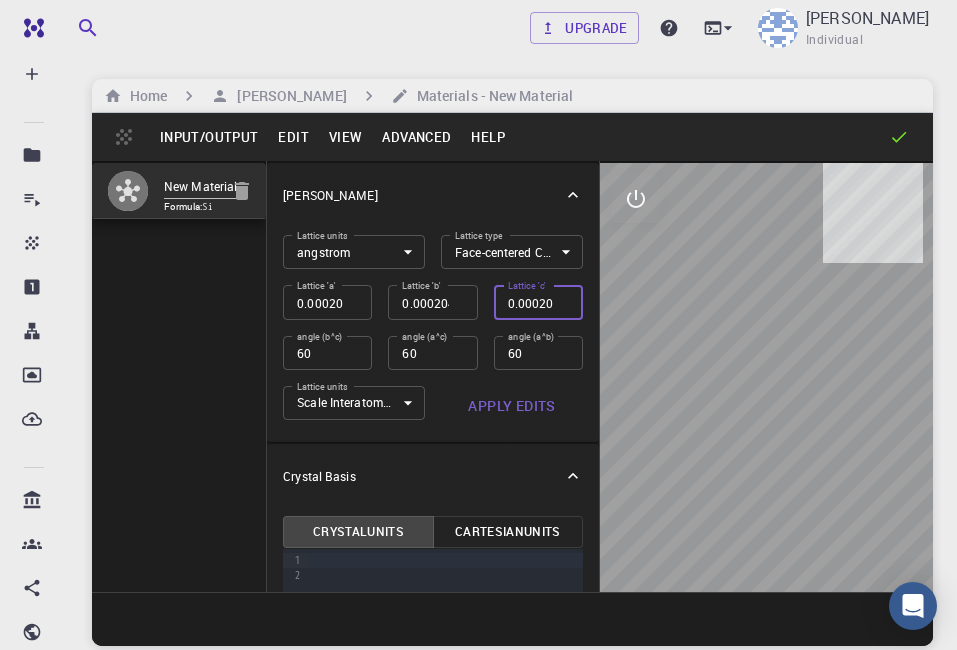 click on "0.000204402" at bounding box center (538, 302) 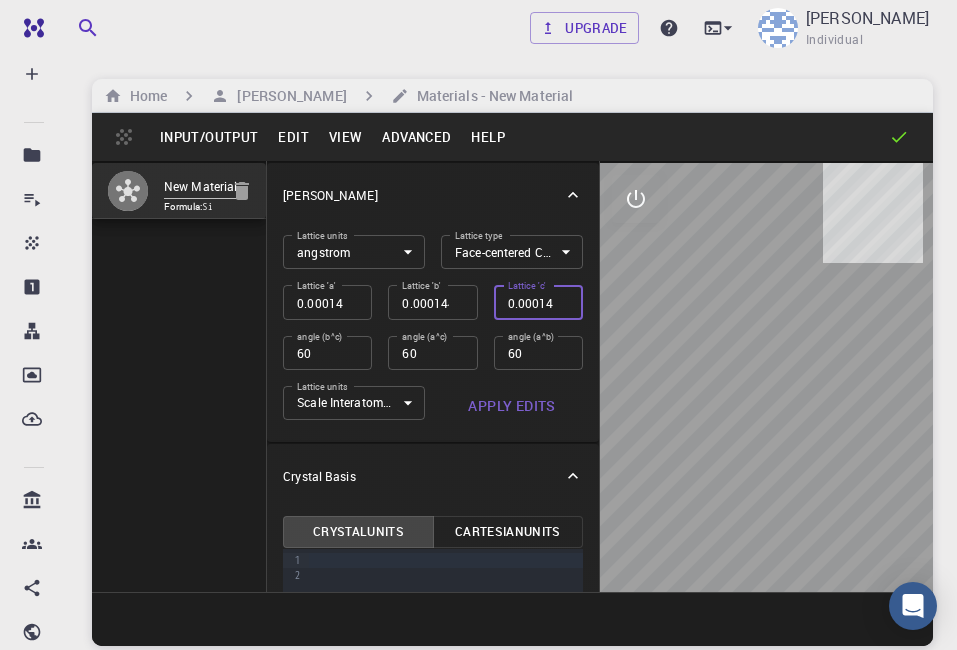click on "0.000144534" at bounding box center [538, 302] 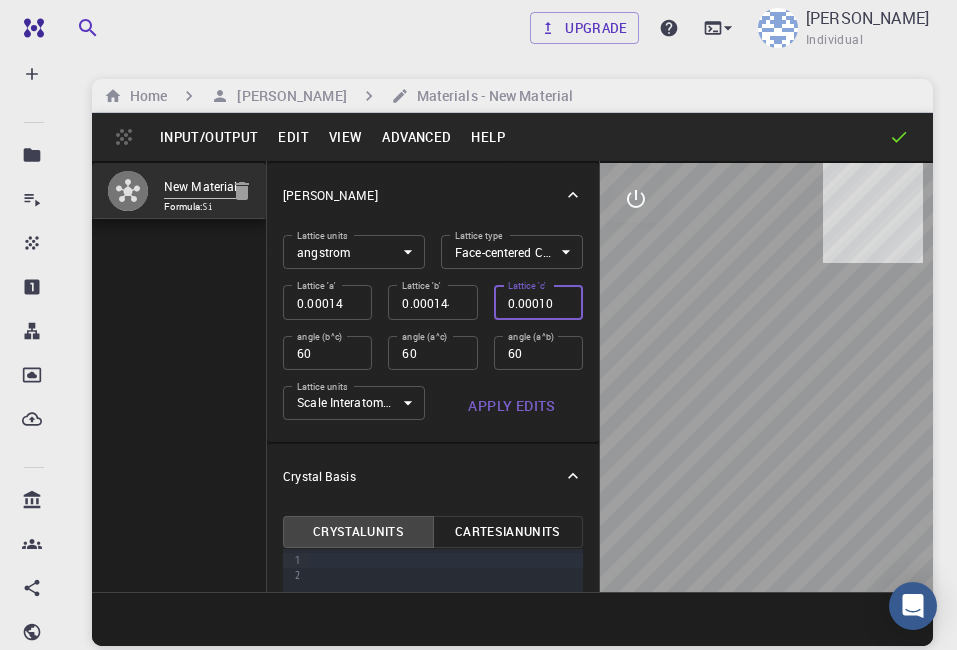 click on "0.000102201" at bounding box center (538, 302) 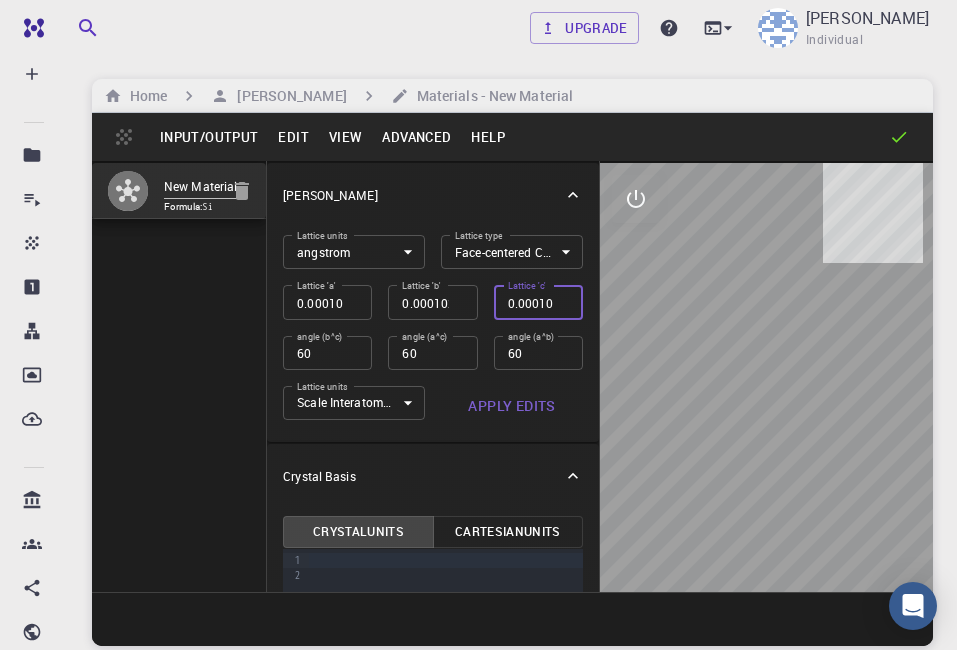 click on "Apply Edits" at bounding box center [512, 406] 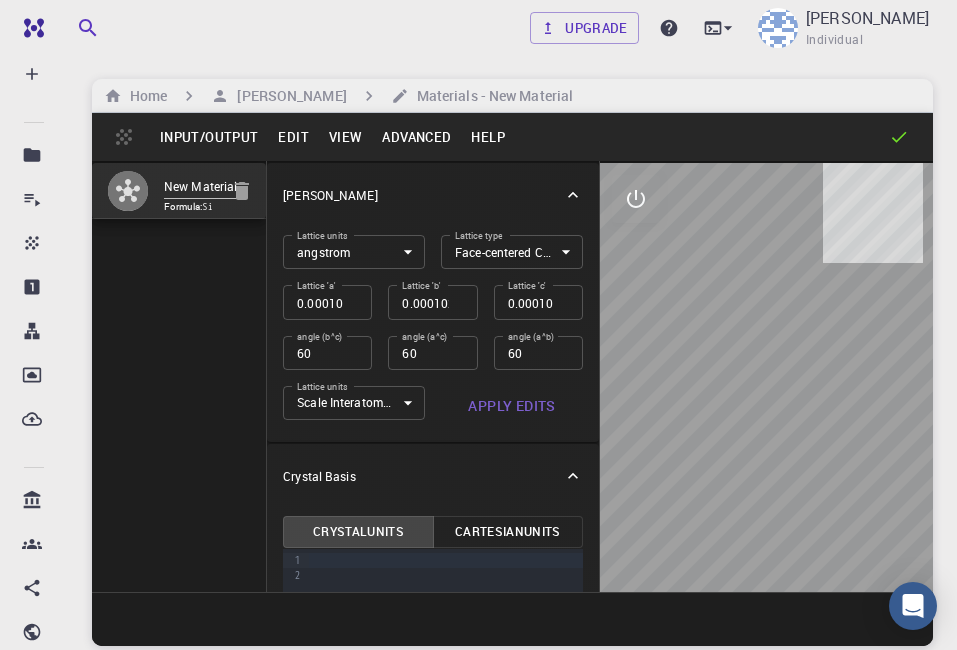 click on "0.000102201" at bounding box center (538, 302) 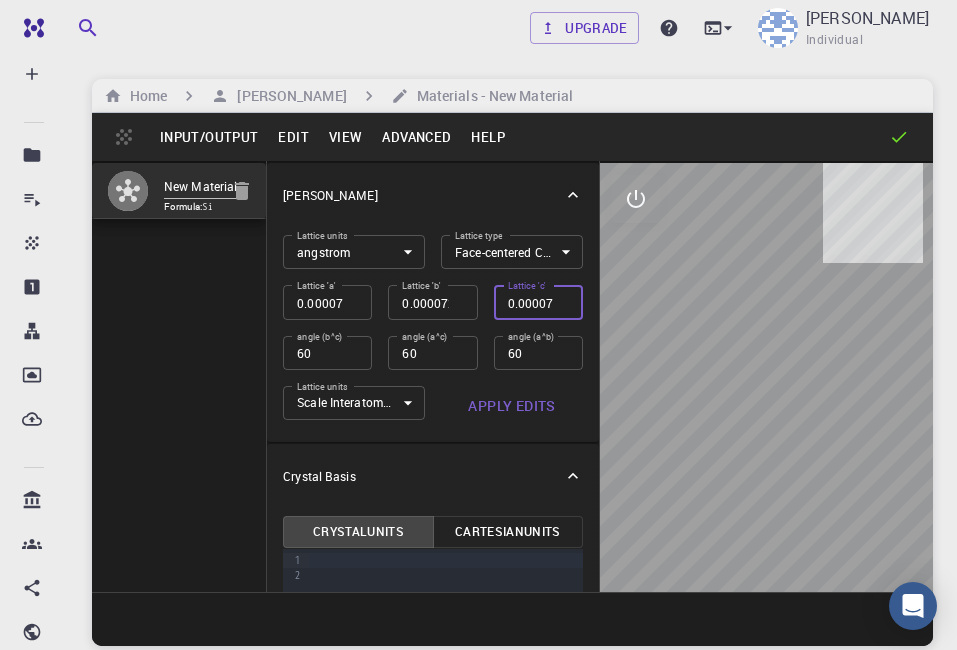 scroll, scrollTop: 0, scrollLeft: 0, axis: both 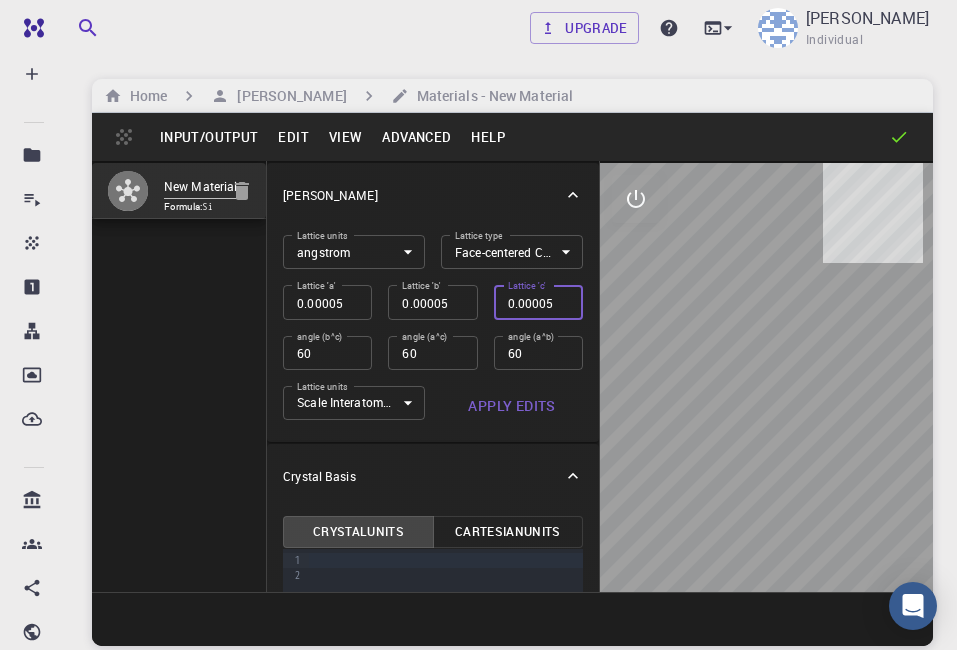 click on "0.000051101" at bounding box center [538, 302] 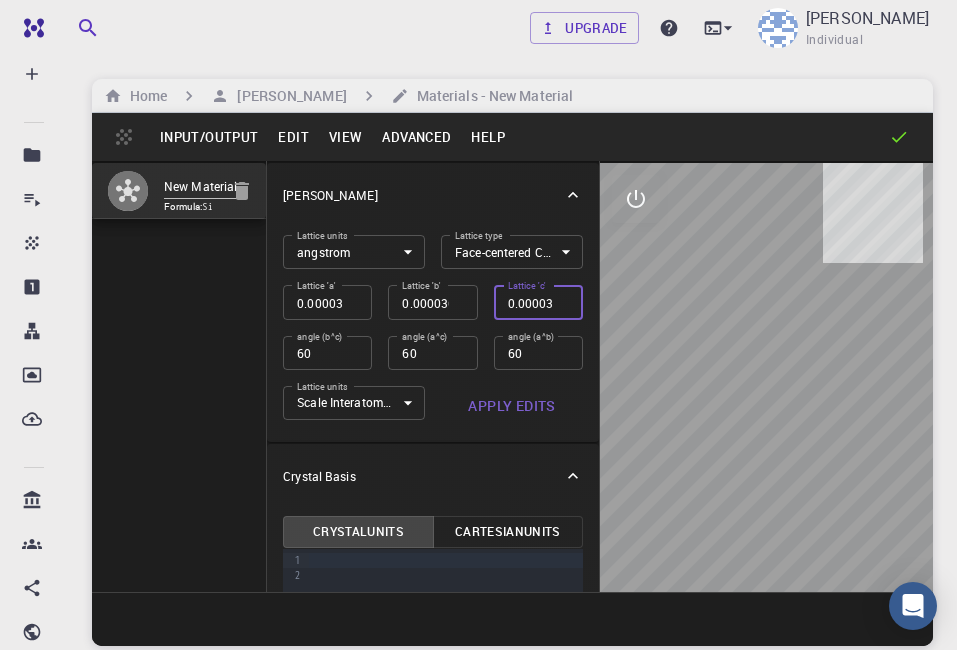 click on "0.000036134" at bounding box center (538, 302) 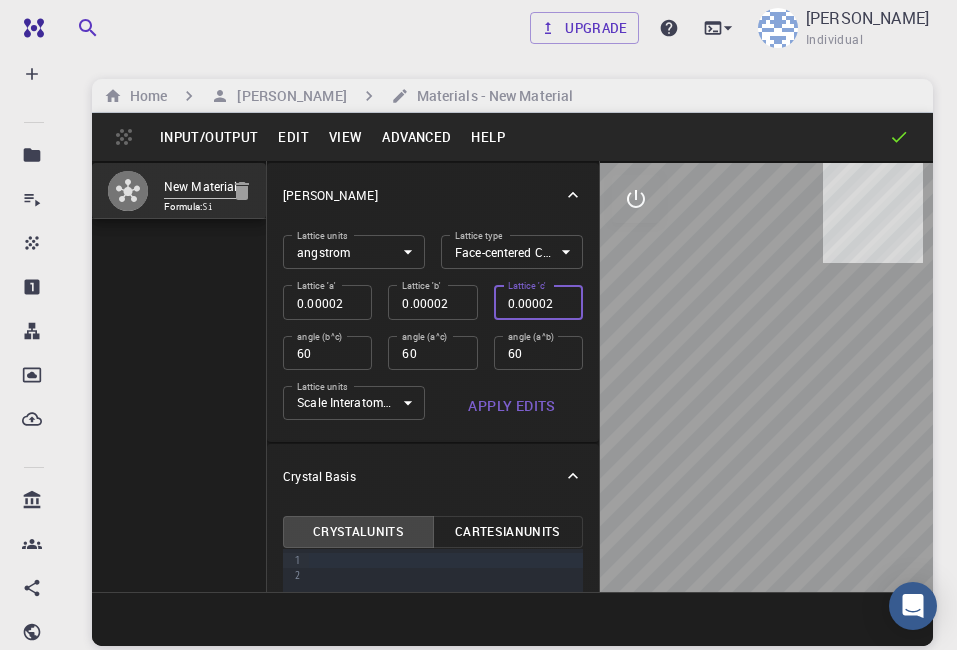 click on "0.00002555" at bounding box center (538, 302) 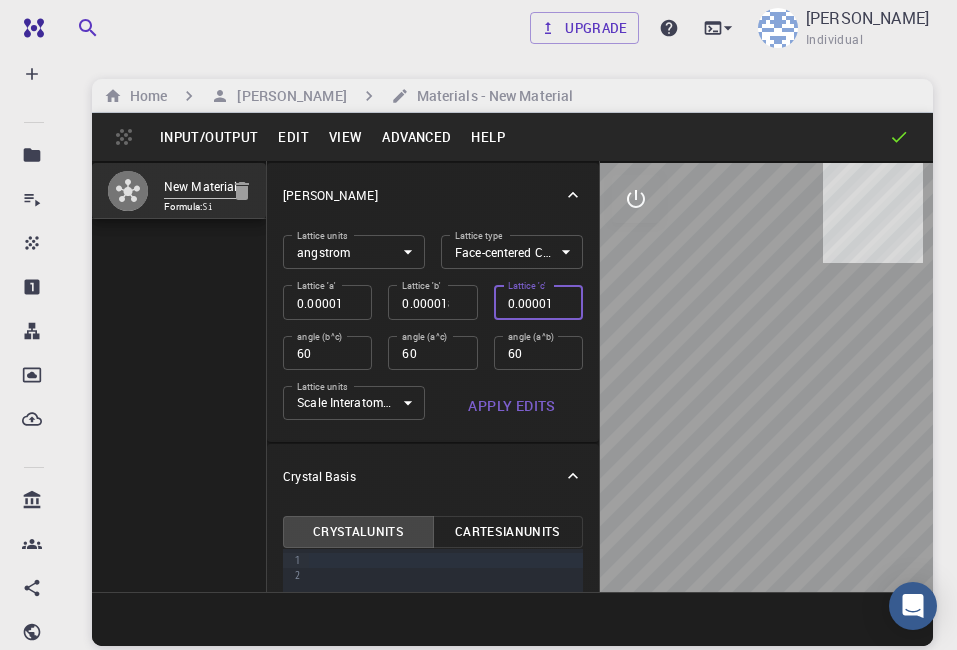 click on "0.000018067" at bounding box center [538, 302] 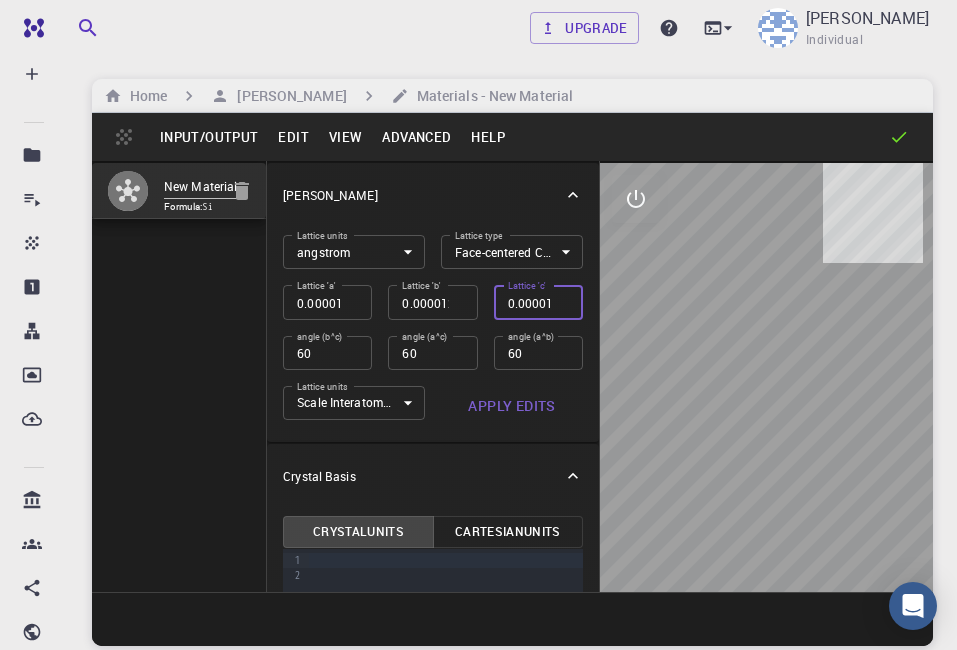 click on "0.000012775" at bounding box center (538, 302) 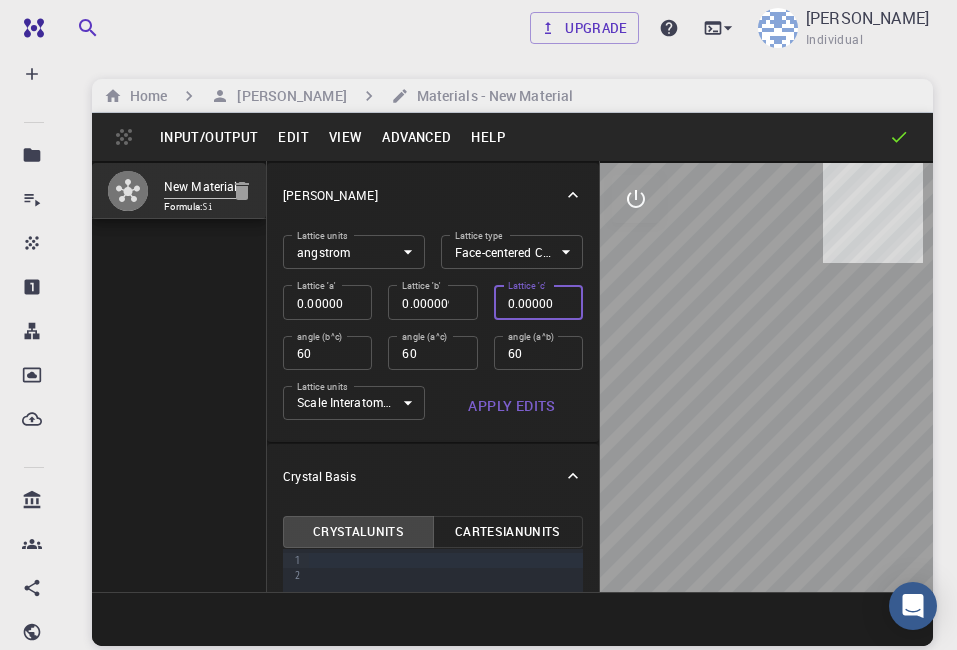 click on "0.000009033" at bounding box center [538, 302] 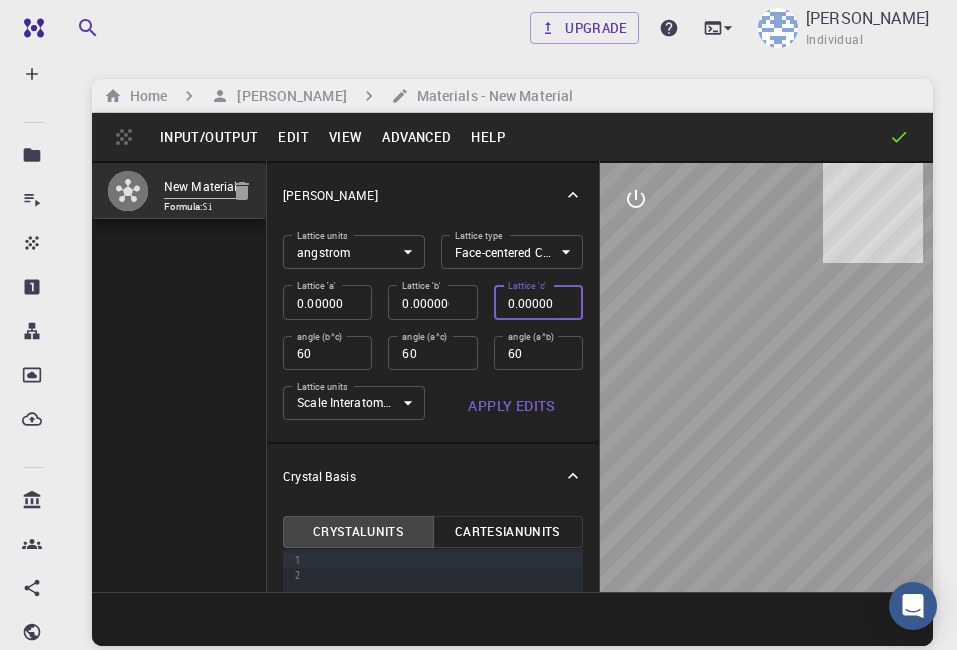 click on "0.000006388" at bounding box center (538, 302) 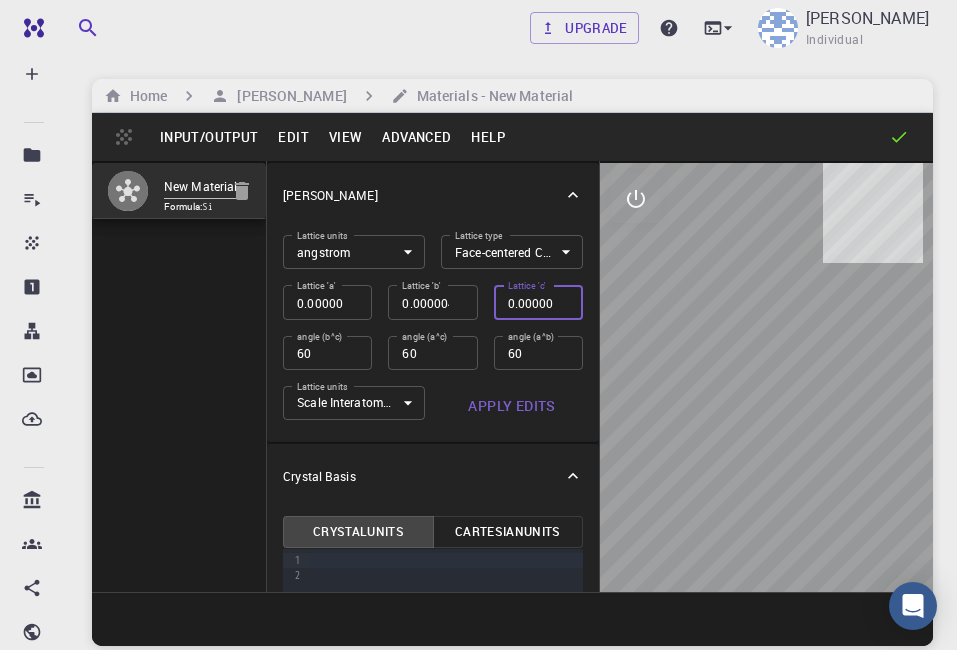 click on "Apply Edits" at bounding box center (512, 406) 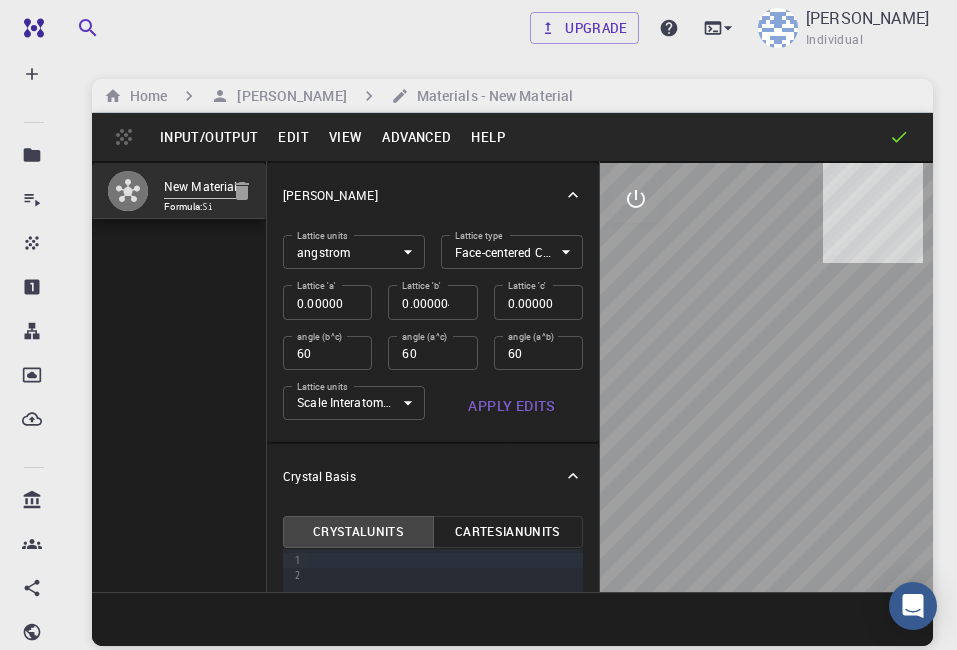 click on "Edit" at bounding box center (293, 137) 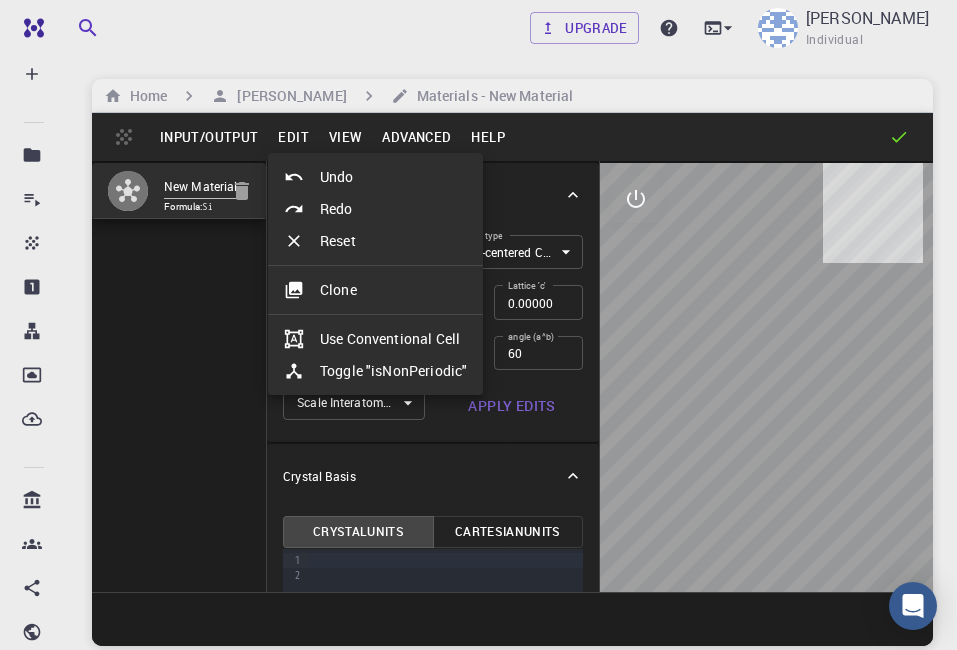 click at bounding box center [478, 325] 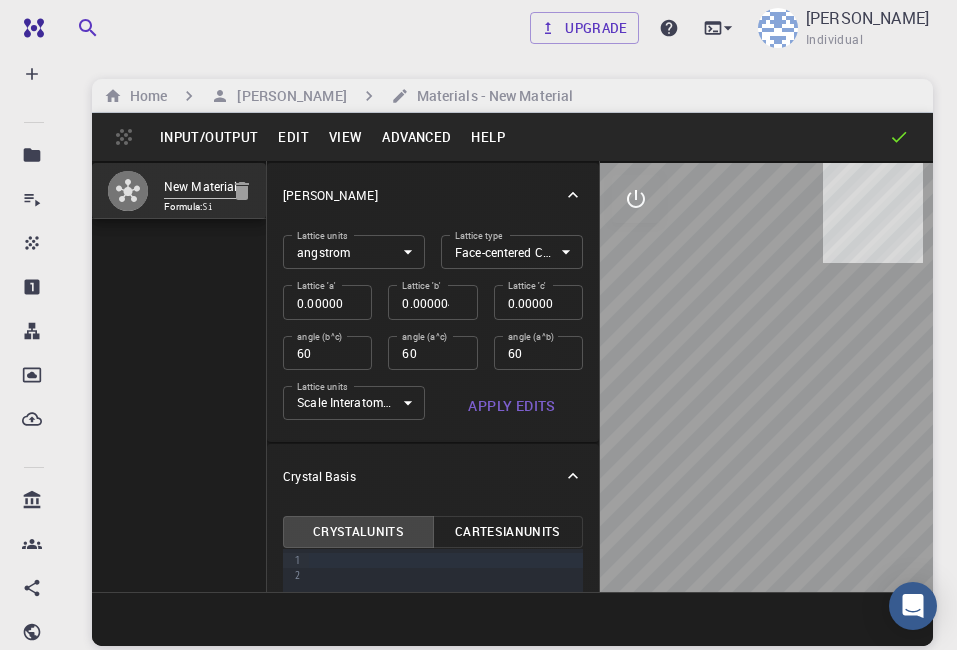 click on "View" at bounding box center [346, 137] 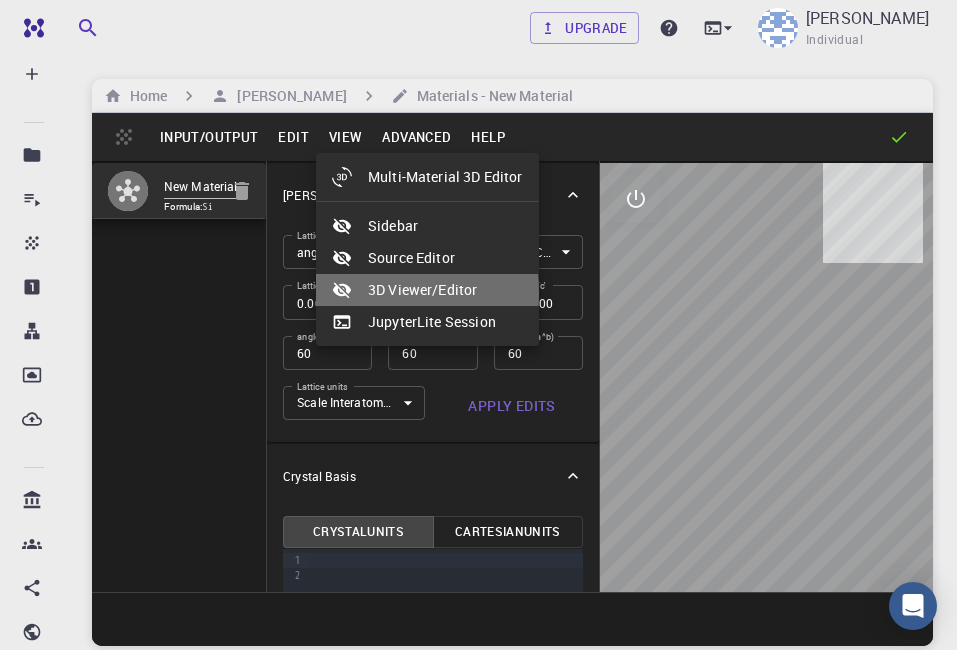 click 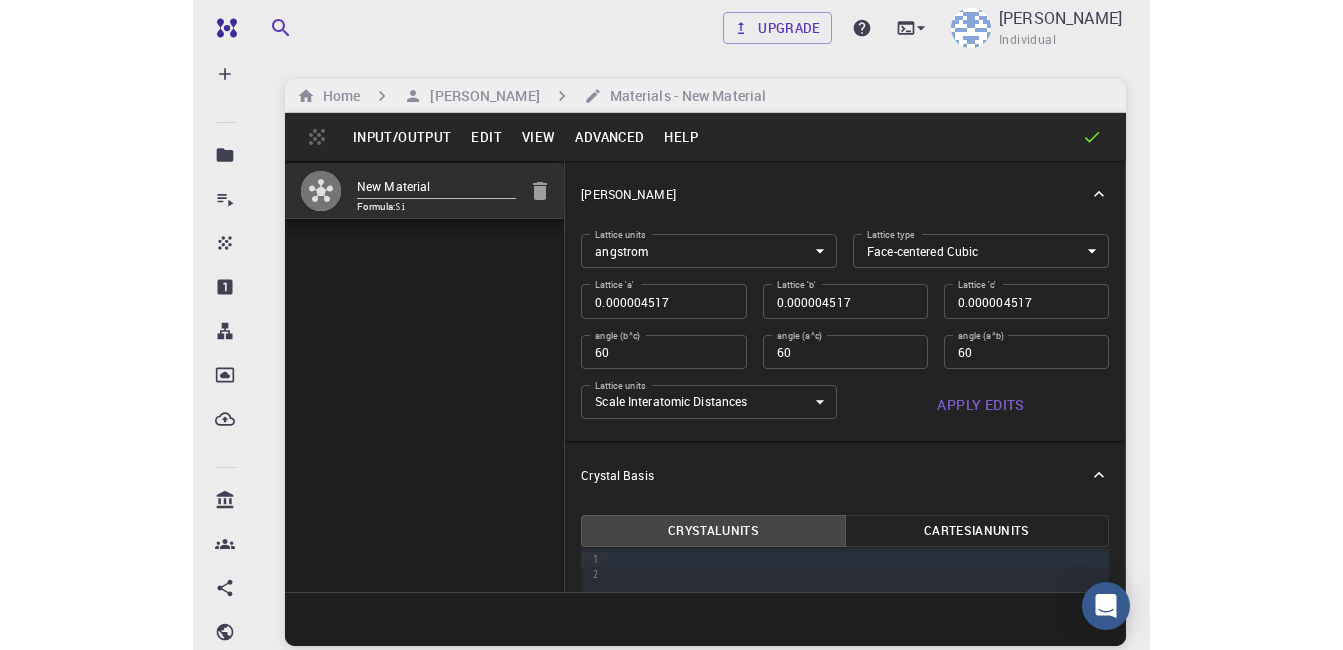 scroll, scrollTop: 0, scrollLeft: 0, axis: both 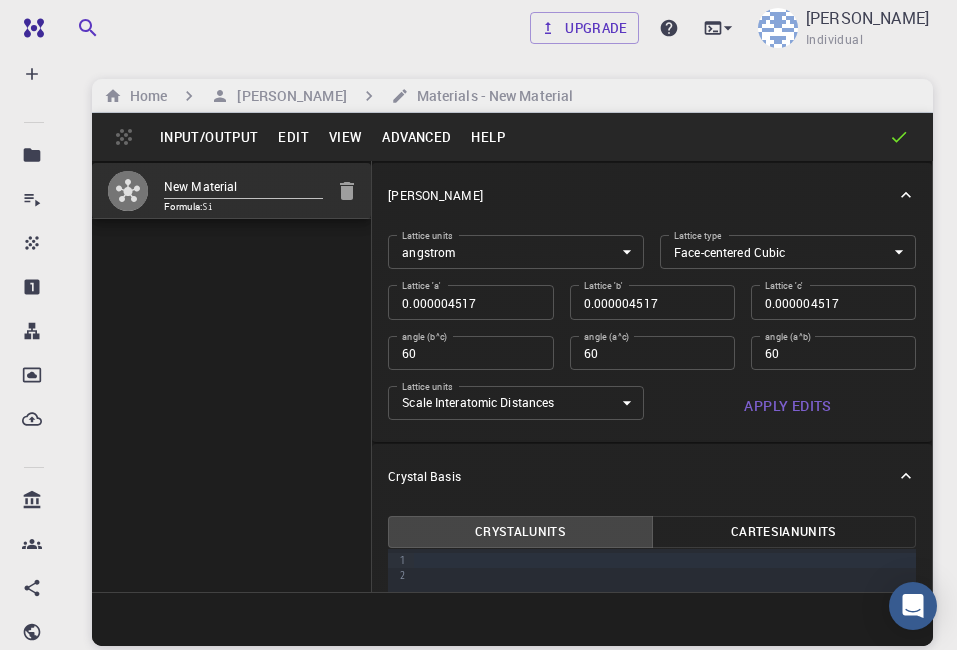 click on "View" at bounding box center [346, 137] 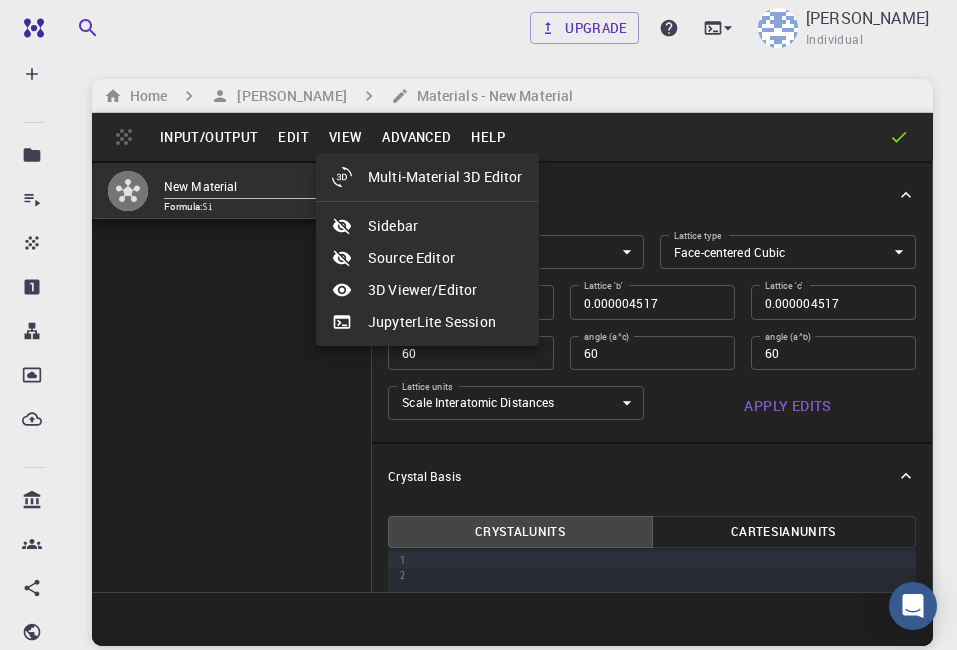 click at bounding box center [350, 290] 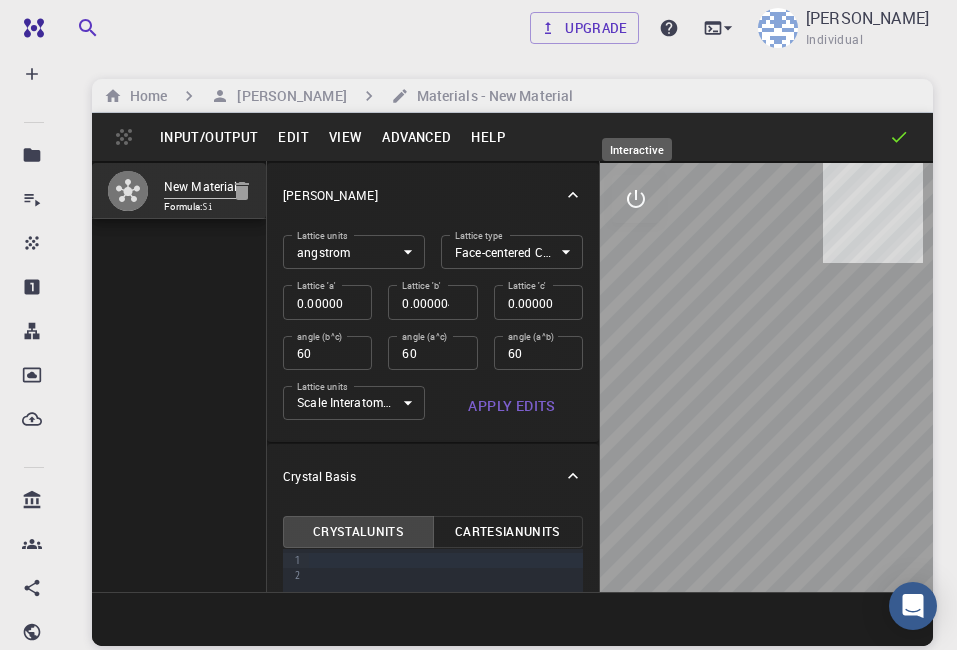 click 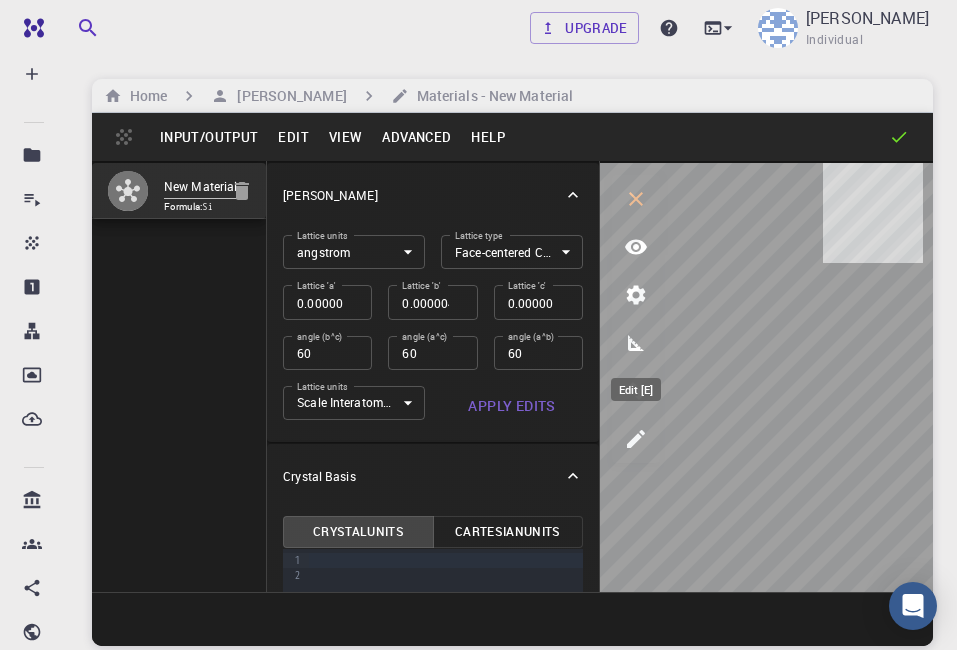 click 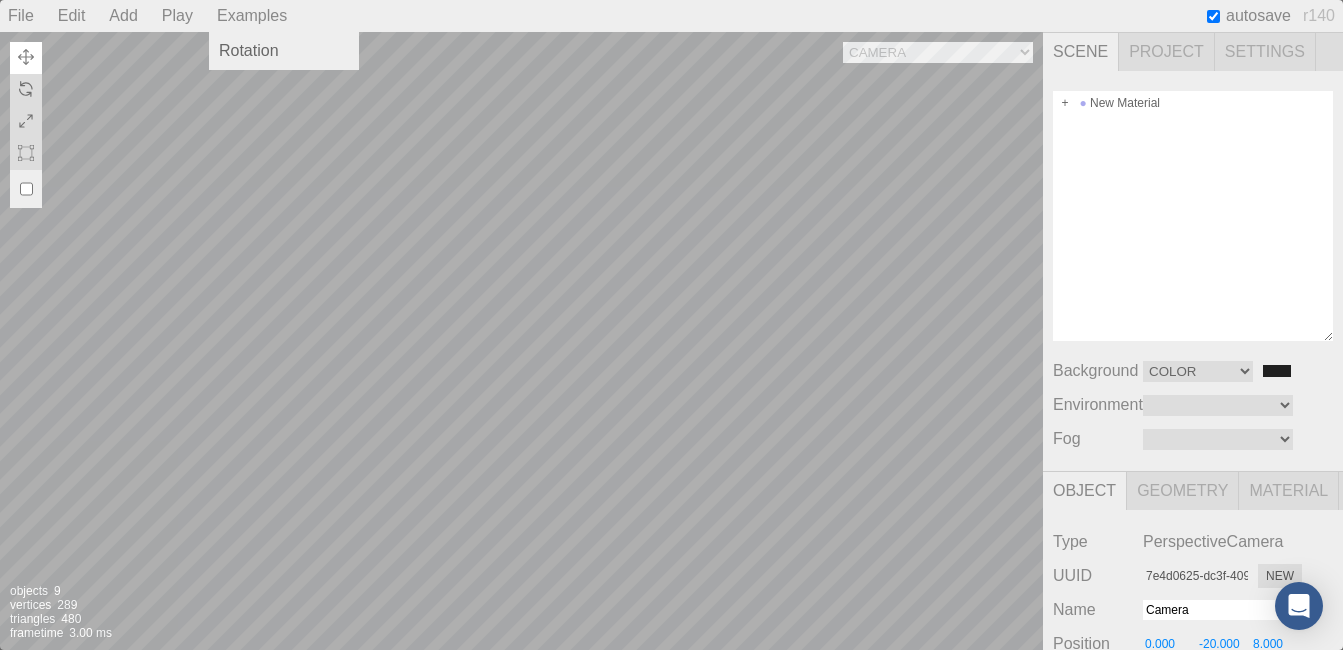click on "Examples" at bounding box center [252, 16] 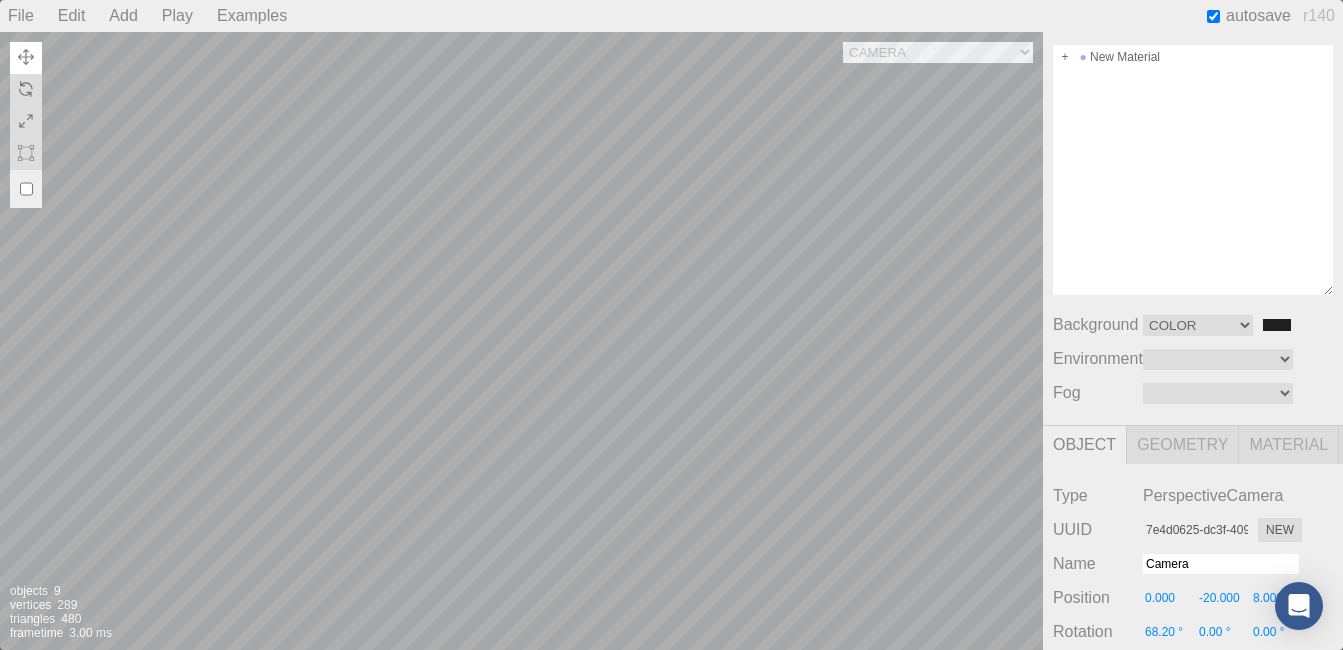 scroll, scrollTop: 0, scrollLeft: 0, axis: both 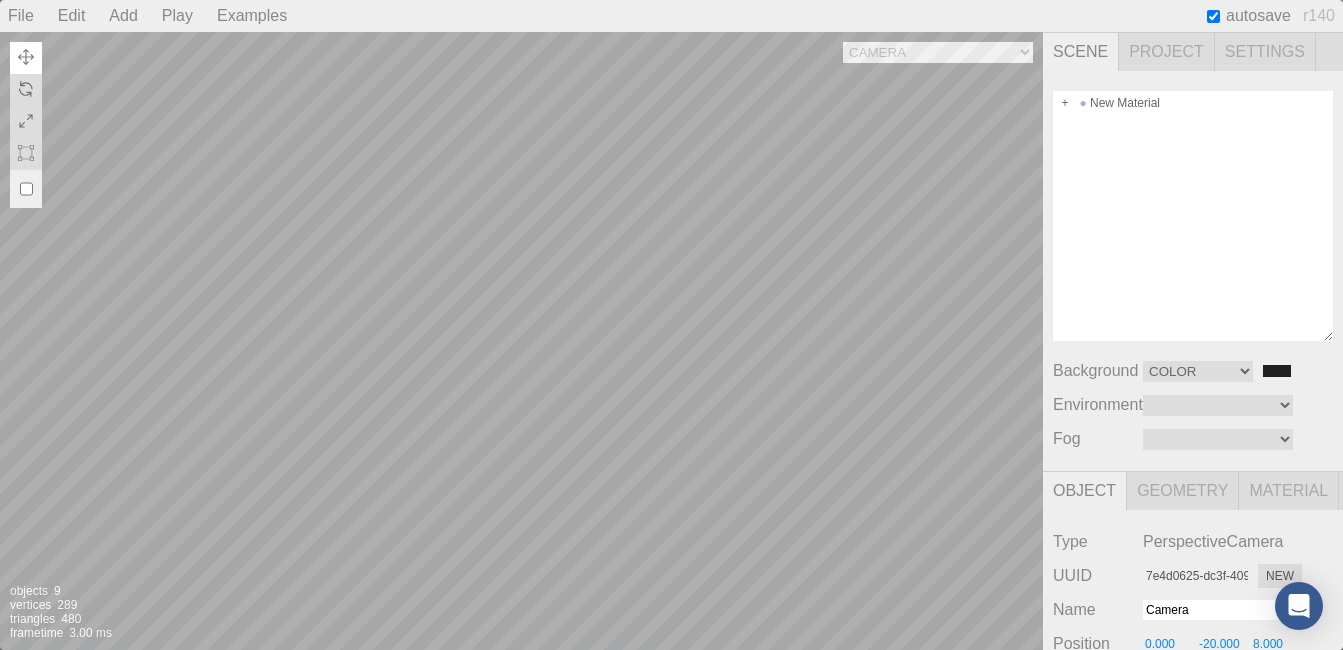 click on "Project" at bounding box center (1167, 52) 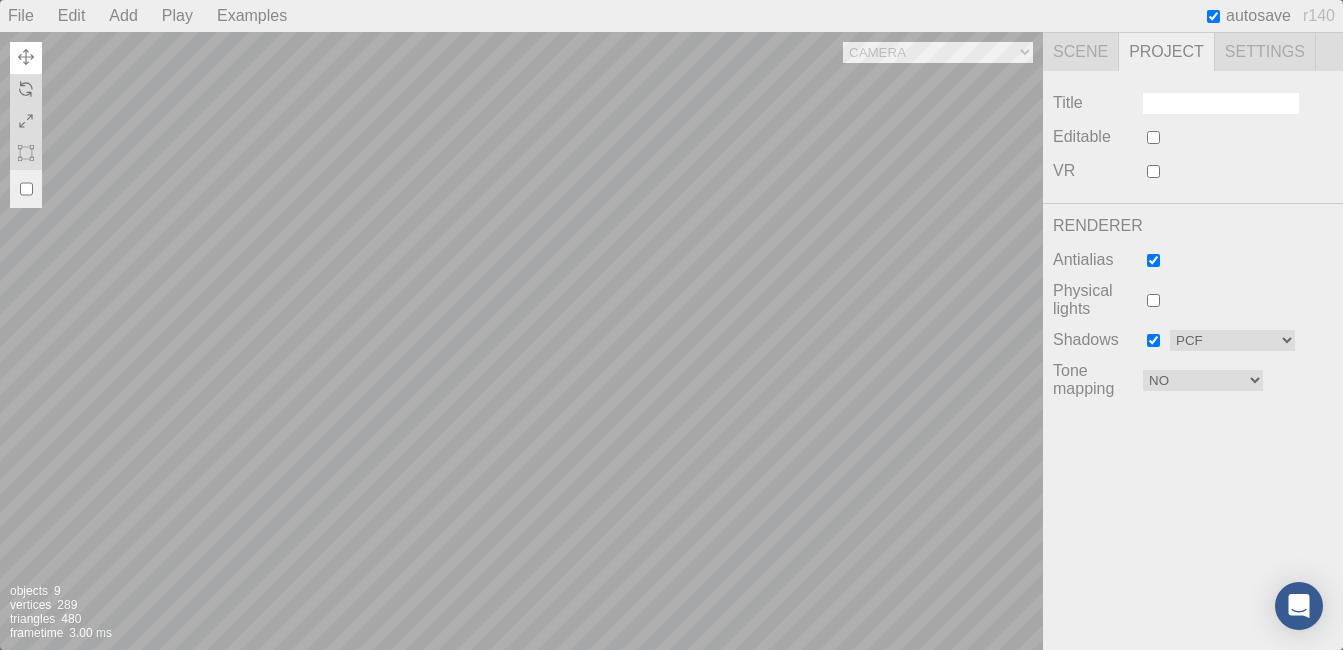 click on "Settings" at bounding box center (1265, 52) 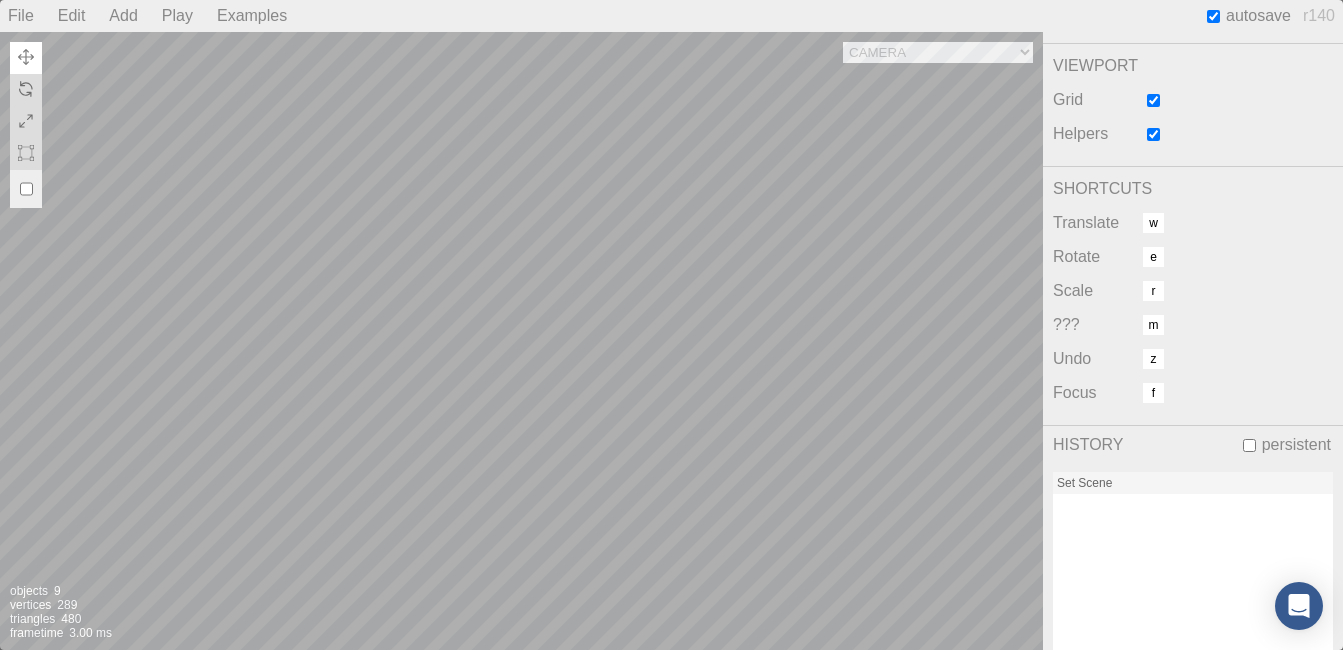 scroll, scrollTop: 0, scrollLeft: 0, axis: both 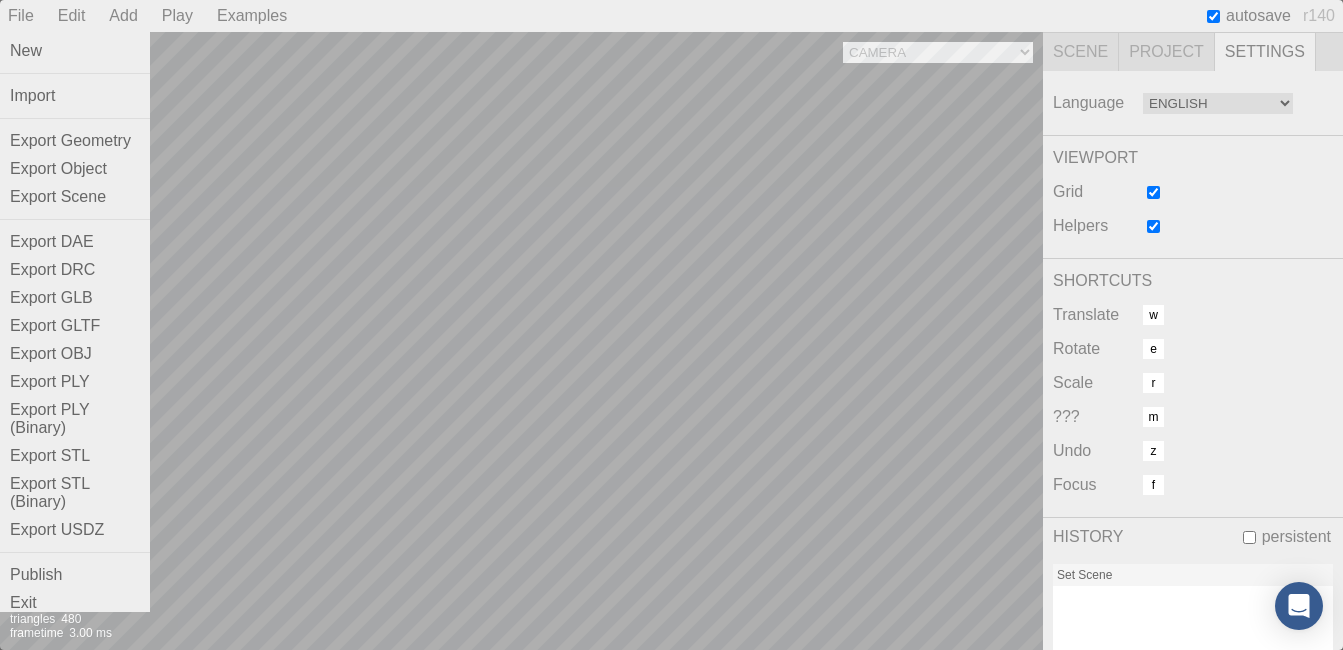 click on "File" at bounding box center [21, 16] 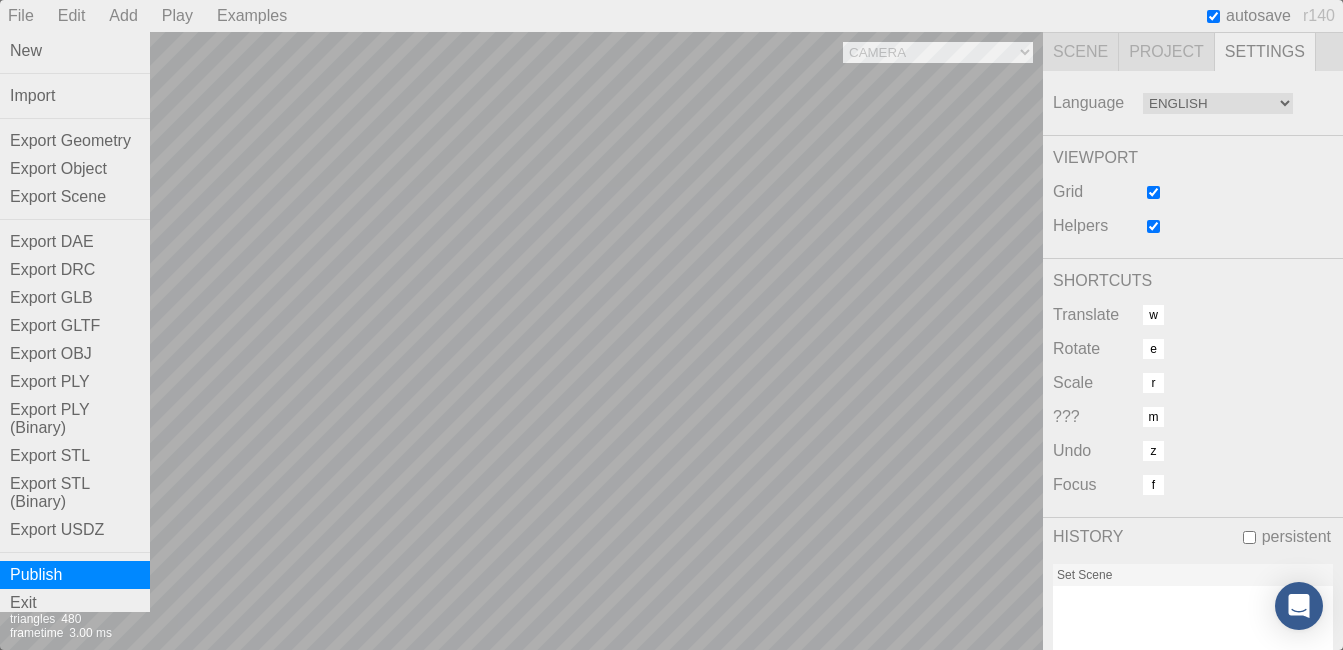 click on "Publish" at bounding box center (75, 575) 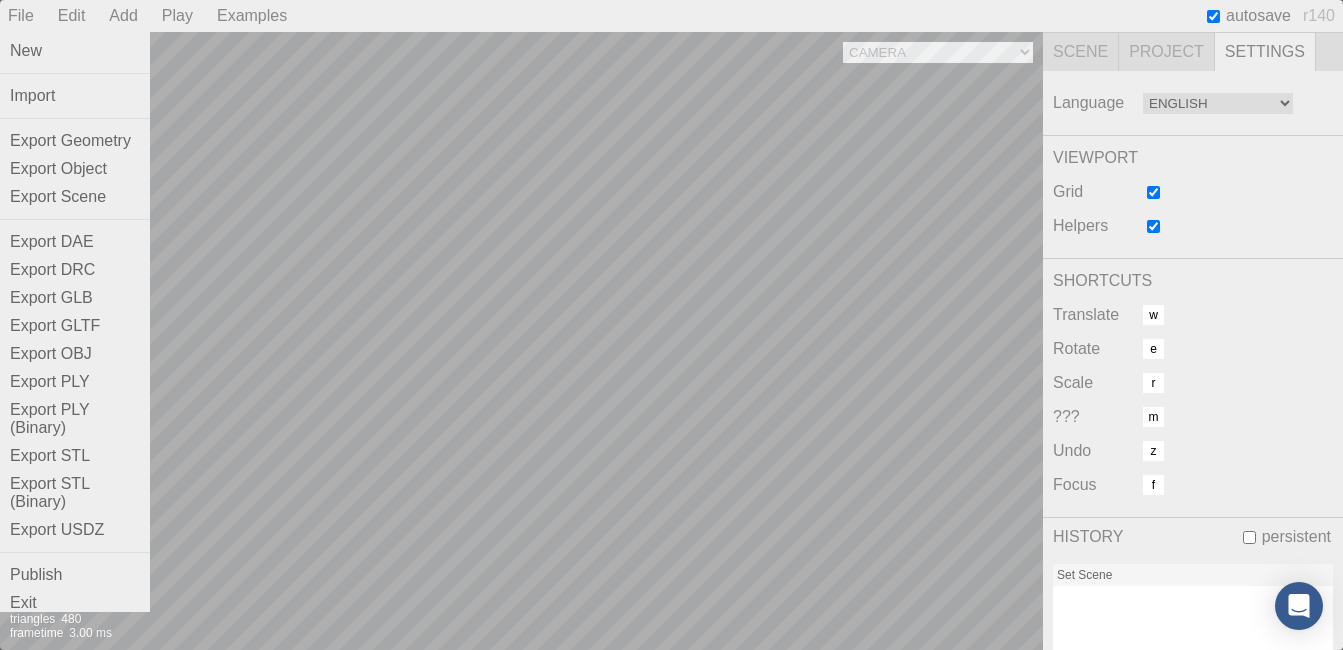 click on "File" at bounding box center (21, 16) 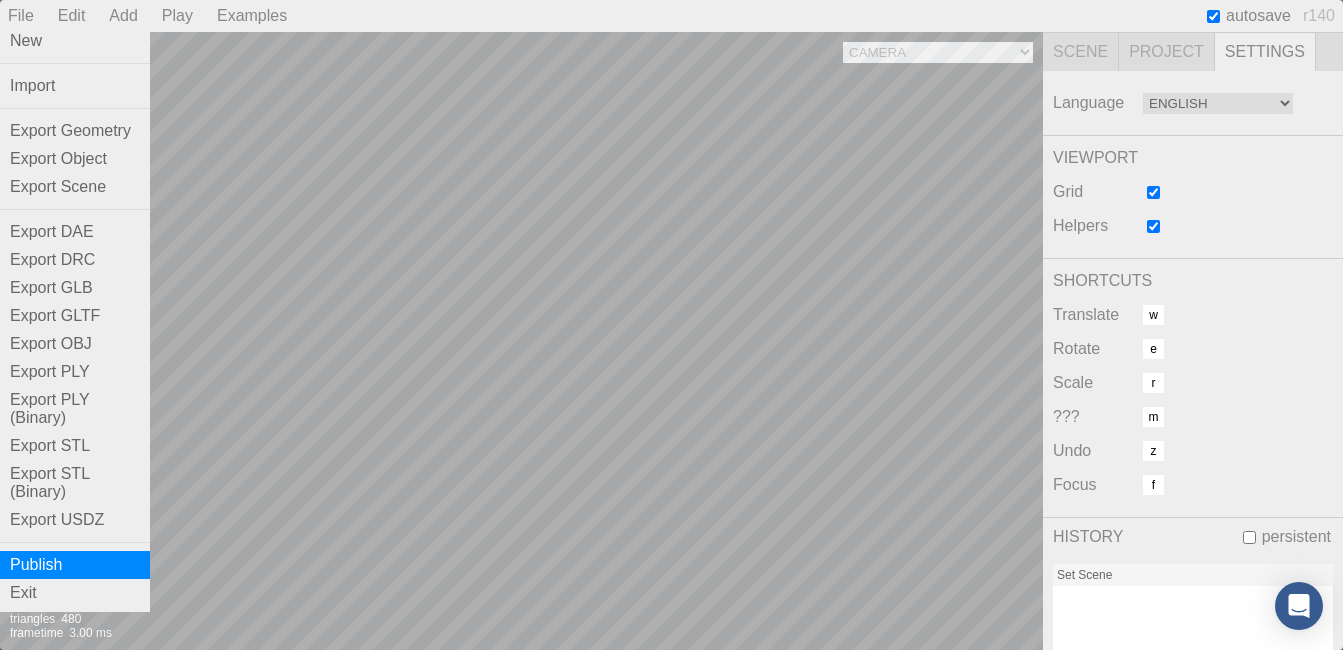 scroll, scrollTop: 28, scrollLeft: 0, axis: vertical 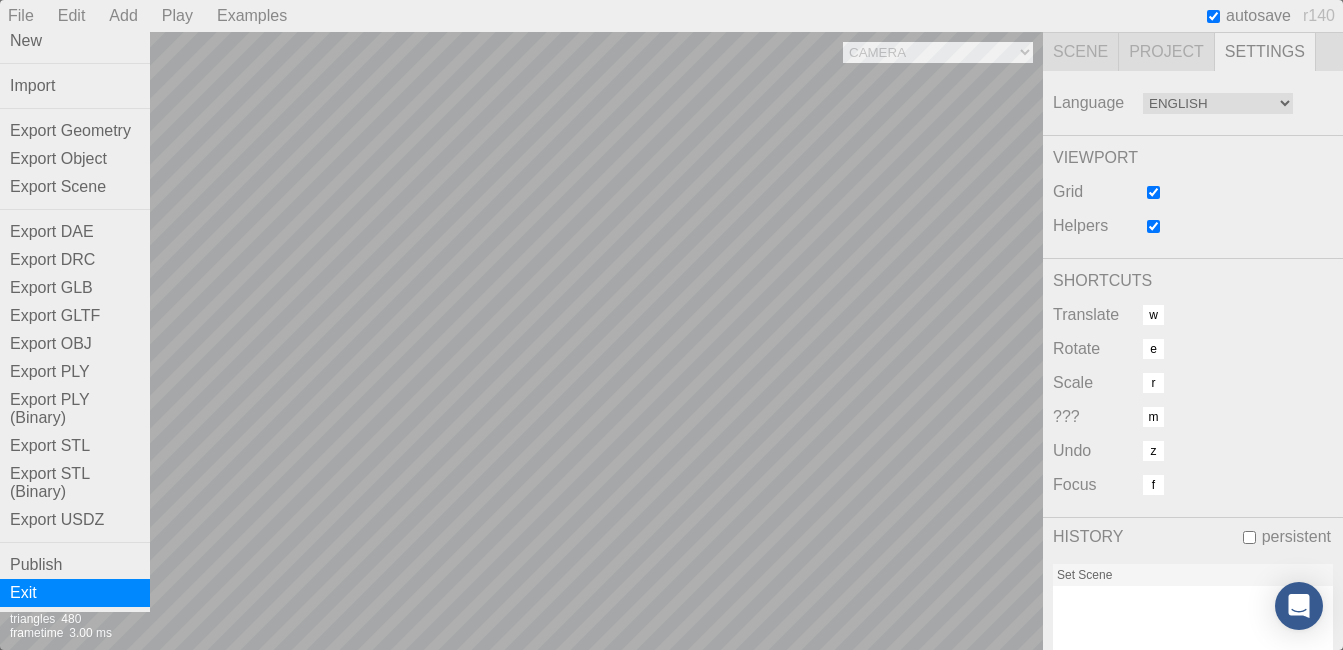 click on "Exit" at bounding box center [75, 593] 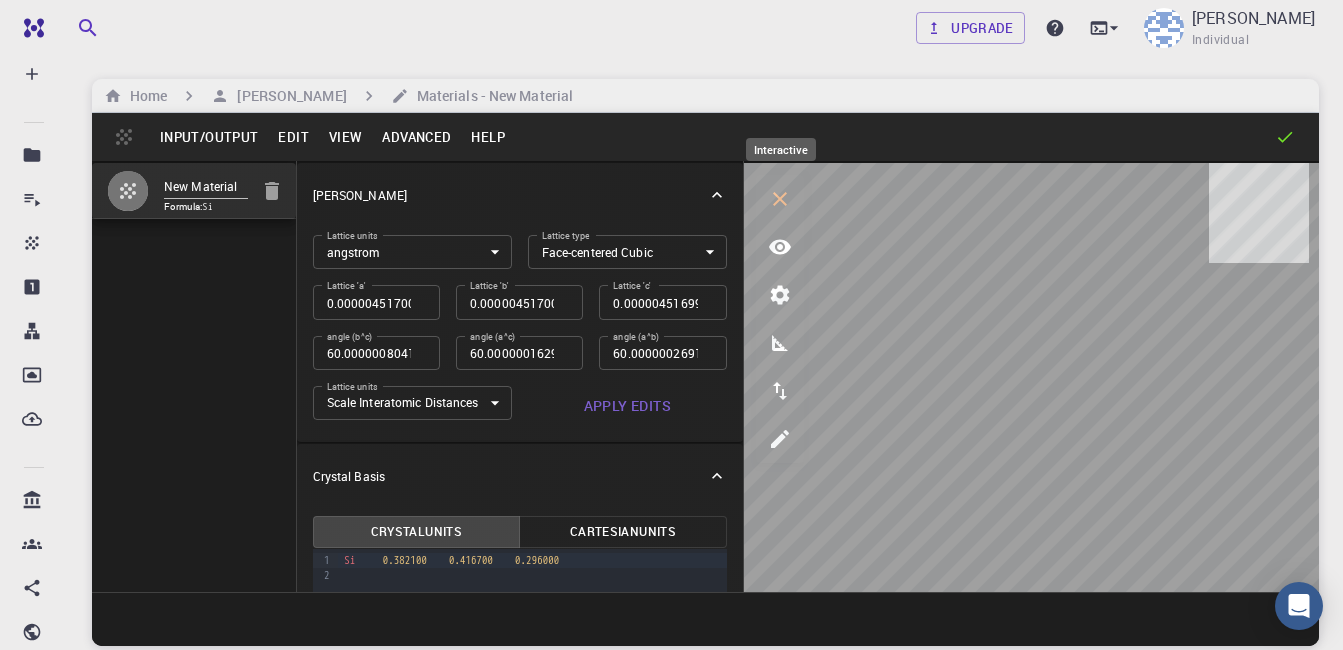 click at bounding box center (780, 199) 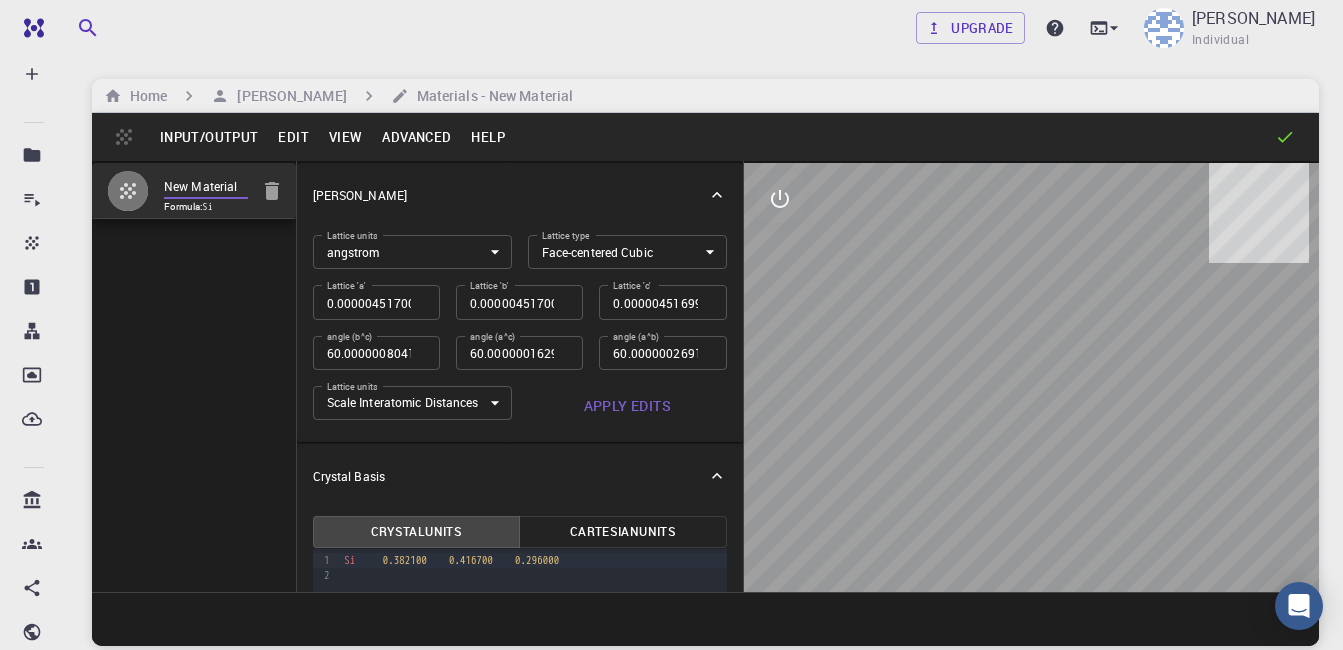 click on "New Material" at bounding box center (206, 187) 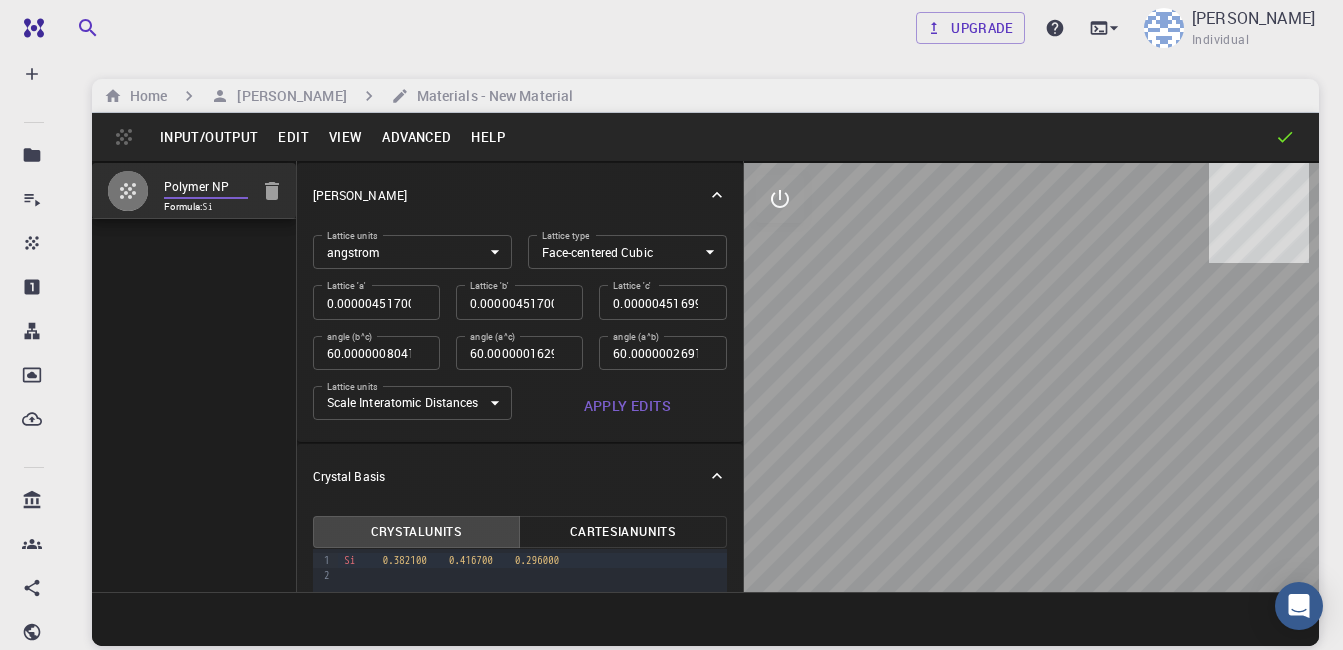 click on "Si       0.382100      0.416700      0.296000" at bounding box center (532, 560) 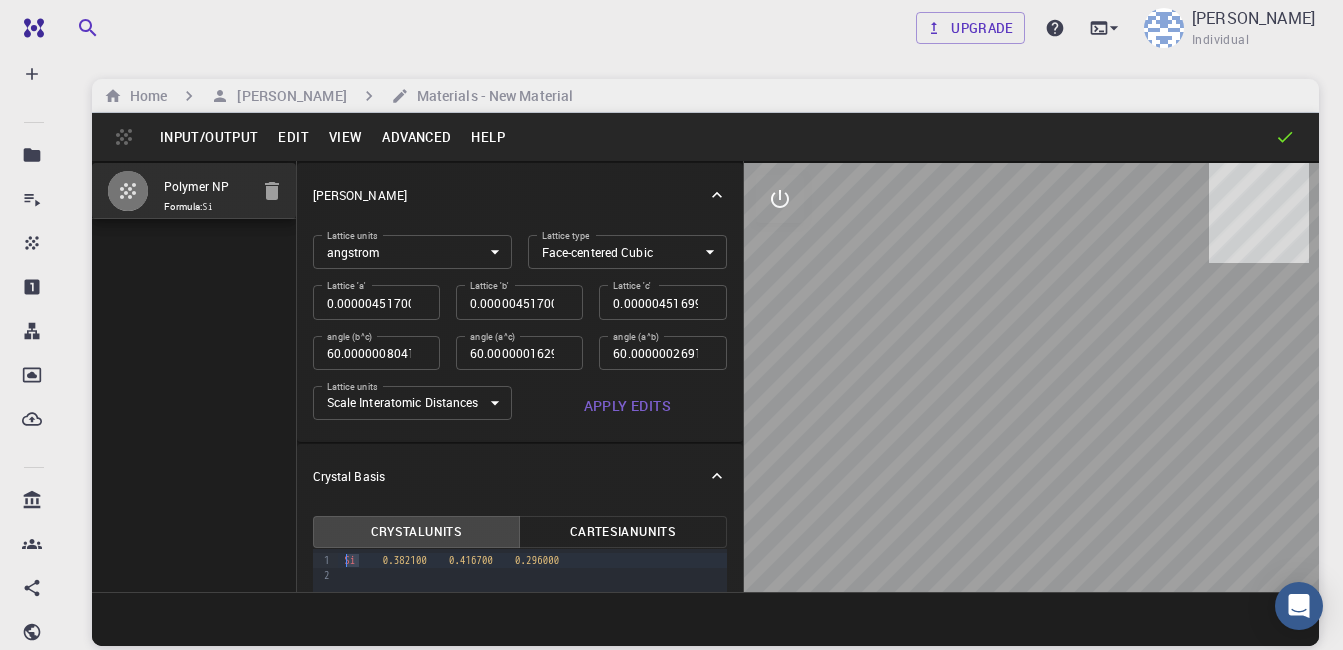 drag, startPoint x: 358, startPoint y: 563, endPoint x: 328, endPoint y: 555, distance: 31.04835 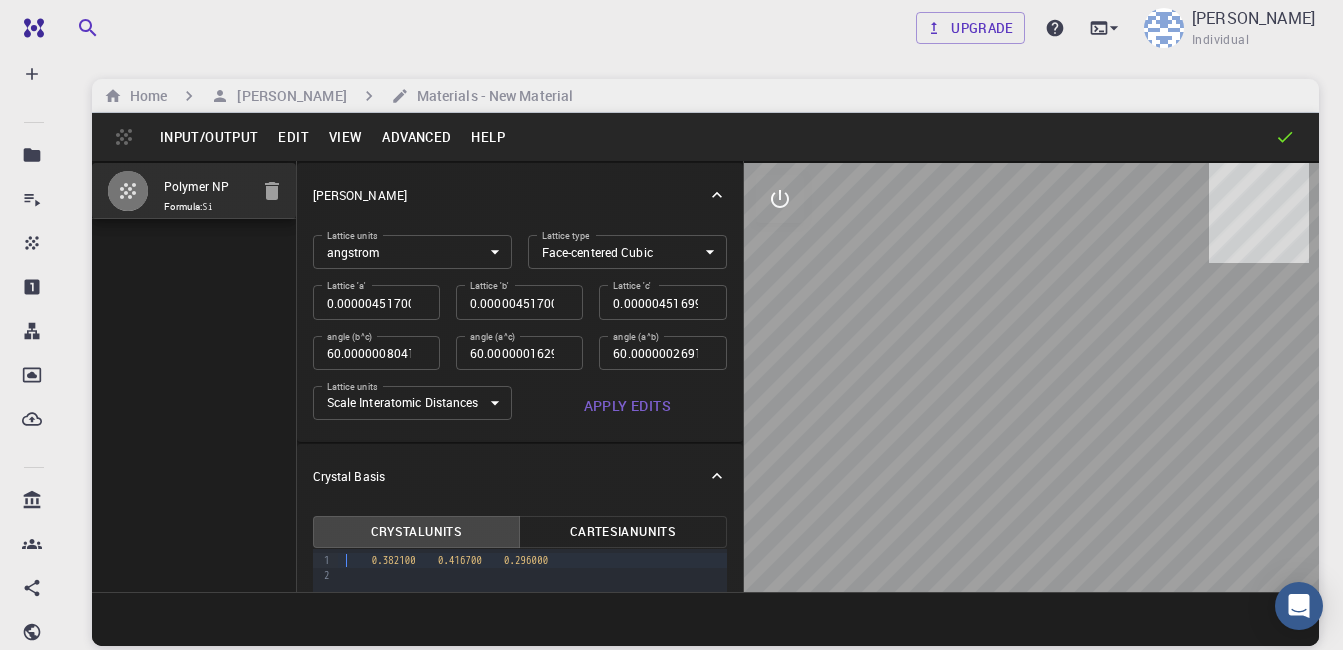 click on "0.382100      0.416700      0.296000" at bounding box center (532, 560) 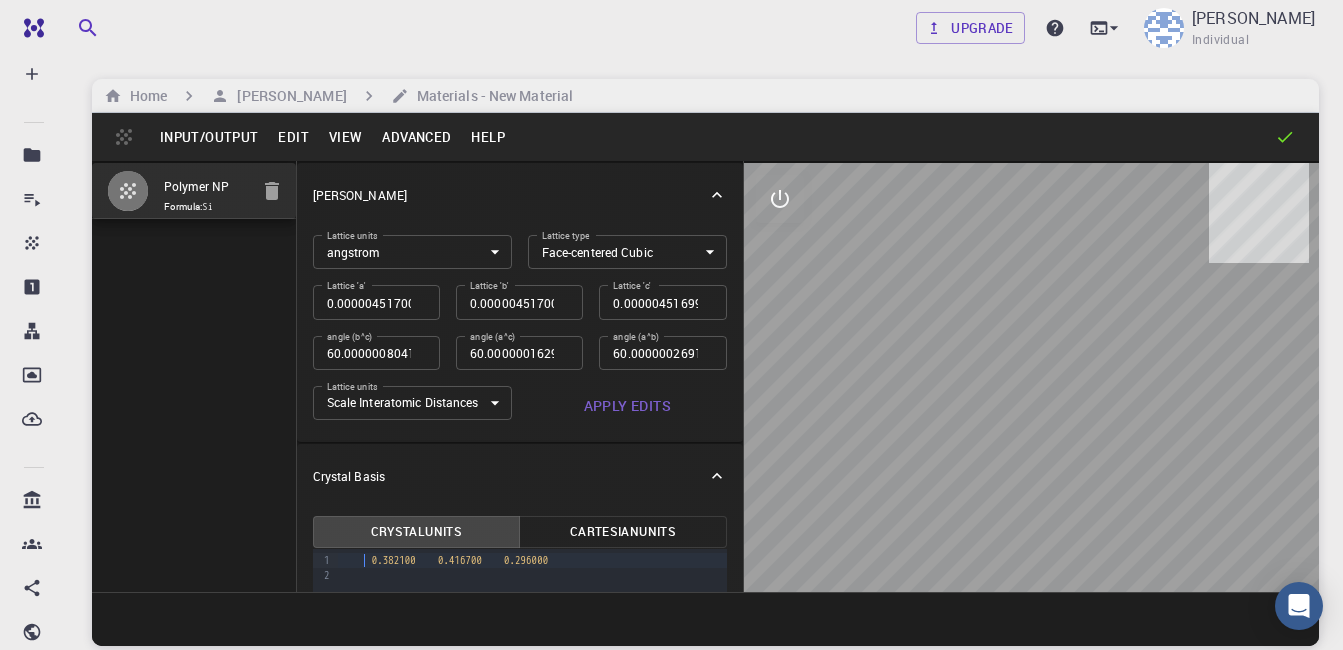click 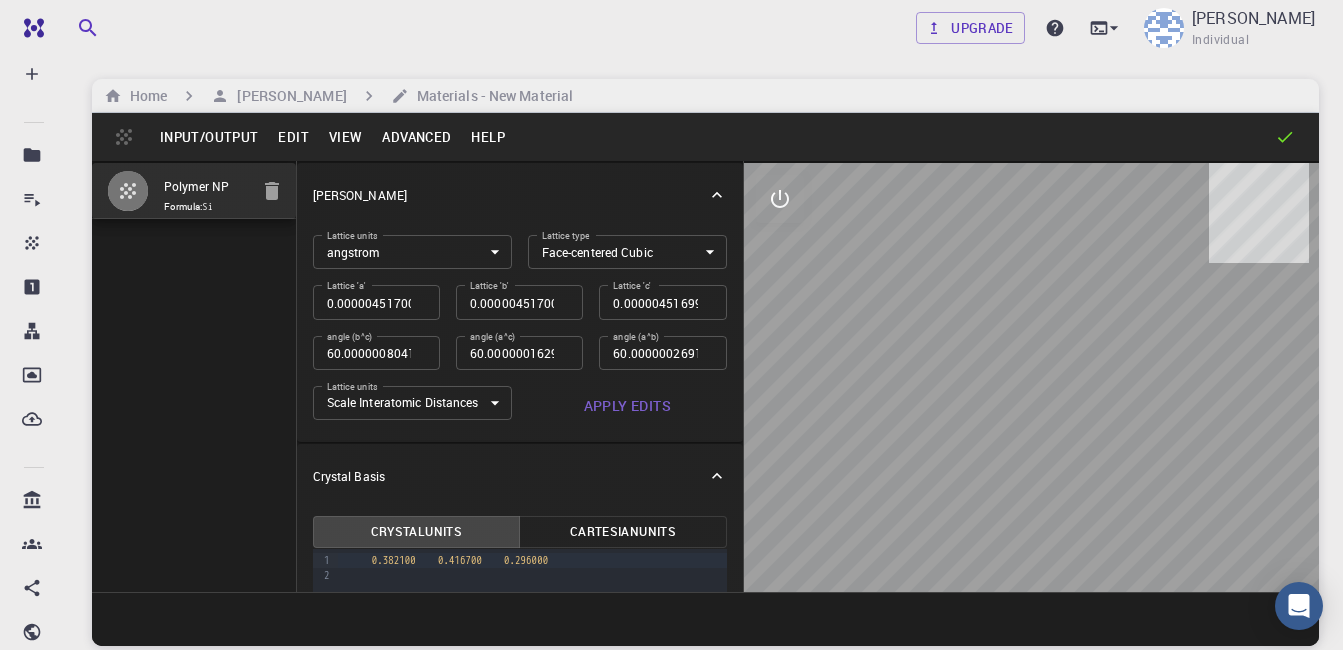 click on "Advanced" at bounding box center [416, 137] 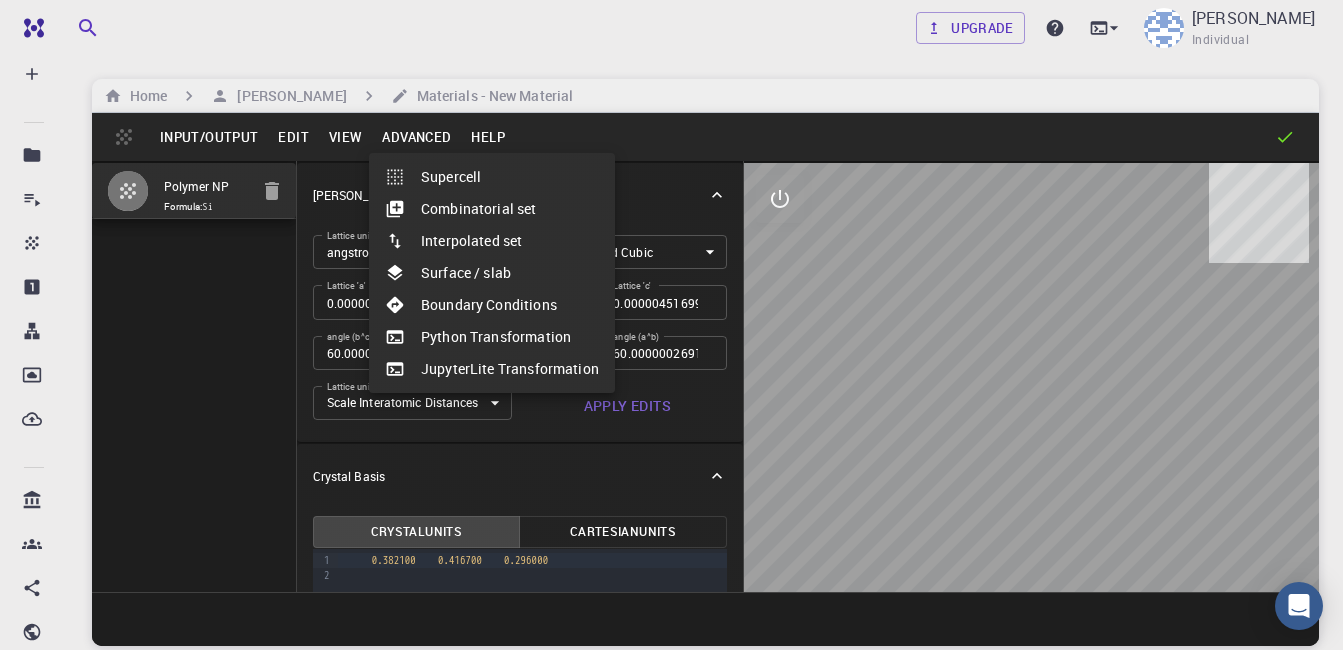 click at bounding box center [671, 325] 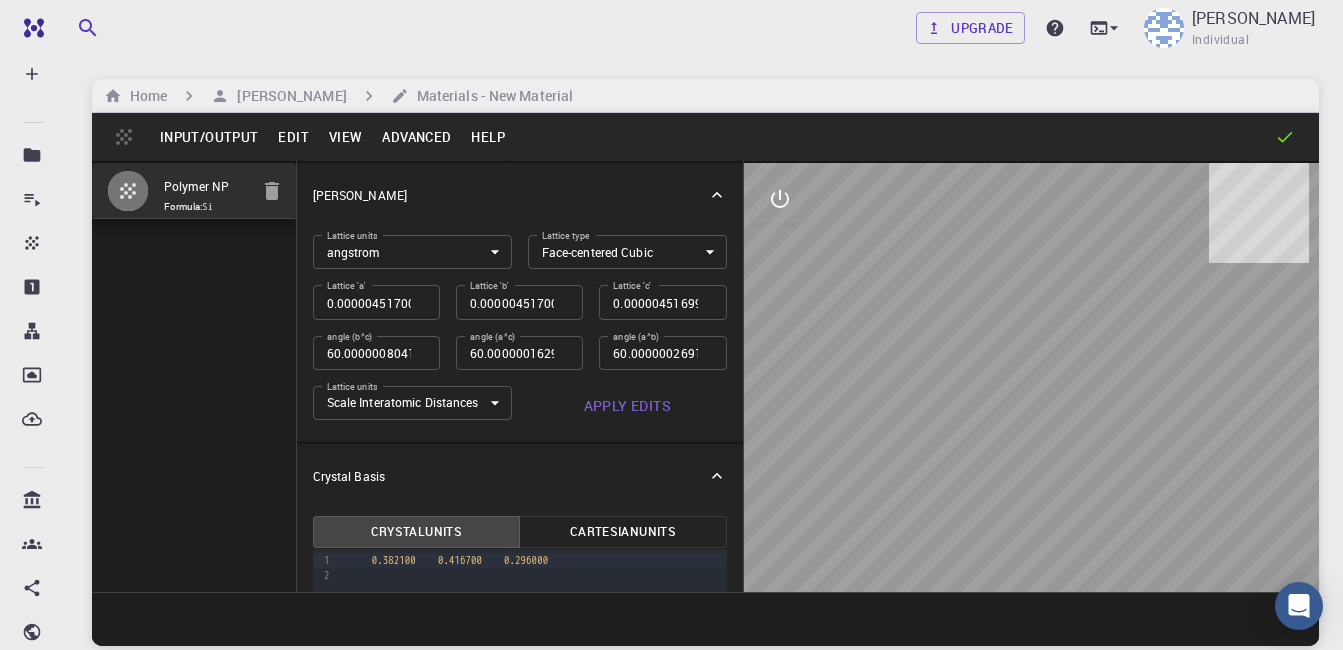 click on "Edit" at bounding box center [293, 137] 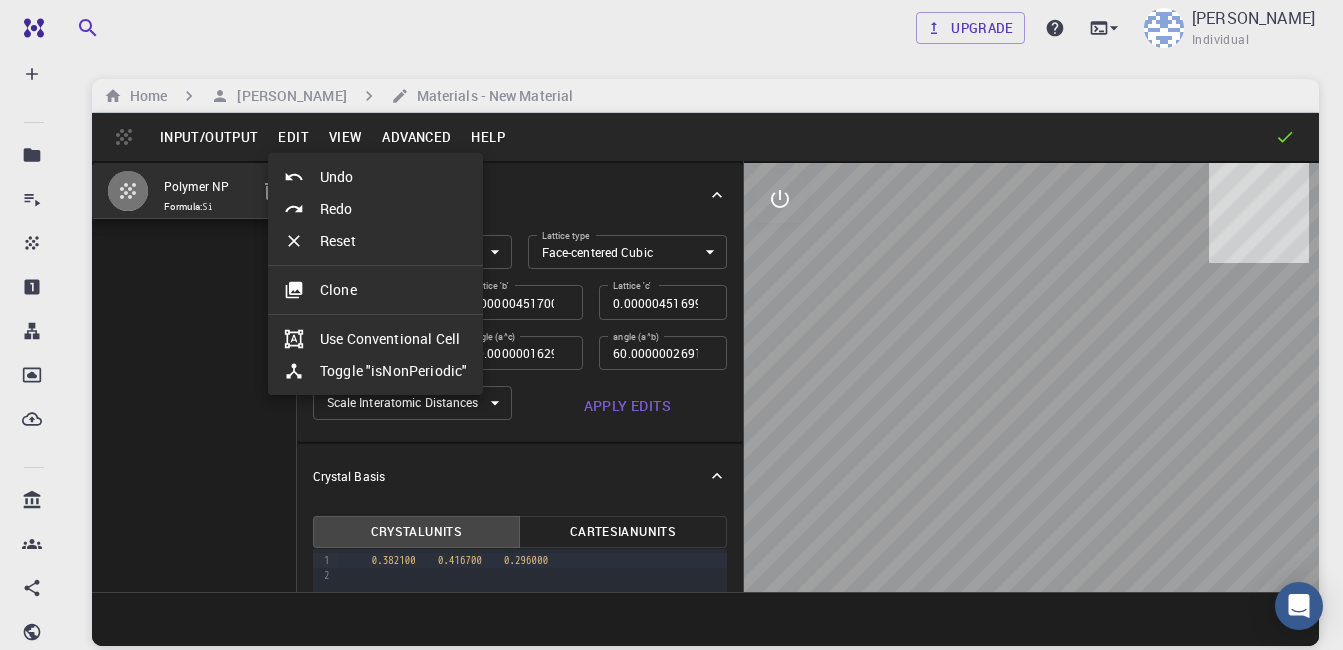 click at bounding box center [671, 325] 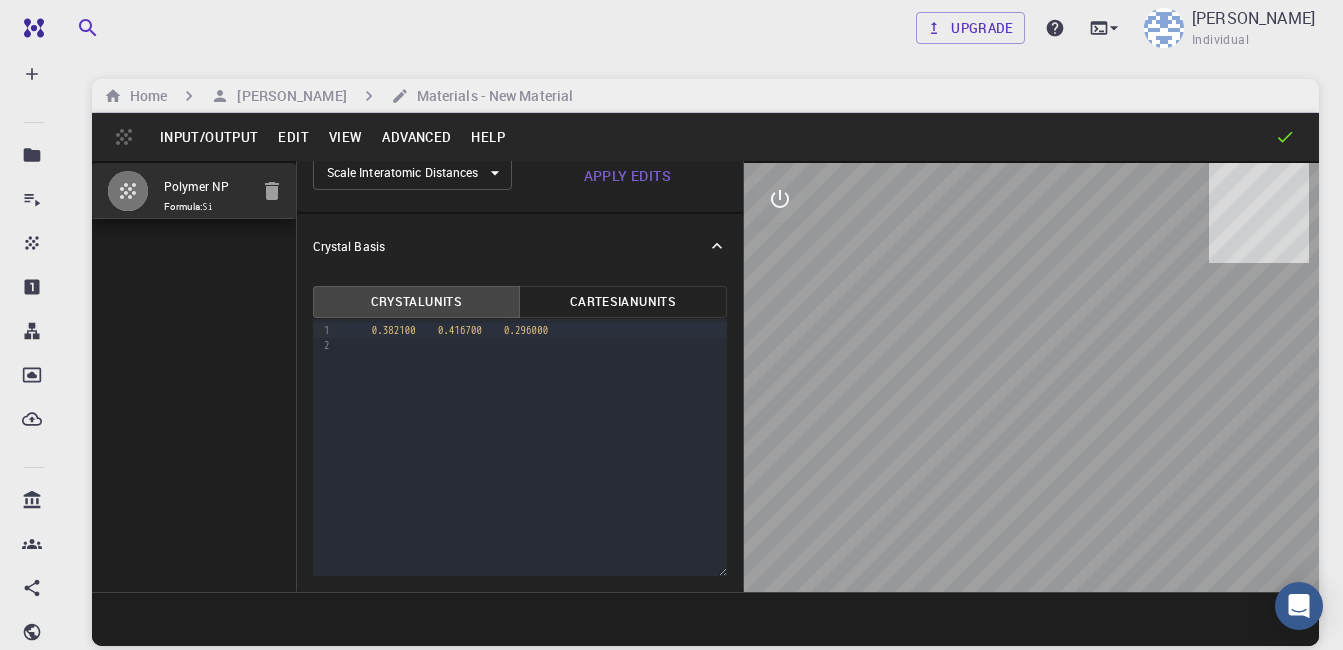 scroll, scrollTop: 130, scrollLeft: 0, axis: vertical 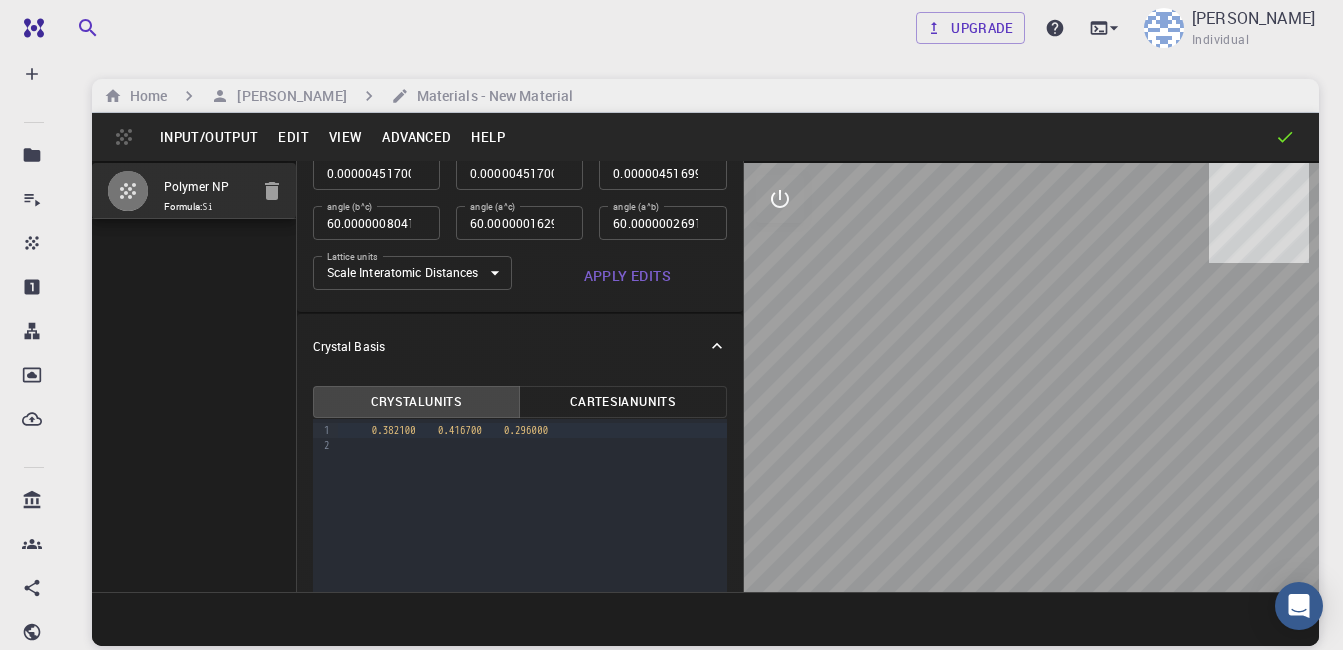 click on "0.382100      0.416700      0.296000" at bounding box center [532, 430] 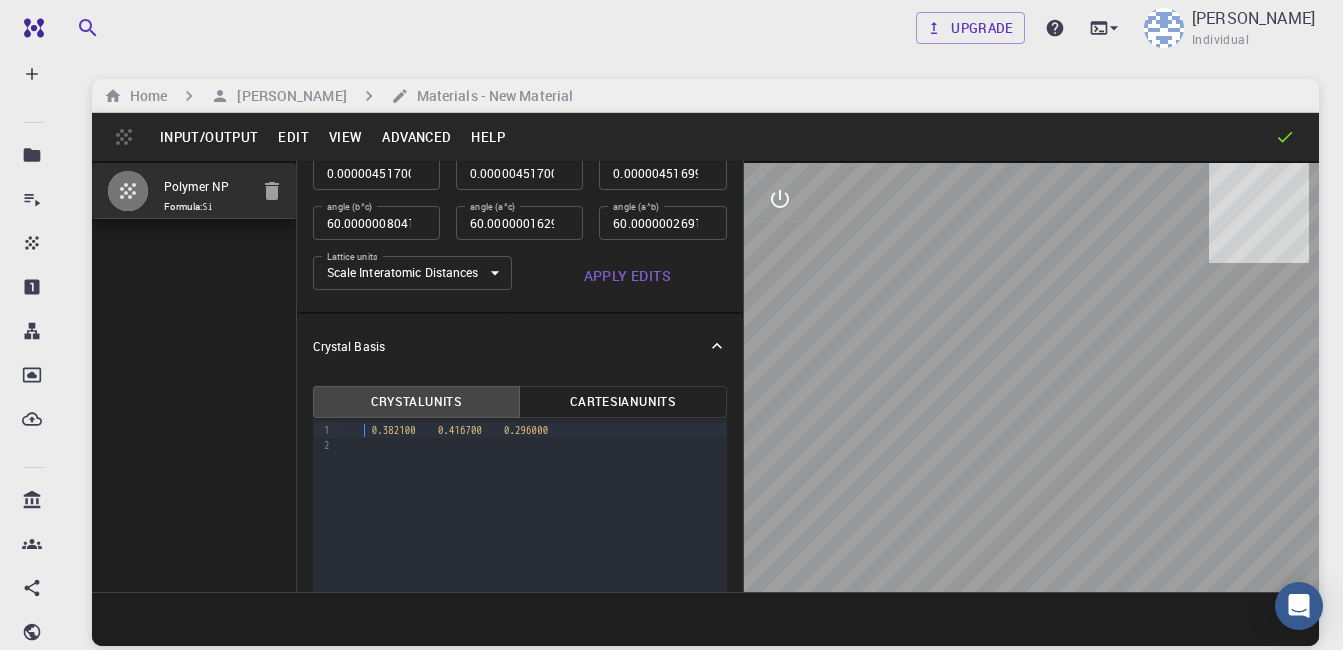 click on "0.382100      0.416700      0.296000" at bounding box center (532, 430) 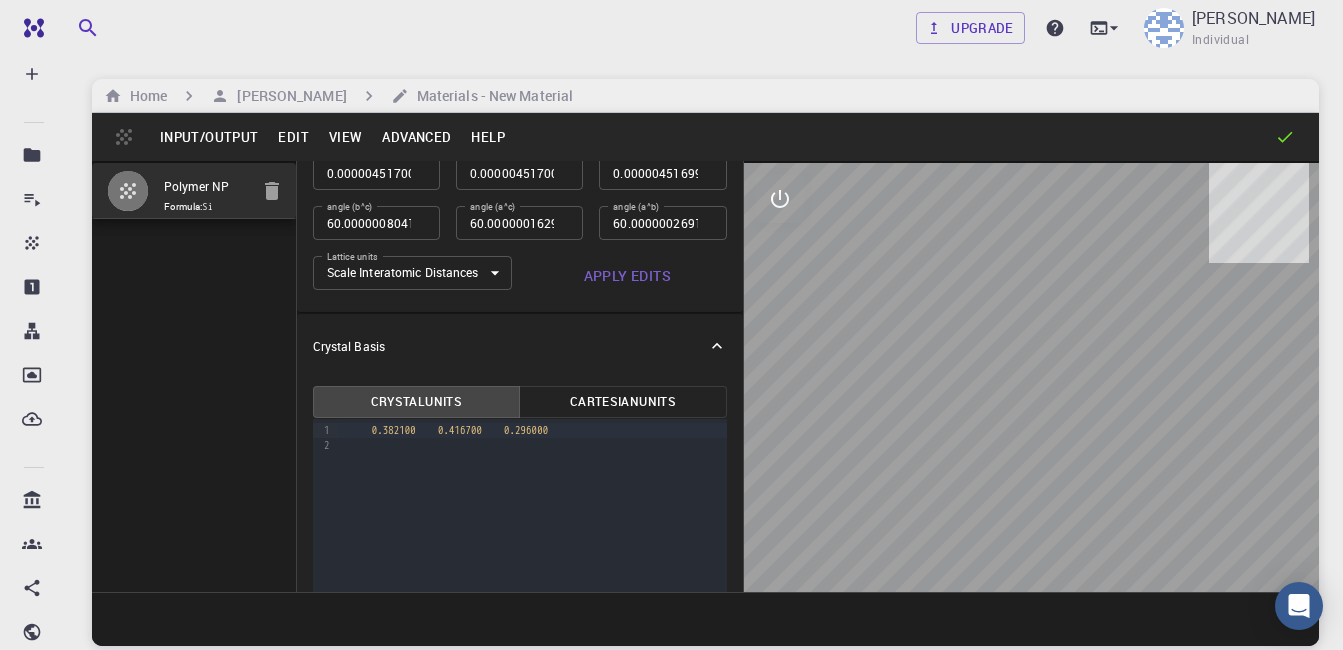 drag, startPoint x: 336, startPoint y: 426, endPoint x: 394, endPoint y: 445, distance: 61.03278 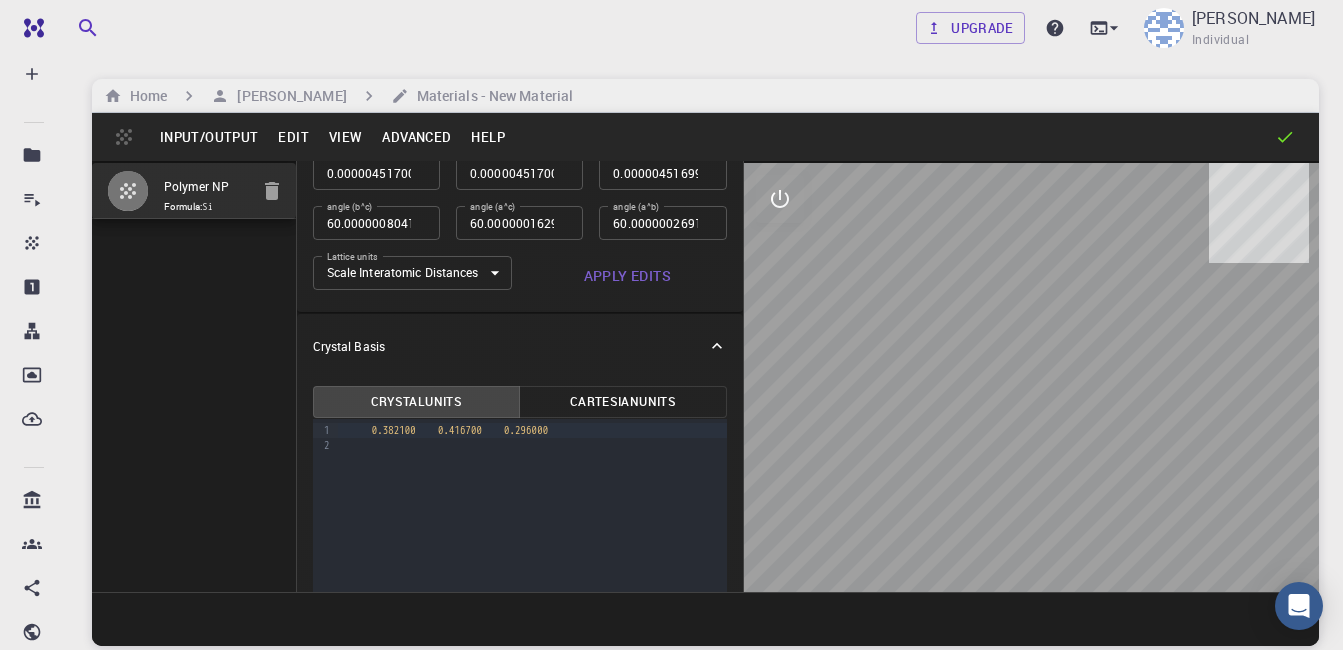 click on "0.382100      0.416700      0.296000" at bounding box center (532, 430) 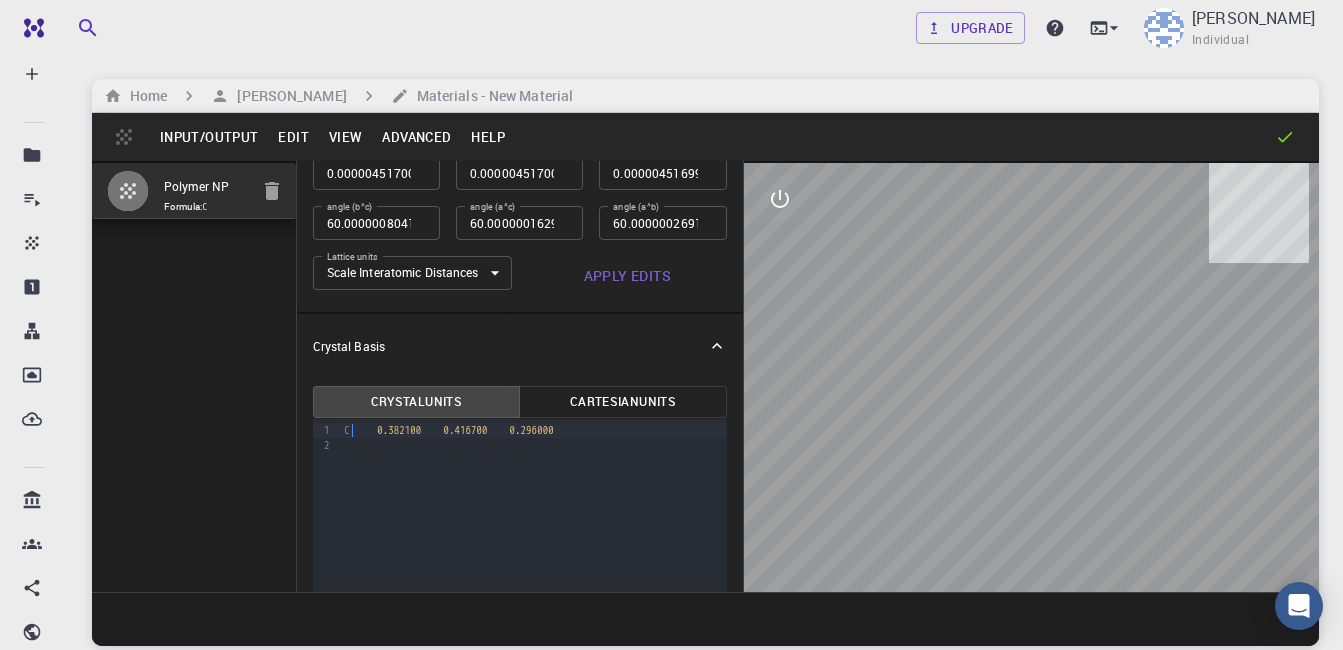 click on "9 1 2 › C       0.382100      0.416700      0.296000" at bounding box center (520, 547) 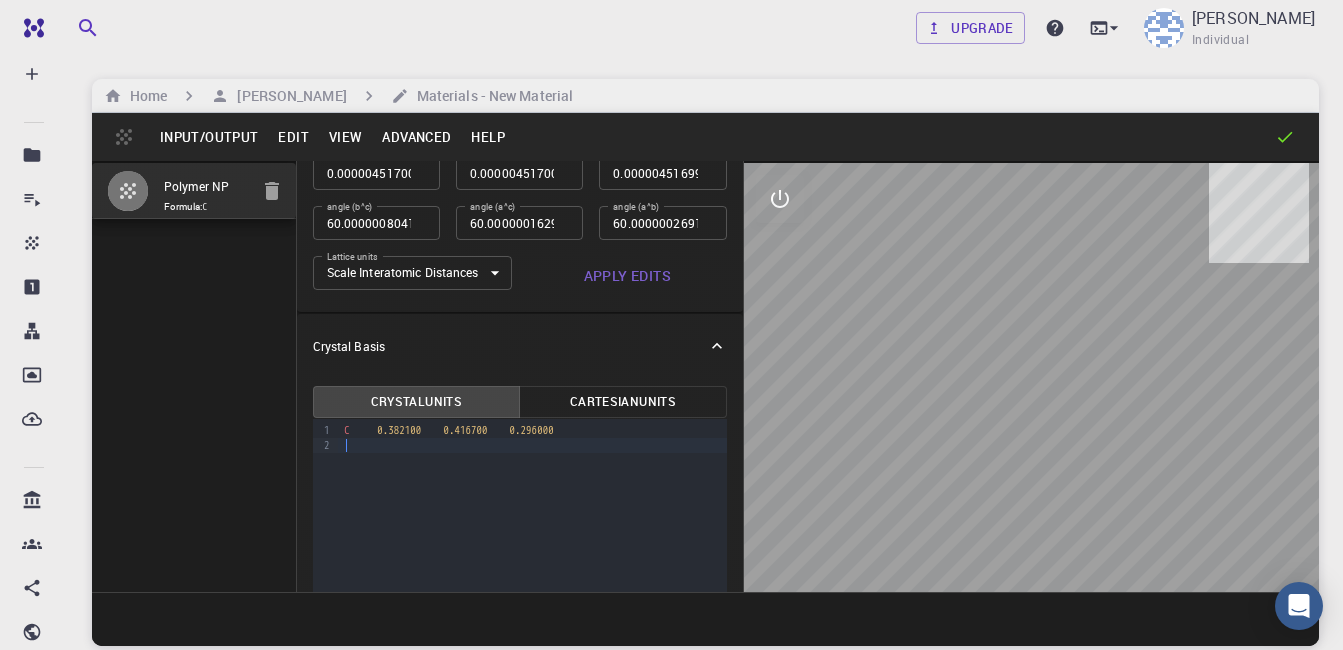 click on "Polymer NP Formula:  C" at bounding box center (194, 376) 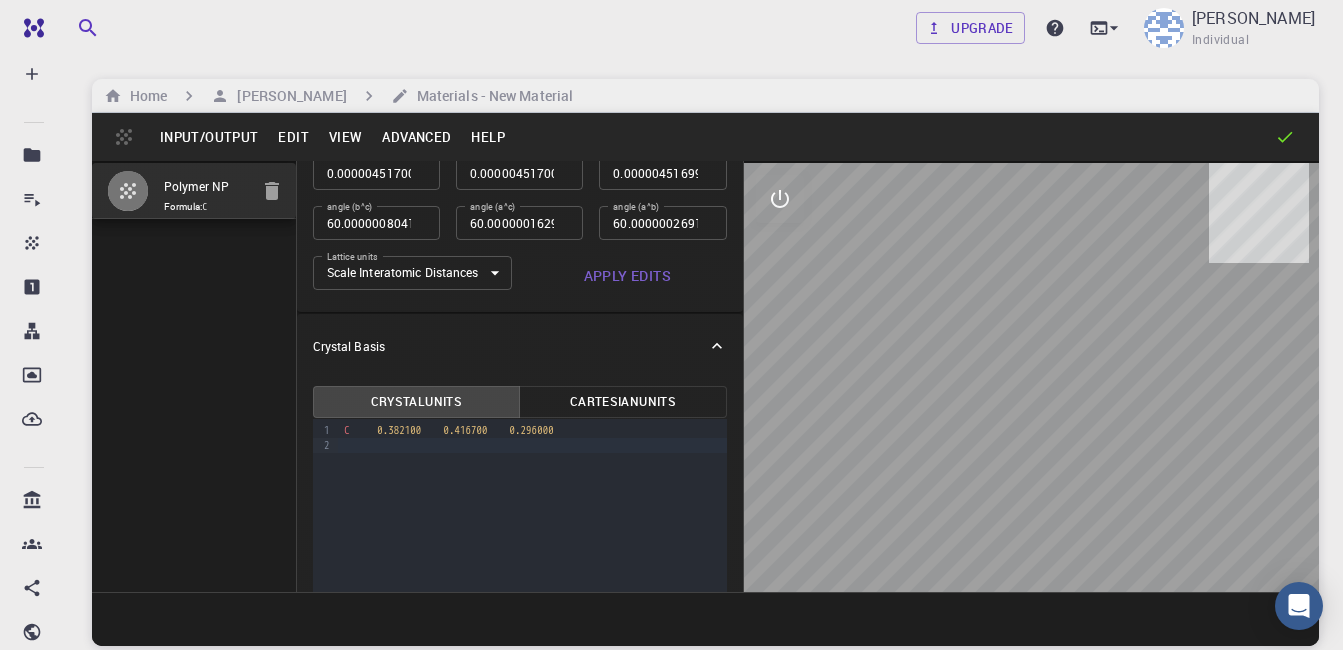click on "Polymer NP Formula:  C" at bounding box center (194, 376) 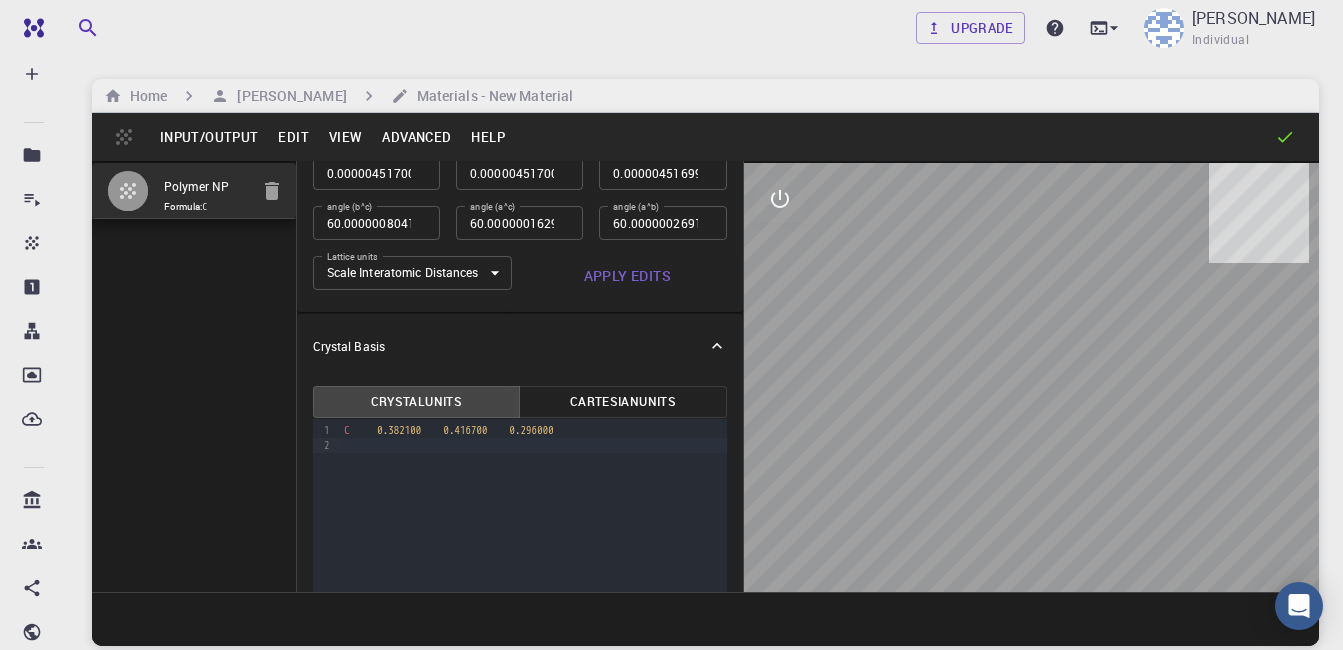 click 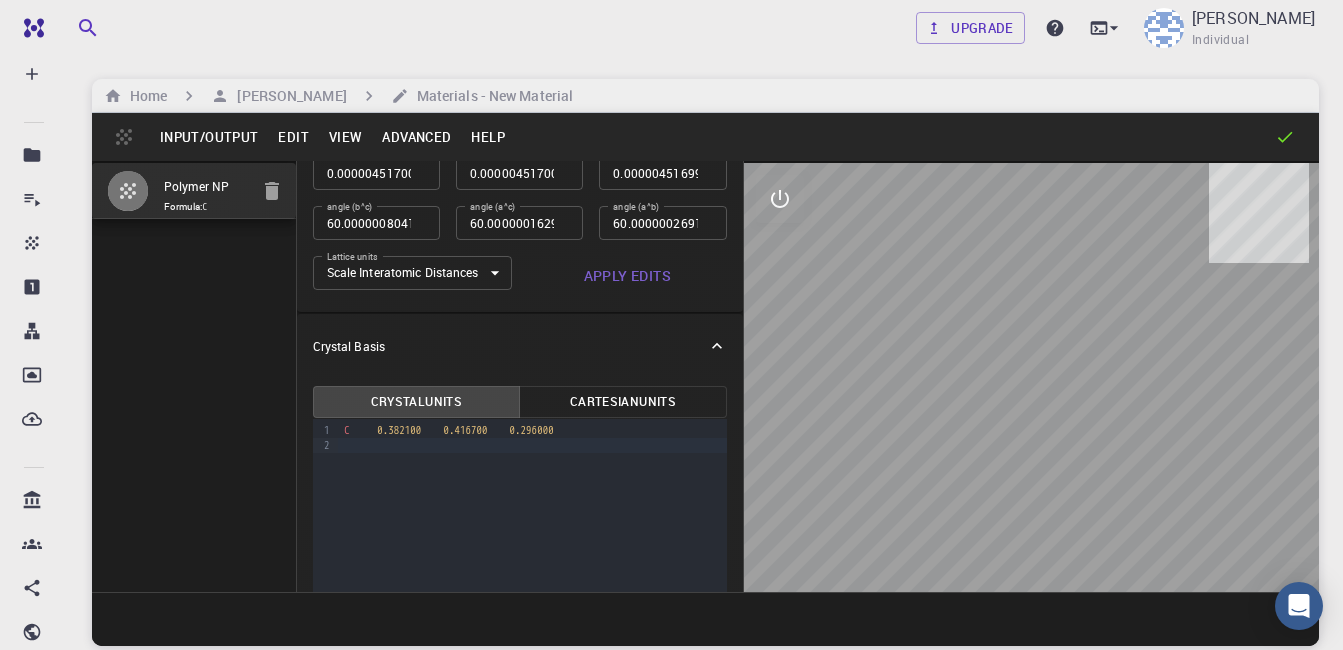 click 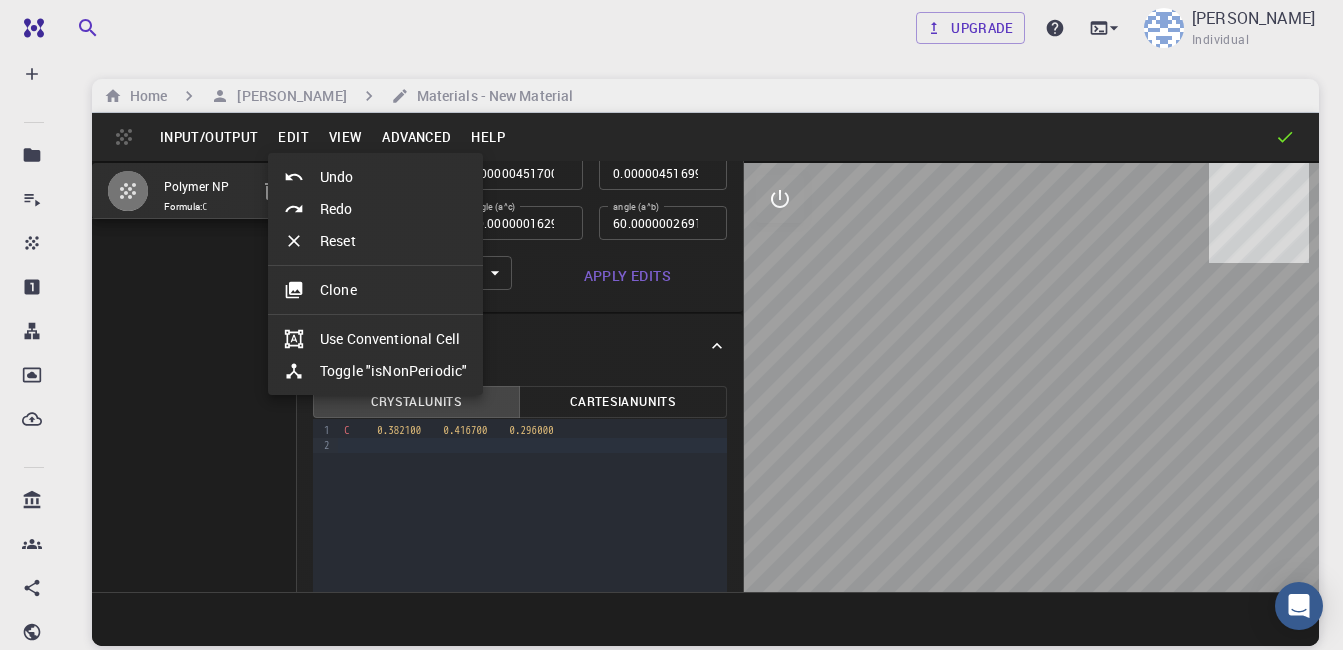 click on "Toggle "isNonPeriodic"" at bounding box center [375, 371] 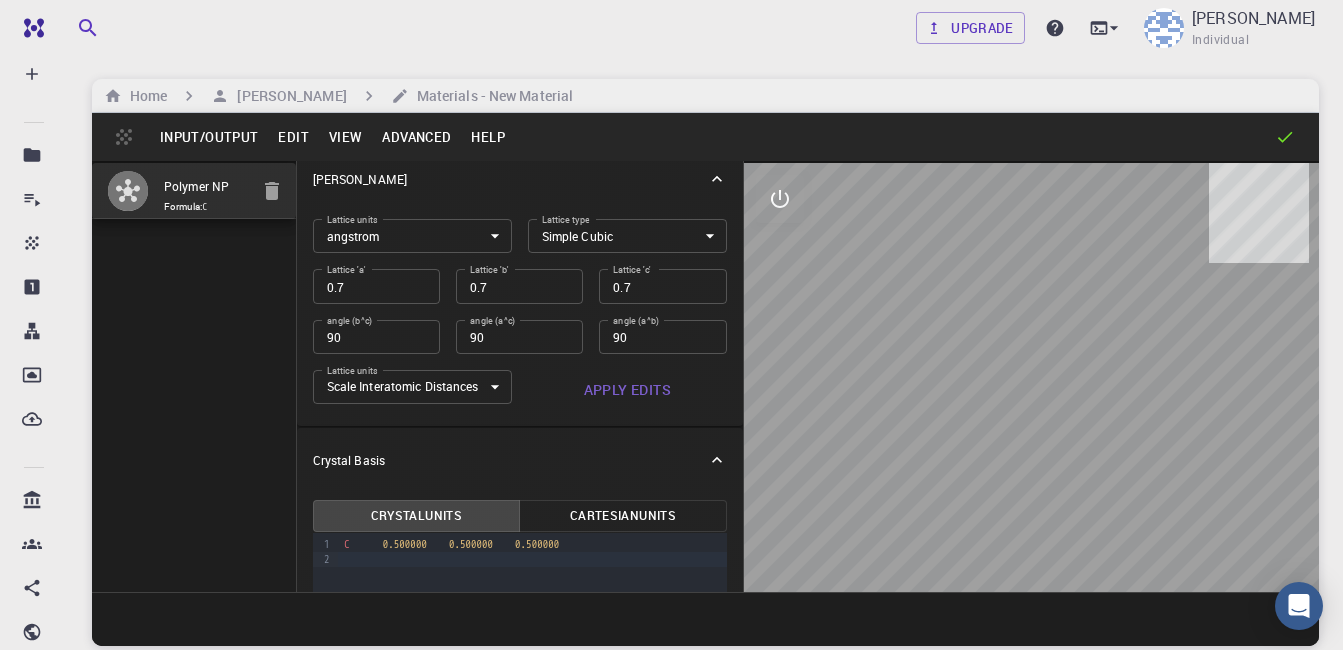scroll, scrollTop: 0, scrollLeft: 0, axis: both 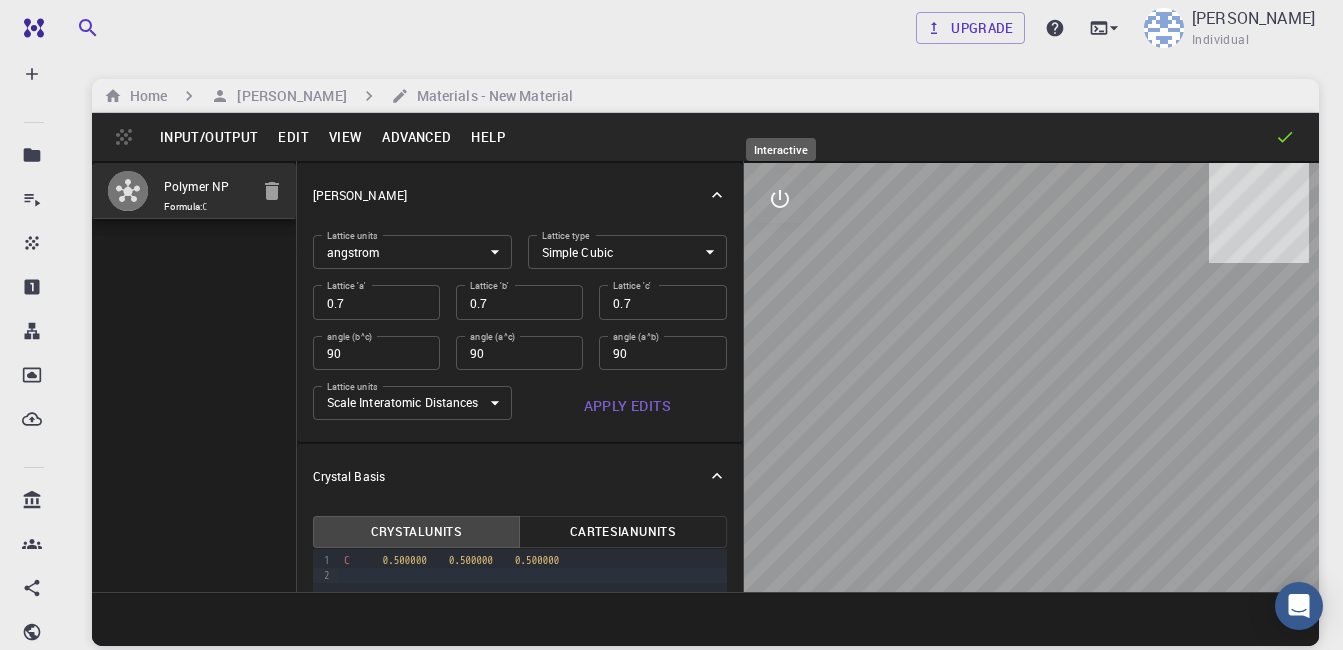 click at bounding box center [780, 199] 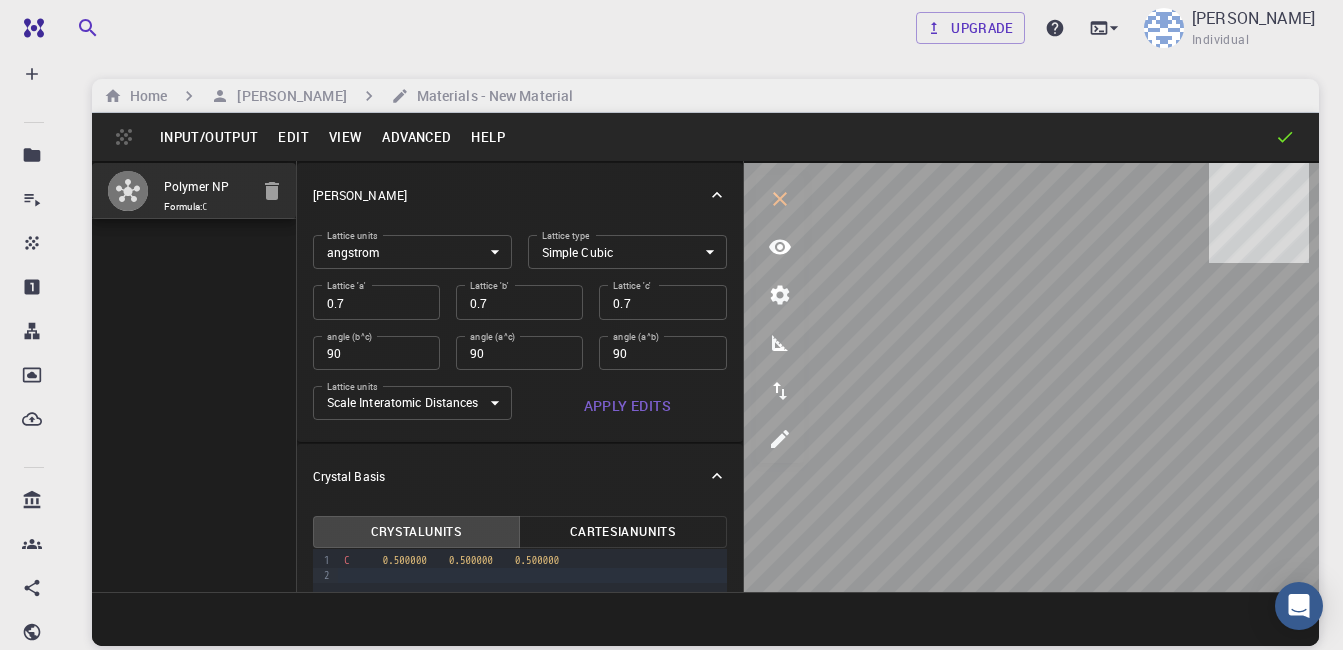 click on "View" at bounding box center (346, 137) 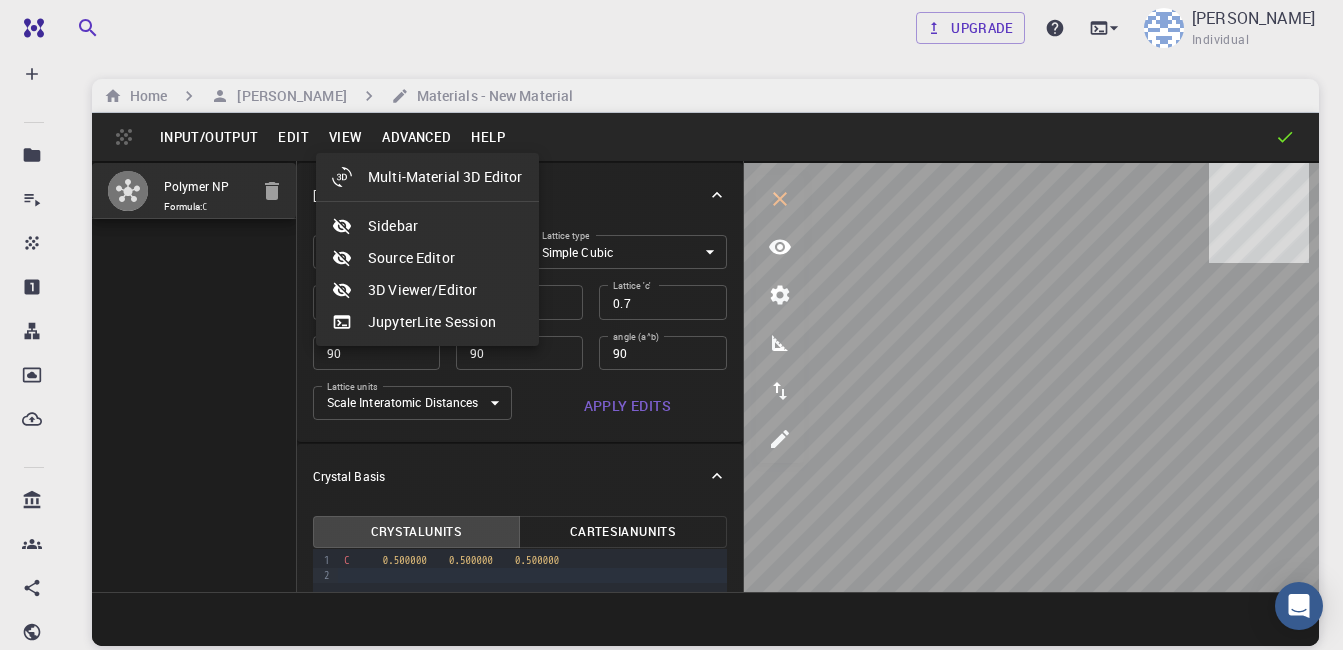 click at bounding box center [671, 325] 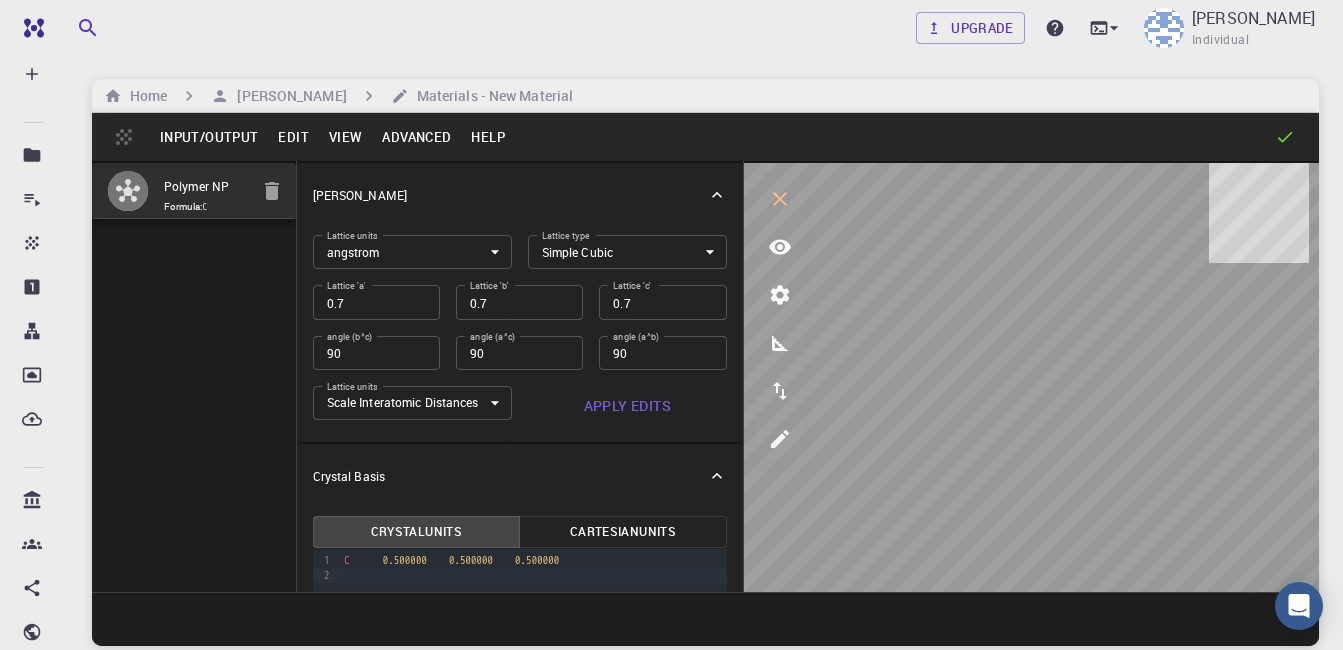 click on "Edit" at bounding box center [293, 137] 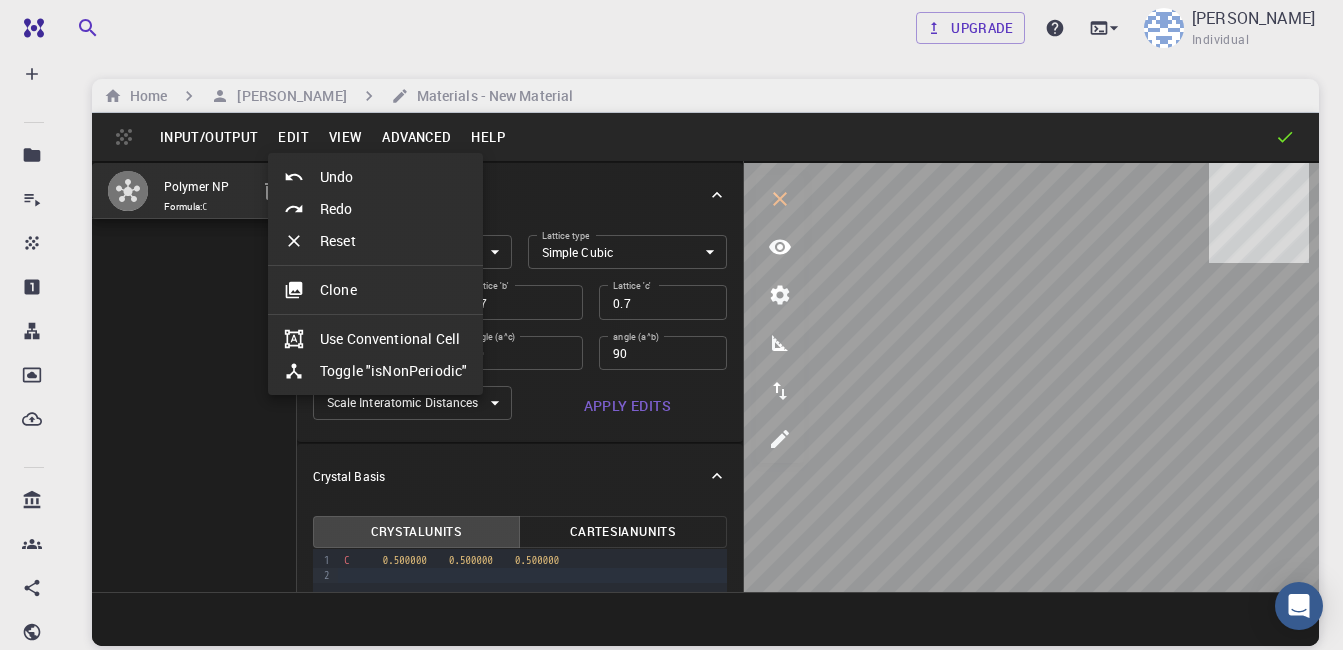 click at bounding box center [671, 325] 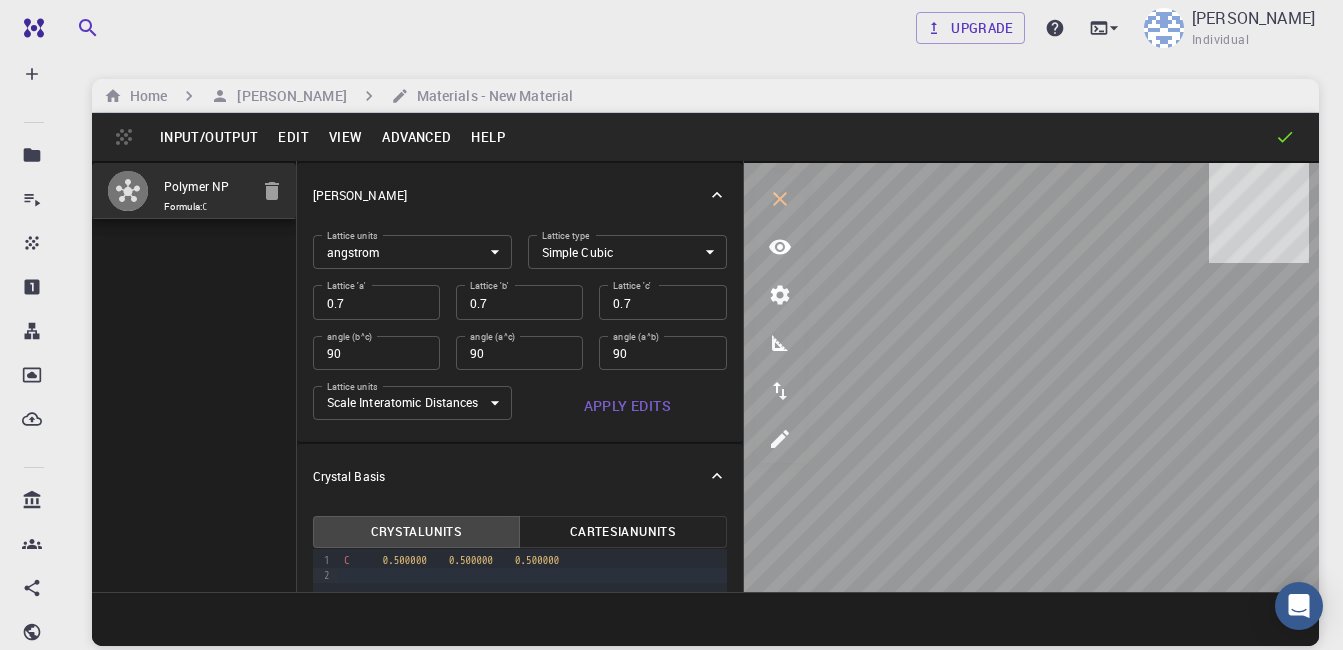 click on "View" at bounding box center (346, 137) 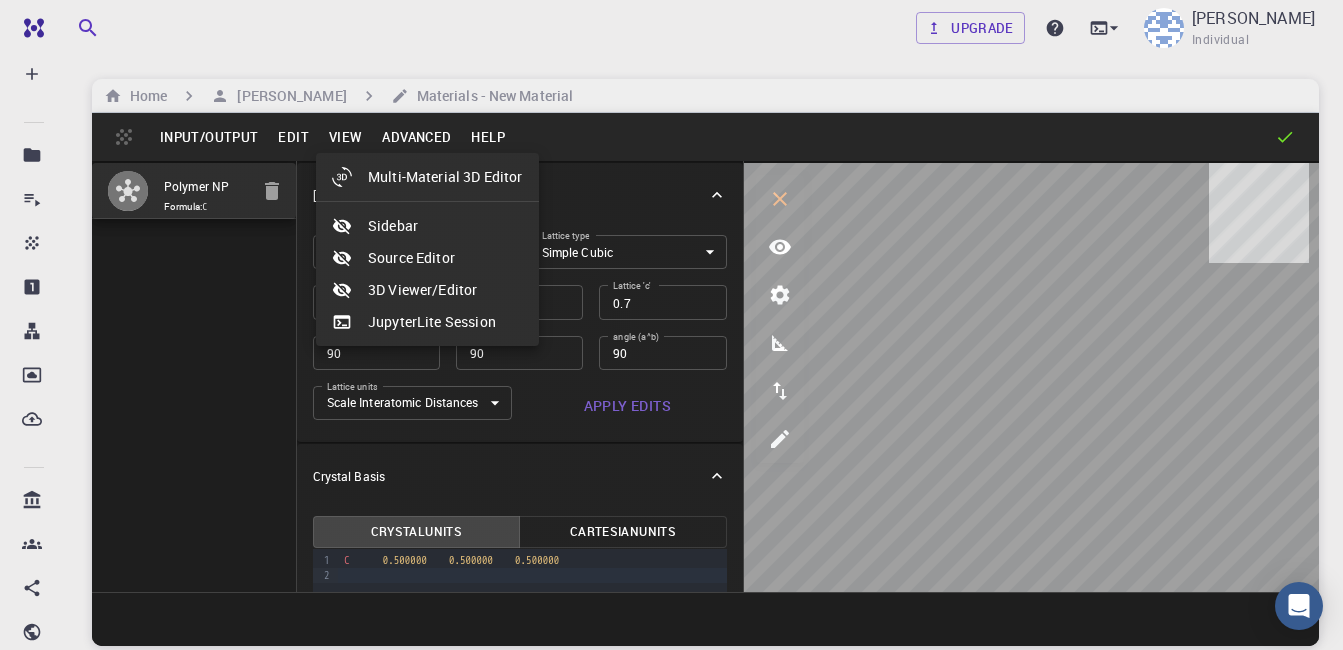 click 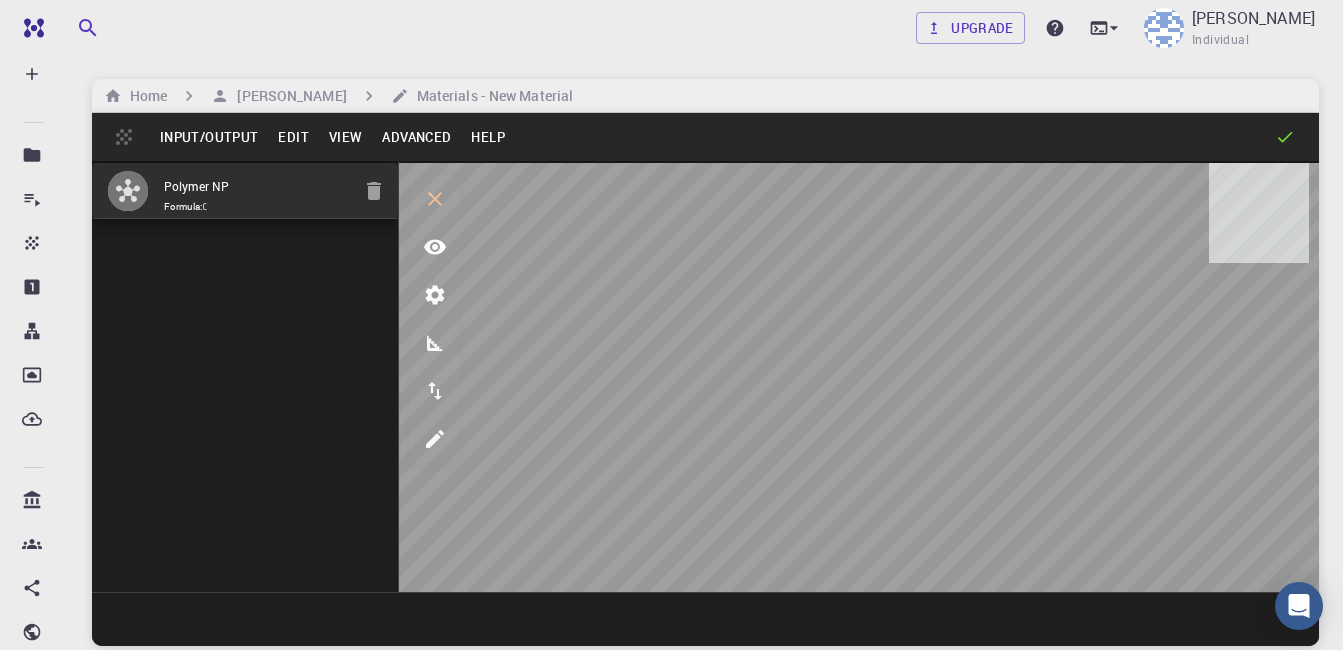 click on "Edit" at bounding box center (293, 137) 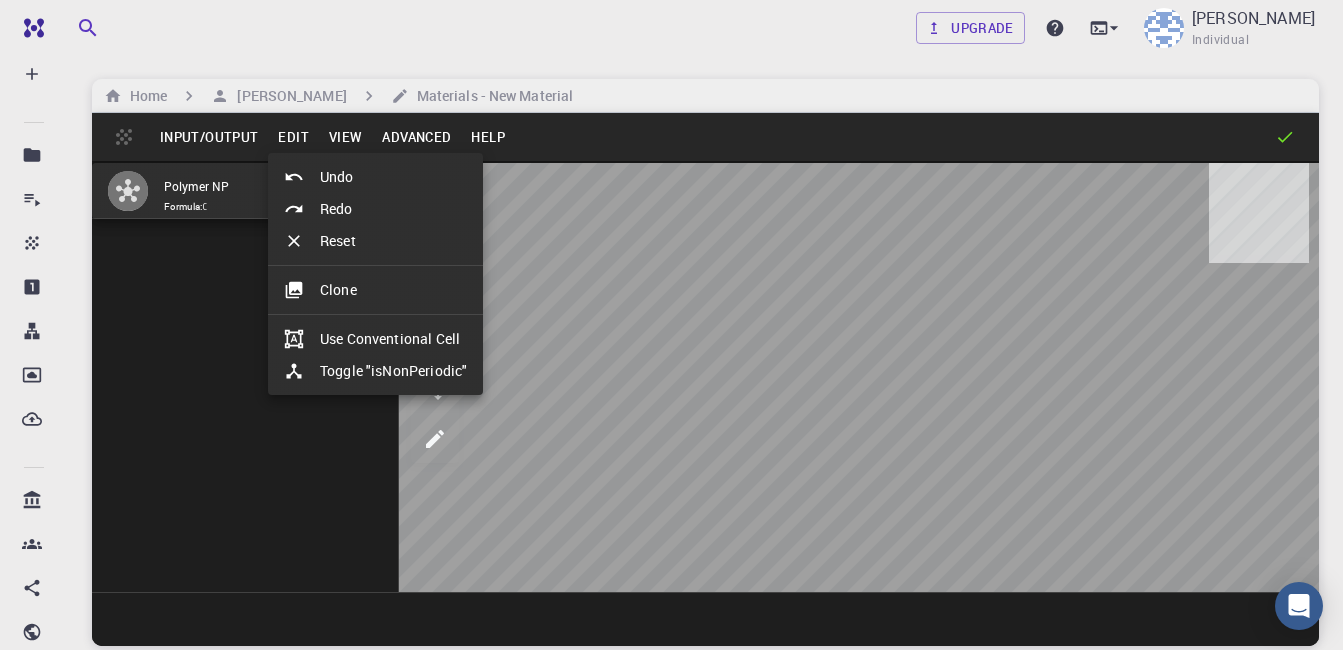 click at bounding box center [671, 325] 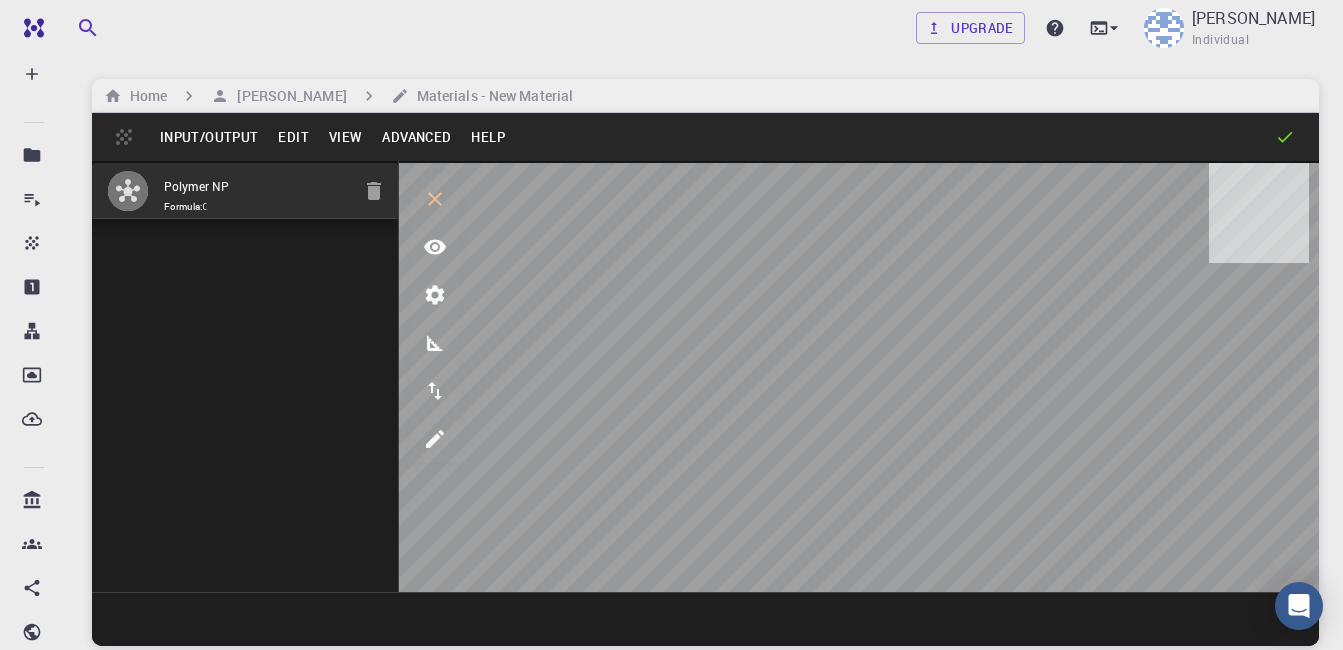 click on "View" at bounding box center (346, 137) 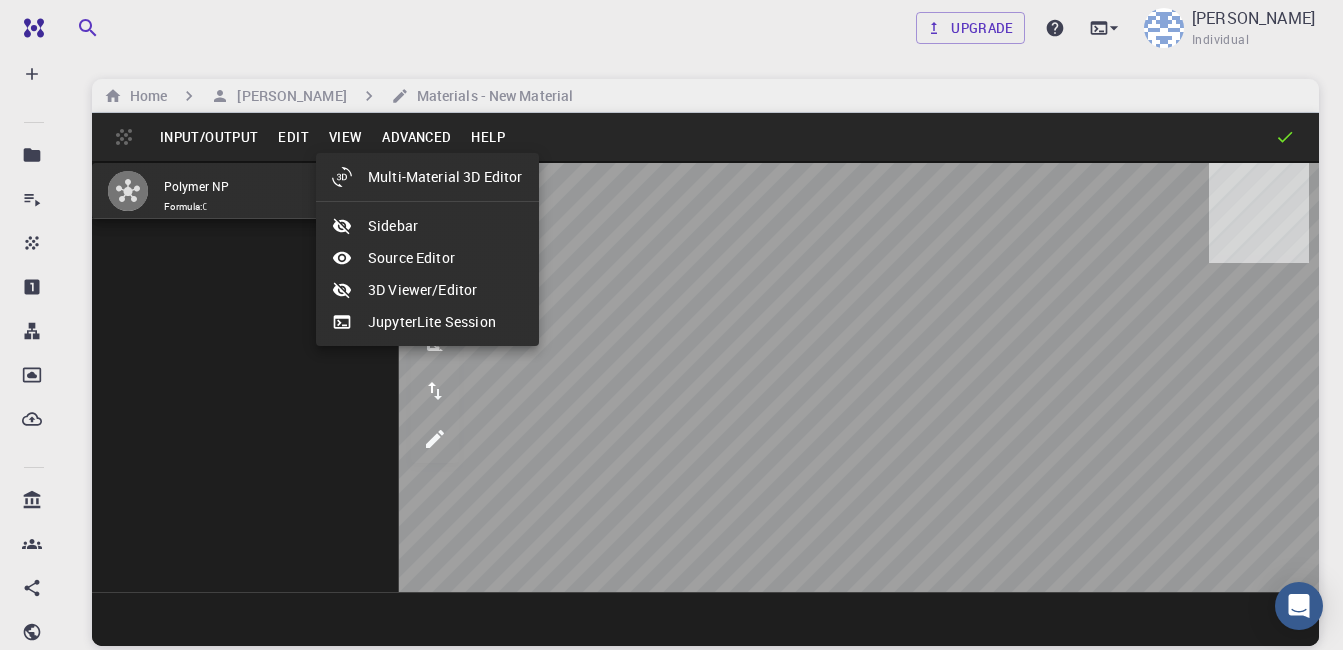 click 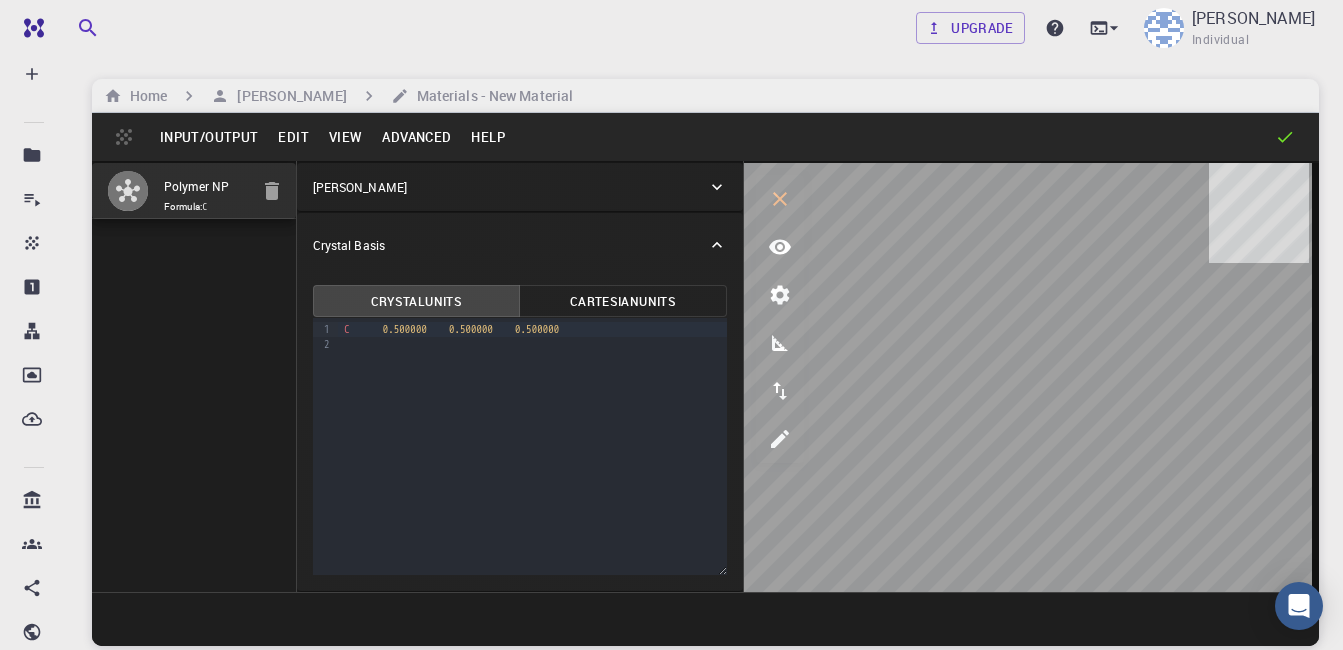 click on "View" at bounding box center [346, 137] 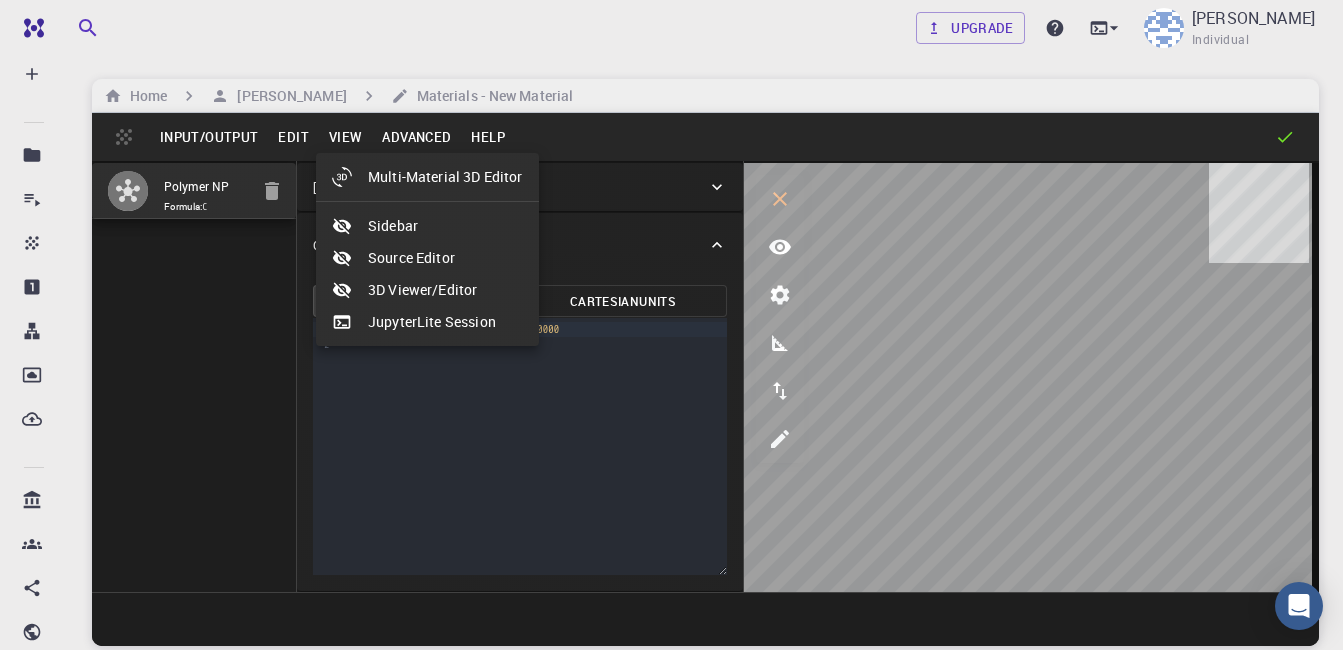 click 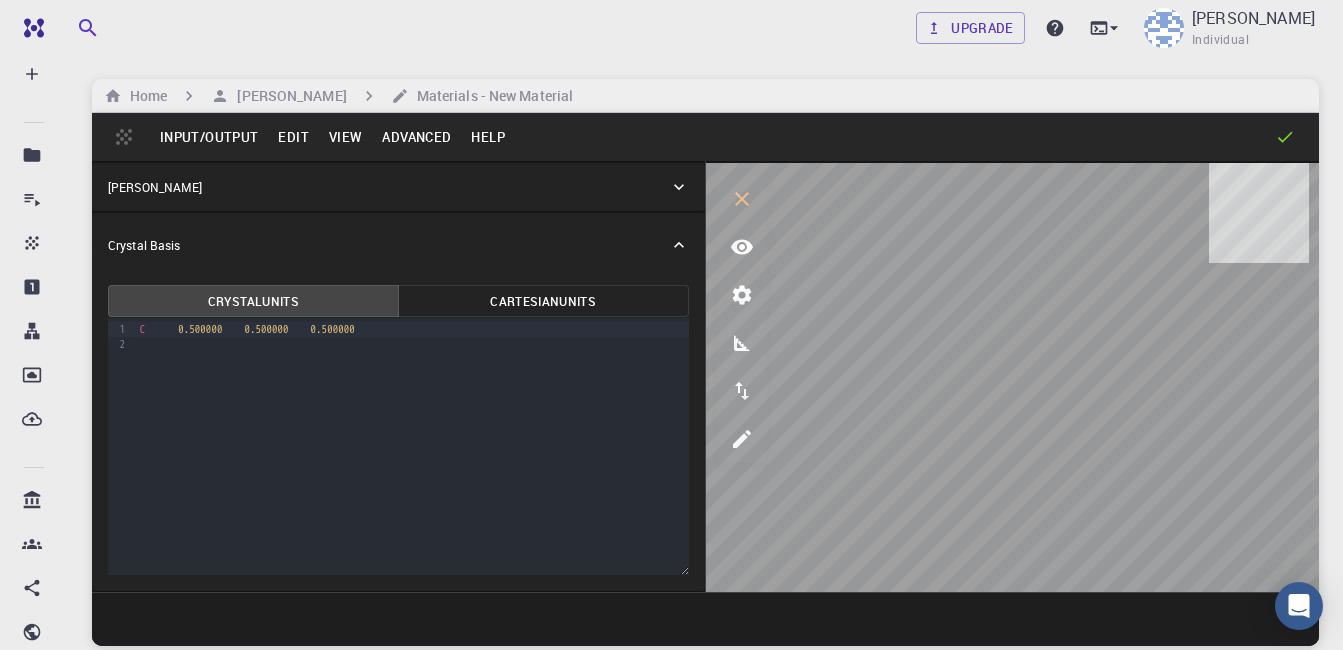 click on "View" at bounding box center (346, 137) 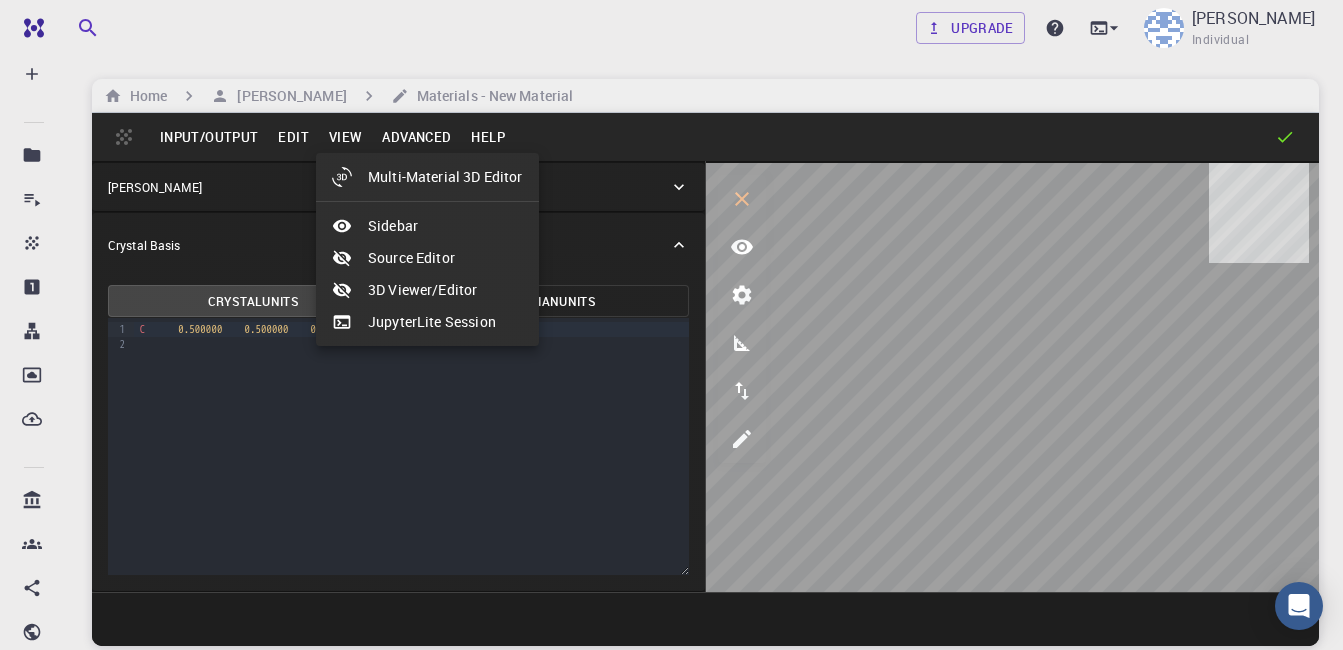 click 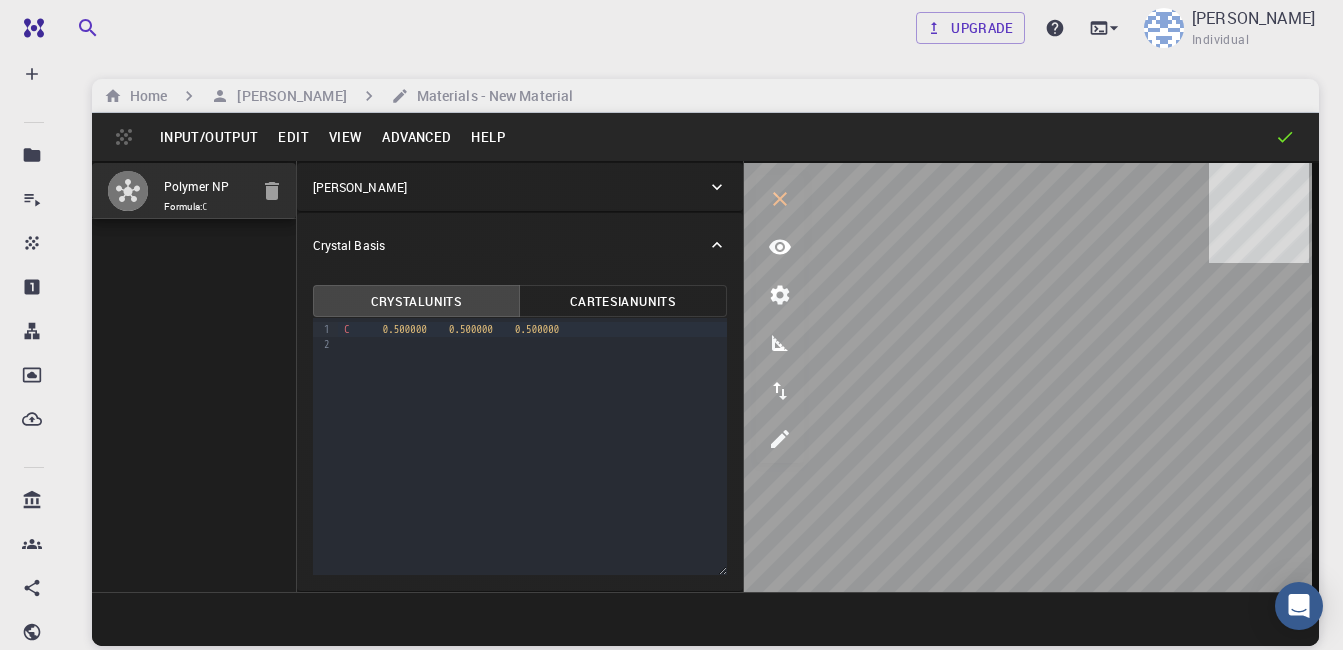 click on "View" at bounding box center (346, 137) 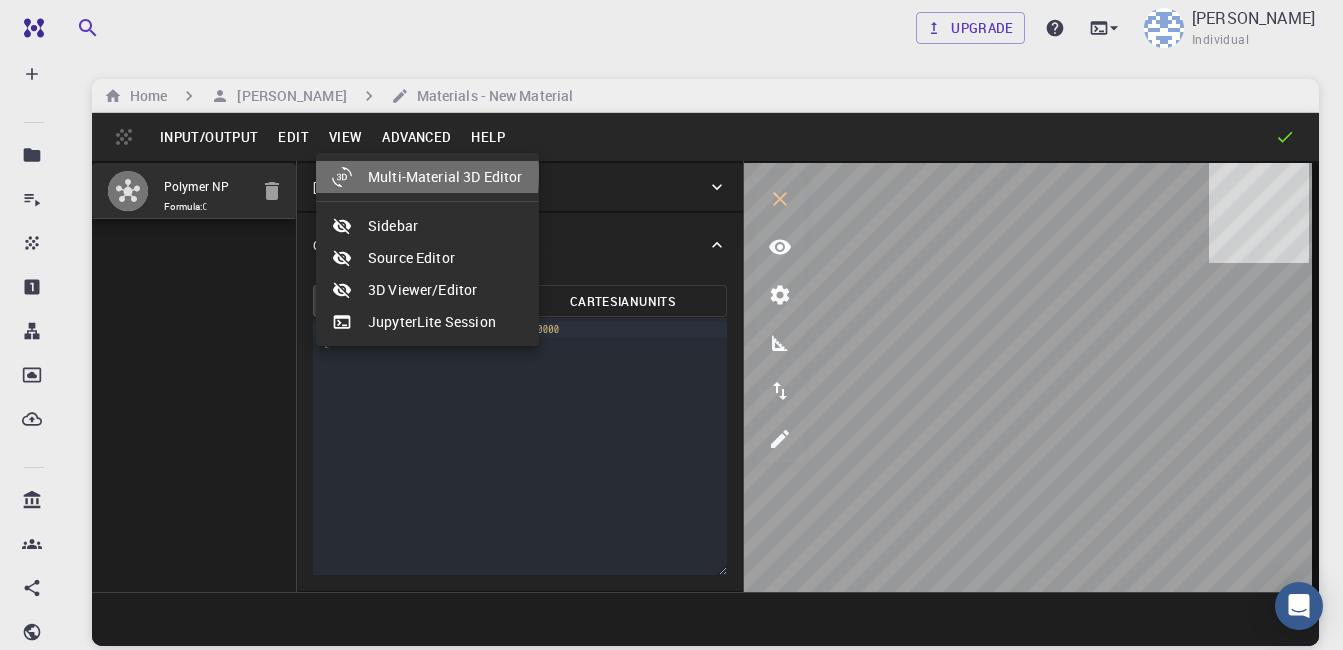 click 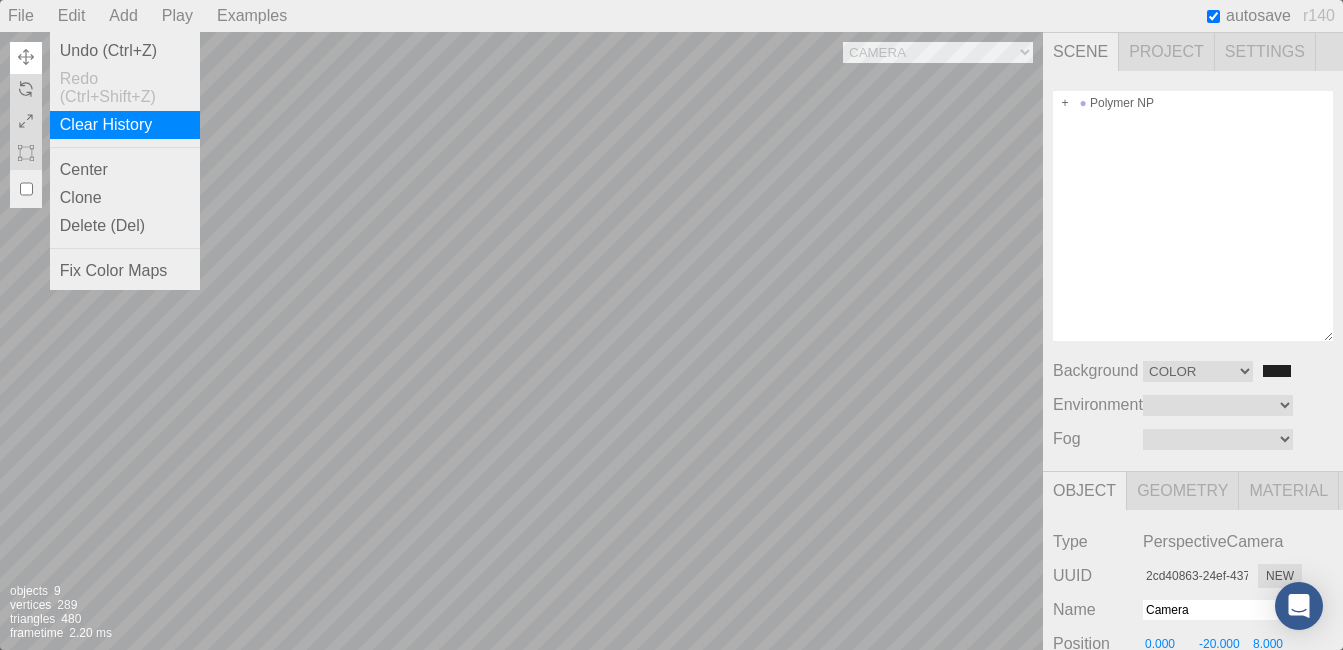 click on "Clear History" at bounding box center [125, 125] 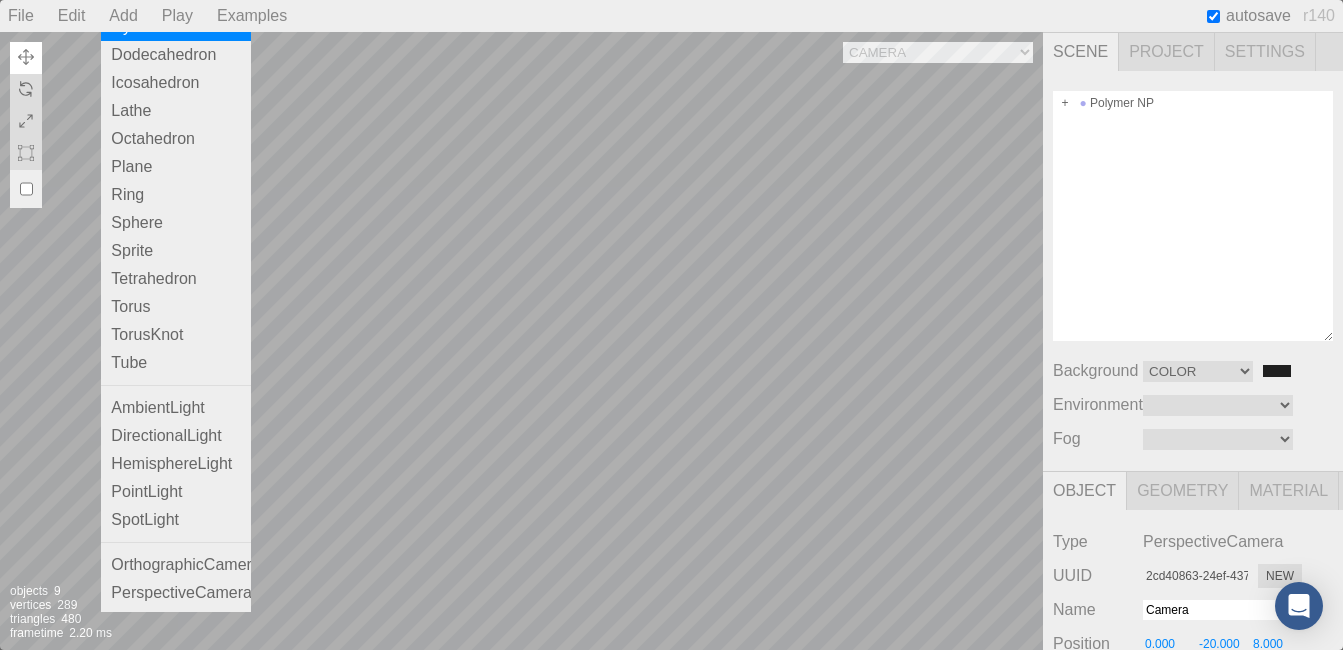 scroll, scrollTop: 0, scrollLeft: 0, axis: both 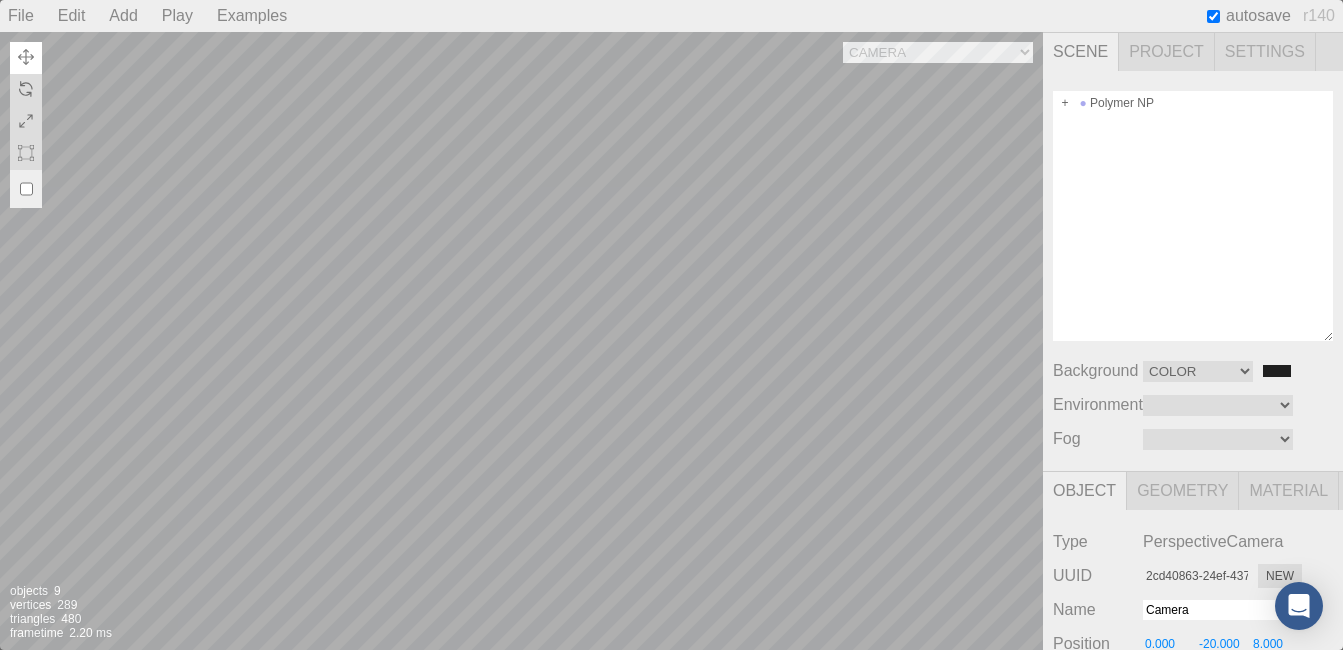 click on "Play" at bounding box center (177, 16) 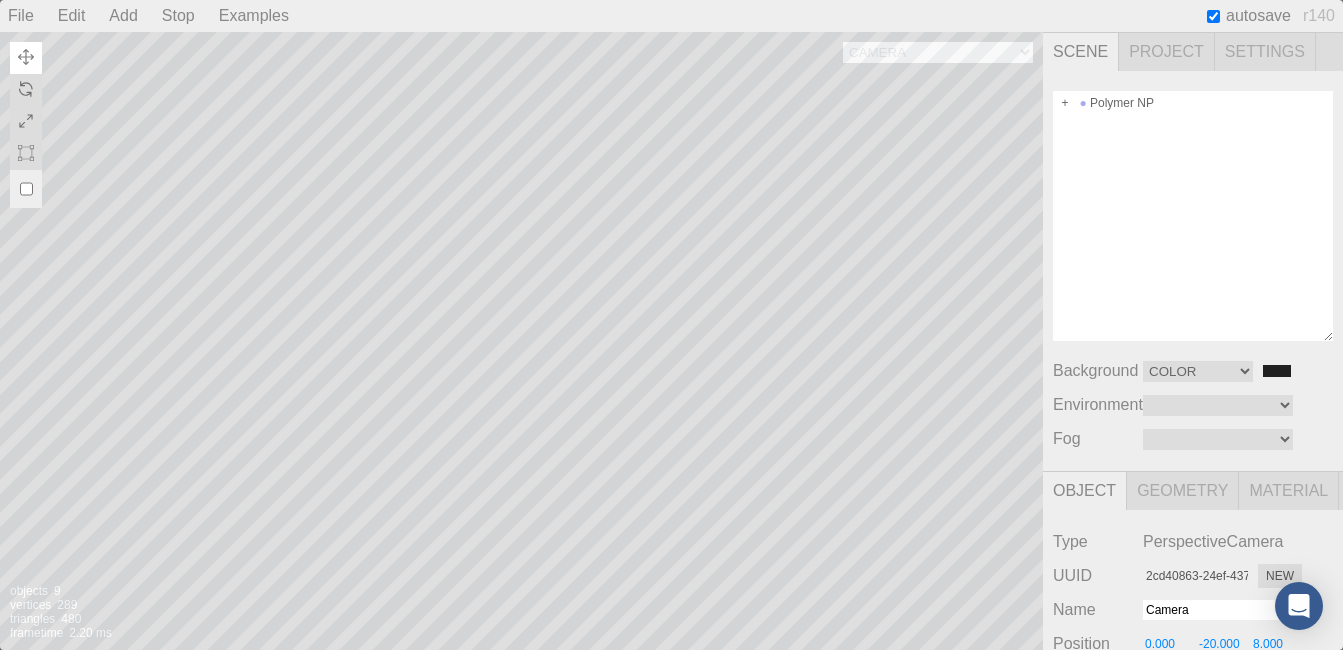 click on "Stop" at bounding box center [178, 16] 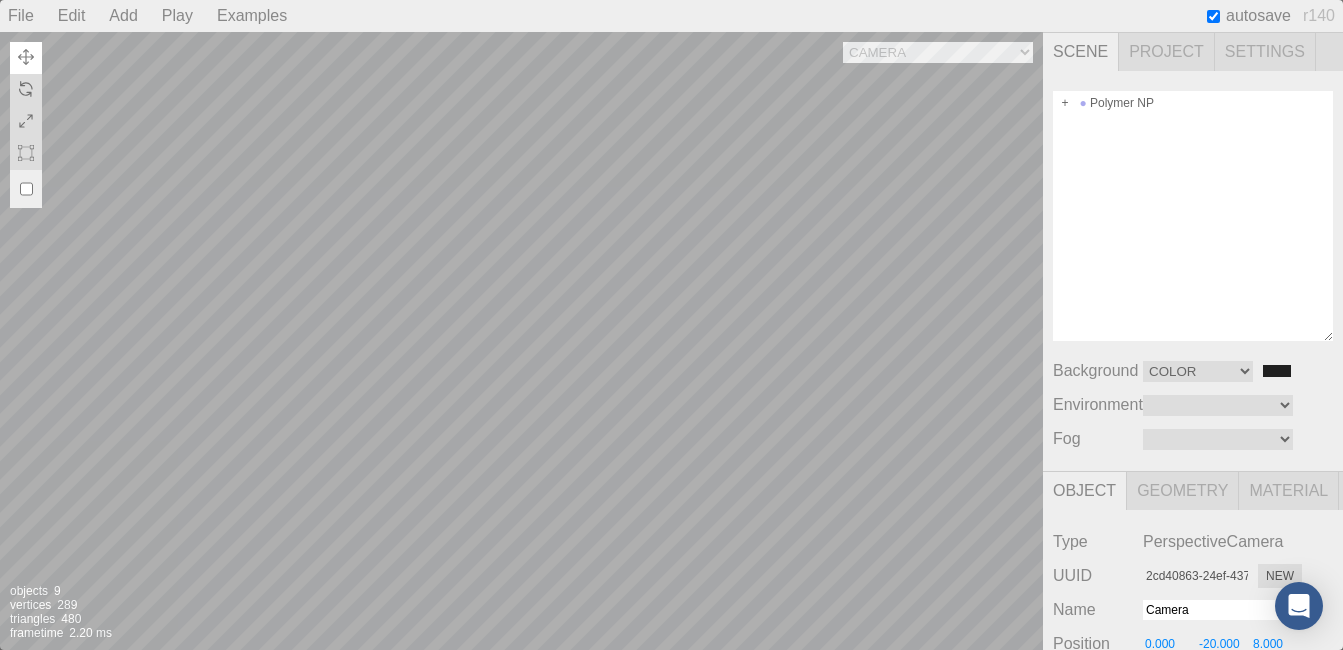 click on "Play" at bounding box center (177, 16) 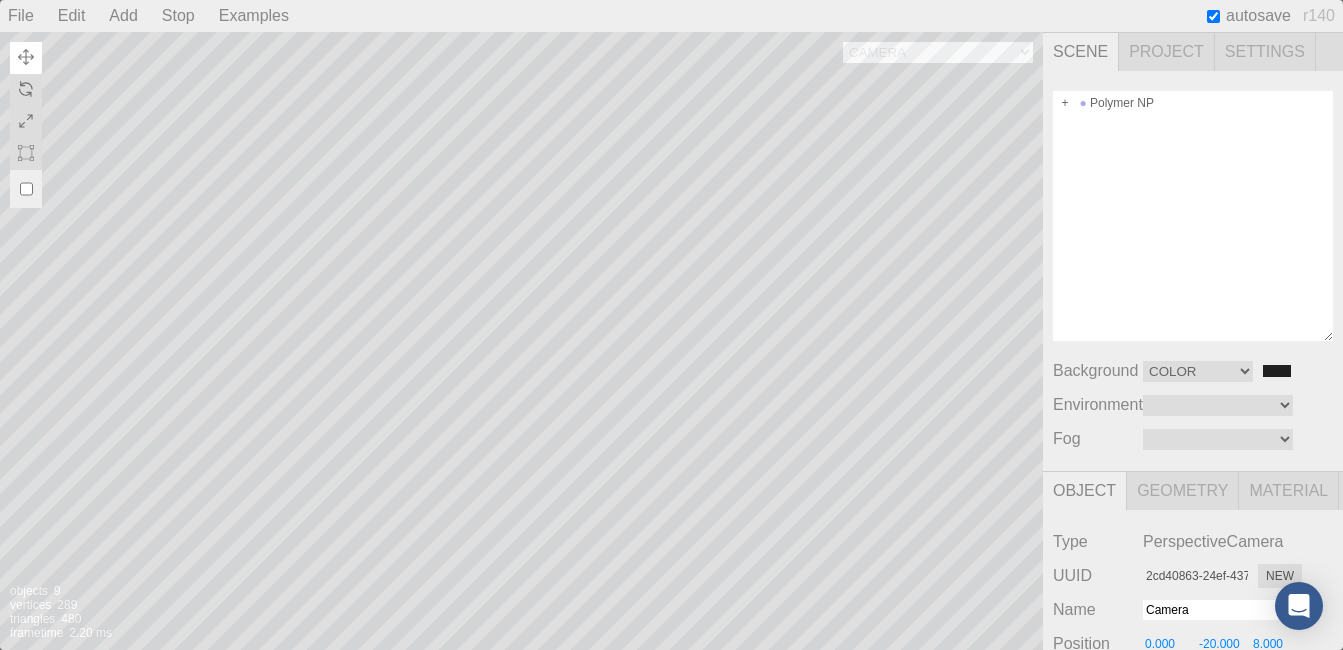 click on "Stop" at bounding box center [178, 16] 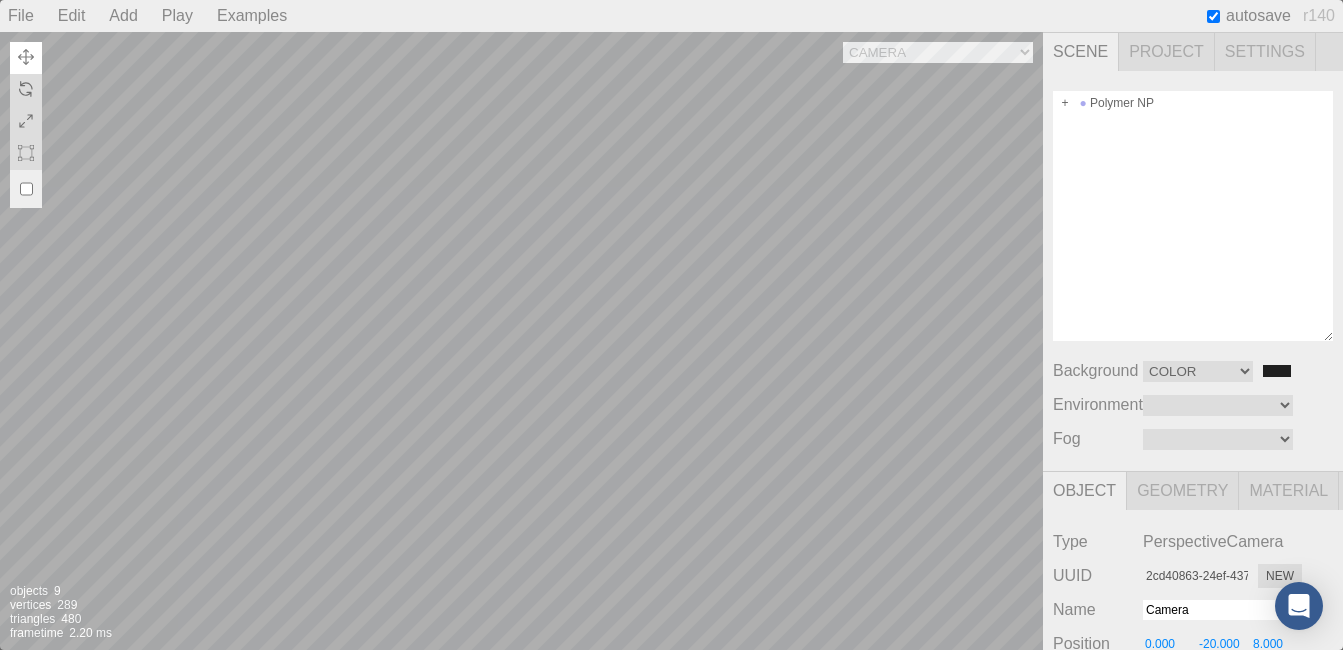click on "Project" at bounding box center [1167, 52] 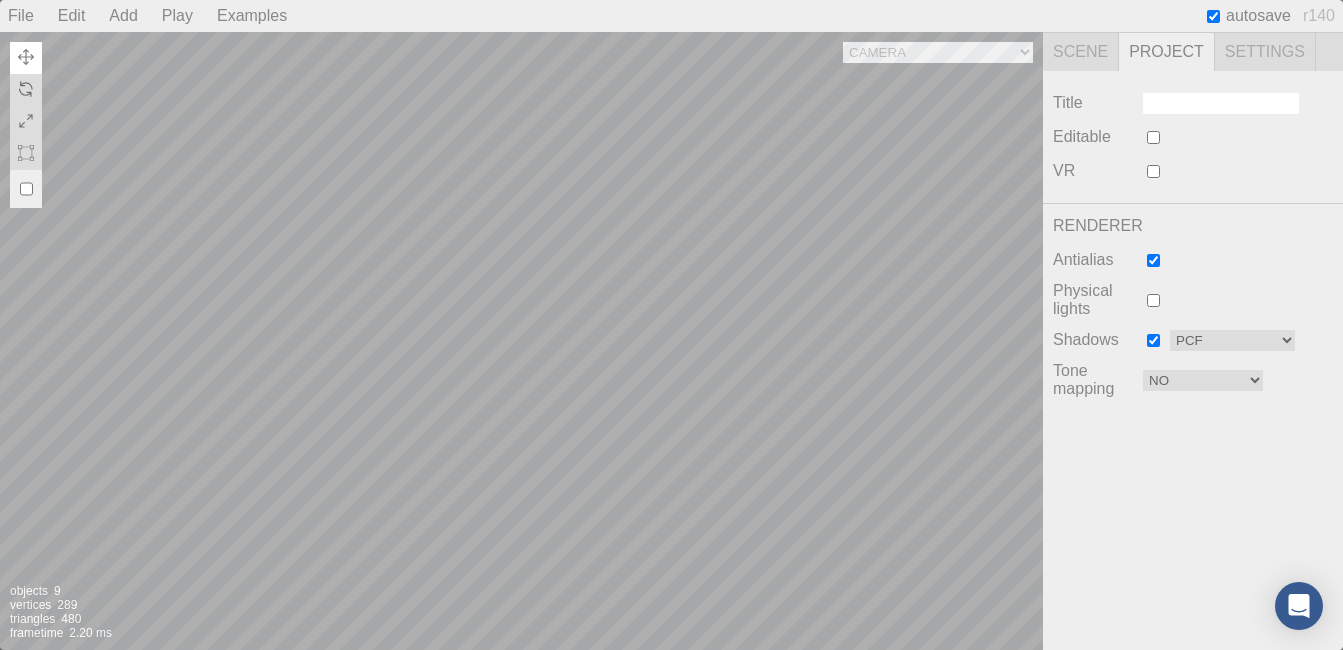 click on "Settings" at bounding box center [1265, 52] 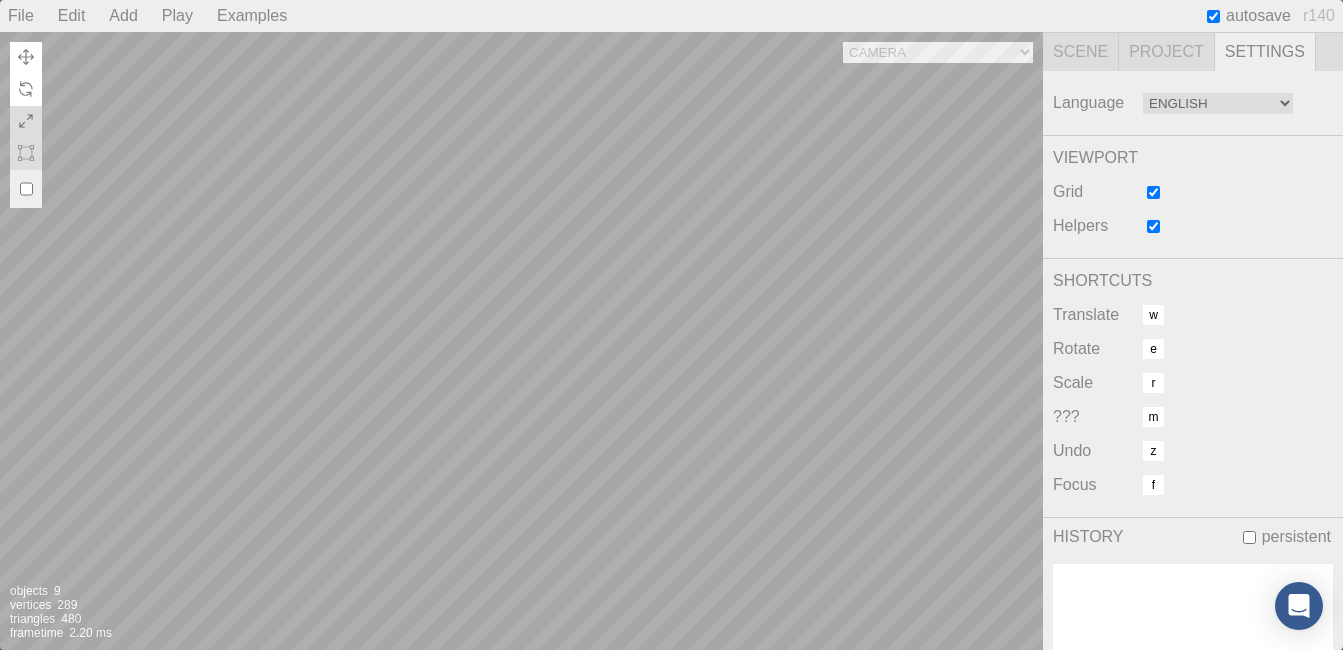 click at bounding box center [26, 89] 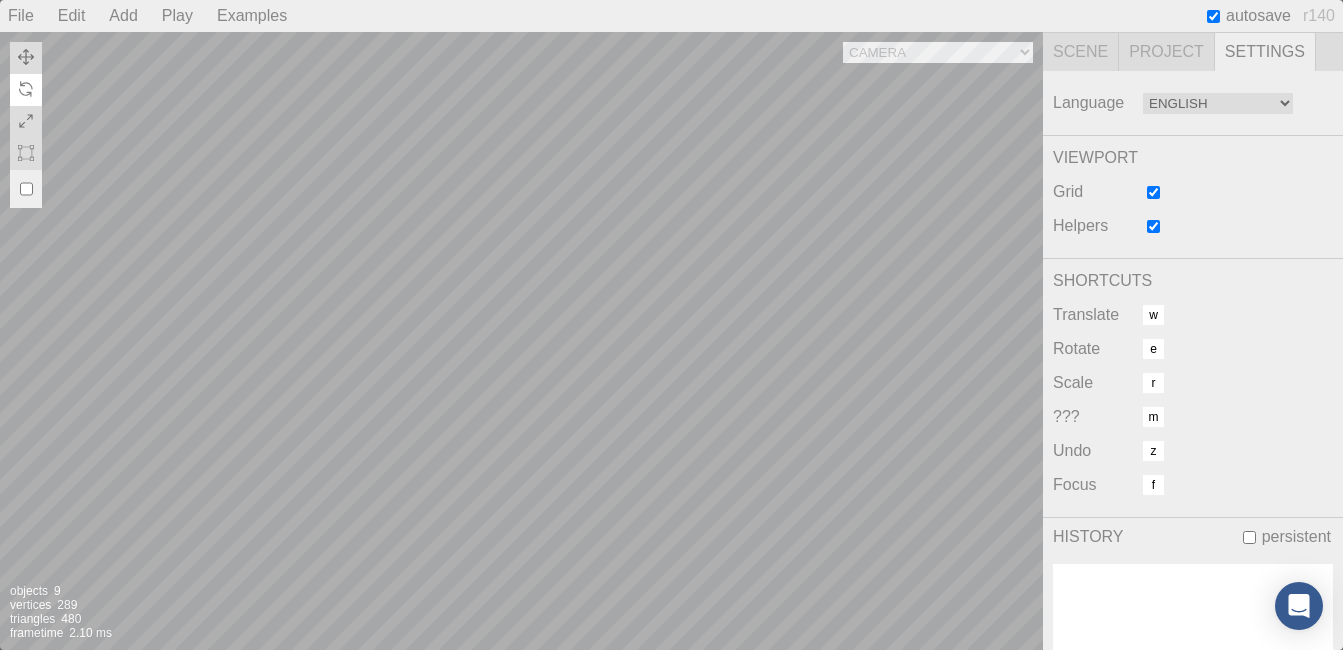 click at bounding box center [26, 90] 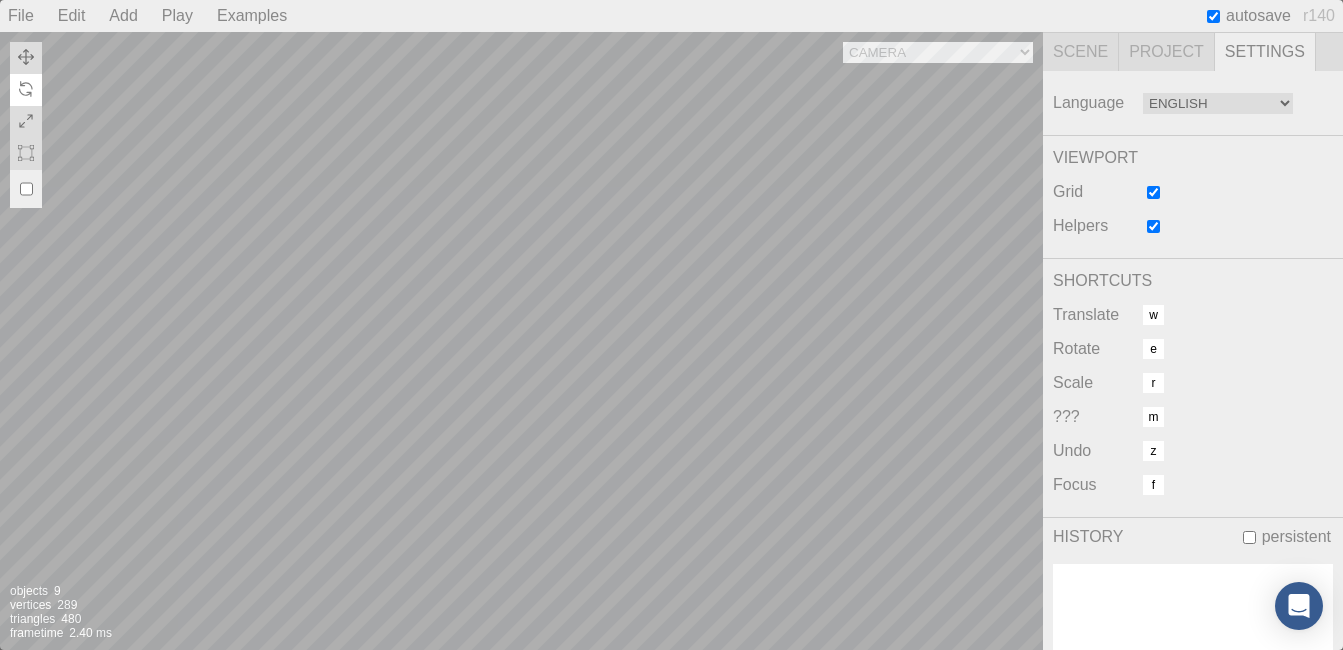 click at bounding box center (26, 89) 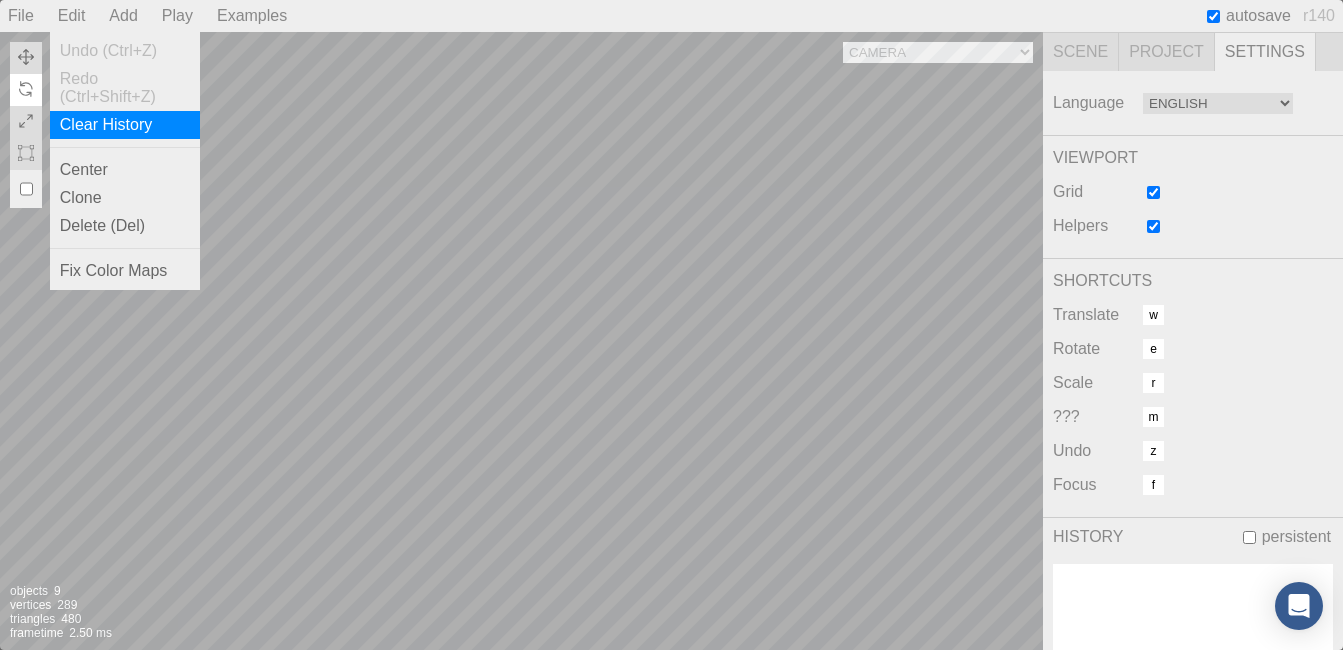 click on "Clear History" at bounding box center [125, 125] 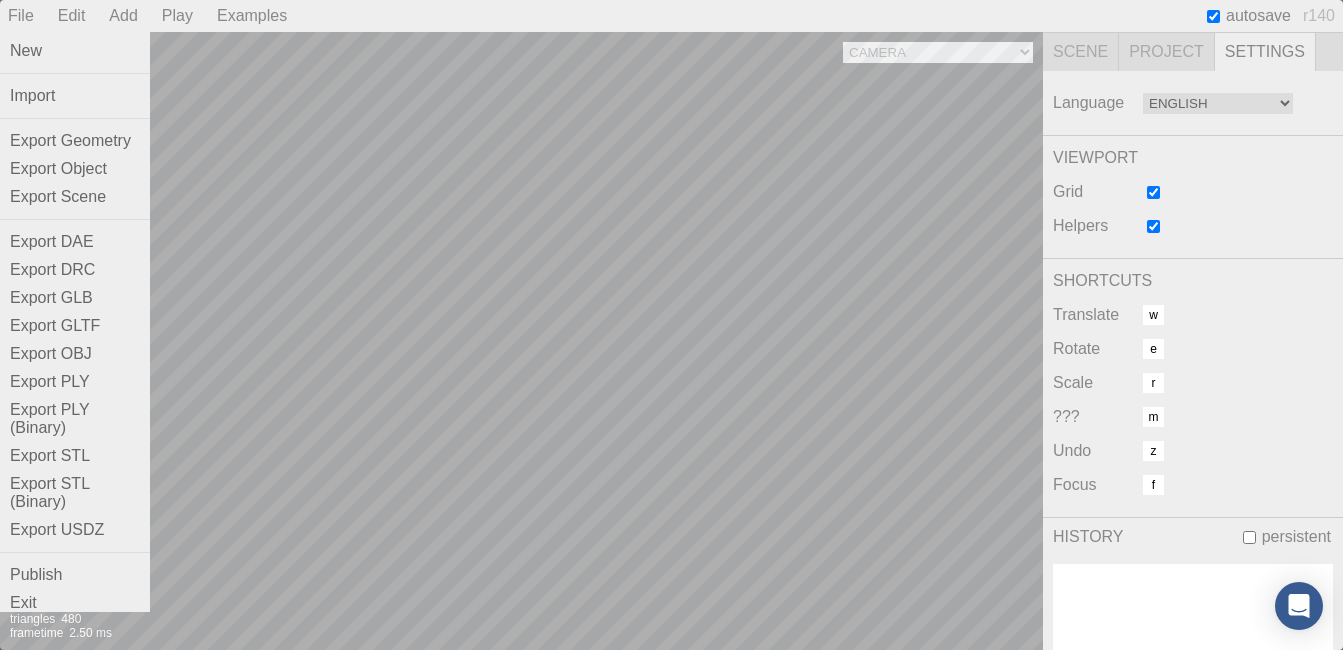 click on "File" at bounding box center (21, 16) 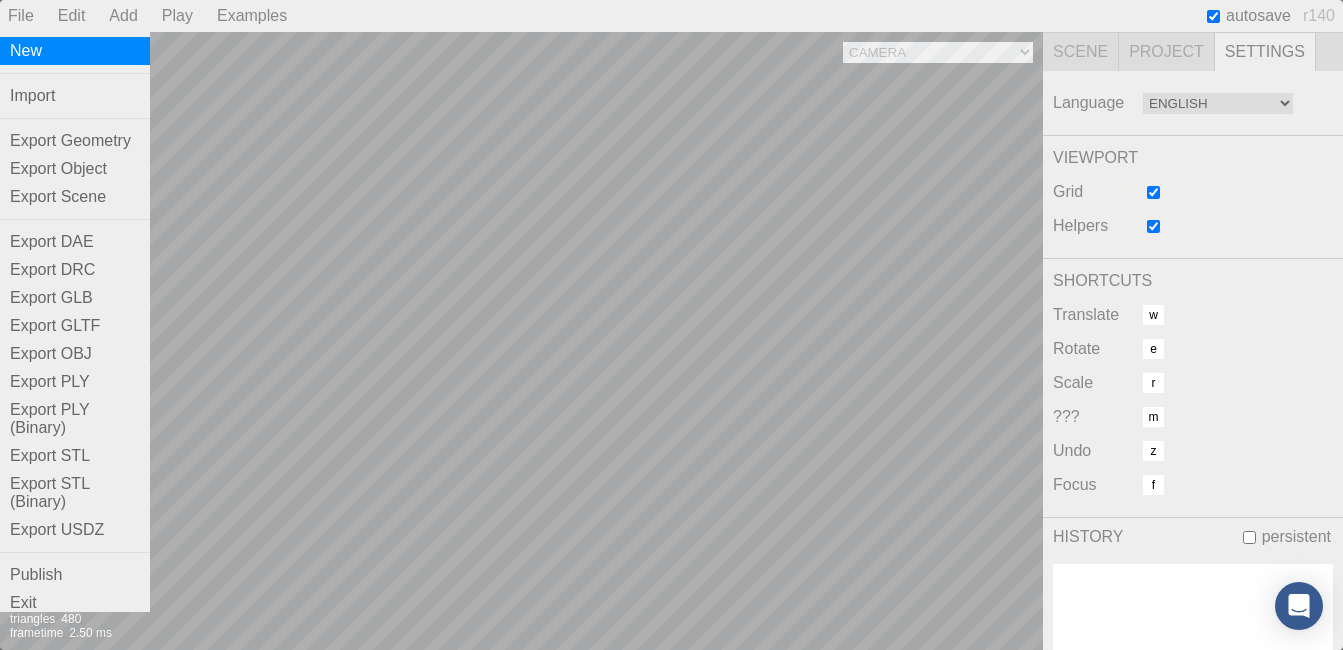 click on "New" at bounding box center [75, 51] 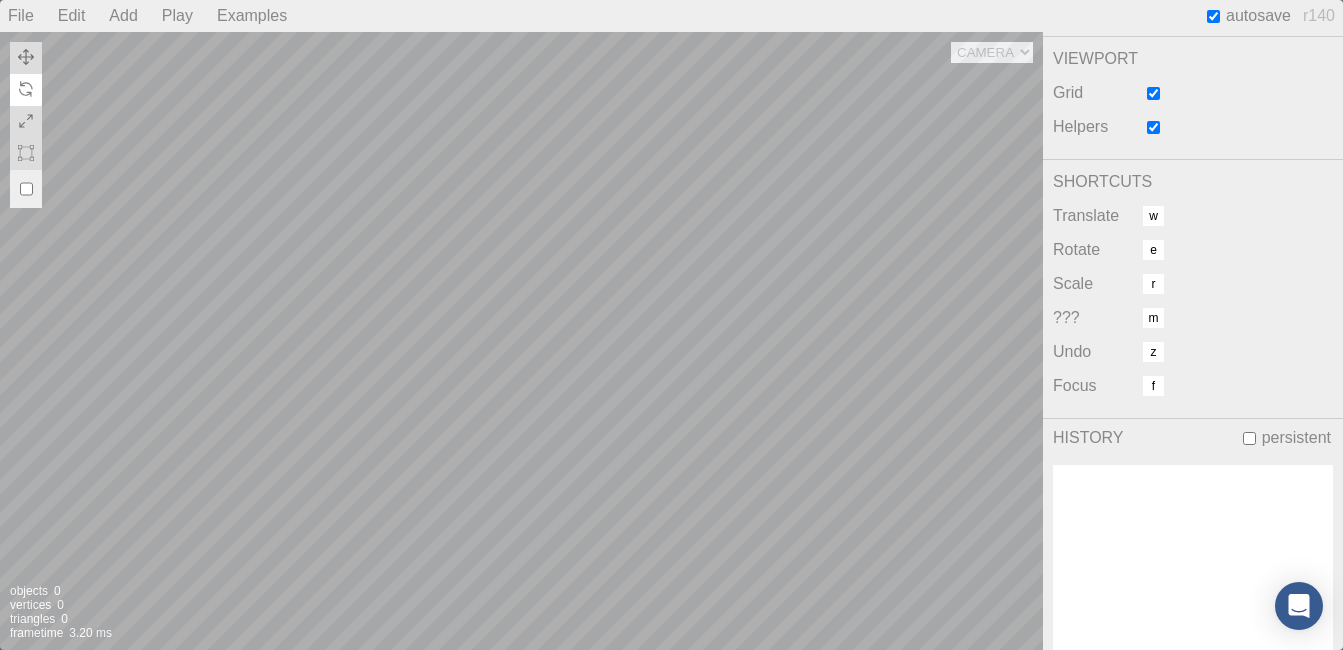 scroll, scrollTop: 0, scrollLeft: 0, axis: both 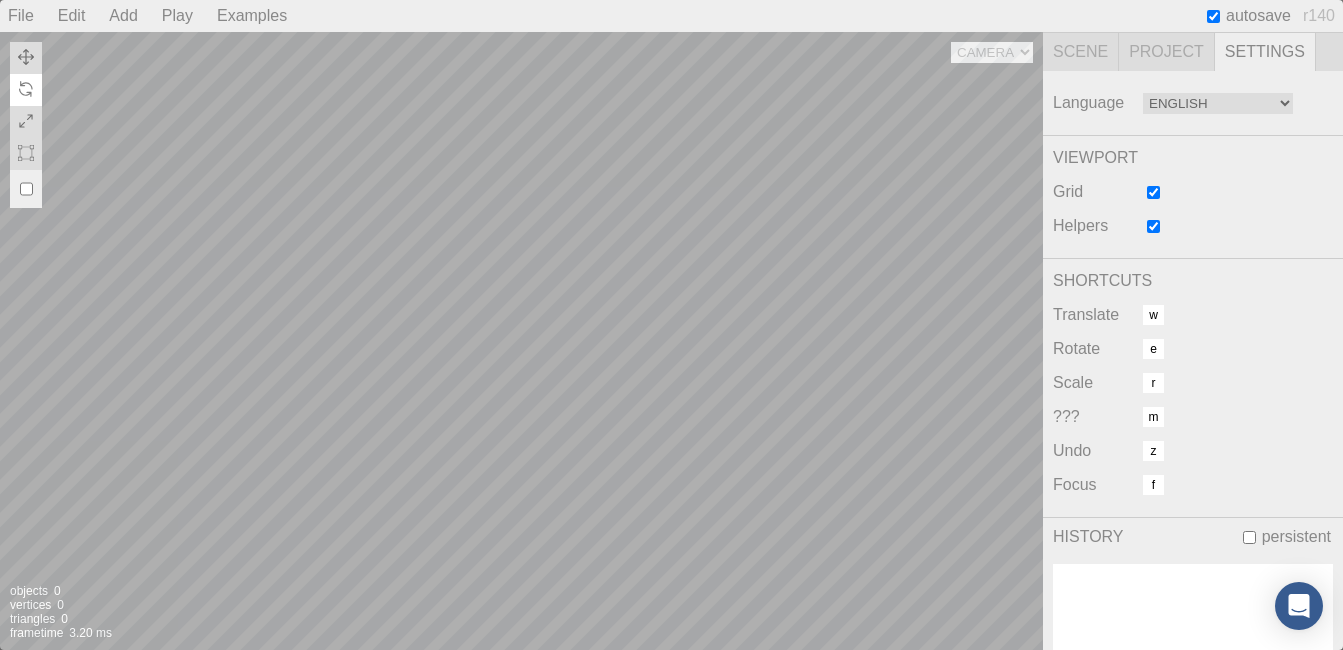 click on "Project" at bounding box center (1167, 52) 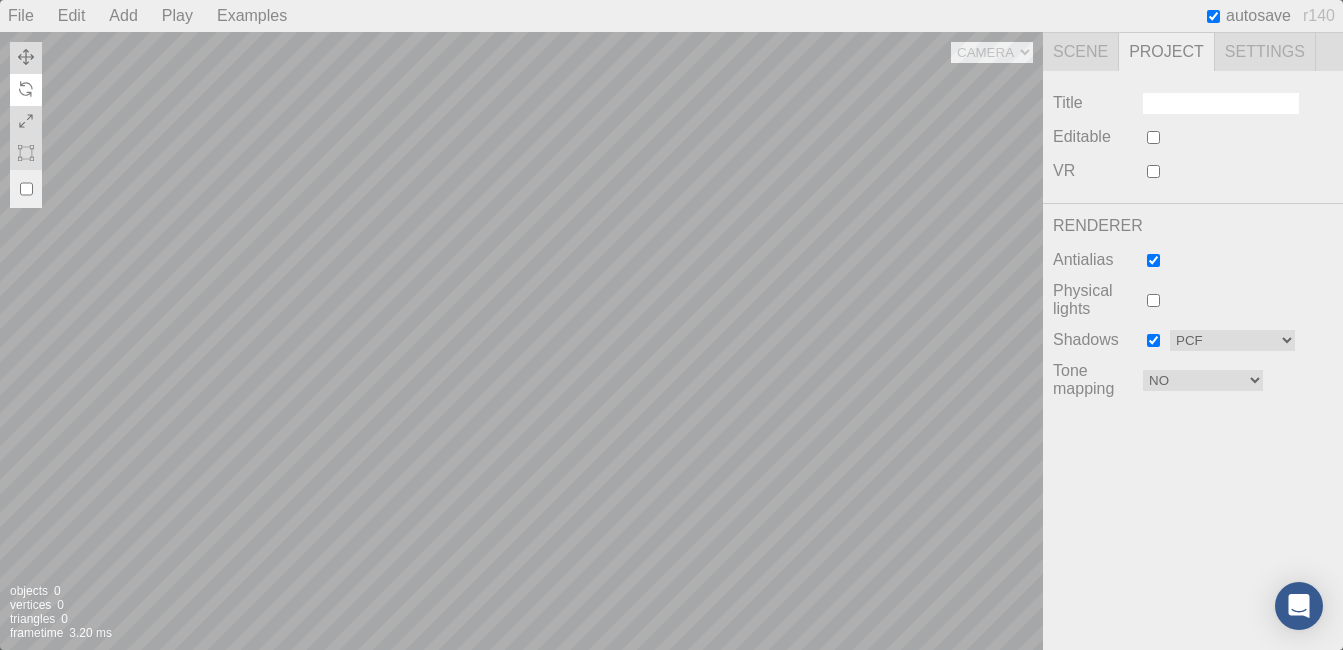 click on "Scene" at bounding box center (1081, 52) 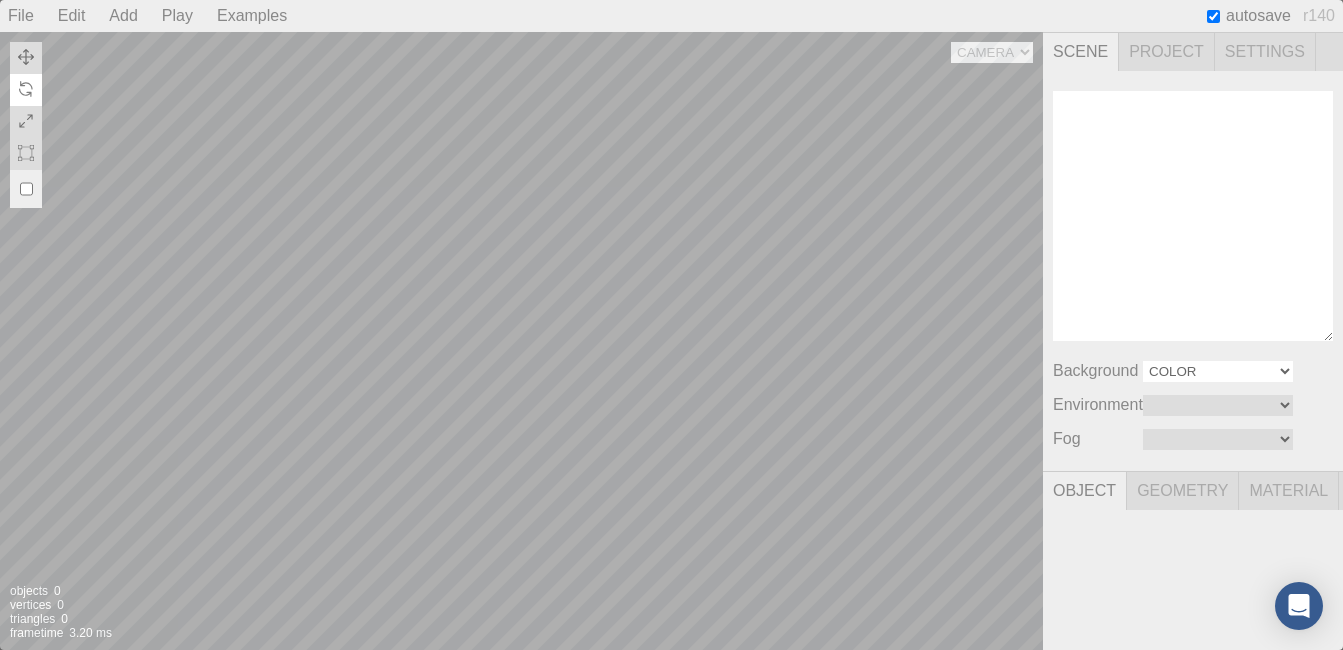 click on "Color Texture Equirect" at bounding box center [1218, 371] 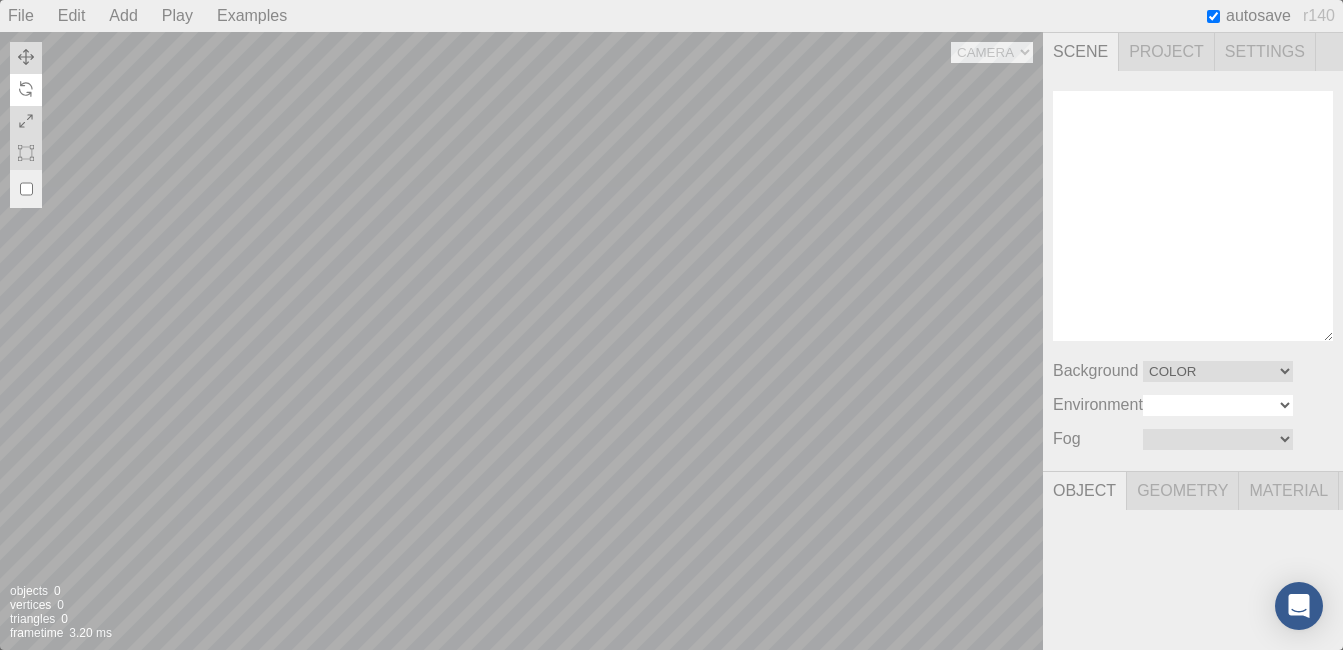 click on "Equirect ModelViewer" at bounding box center [1218, 405] 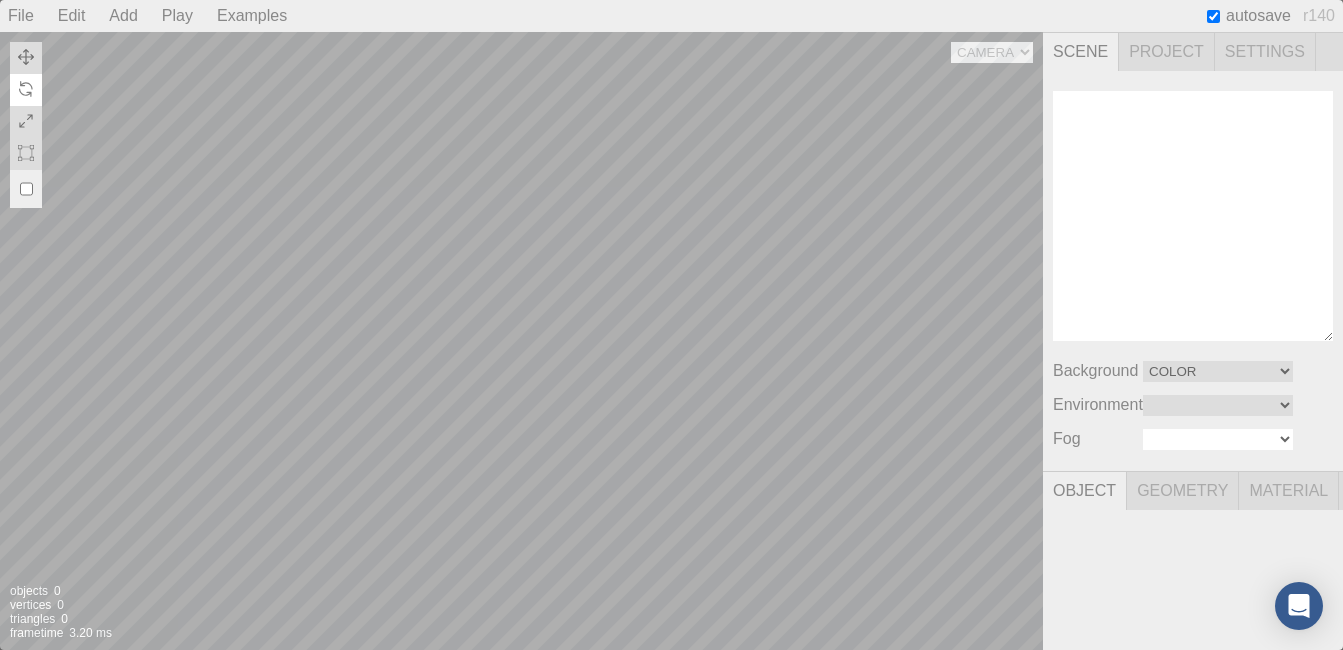 click on "Linear Exponential" at bounding box center [1218, 439] 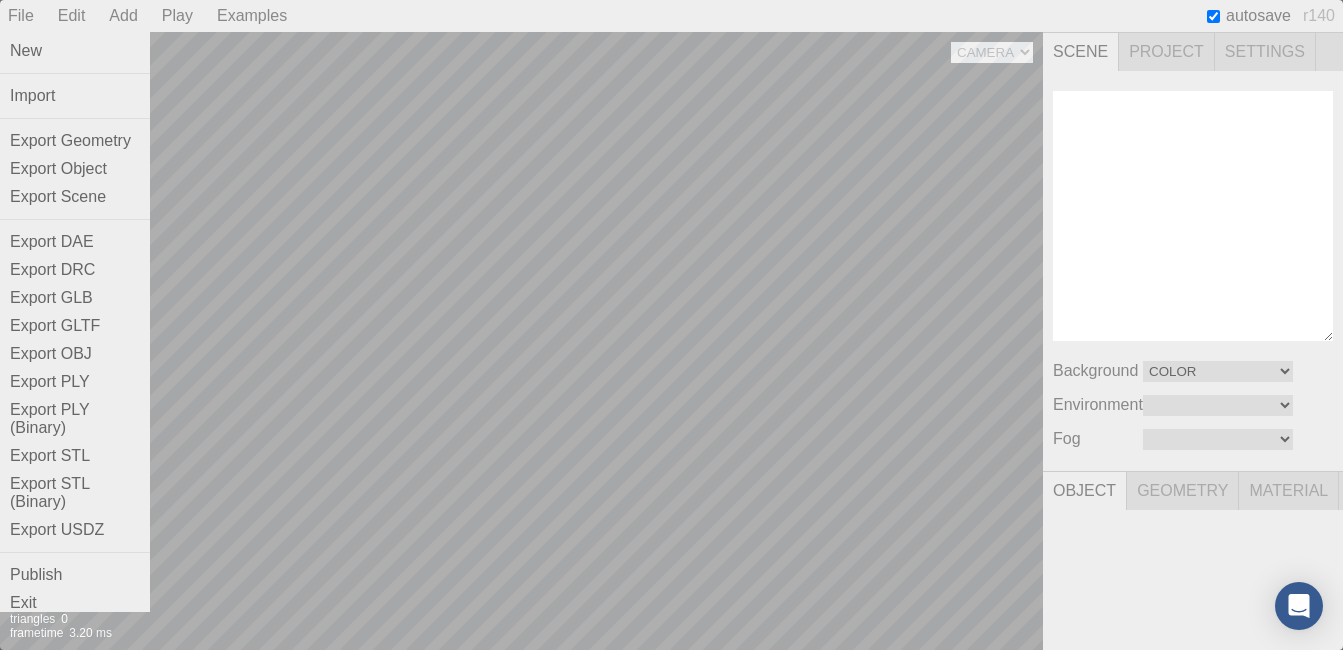 click on "File" at bounding box center (21, 16) 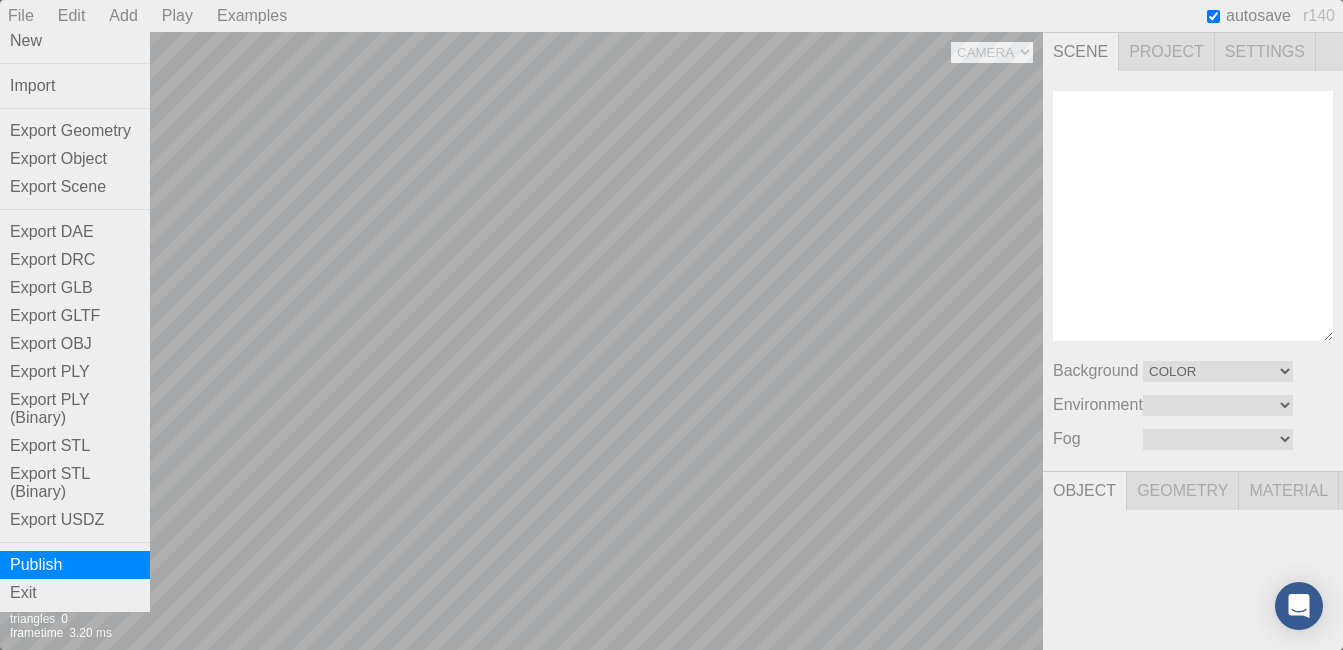 scroll, scrollTop: 28, scrollLeft: 0, axis: vertical 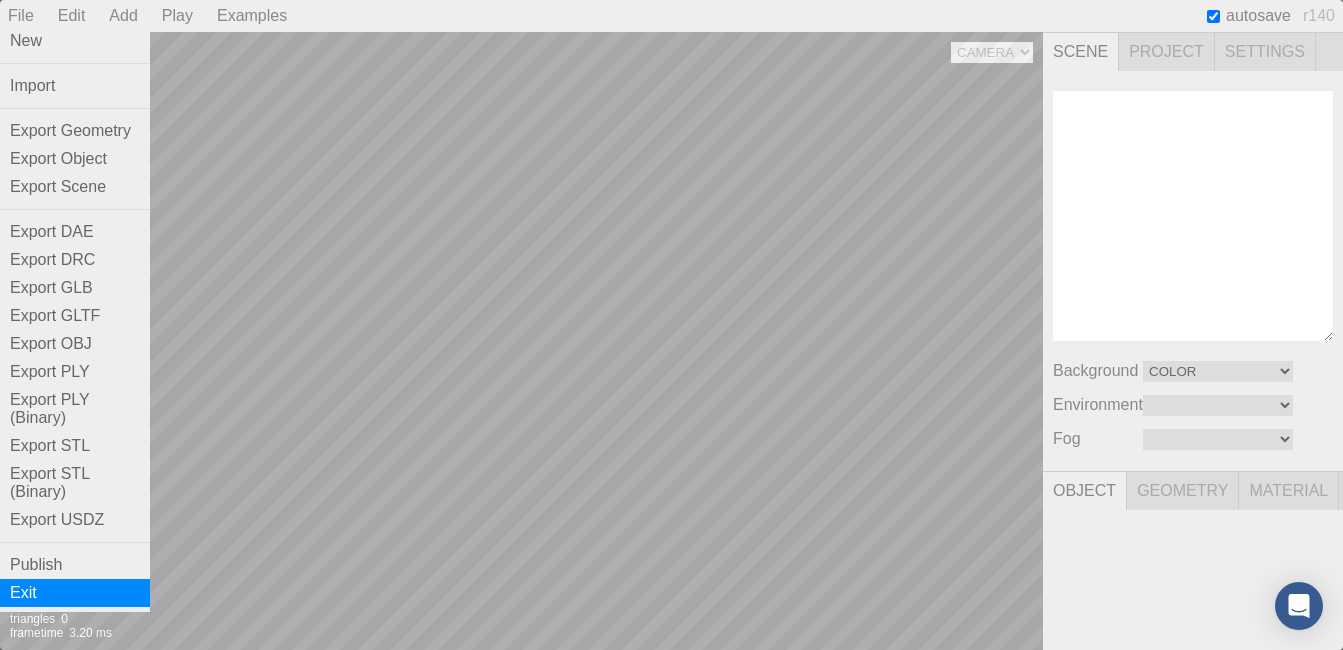 click on "Exit" at bounding box center (75, 593) 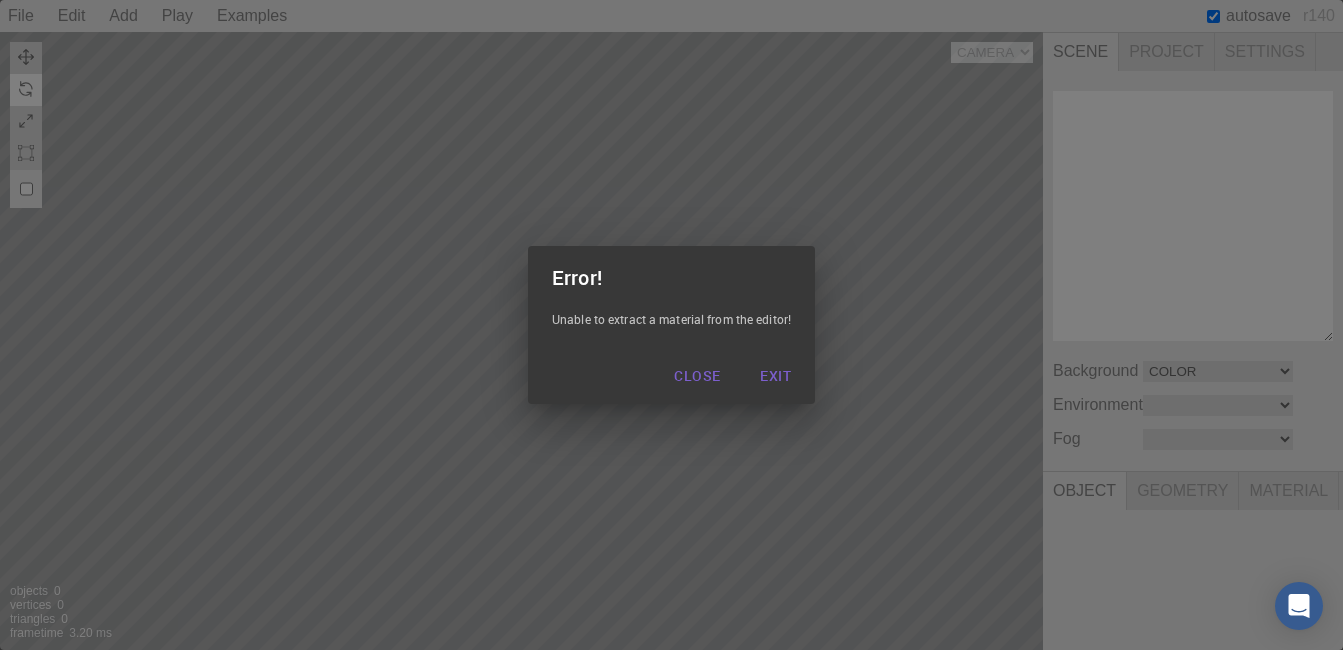 click on "Exit" at bounding box center [775, 376] 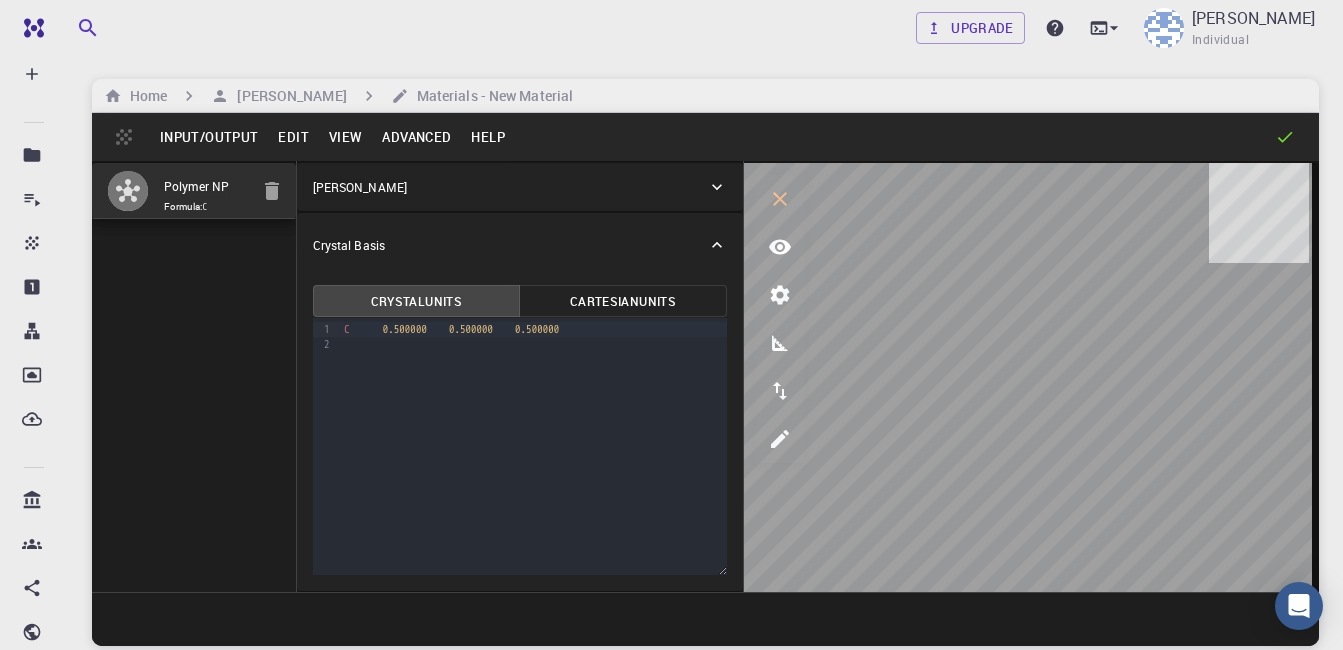 click on "View" at bounding box center [346, 137] 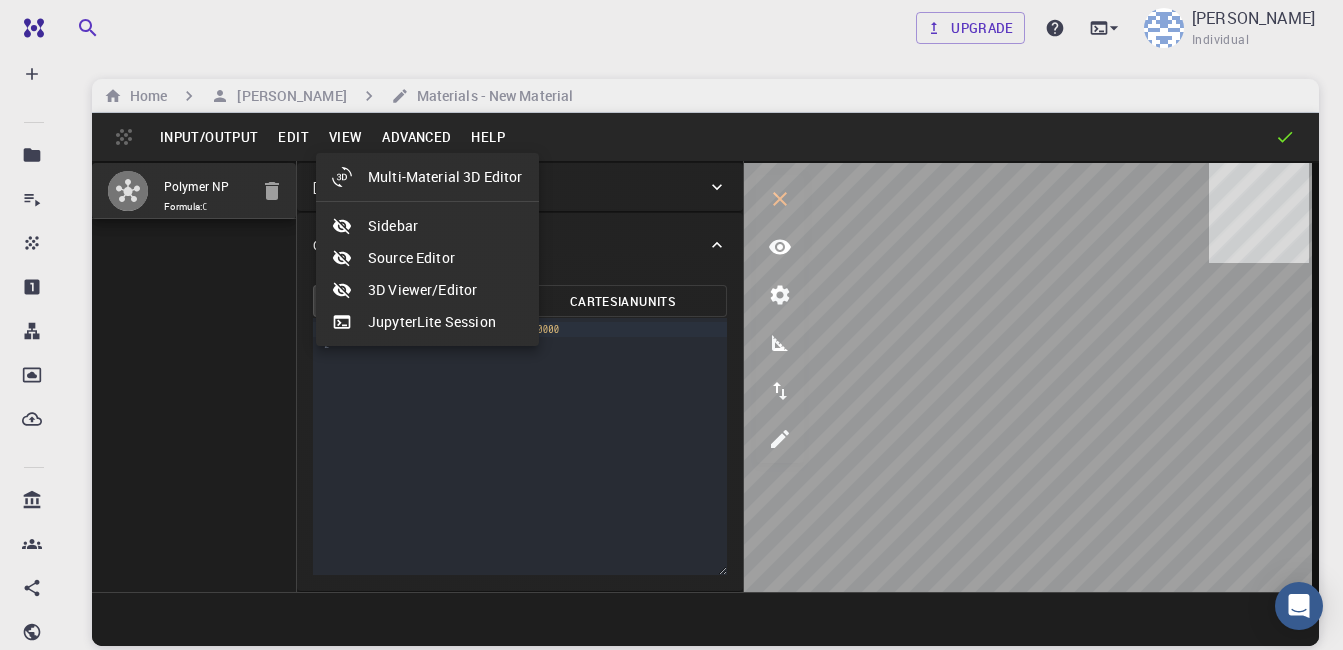 click at bounding box center [671, 325] 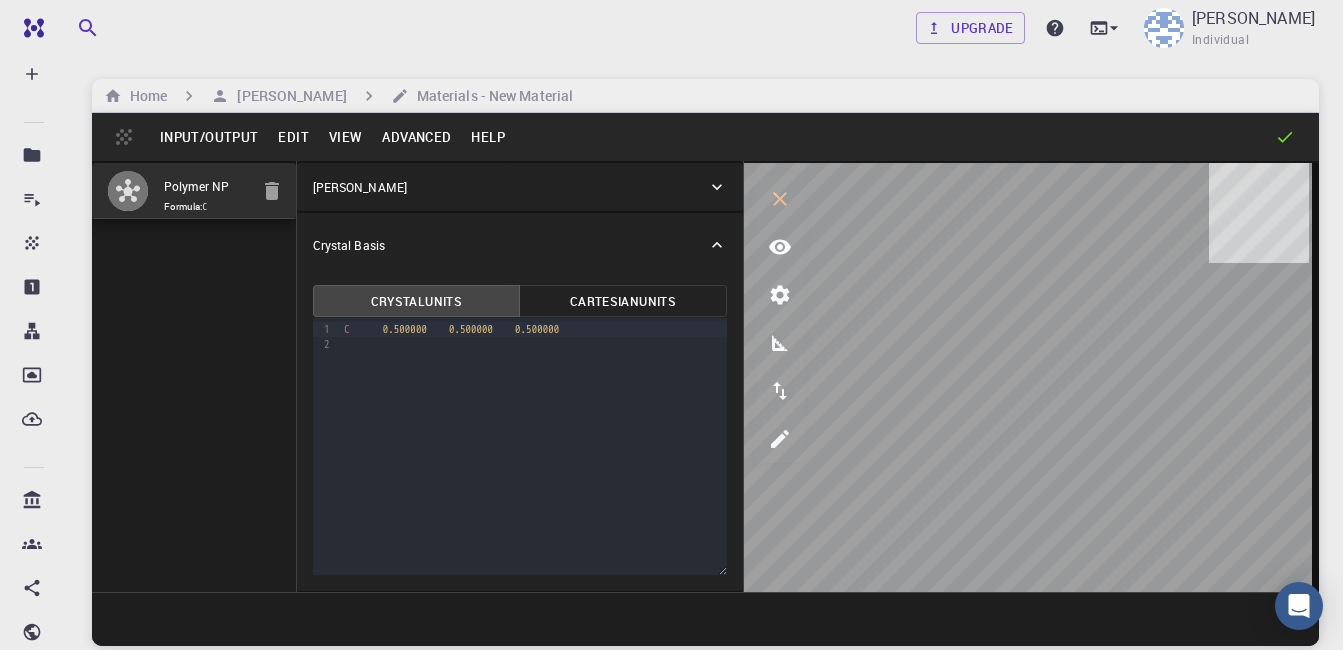 click on "Edit" at bounding box center (293, 137) 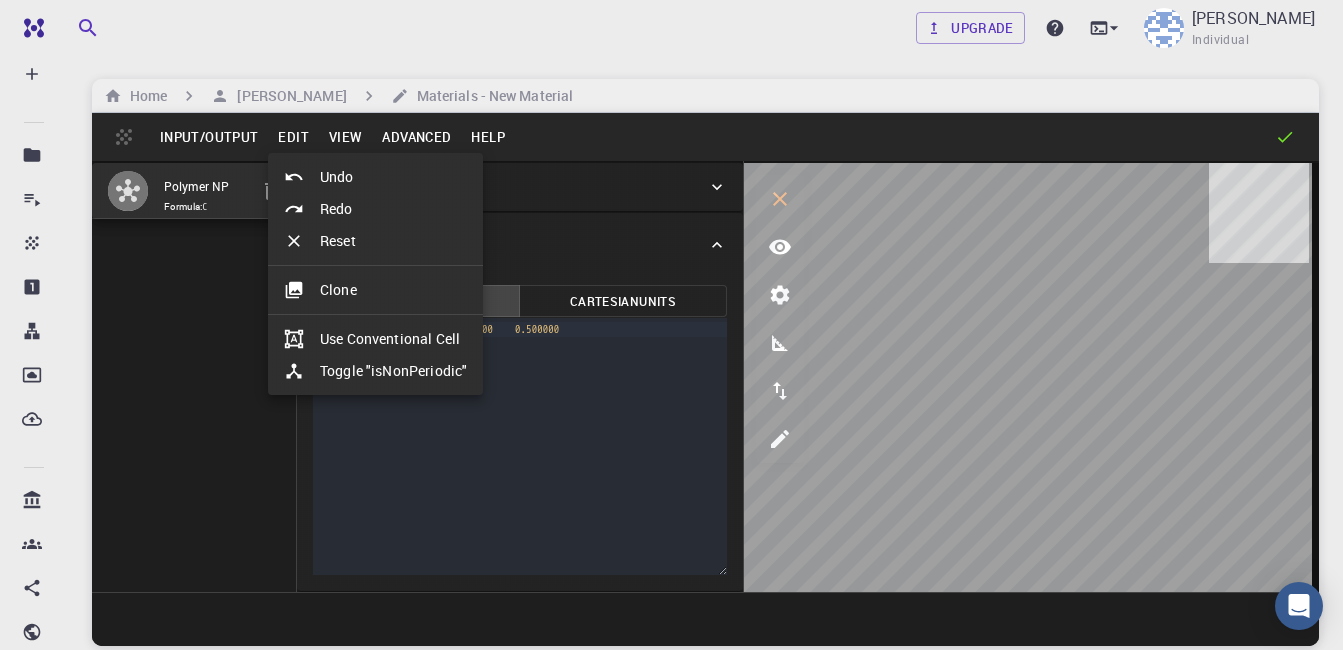 click on "Use Conventional Cell" at bounding box center (375, 339) 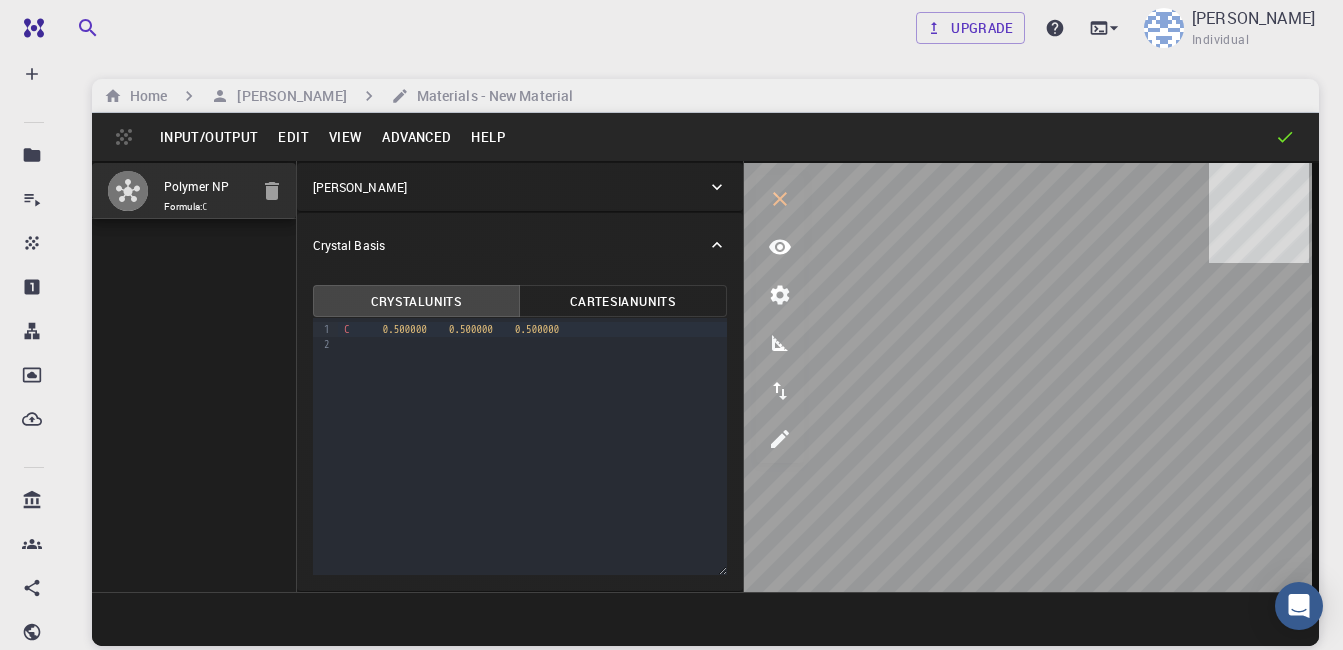 click on "Edit" at bounding box center [293, 137] 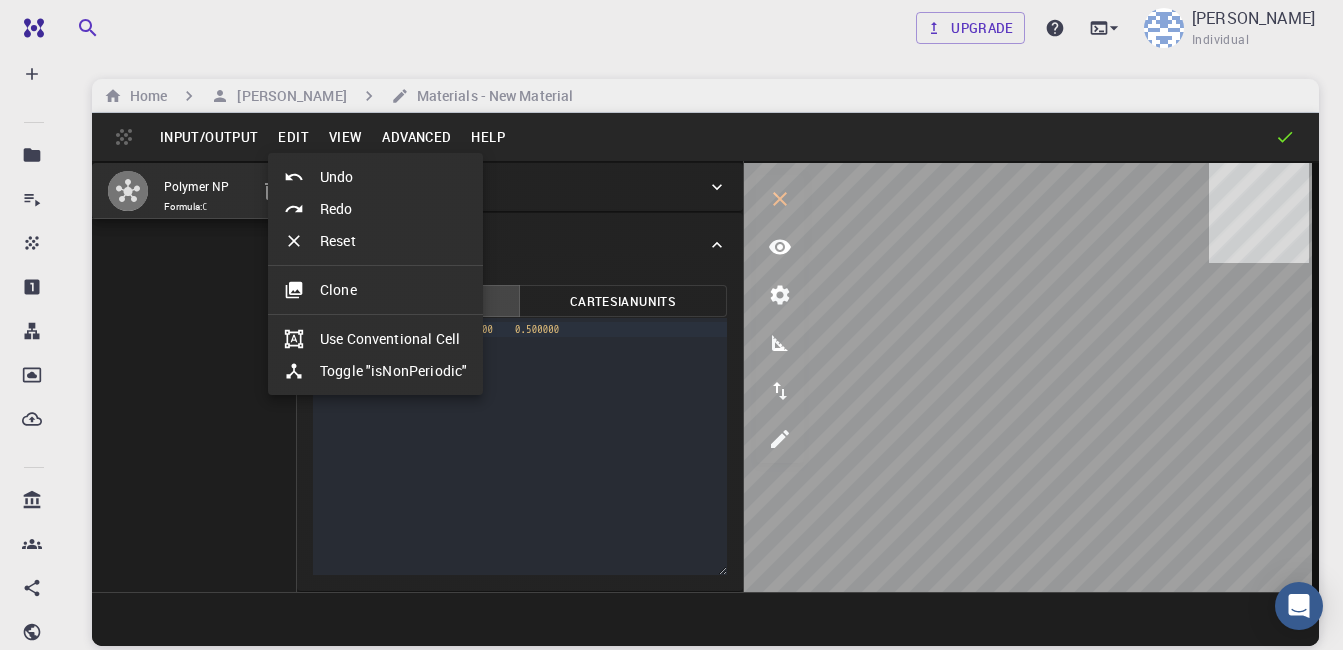 click on "Use Conventional Cell" at bounding box center (375, 339) 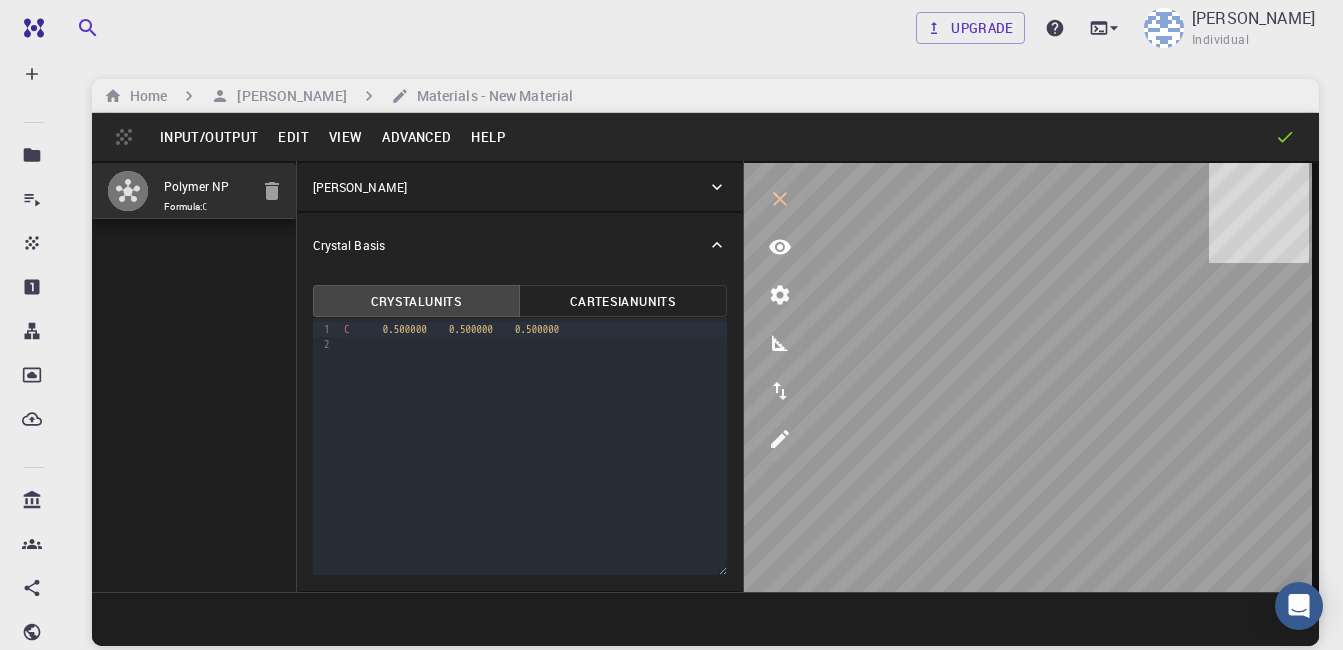 click on "Edit" at bounding box center [293, 137] 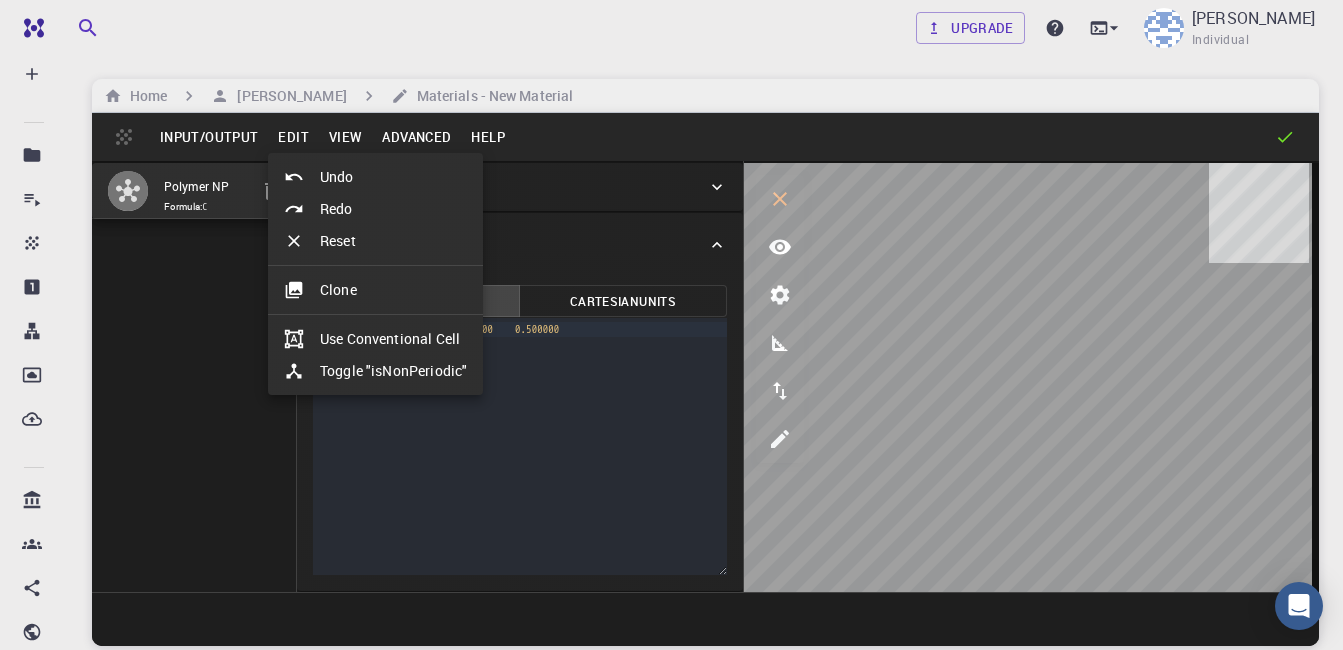 click at bounding box center (671, 325) 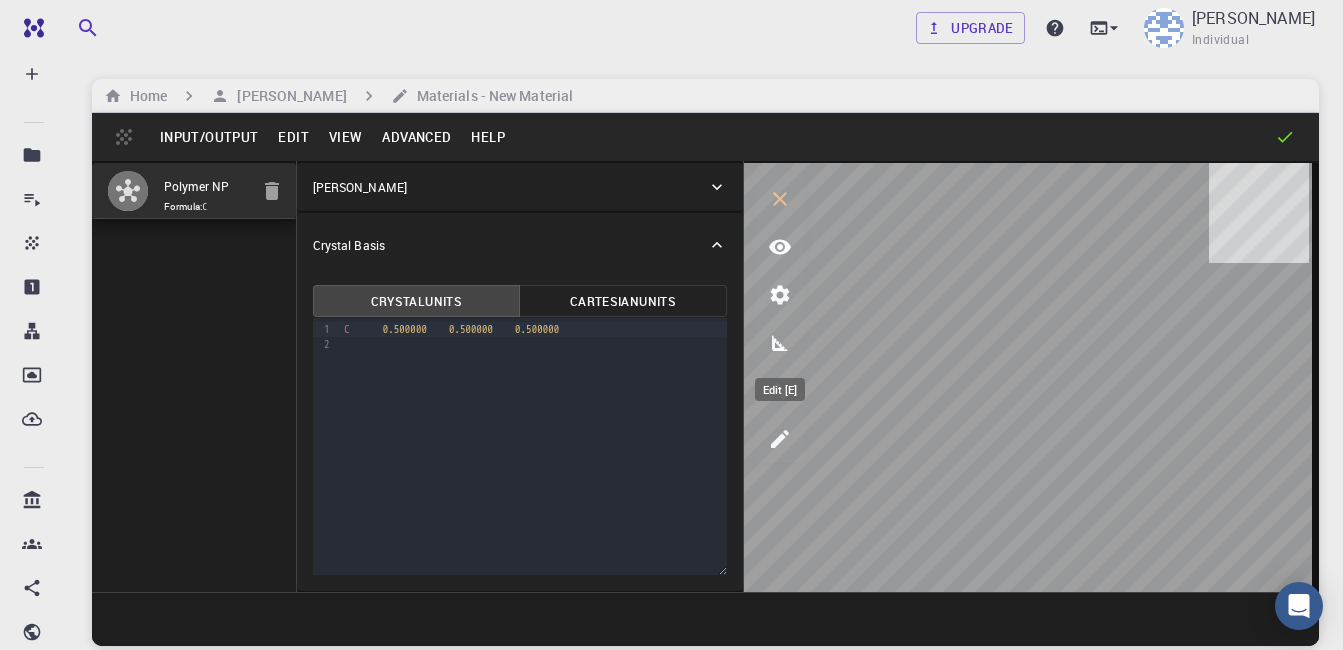 click 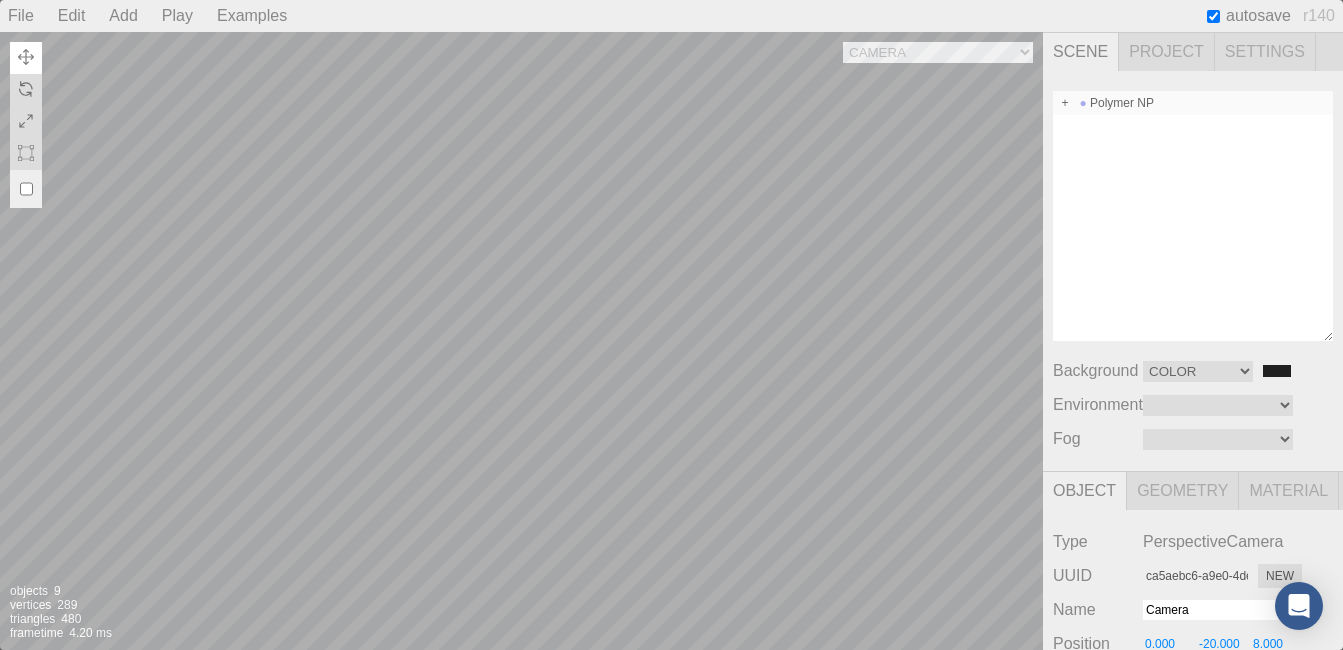 click on "Polymer NP" at bounding box center [1193, 103] 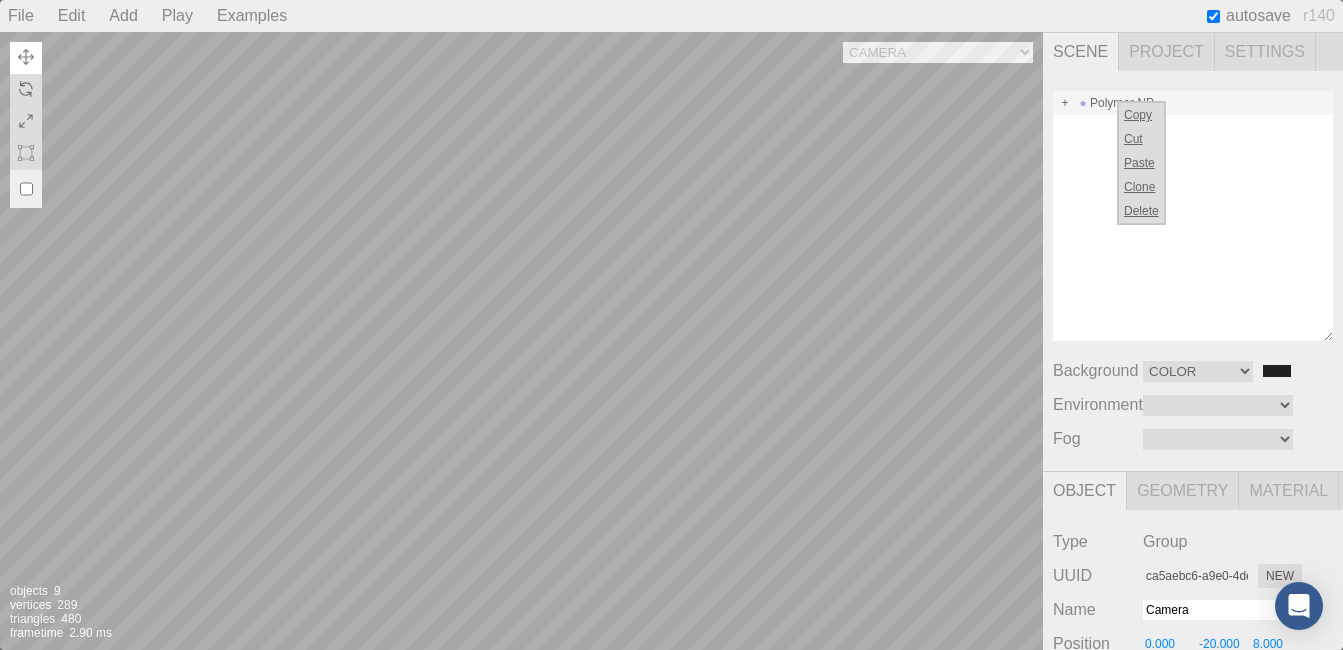 click at bounding box center (1065, 103) 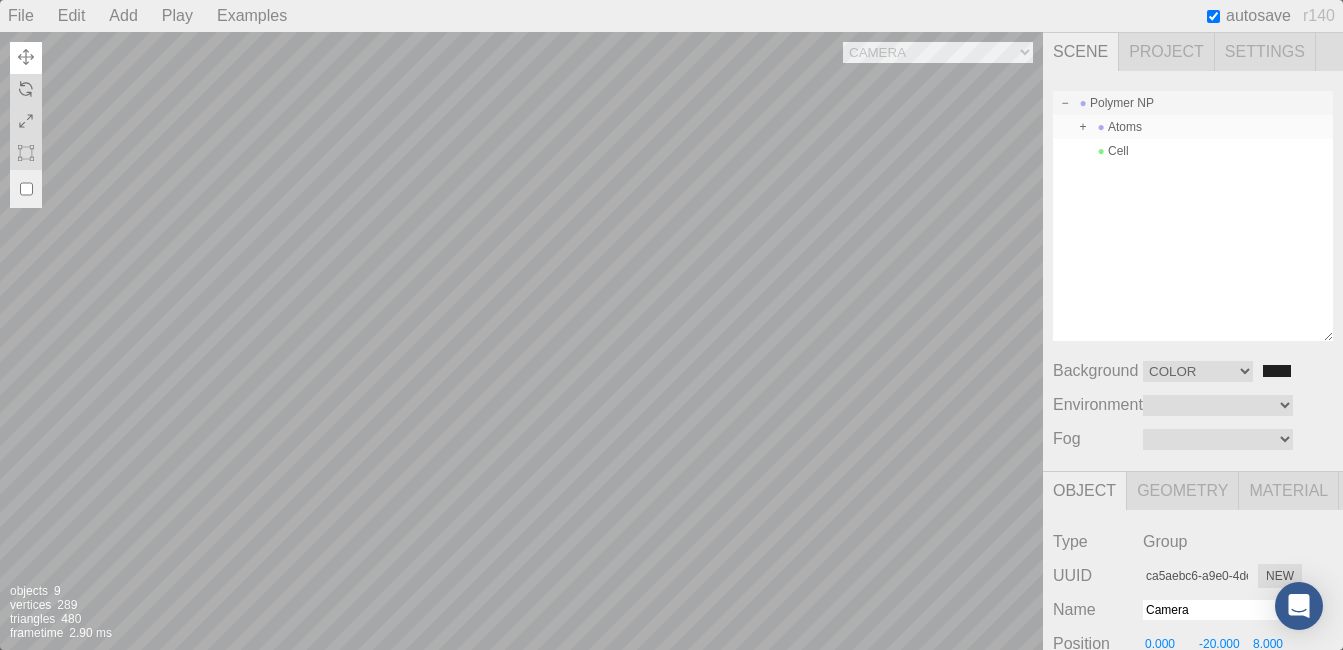 click at bounding box center (1083, 127) 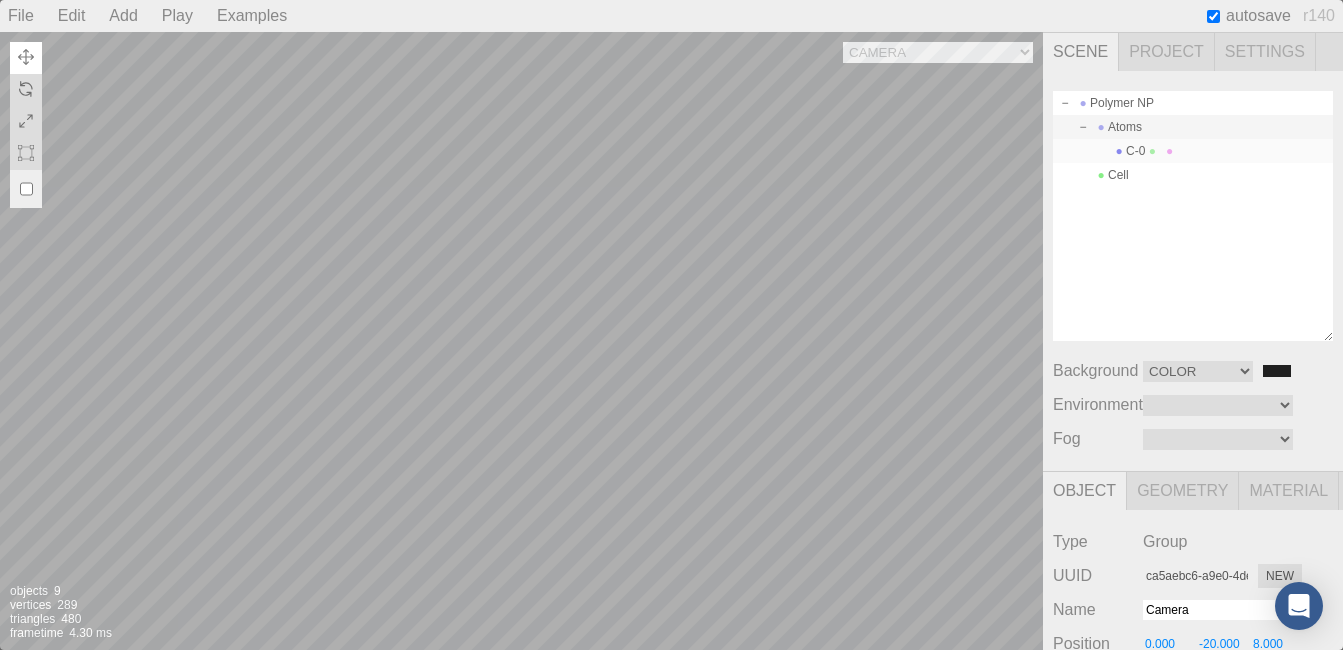 click on "C-0" at bounding box center [1193, 151] 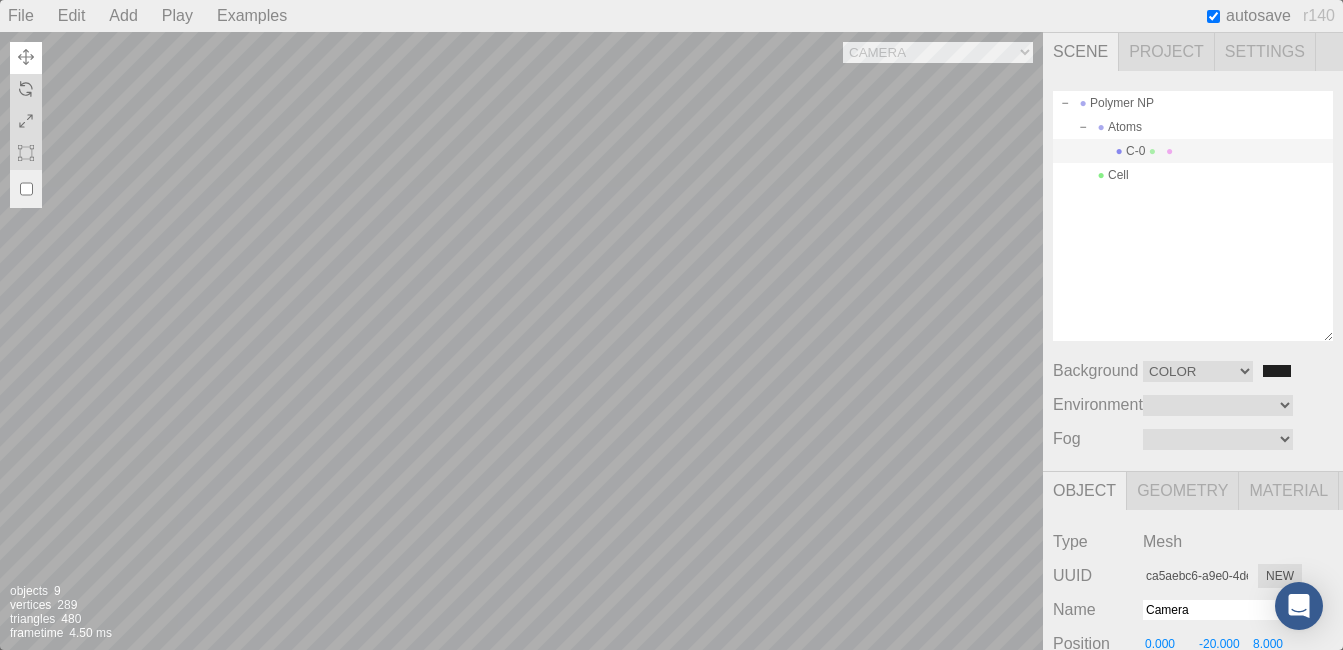 click on "C-0" at bounding box center (1193, 151) 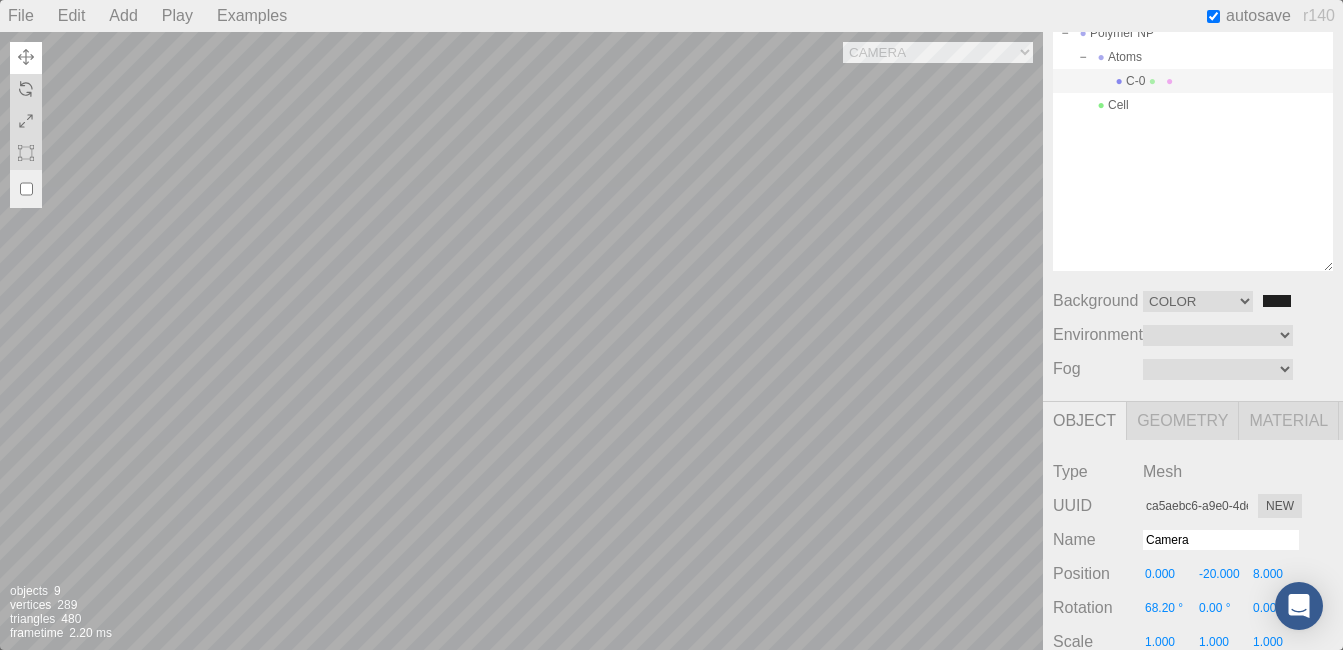 scroll, scrollTop: 100, scrollLeft: 0, axis: vertical 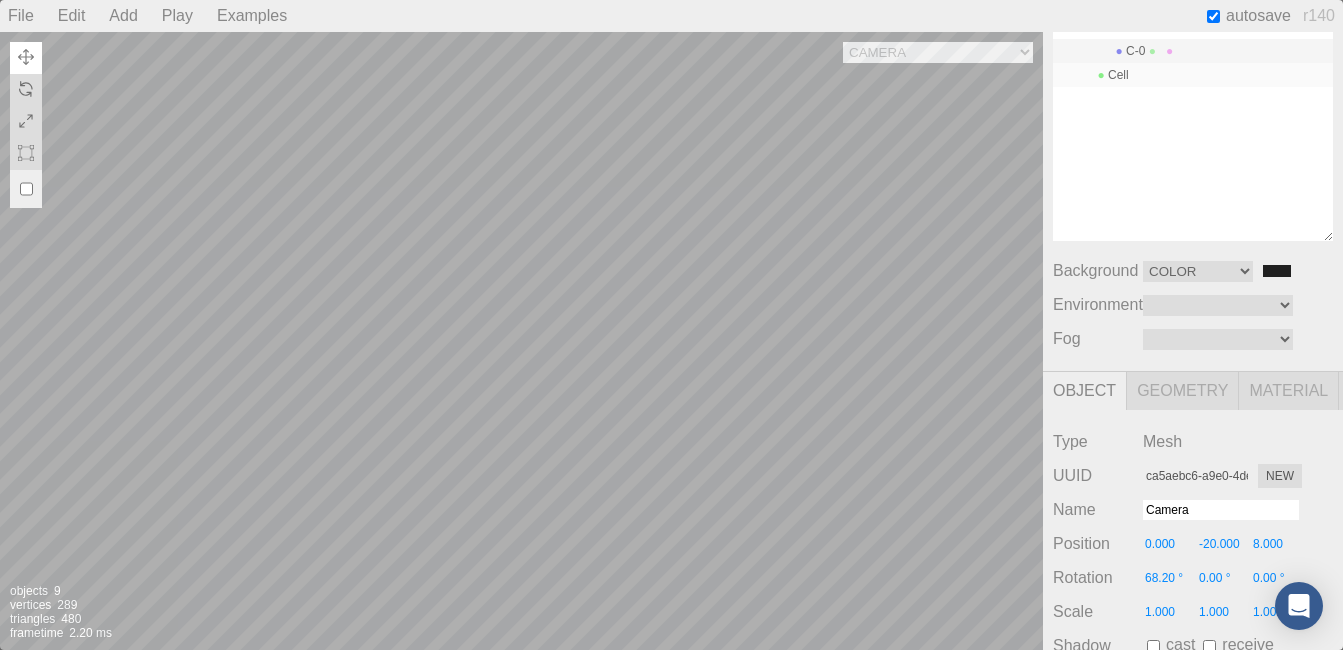 click at bounding box center [1101, 75] 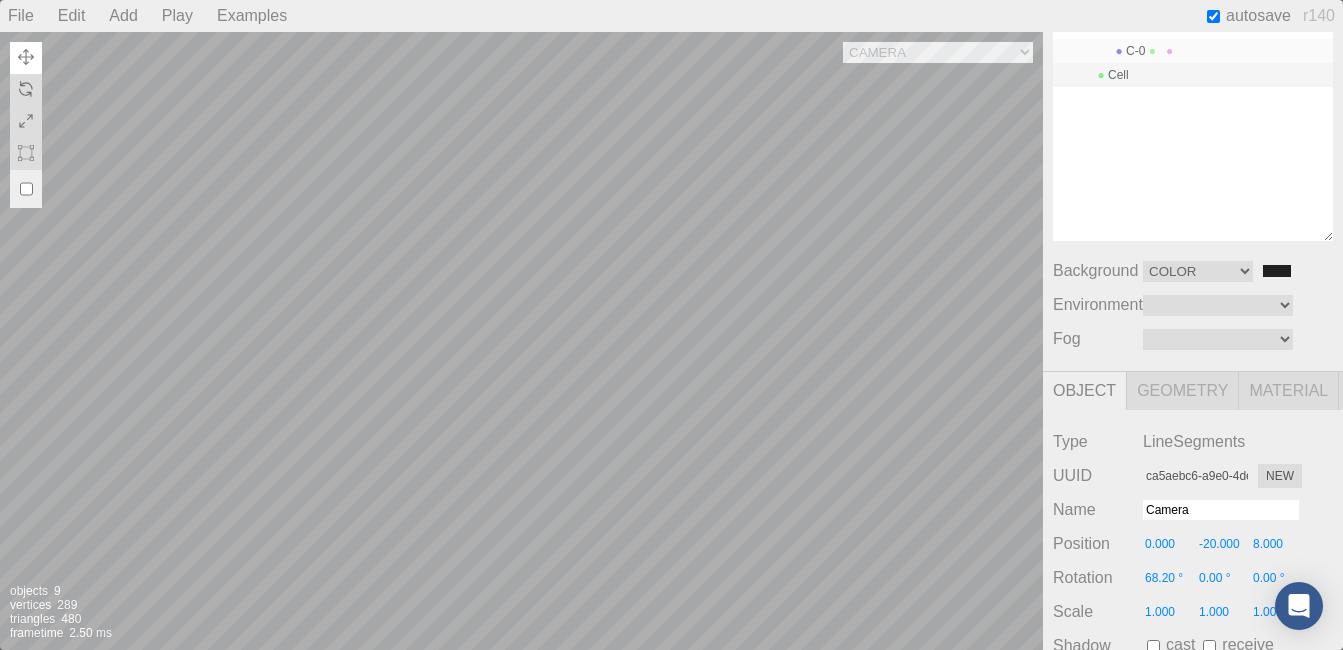 click on "C-0" at bounding box center (1193, 51) 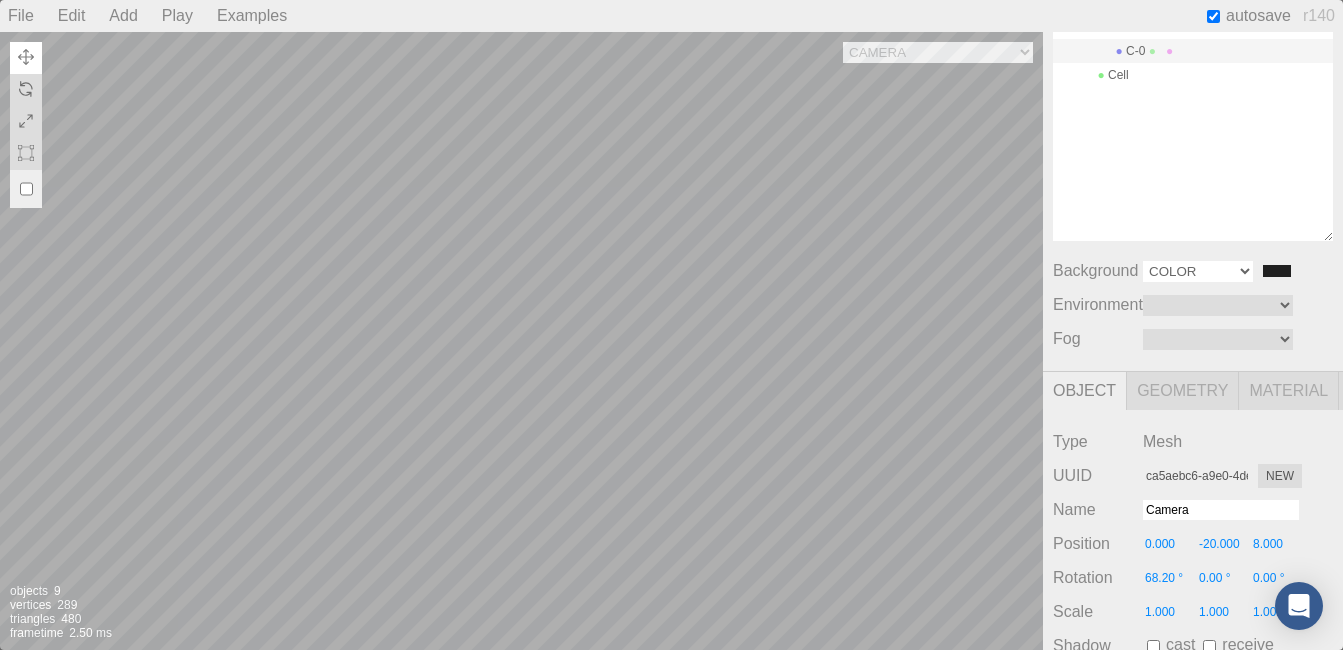 scroll, scrollTop: 0, scrollLeft: 0, axis: both 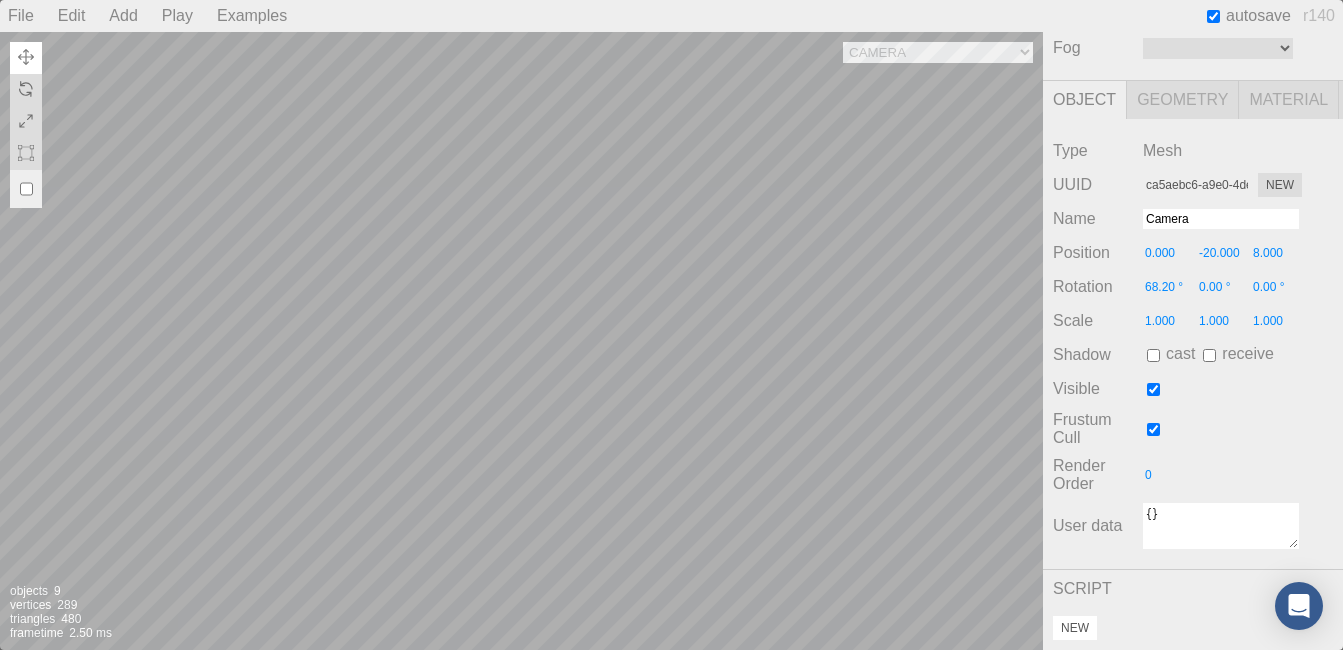 click on "New" at bounding box center (1075, 628) 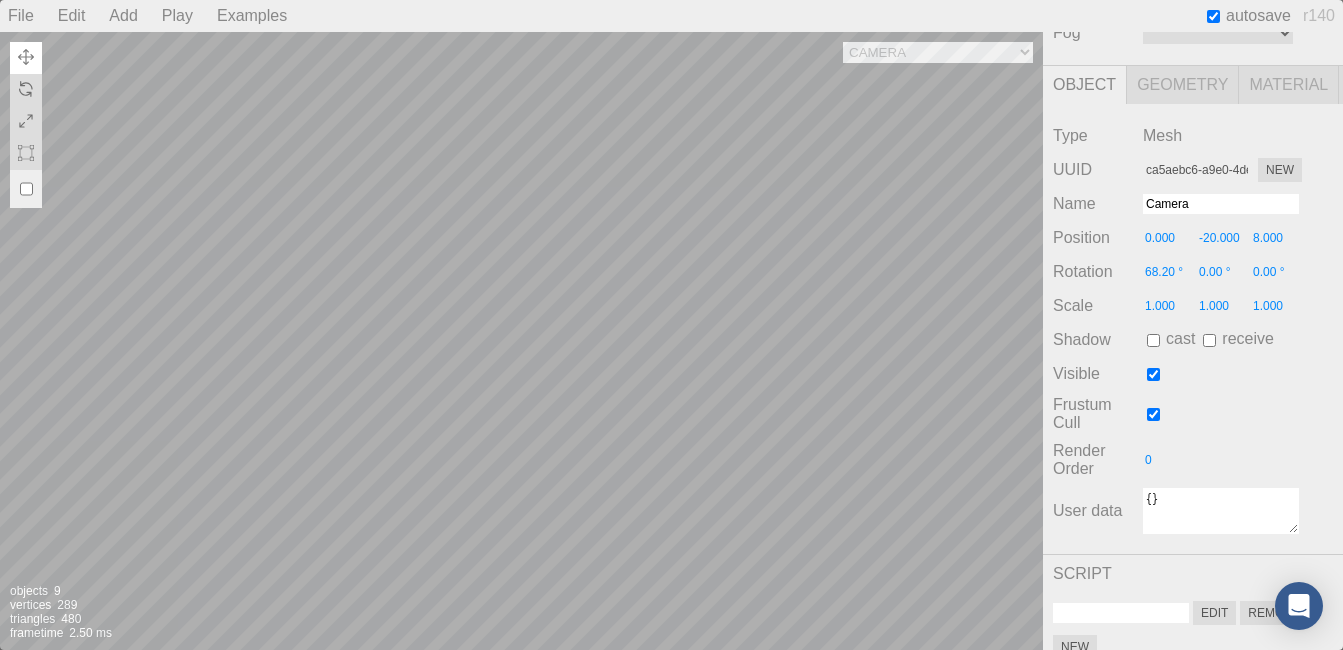 scroll, scrollTop: 440, scrollLeft: 0, axis: vertical 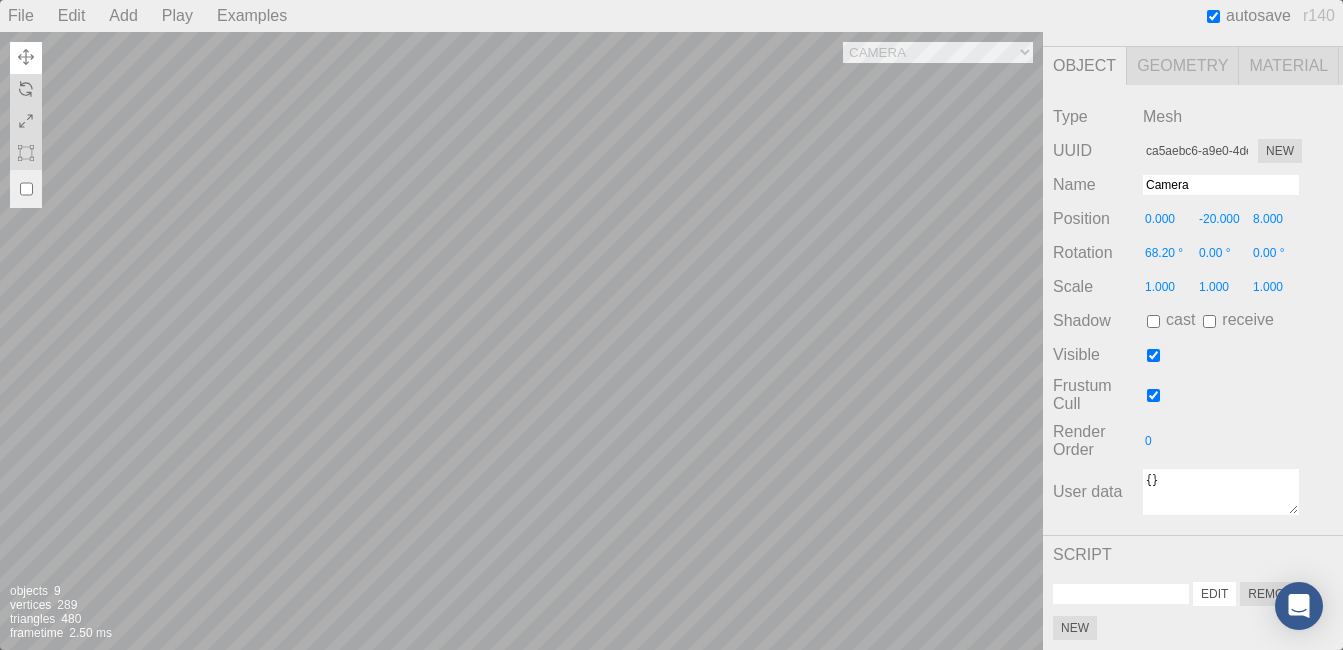 click on "Edit" at bounding box center (1214, 594) 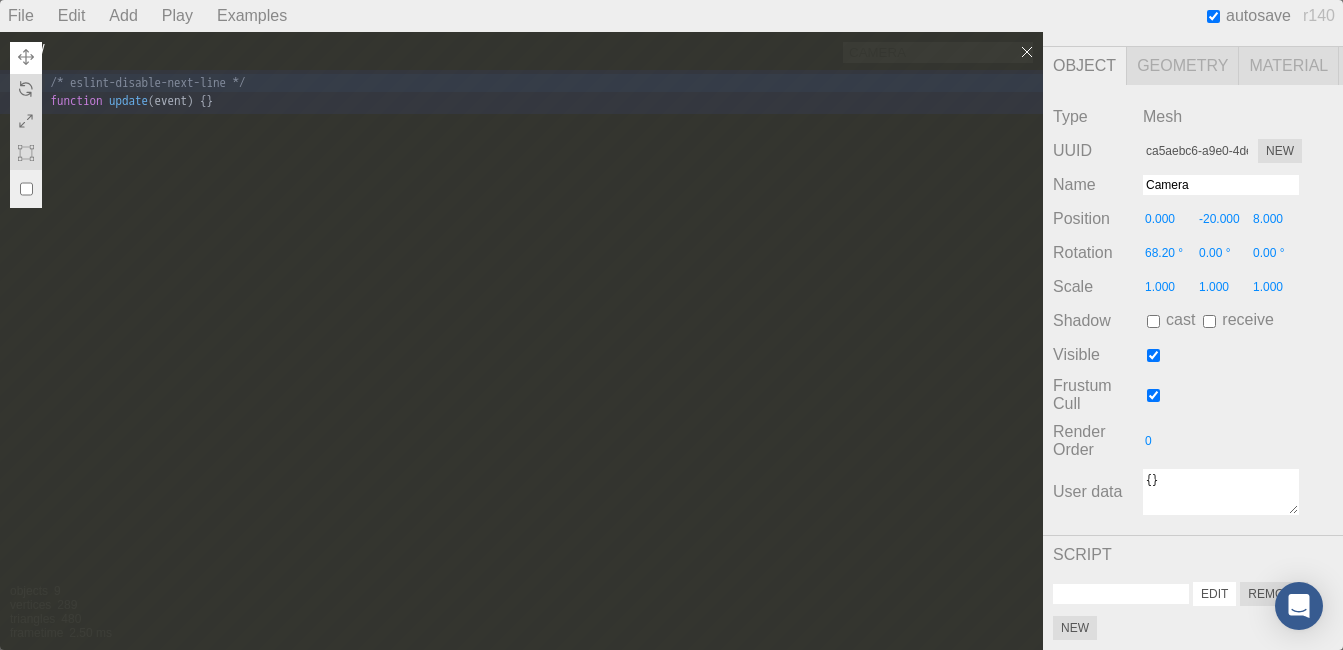 click on "Edit" at bounding box center (1214, 594) 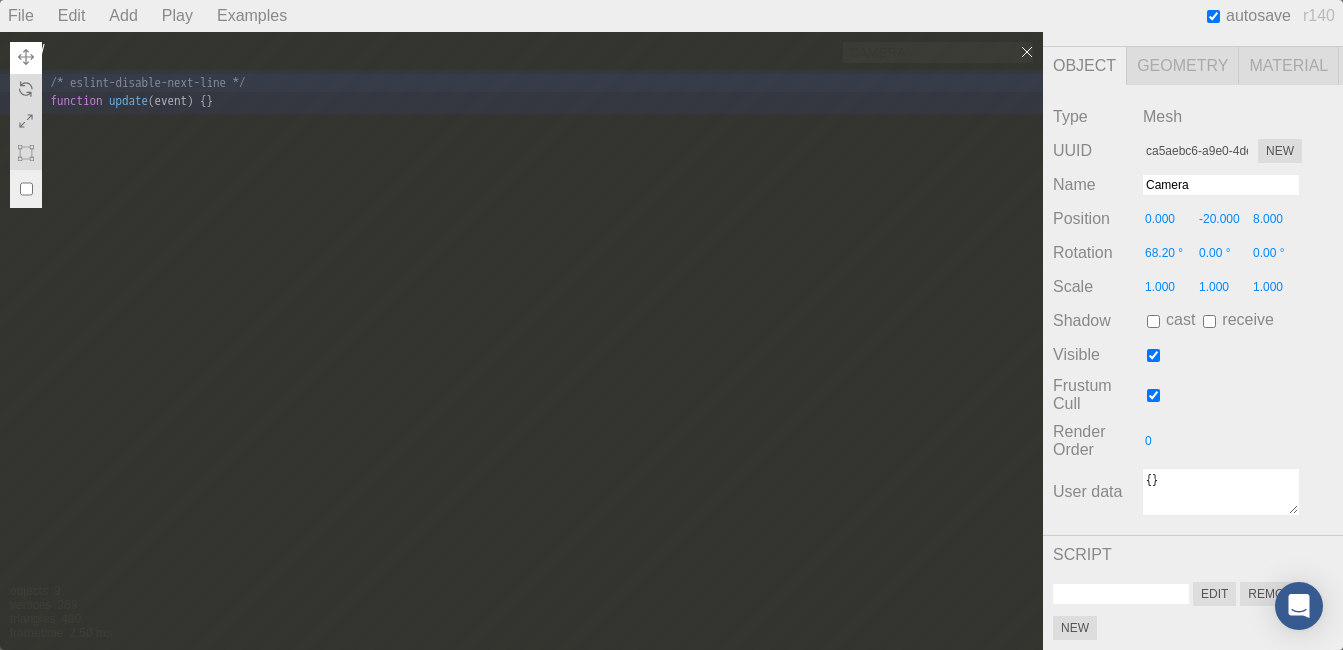 click at bounding box center [1121, 594] 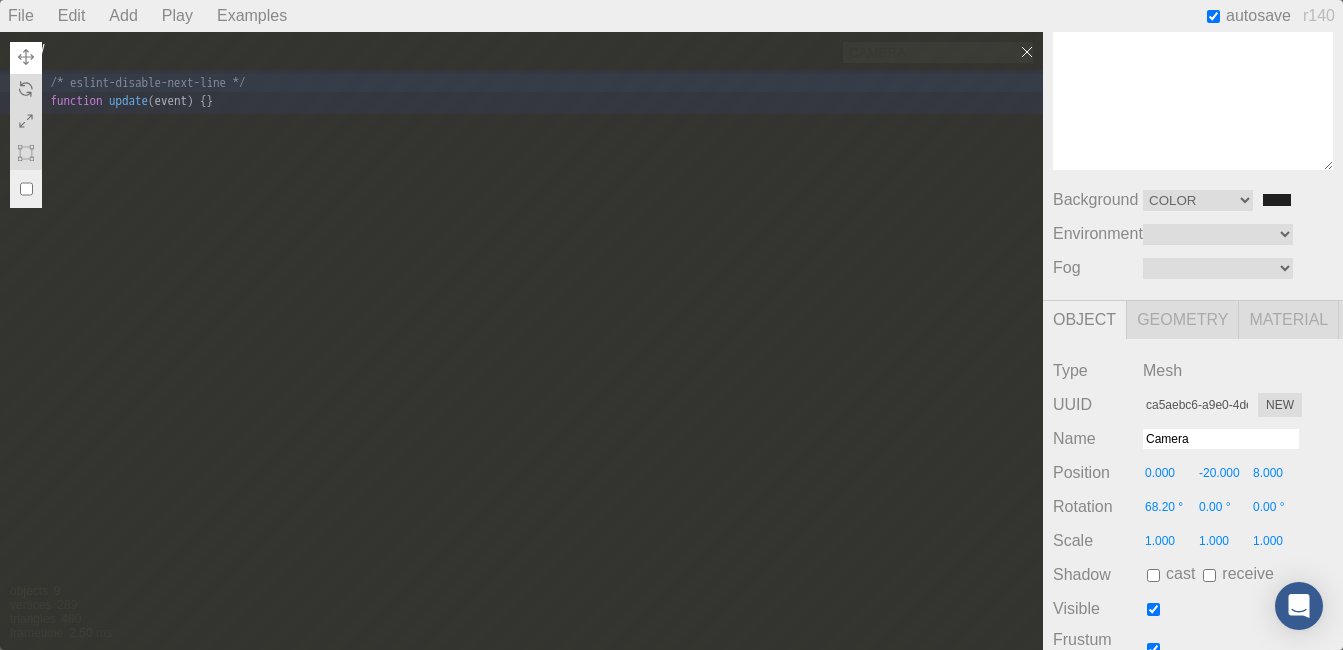 scroll, scrollTop: 0, scrollLeft: 0, axis: both 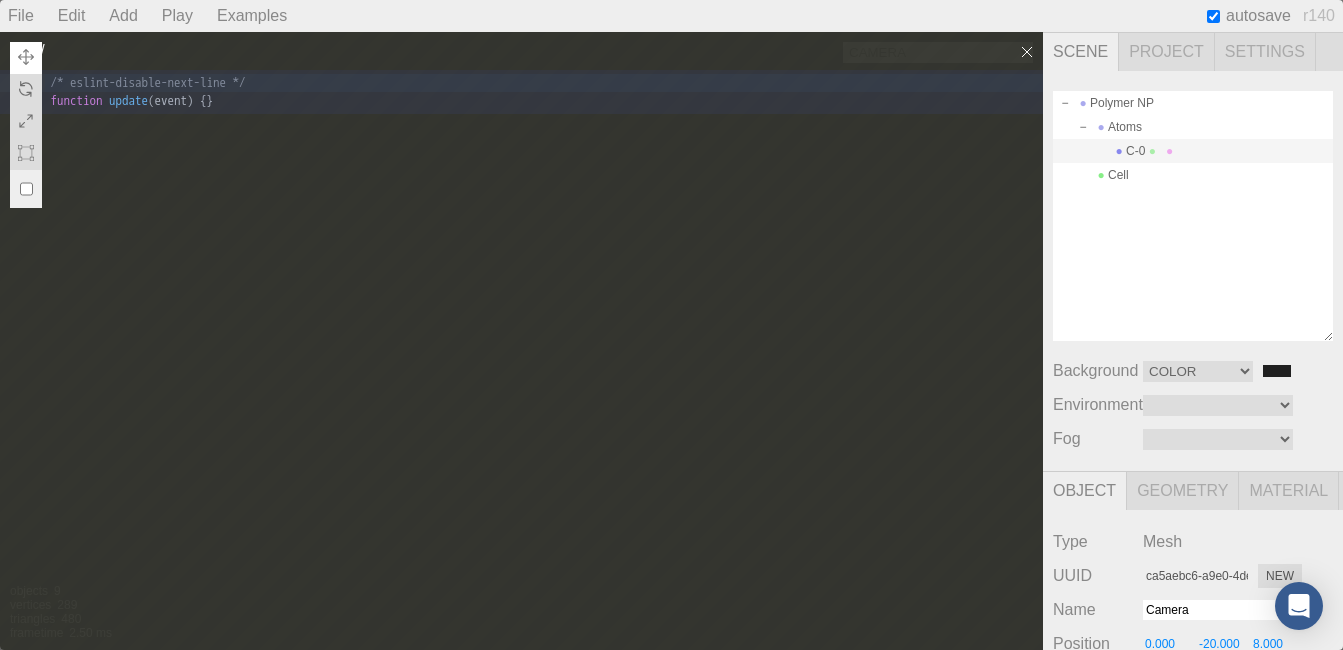 click on "Polymer NP  Atoms  C-0        Cell" at bounding box center [1193, 216] 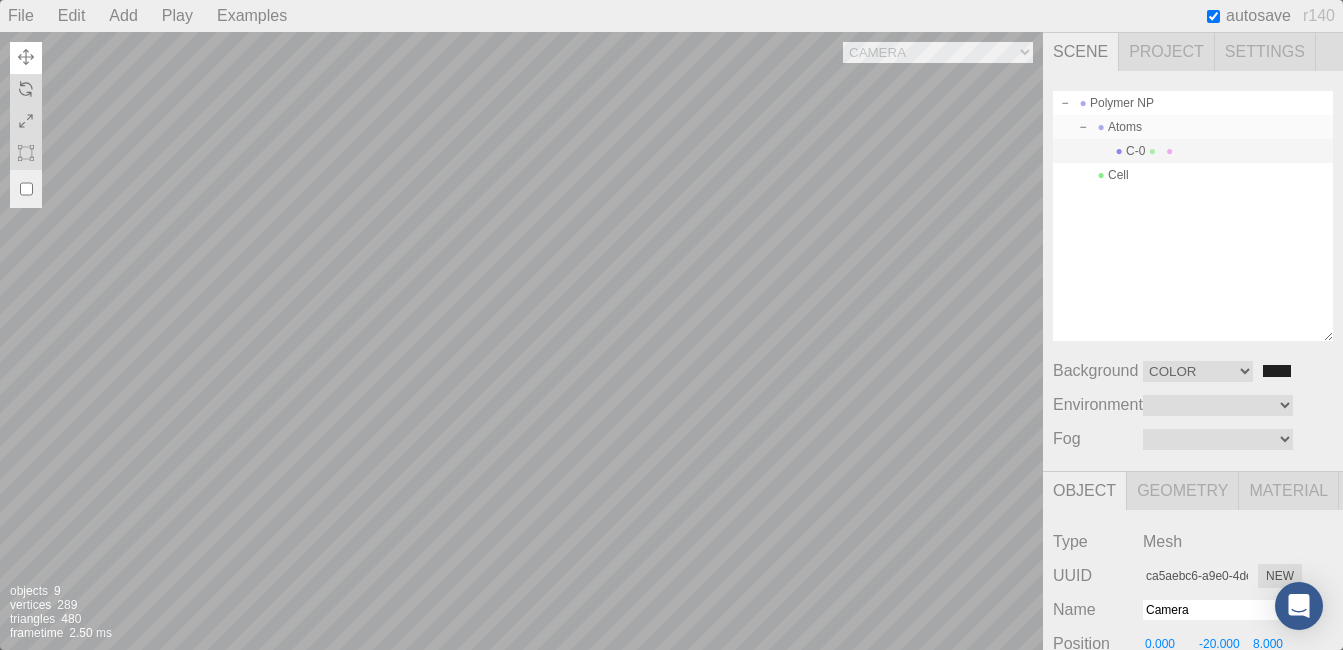 click on "Atoms" at bounding box center [1193, 127] 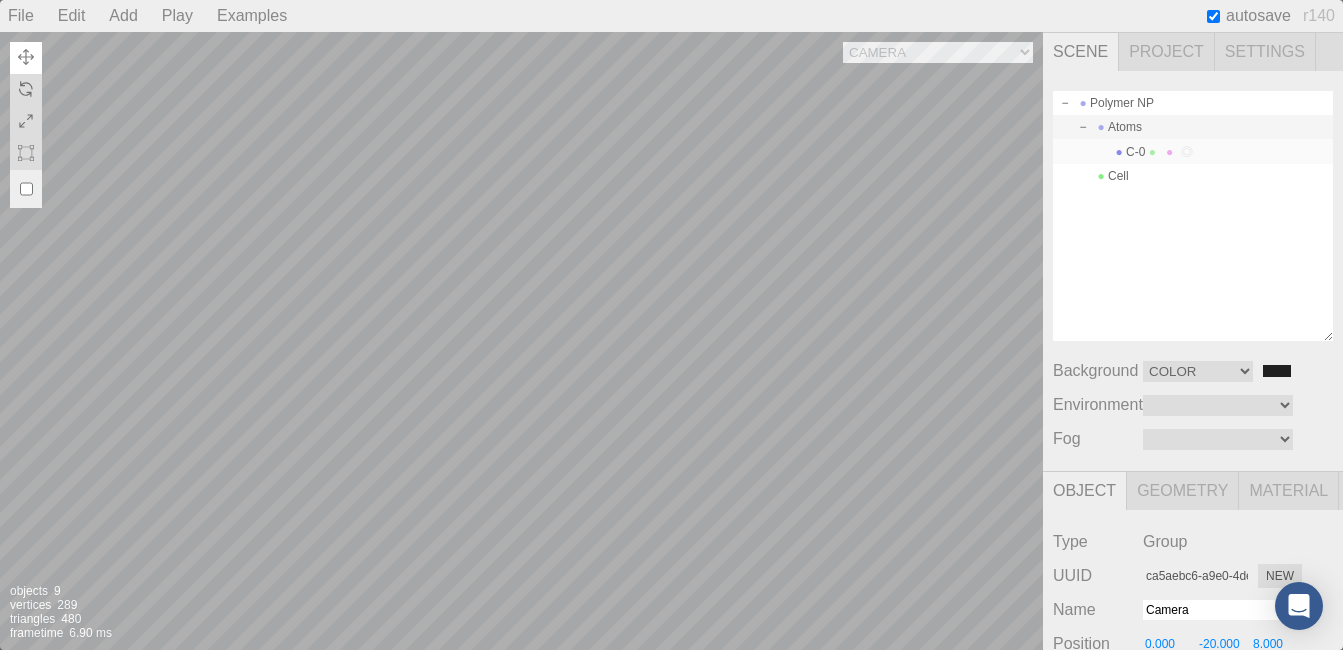 click at bounding box center (1170, 152) 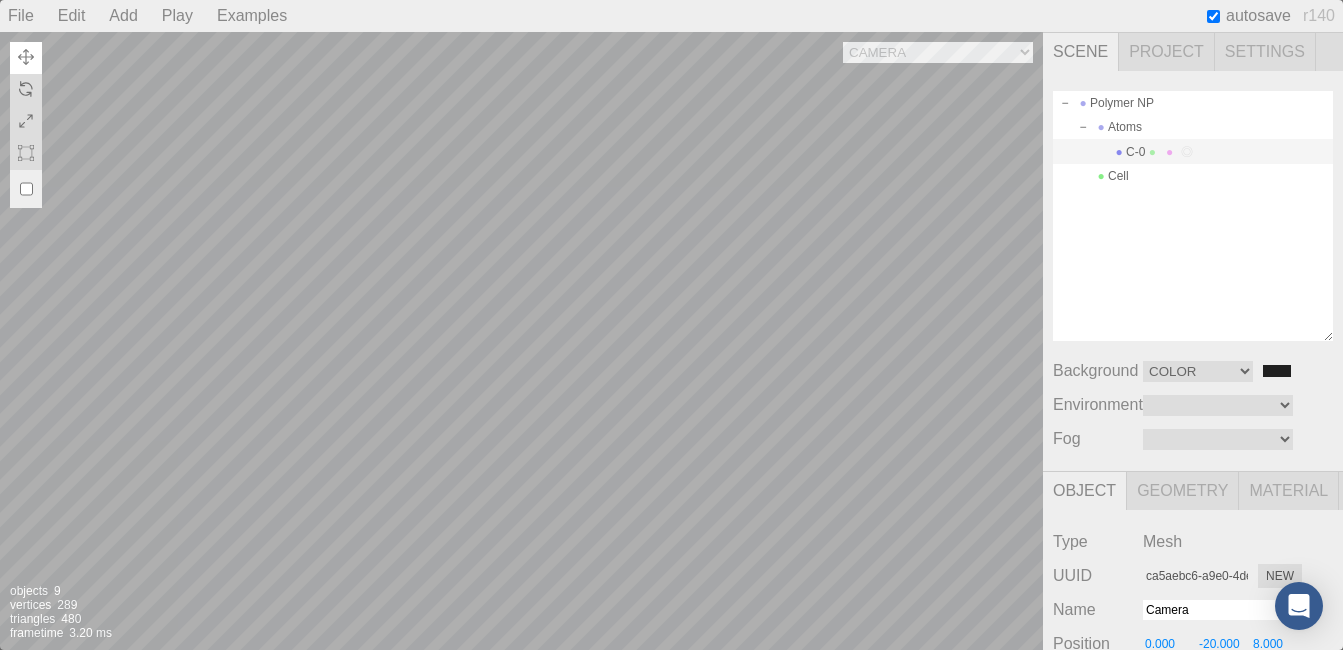 click at bounding box center (1187, 151) 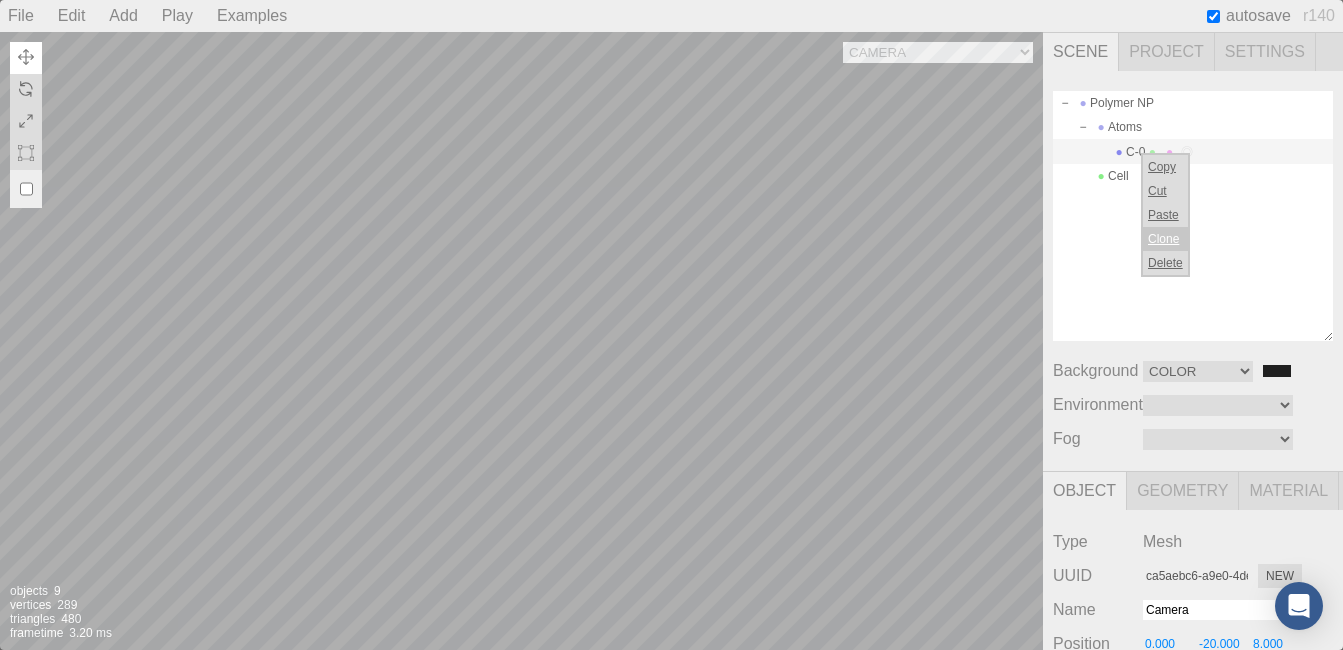 click on "Clone" at bounding box center [1165, 239] 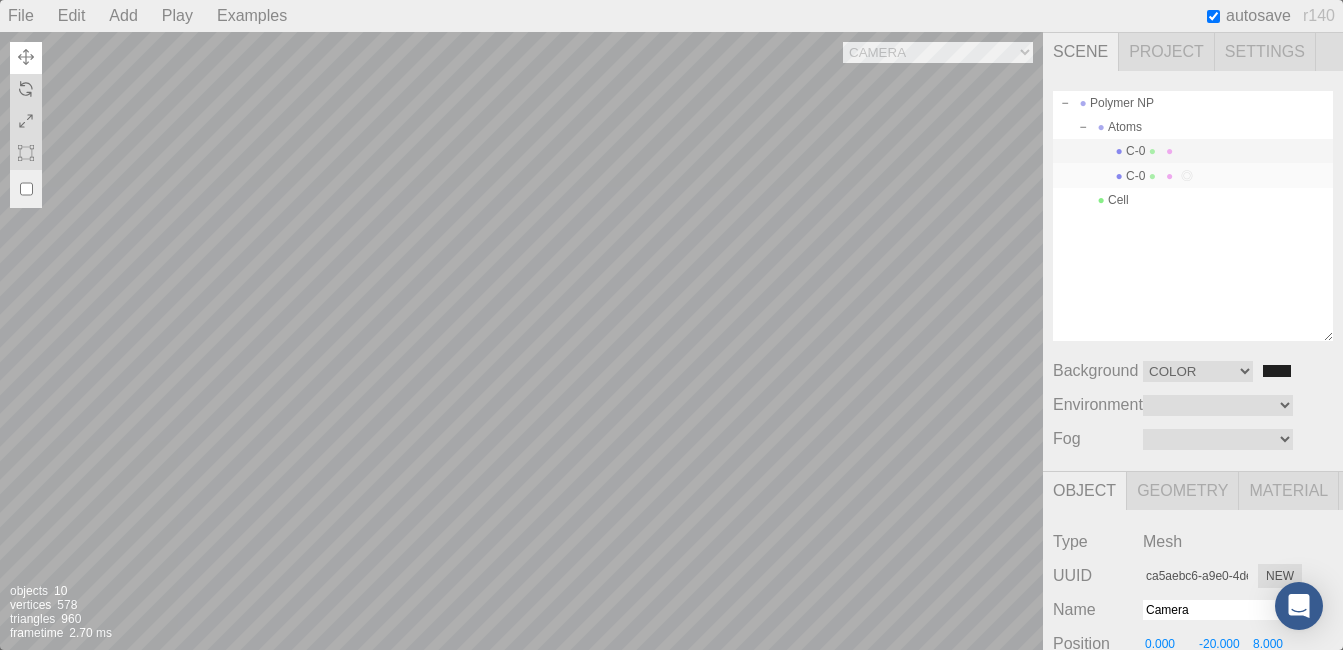 click on "C-0" at bounding box center [1193, 175] 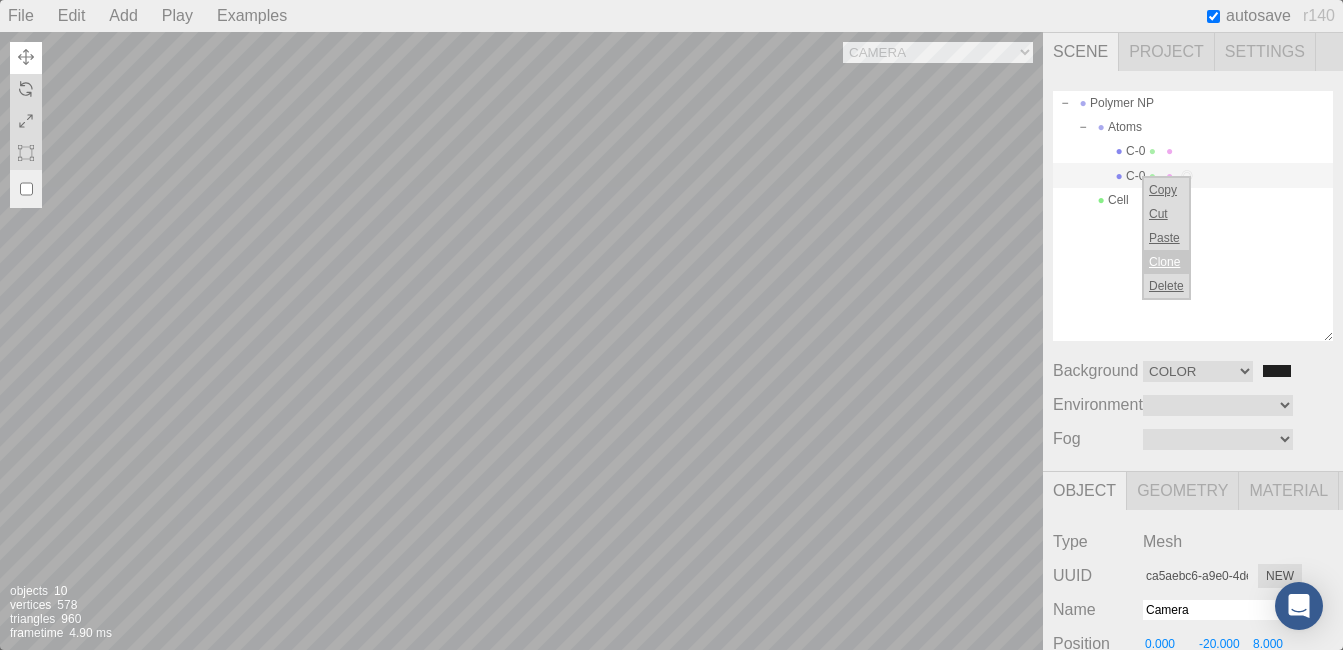 click on "Clone" at bounding box center [1166, 262] 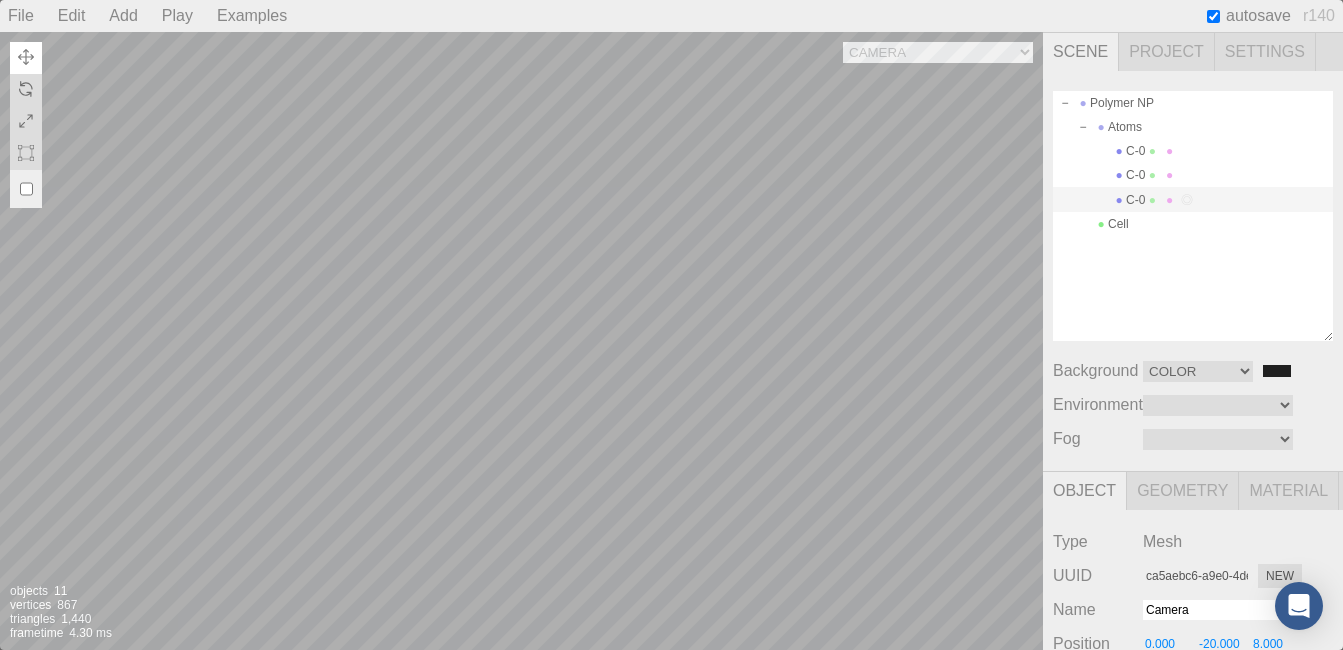 click on "C-0" at bounding box center [1193, 199] 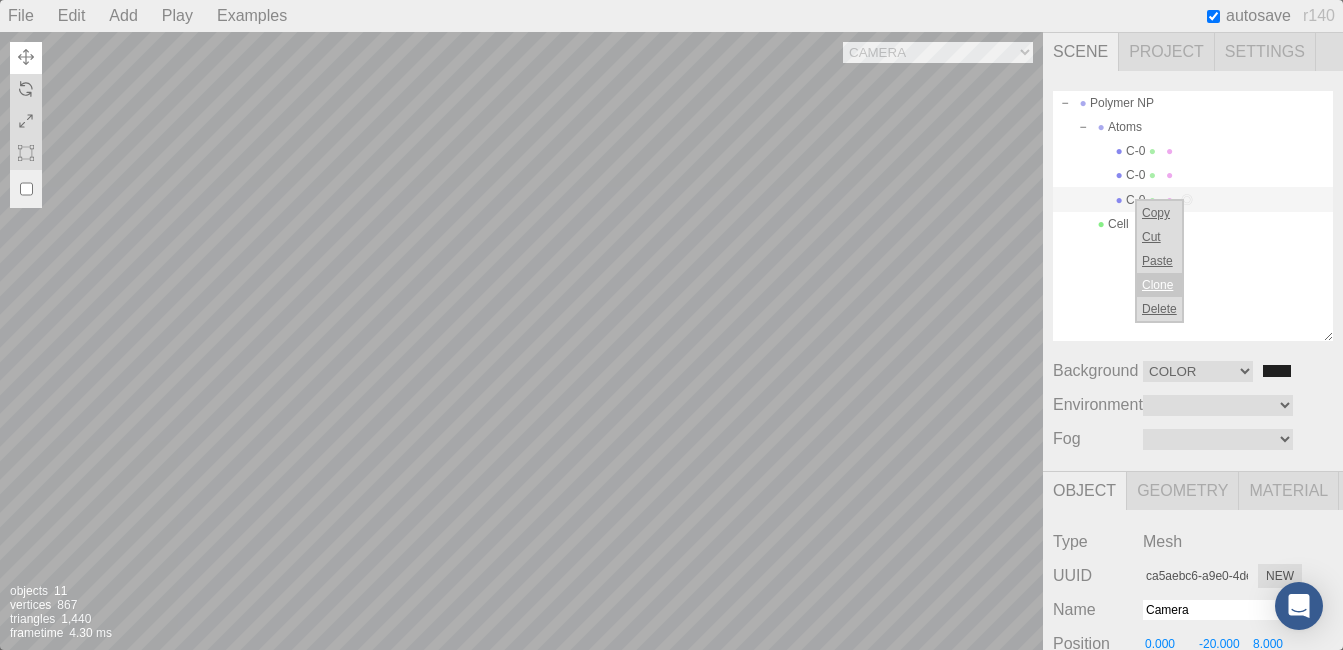 click on "Clone" at bounding box center [1159, 285] 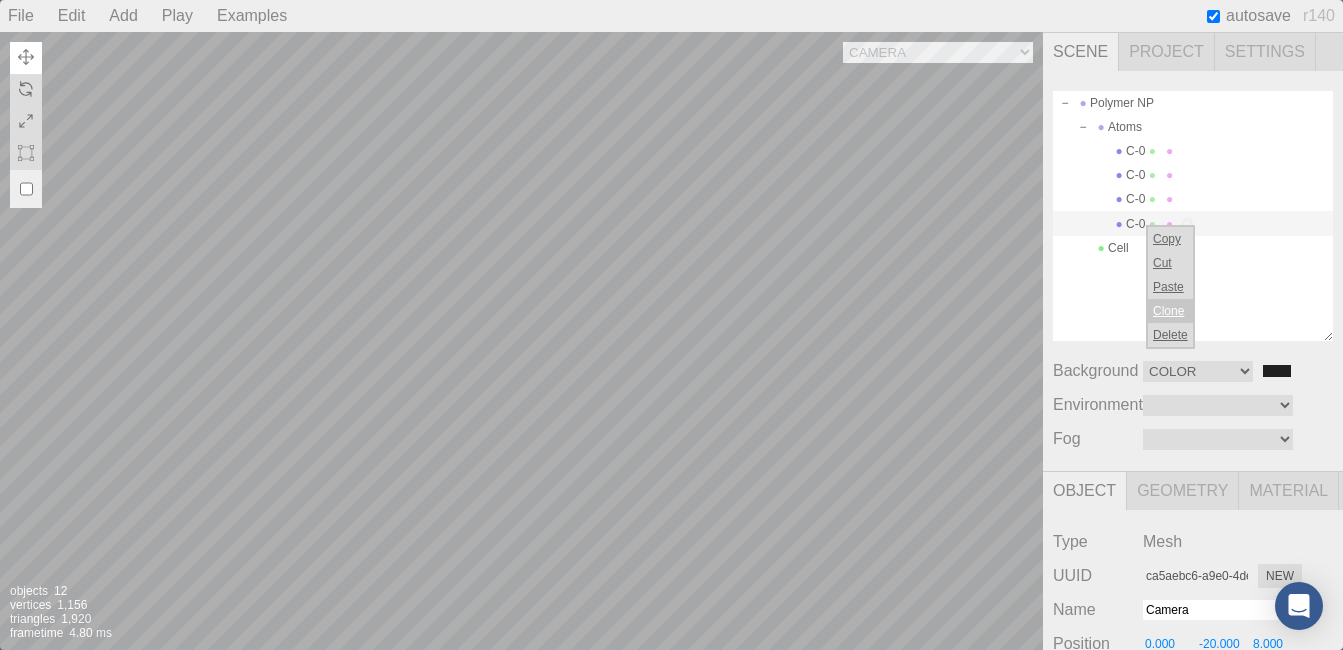 click on "Clone" at bounding box center (1170, 311) 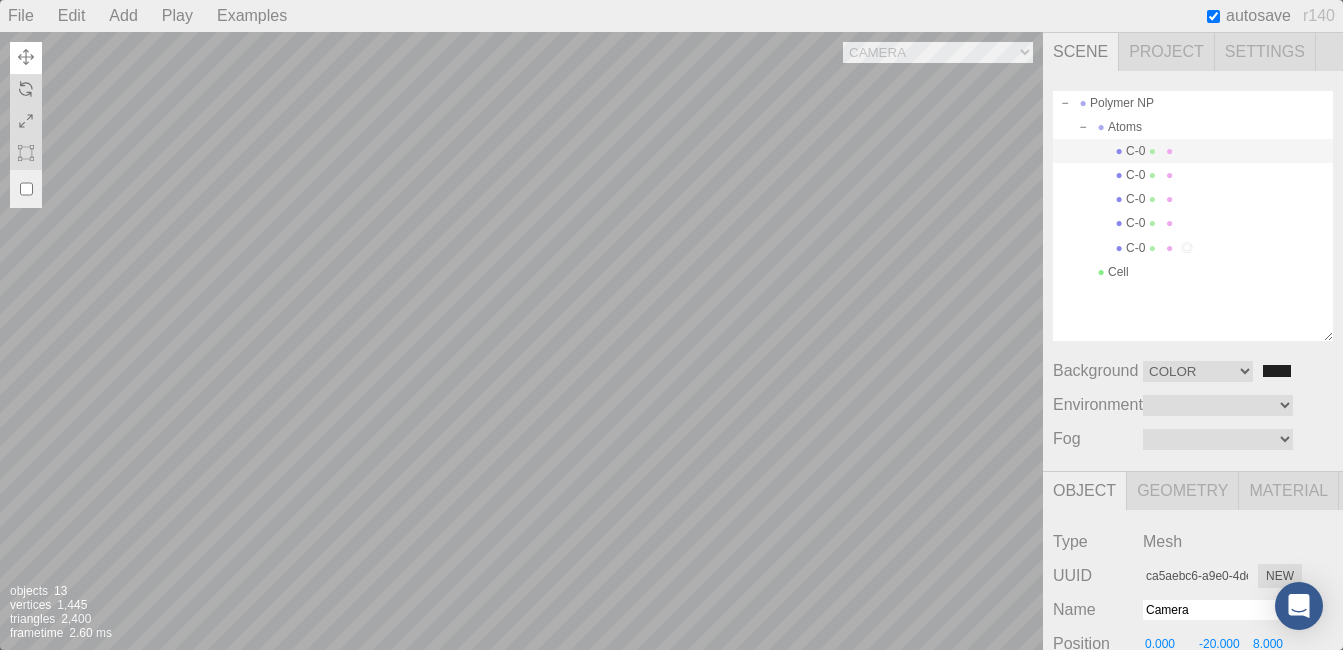 click on "Scene" at bounding box center (1081, 52) 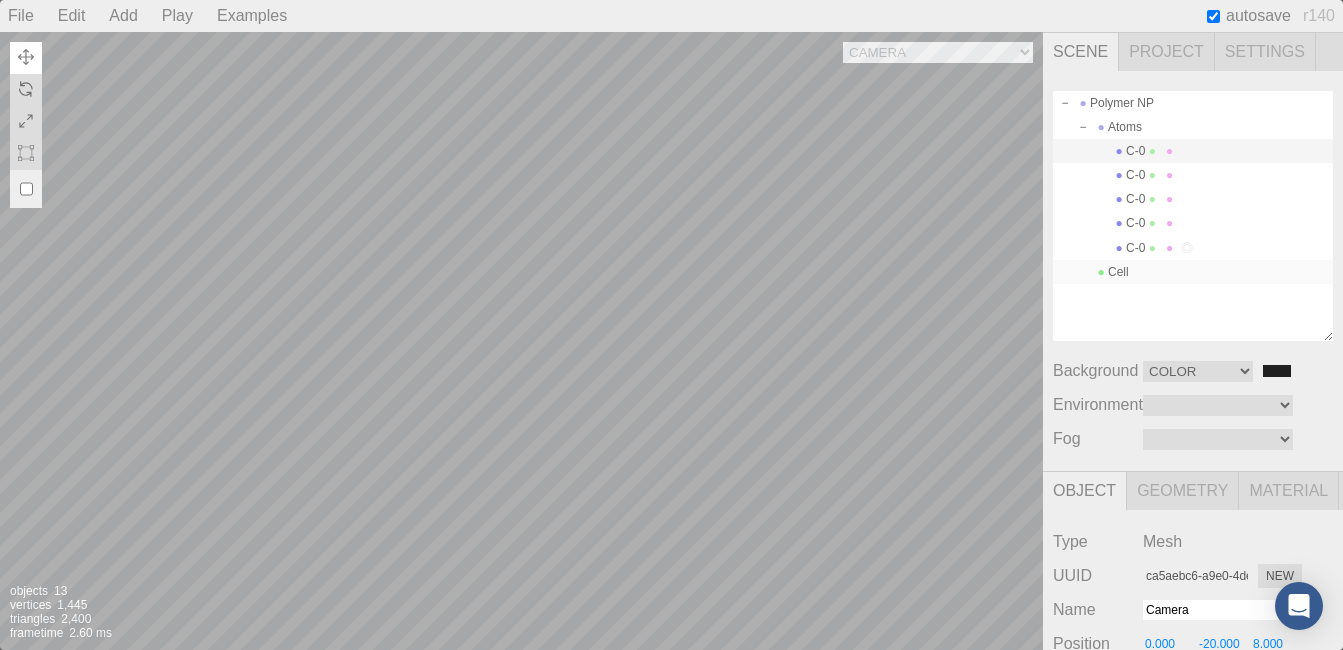 click at bounding box center (1101, 272) 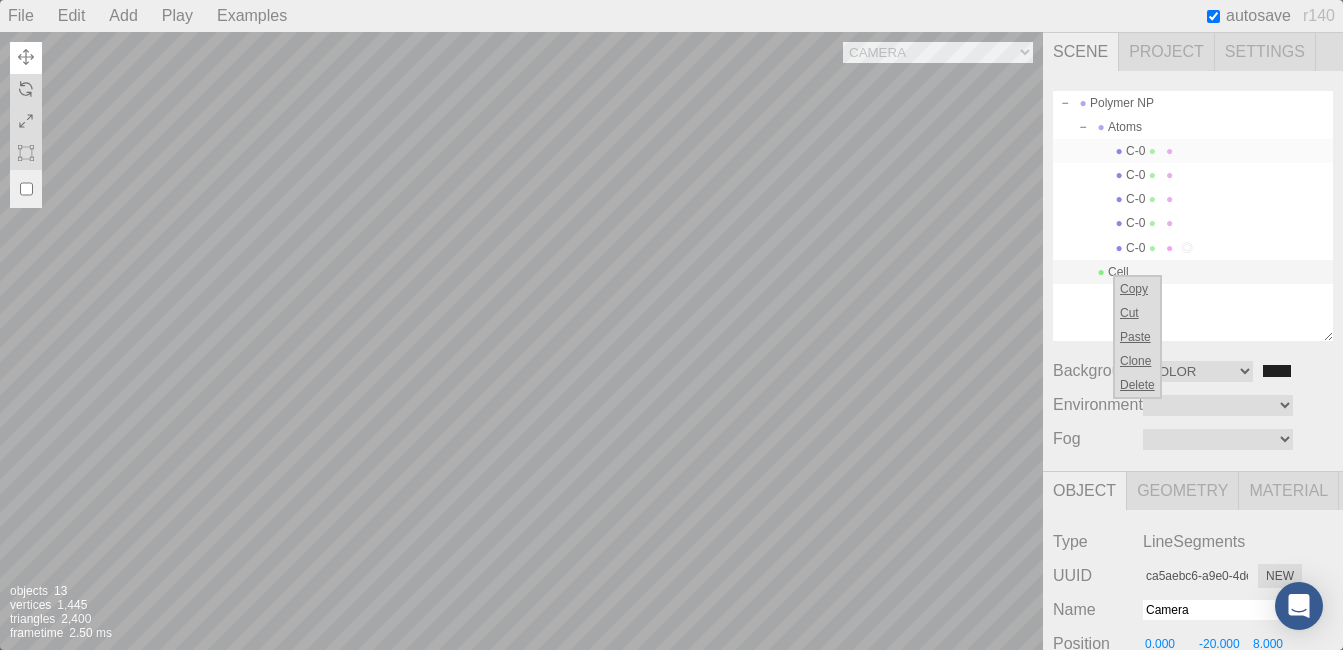 click on "C-0" at bounding box center (1193, 151) 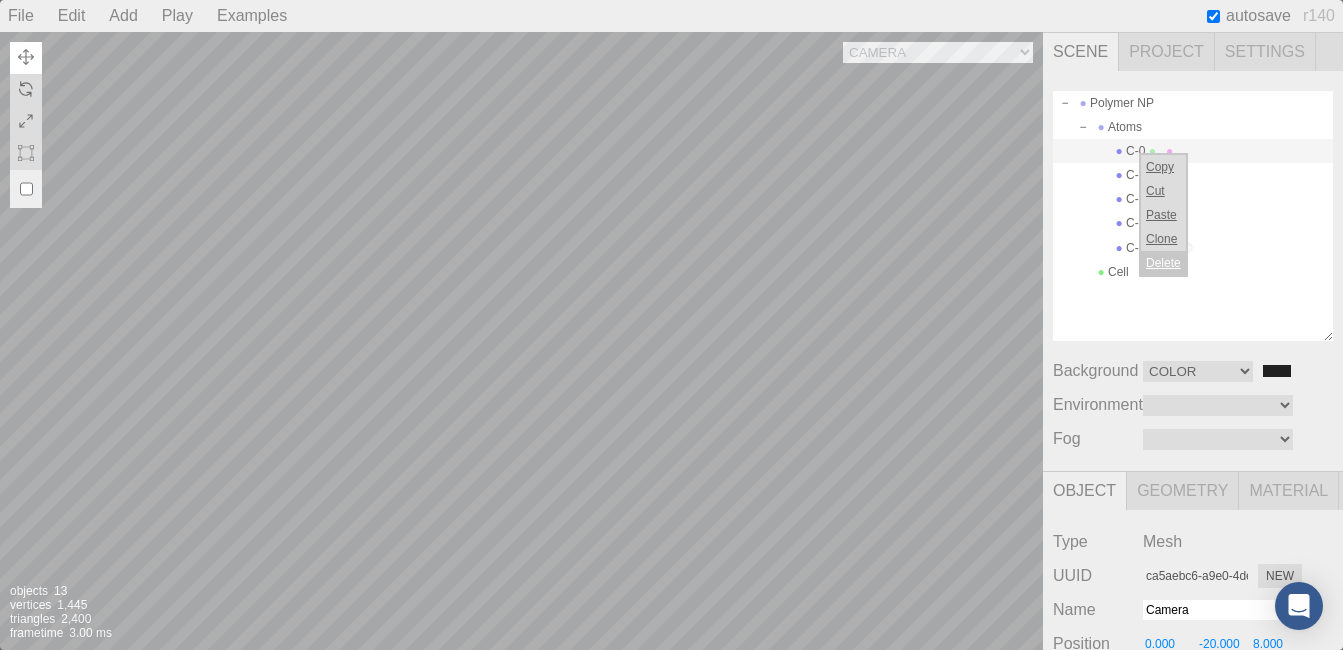 click on "Delete" at bounding box center [1163, 263] 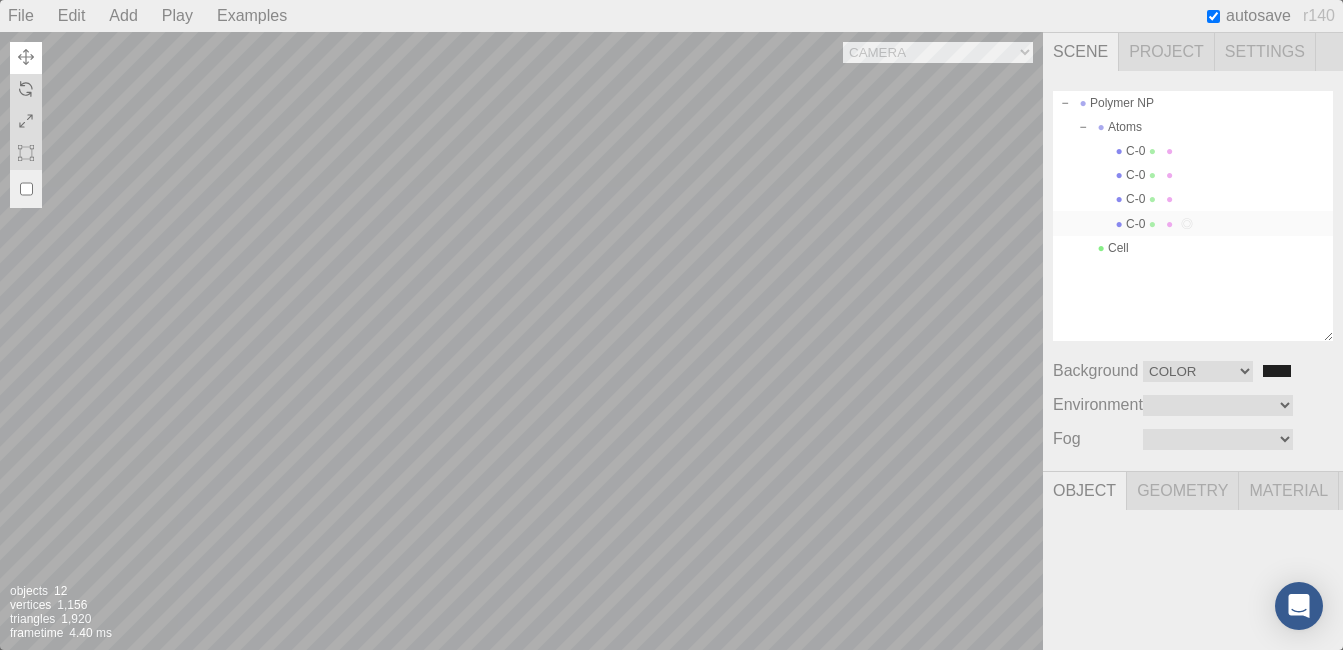 click on "C-0" at bounding box center (1193, 223) 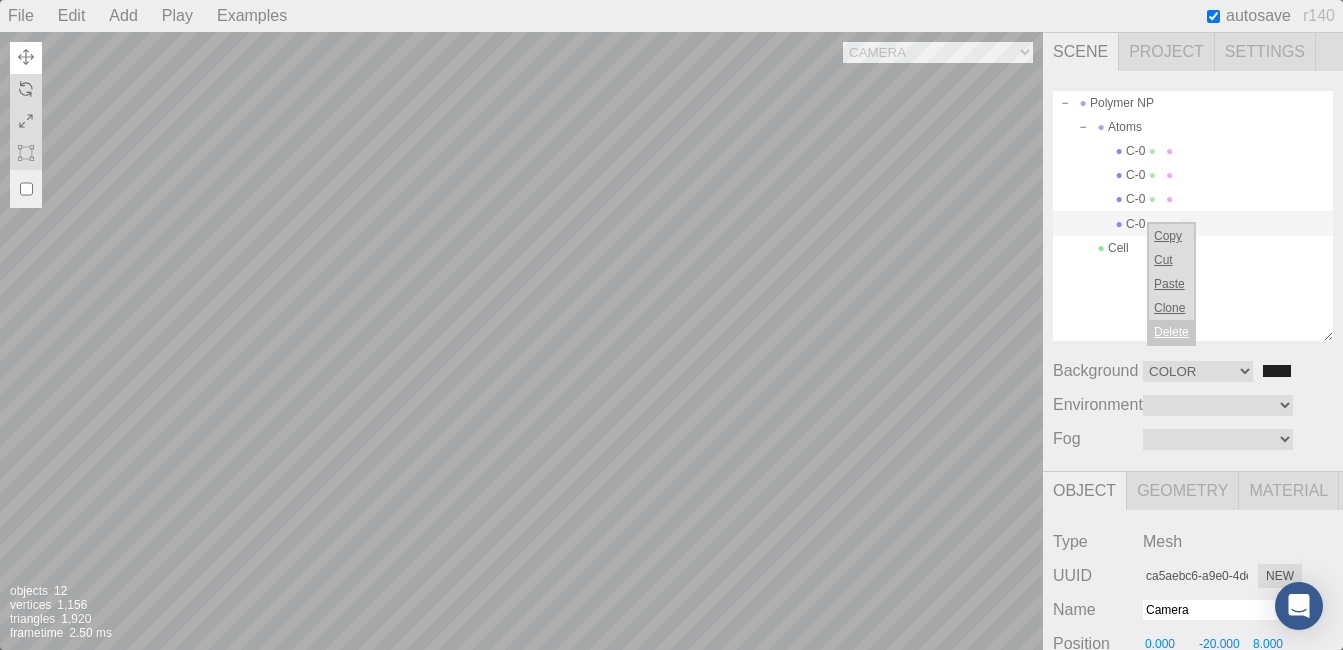 click on "Delete" at bounding box center [1171, 332] 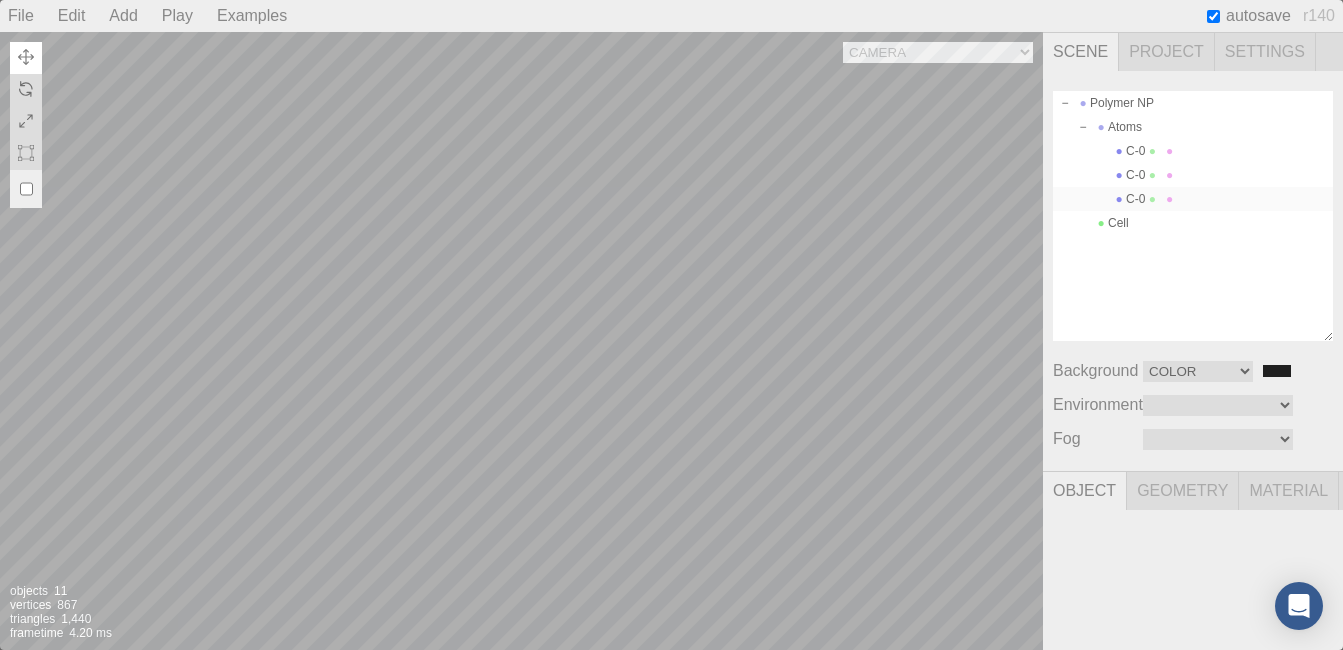 click on "C-0" at bounding box center [1193, 199] 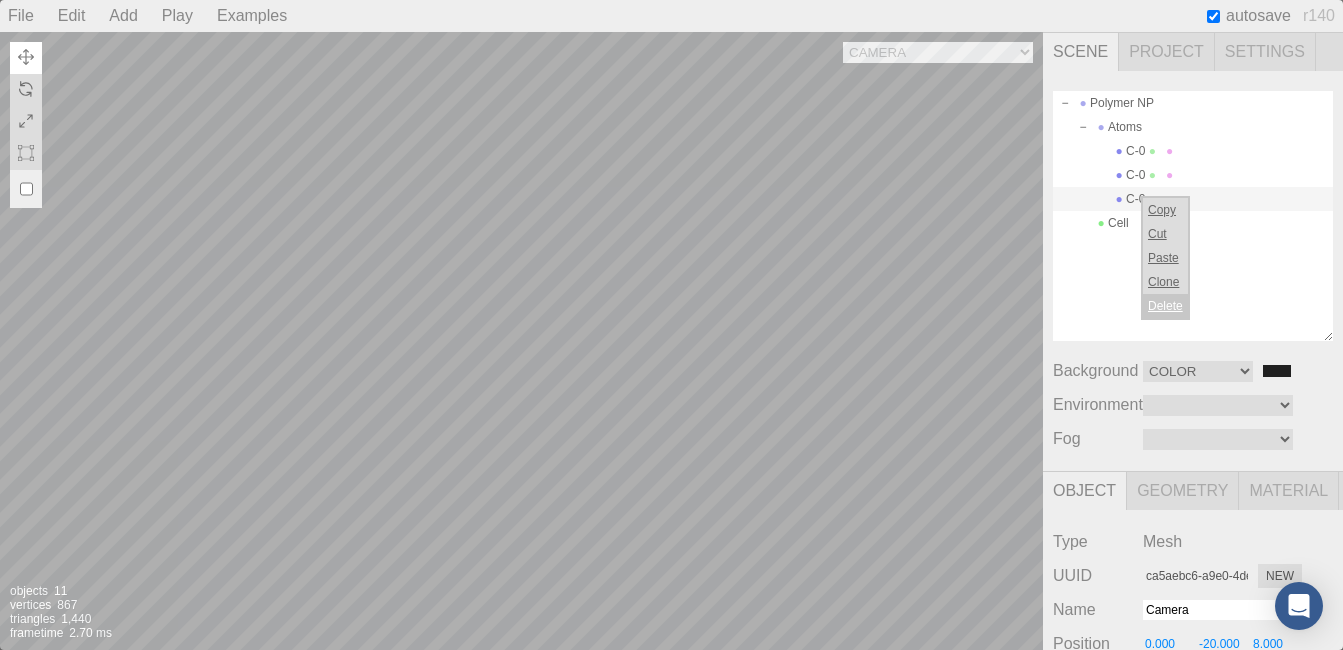 click on "Delete" at bounding box center (1165, 306) 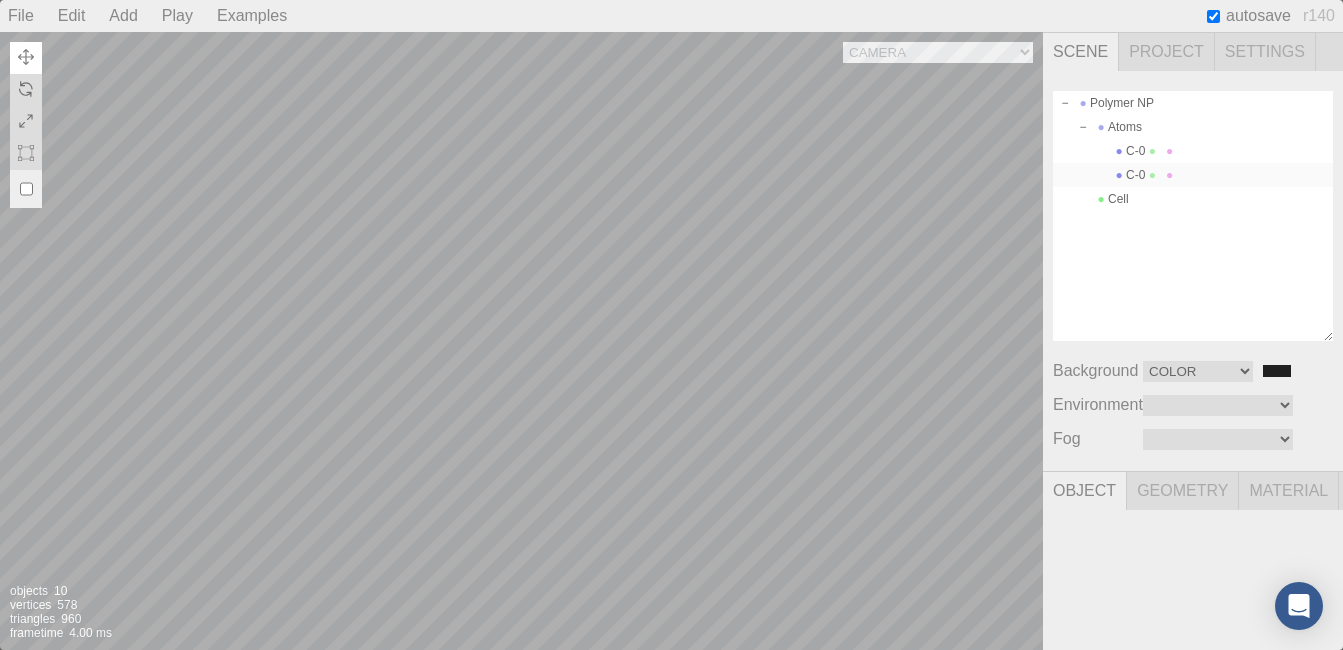 click on "C-0" at bounding box center (1193, 175) 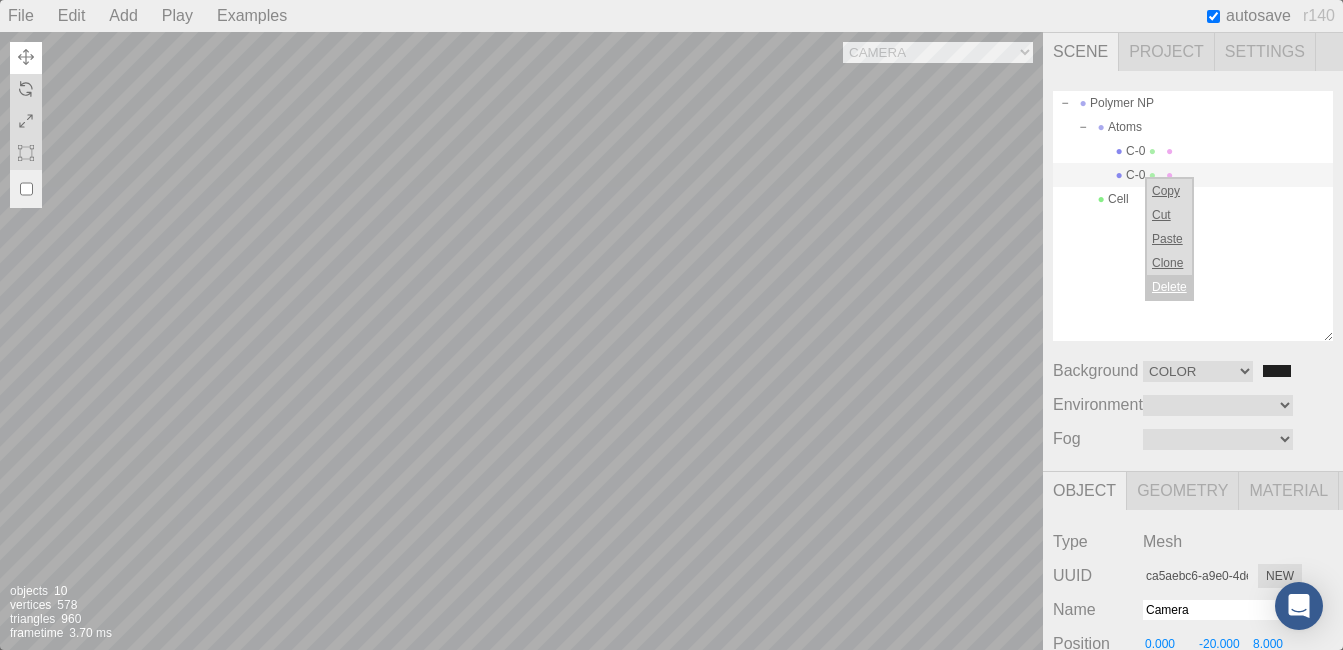 click on "Delete" at bounding box center [1169, 287] 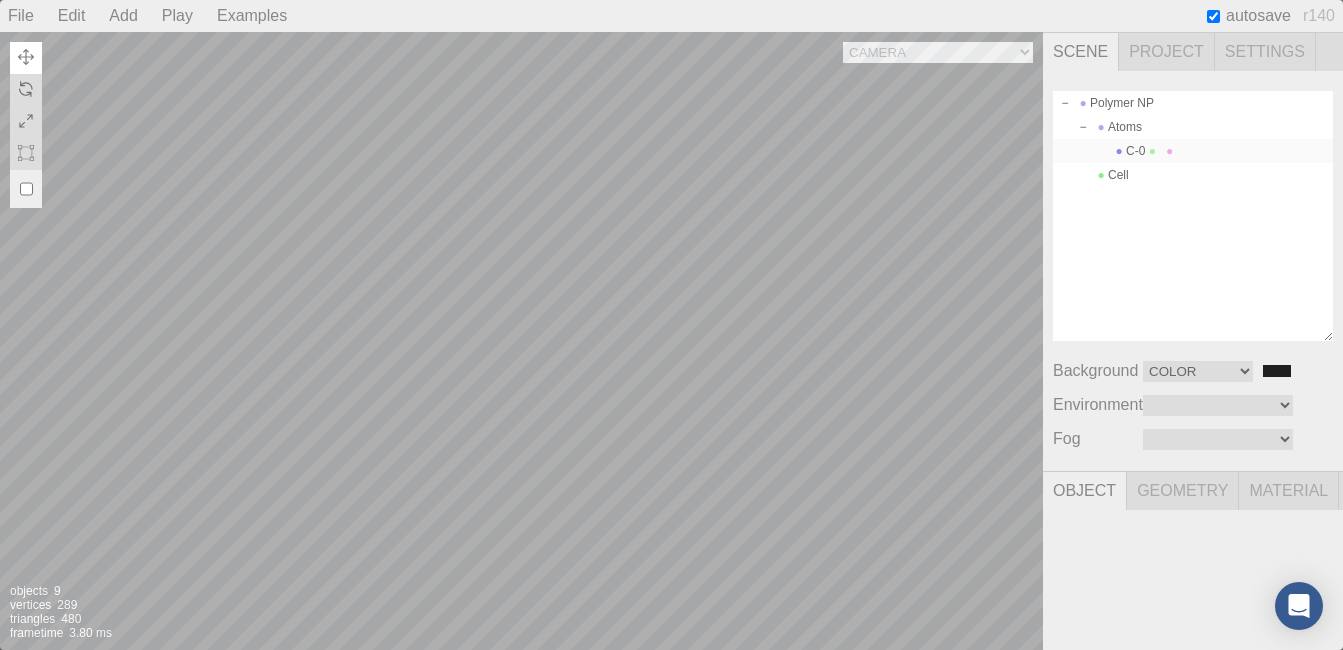 click on "C-0" at bounding box center [1193, 151] 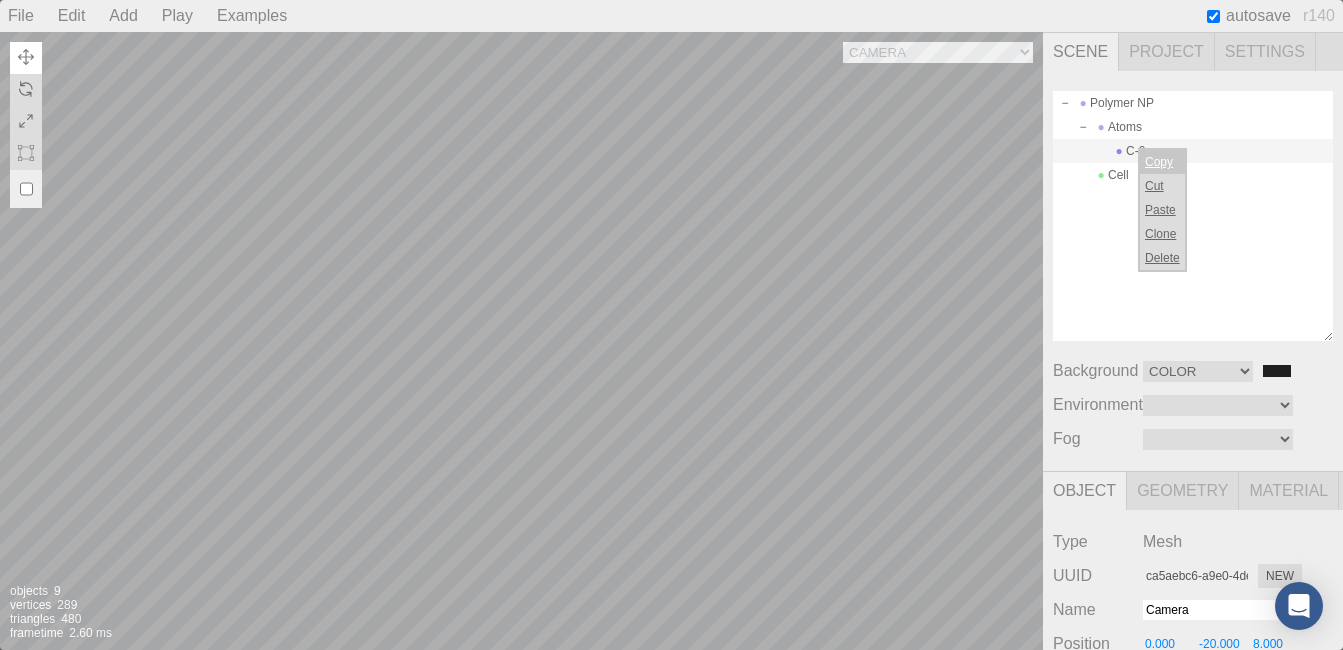 click on "Copy" at bounding box center (1162, 162) 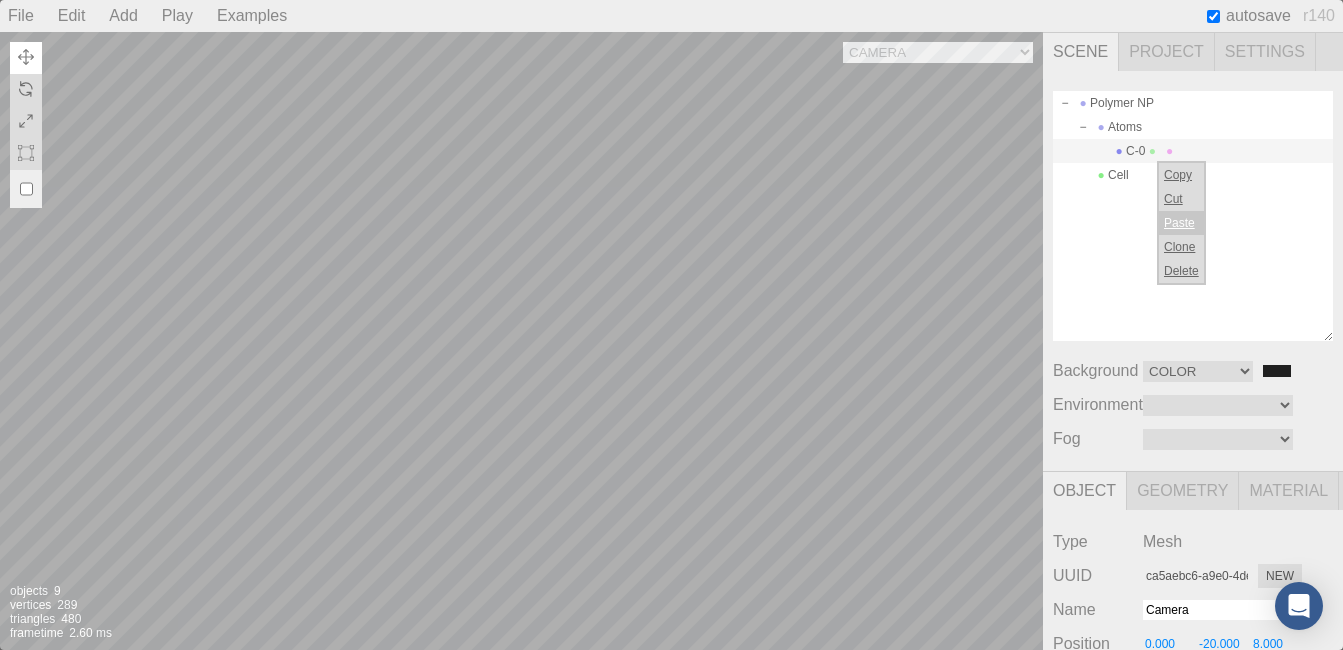 click on "Paste" at bounding box center (1181, 223) 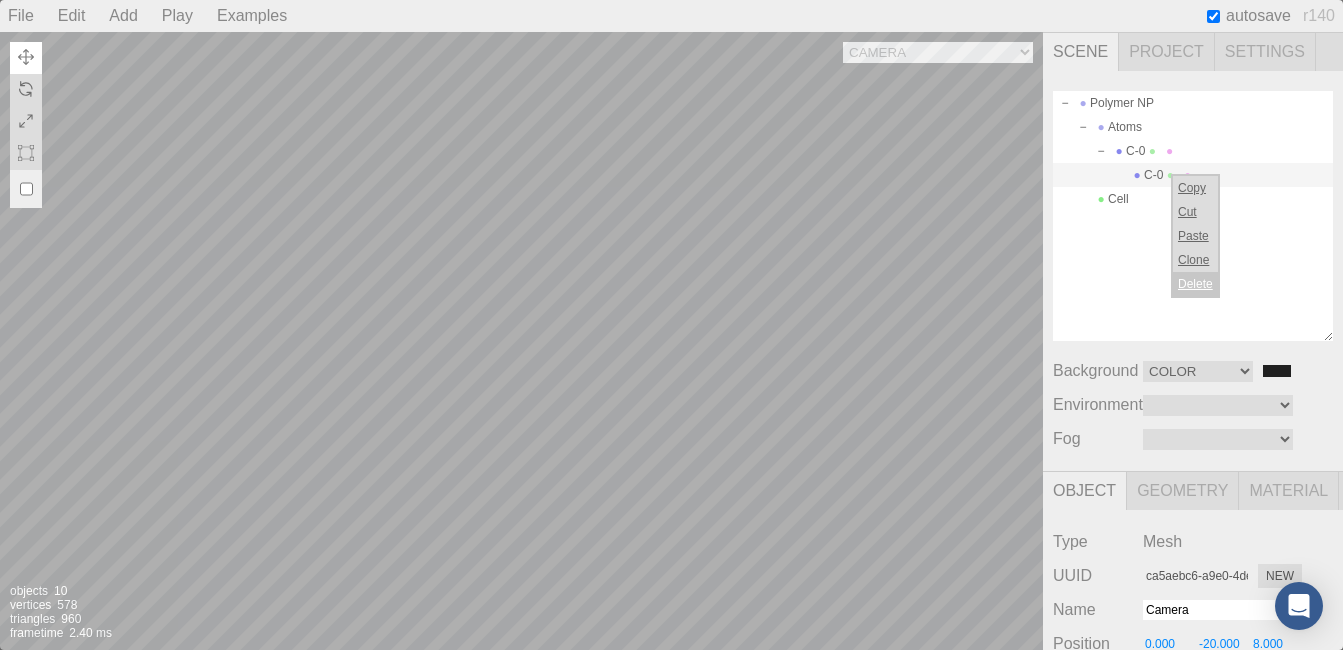 click on "Delete" at bounding box center [1195, 284] 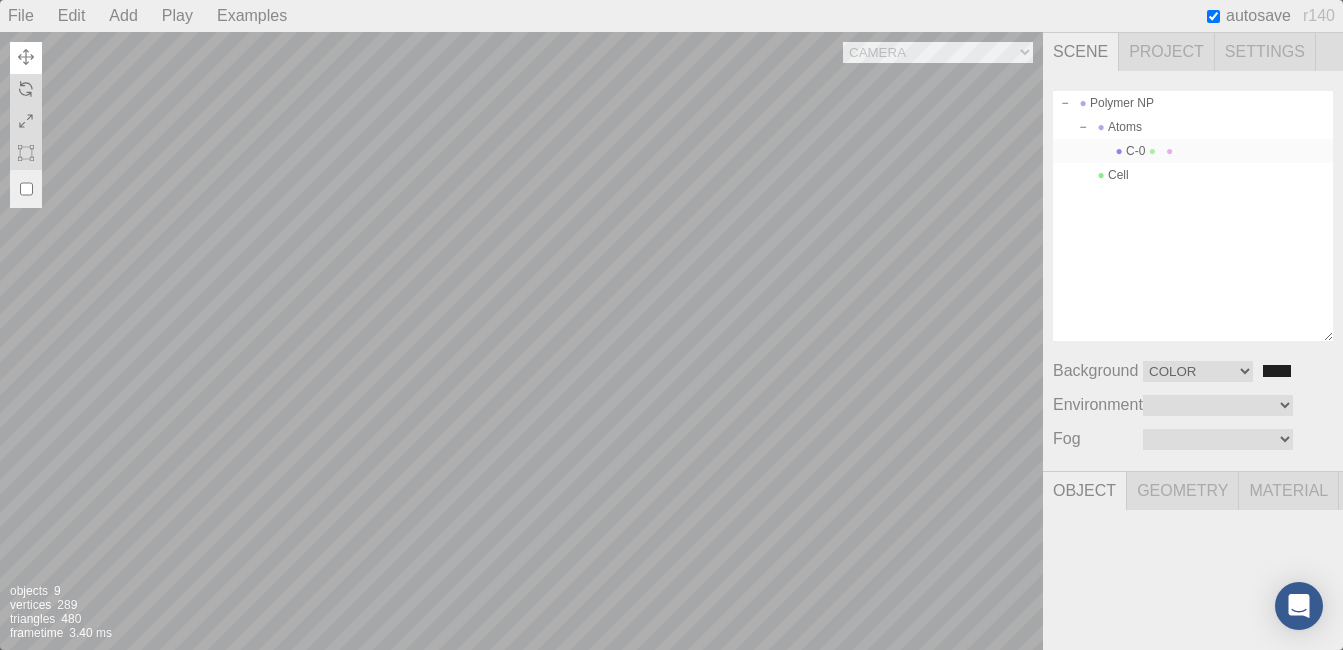 click on "C-0" at bounding box center (1193, 151) 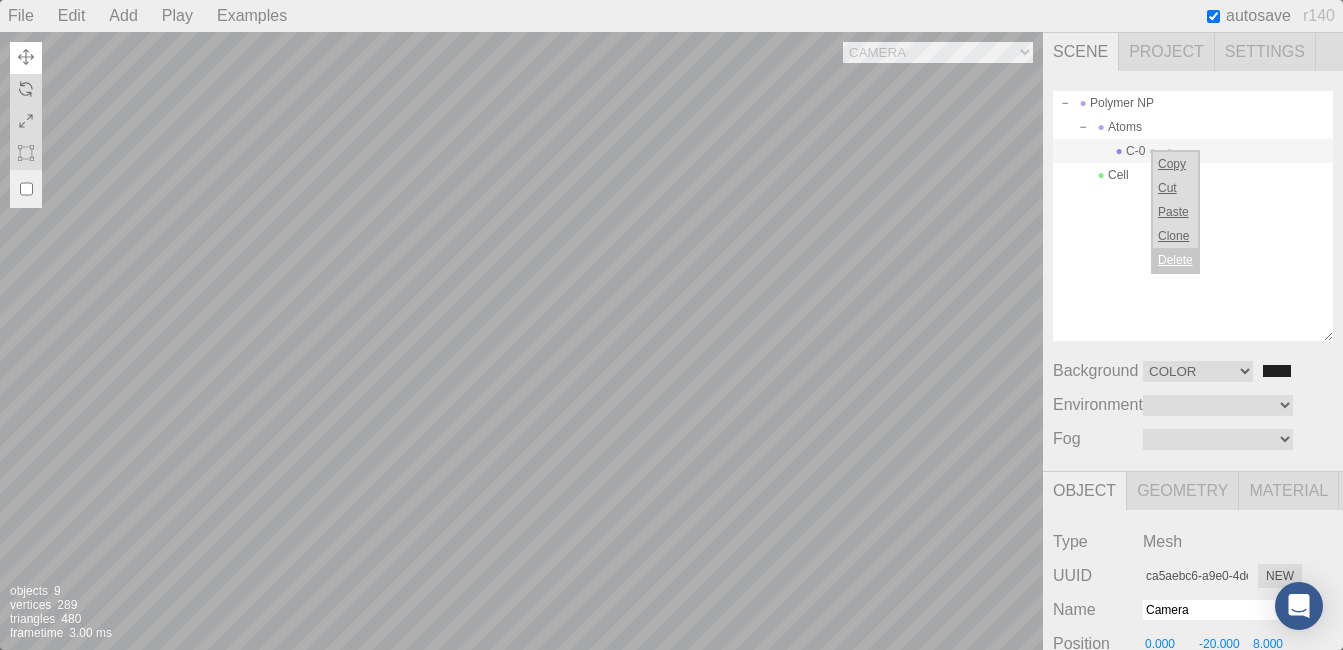click on "Delete" at bounding box center (1175, 260) 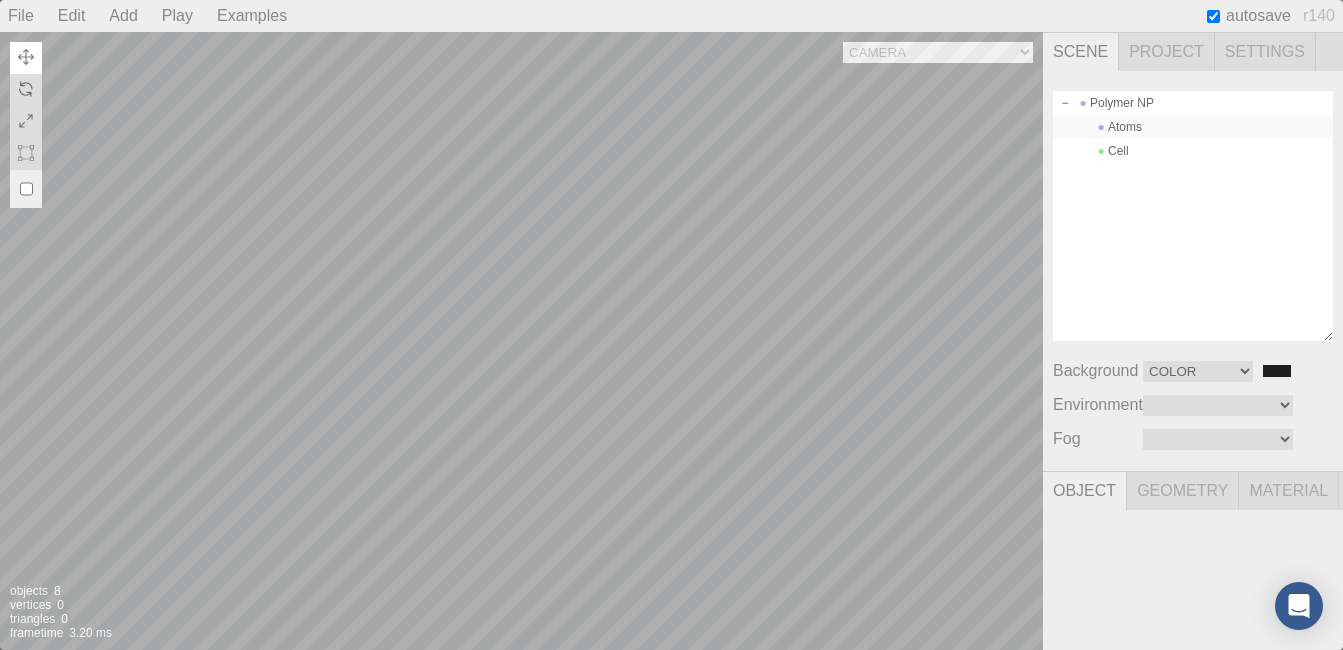 click on "Atoms" at bounding box center [1193, 127] 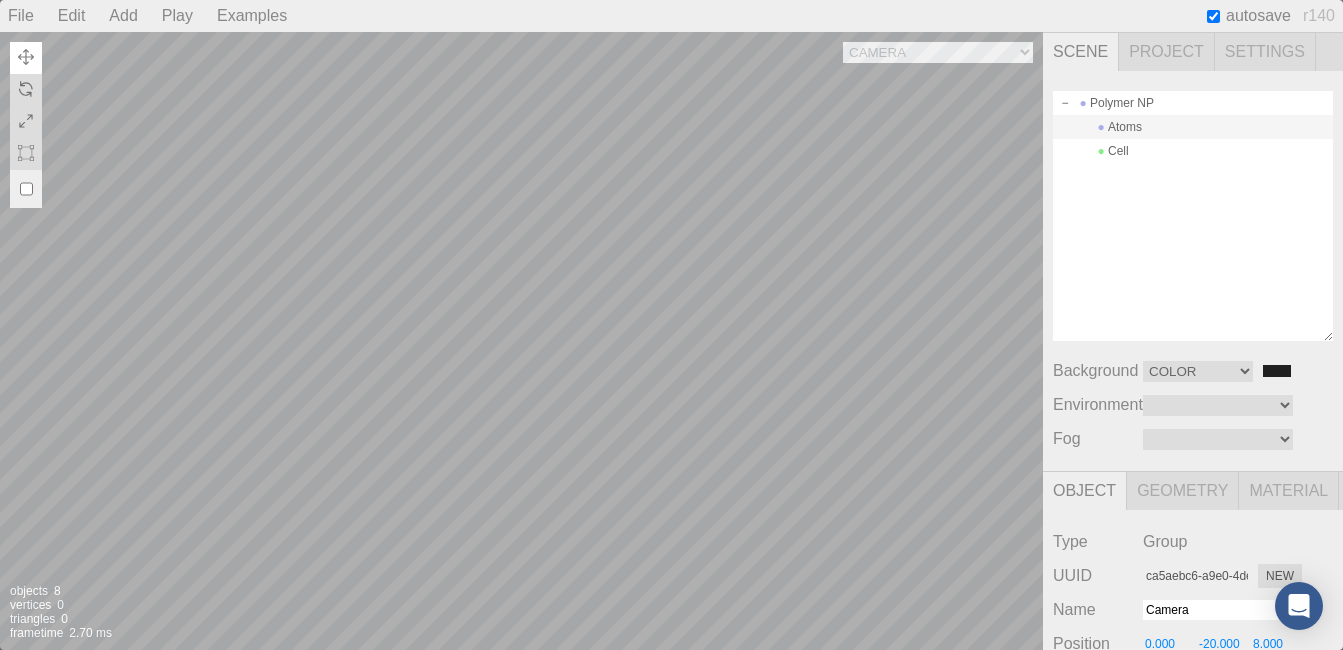 click on "Atoms" at bounding box center (1193, 127) 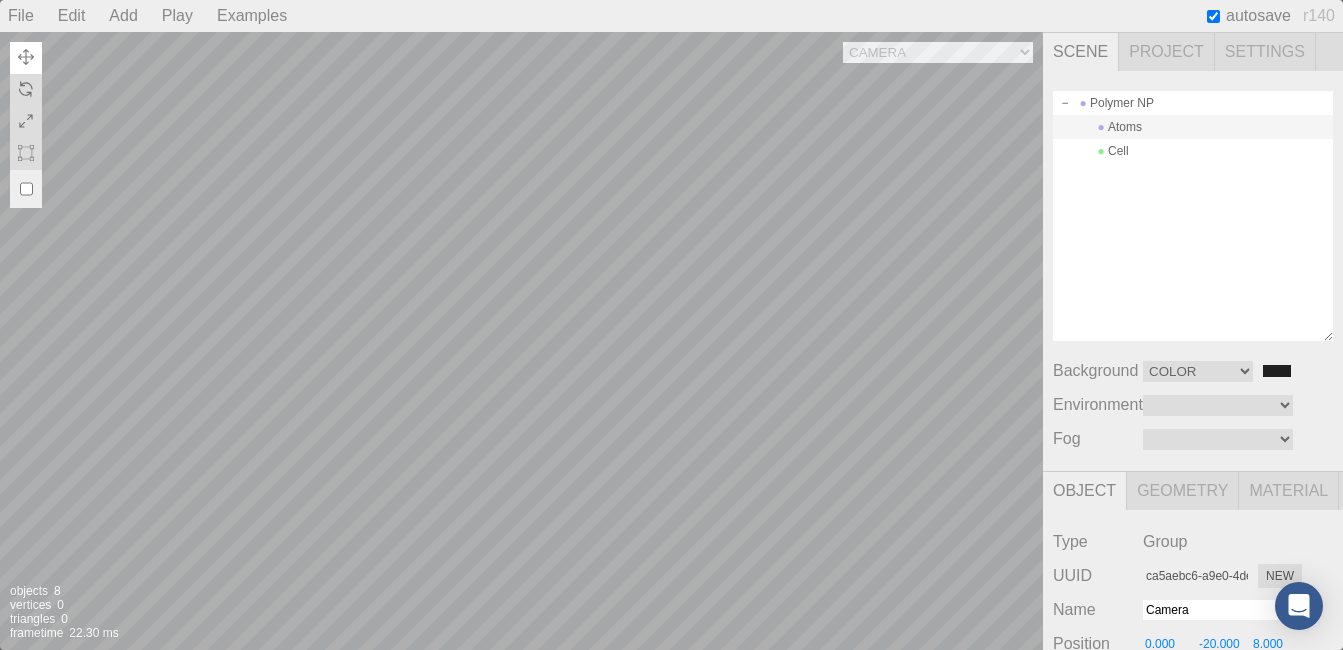 click at bounding box center [1083, 127] 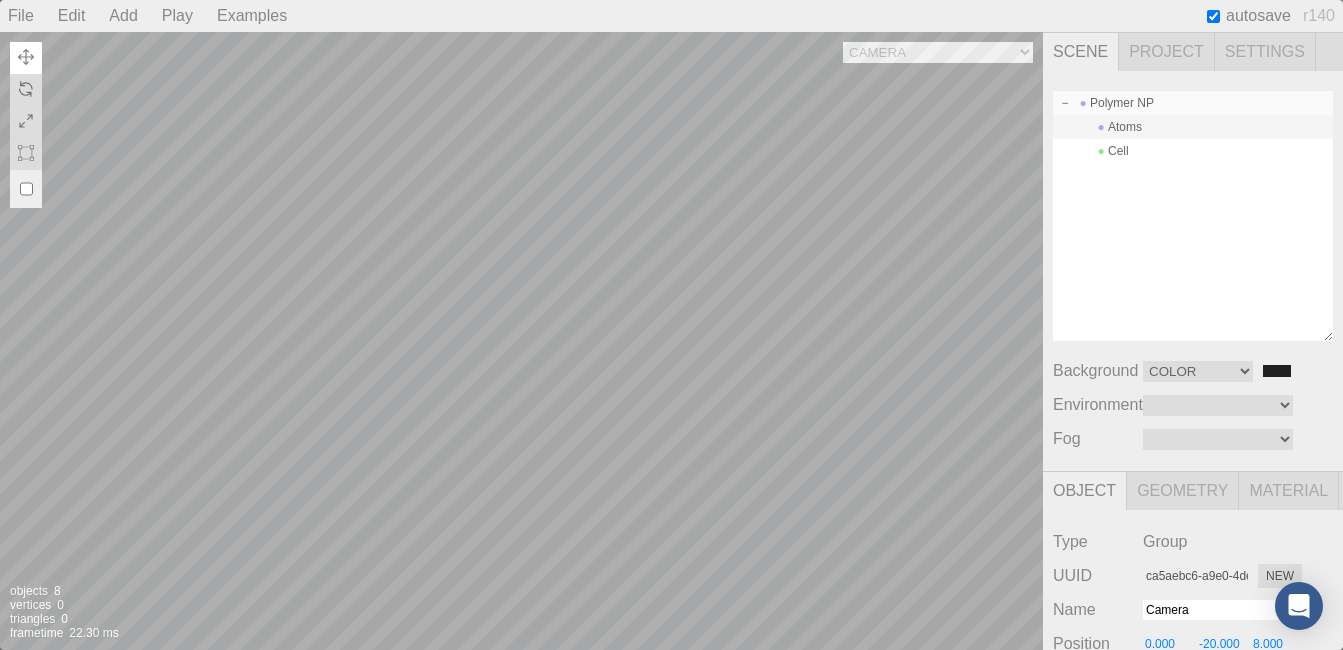 click at bounding box center [1065, 103] 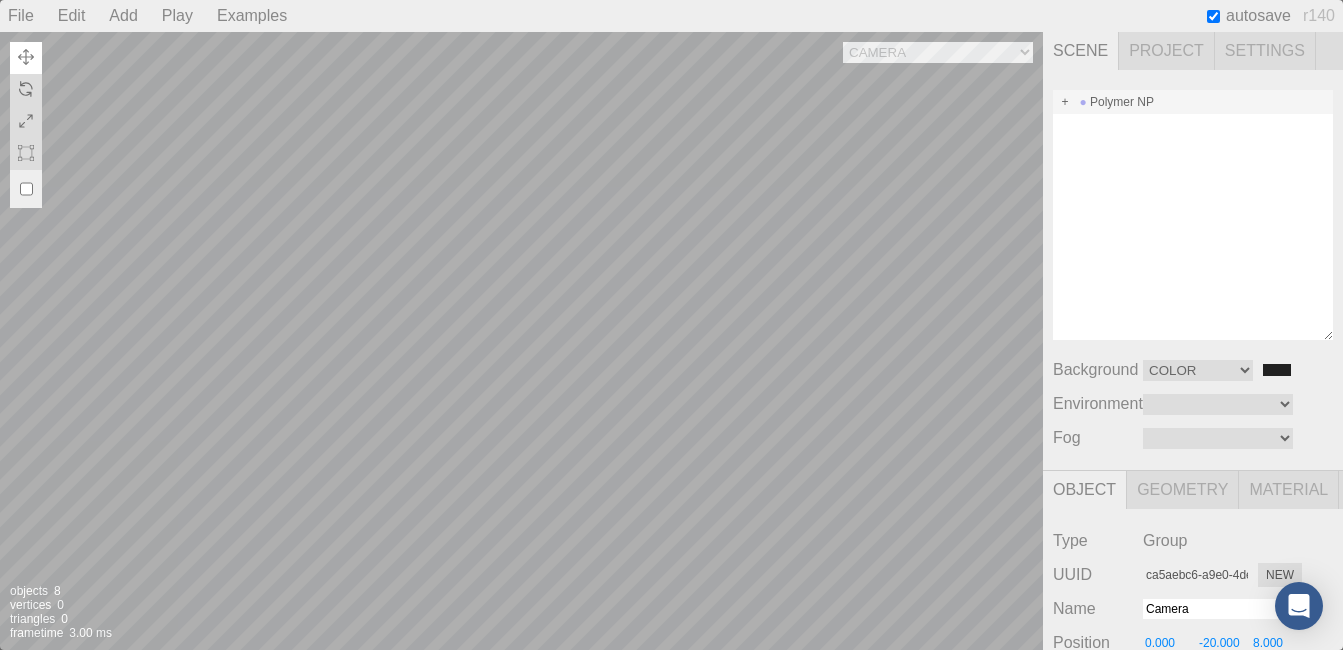 scroll, scrollTop: 0, scrollLeft: 0, axis: both 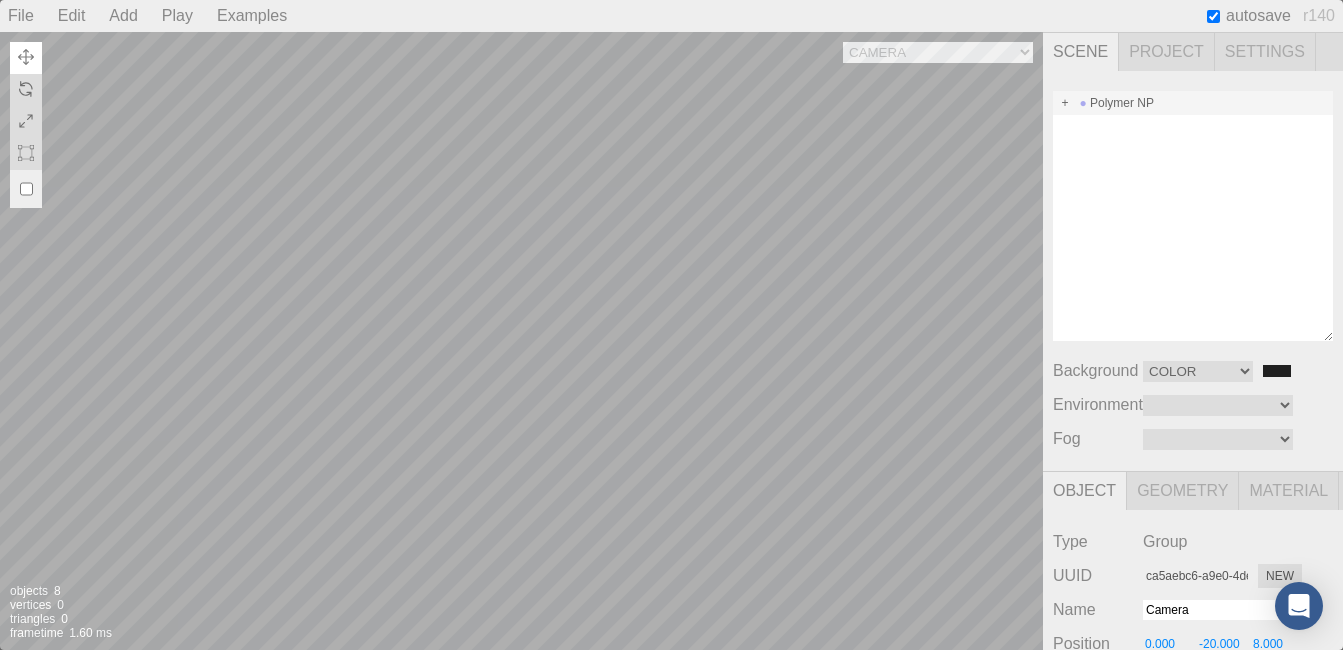 click on "Camera OrthographicCamera PerspectiveCamera Objects 8 Vertices 0 Triangles 0 Frametime 1.60 ms" at bounding box center [521, 341] 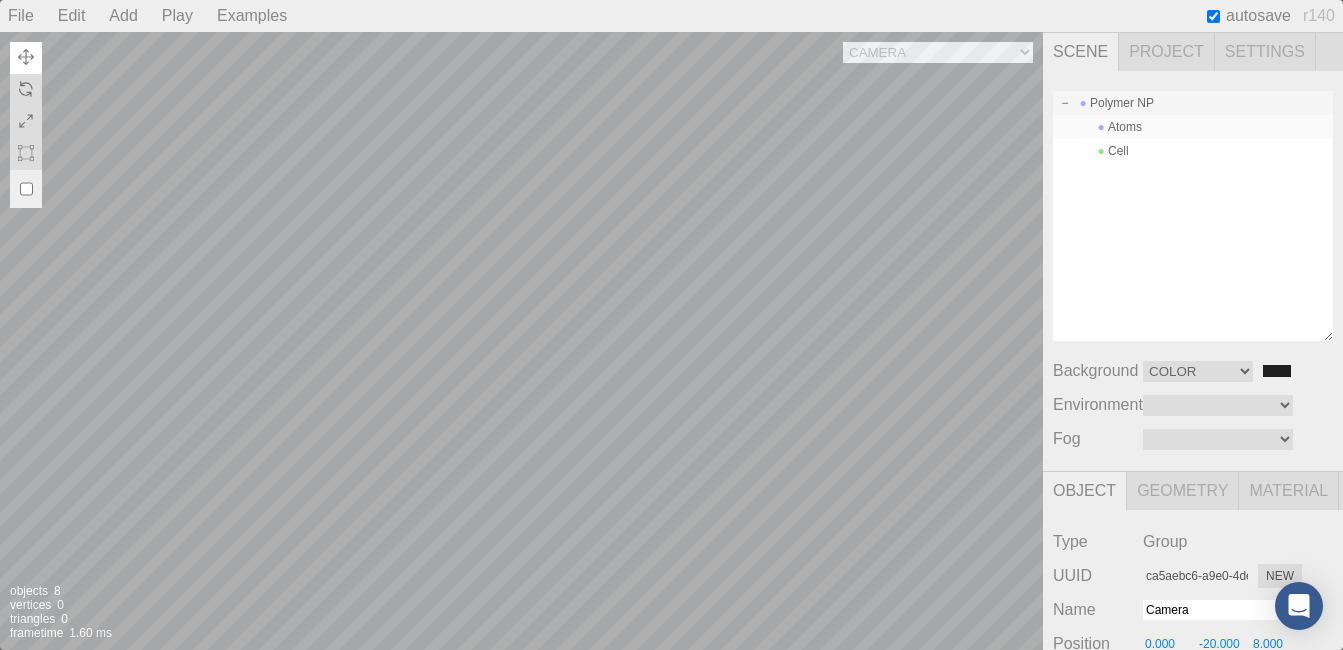 click at bounding box center [1101, 127] 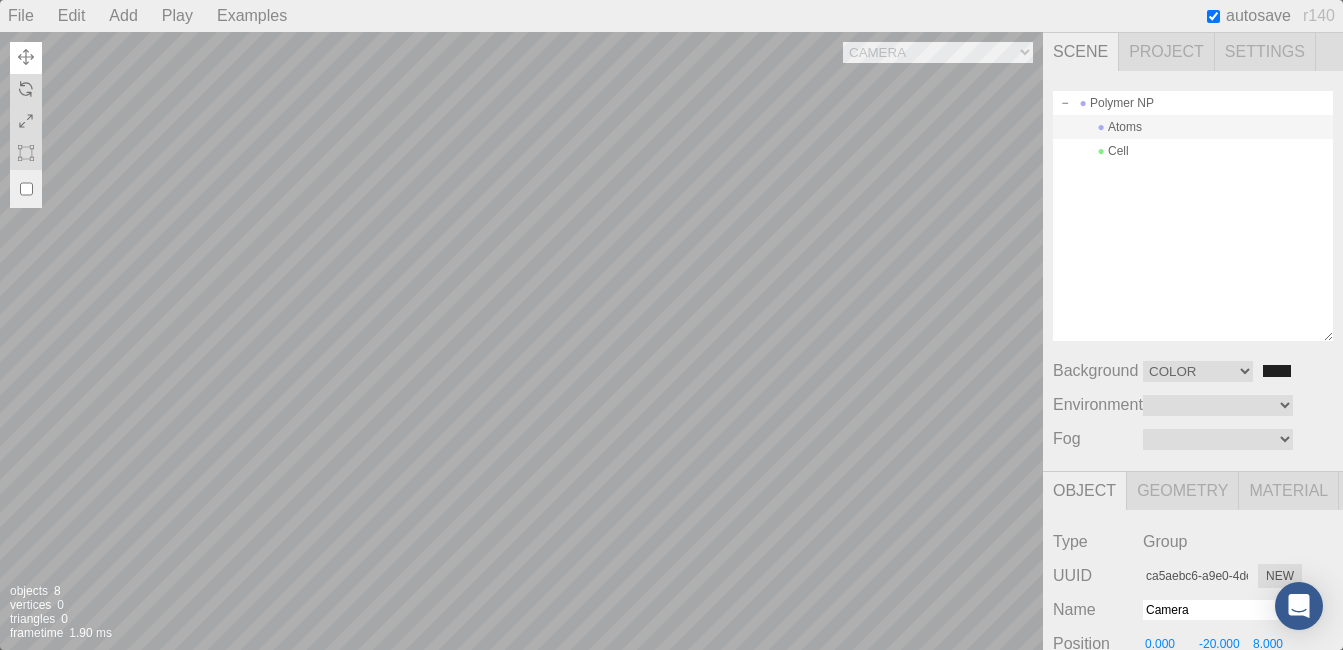click on "Atoms" at bounding box center (1193, 127) 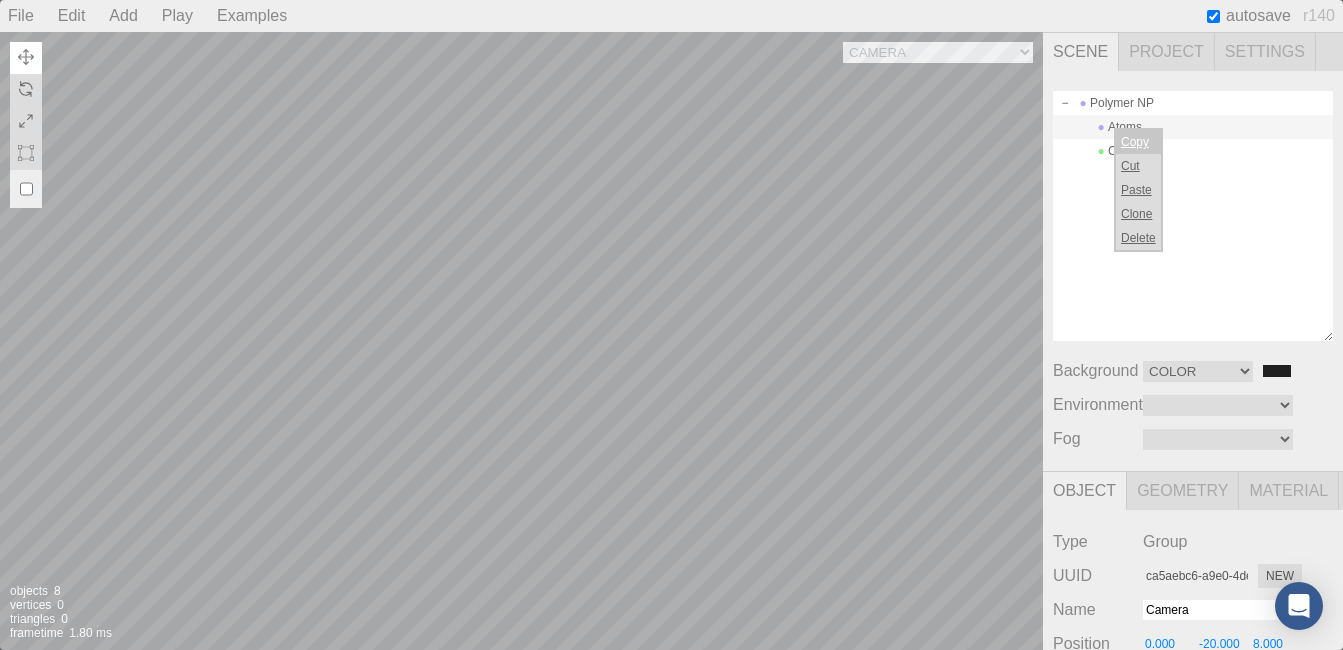click on "Copy" at bounding box center (1138, 142) 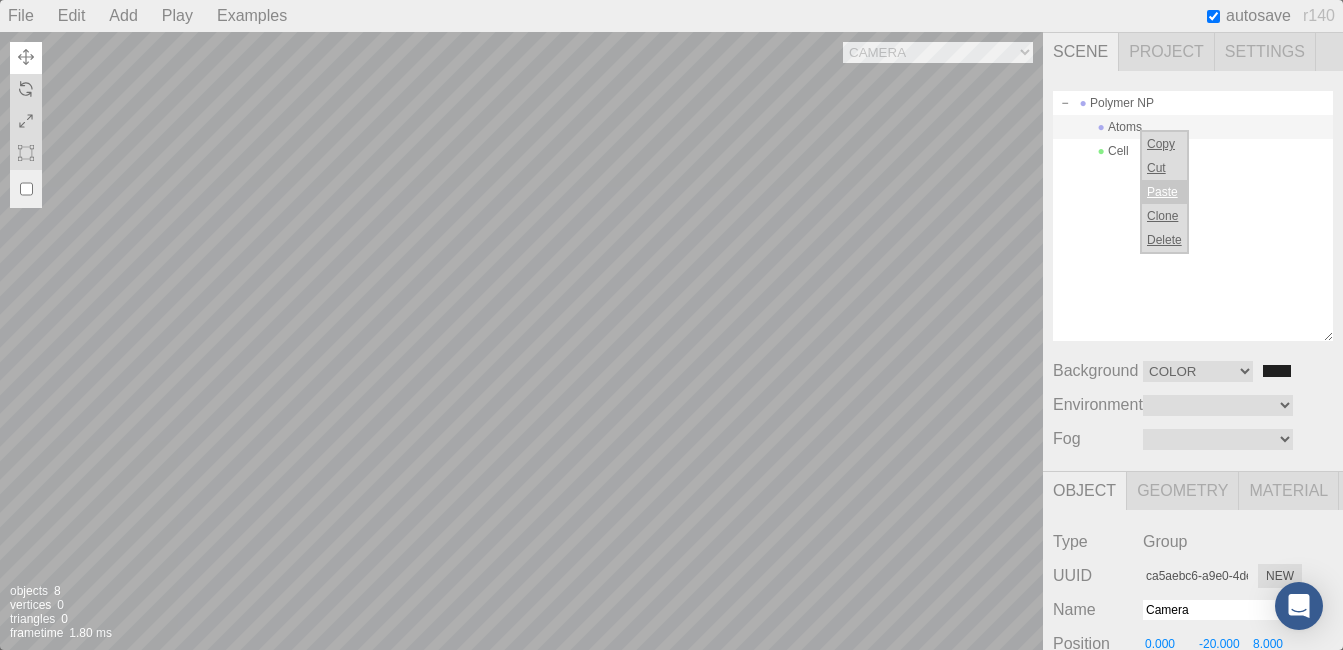 click on "Paste" at bounding box center (1164, 192) 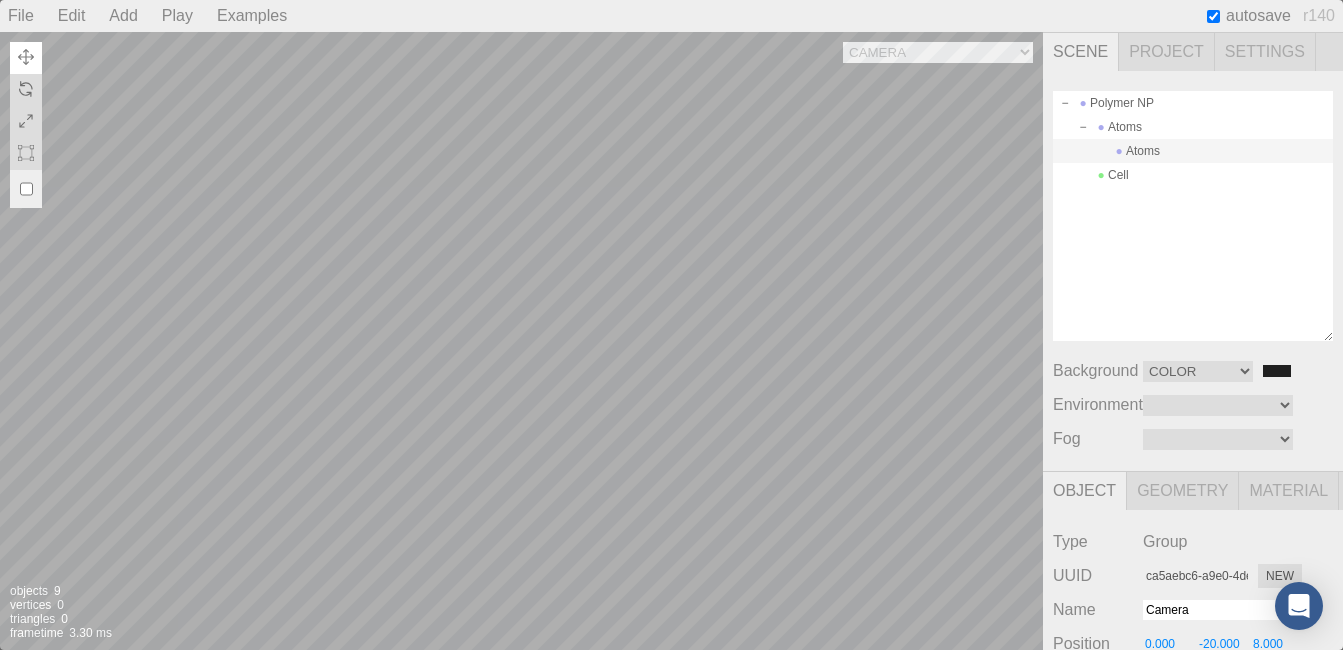 click on "Atoms" at bounding box center (1193, 151) 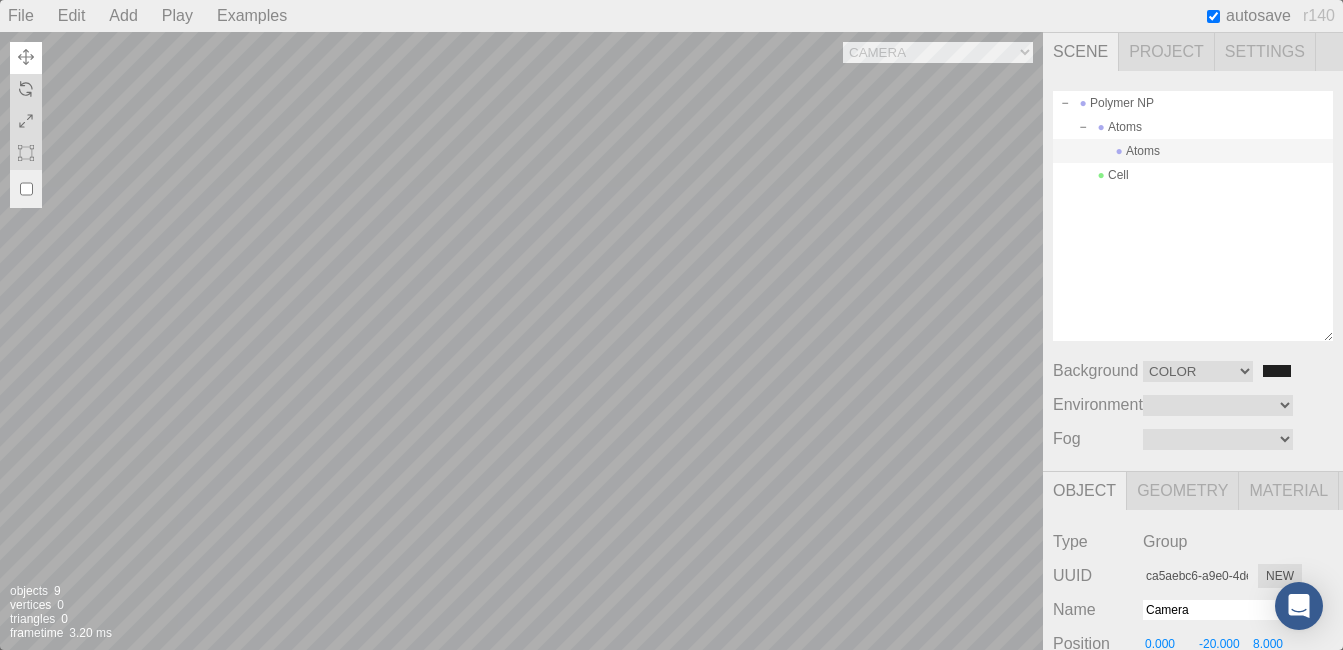click on "Project" at bounding box center (1167, 52) 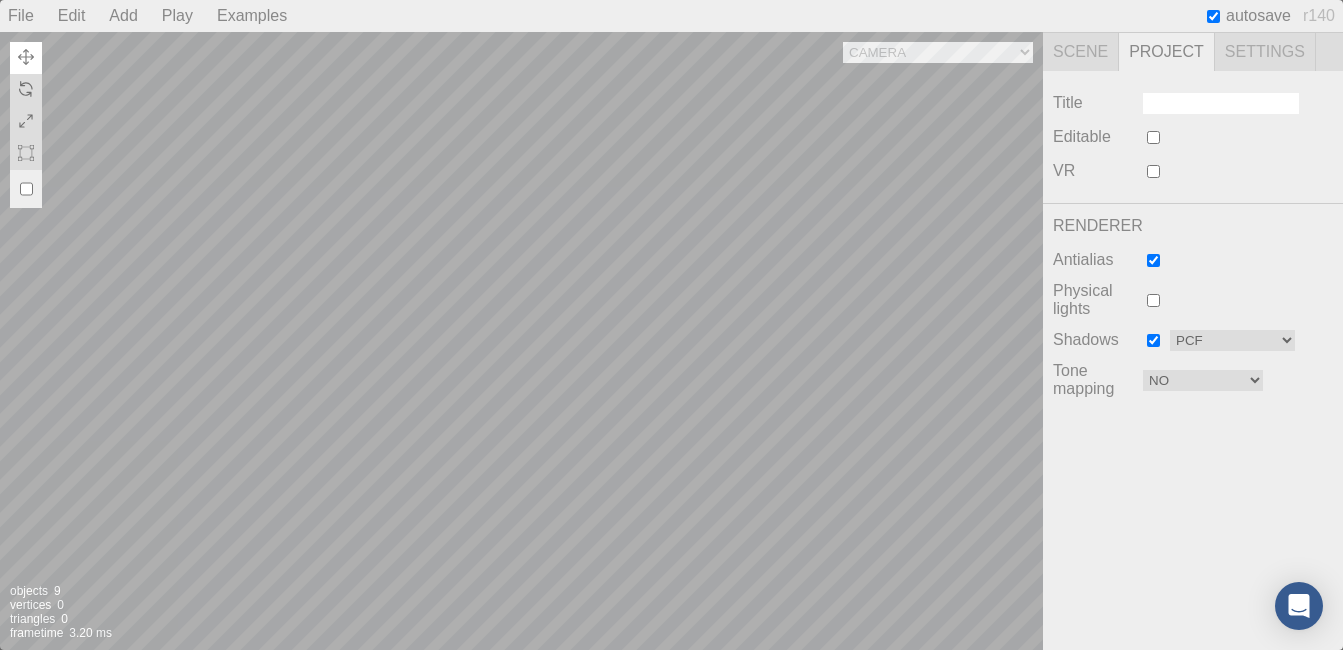 click on "Scene" at bounding box center [1081, 52] 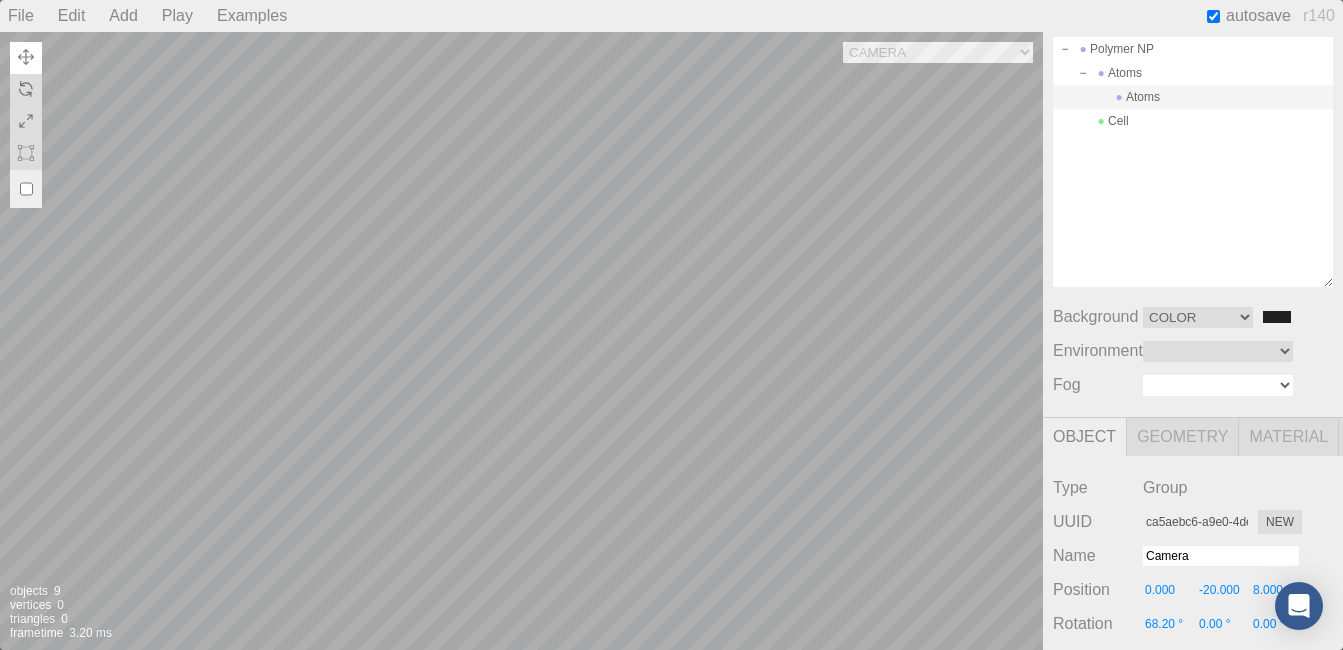 scroll, scrollTop: 100, scrollLeft: 0, axis: vertical 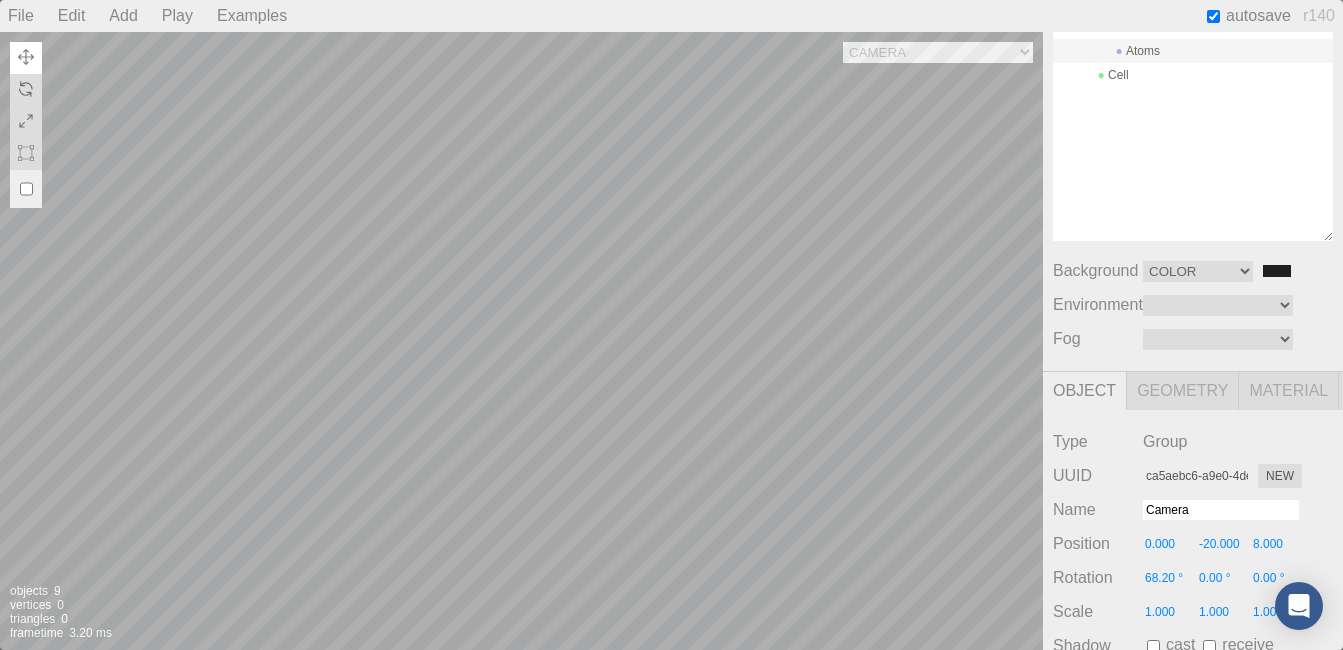 click on "Material" at bounding box center [1289, 391] 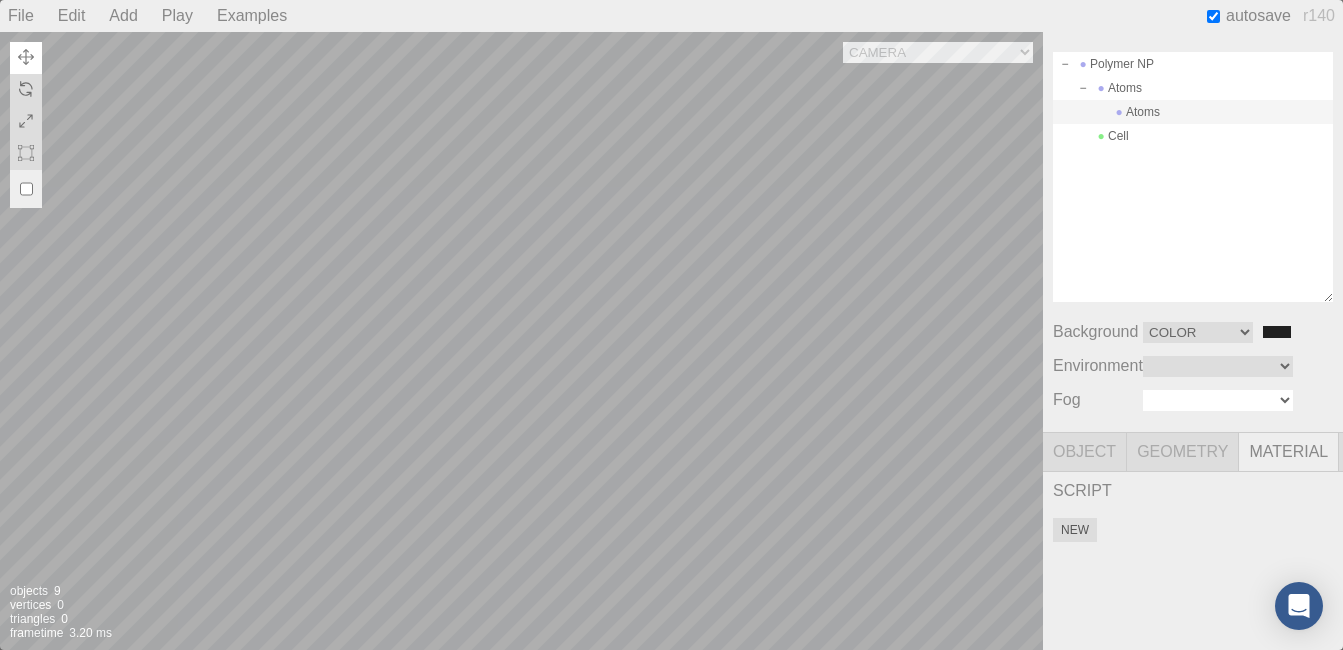 scroll, scrollTop: 39, scrollLeft: 0, axis: vertical 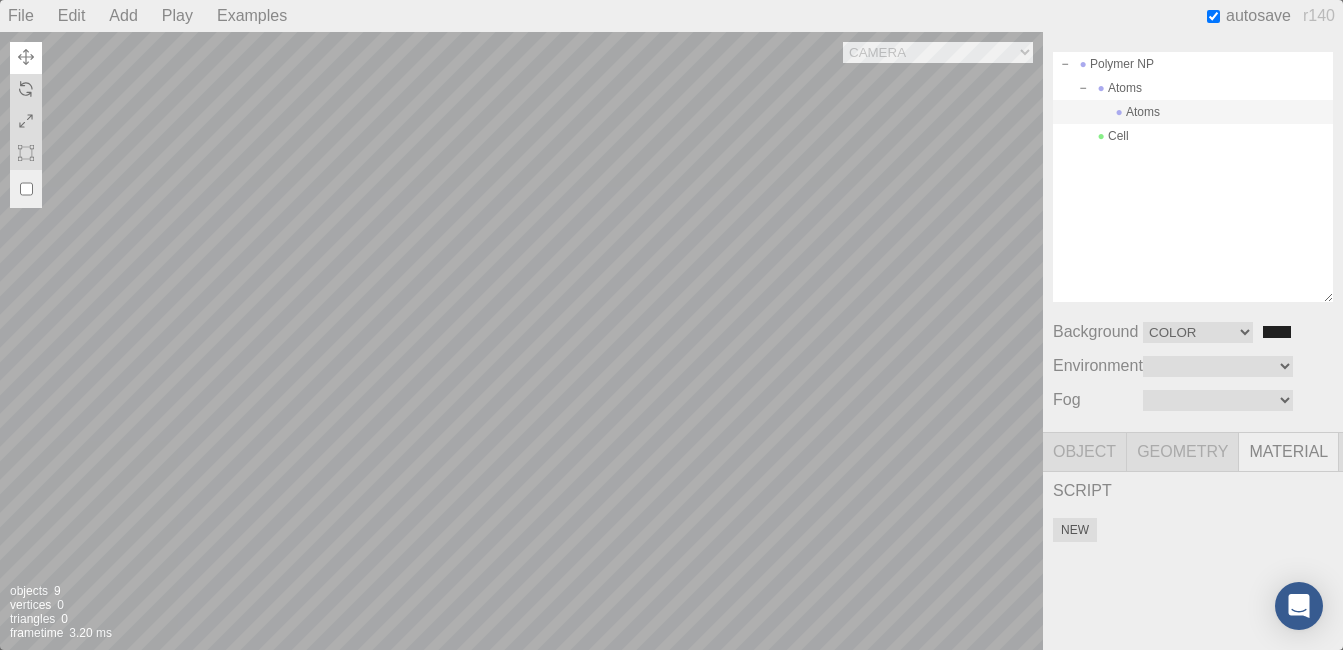 drag, startPoint x: 1243, startPoint y: 454, endPoint x: 1146, endPoint y: 454, distance: 97 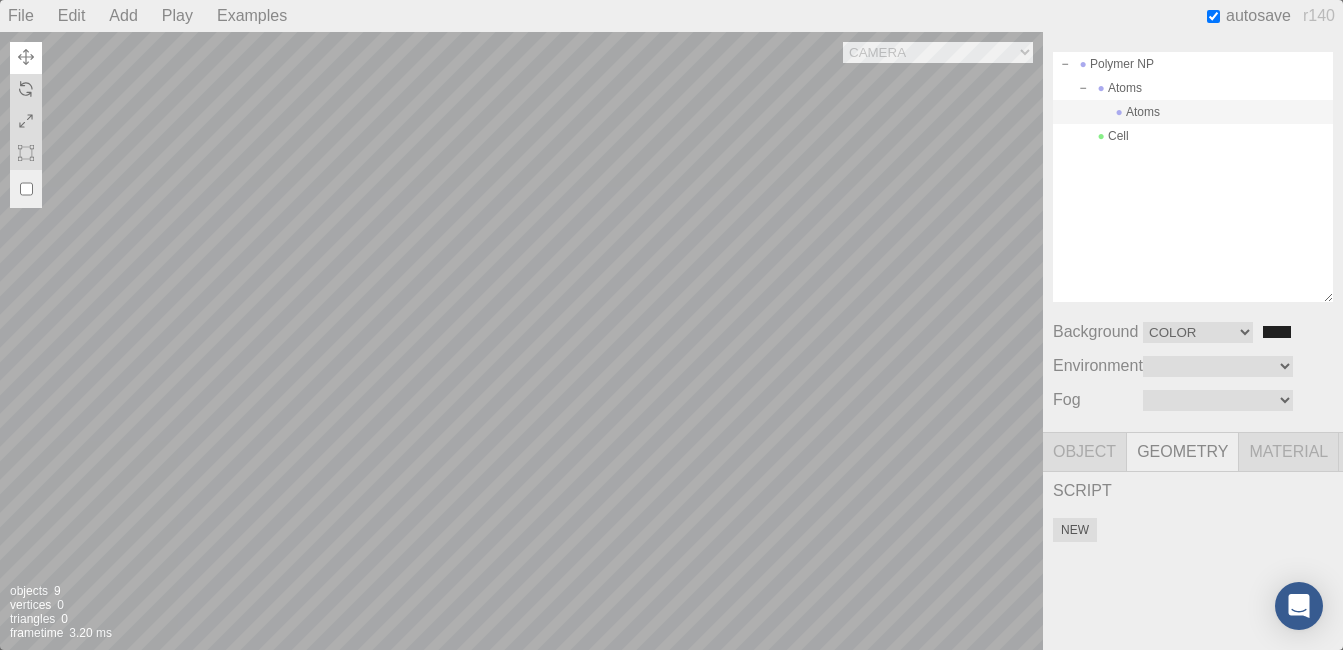 scroll, scrollTop: 152, scrollLeft: 0, axis: vertical 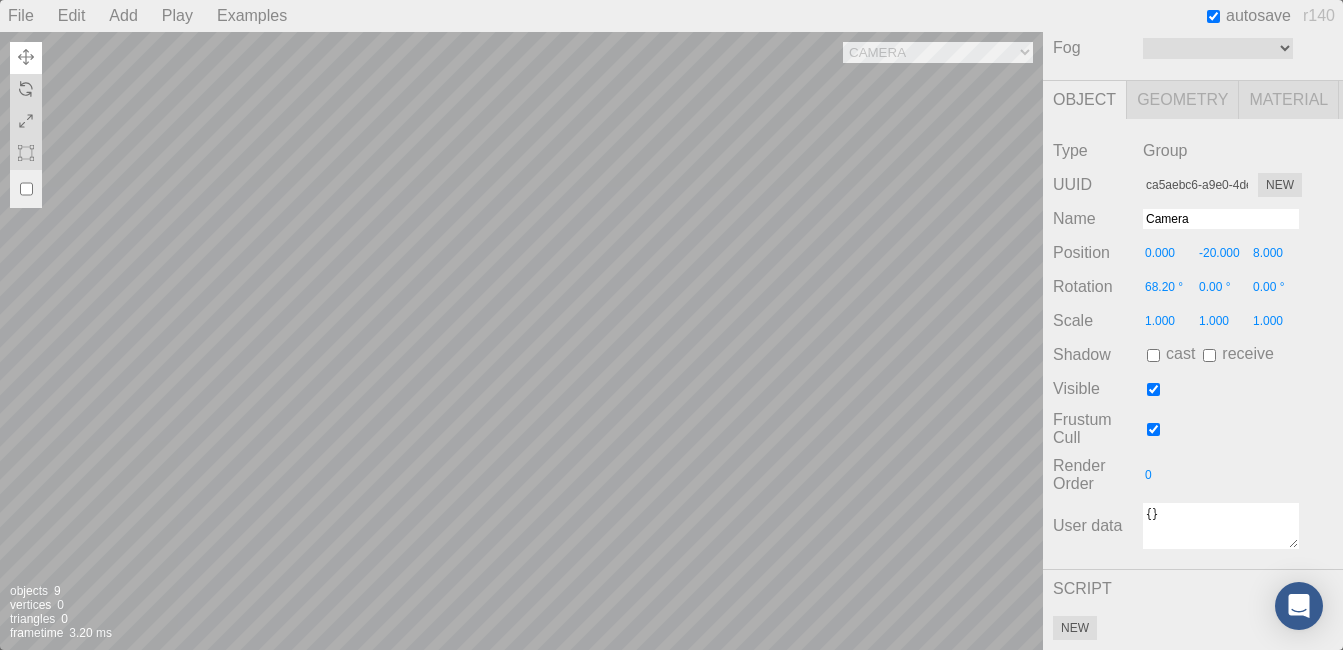 click on "User data" at bounding box center [1098, 526] 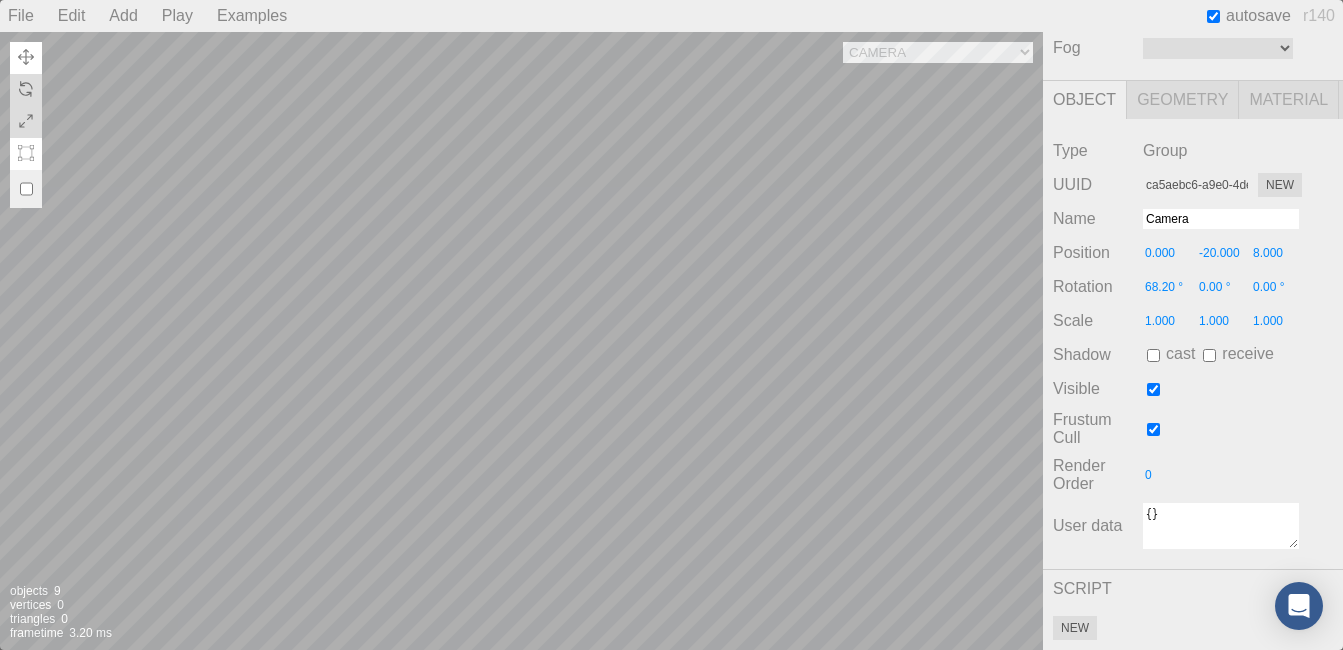 click at bounding box center (26, 153) 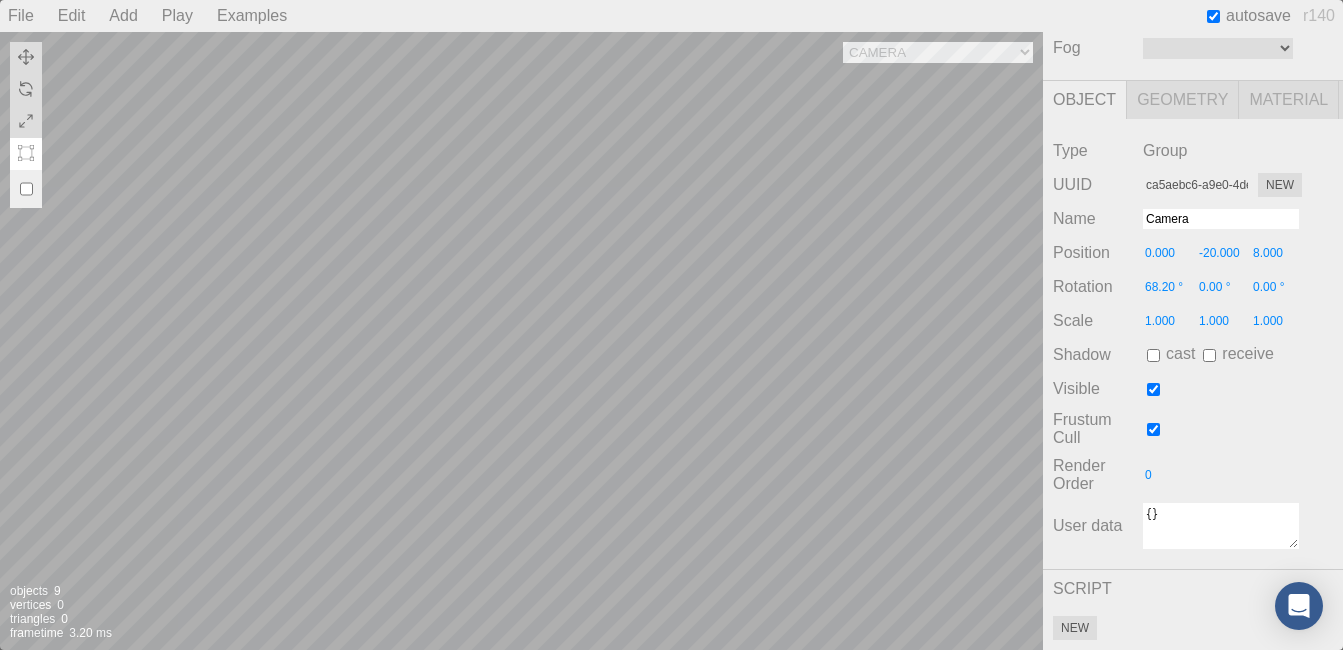 click at bounding box center [26, 189] 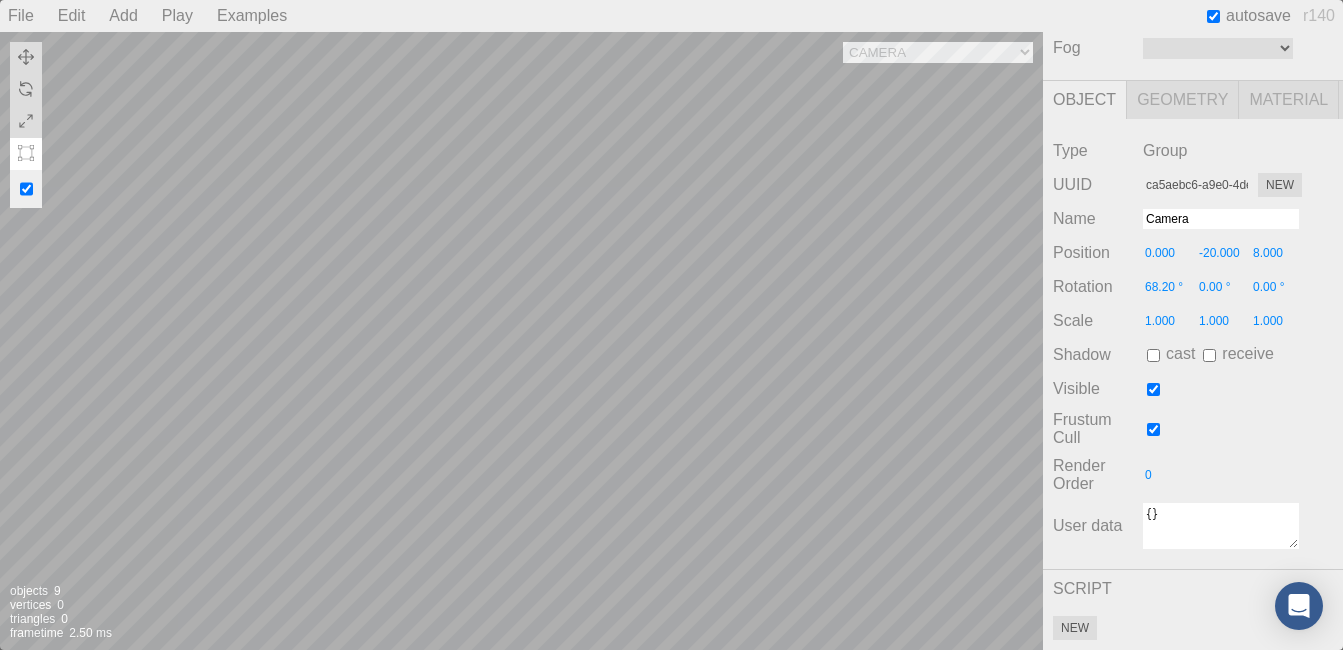 click at bounding box center (26, 189) 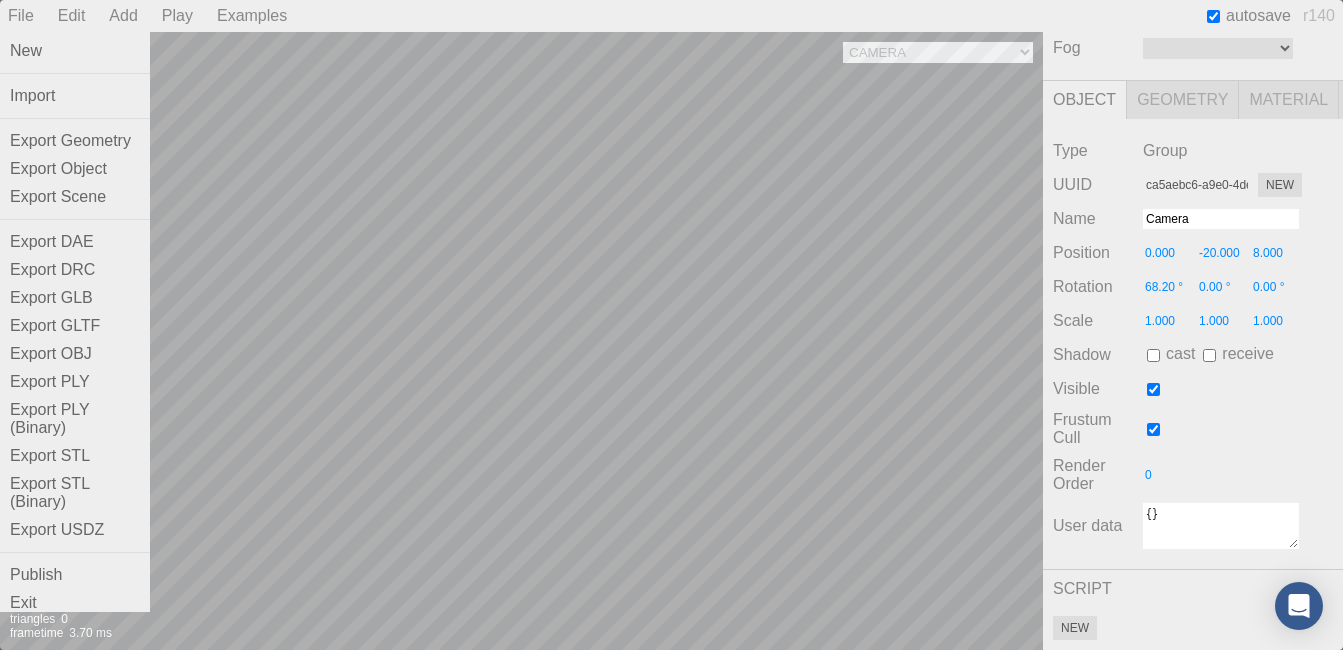 click on "File" at bounding box center [21, 16] 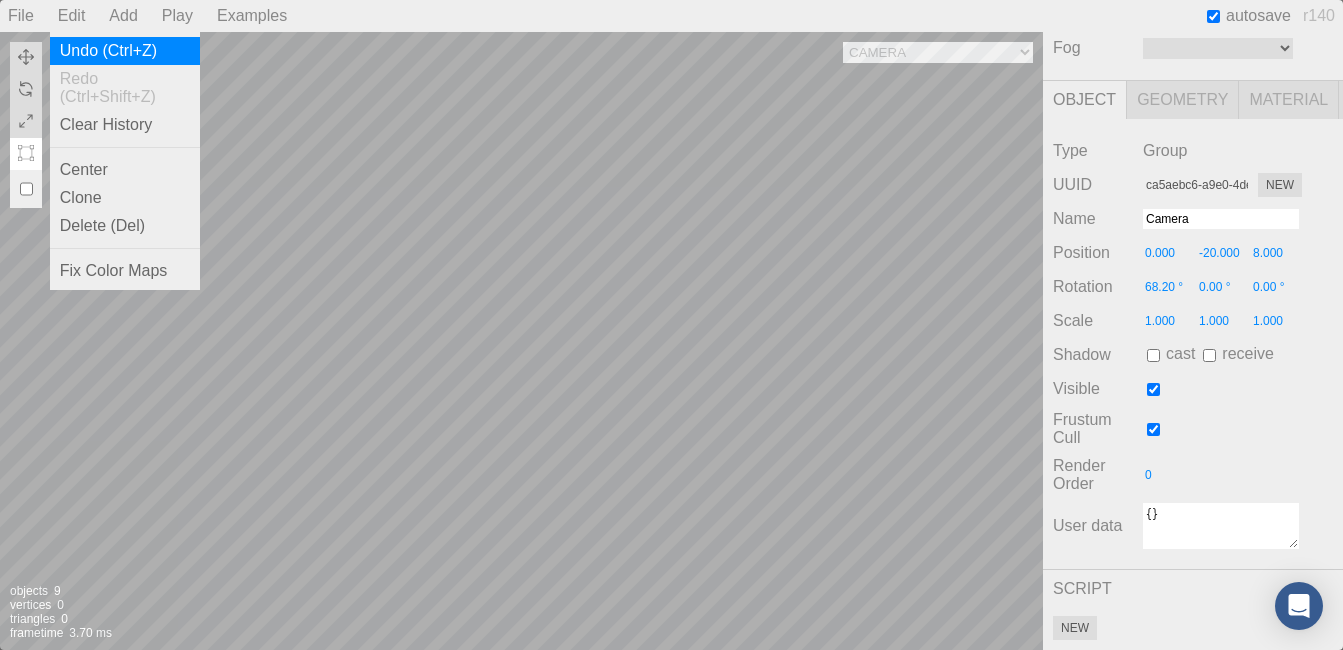 click on "Undo (Ctrl+Z)" at bounding box center [125, 51] 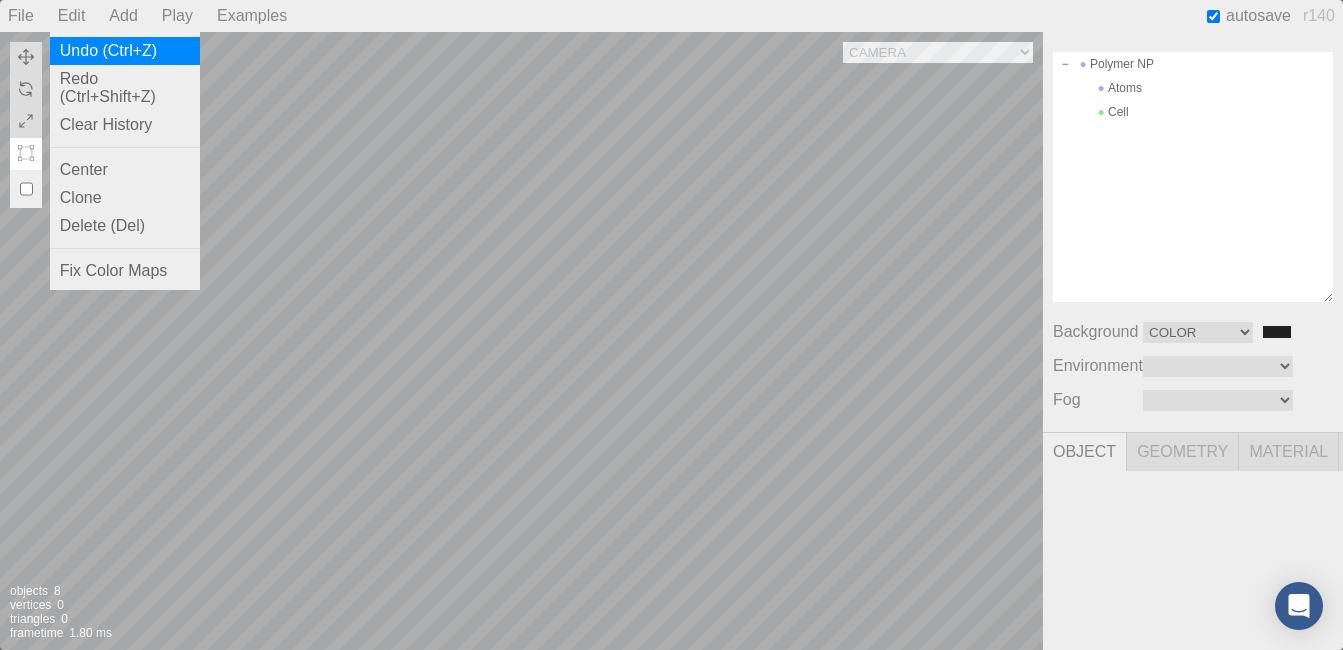 scroll, scrollTop: 39, scrollLeft: 0, axis: vertical 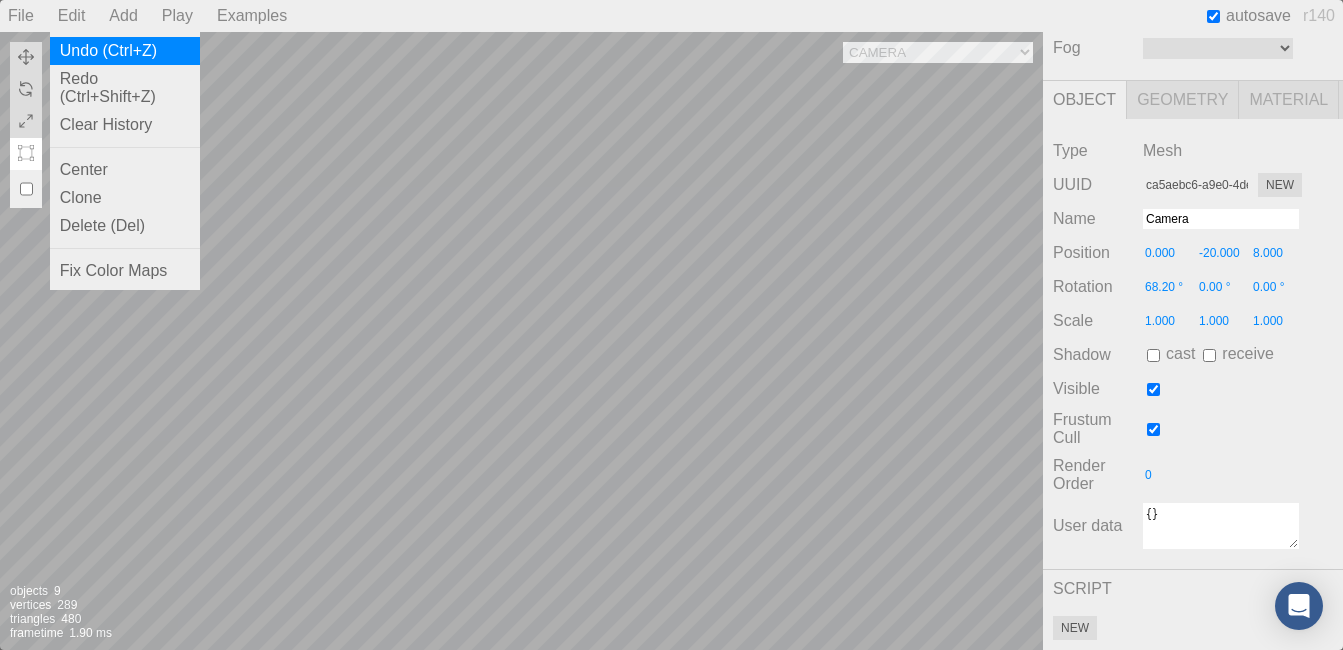 click on "Undo (Ctrl+Z)" at bounding box center [125, 51] 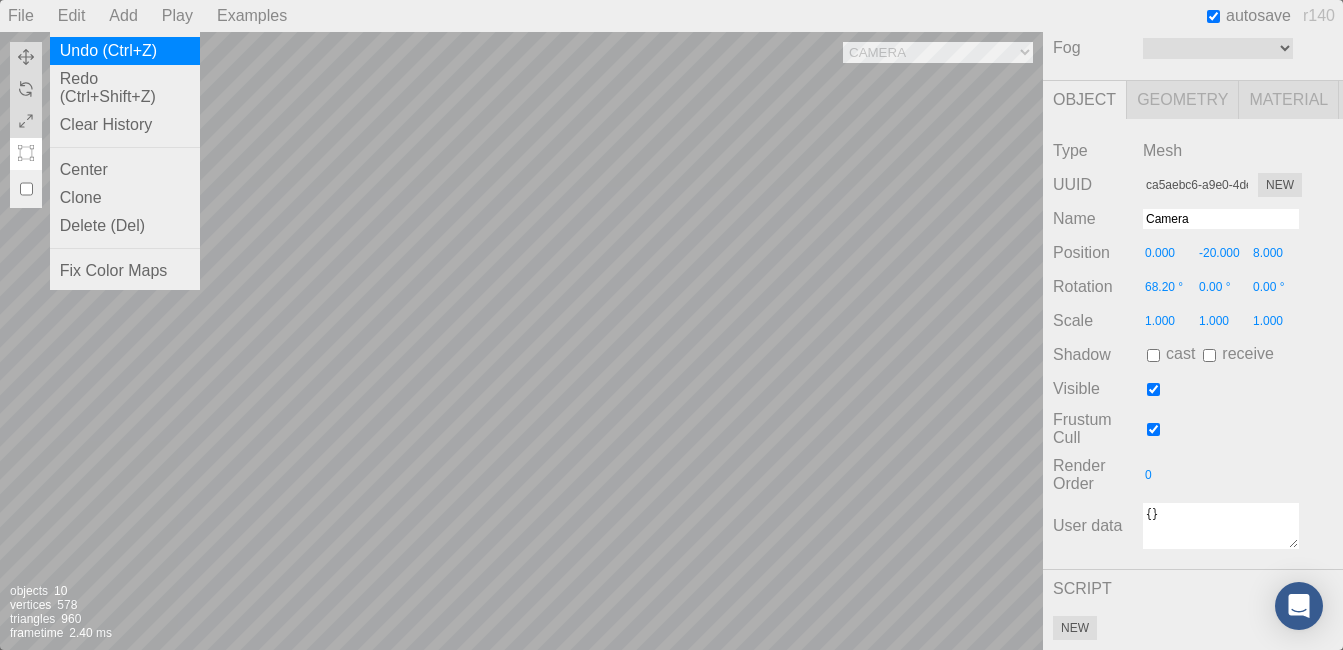 click on "Undo (Ctrl+Z)" at bounding box center (125, 51) 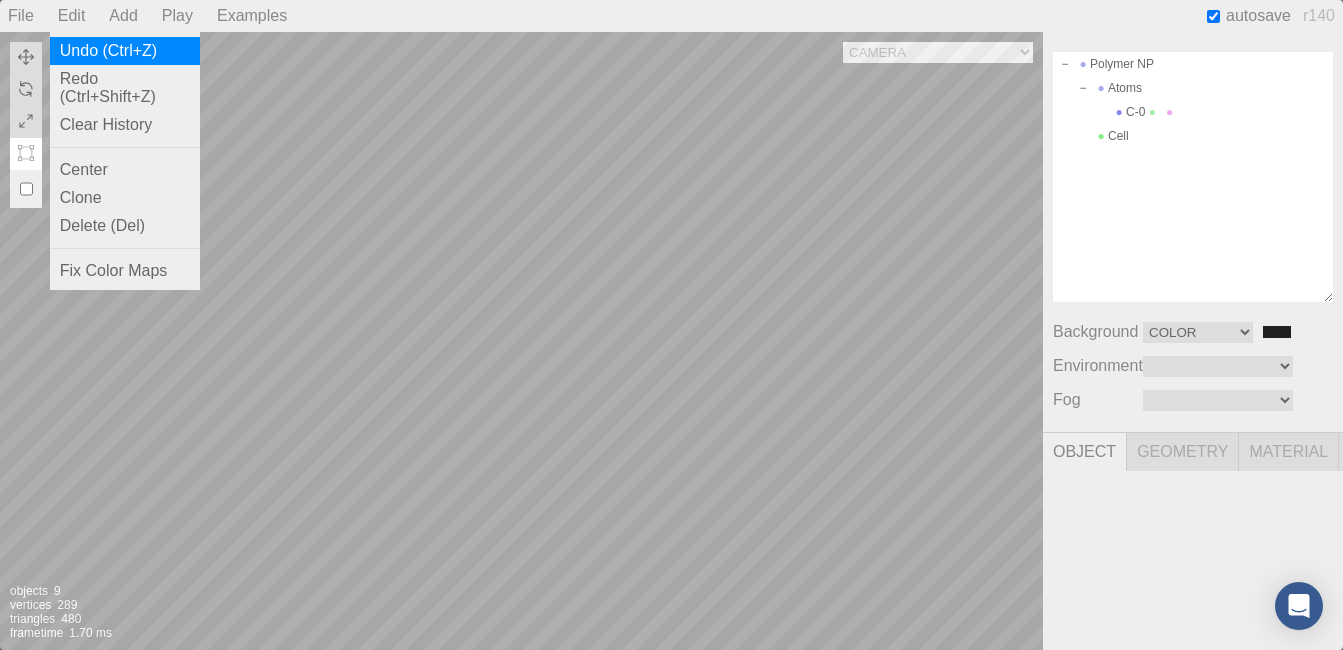 click on "Undo (Ctrl+Z)" at bounding box center (125, 51) 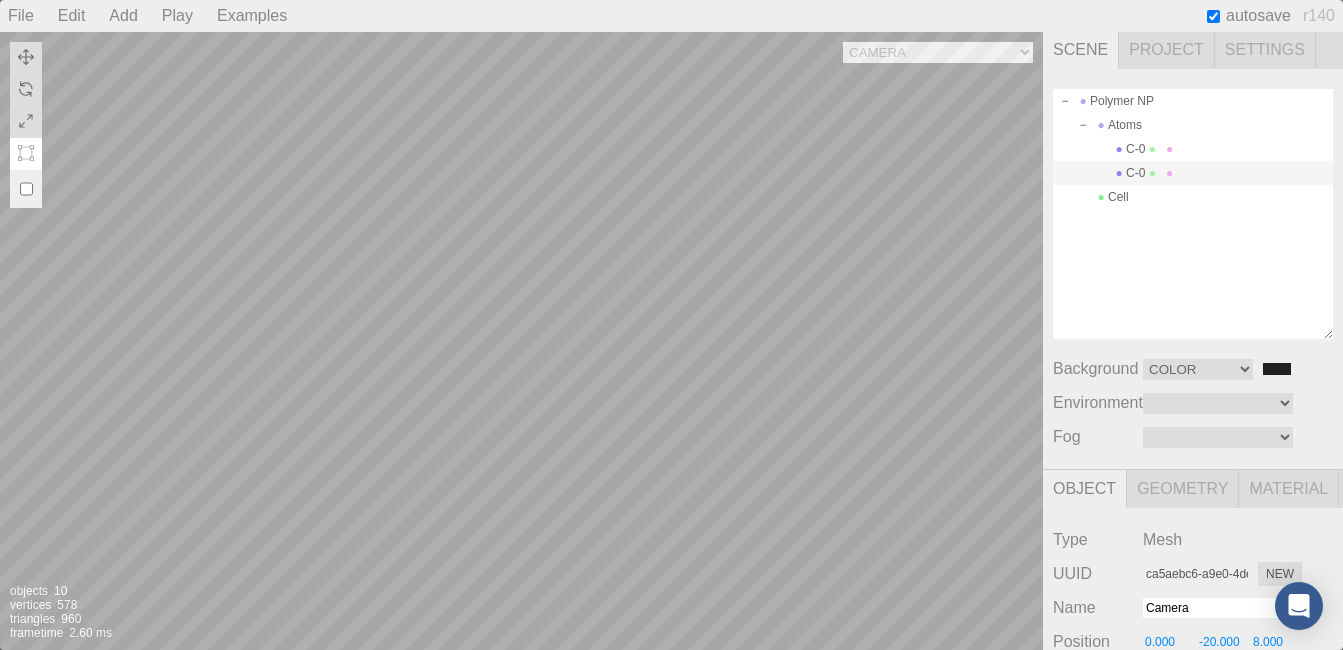 scroll, scrollTop: 0, scrollLeft: 0, axis: both 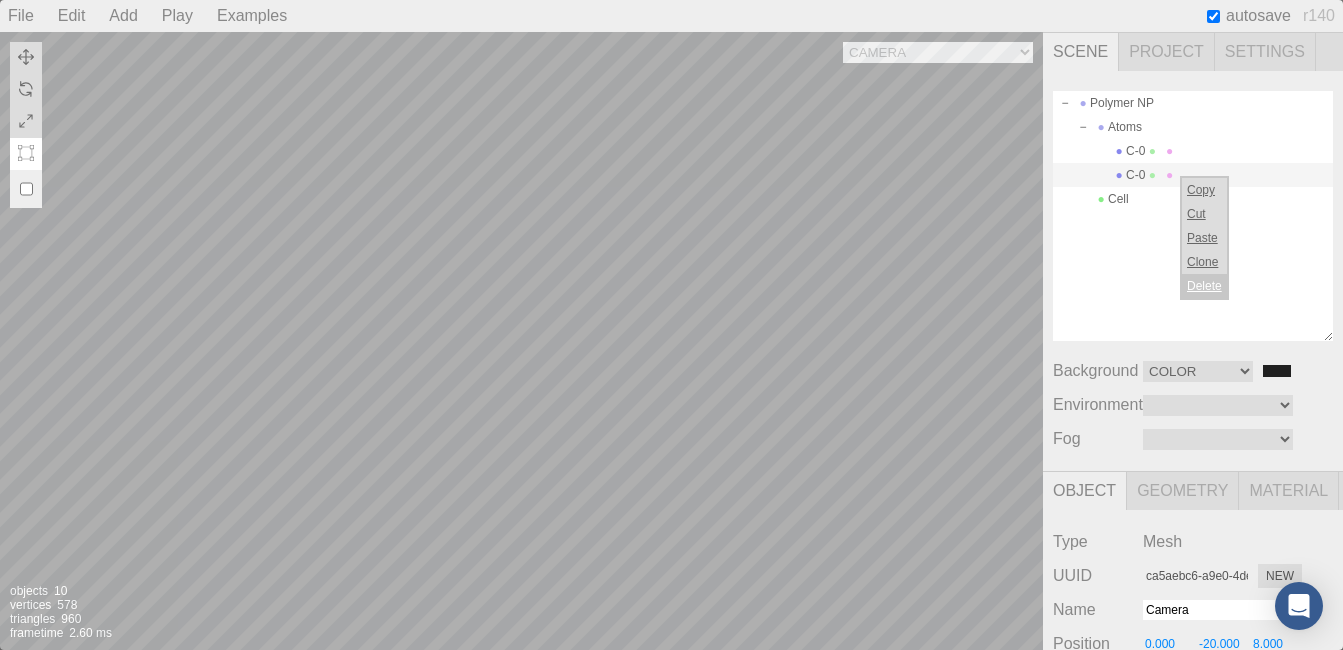 click on "Delete" at bounding box center (1204, 286) 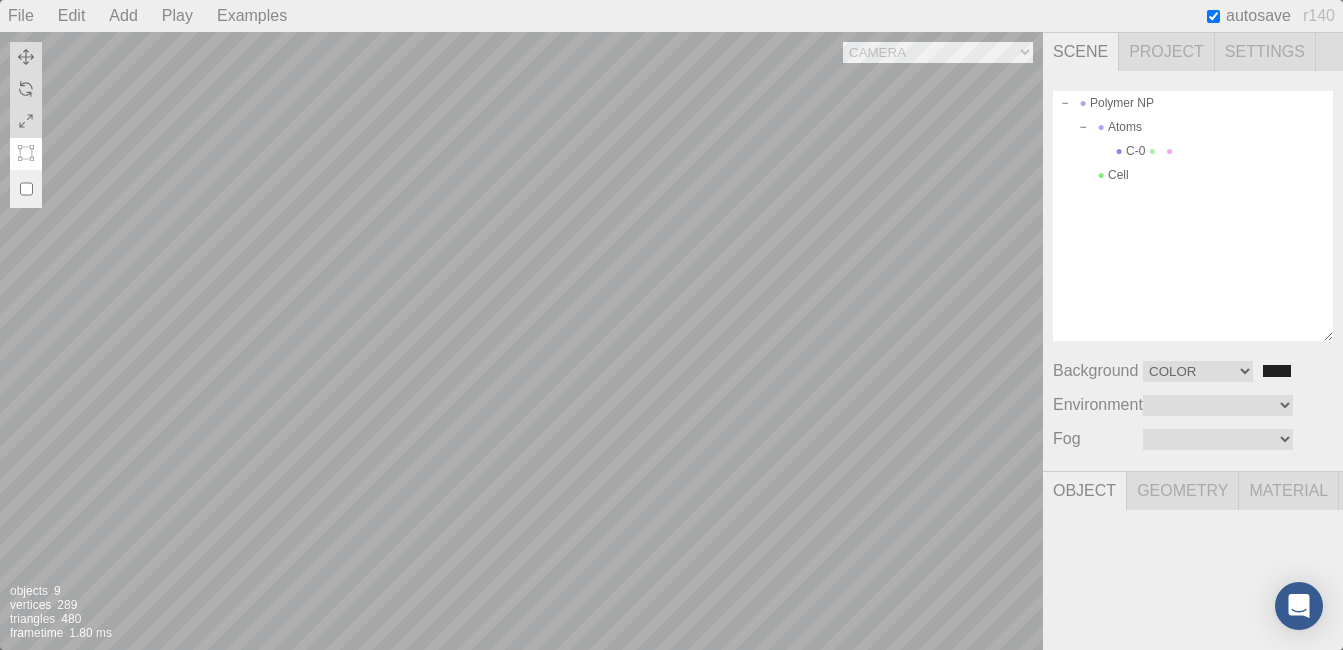 scroll, scrollTop: 0, scrollLeft: 0, axis: both 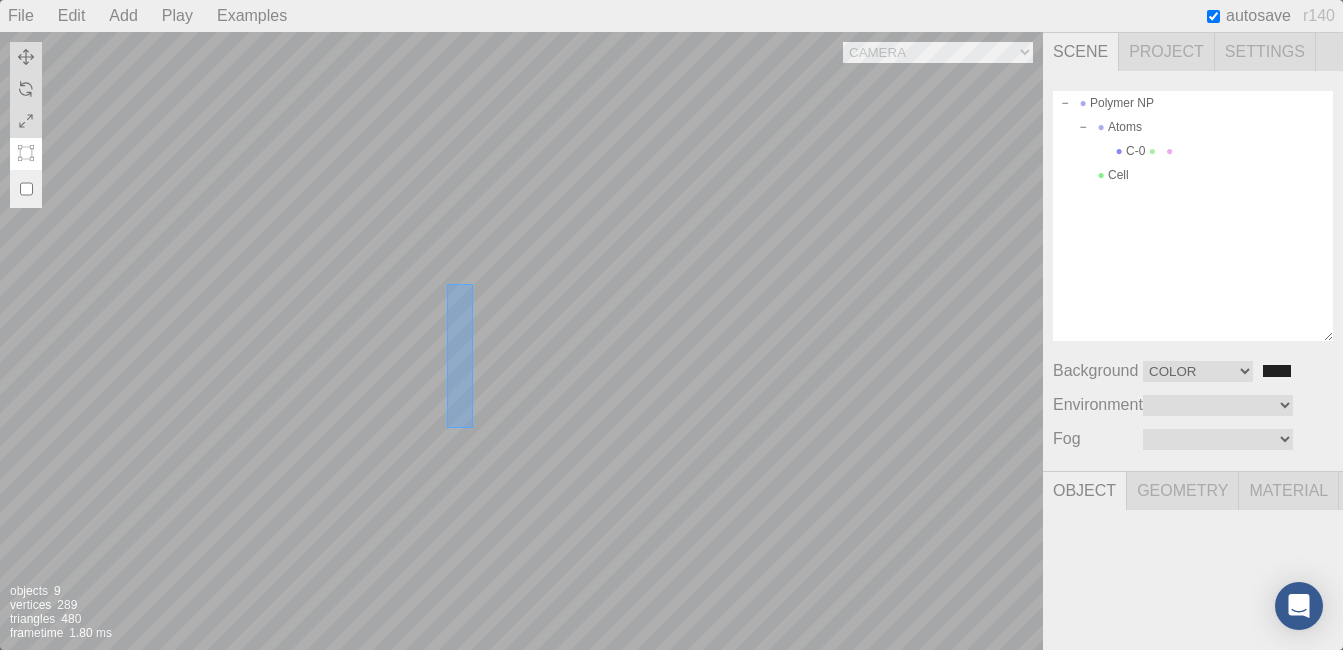 click on "Camera OrthographicCamera PerspectiveCamera Objects 9 Vertices 289 Triangles 480 Frametime 1.80 ms" at bounding box center [521, 341] 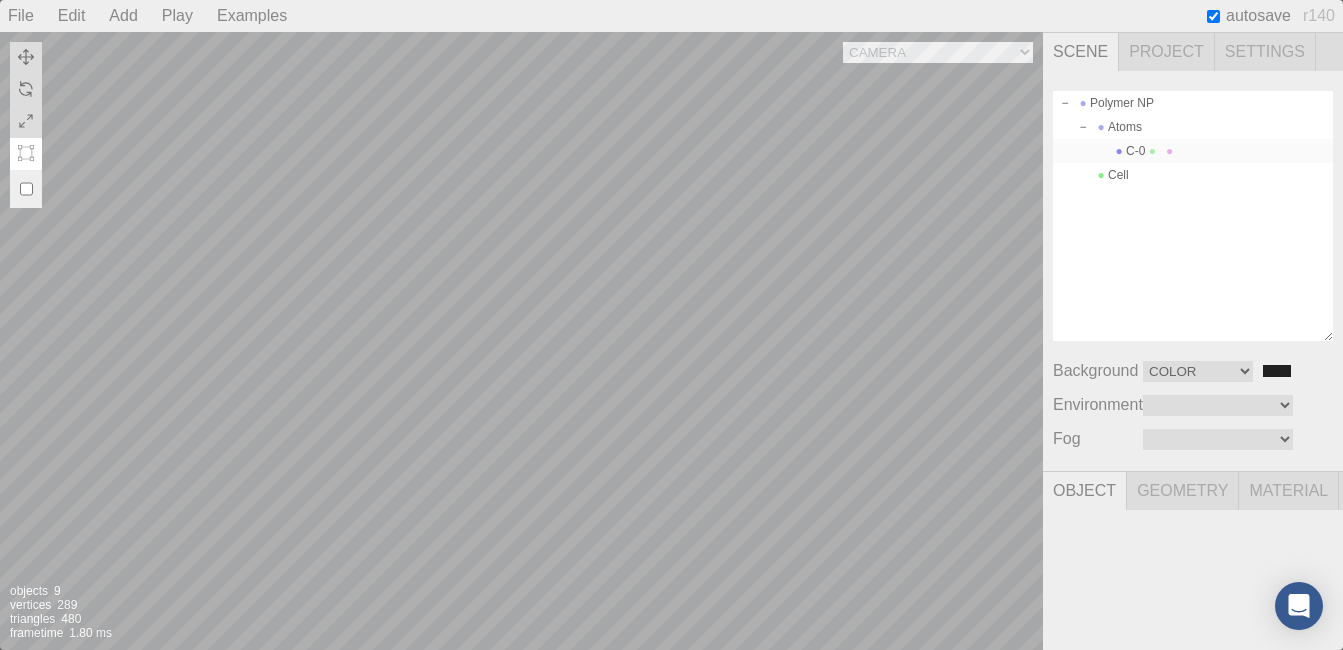 click on "C-0" at bounding box center (1193, 151) 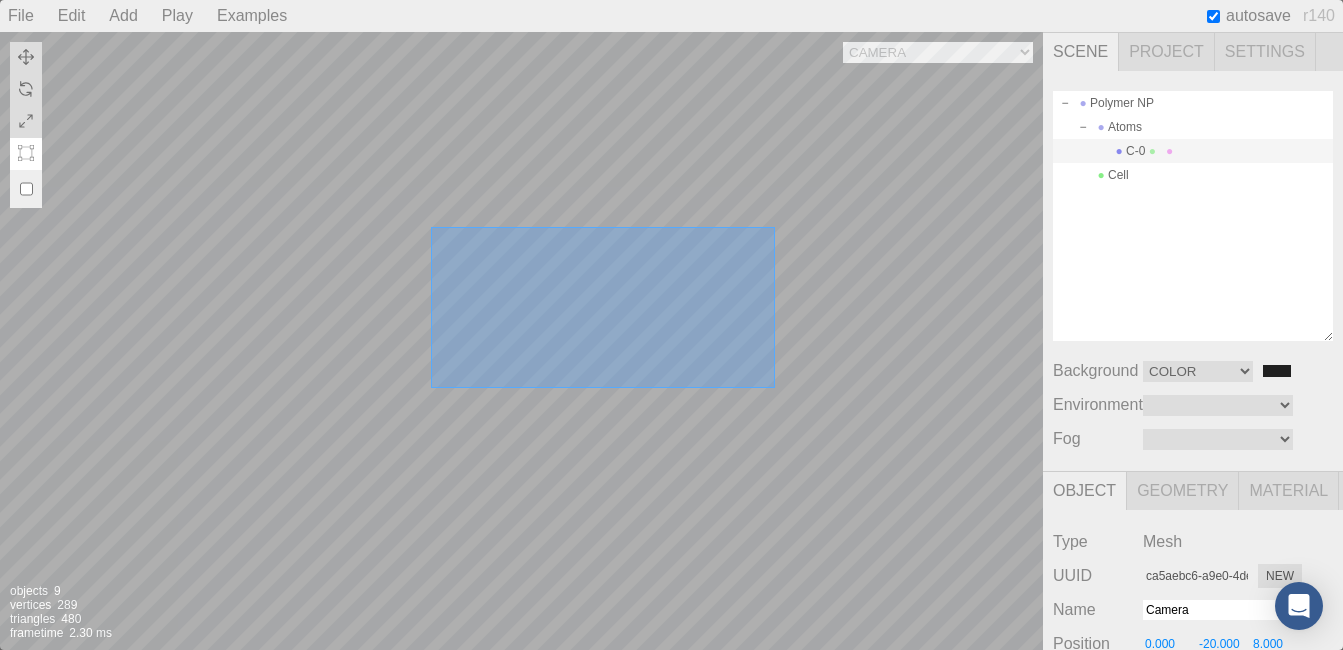 click on "Camera OrthographicCamera PerspectiveCamera Objects 9 Vertices 289 Triangles 480 Frametime 2.30 ms" at bounding box center [521, 341] 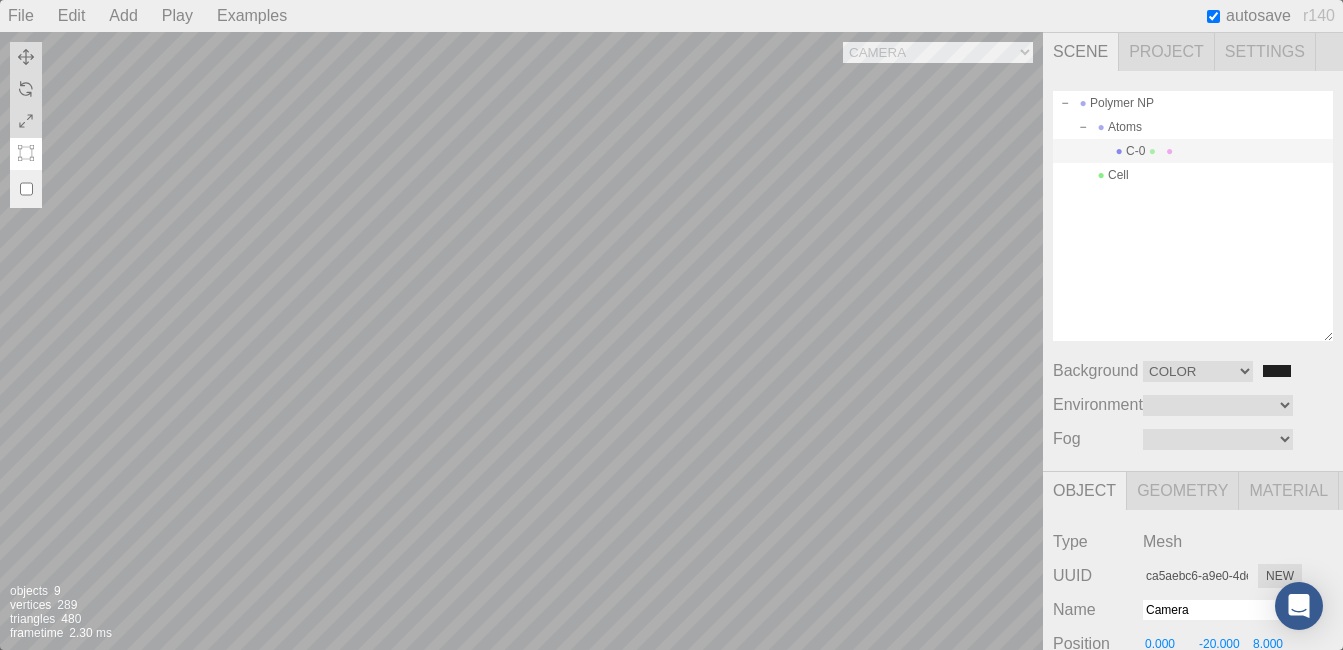 scroll, scrollTop: 152, scrollLeft: 0, axis: vertical 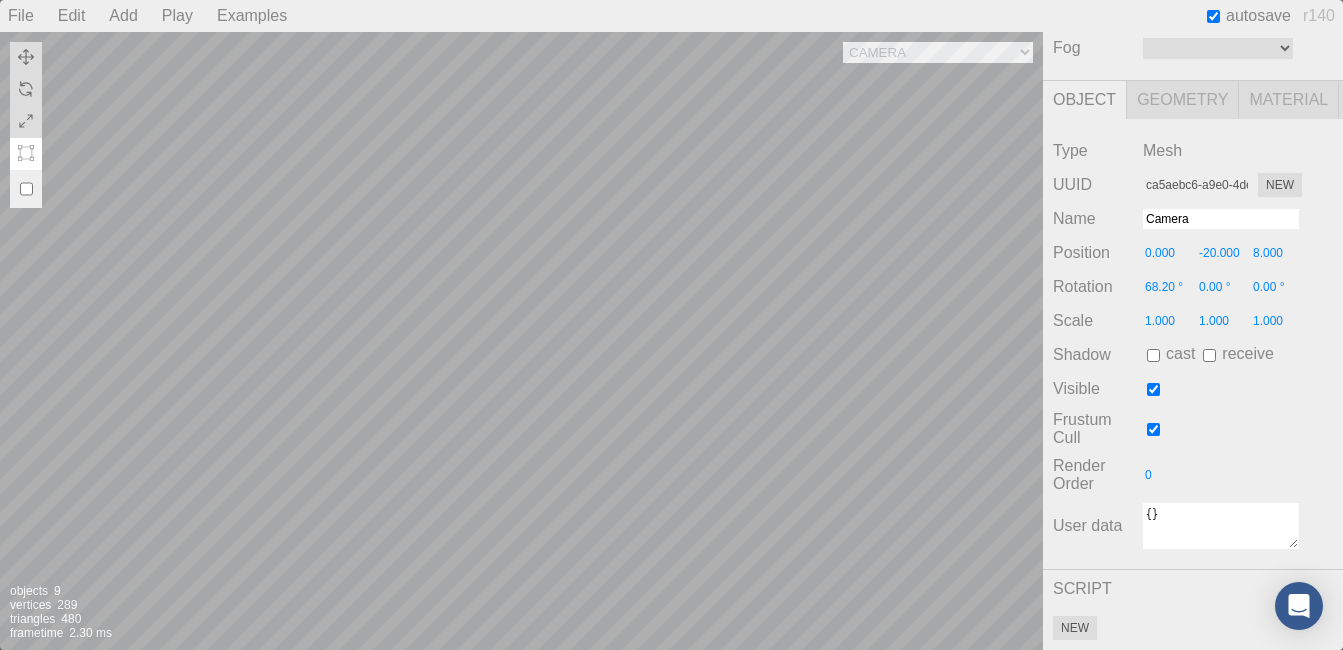 click at bounding box center (26, 189) 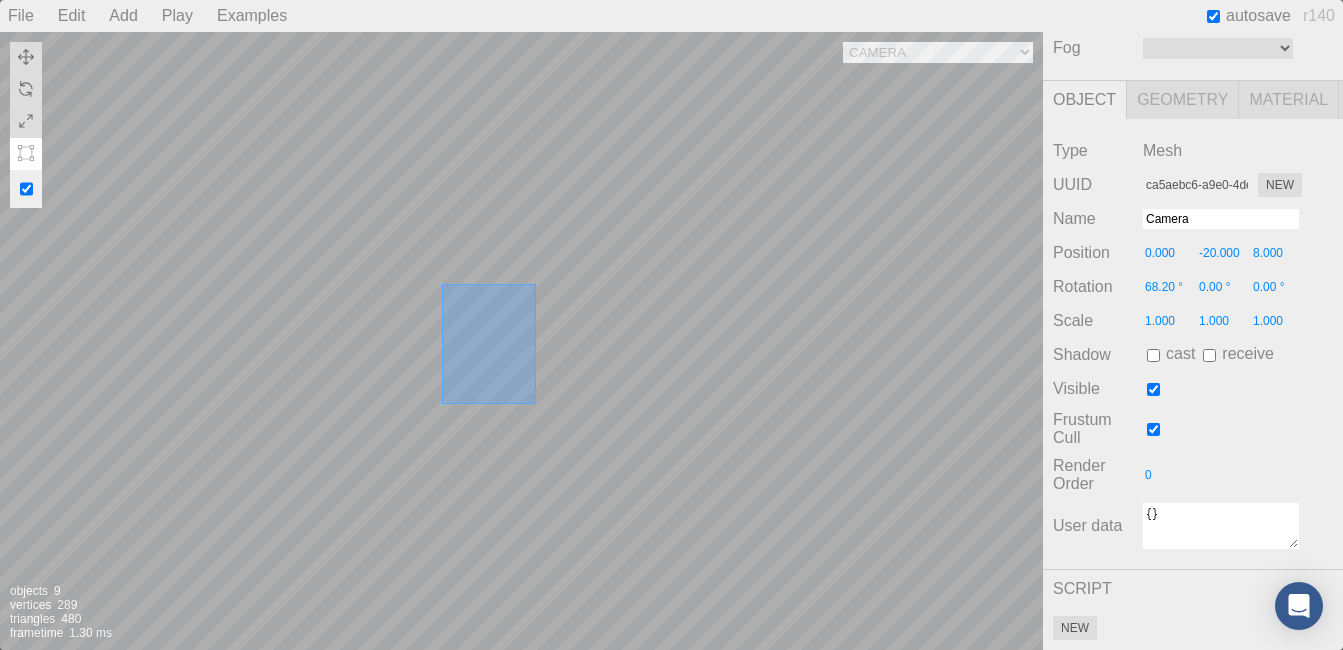click on "Camera OrthographicCamera PerspectiveCamera Objects 9 Vertices 289 Triangles 480 Frametime 1.30 ms" at bounding box center [521, 341] 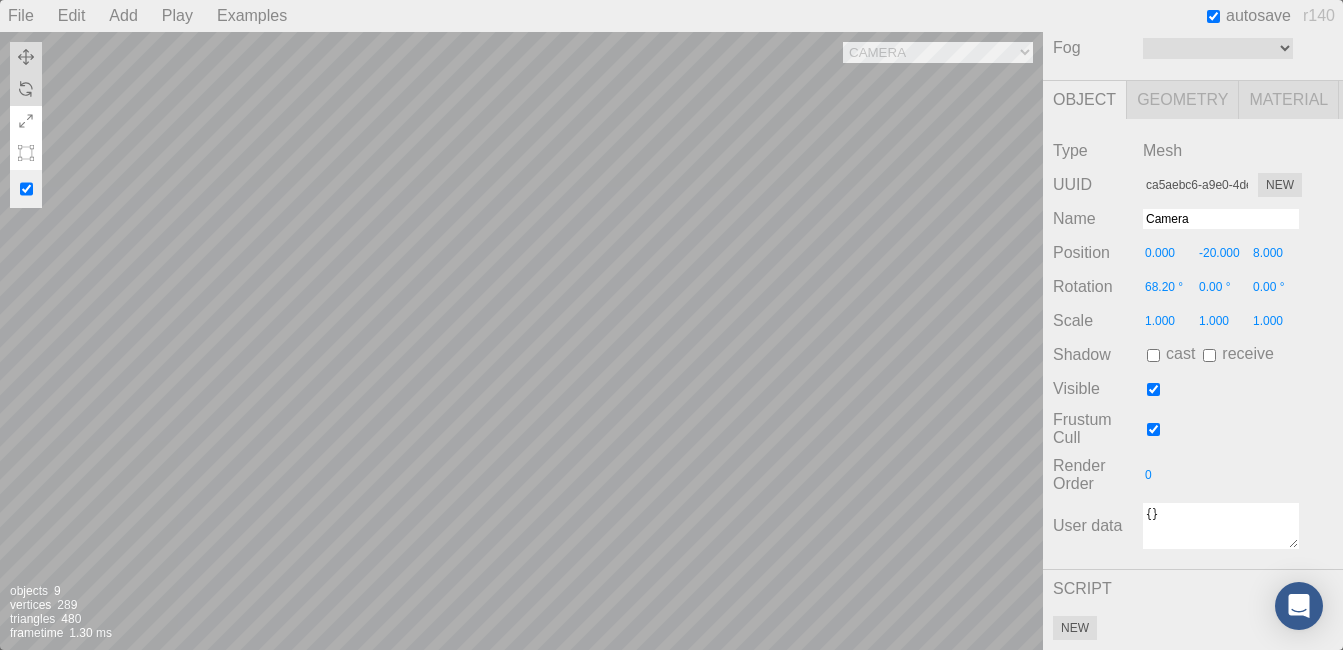 click at bounding box center (26, 121) 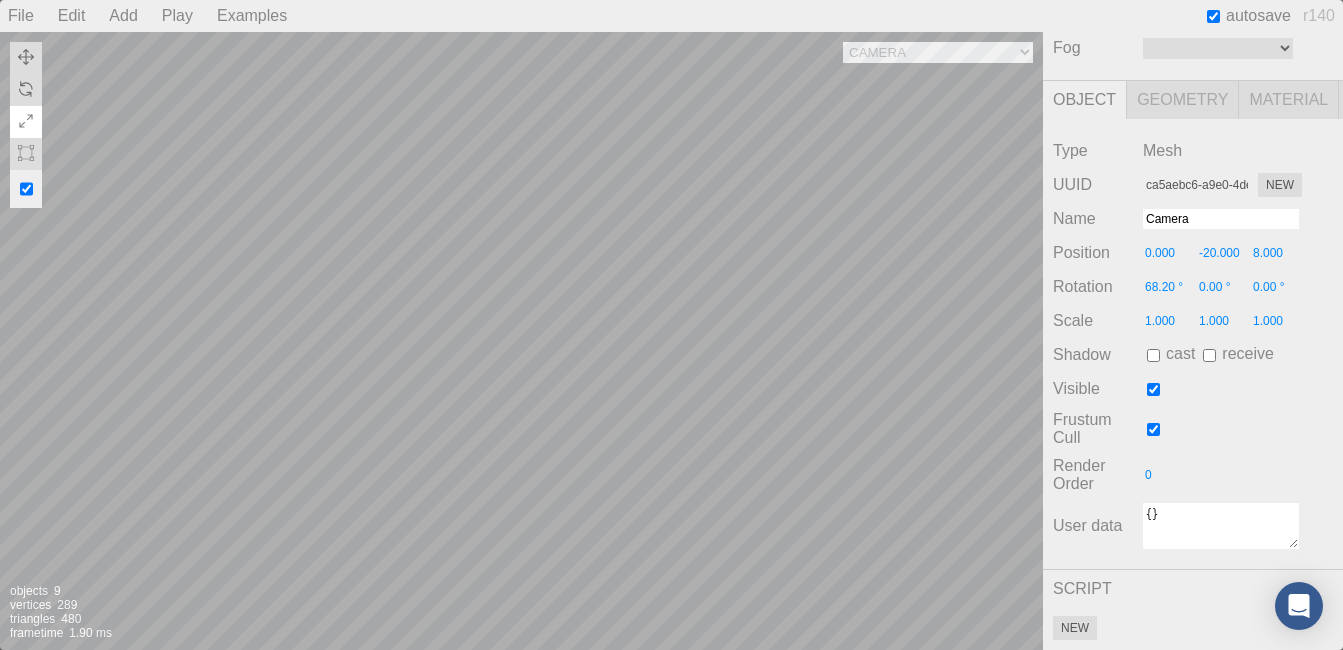 click at bounding box center [26, 121] 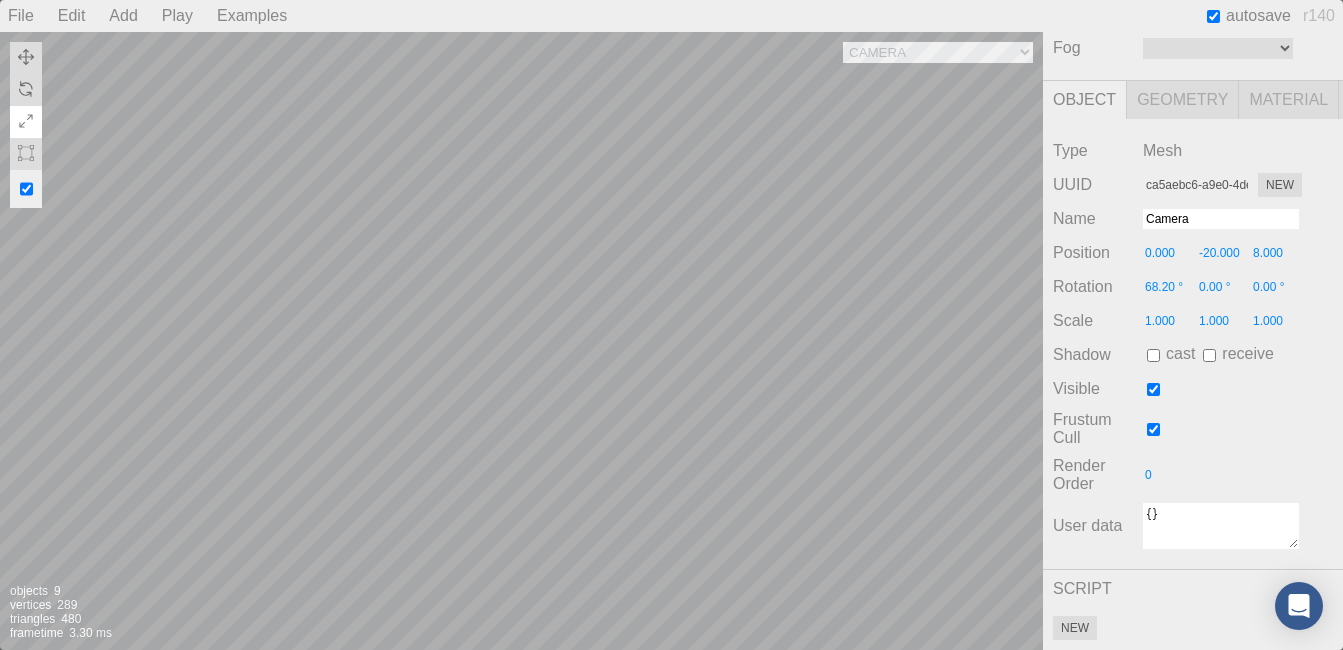 click at bounding box center (26, 121) 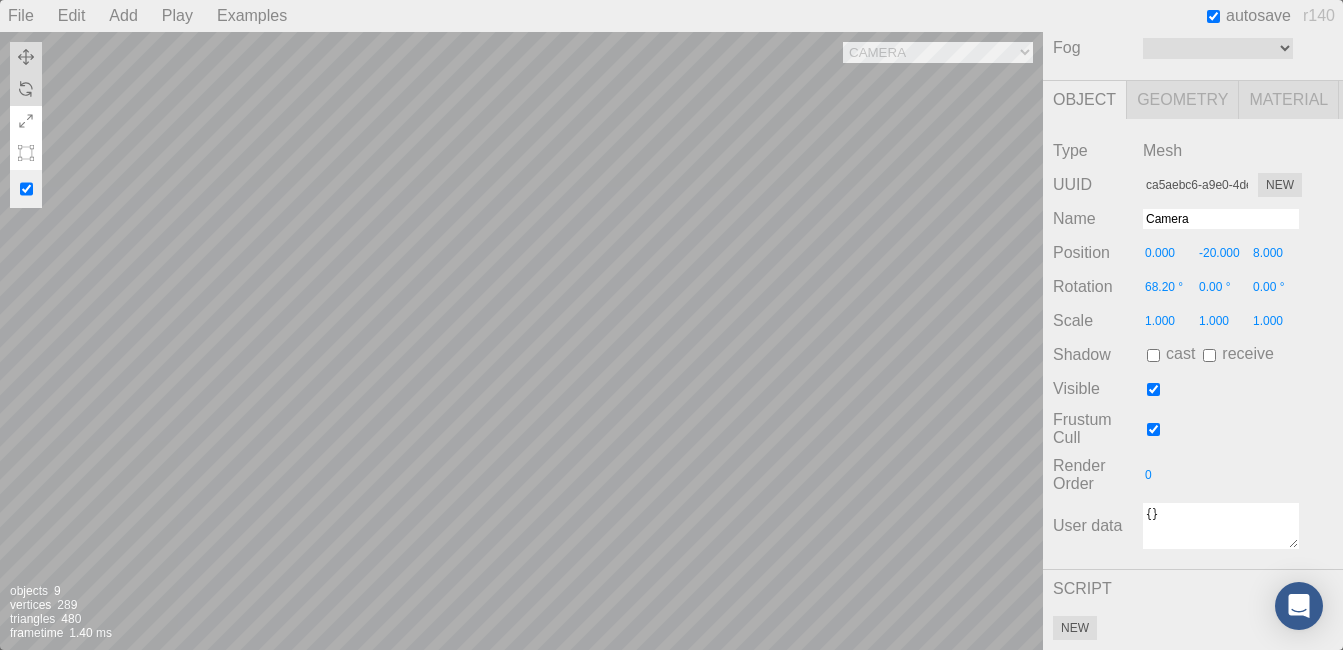 click at bounding box center (26, 153) 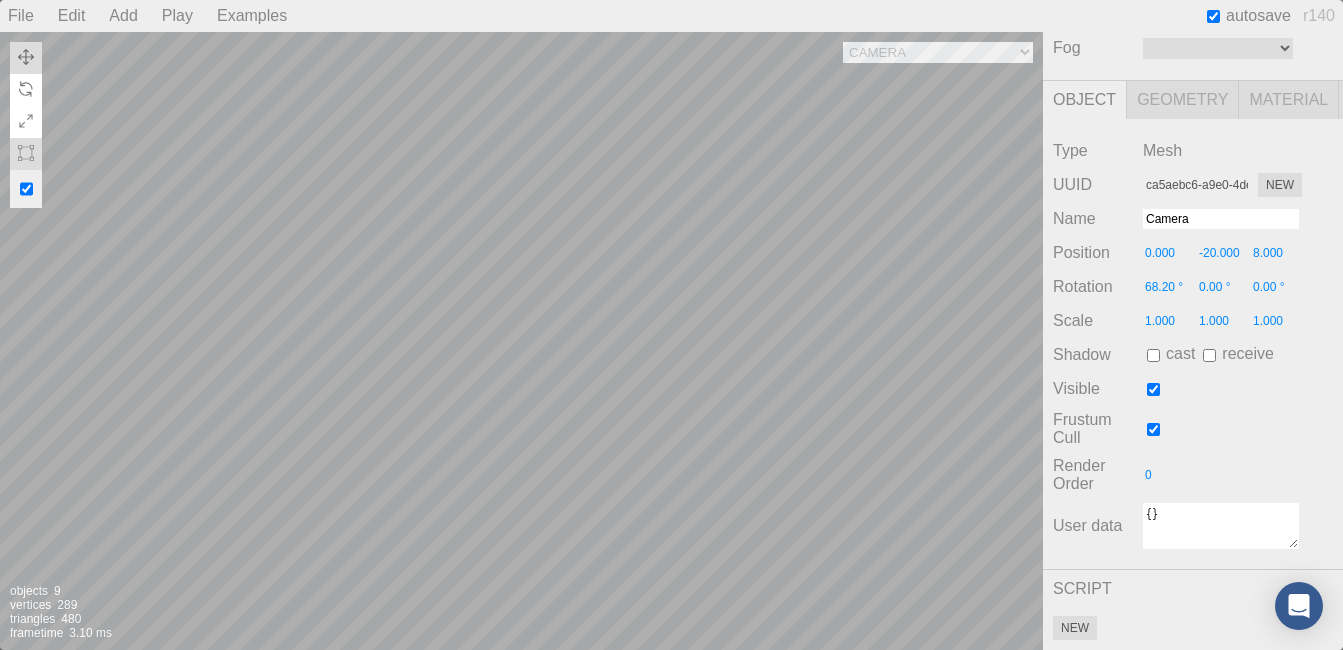 click at bounding box center (26, 90) 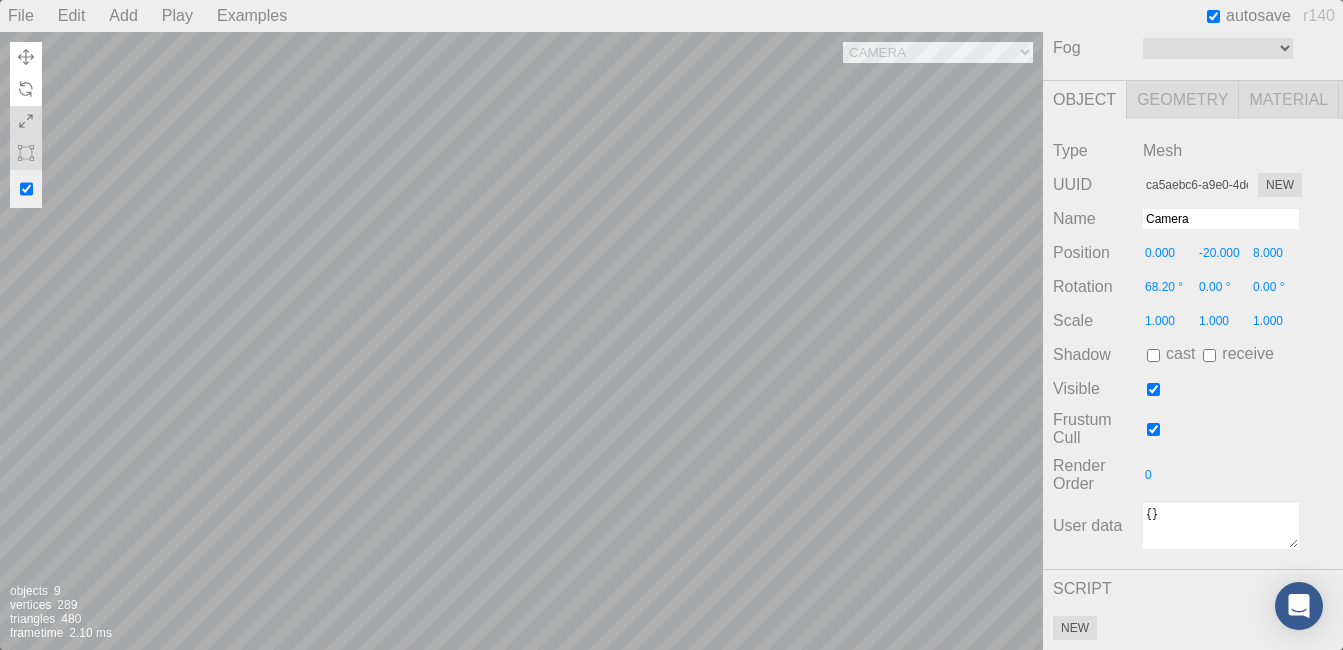 click at bounding box center [26, 57] 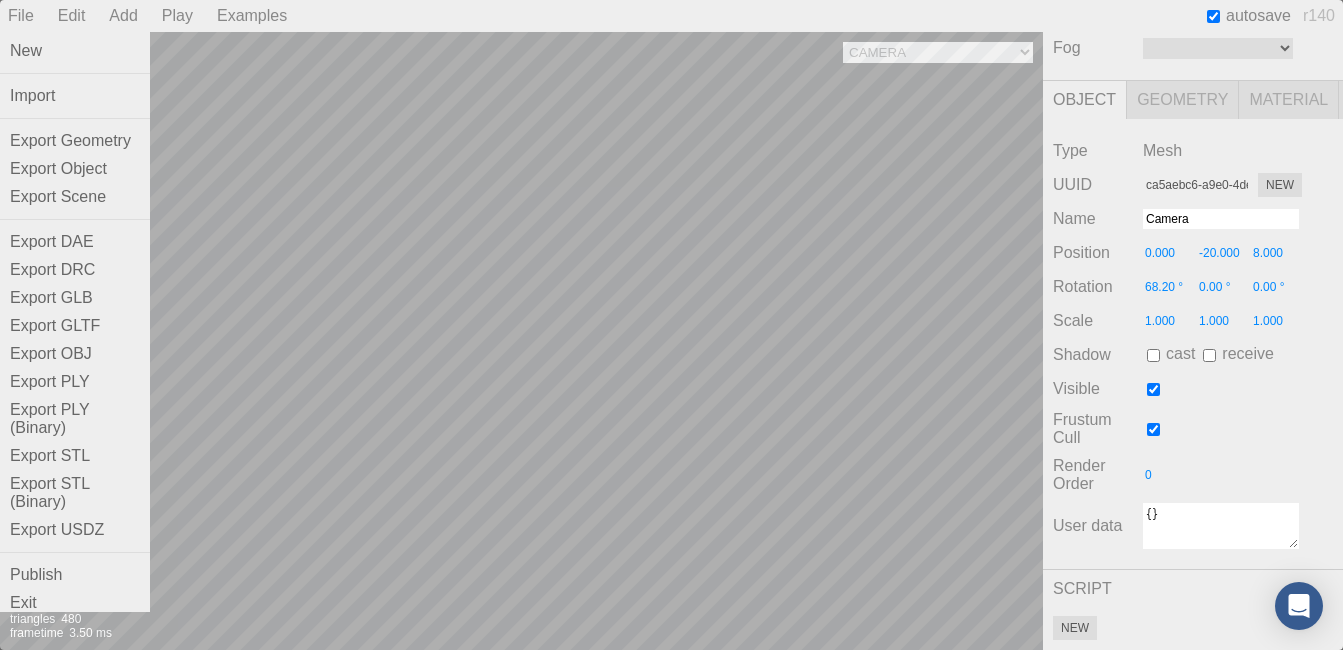 click on "File" at bounding box center [21, 16] 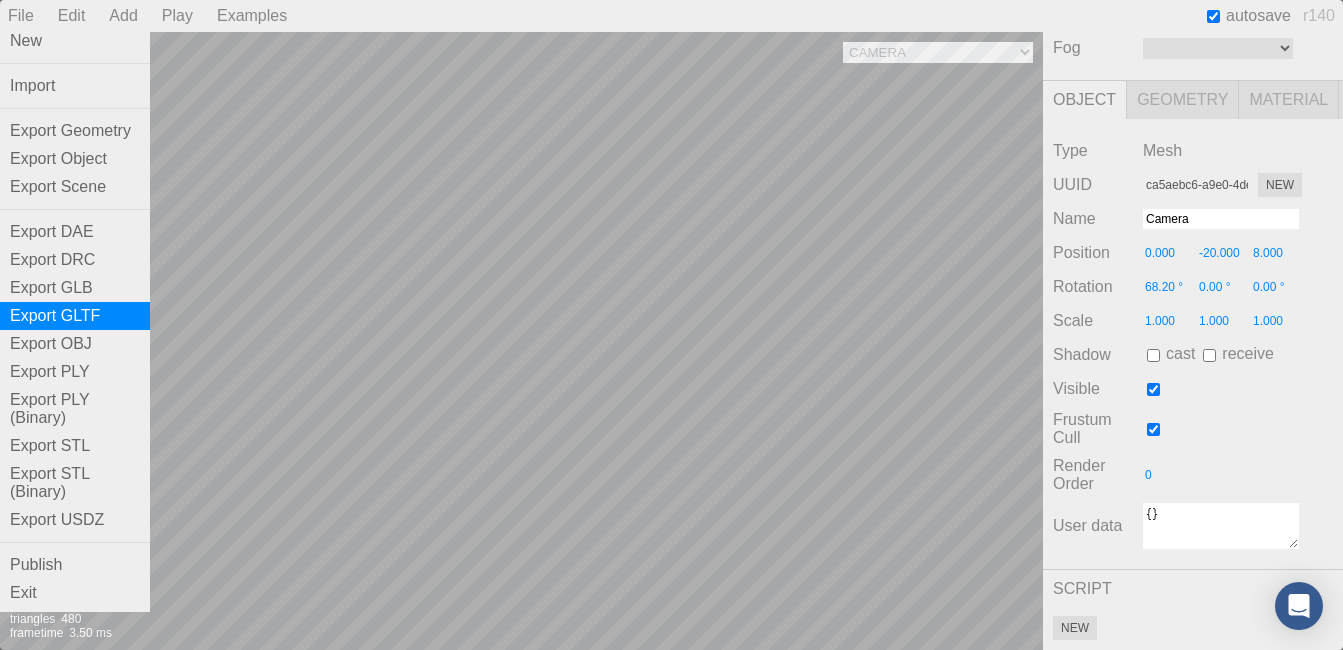scroll, scrollTop: 28, scrollLeft: 0, axis: vertical 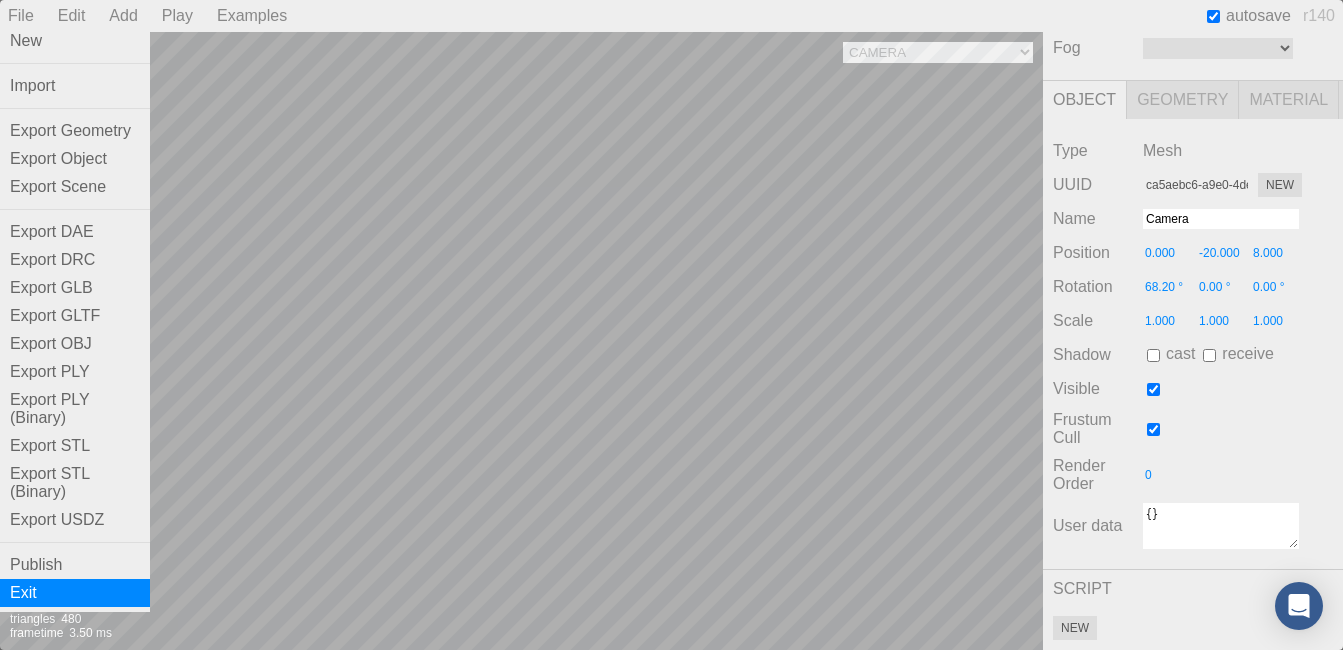 click on "Exit" at bounding box center [75, 593] 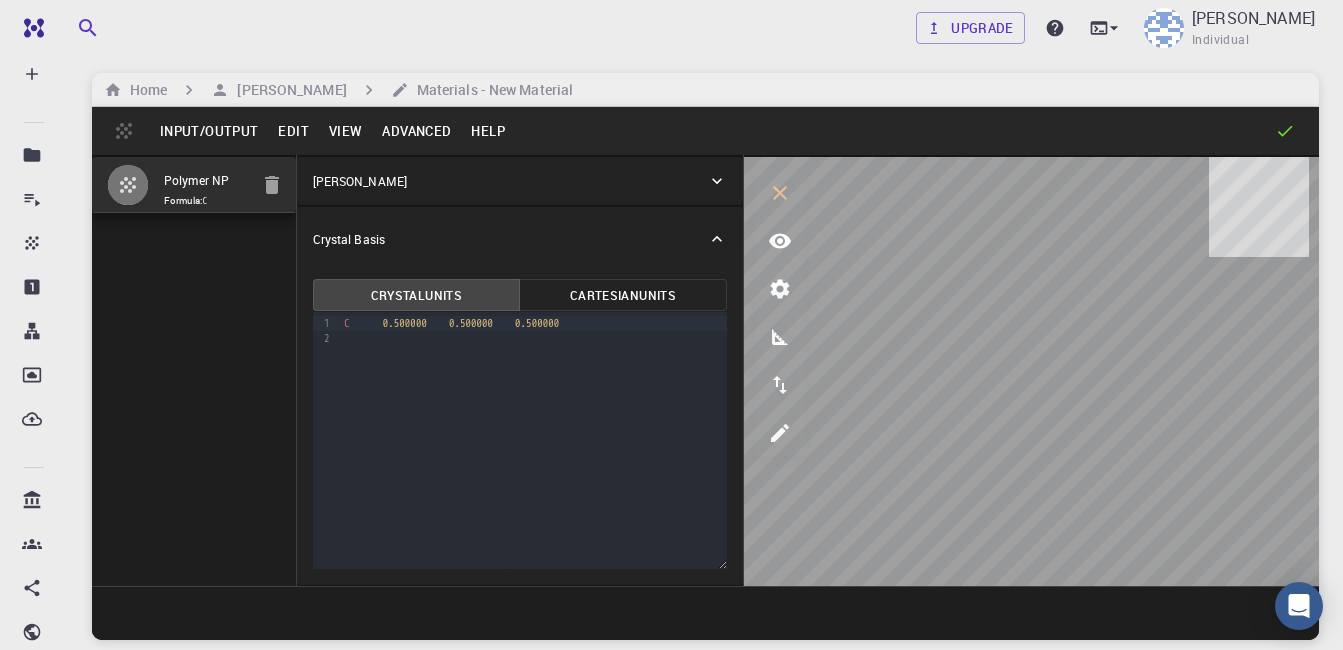 scroll, scrollTop: 0, scrollLeft: 0, axis: both 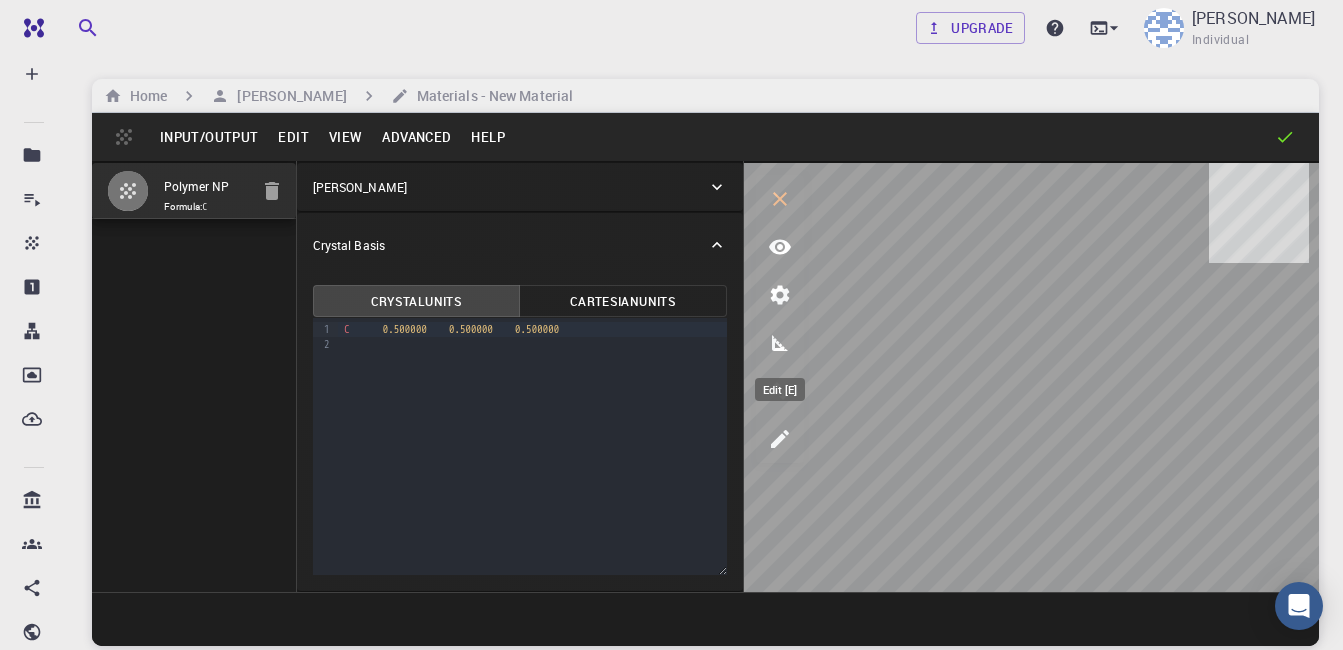 click 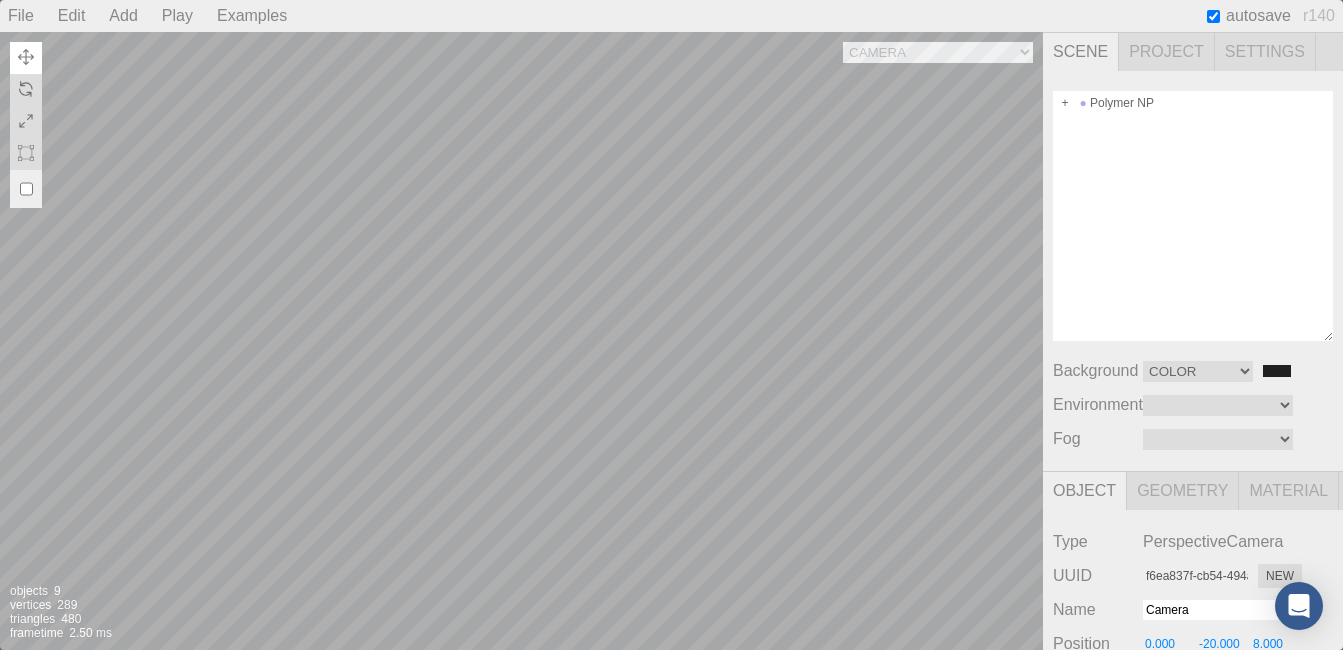click on "Project" at bounding box center [1167, 52] 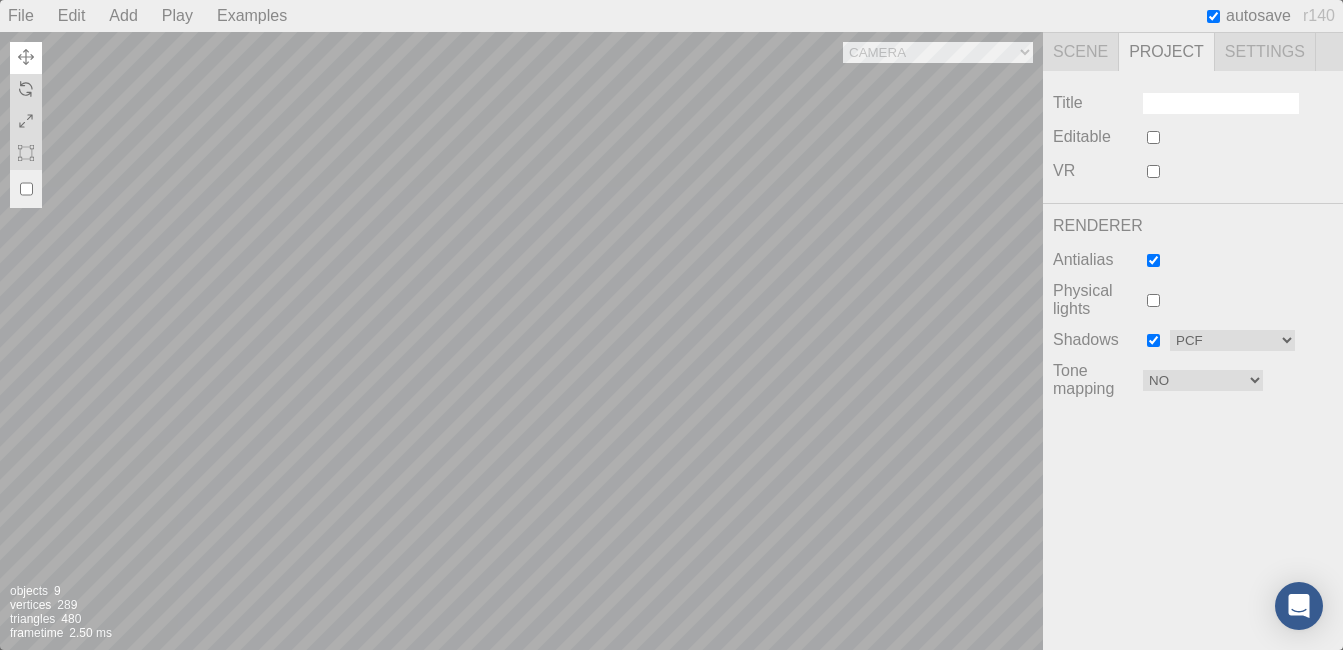 click on "Scene" at bounding box center [1081, 52] 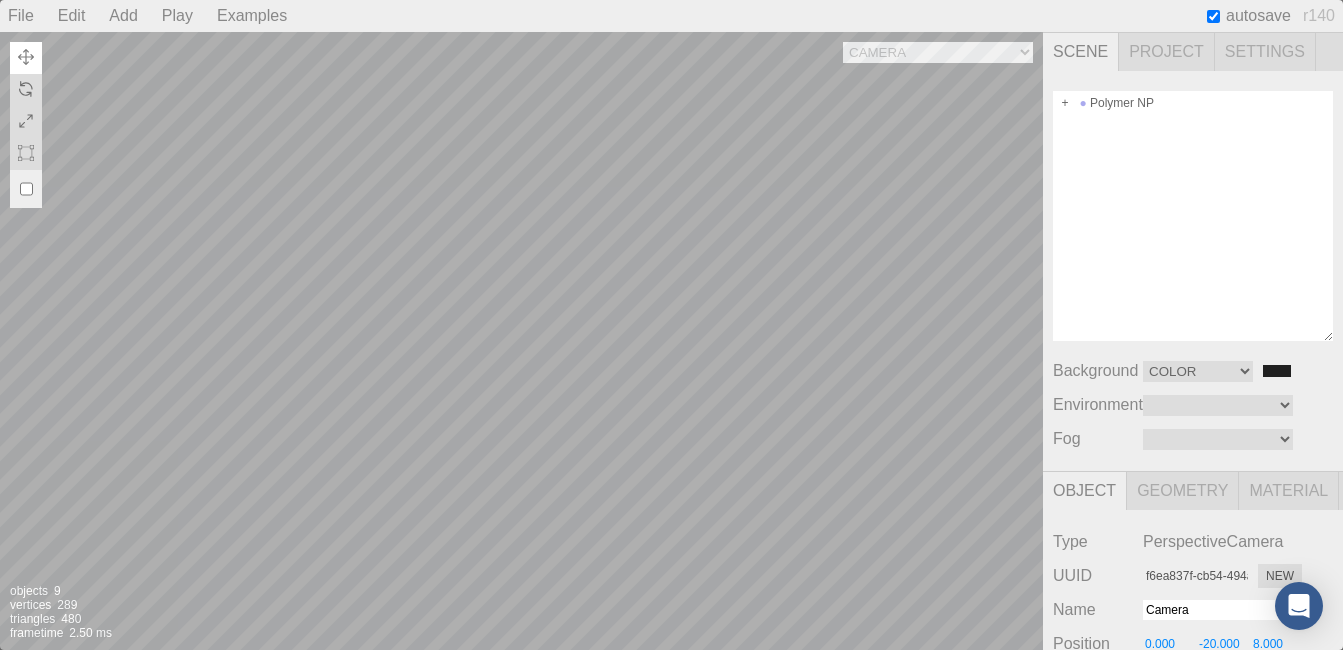 click on "Project" at bounding box center (1167, 52) 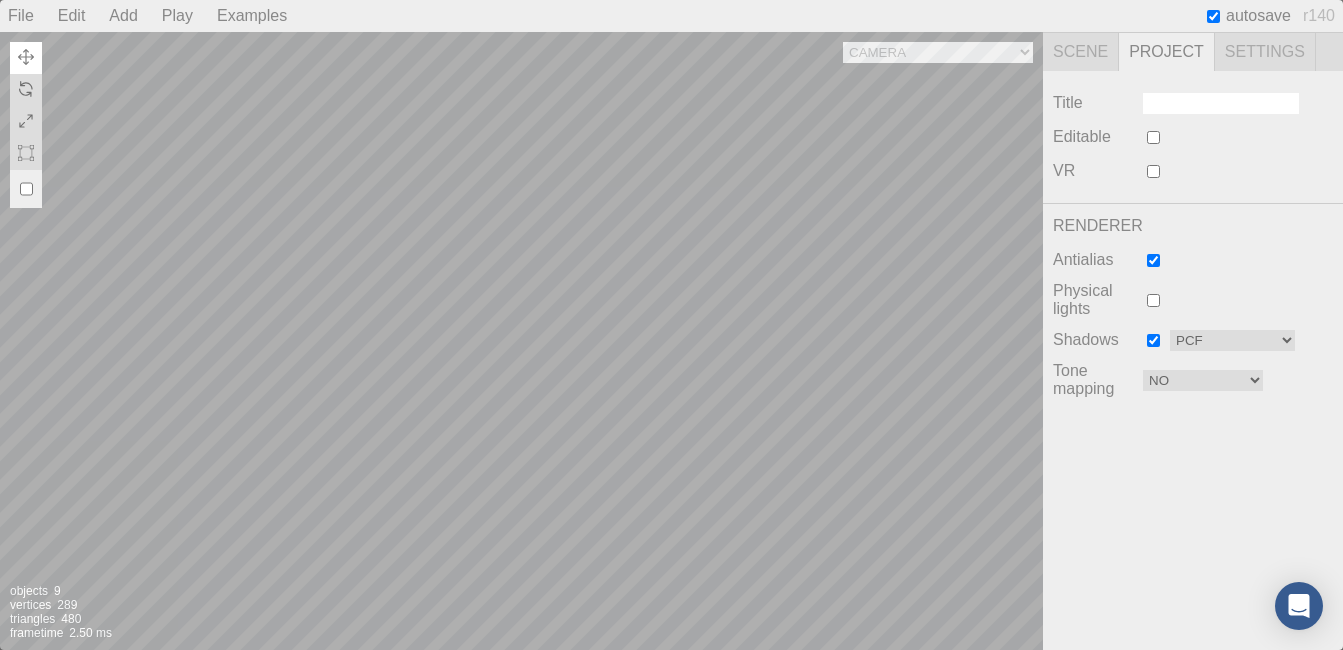 click at bounding box center (1153, 260) 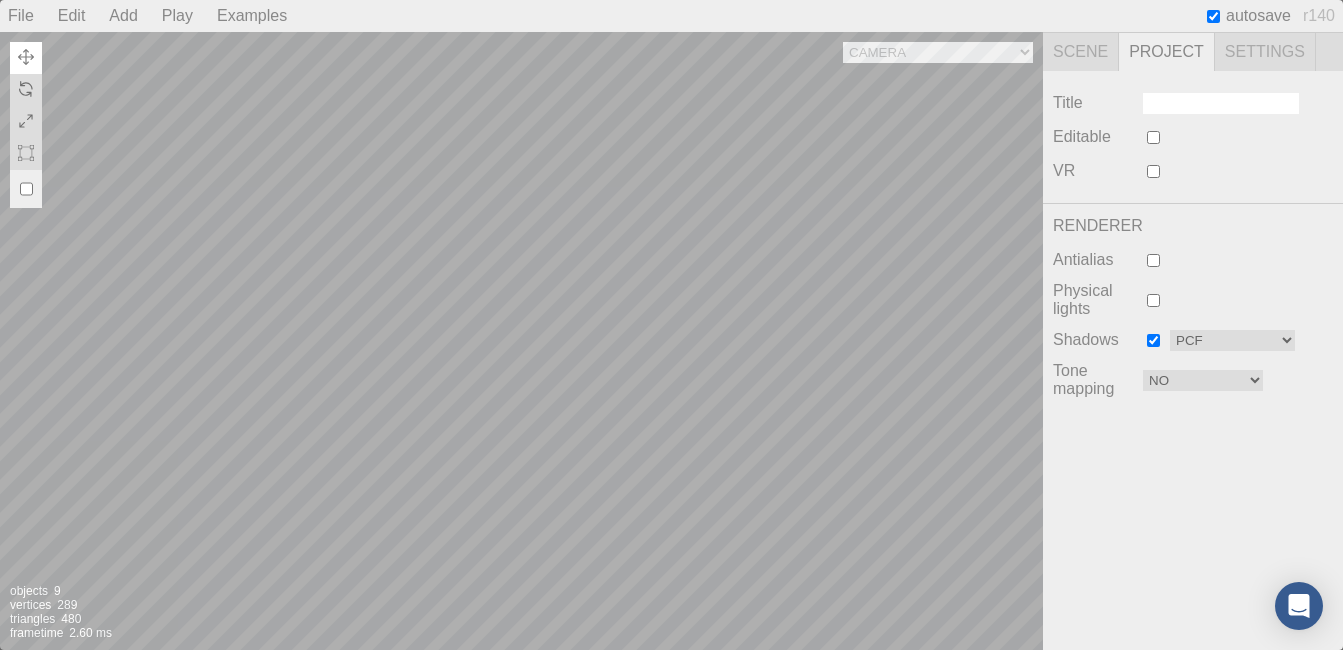 click at bounding box center [1153, 260] 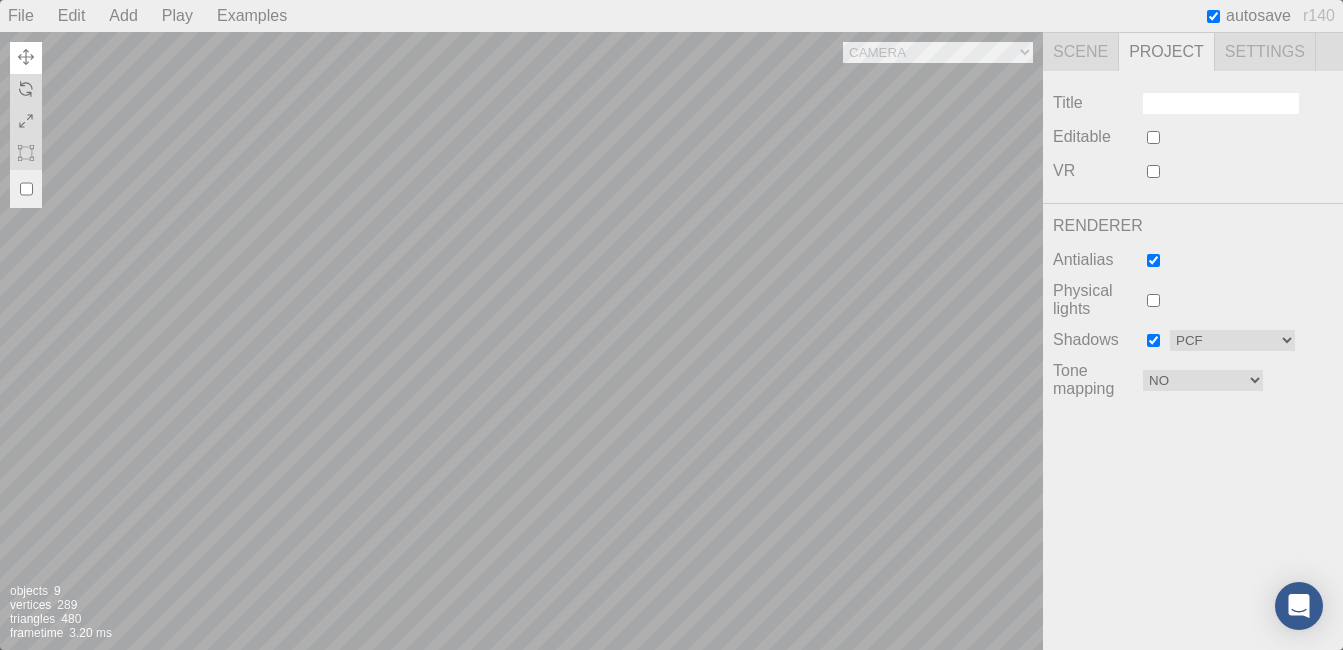 click on "Scene" at bounding box center [1081, 52] 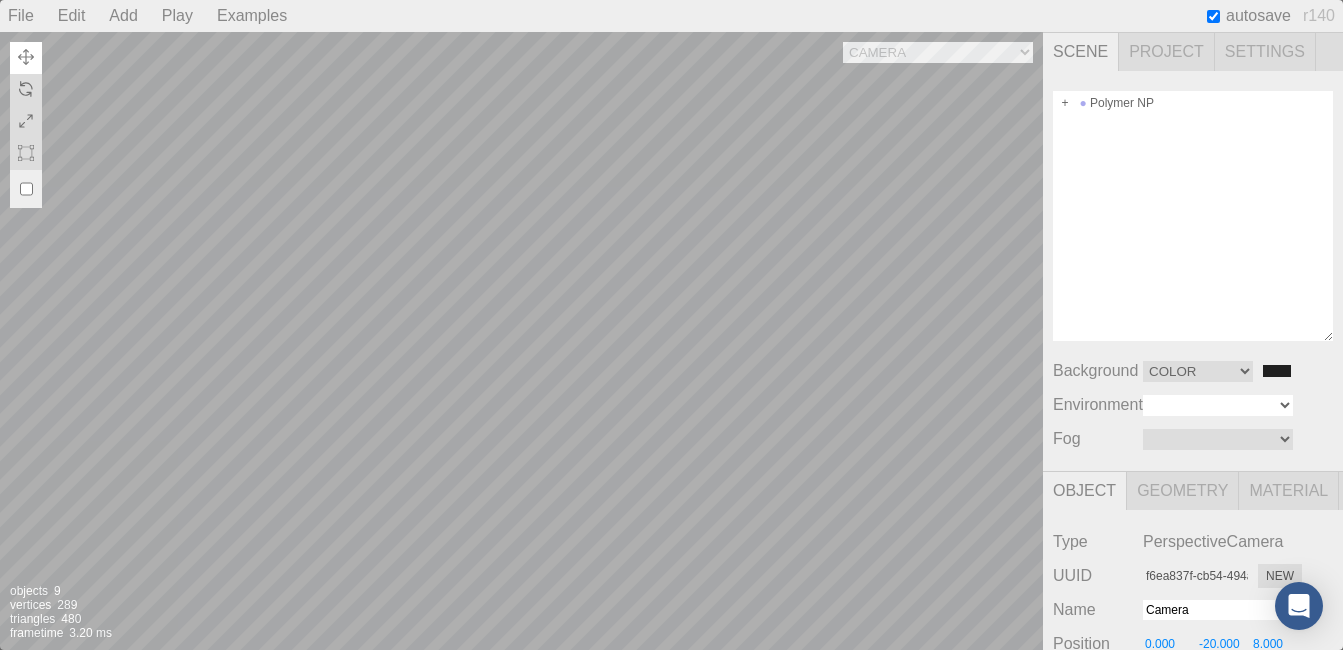 click on "Equirect ModelViewer" at bounding box center (1218, 405) 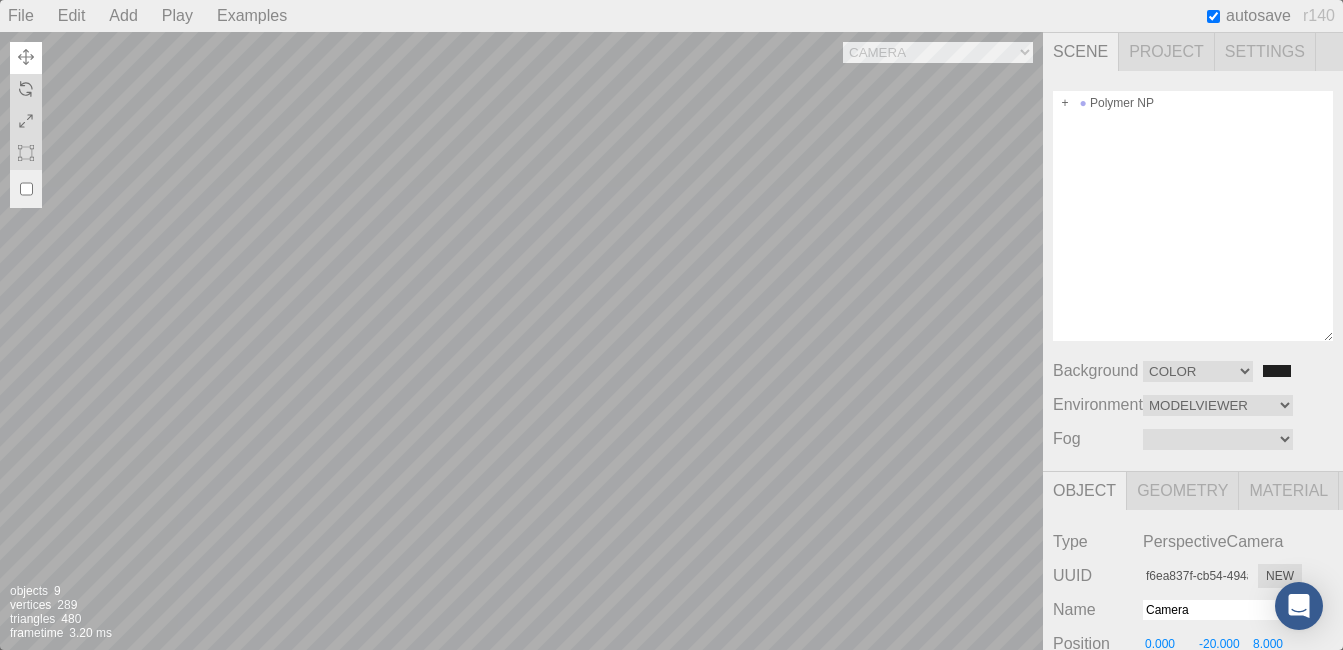 click on "Equirect ModelViewer" at bounding box center (1218, 405) 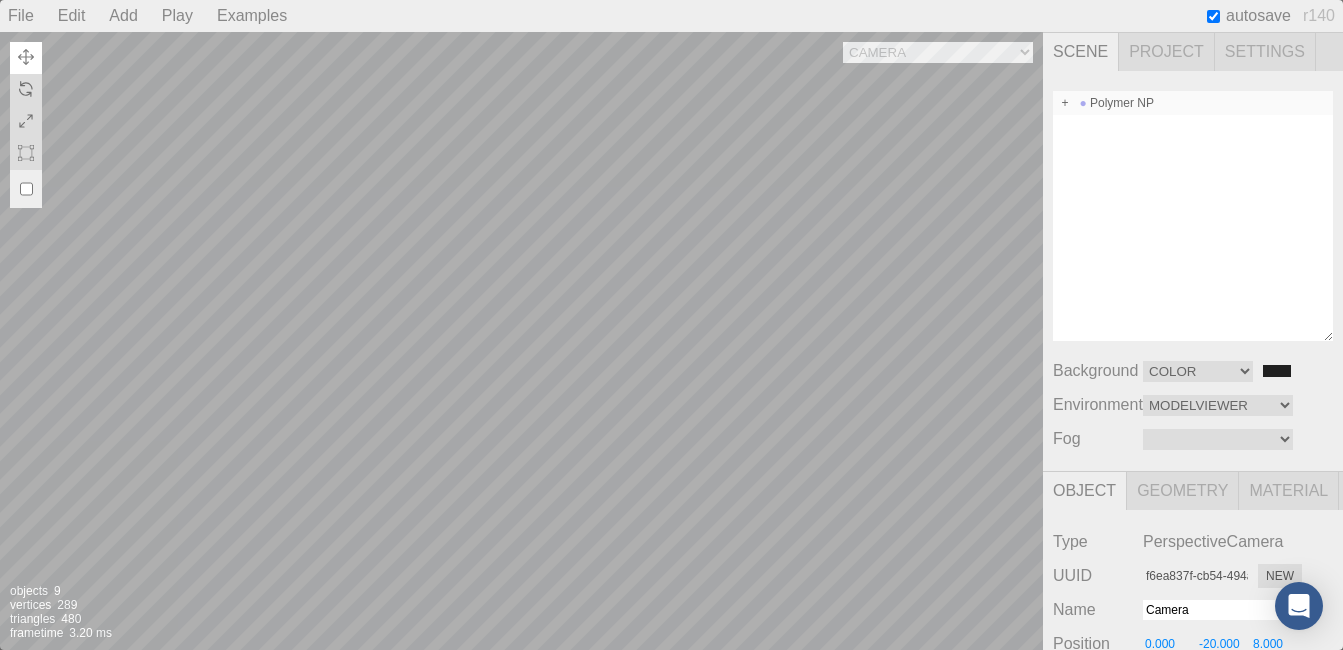 click on "Equirect ModelViewer" at bounding box center [1218, 405] 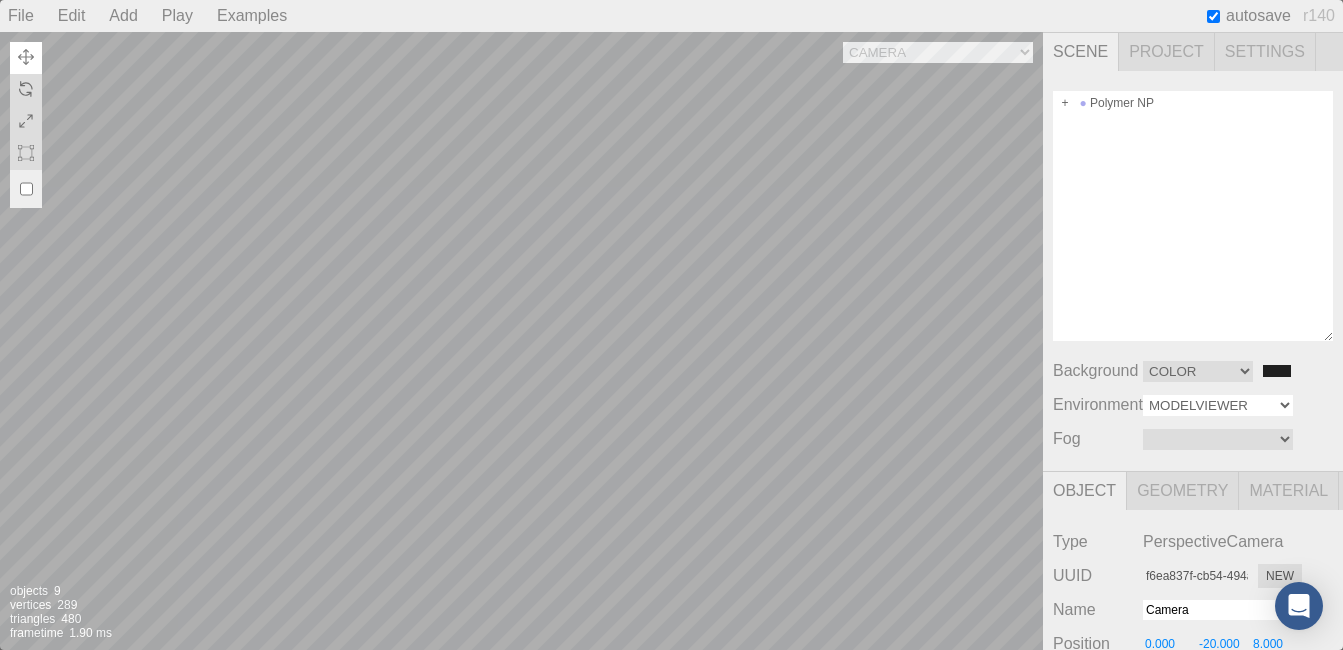 click on "Equirect ModelViewer" at bounding box center [1218, 405] 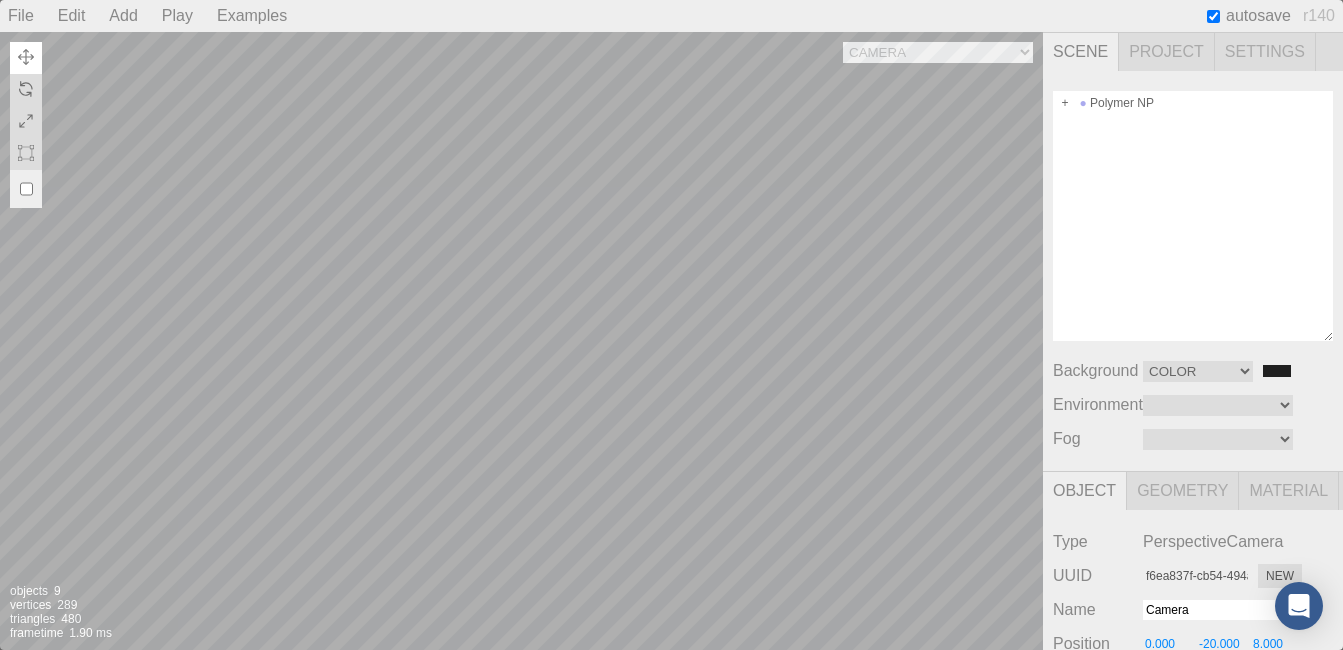 click on "Equirect ModelViewer" at bounding box center [1218, 405] 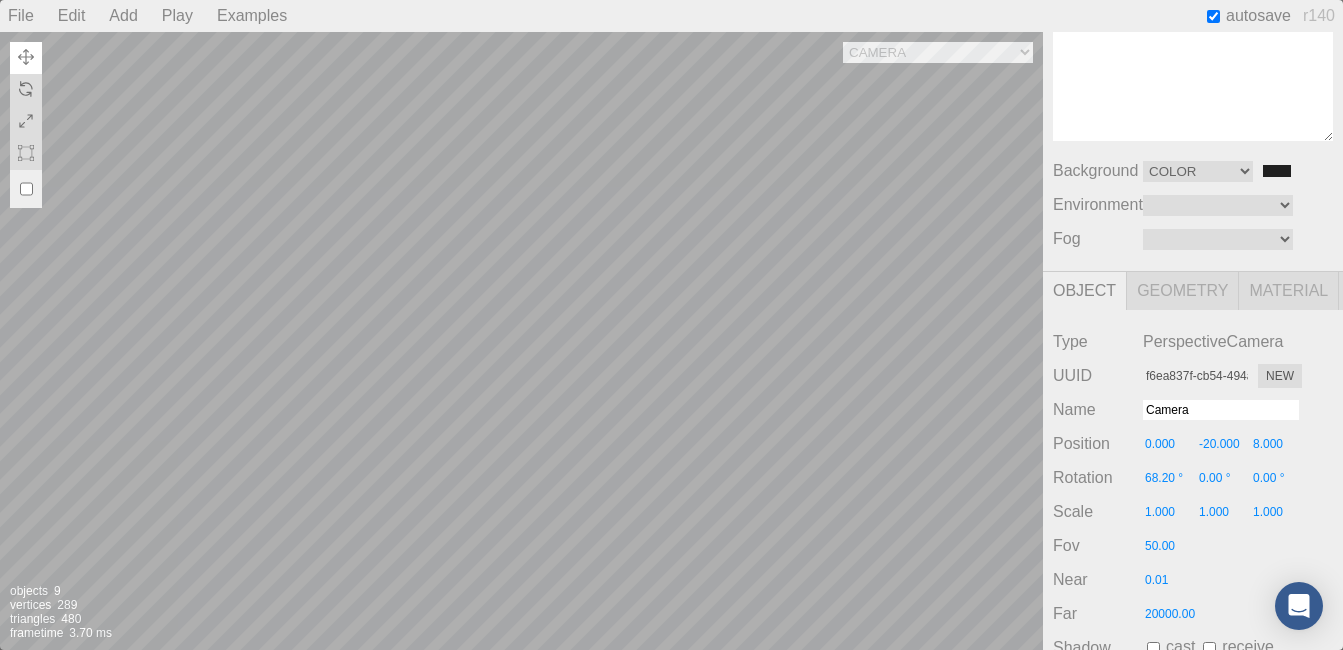 click on "Geometry" at bounding box center [1183, 291] 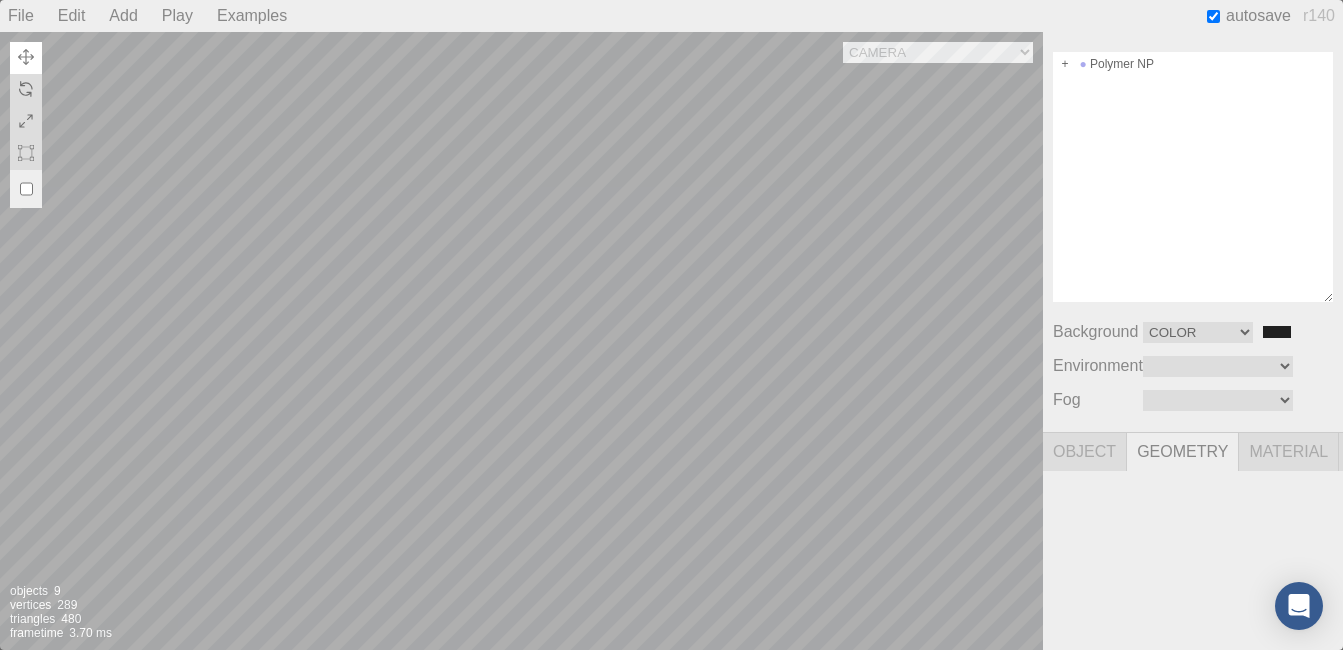 scroll, scrollTop: 39, scrollLeft: 0, axis: vertical 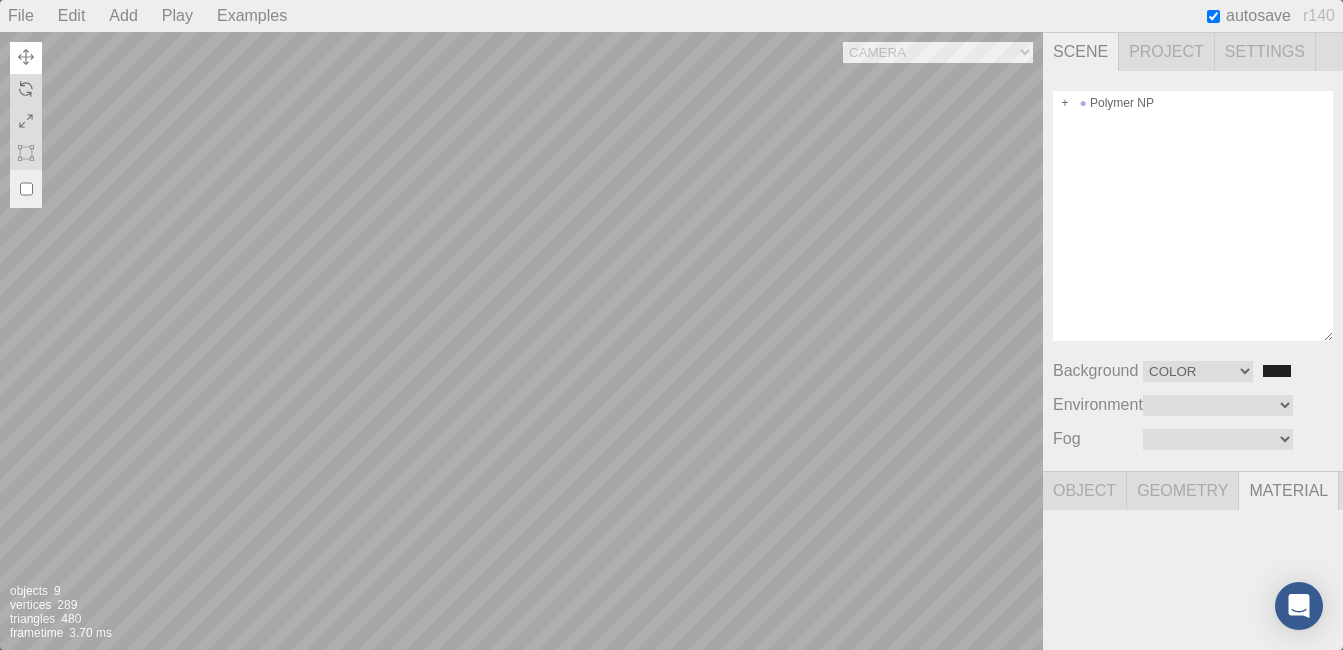 click on "Object" at bounding box center [1085, 491] 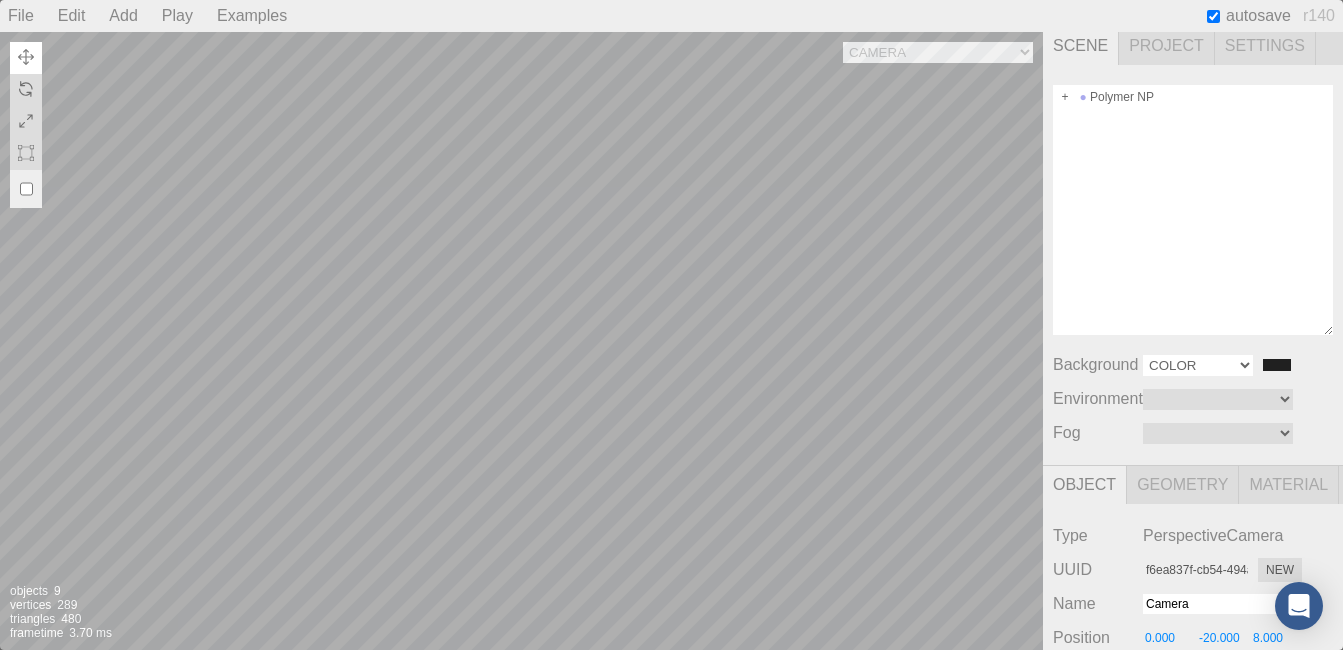 scroll, scrollTop: 0, scrollLeft: 0, axis: both 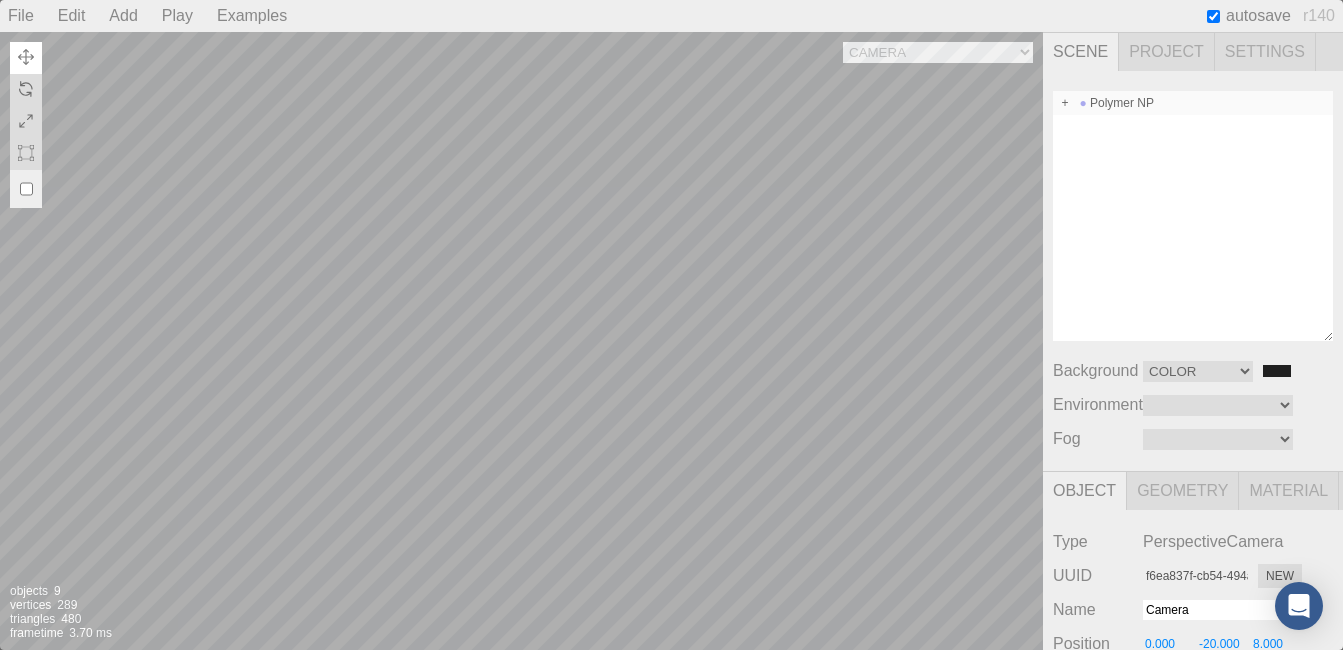 click at bounding box center [1065, 103] 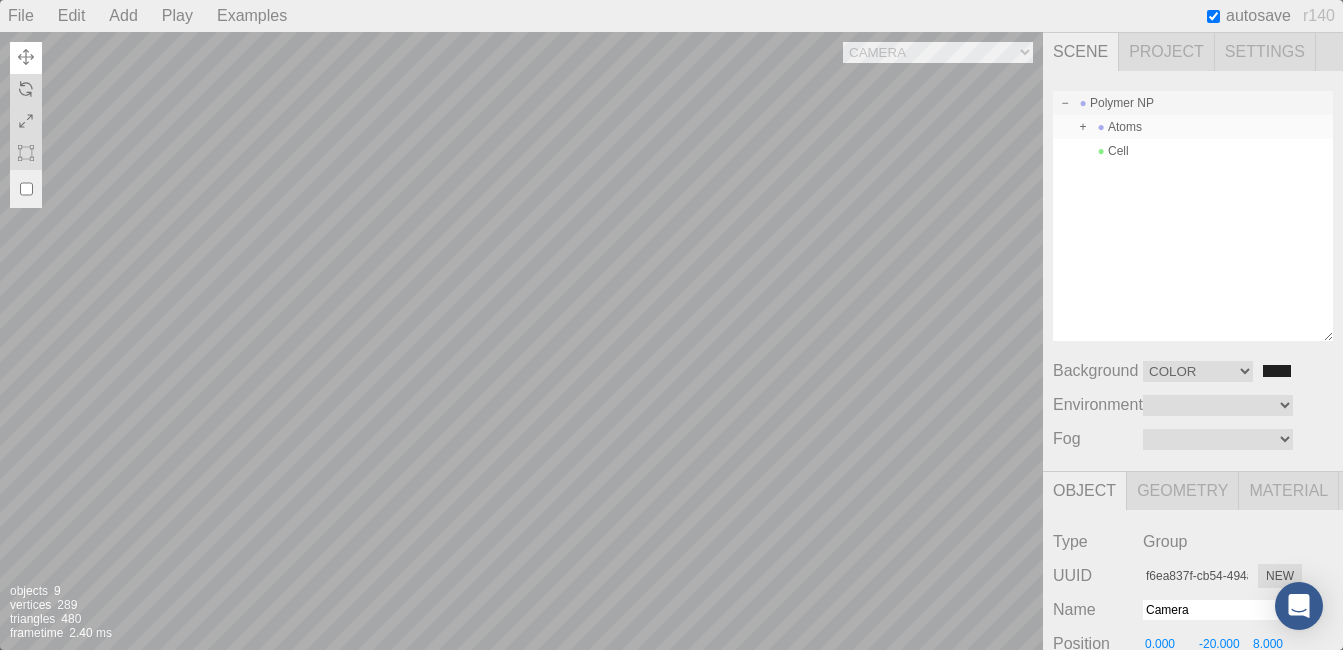 click on "Atoms" at bounding box center (1193, 127) 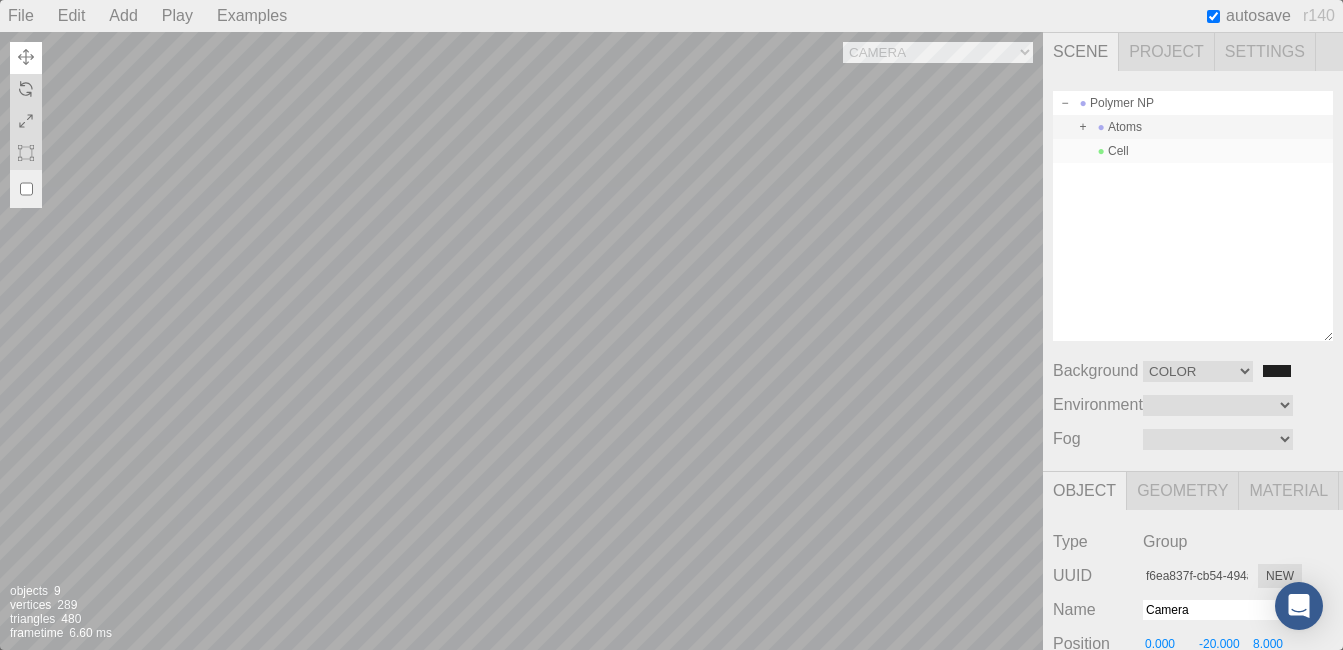 click on "Cell" at bounding box center (1193, 151) 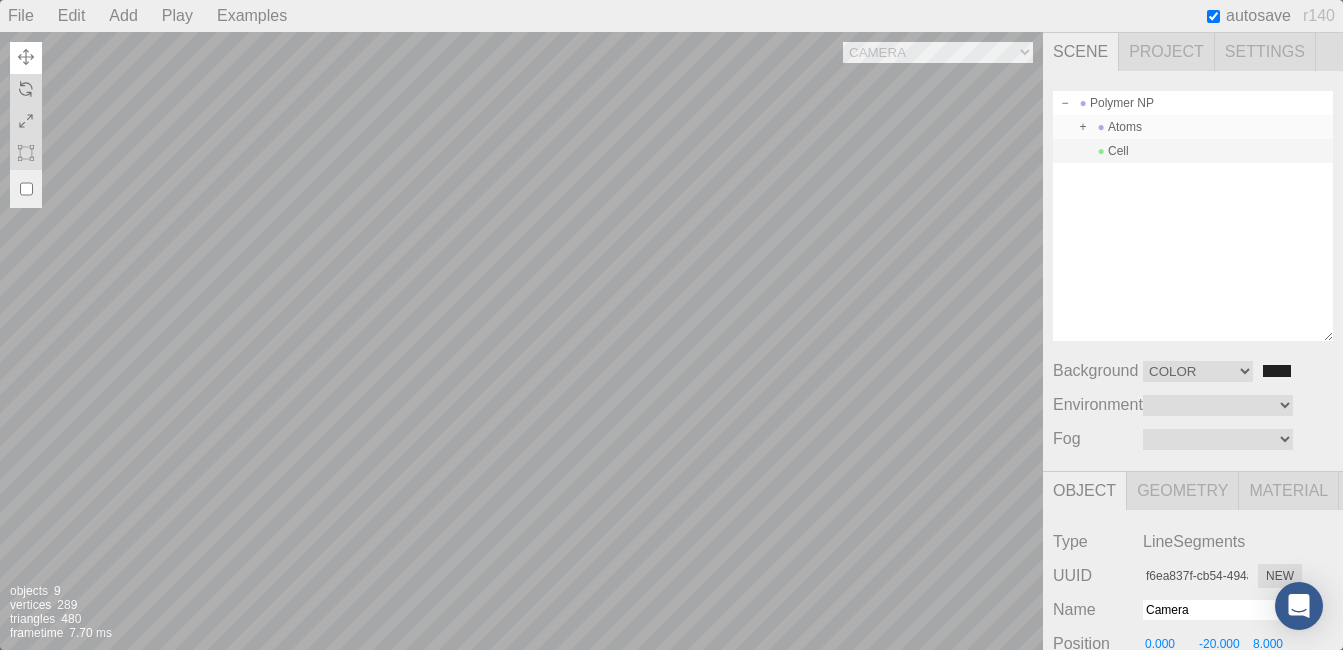 click on "Atoms" at bounding box center [1193, 127] 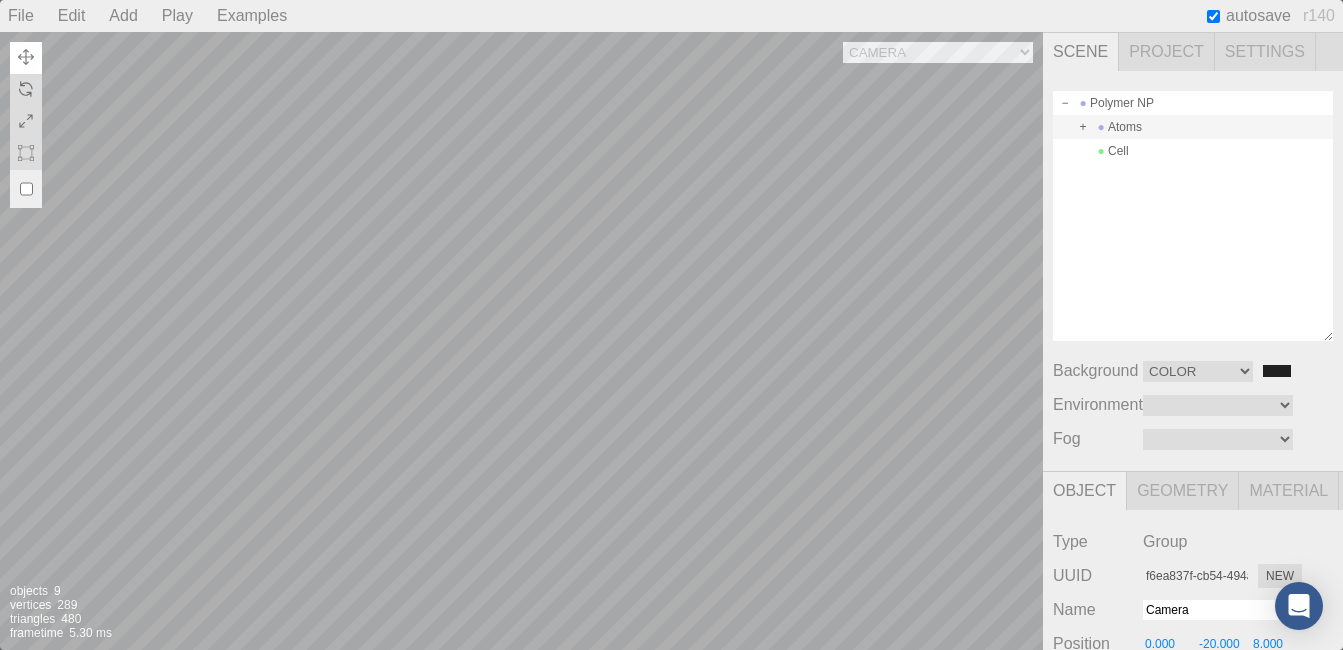 click at bounding box center (1083, 127) 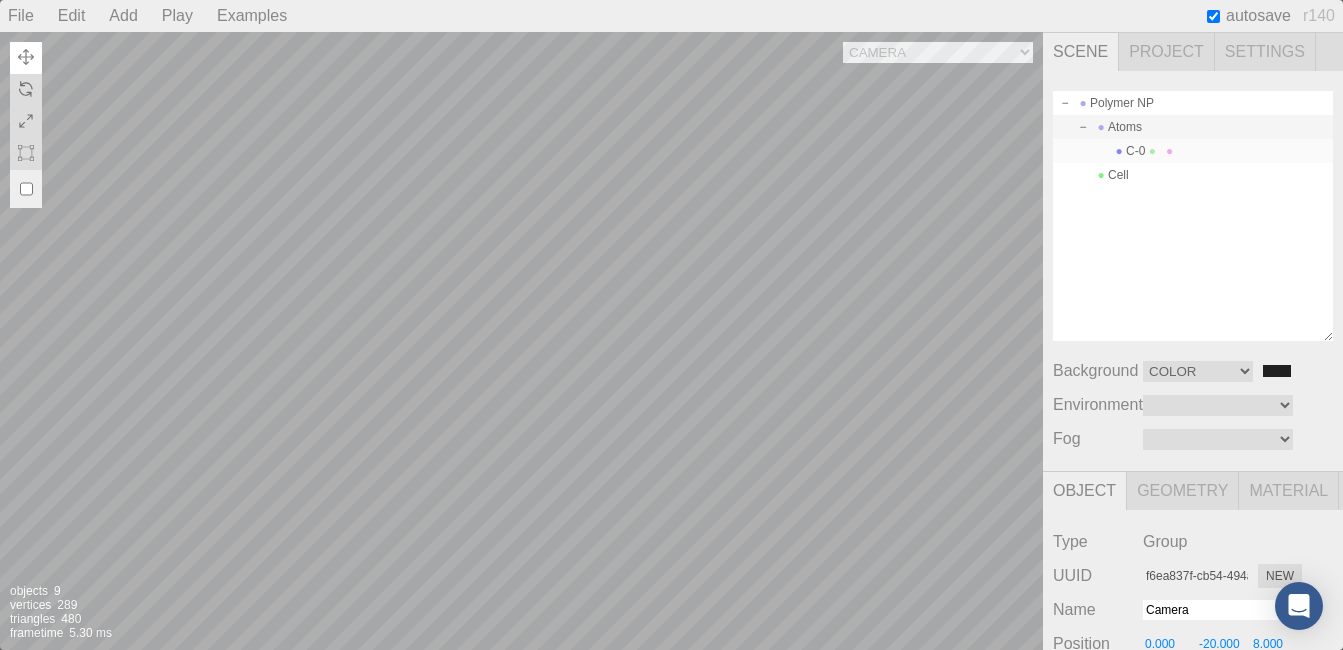 click on "C-0" at bounding box center [1193, 151] 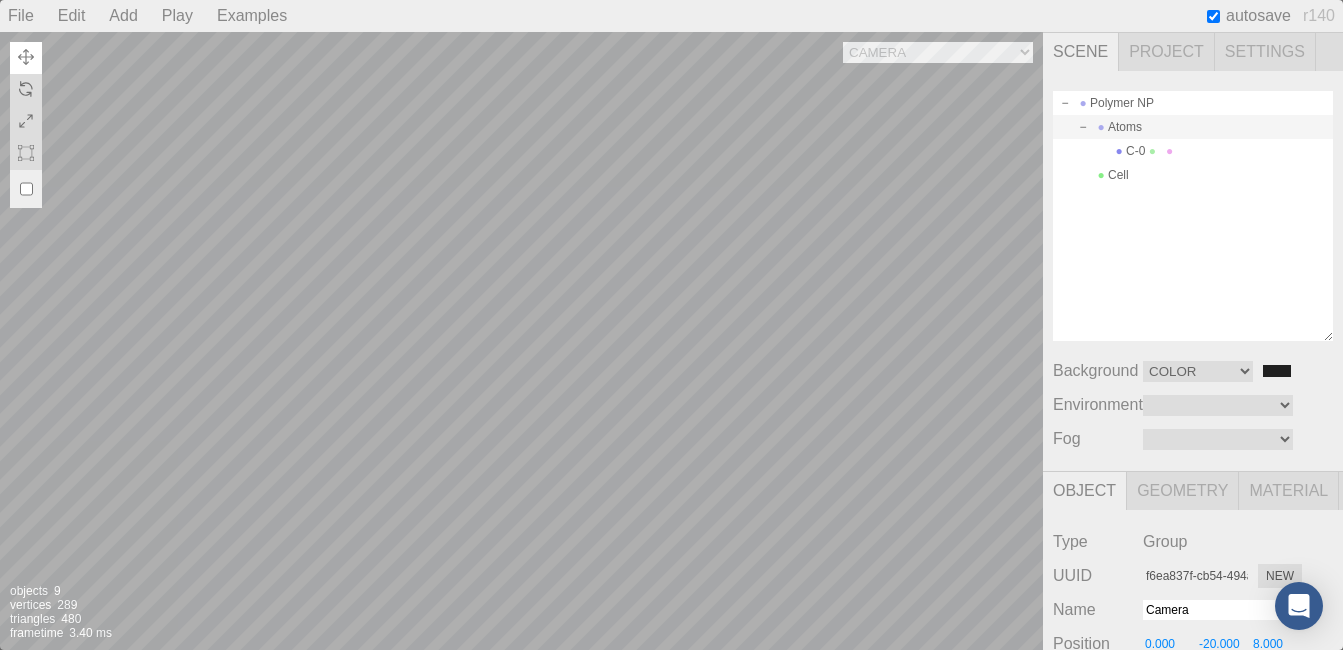 click on "Atoms" at bounding box center [1193, 127] 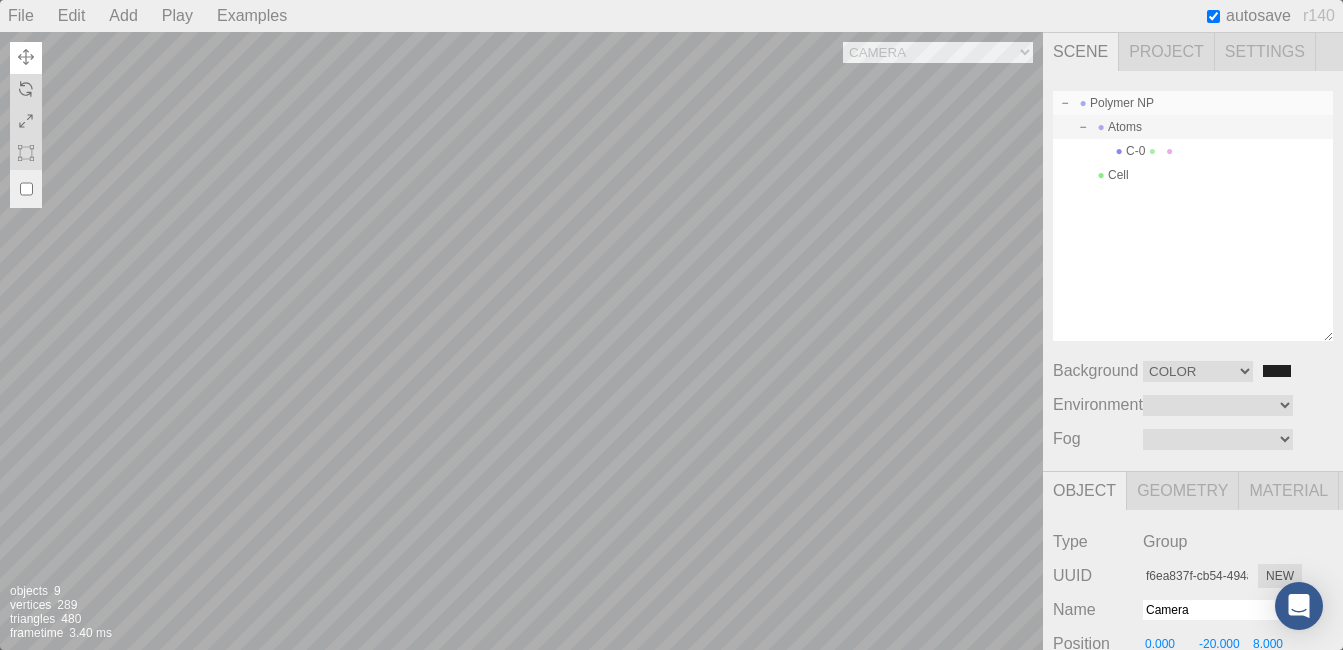 click on "Polymer NP" at bounding box center (1193, 103) 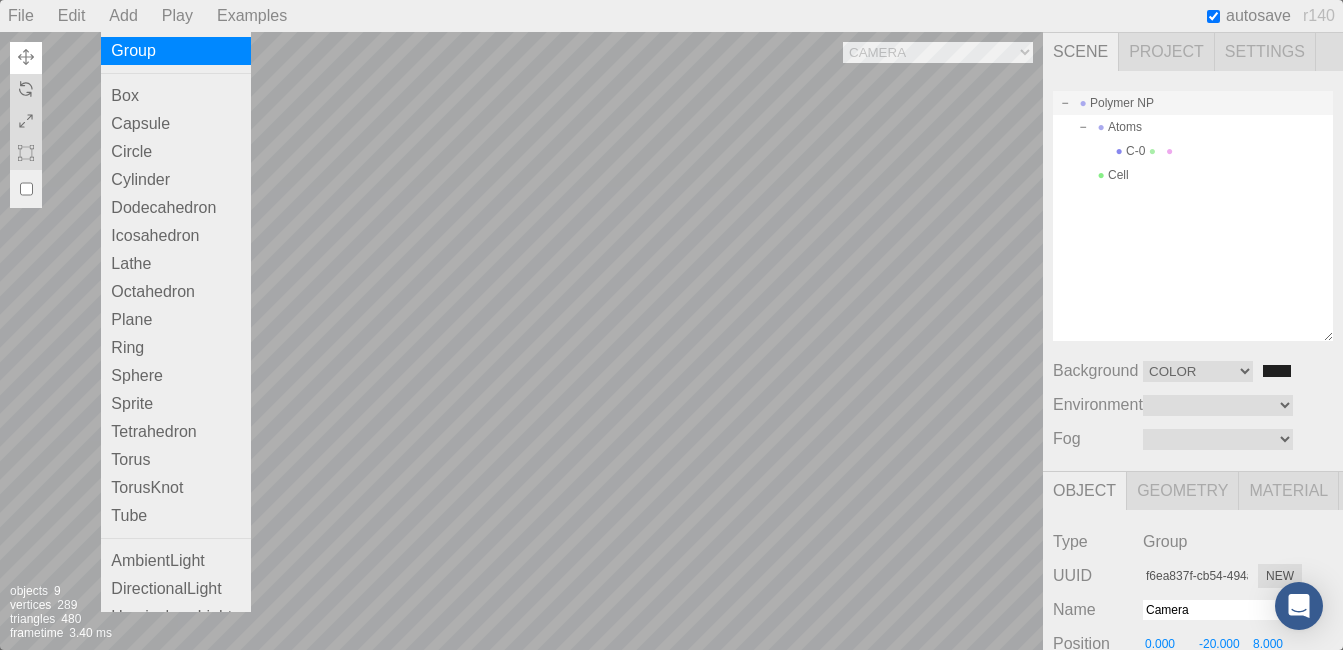 click on "Group" at bounding box center [176, 51] 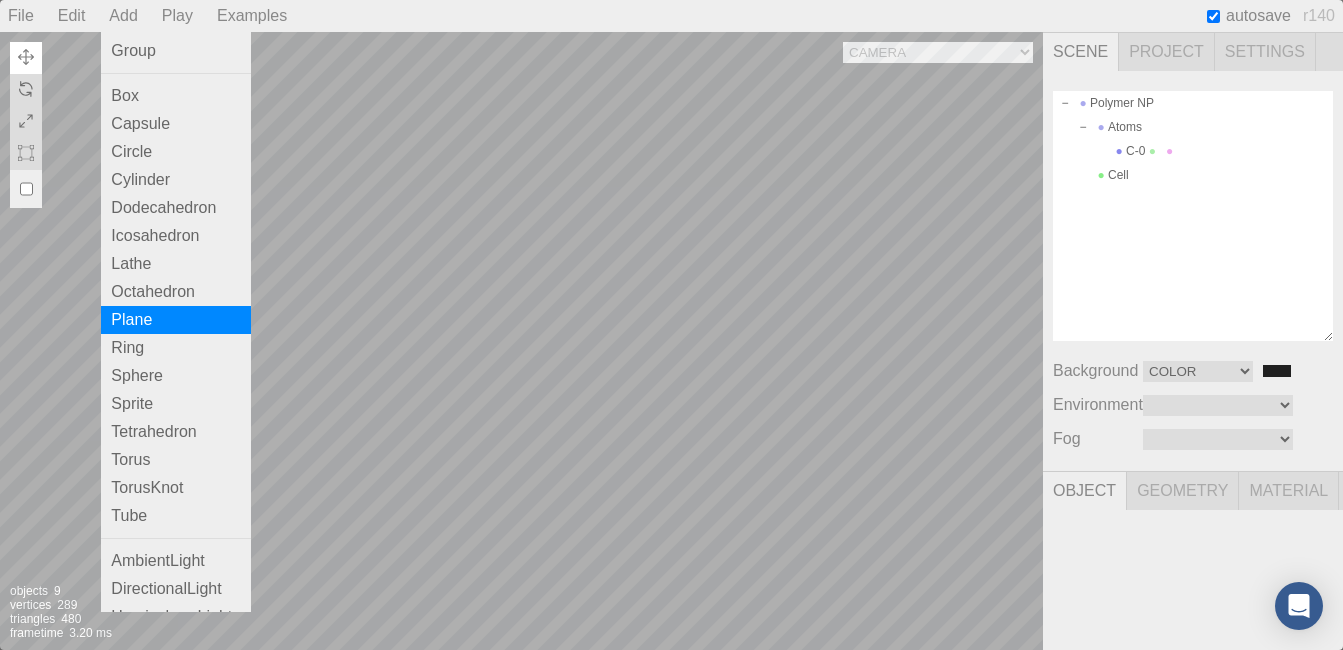 scroll, scrollTop: 168, scrollLeft: 0, axis: vertical 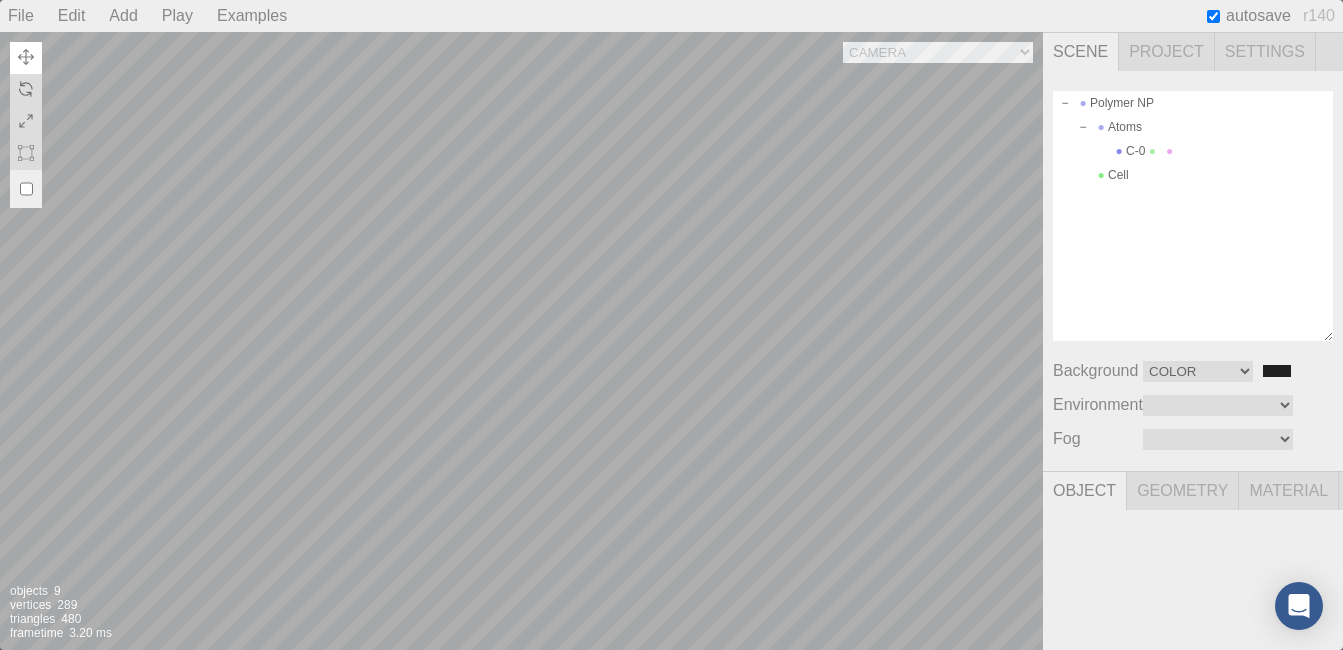 click on "Play" at bounding box center (177, 16) 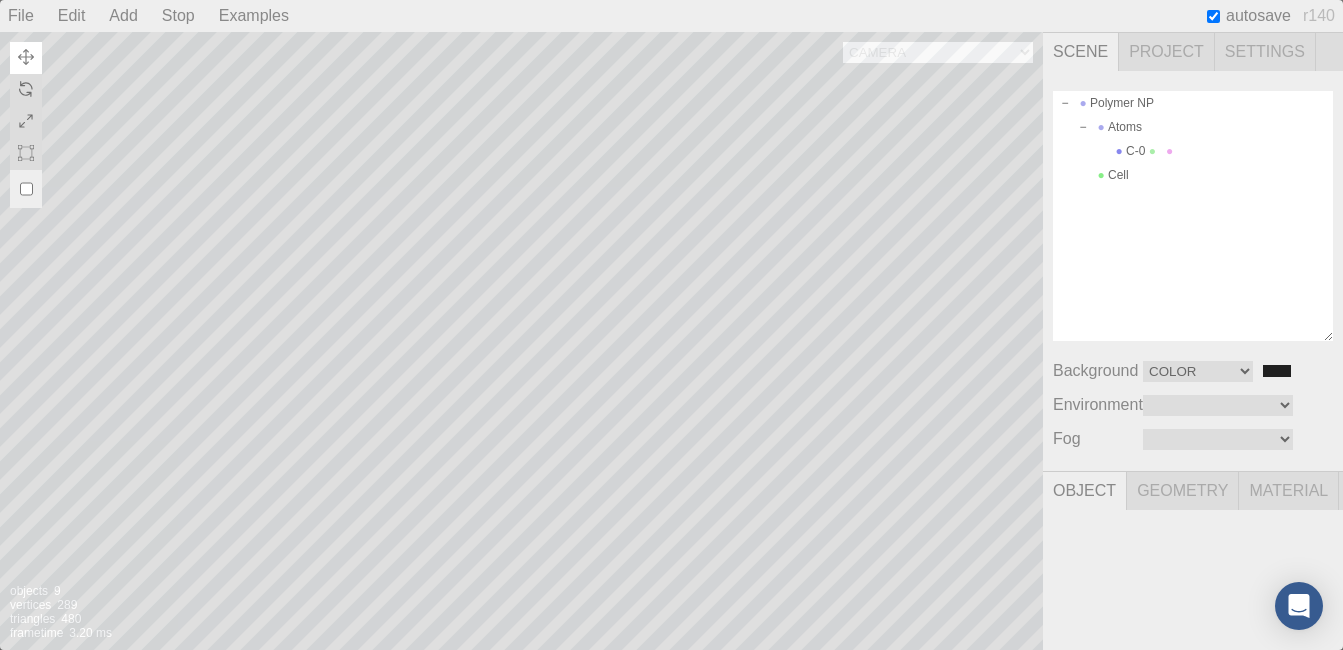 click on "Stop" at bounding box center (178, 16) 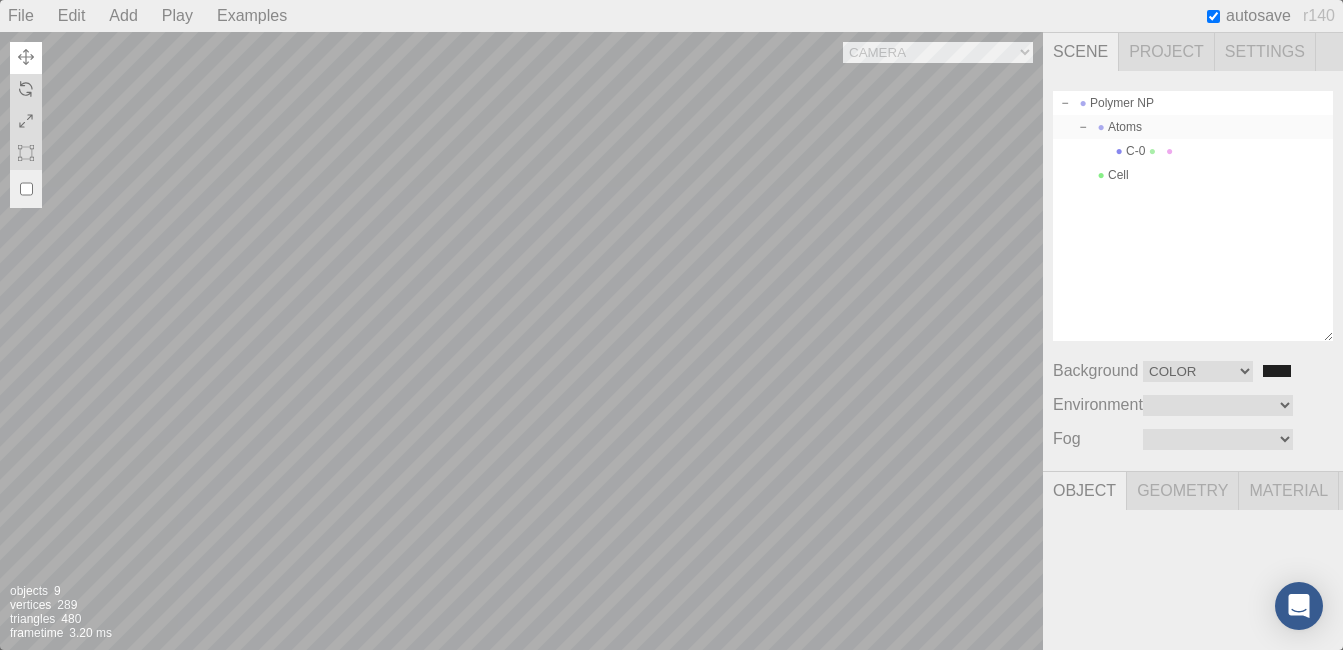 click on "Atoms" at bounding box center [1193, 127] 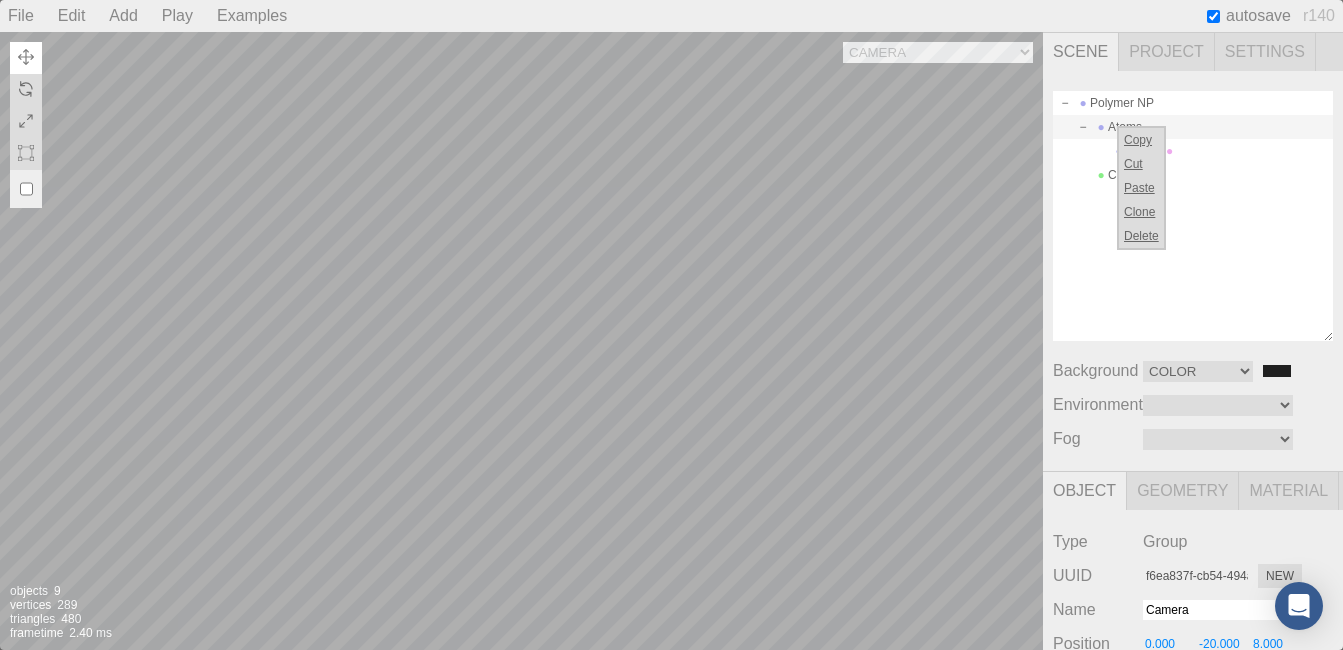 click on "Polymer NP  Atoms  C-0        Cell Copy Cut Paste Clone Delete" at bounding box center (1193, 216) 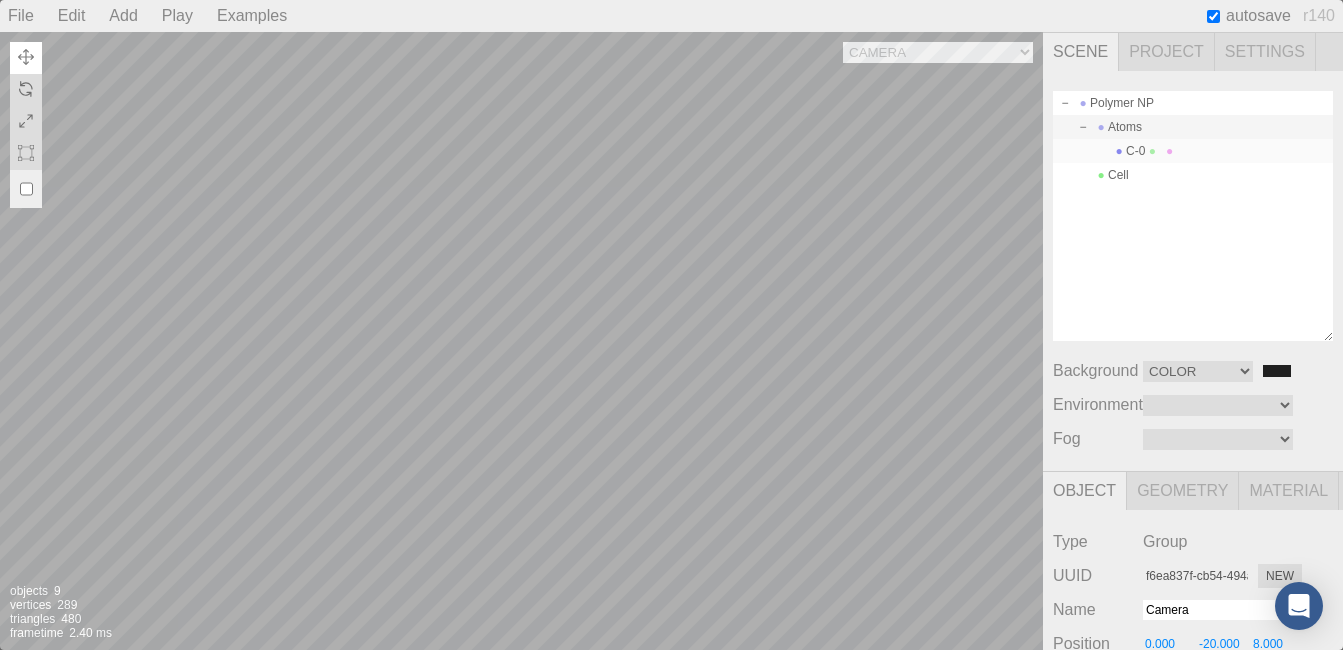 click on "C-0" at bounding box center (1193, 151) 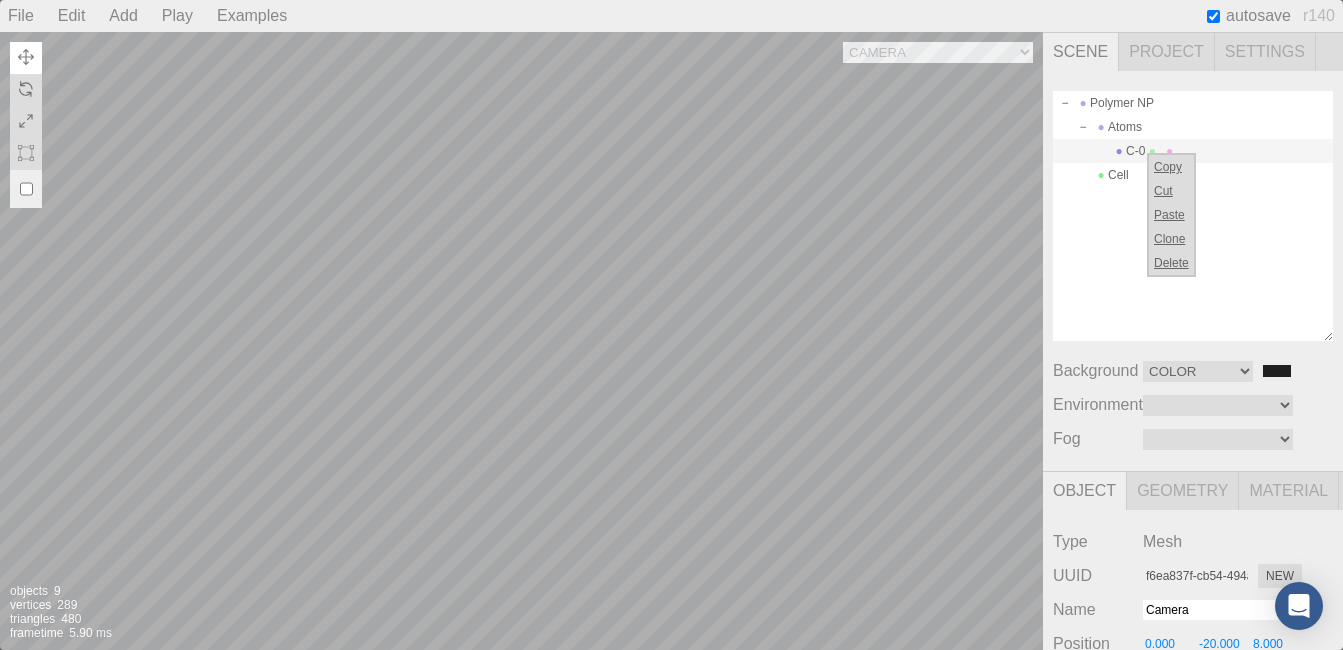 click on "Polymer NP  Atoms  C-0        Cell Copy Cut Paste Clone Delete" at bounding box center [1193, 216] 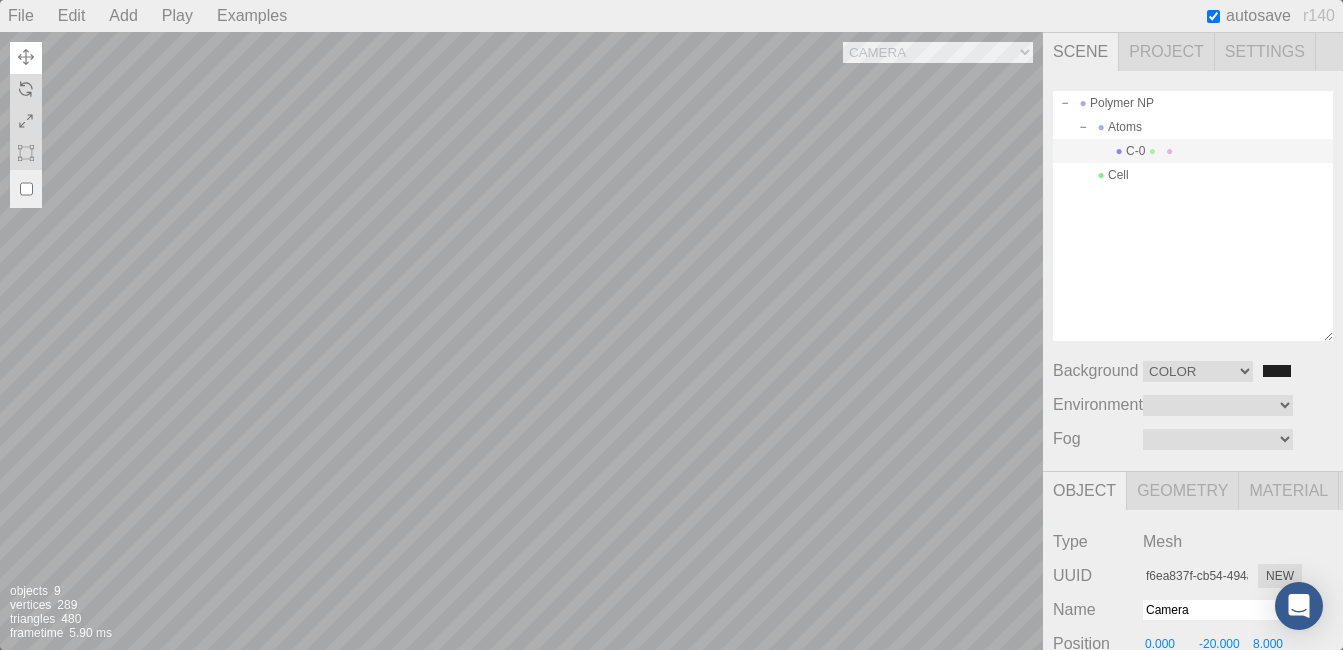 click on "C-0" at bounding box center (1193, 151) 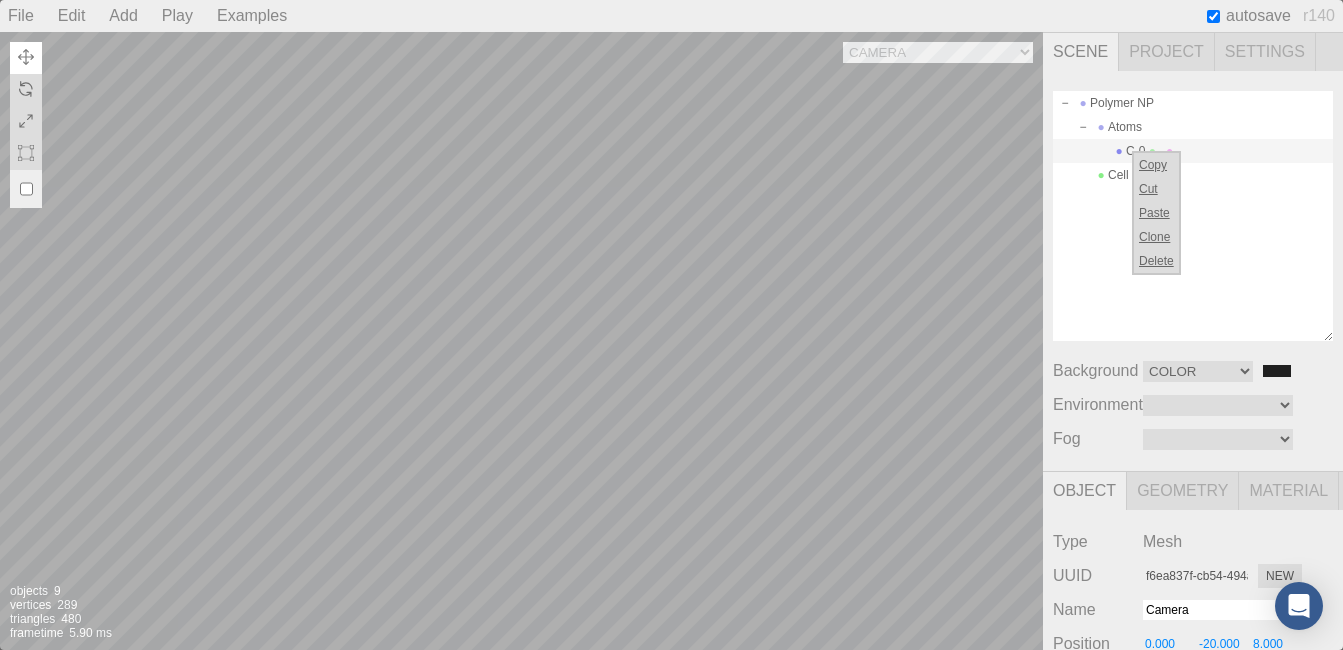 click on "Polymer NP  Atoms  C-0        Cell Copy Cut Paste Clone Delete" at bounding box center (1193, 216) 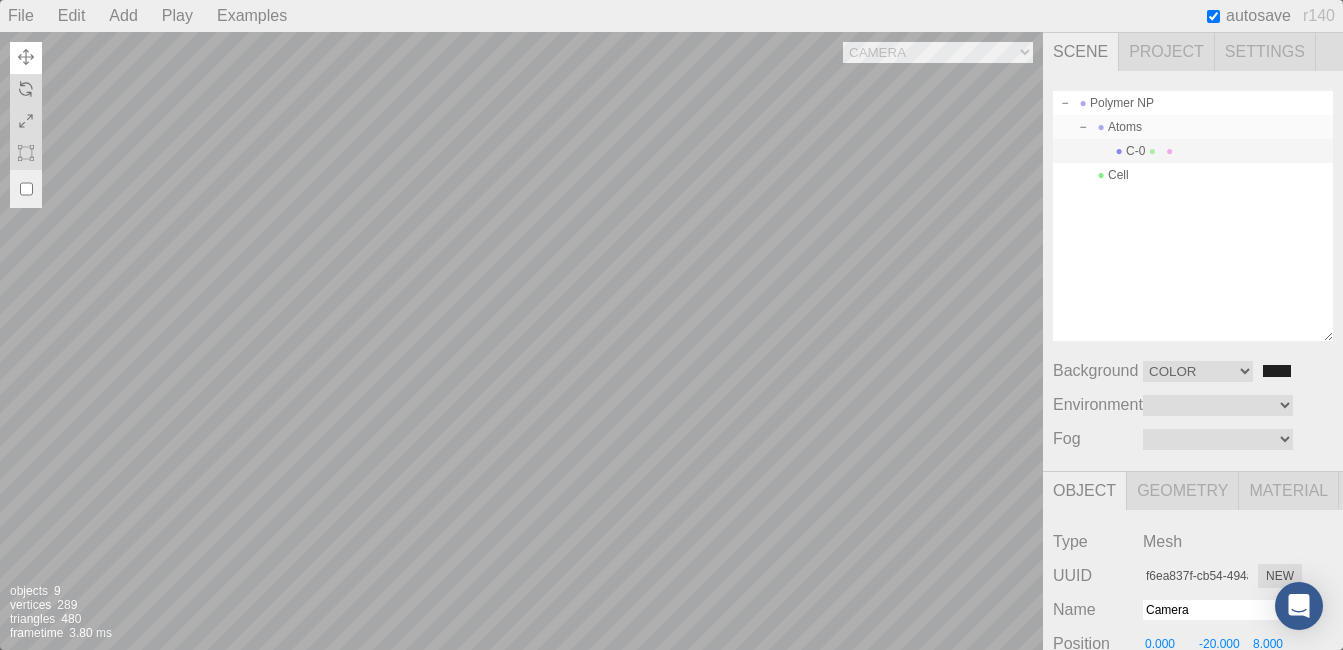 click on "Atoms" at bounding box center [1193, 127] 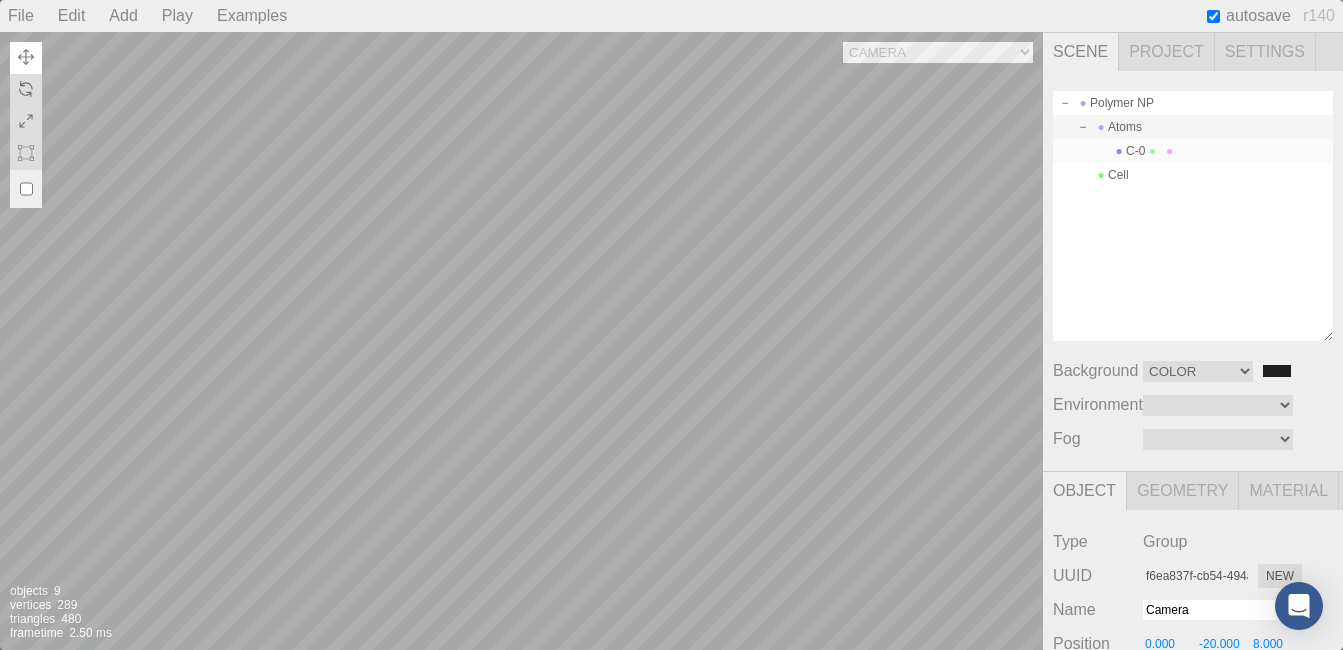 click on "C-0" at bounding box center (1193, 151) 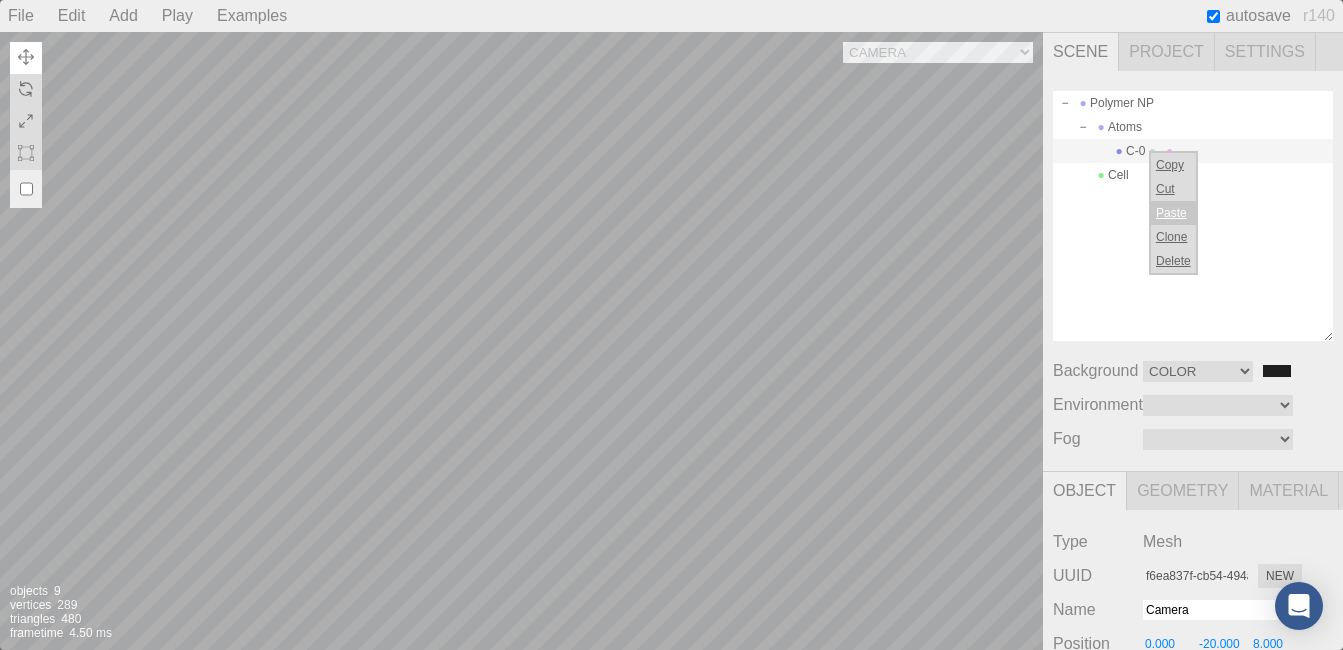 click on "Paste" at bounding box center (1173, 213) 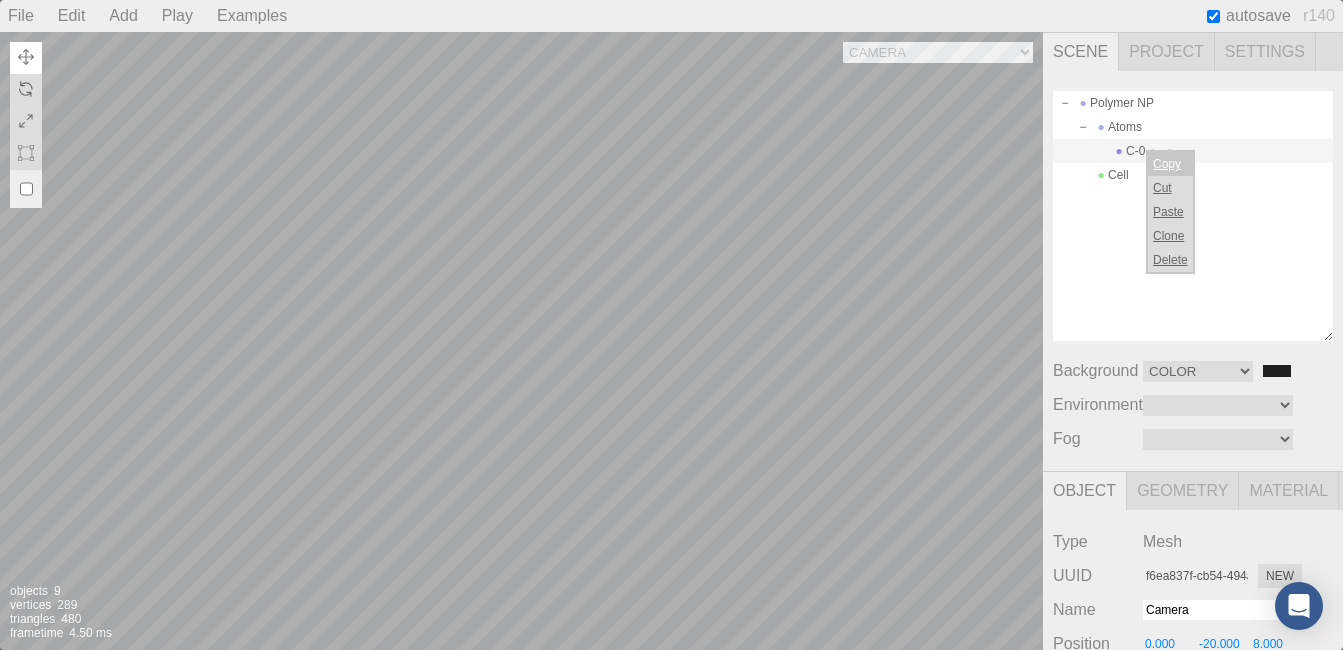 click on "Copy" at bounding box center (1170, 164) 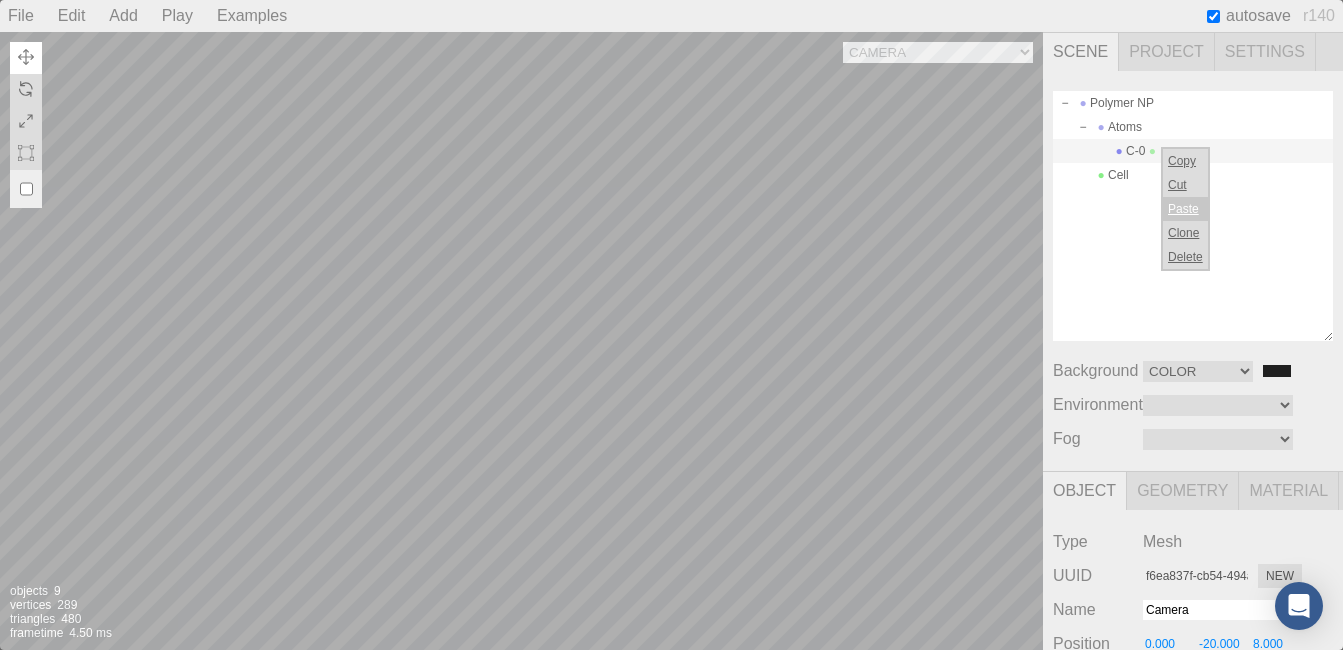click on "Paste" at bounding box center [1185, 209] 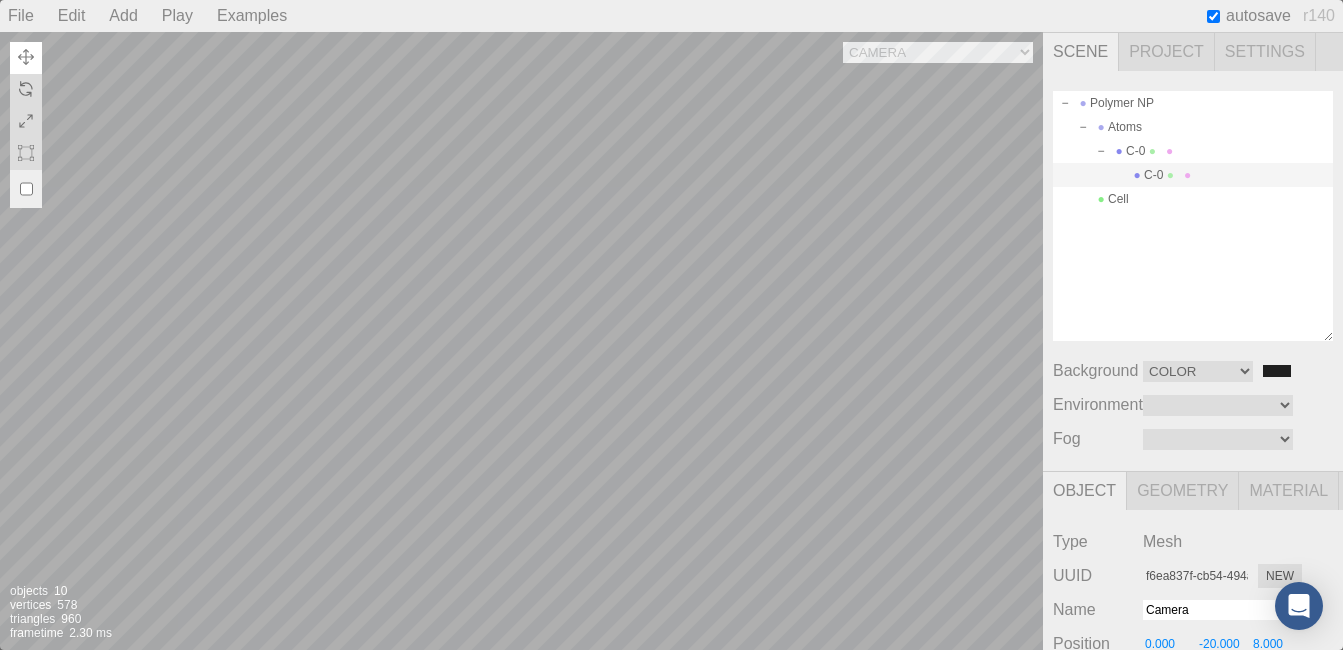 click on "Camera OrthographicCamera PerspectiveCamera Objects 10 Vertices 578 Triangles 960 Frametime 2.30 ms" at bounding box center (521, 341) 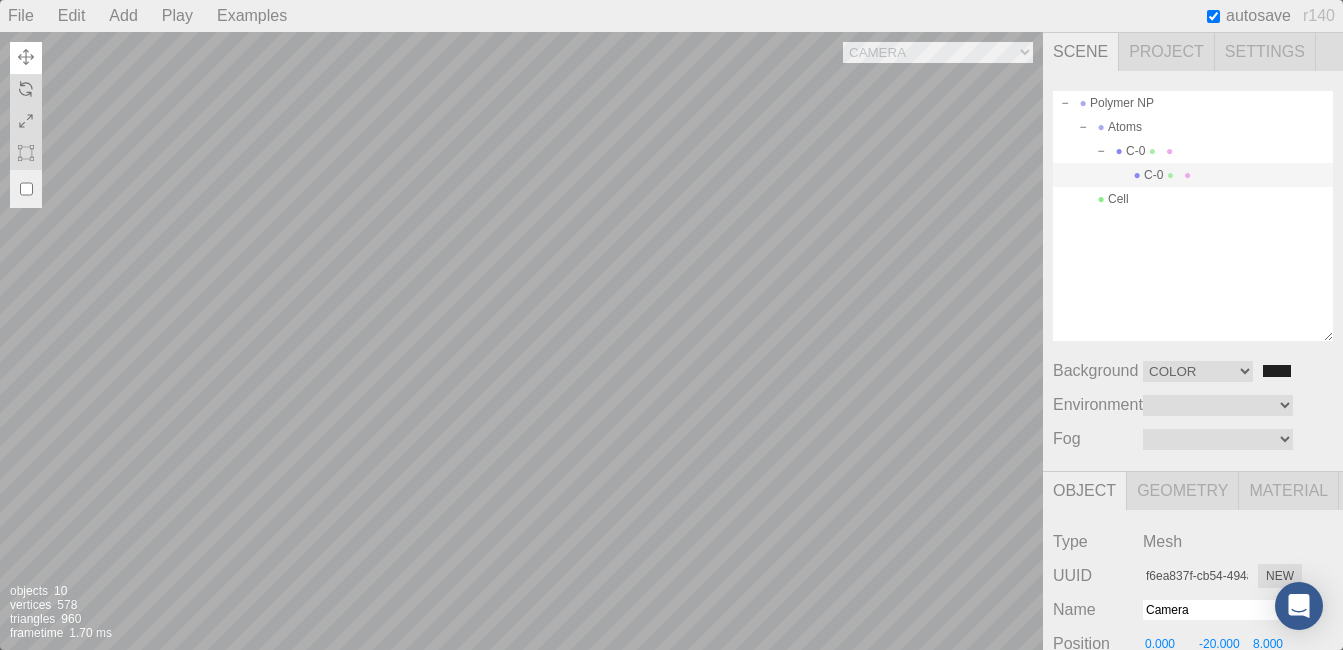 click on "Camera OrthographicCamera PerspectiveCamera Objects 10 Vertices 578 Triangles 960 Frametime 1.70 ms" at bounding box center [521, 341] 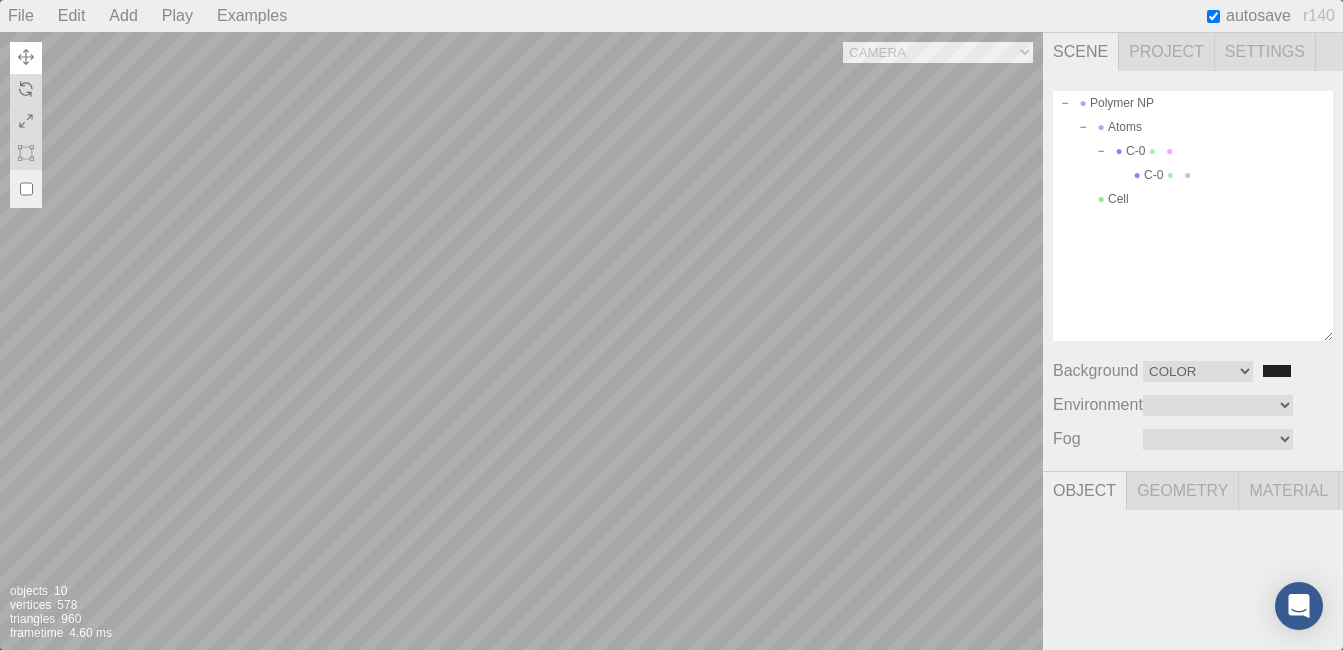 click on "Camera OrthographicCamera PerspectiveCamera Objects 10 Vertices 578 Triangles 960 Frametime 4.60 ms" at bounding box center [521, 341] 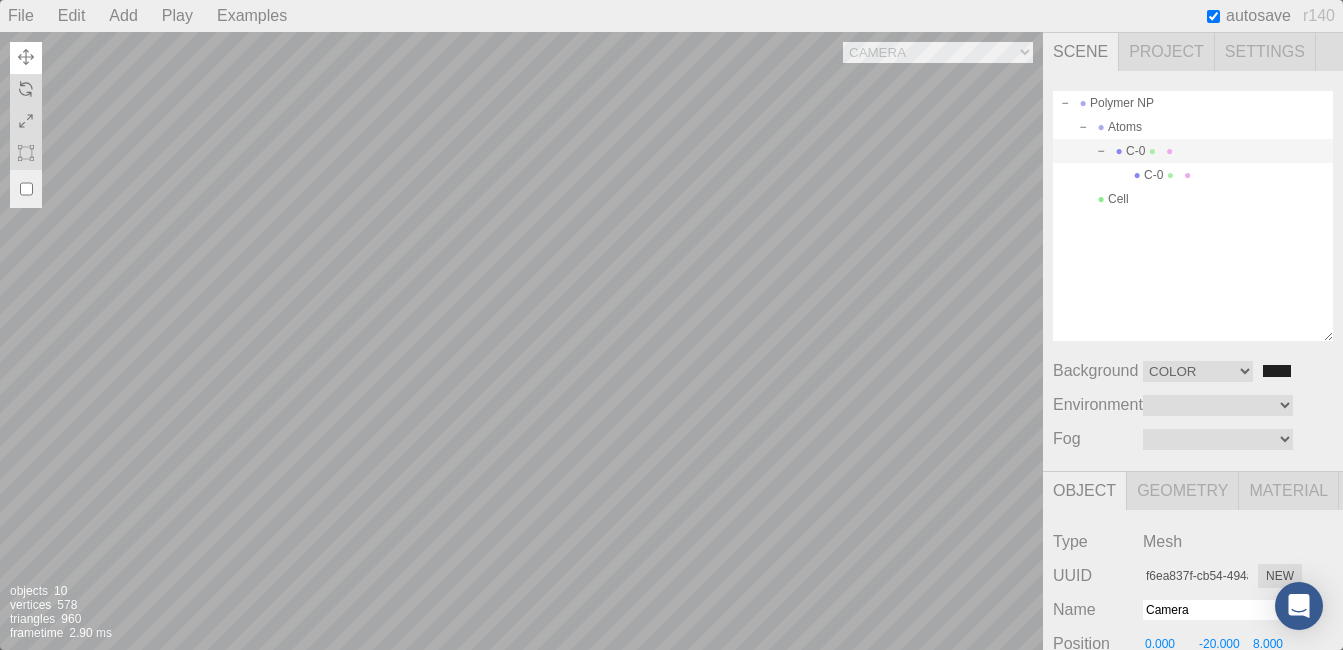 click on "Camera OrthographicCamera PerspectiveCamera Objects 10 Vertices 578 Triangles 960 Frametime 2.90 ms" at bounding box center [521, 341] 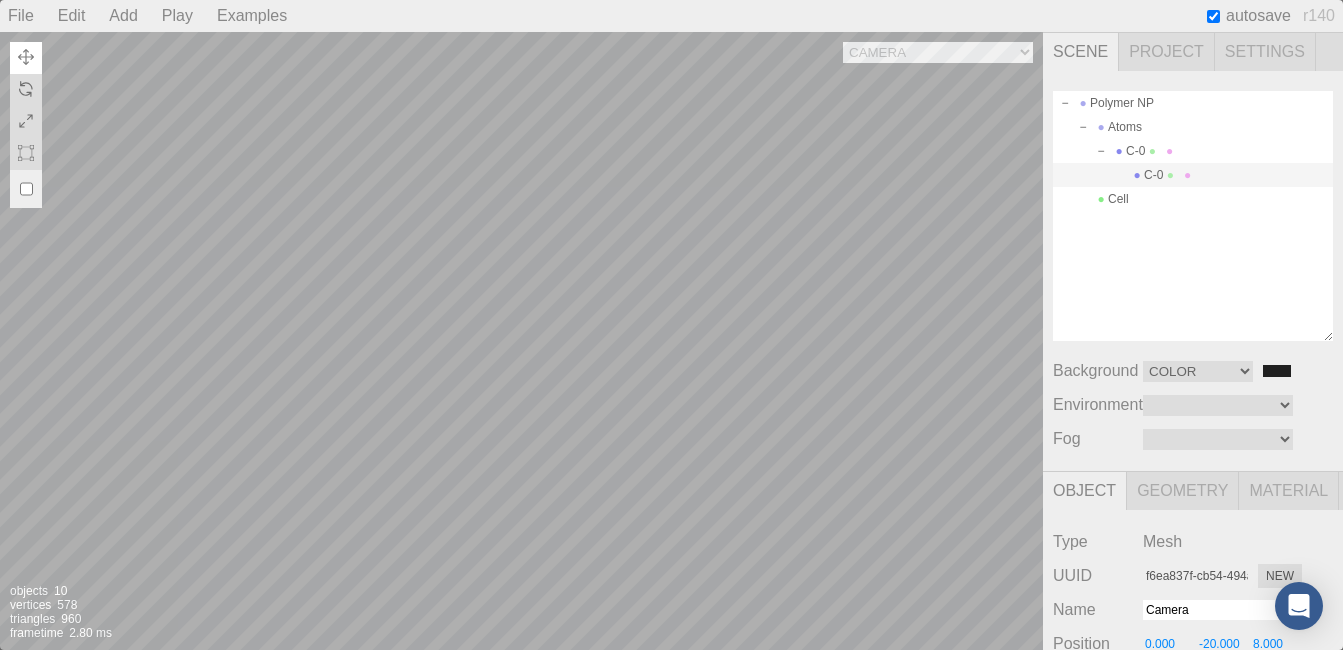 click on "C-0" at bounding box center [1193, 175] 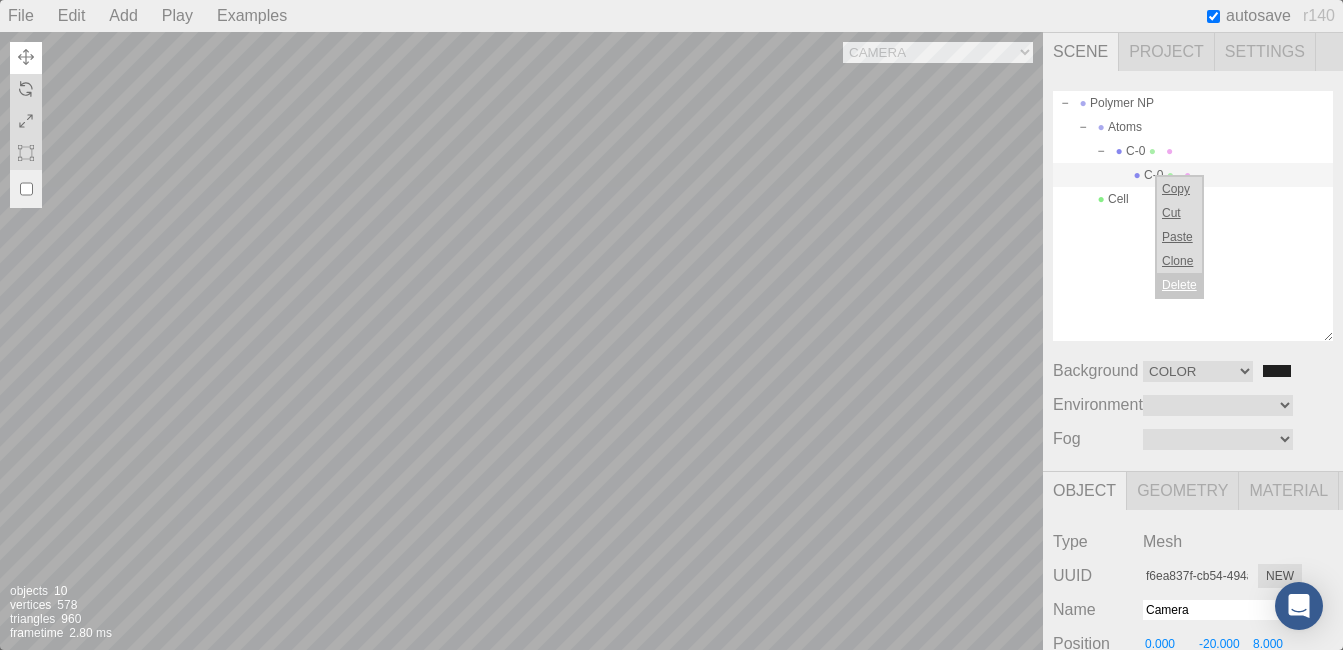 click on "Delete" at bounding box center [1179, 285] 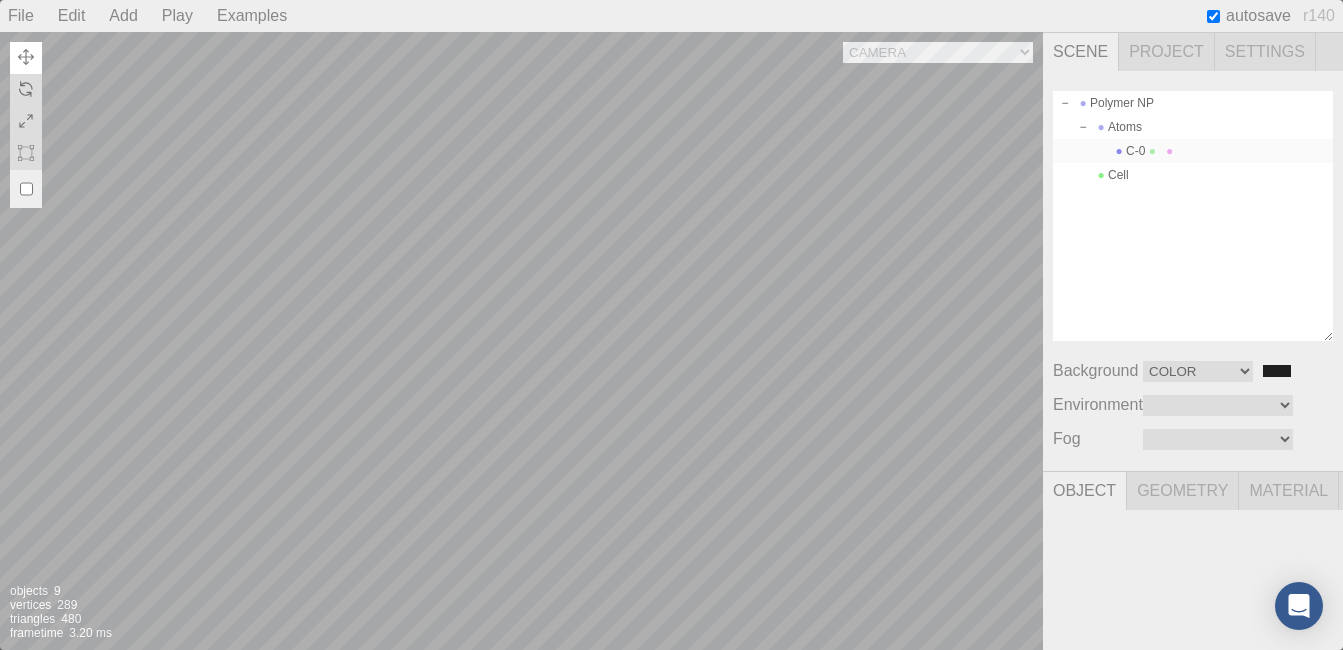 click at bounding box center (1152, 151) 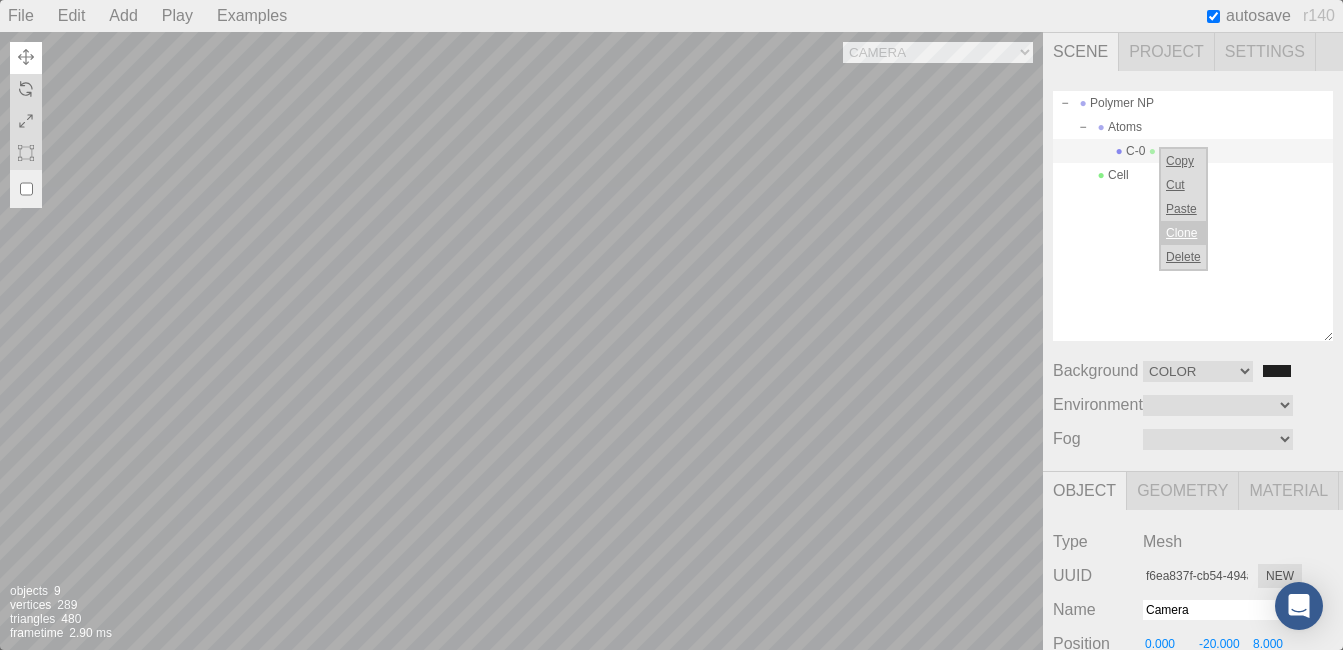 click on "Clone" at bounding box center (1183, 233) 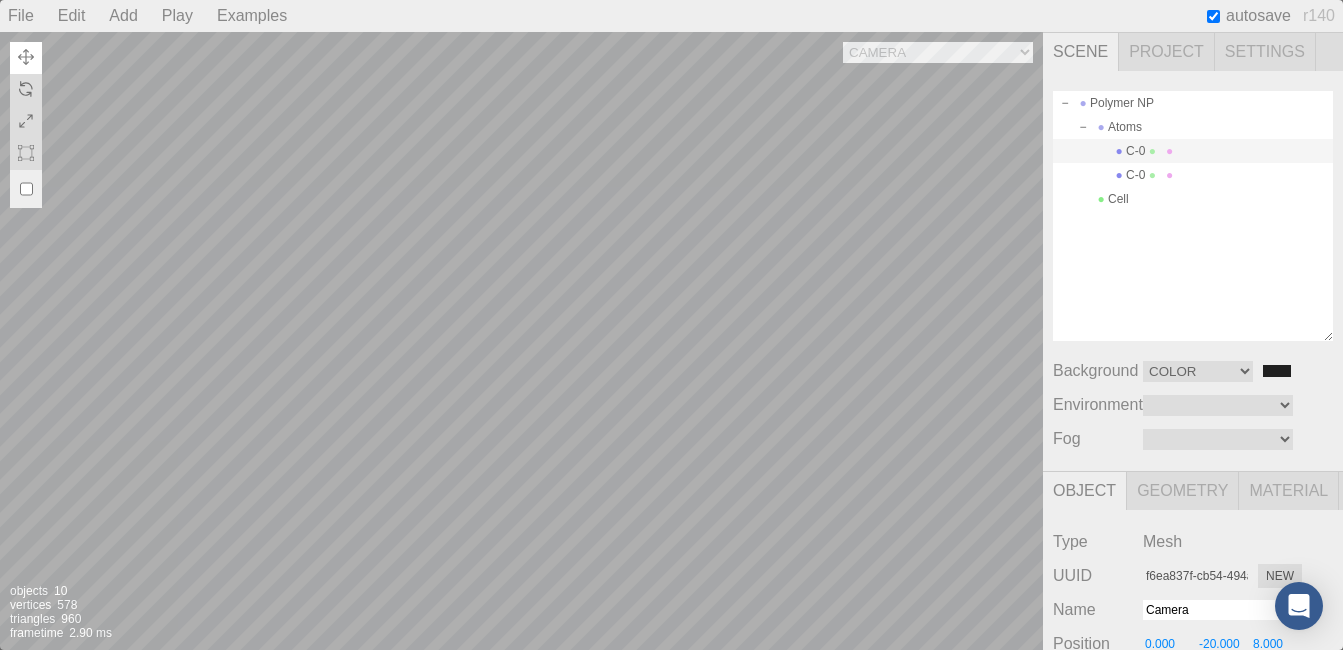 click on "Camera OrthographicCamera PerspectiveCamera Objects 10 Vertices 578 Triangles 960 Frametime 2.90 ms" at bounding box center [521, 341] 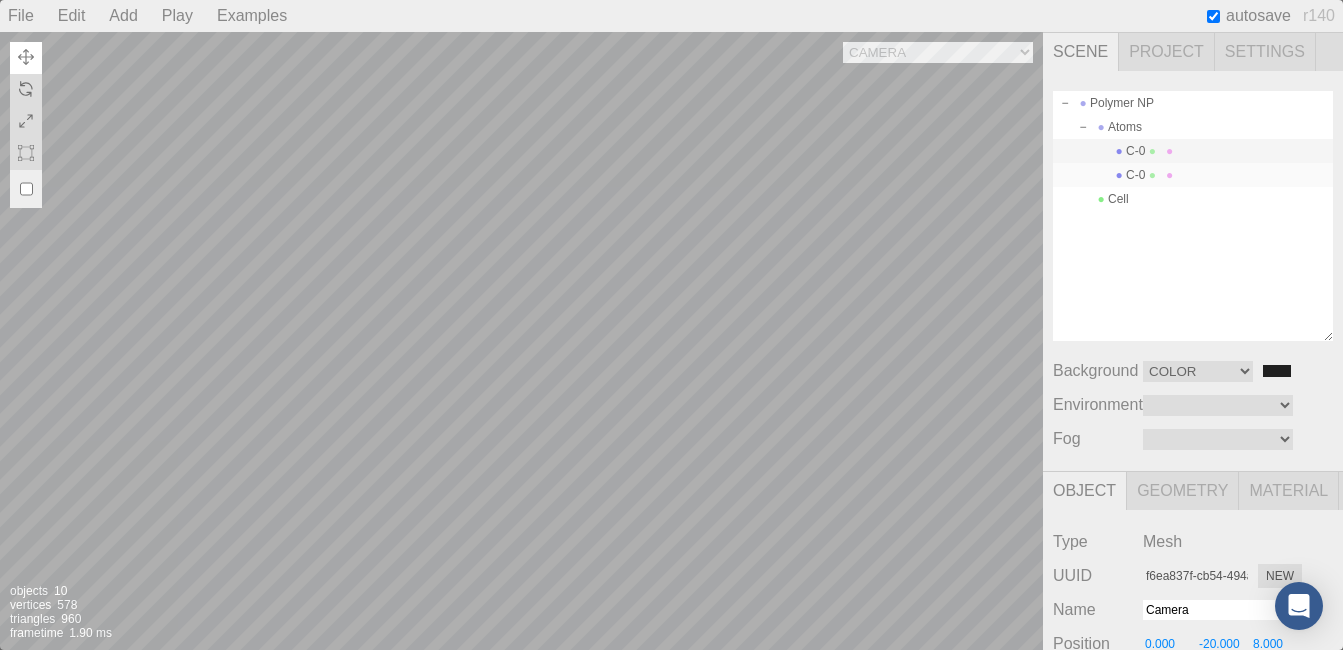 click on "C-0" at bounding box center [1193, 175] 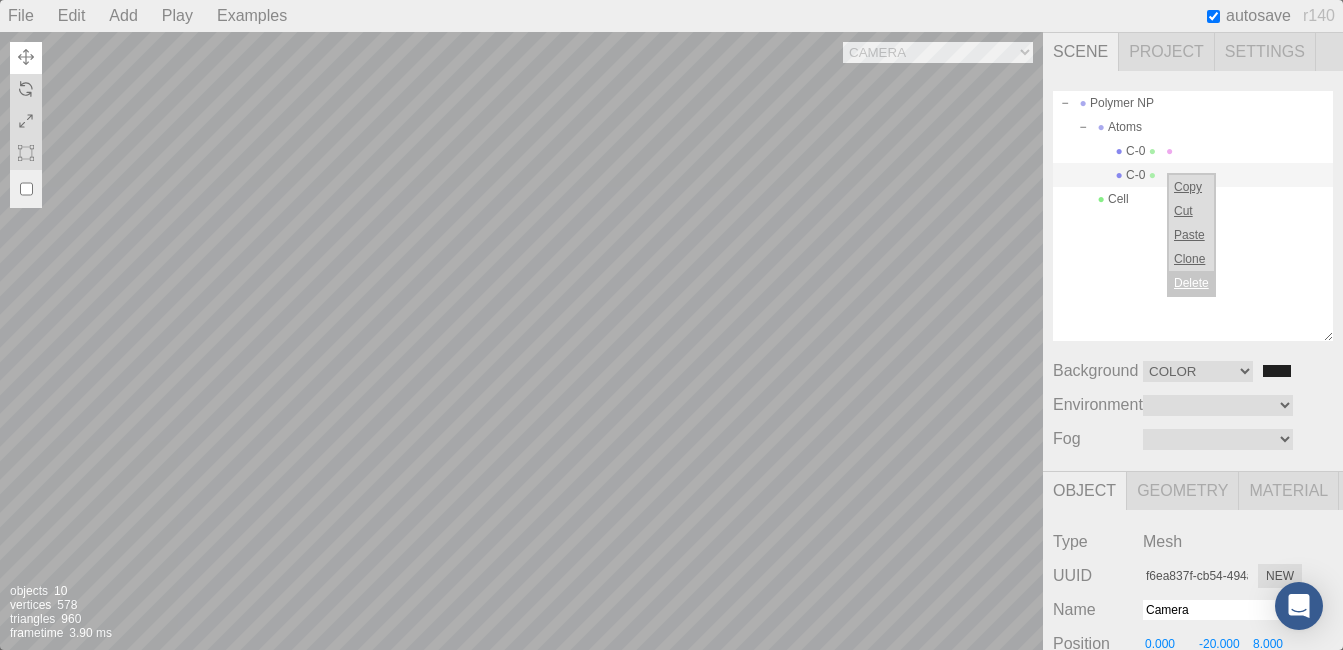 click on "Delete" at bounding box center (1191, 283) 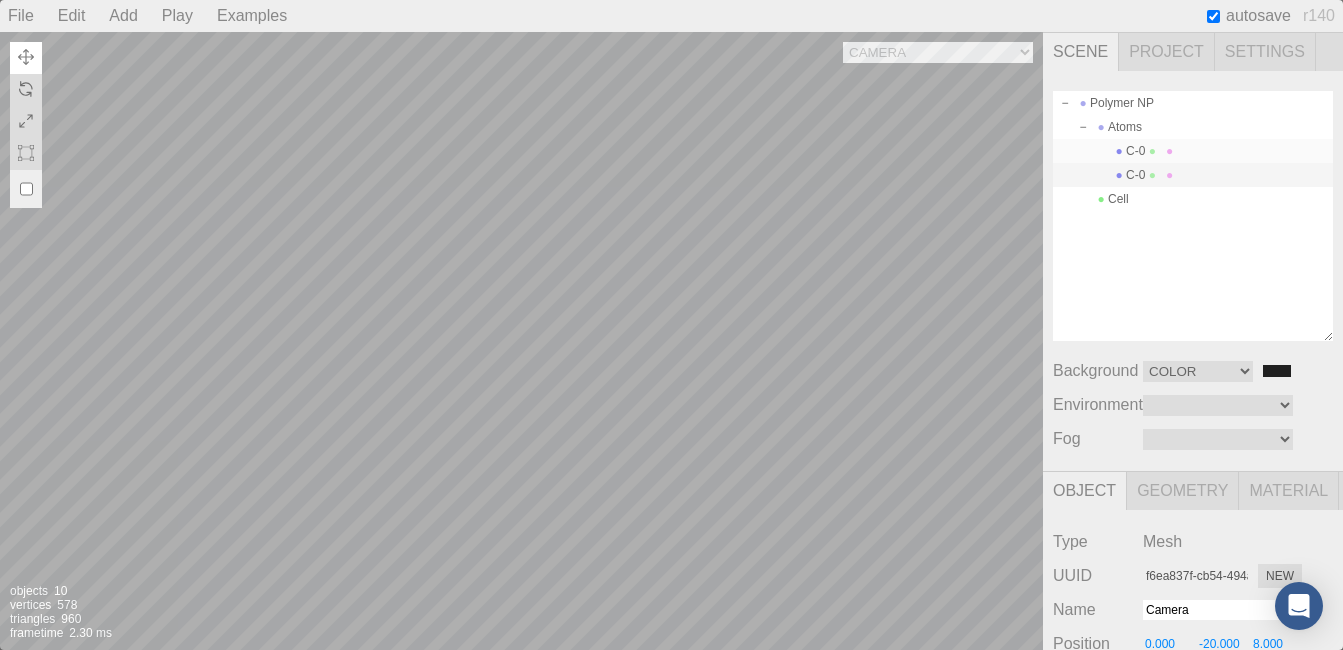 click at bounding box center [1170, 151] 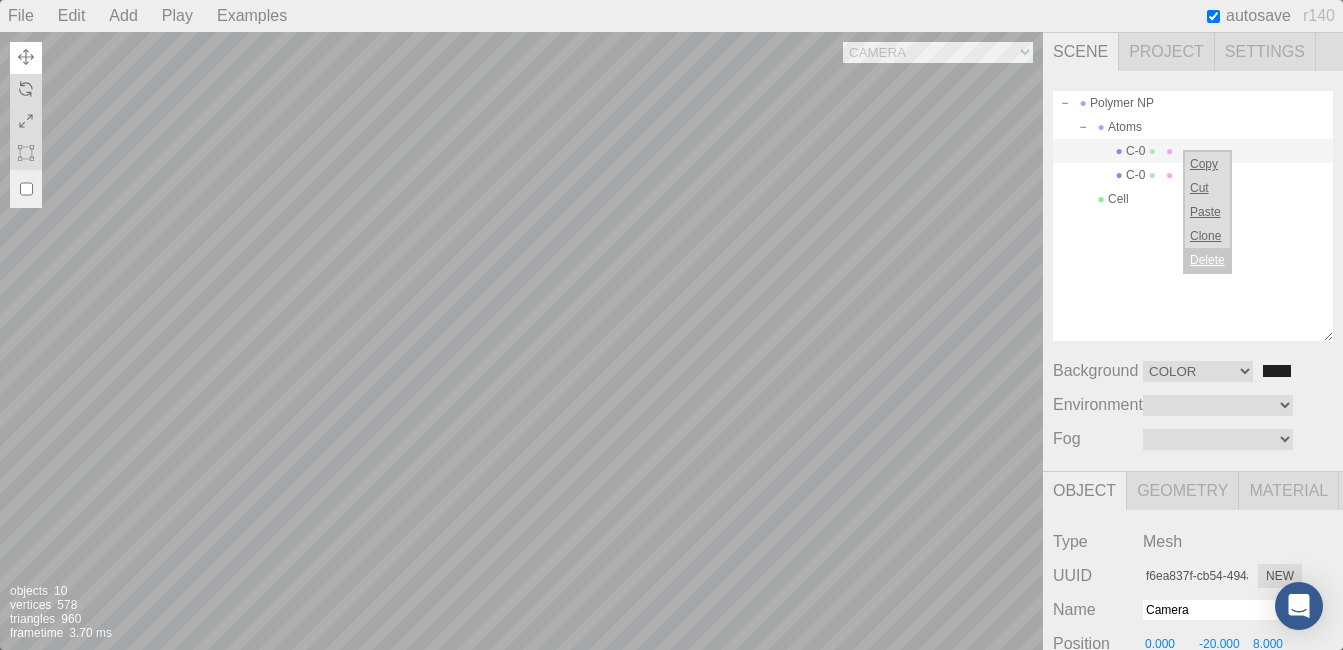 click on "Delete" at bounding box center (1207, 260) 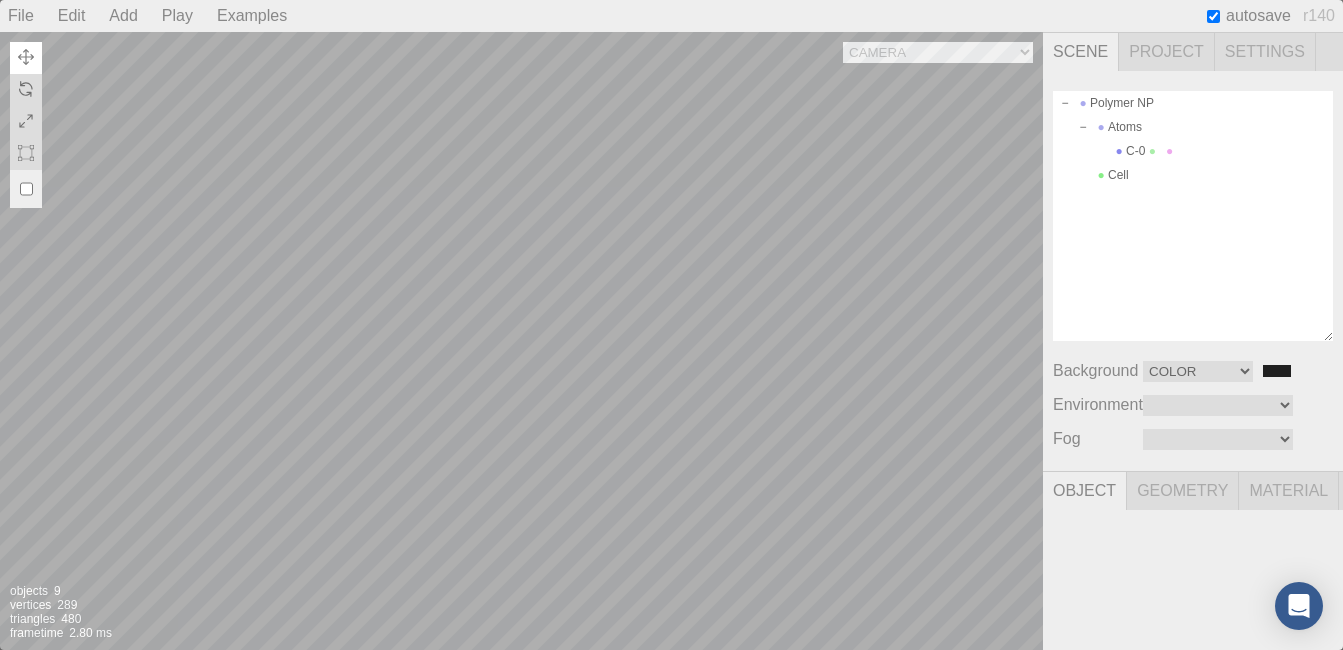 click on "Camera OrthographicCamera PerspectiveCamera Objects 9 Vertices 289 Triangles 480 Frametime 2.80 ms" at bounding box center (521, 341) 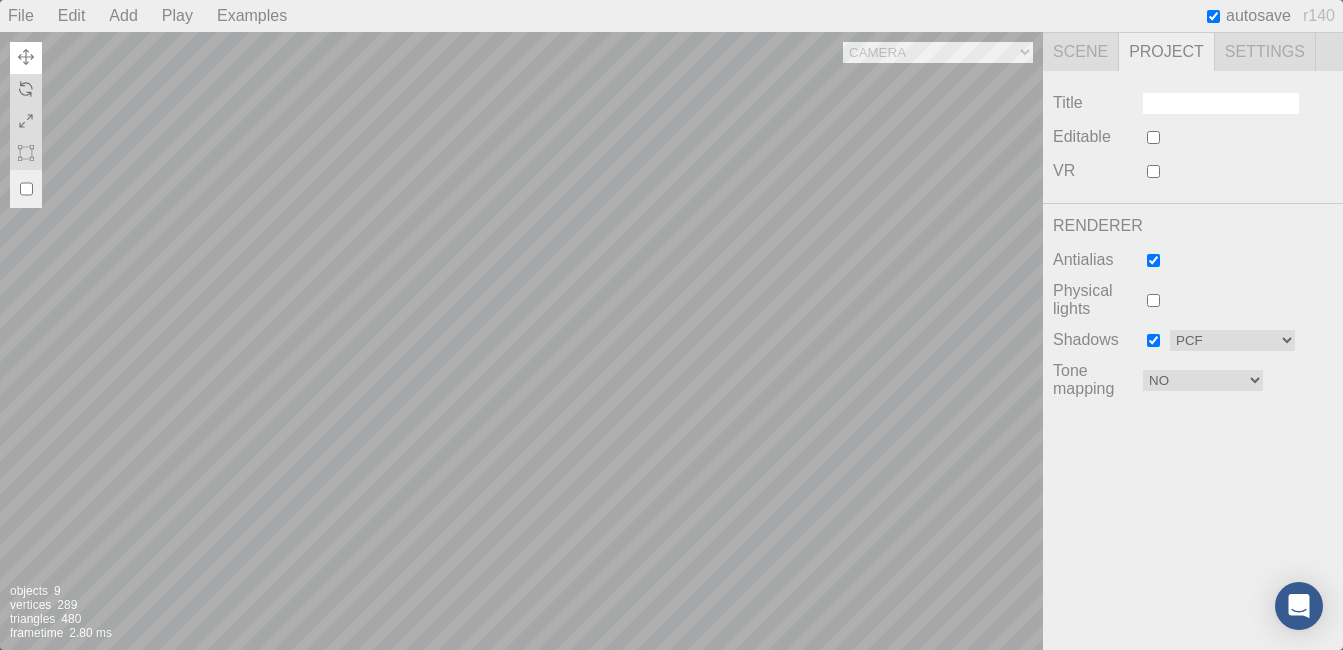 click on "Settings" at bounding box center [1265, 52] 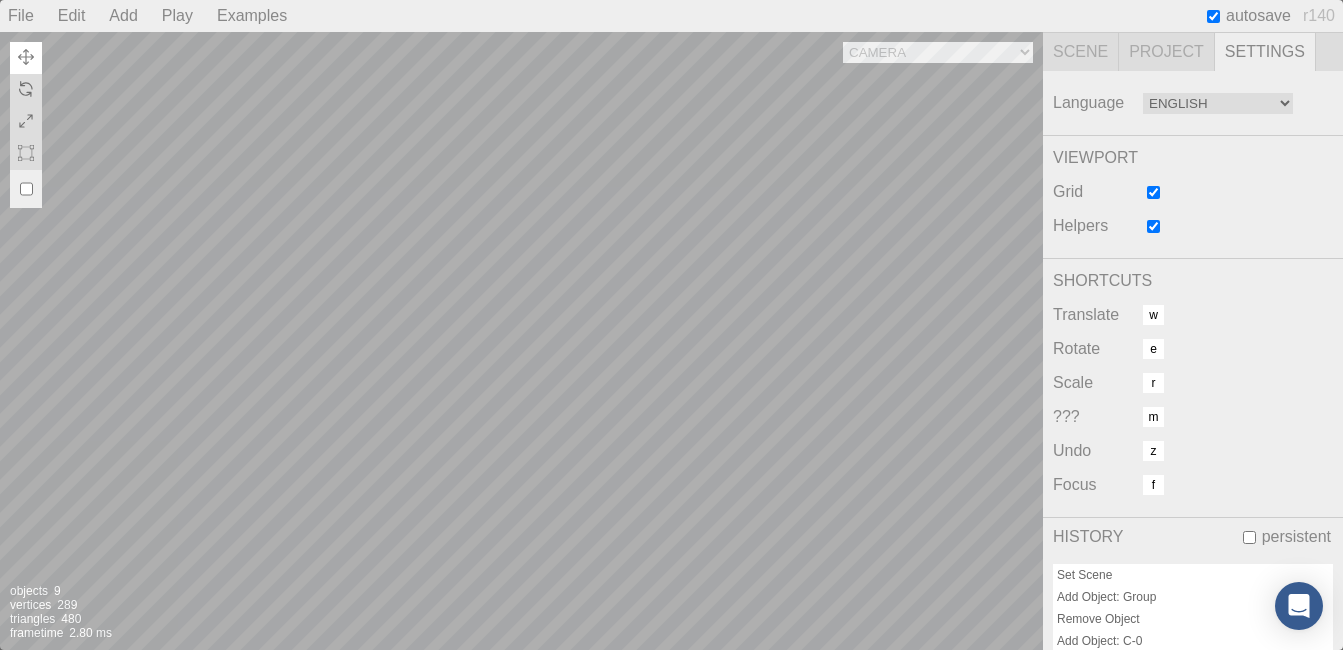 scroll, scrollTop: 104, scrollLeft: 0, axis: vertical 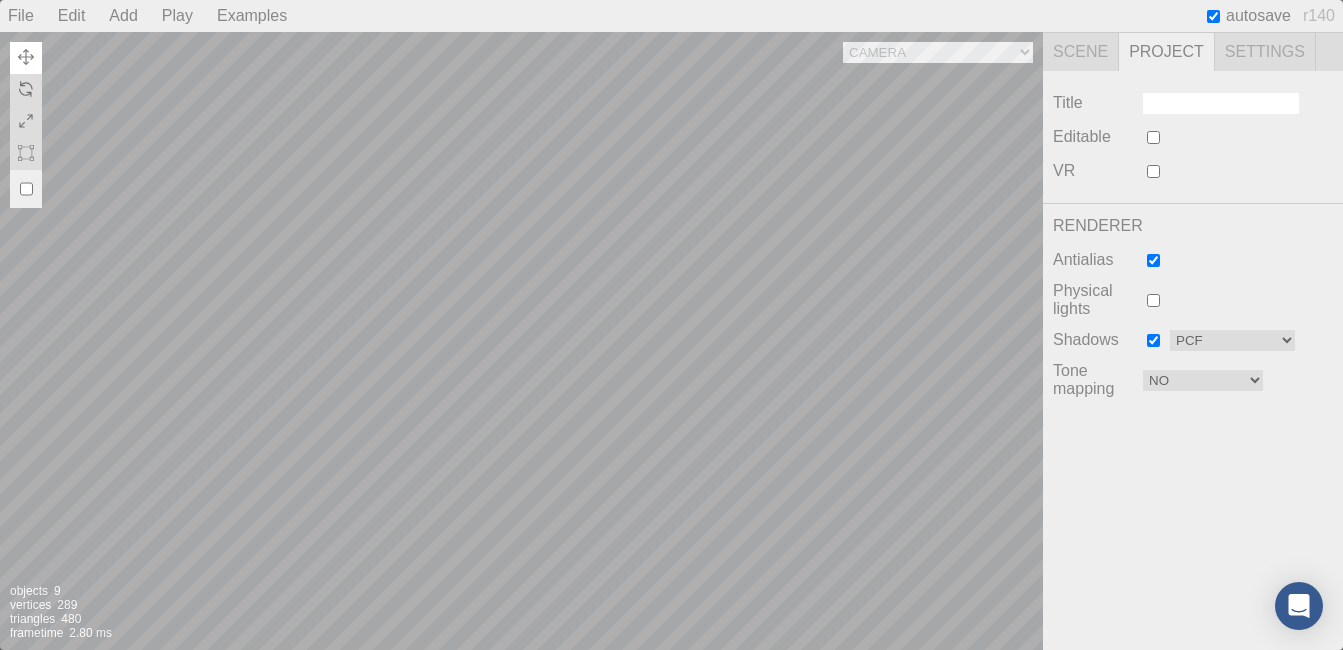 click on "Scene" at bounding box center (1081, 52) 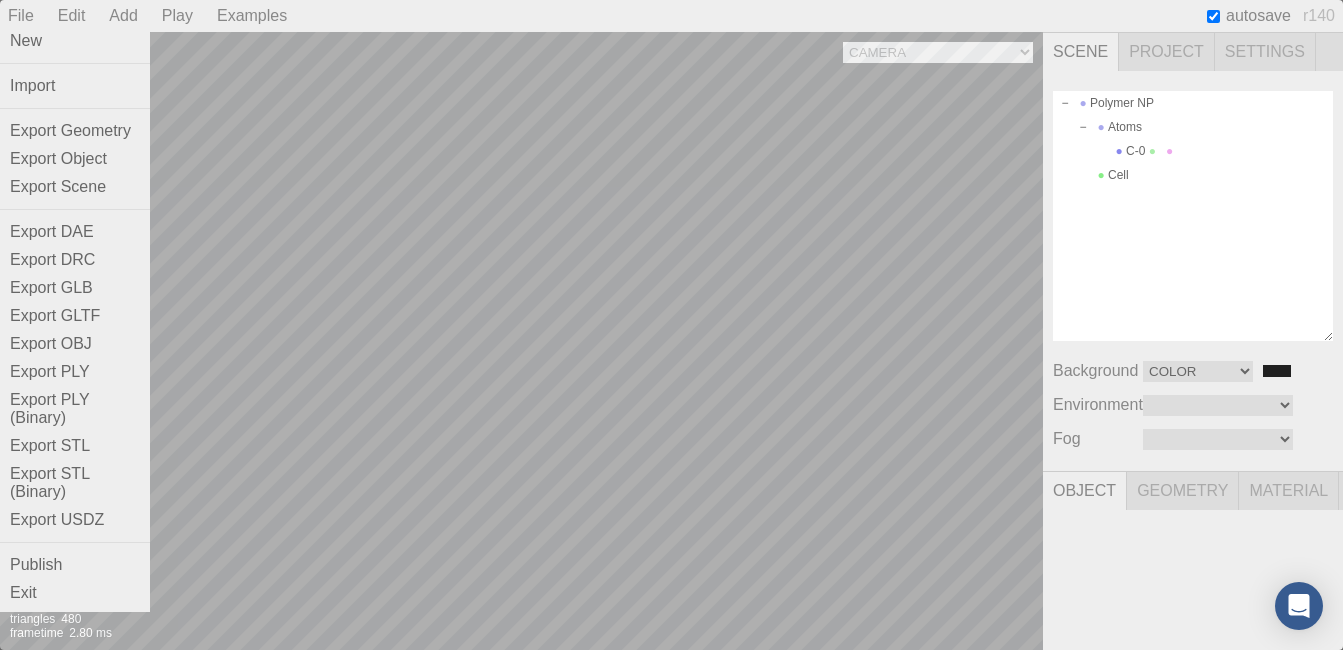 scroll, scrollTop: 28, scrollLeft: 0, axis: vertical 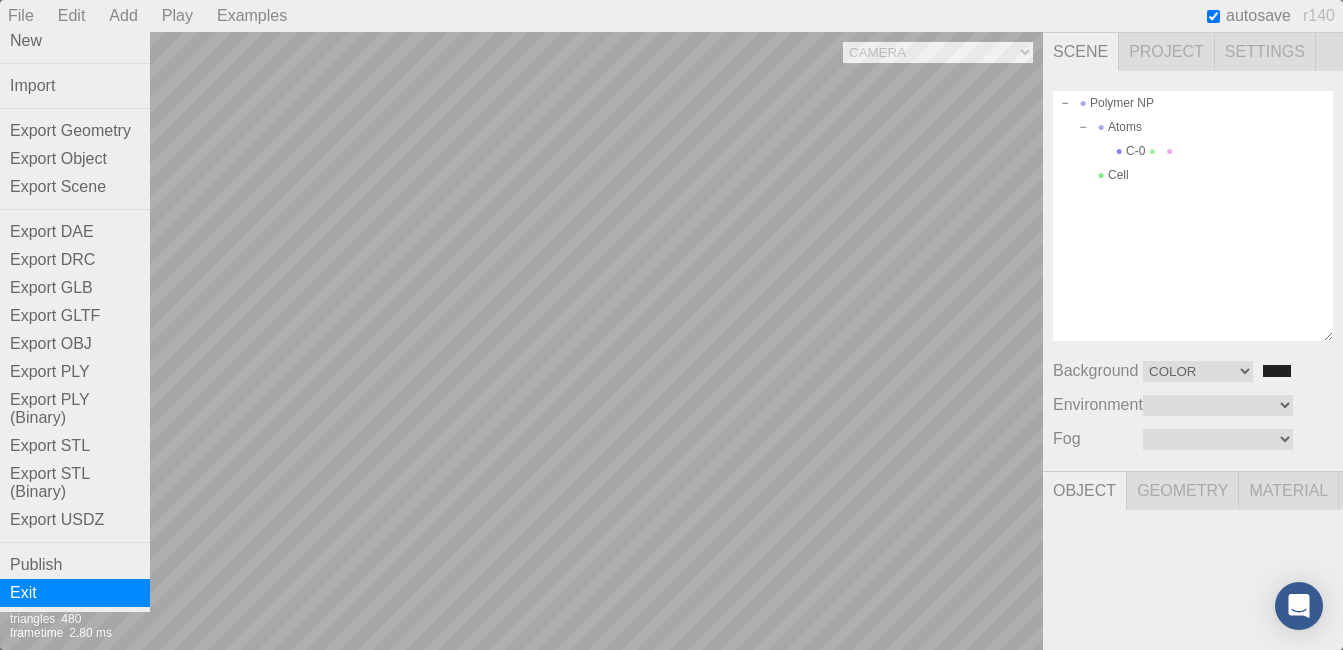 click on "Exit" at bounding box center (75, 593) 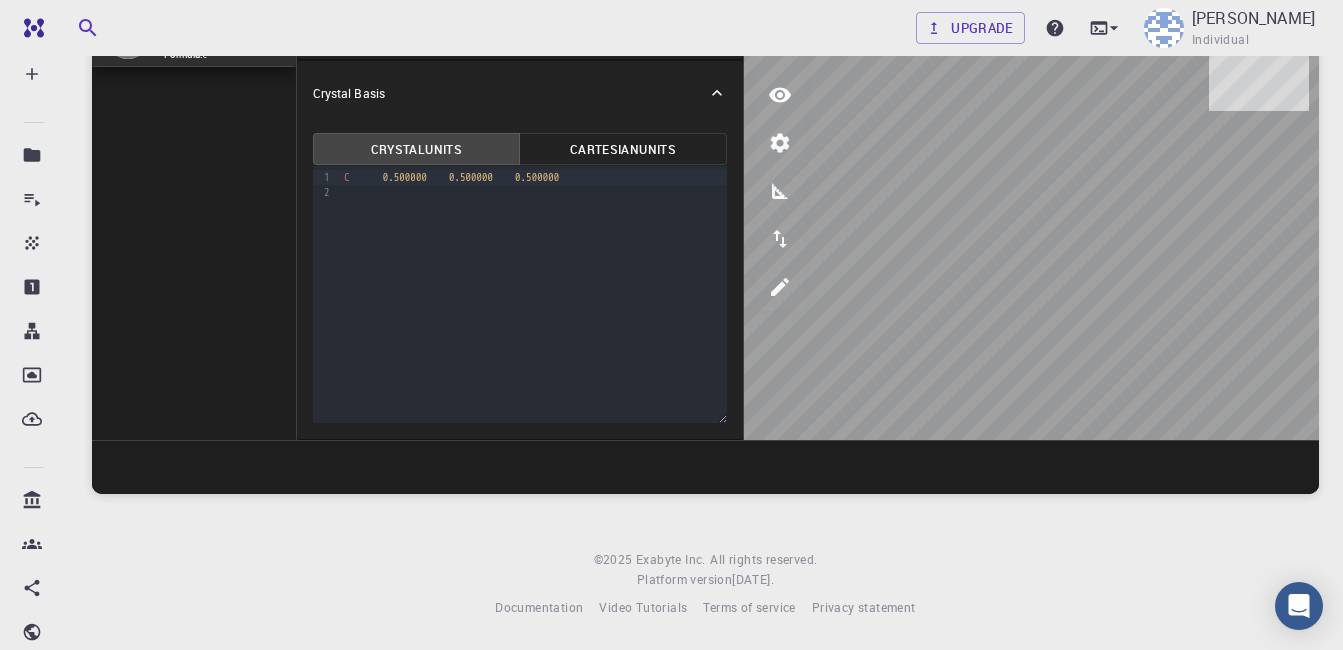 click at bounding box center (532, 192) 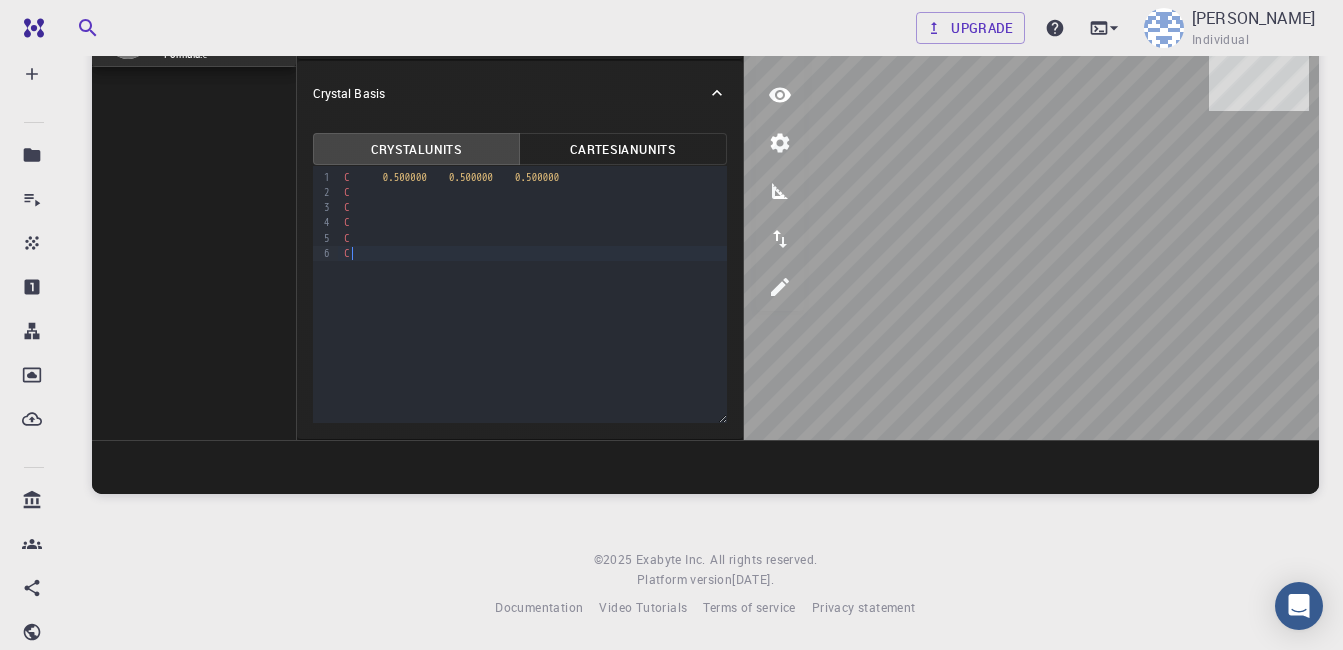 click on "Crystal Basis" at bounding box center (520, 93) 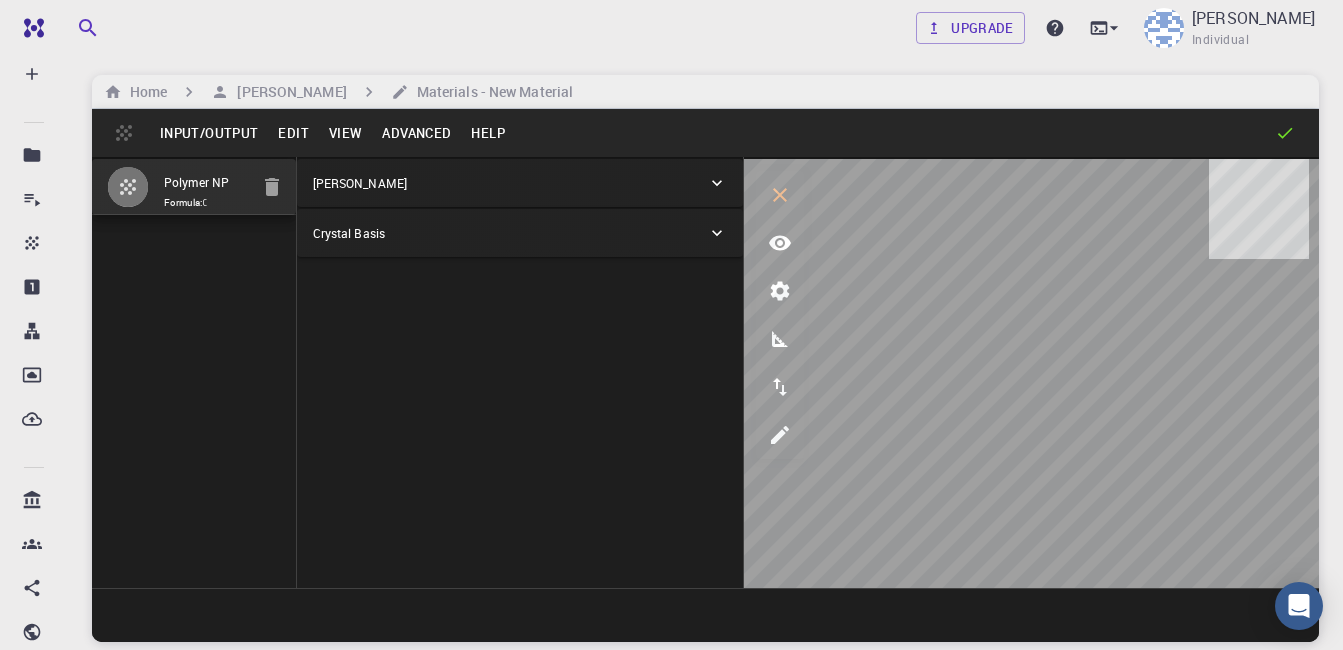 scroll, scrollTop: 0, scrollLeft: 0, axis: both 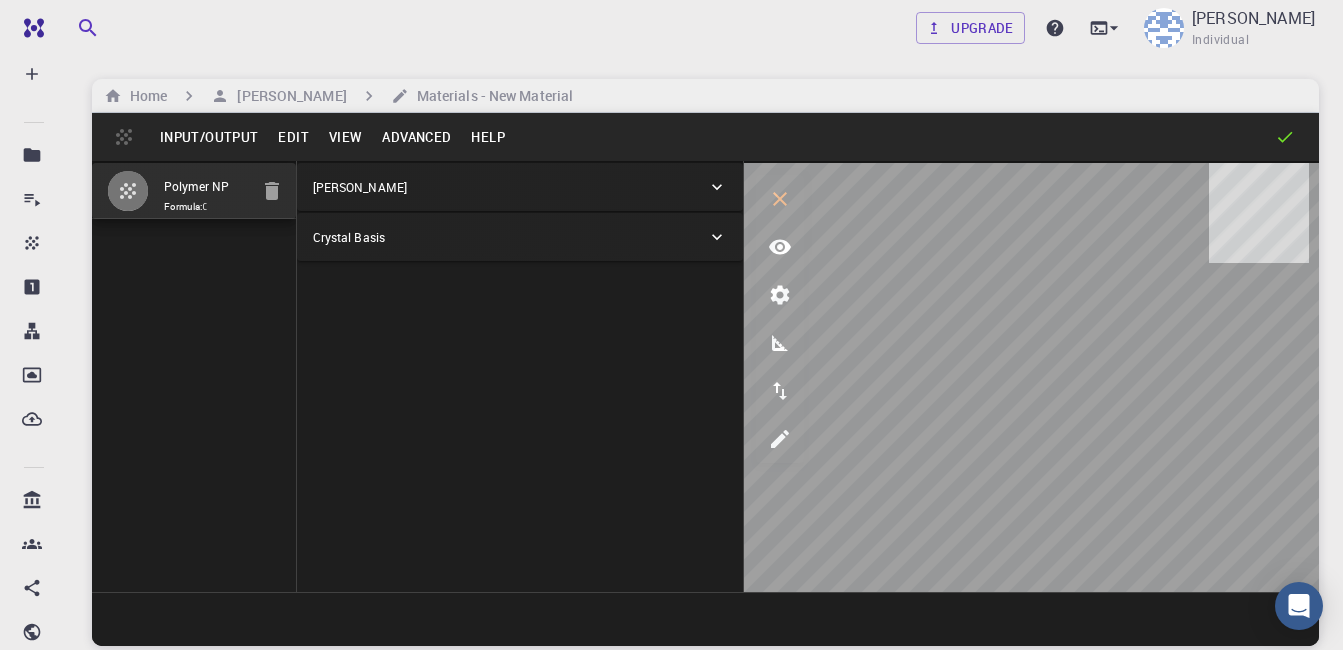 click on "Crystal Basis" at bounding box center (510, 237) 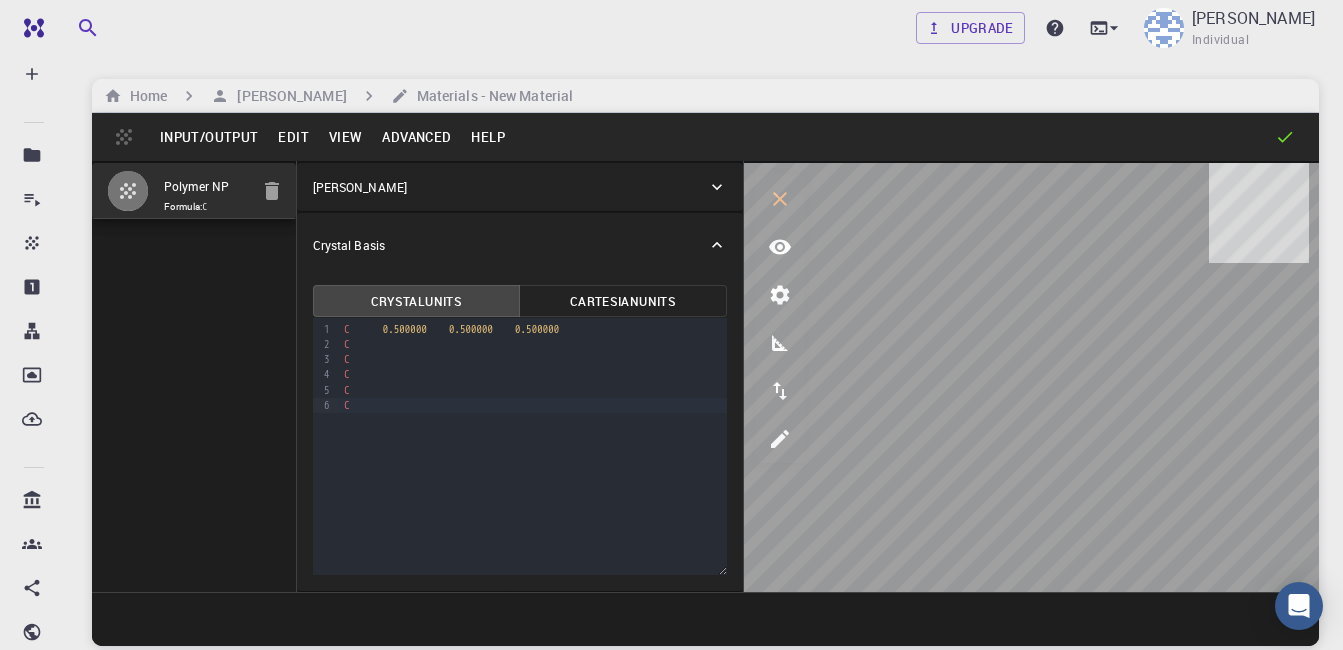 click on "Edit" at bounding box center [293, 137] 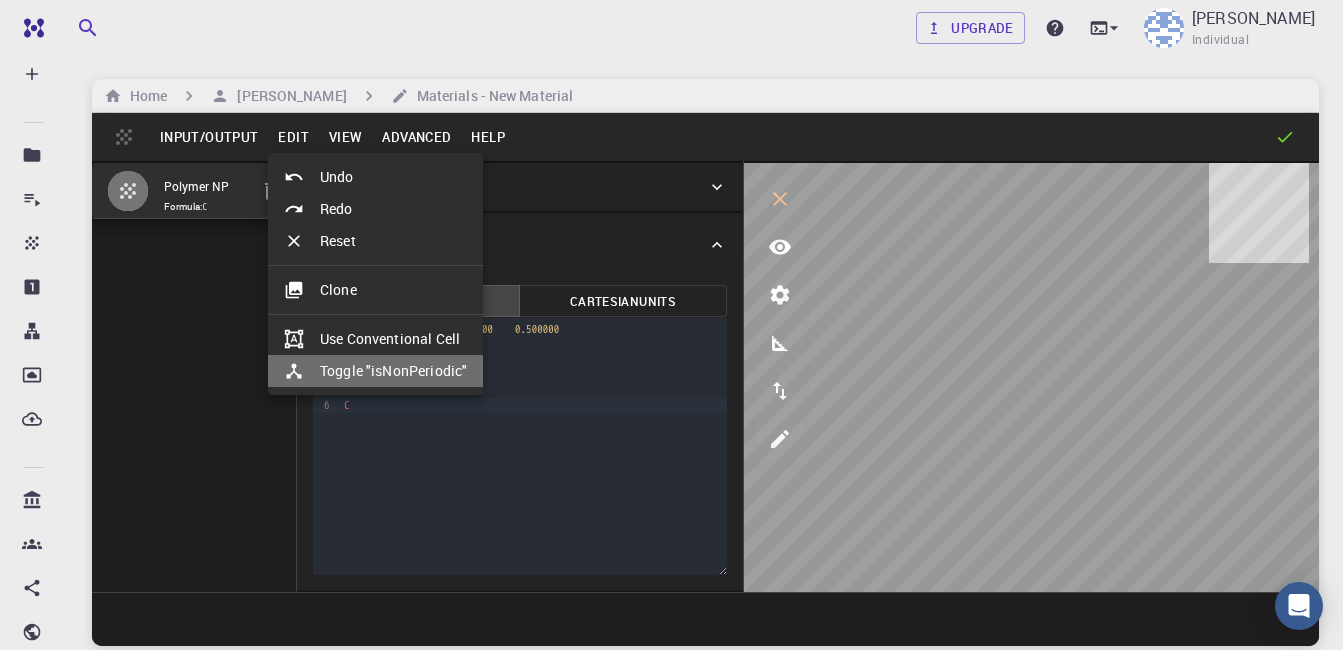 click at bounding box center [302, 371] 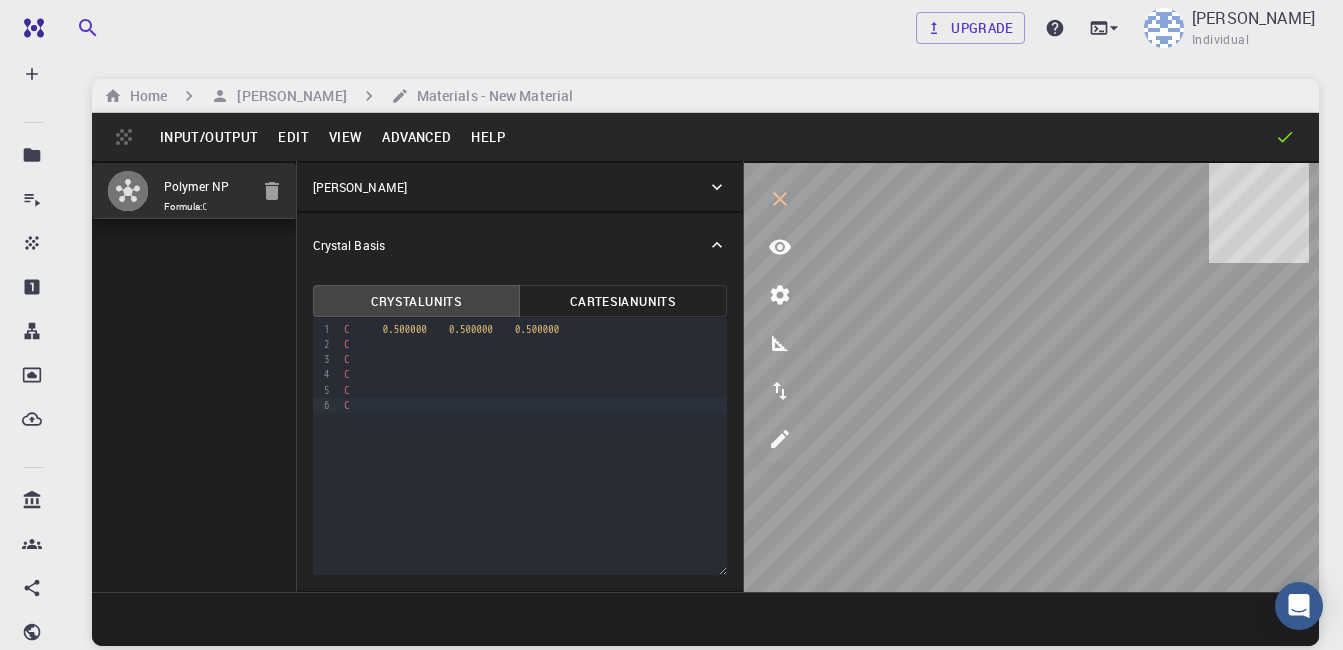 click on "Polymer NP Formula:  C" at bounding box center [194, 376] 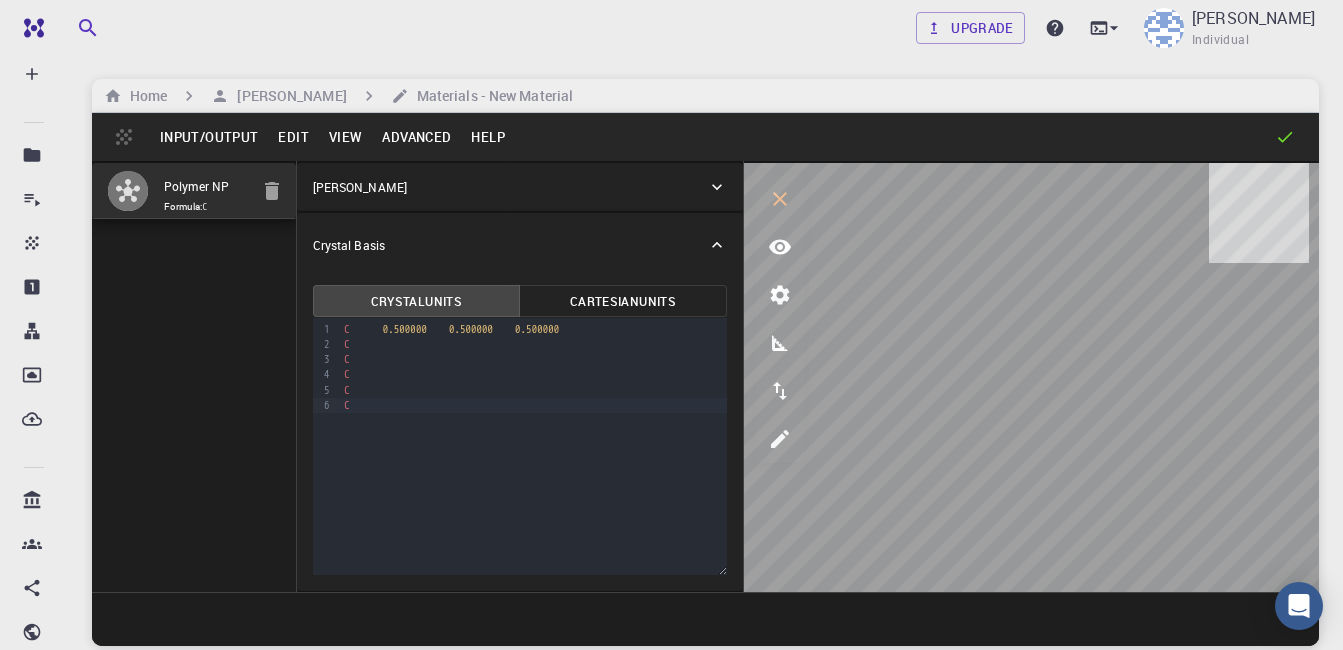 click on "[PERSON_NAME]" at bounding box center [520, 187] 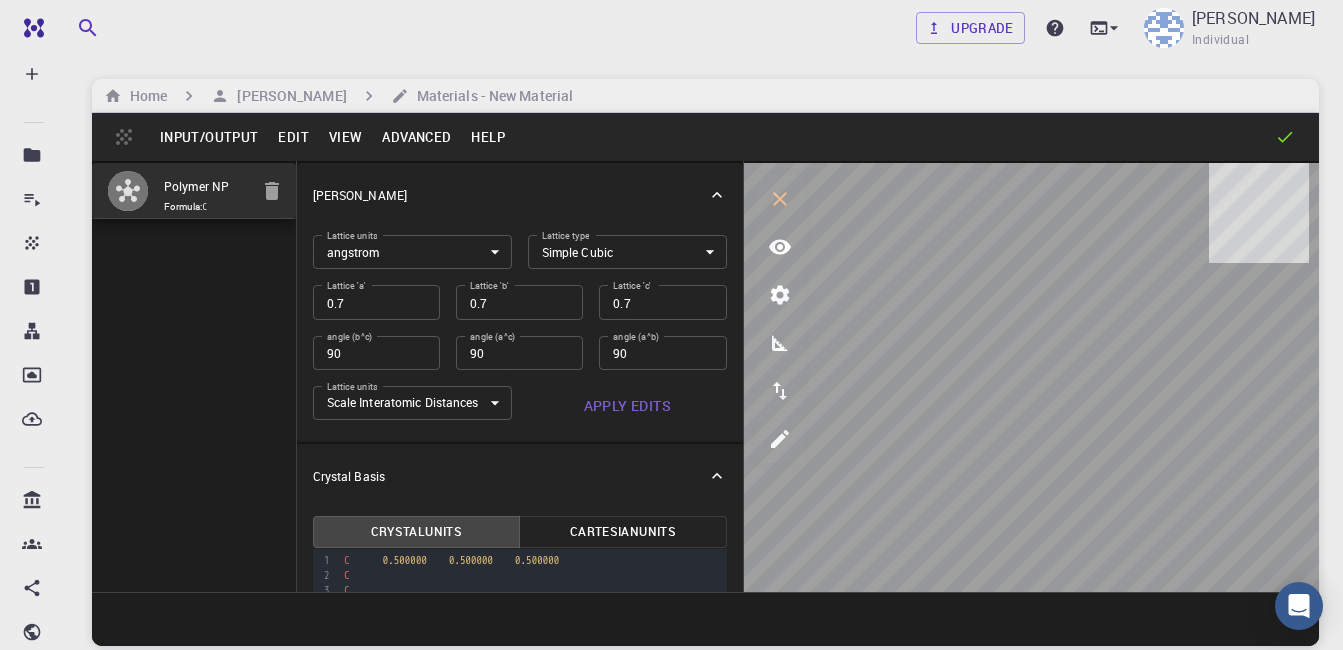 click on "Free Dashboard Create New Job New Material Create Material Upload File Import from Bank Import from 3rd Party New Workflow New Project Projects Jobs Materials Properties Workflows Dropbox External Uploads Bank Materials Workflows Accounts Shared with me Shared publicly Shared externally Documentation Contact Support Compute load: Low Upgrade [PERSON_NAME] Individual Home [PERSON_NAME] Materials - New Material Input/Output Edit View Advanced Help Polymer NP Formula:  C Crystal Lattice Lattice units angstrom angstrom Lattice units Lattice type Simple Cubic CUB Lattice type Lattice 'a' 0.7 Lattice 'a' Lattice 'b' 0.7 Lattice 'b' Lattice 'c' 0.7 Lattice 'c' angle (b^c) 90 angle (b^c) angle (a^c) 90 angle (a^c) angle (a^b) 90 angle (a^b) Lattice units Scale Interatomic Distances 0 Lattice units Apply Edits Crystal Basis Crystal  Units Cartesian  Units 9 1 2 3 4 5 6 › C        0.500000      0.500000      0.500000   C C C C C ©  2025   Exabyte Inc.   [DATE] ." at bounding box center (671, 401) 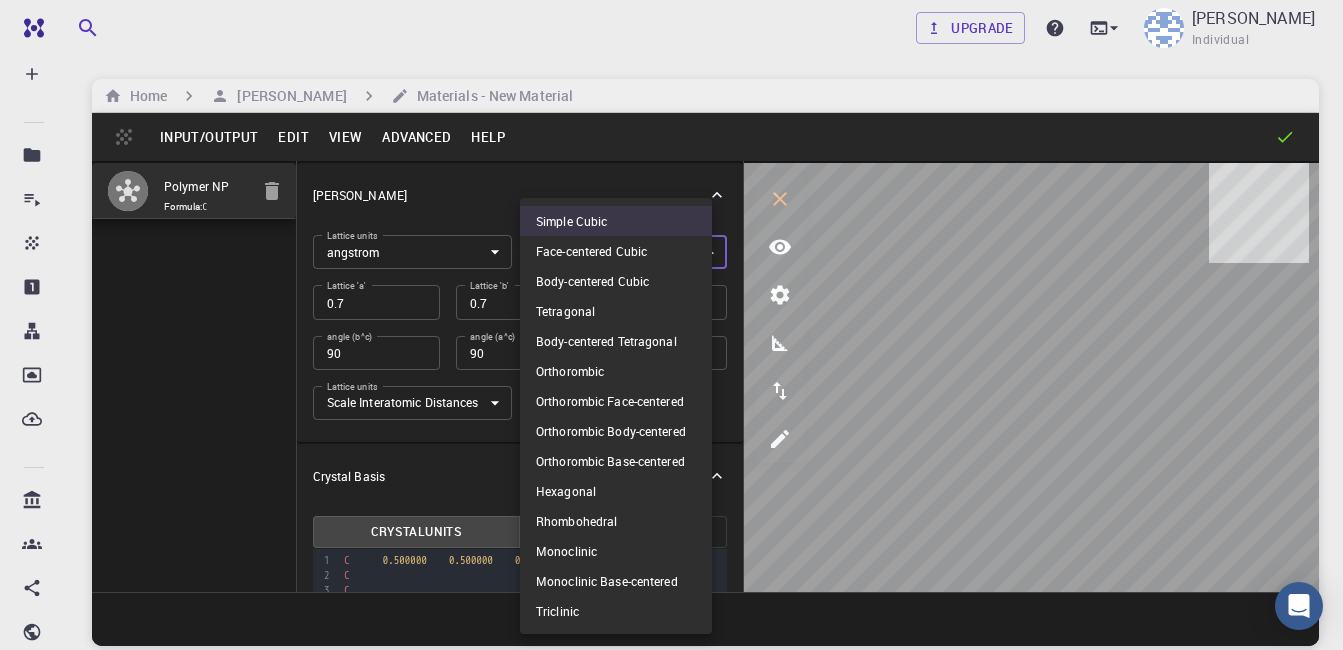 click on "Face-centered Cubic" at bounding box center (616, 251) 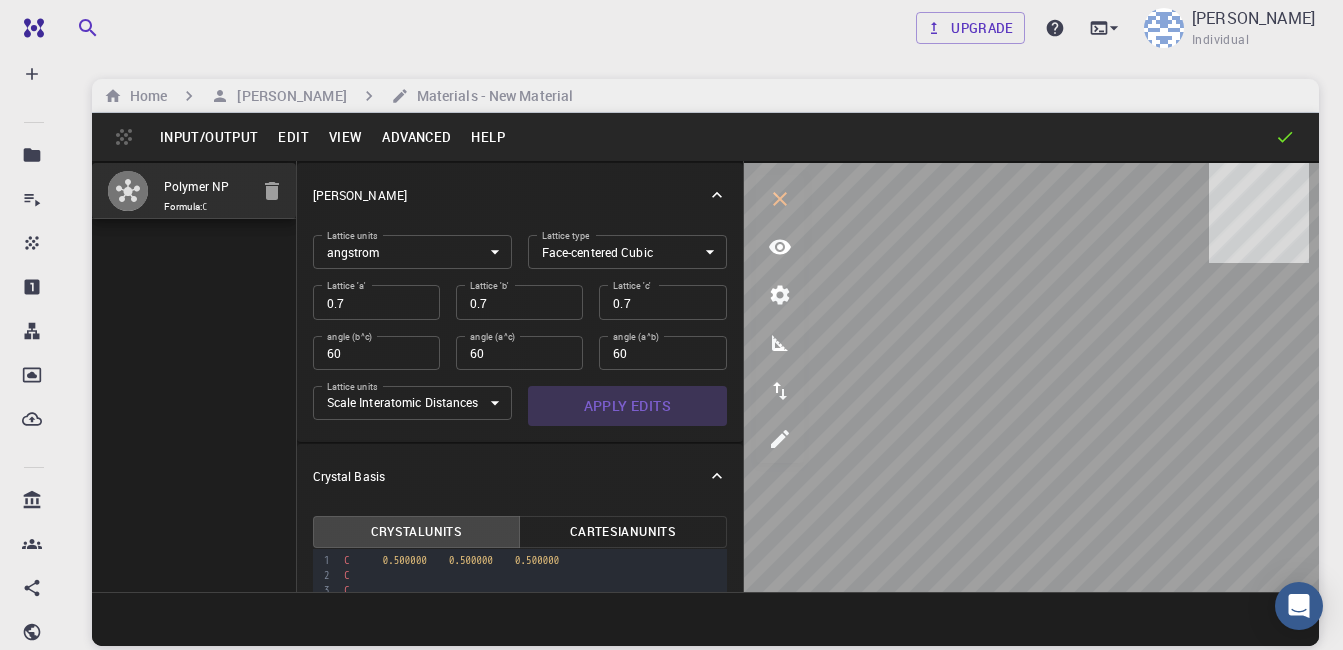 click on "Apply Edits" at bounding box center [627, 406] 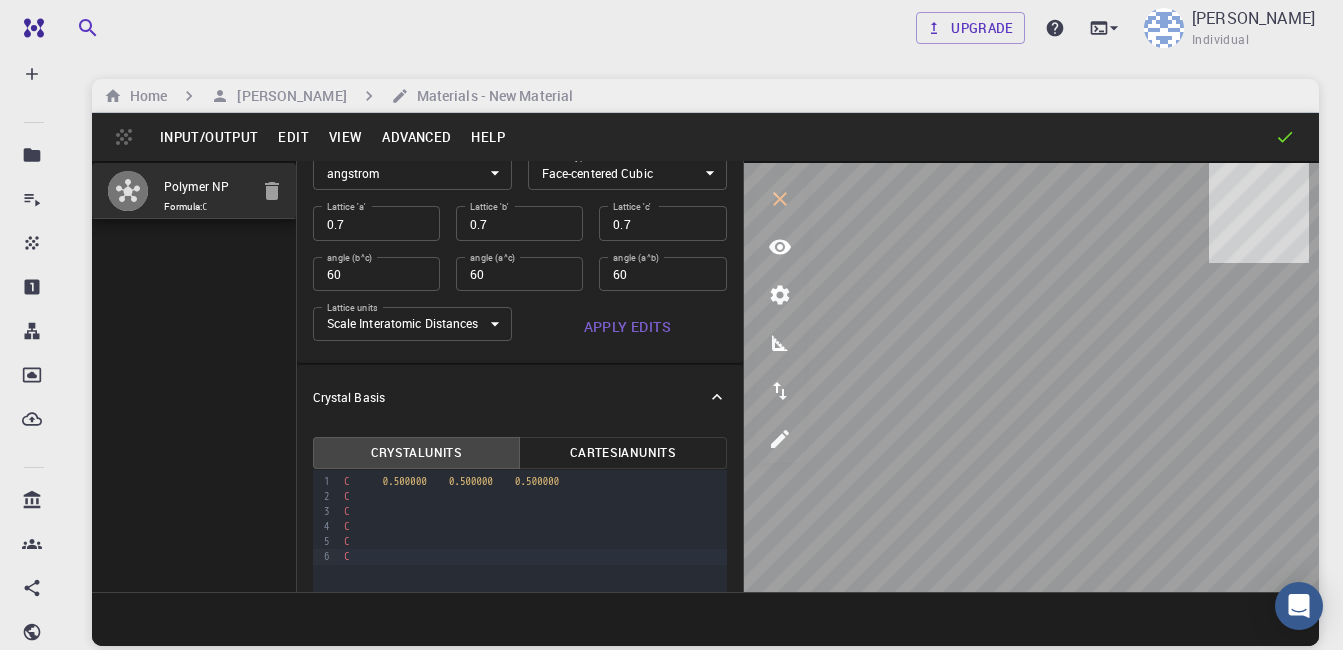 scroll, scrollTop: 100, scrollLeft: 0, axis: vertical 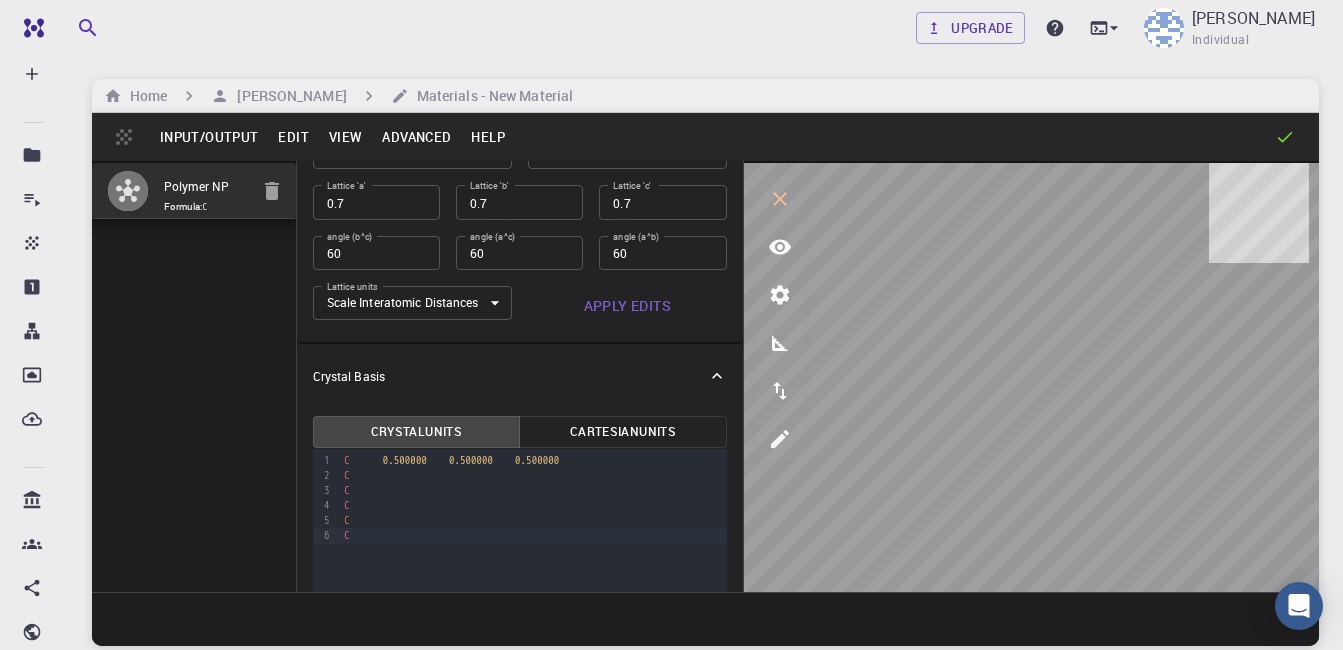 click on "Edit" at bounding box center [293, 137] 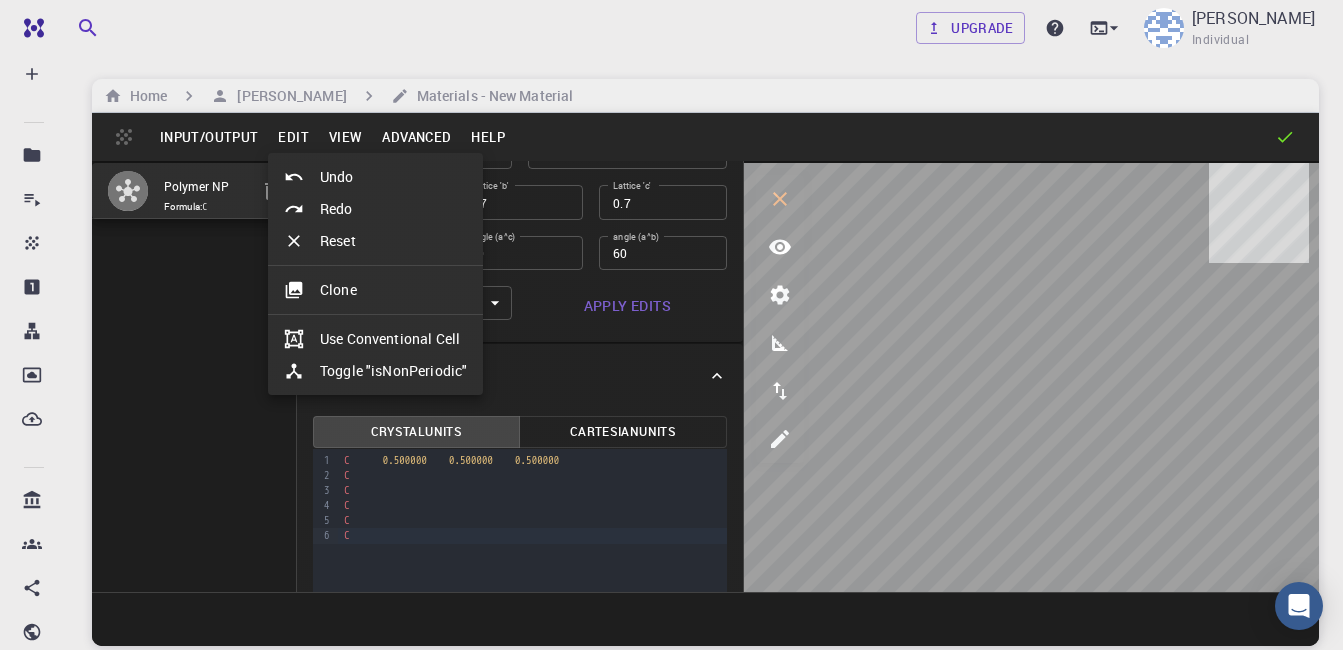 click at bounding box center (671, 325) 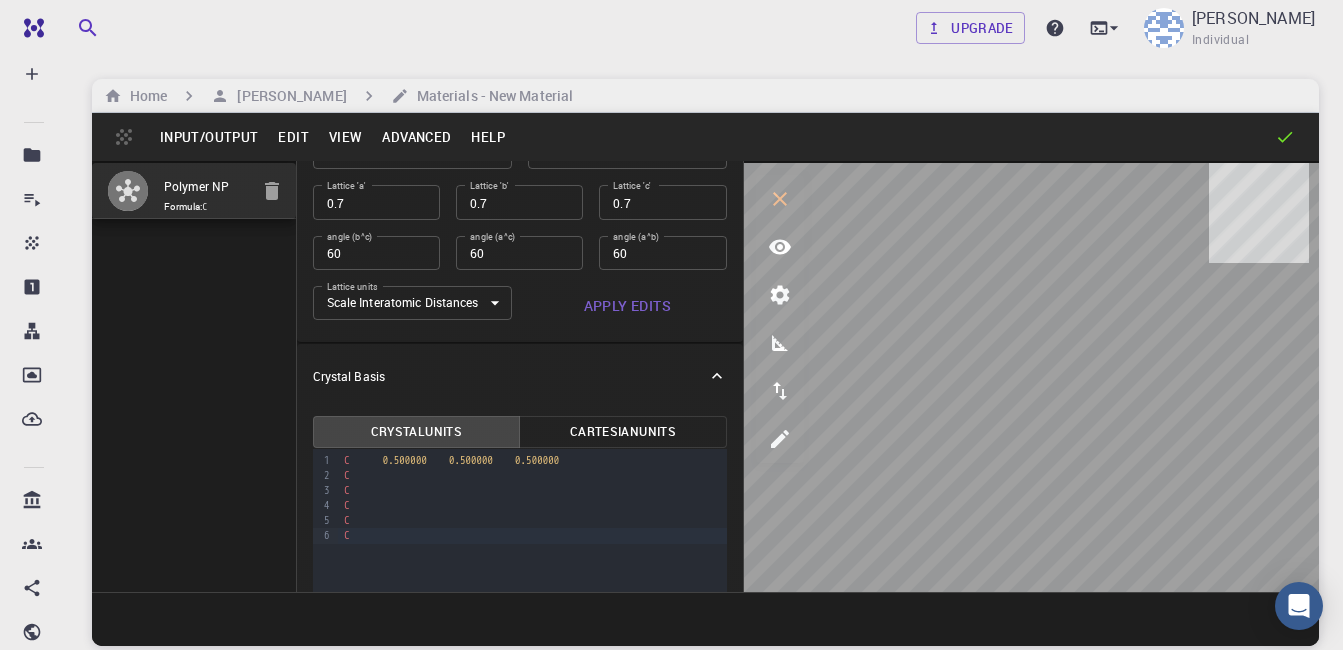 click on "View" at bounding box center (346, 137) 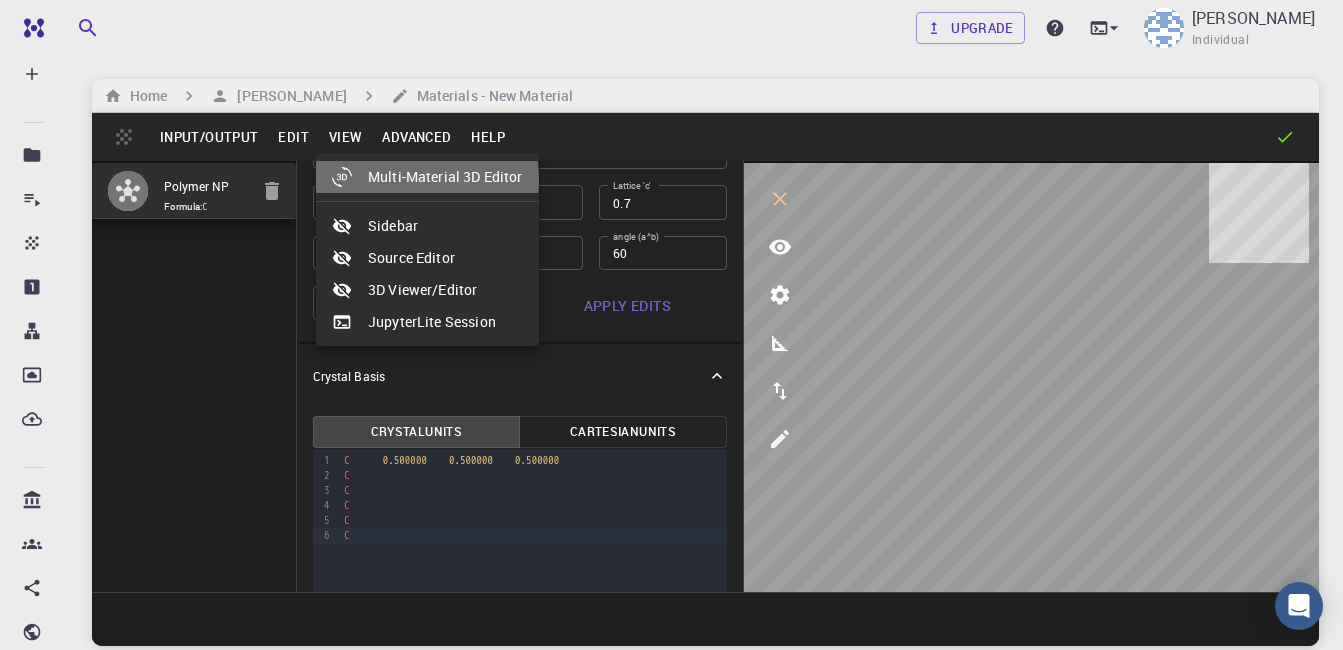 click on "Multi-Material 3D Editor" at bounding box center (427, 177) 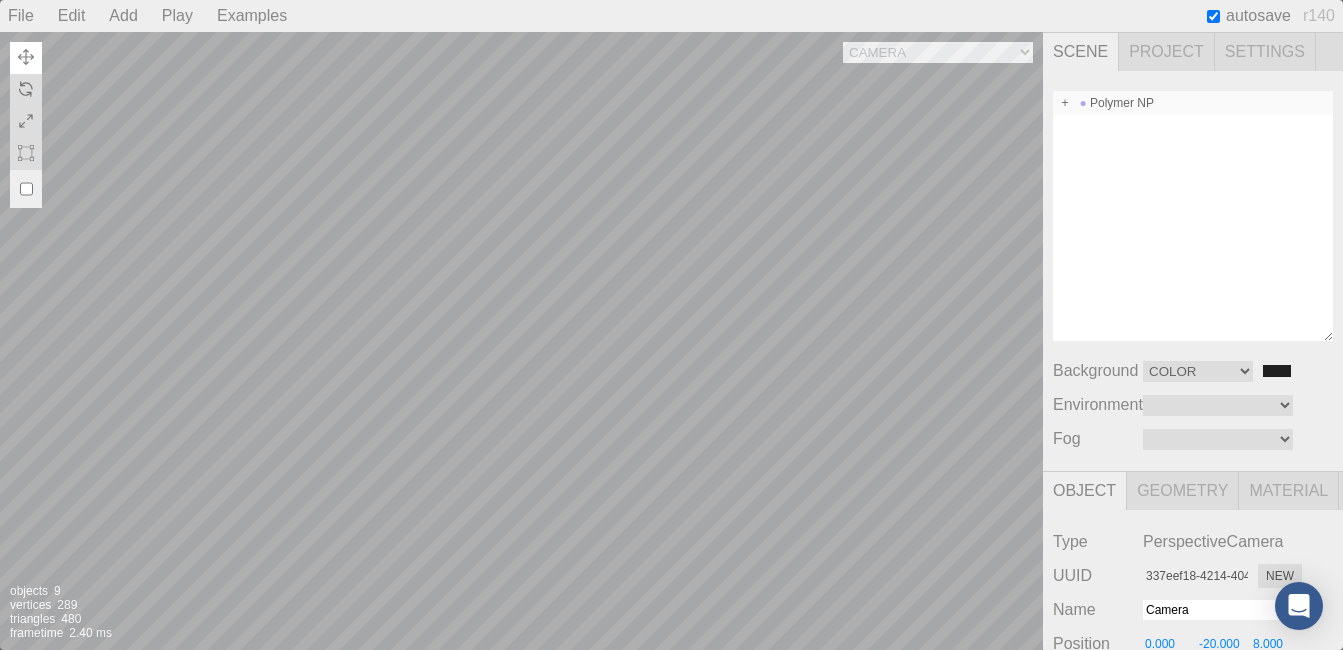 click at bounding box center (1065, 103) 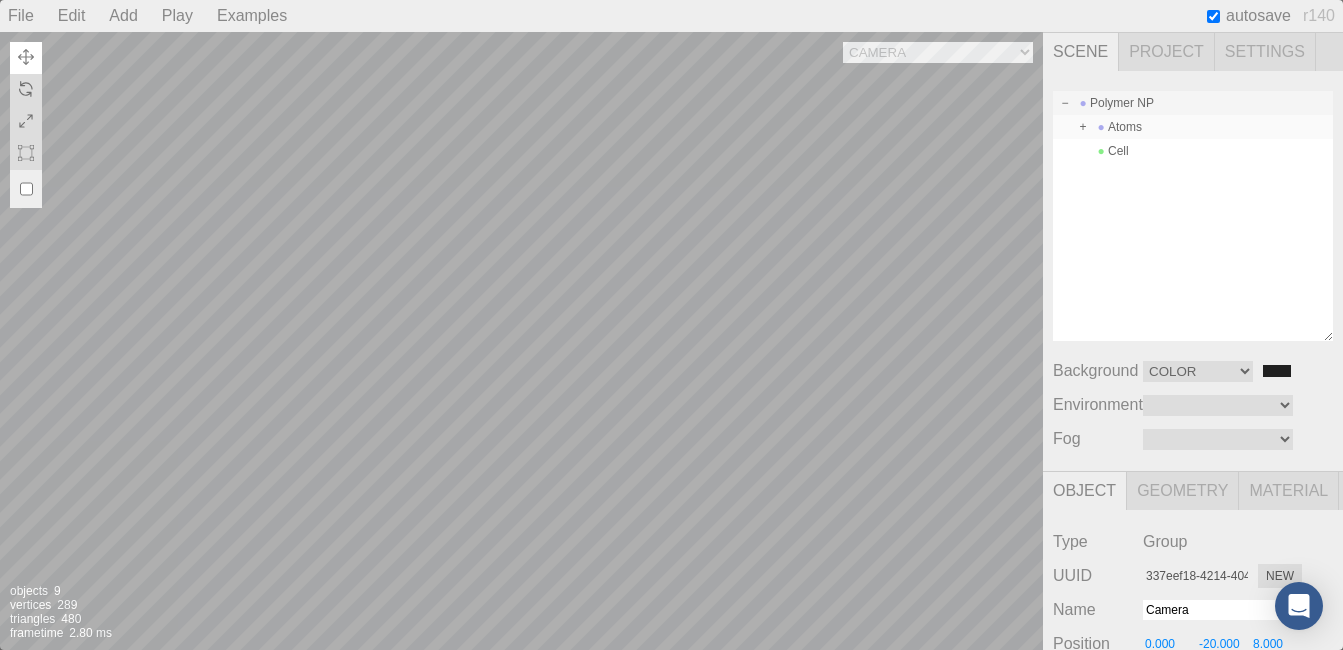 click at bounding box center (1083, 127) 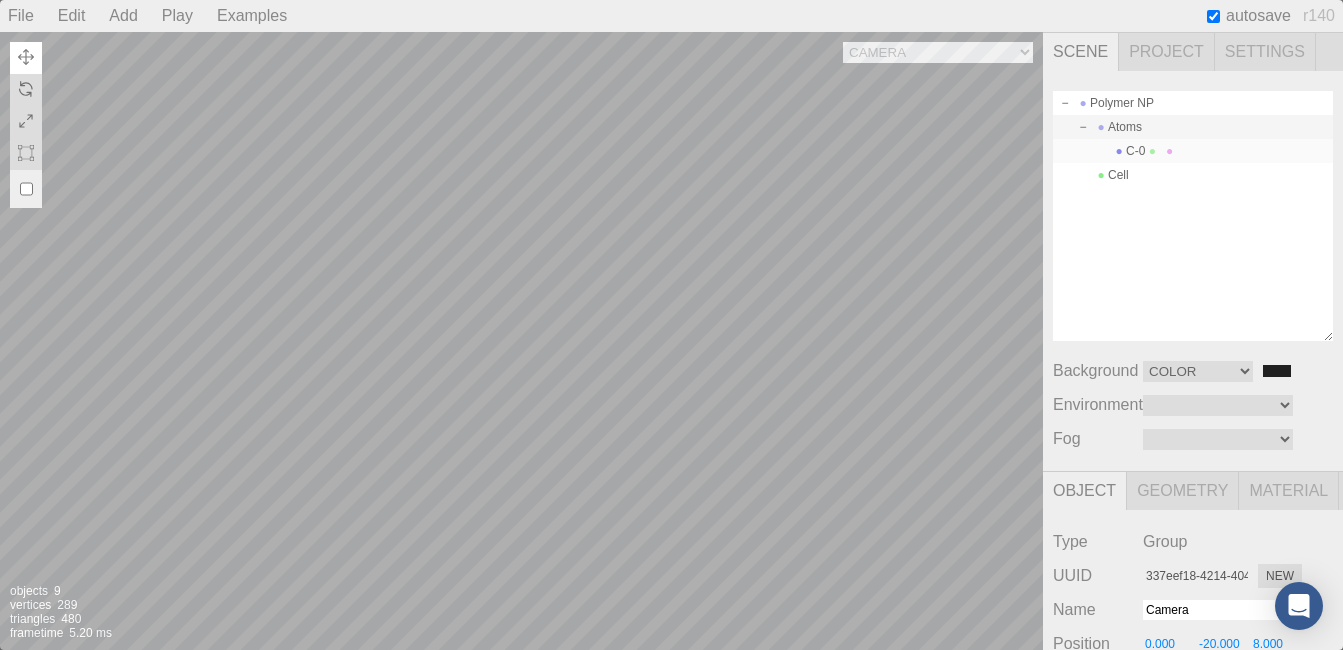 click on "C-0" at bounding box center [1193, 151] 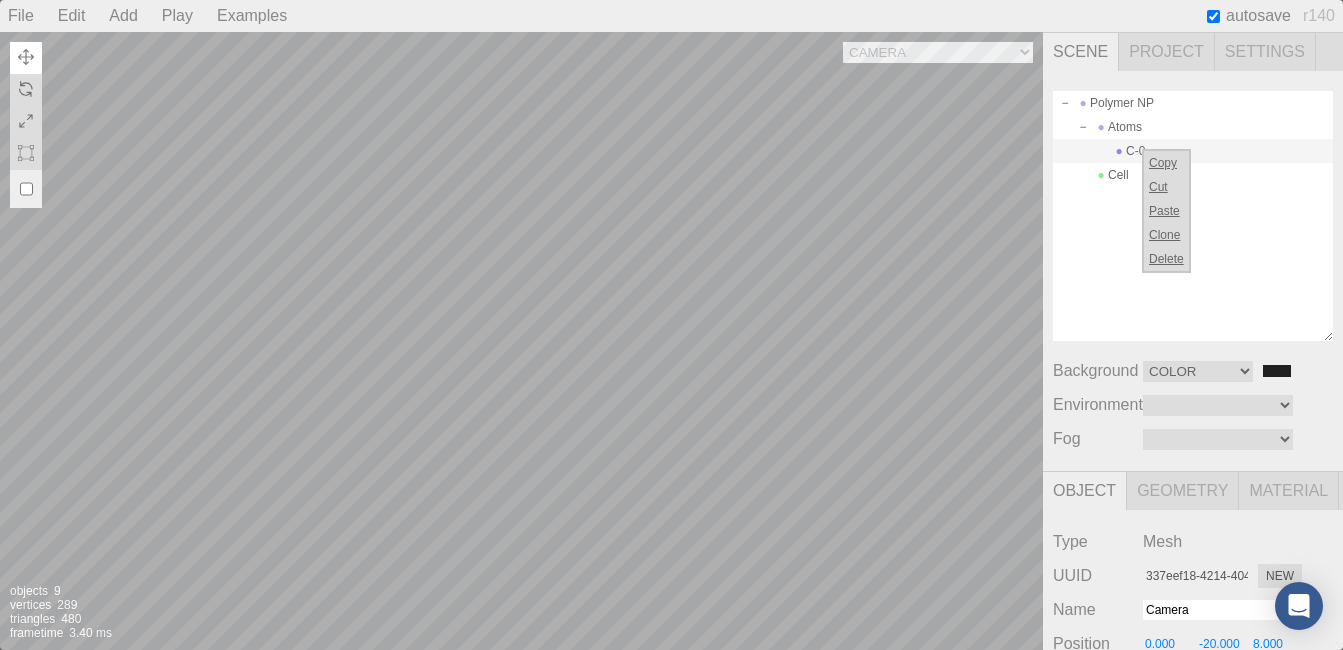 click on "Camera OrthographicCamera PerspectiveCamera Objects 9 Vertices 289 Triangles 480 Frametime 3.40 ms" at bounding box center [521, 341] 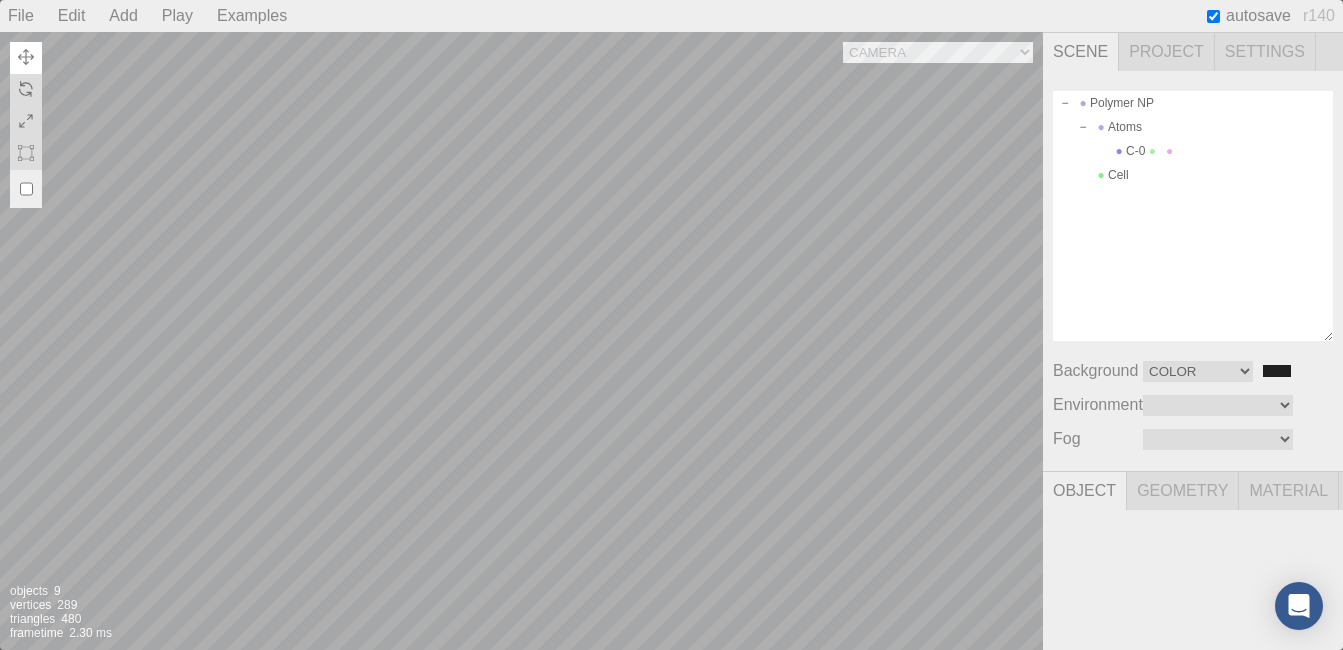 click on "Camera OrthographicCamera PerspectiveCamera Objects 9 Vertices 289 Triangles 480 Frametime 2.30 ms" at bounding box center (521, 341) 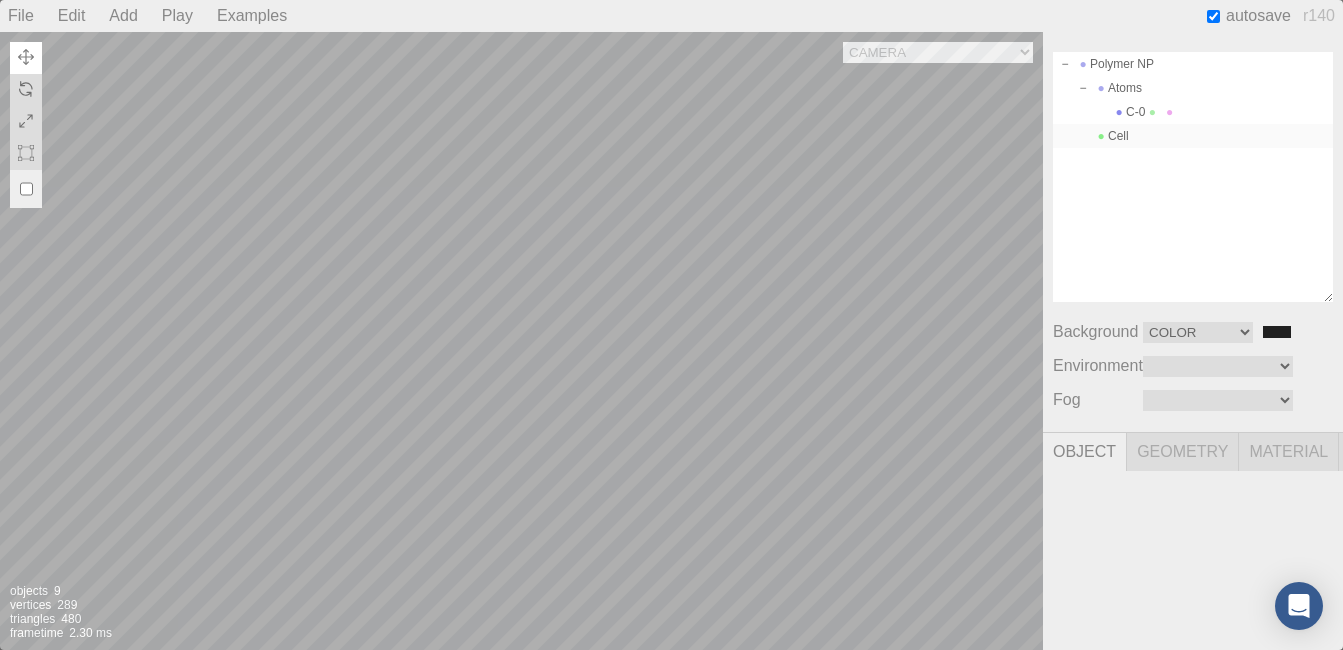 scroll, scrollTop: 0, scrollLeft: 0, axis: both 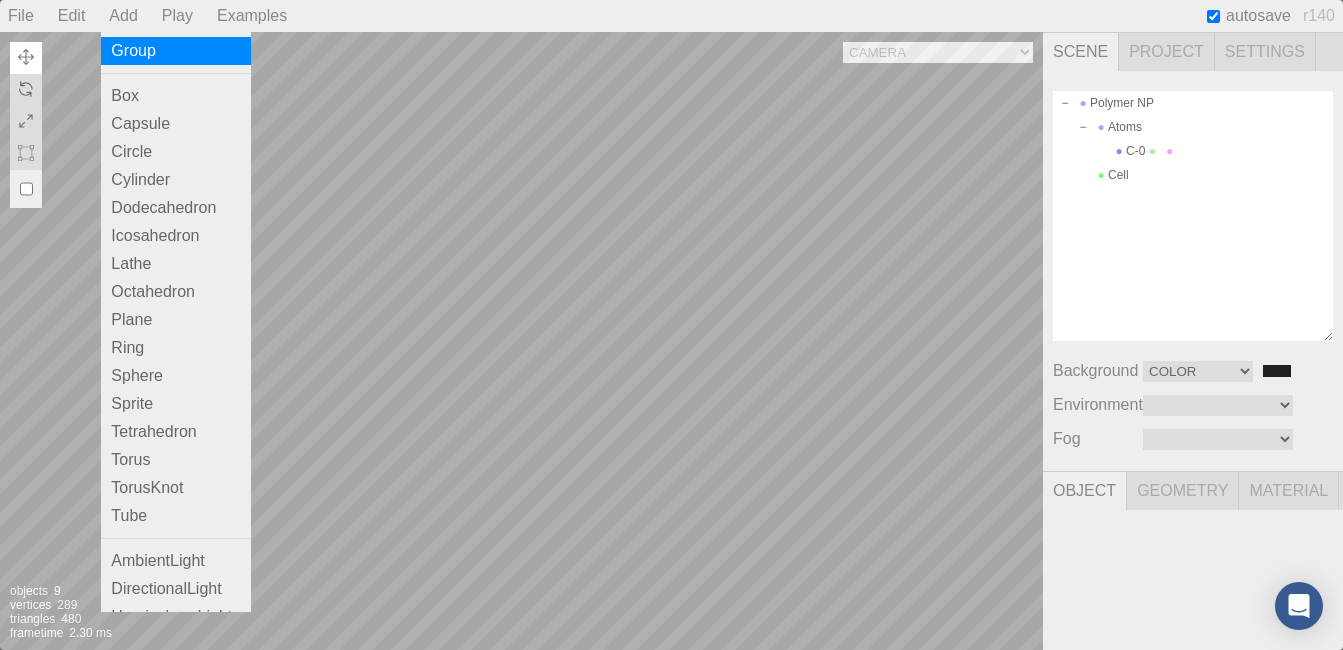 click on "Group" at bounding box center (176, 51) 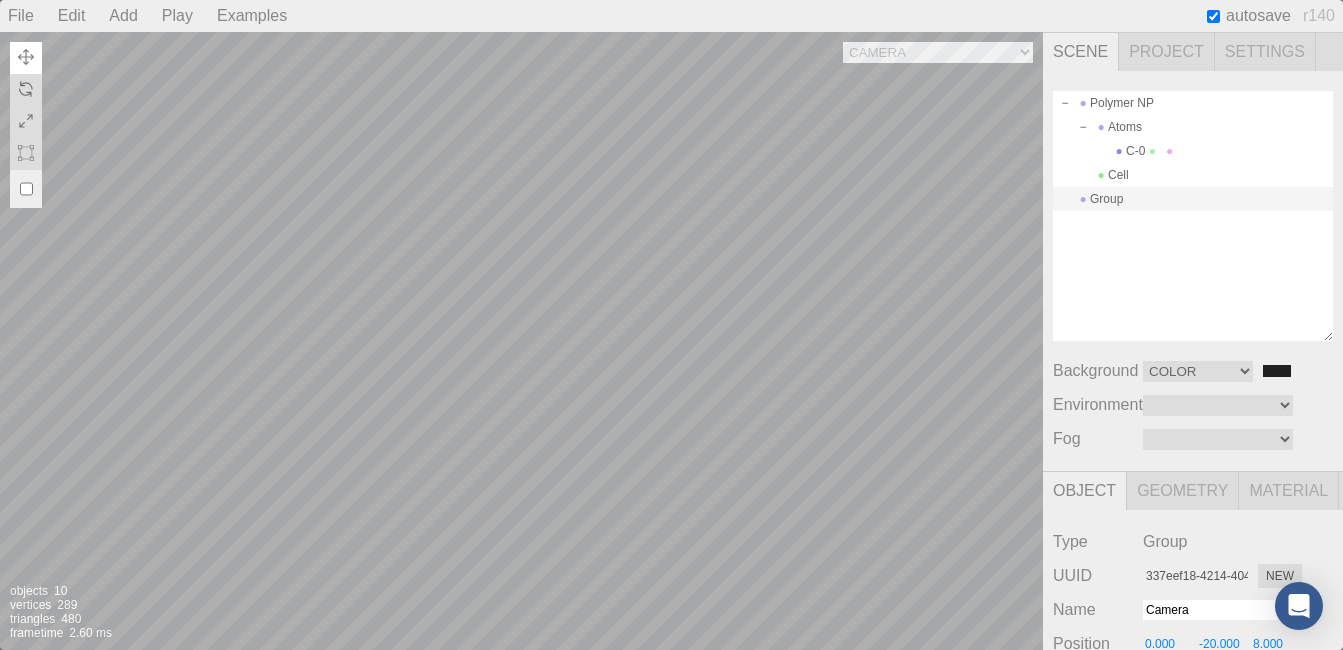 click on "Group" at bounding box center (1193, 199) 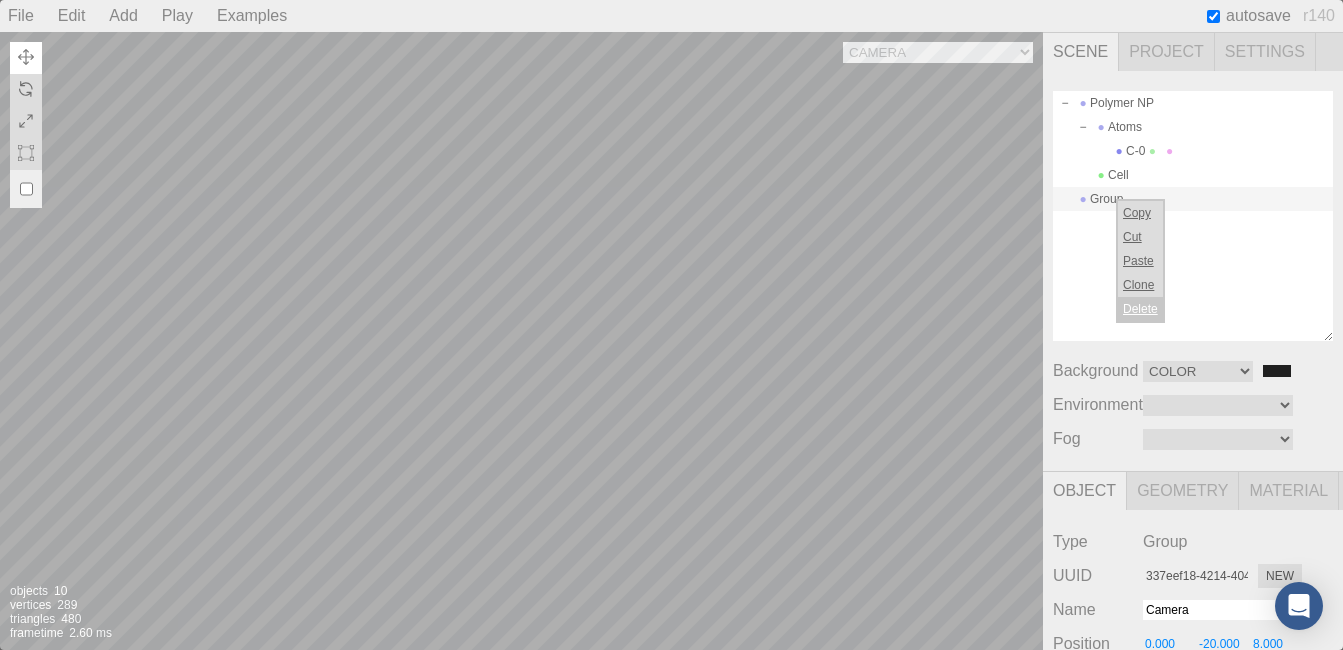 click on "Delete" at bounding box center (1140, 309) 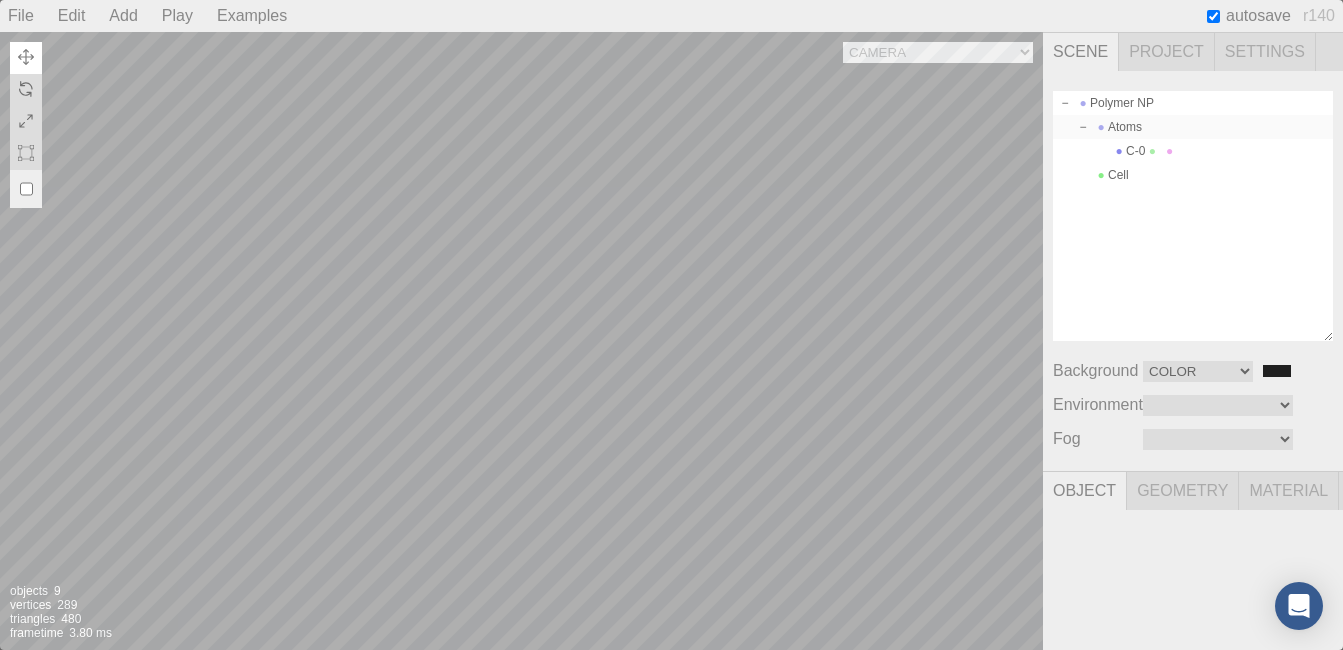 click on "Atoms" at bounding box center [1193, 127] 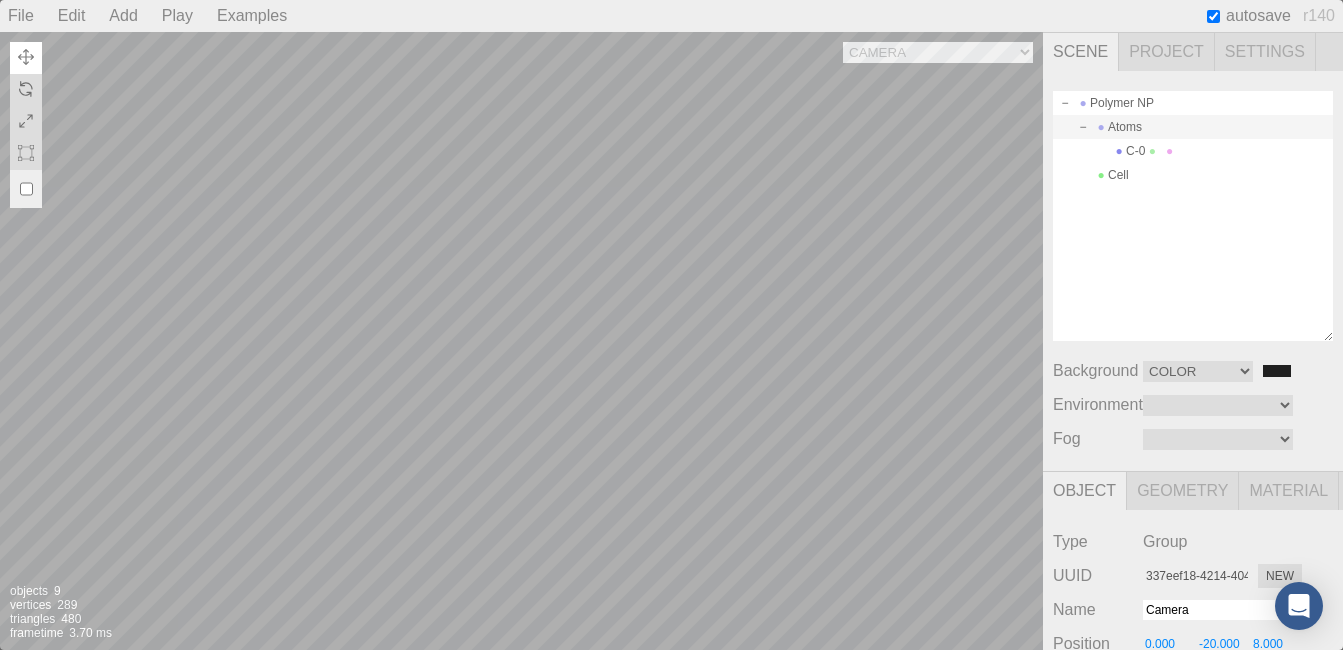 click on "Atoms" at bounding box center (1193, 127) 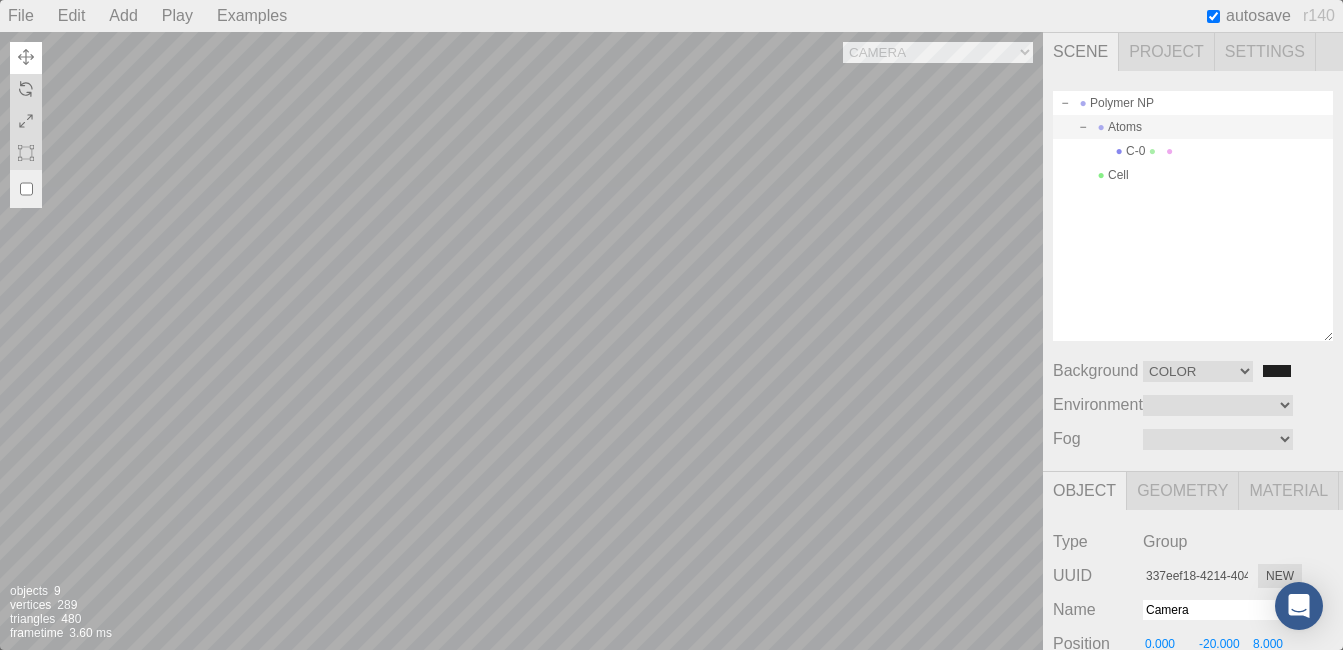click on "Atoms" at bounding box center [1193, 127] 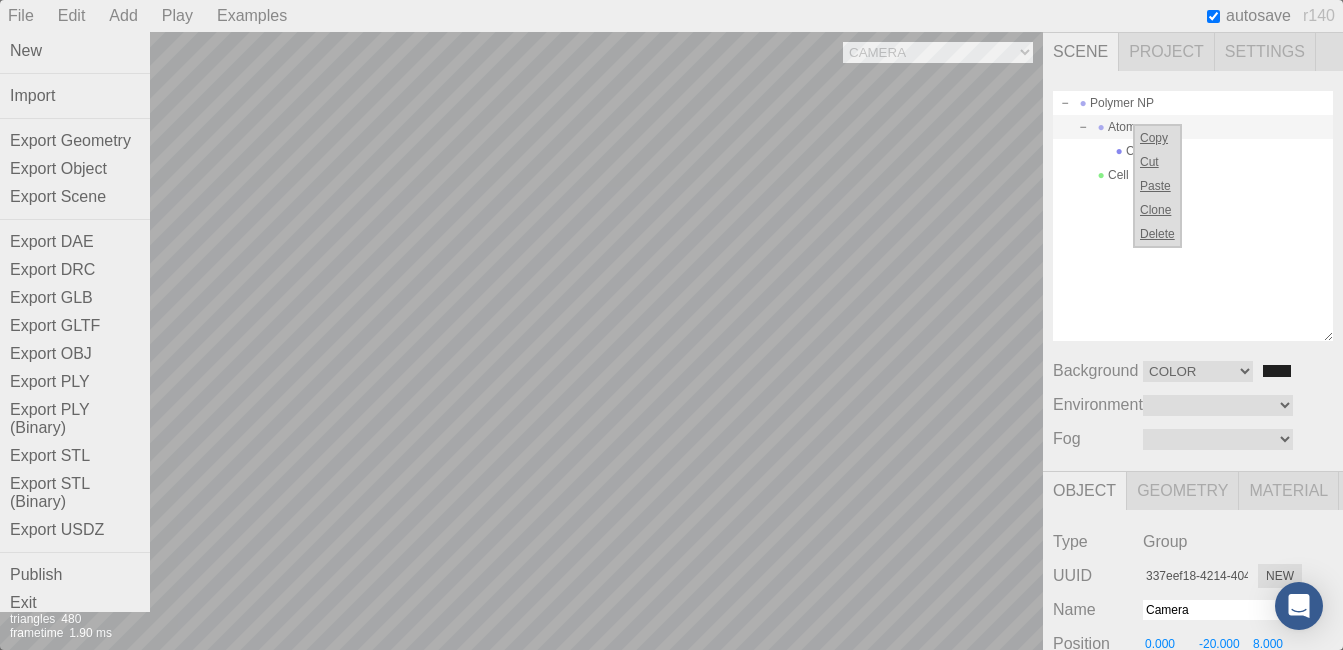 click on "File" at bounding box center (21, 16) 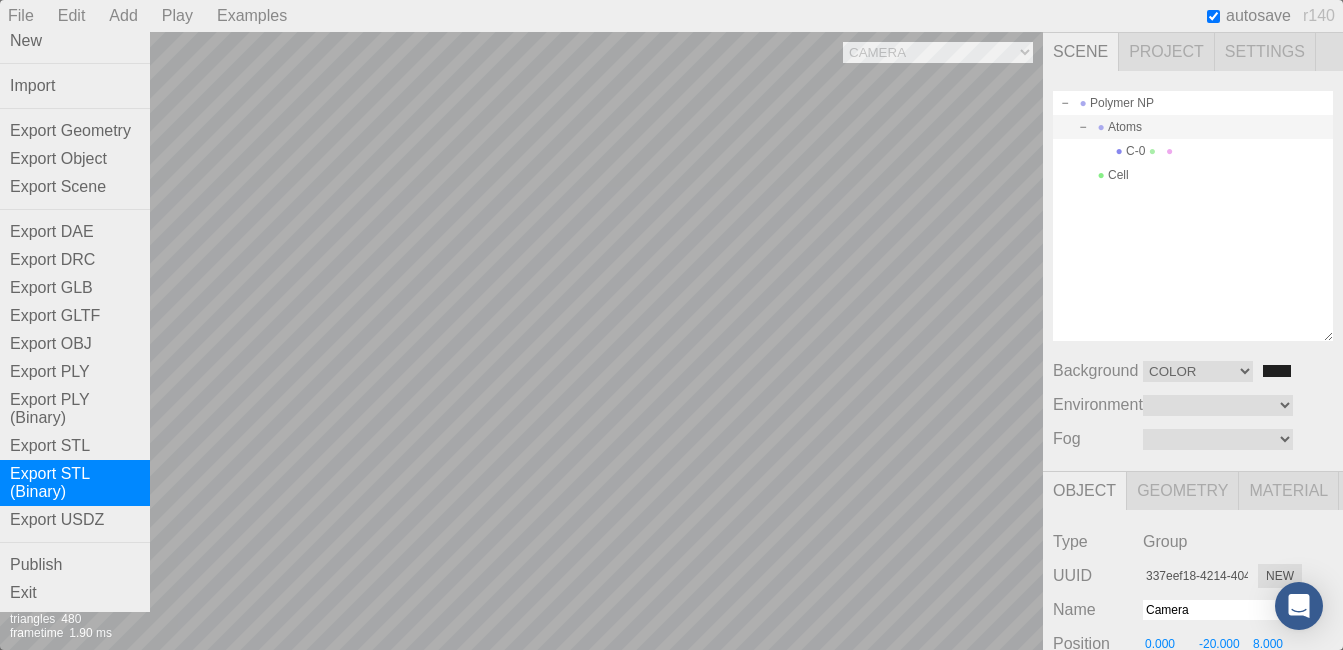 scroll, scrollTop: 28, scrollLeft: 0, axis: vertical 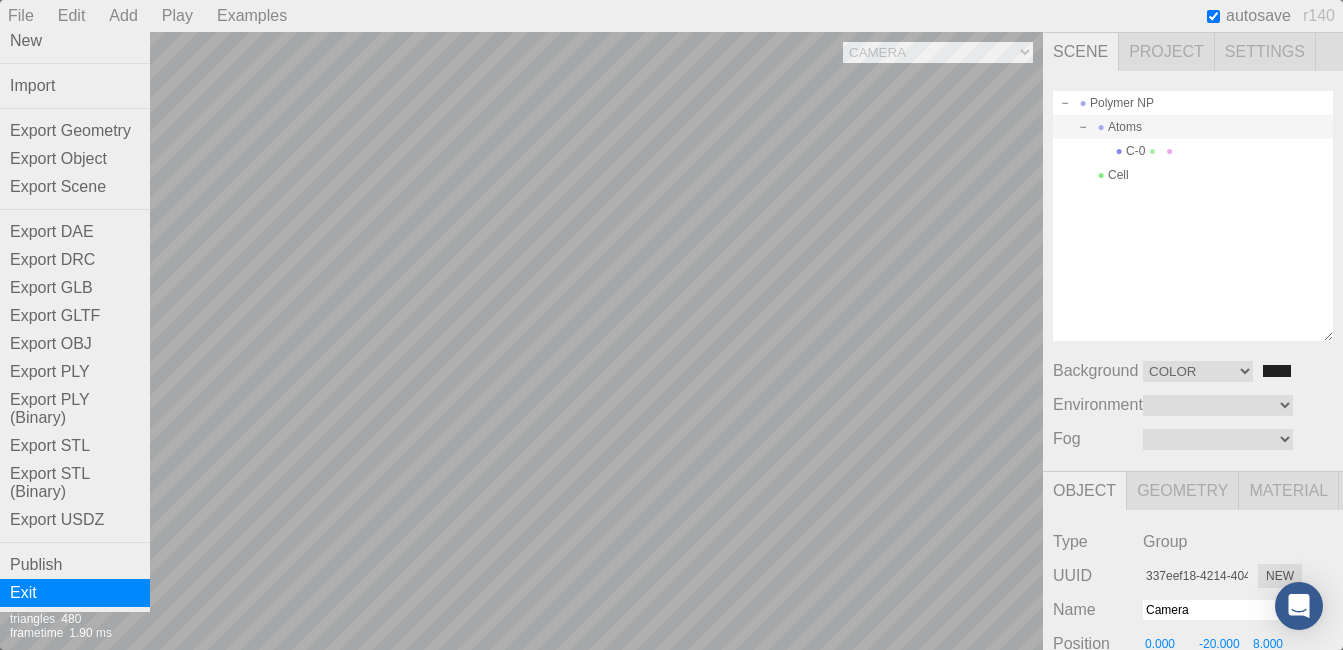 click on "Exit" at bounding box center [75, 593] 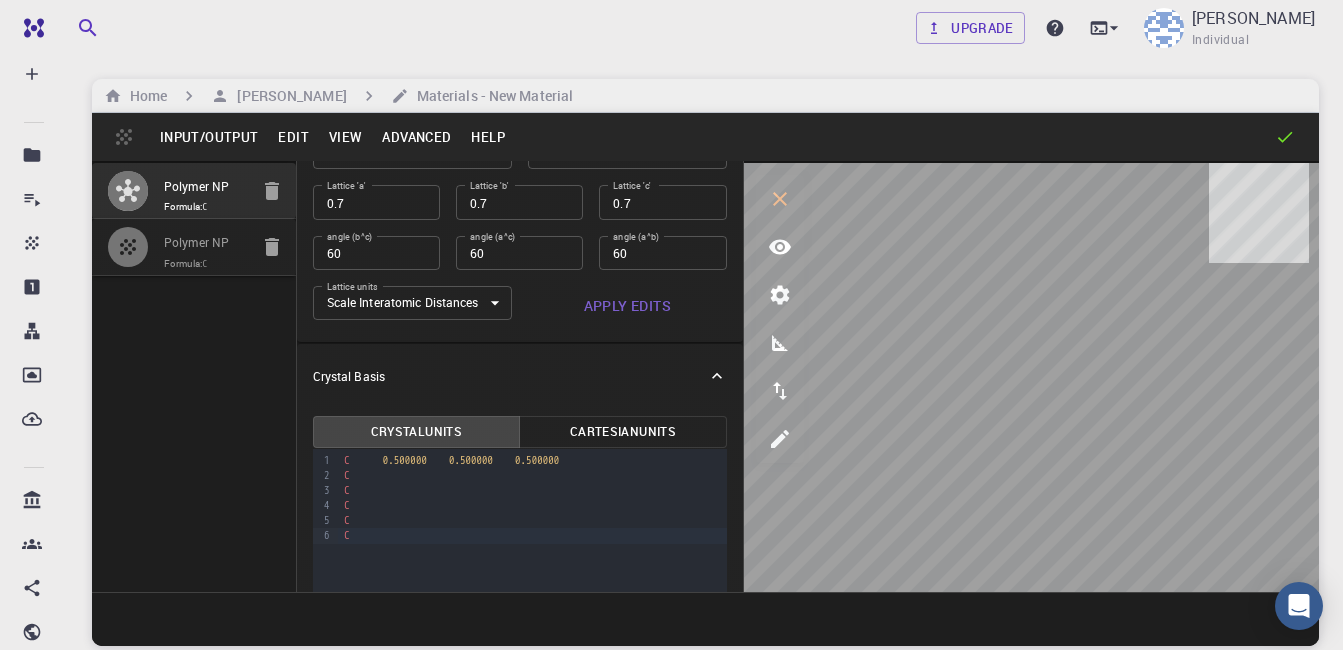 click on "Polymer NP Formula:  C Polymer NP Formula:  C" at bounding box center [194, 376] 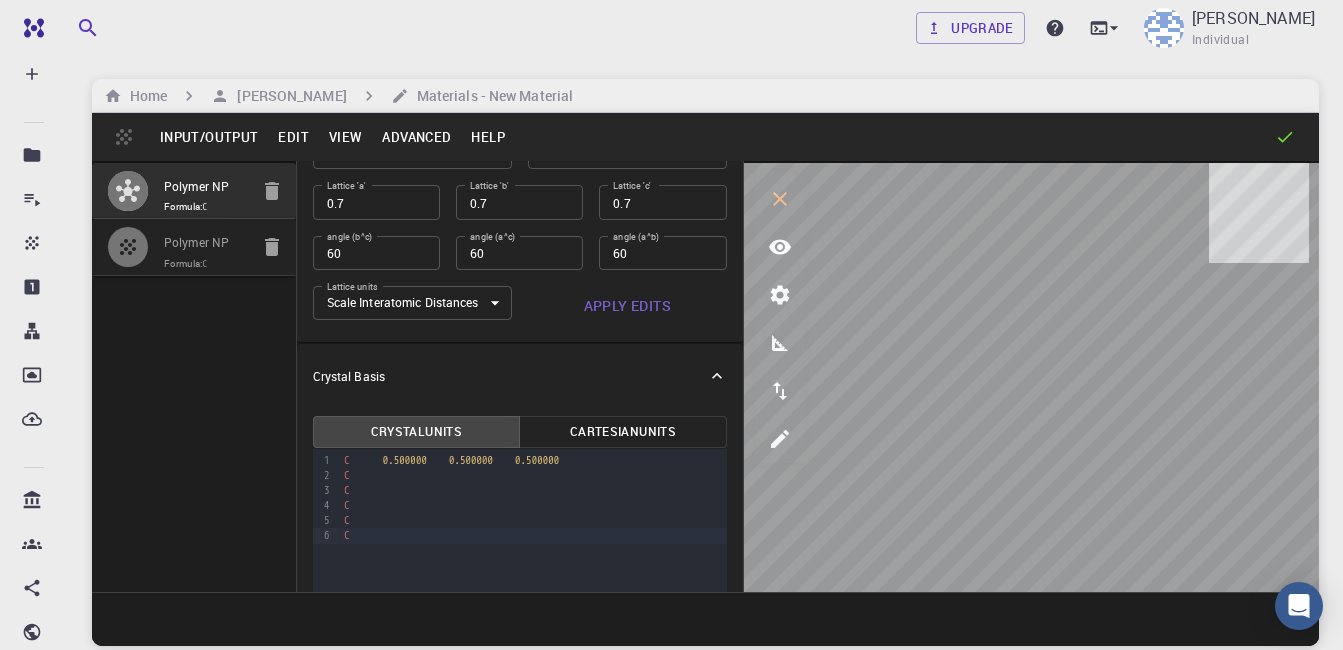 click on "Formula:  C" at bounding box center (206, 264) 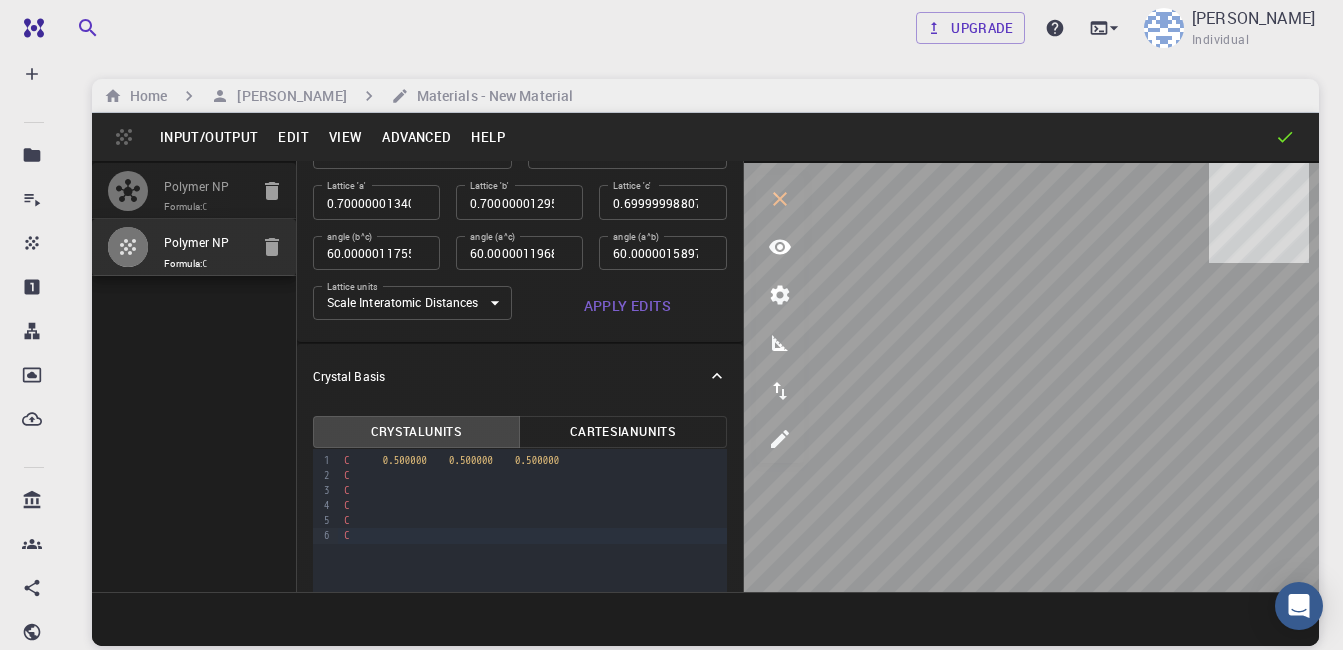 click on "Polymer NP" at bounding box center (206, 187) 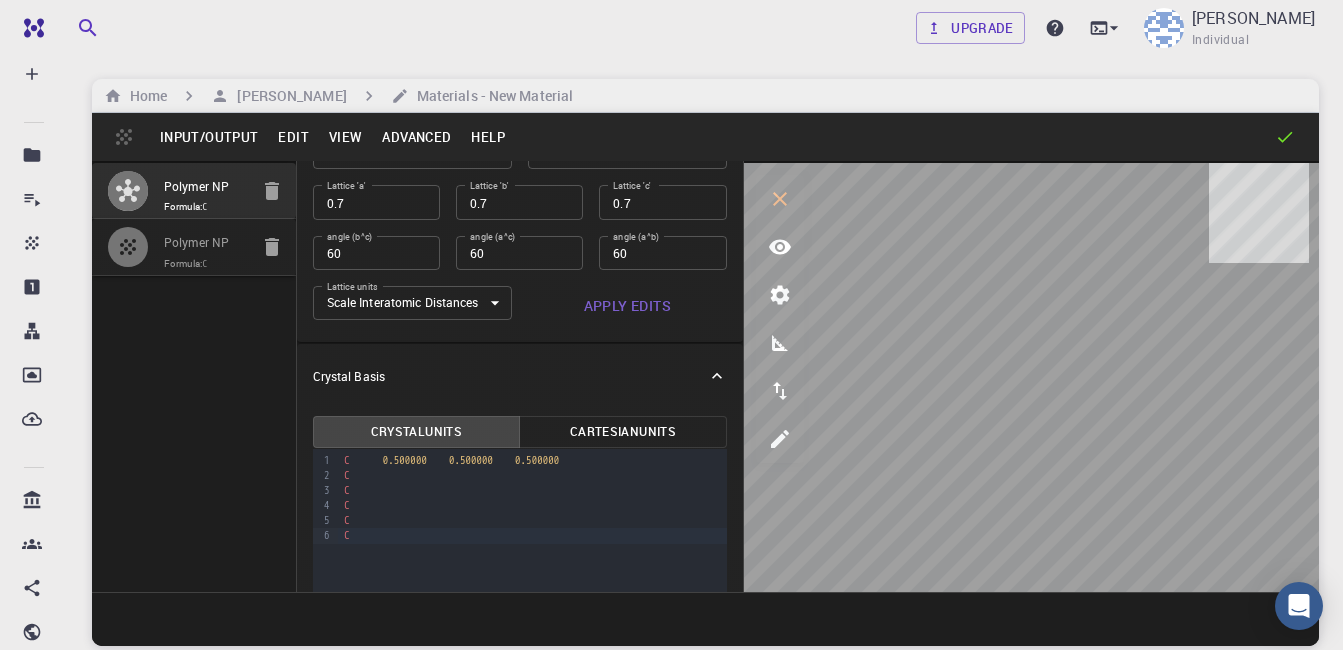 click on "Formula:  C" at bounding box center [206, 264] 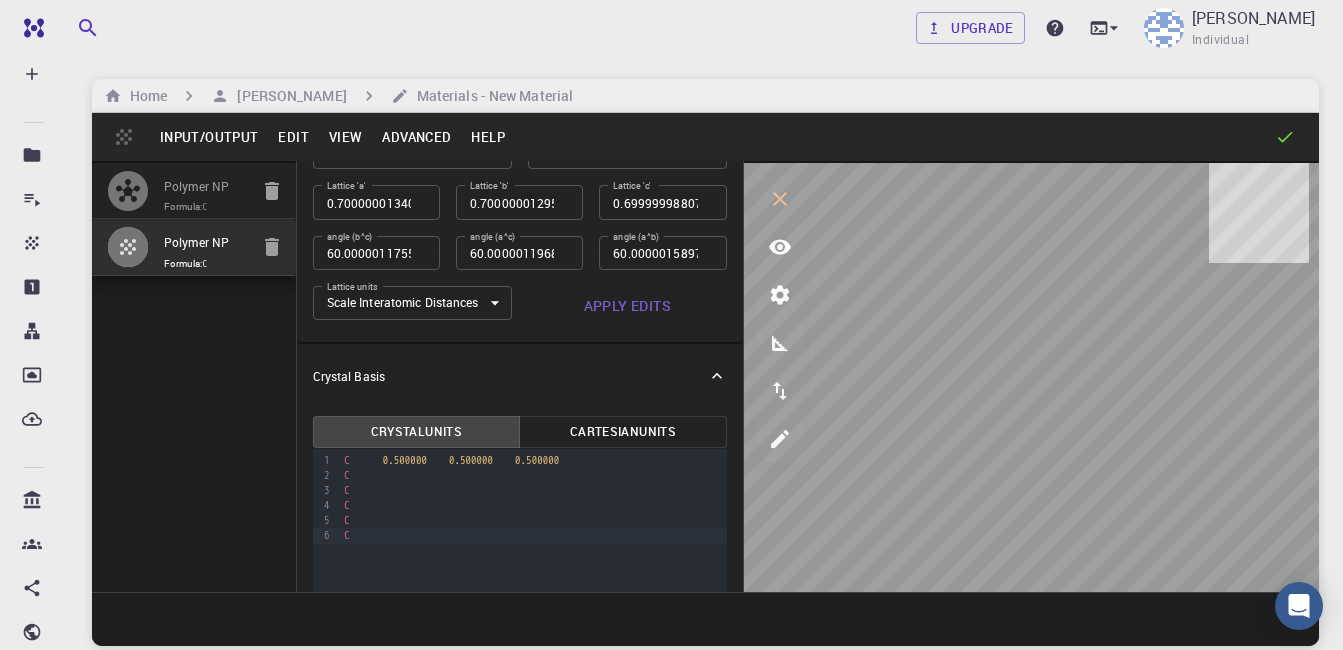 click 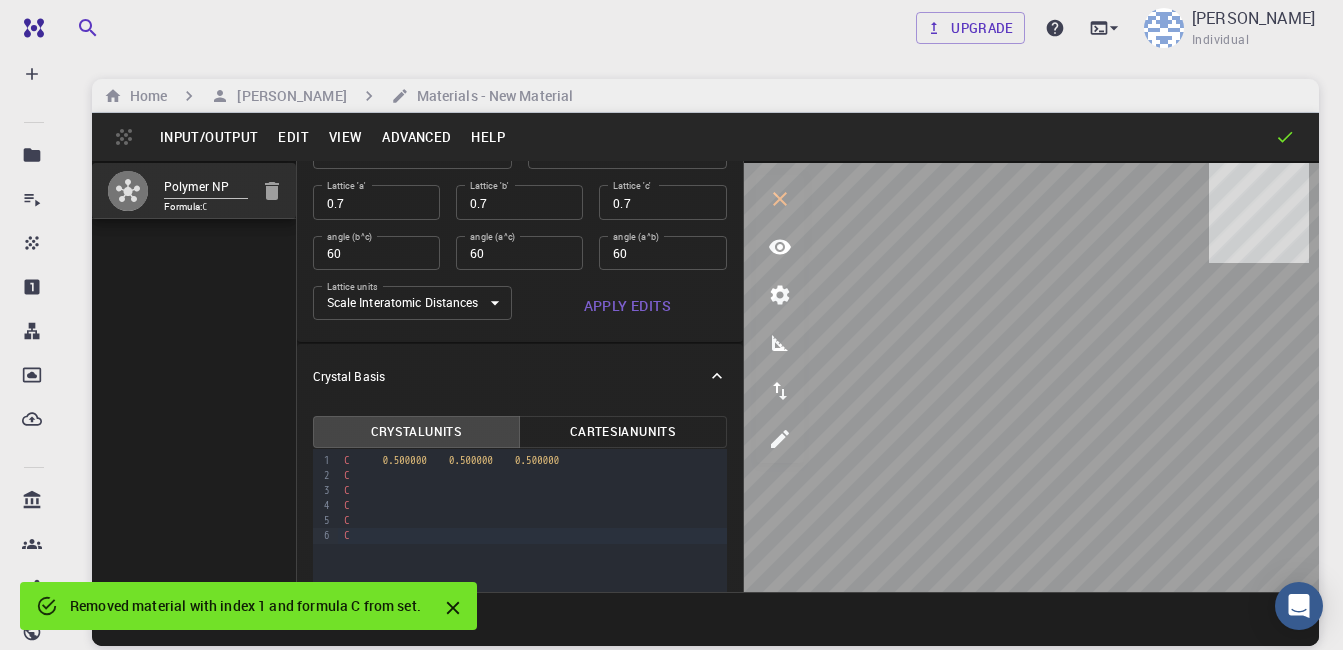 click on "Polymer NP Formula:  C" at bounding box center (194, 376) 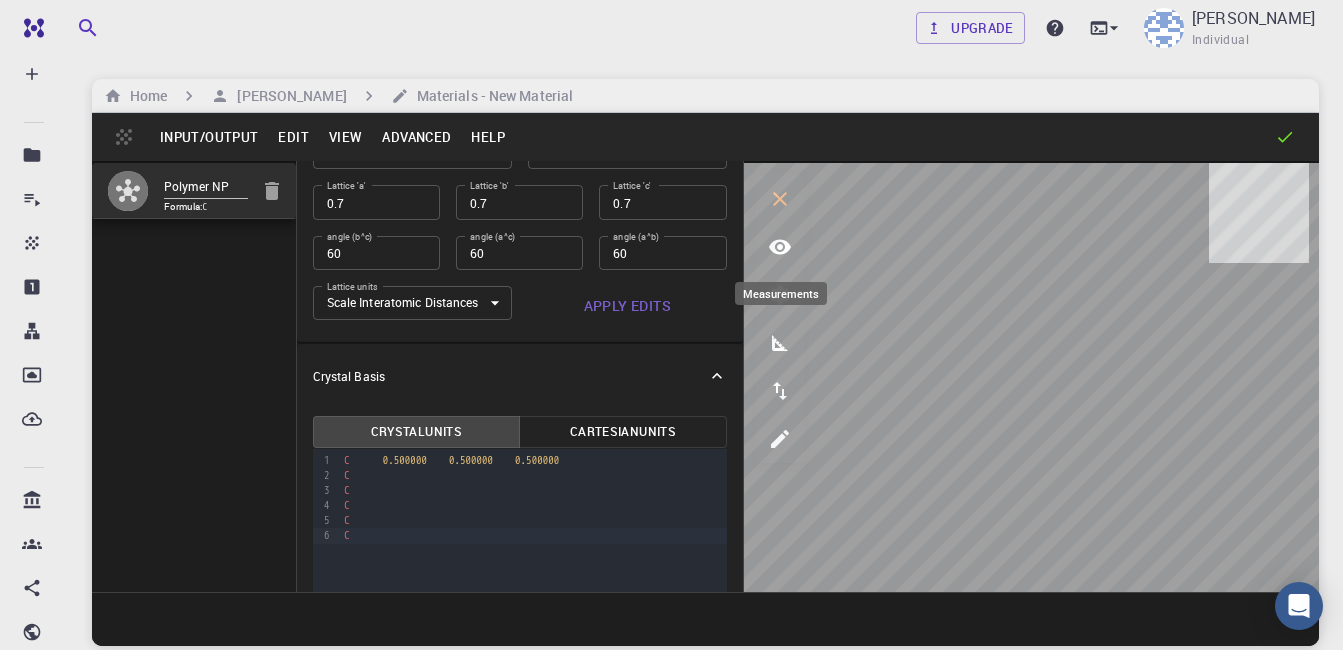 click 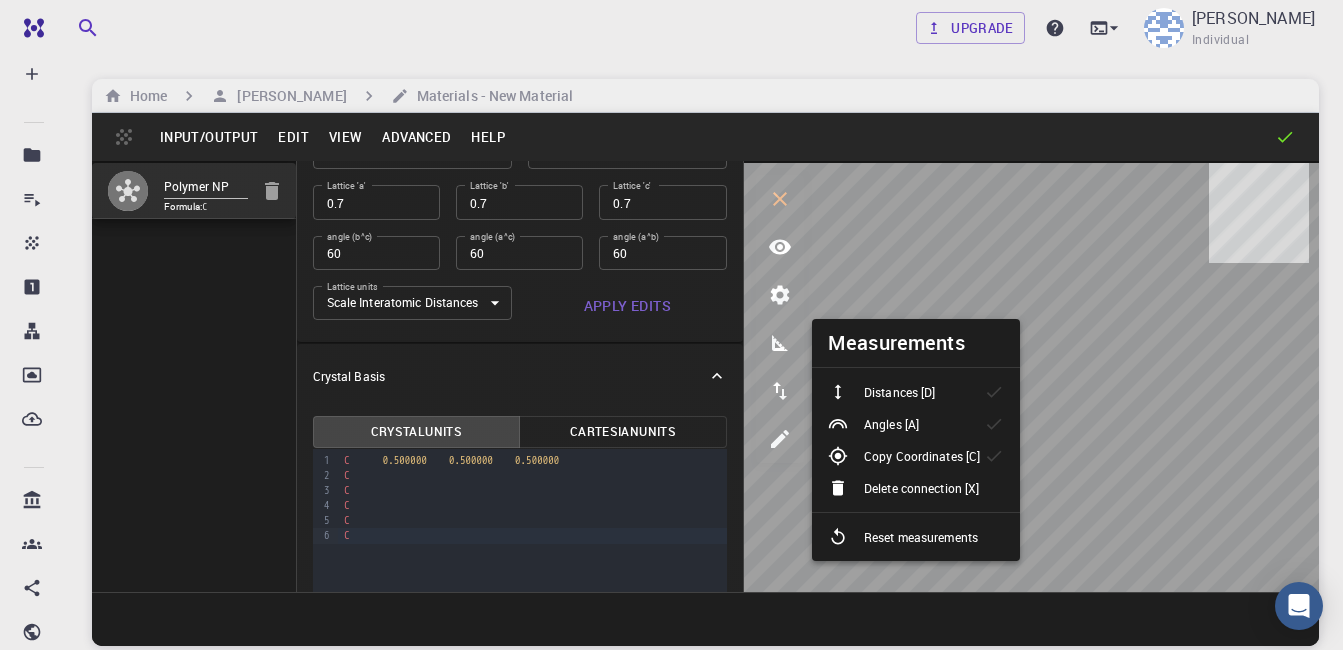 click on "Copy Coordinates [C]" at bounding box center (922, 456) 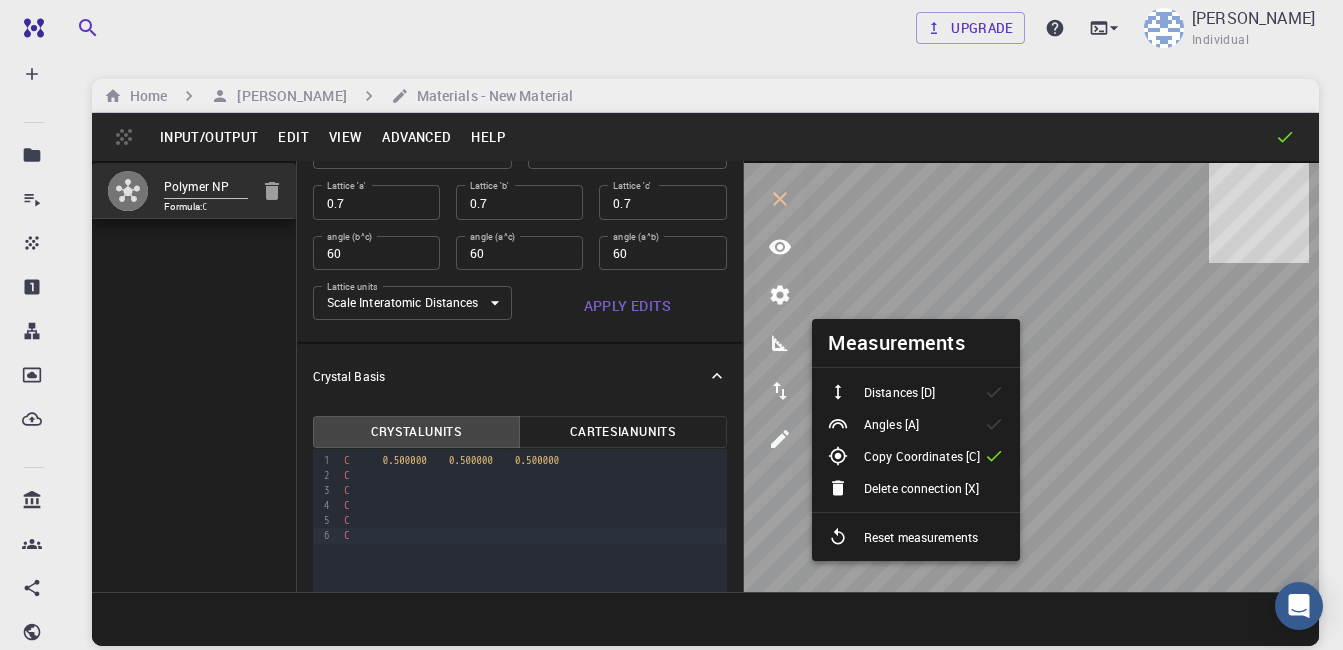 click on "C" at bounding box center (532, 475) 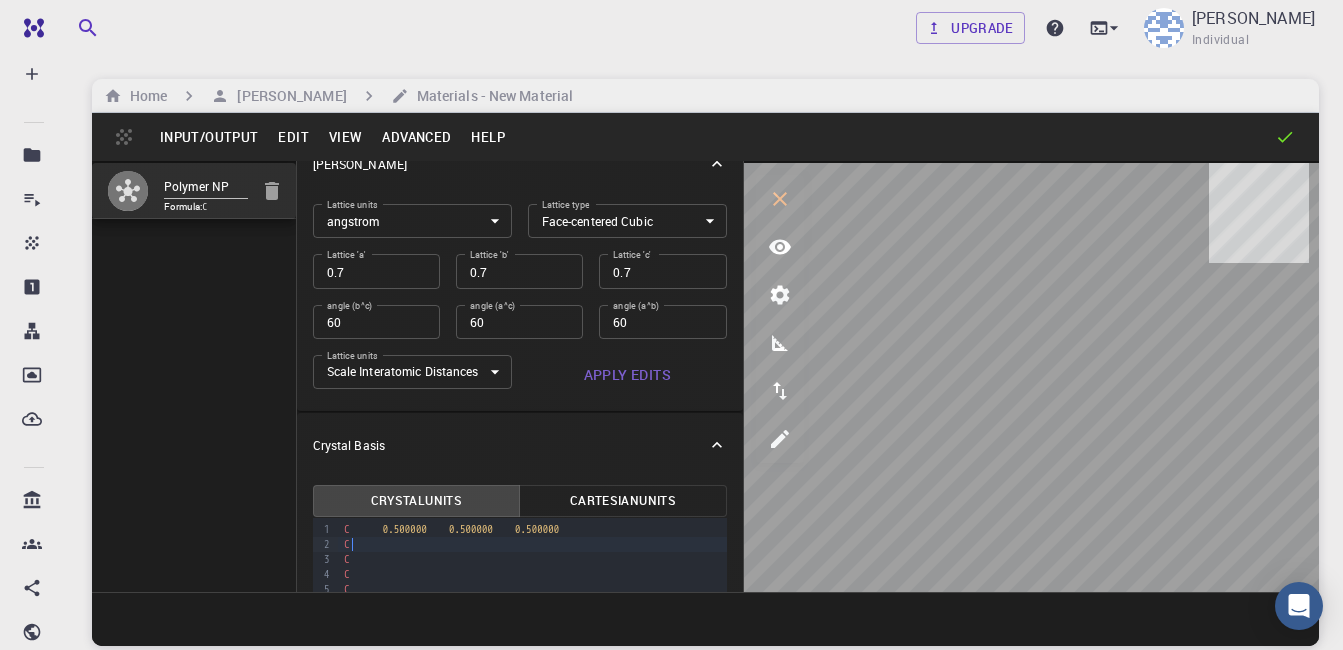 scroll, scrollTop: 0, scrollLeft: 0, axis: both 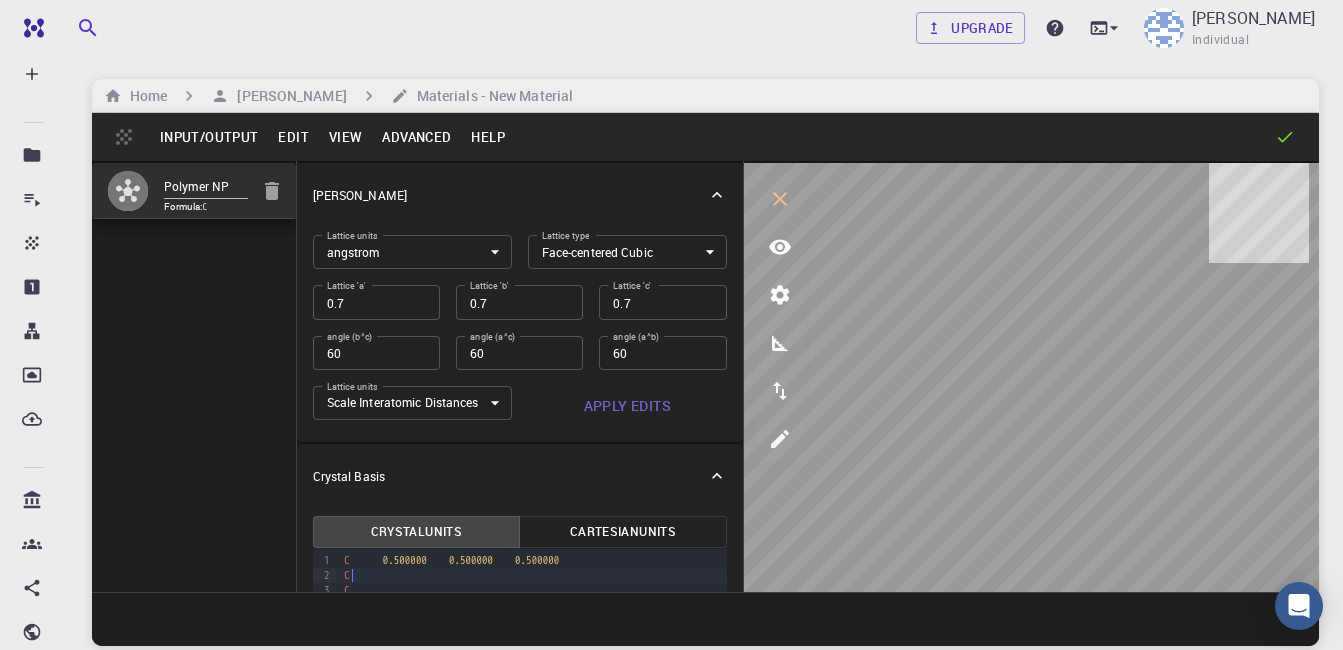 click on "Advanced" at bounding box center [416, 137] 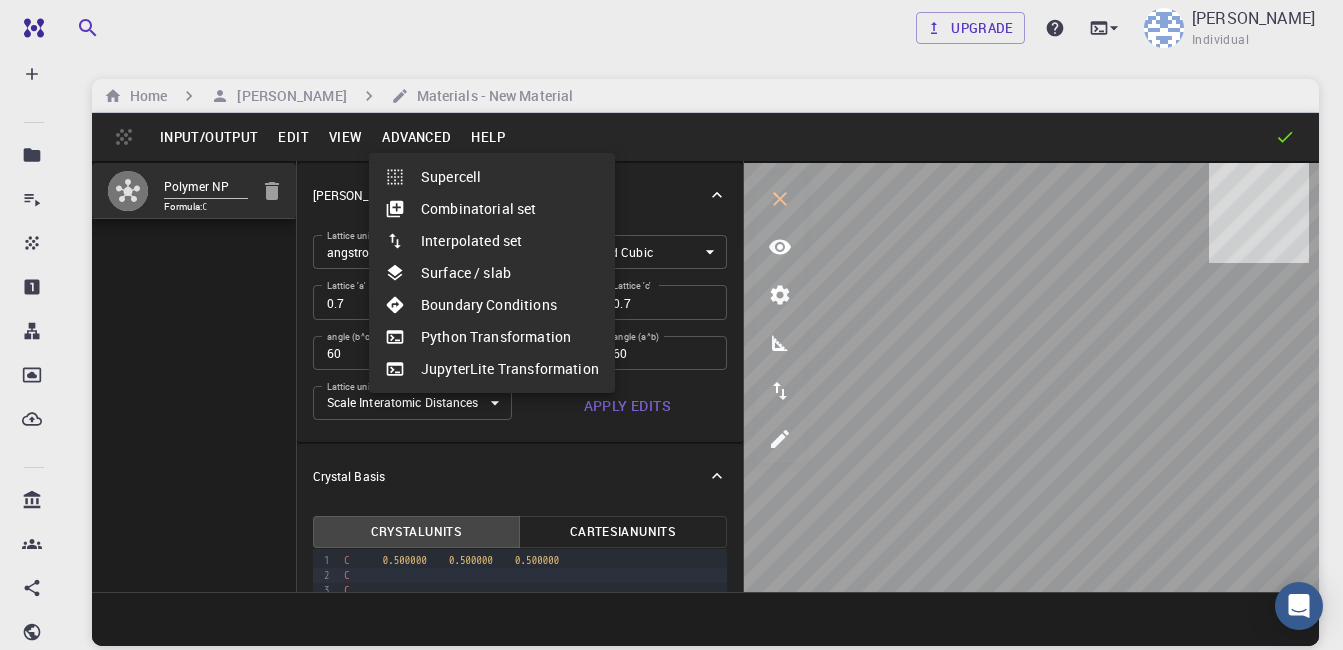 click at bounding box center [671, 325] 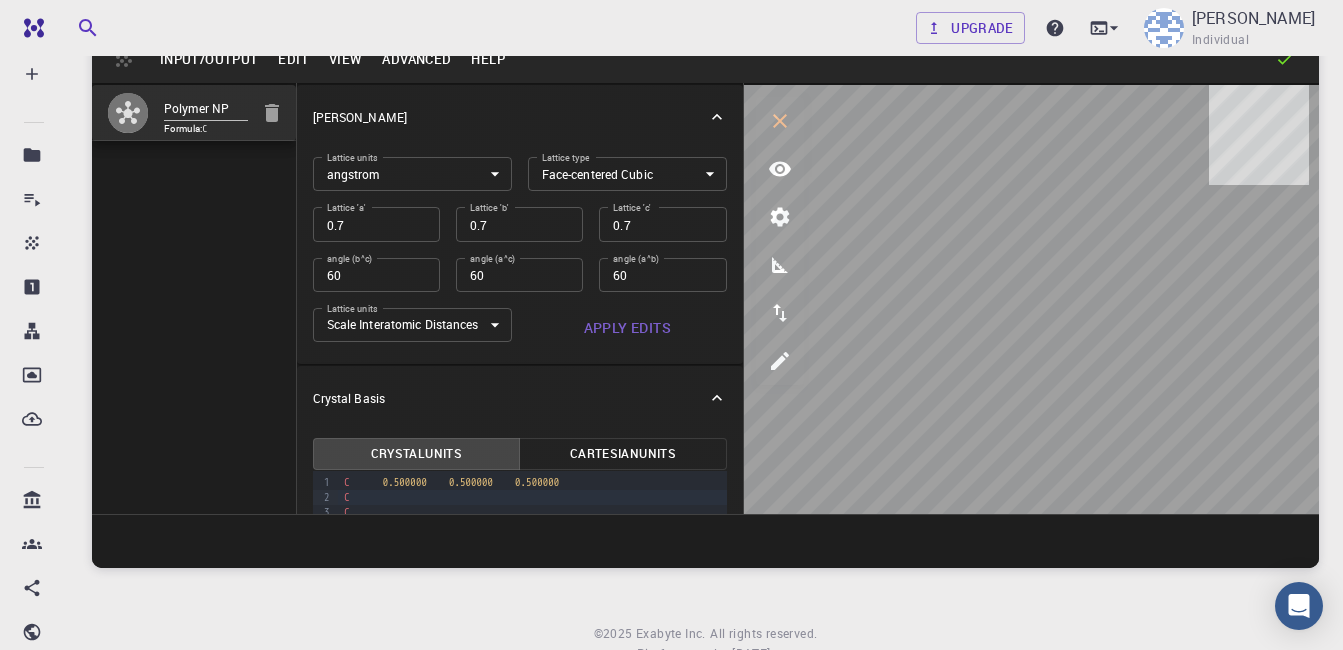 scroll, scrollTop: 152, scrollLeft: 0, axis: vertical 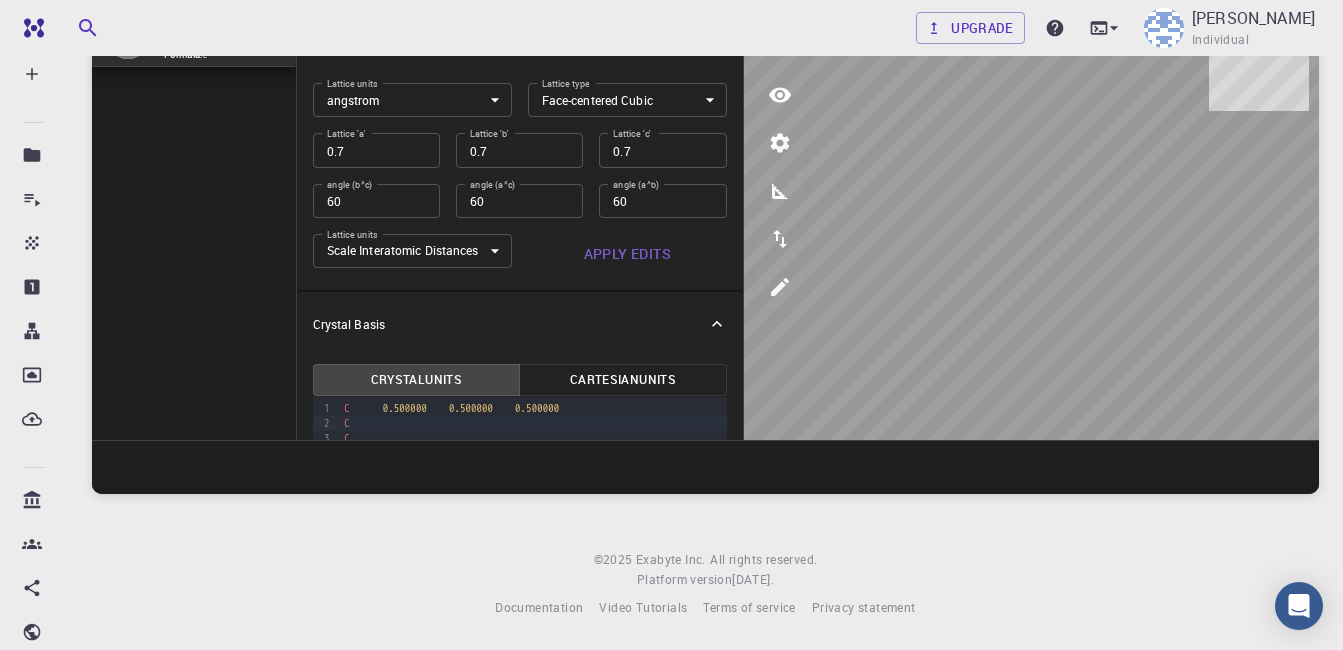 click on "C" at bounding box center [532, 423] 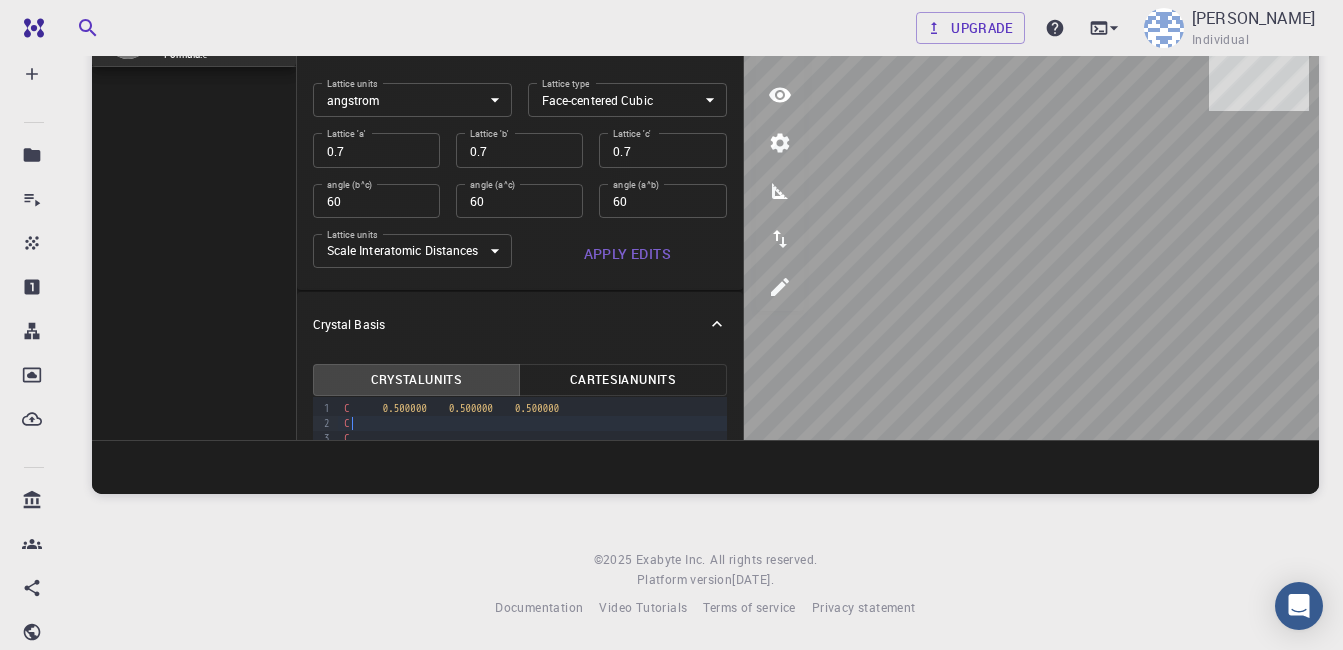 click on "Cartesian  Units" at bounding box center [623, 380] 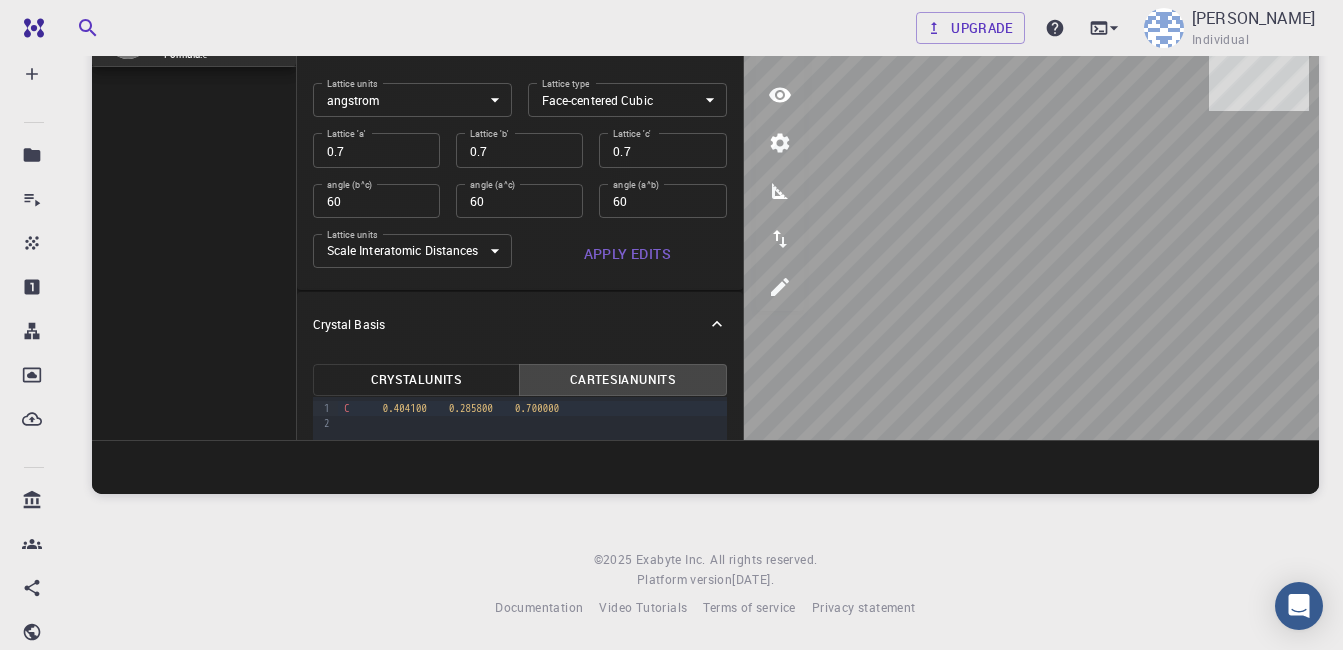 click on "Crystal  Units" at bounding box center (417, 380) 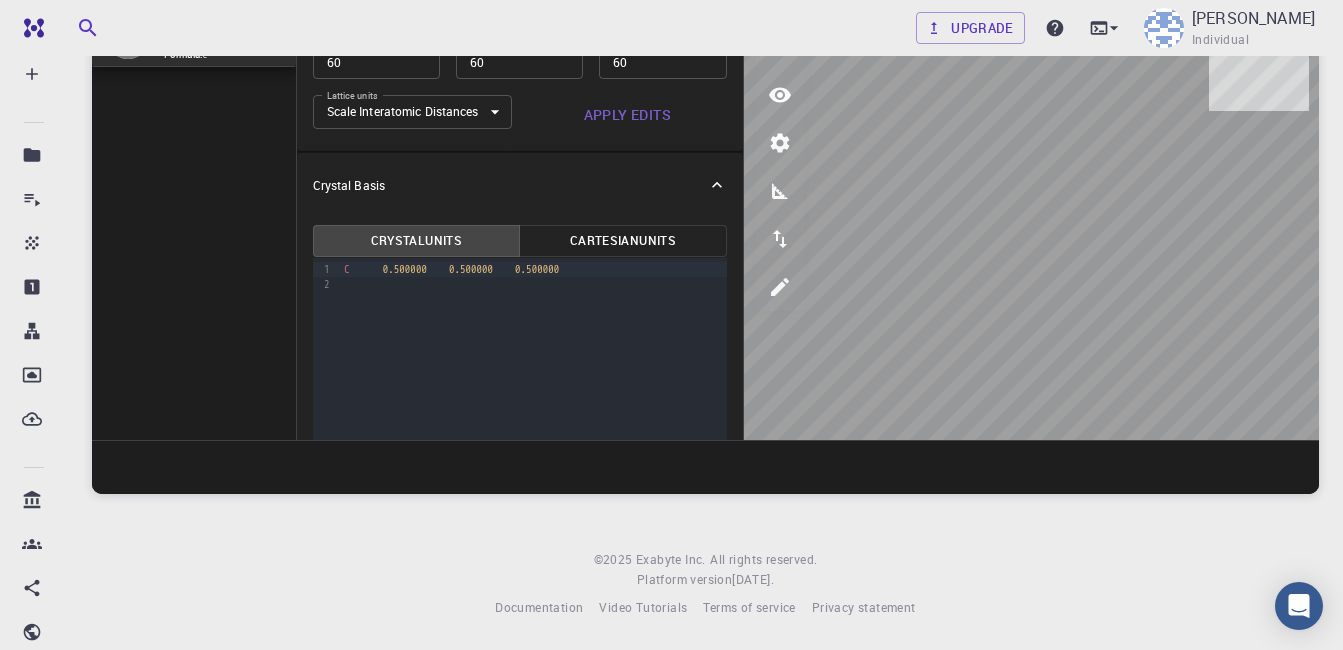 scroll, scrollTop: 200, scrollLeft: 0, axis: vertical 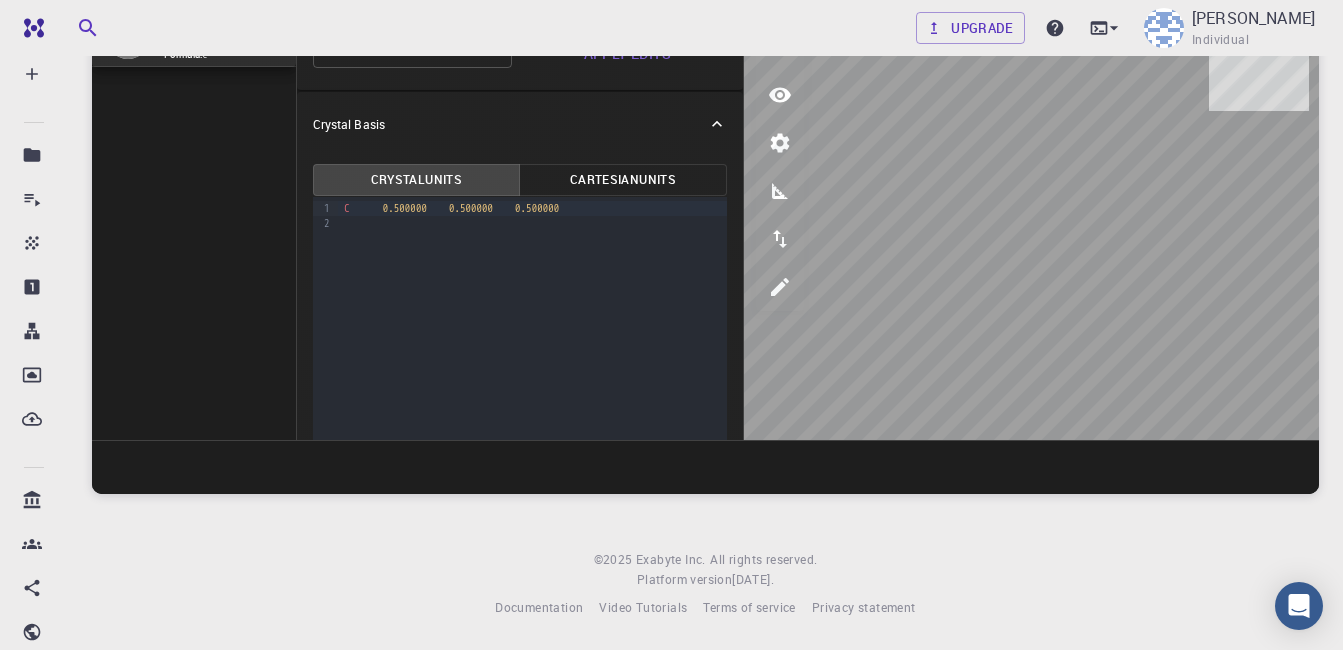click at bounding box center [532, 223] 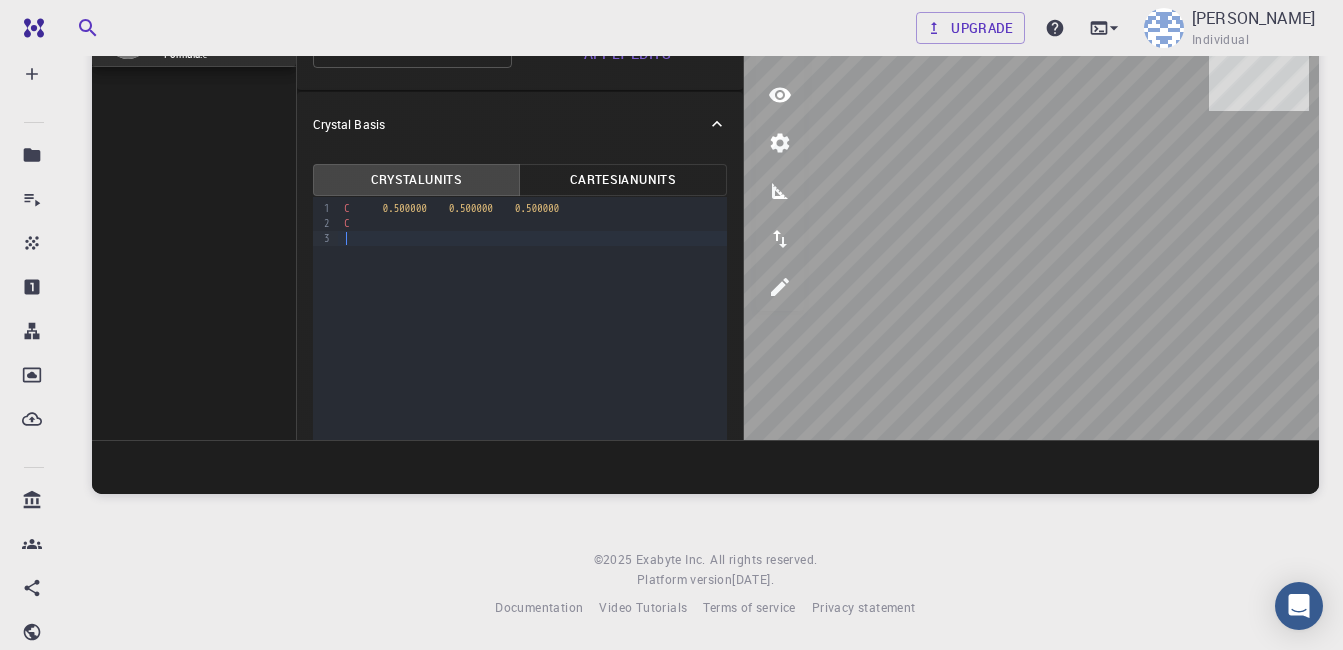 click on "C" at bounding box center [532, 223] 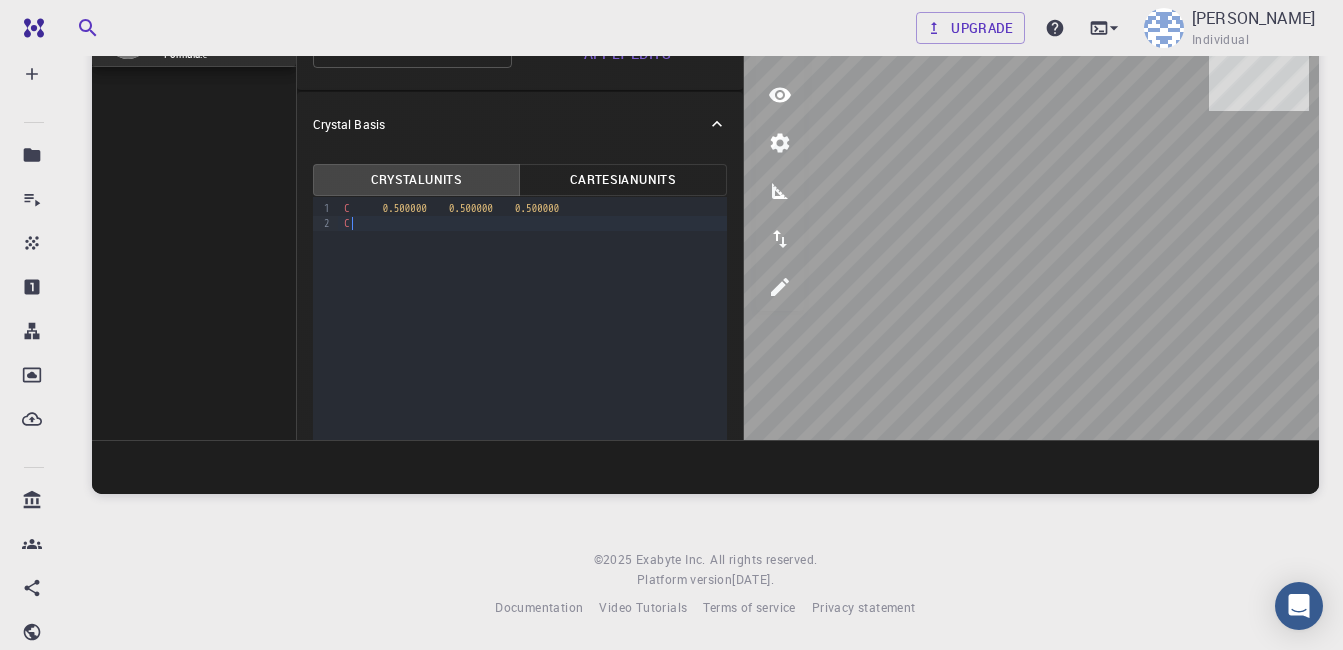 click on "C" at bounding box center (532, 223) 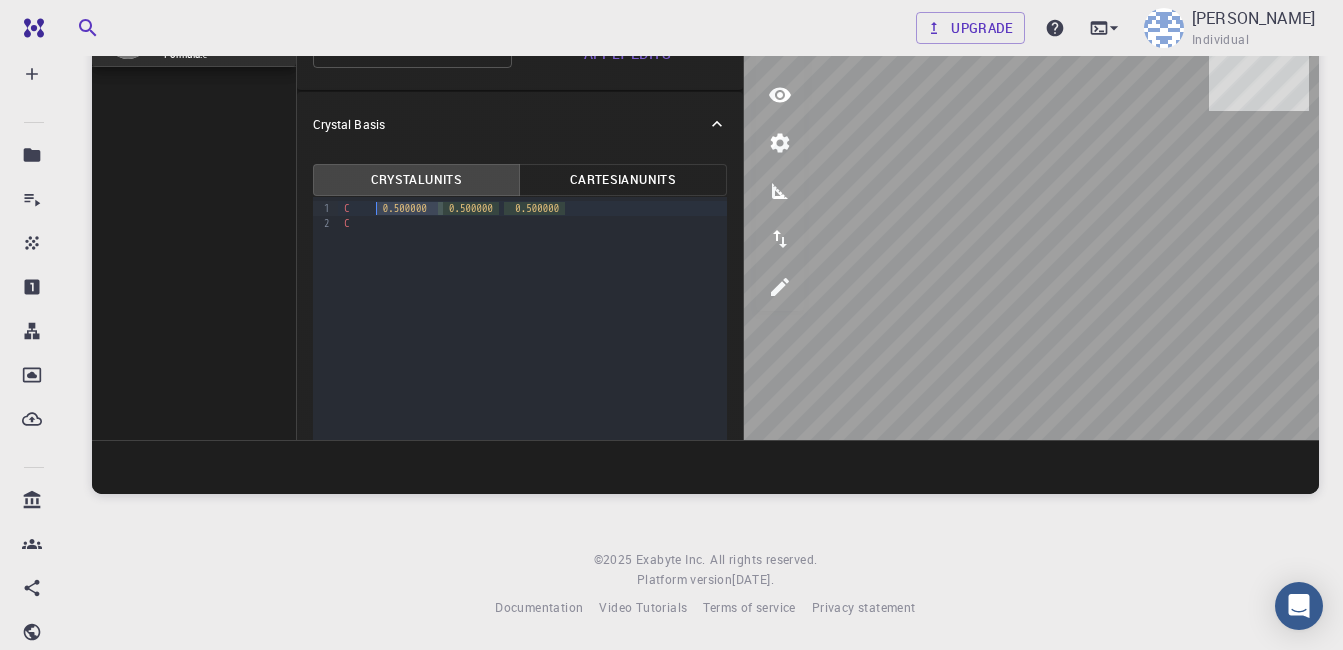 drag, startPoint x: 444, startPoint y: 208, endPoint x: 377, endPoint y: 208, distance: 67 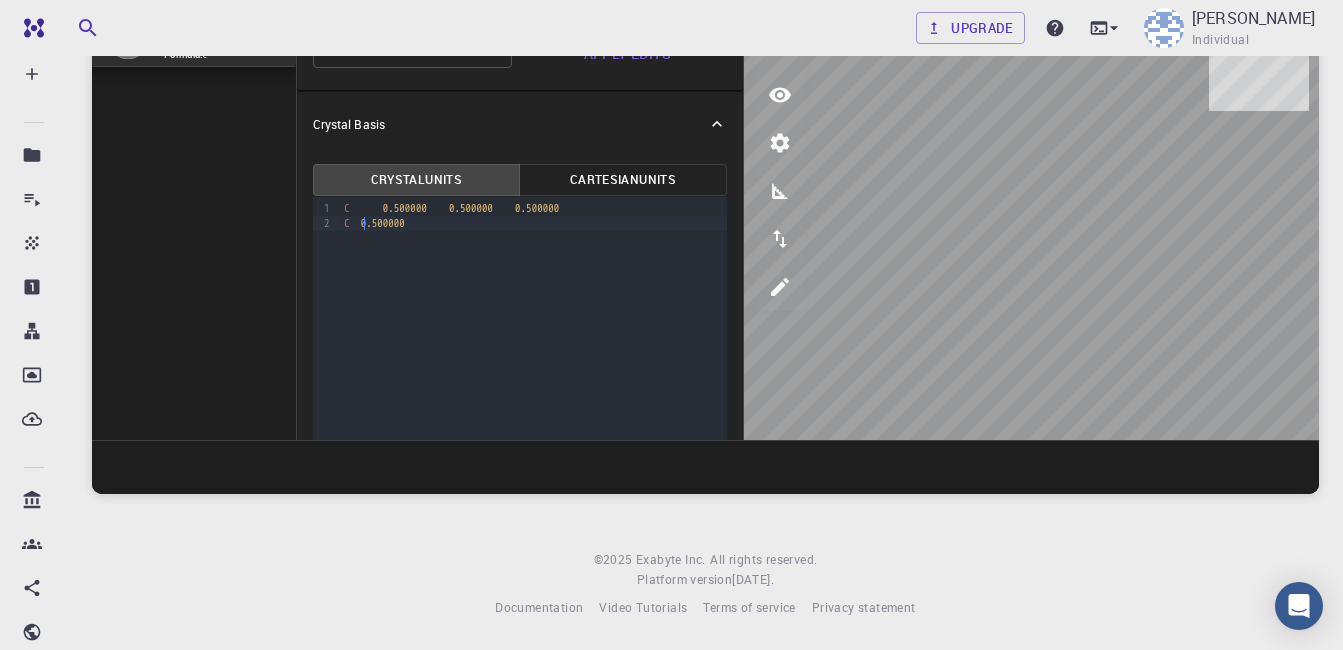 click on "0.500000" at bounding box center (383, 223) 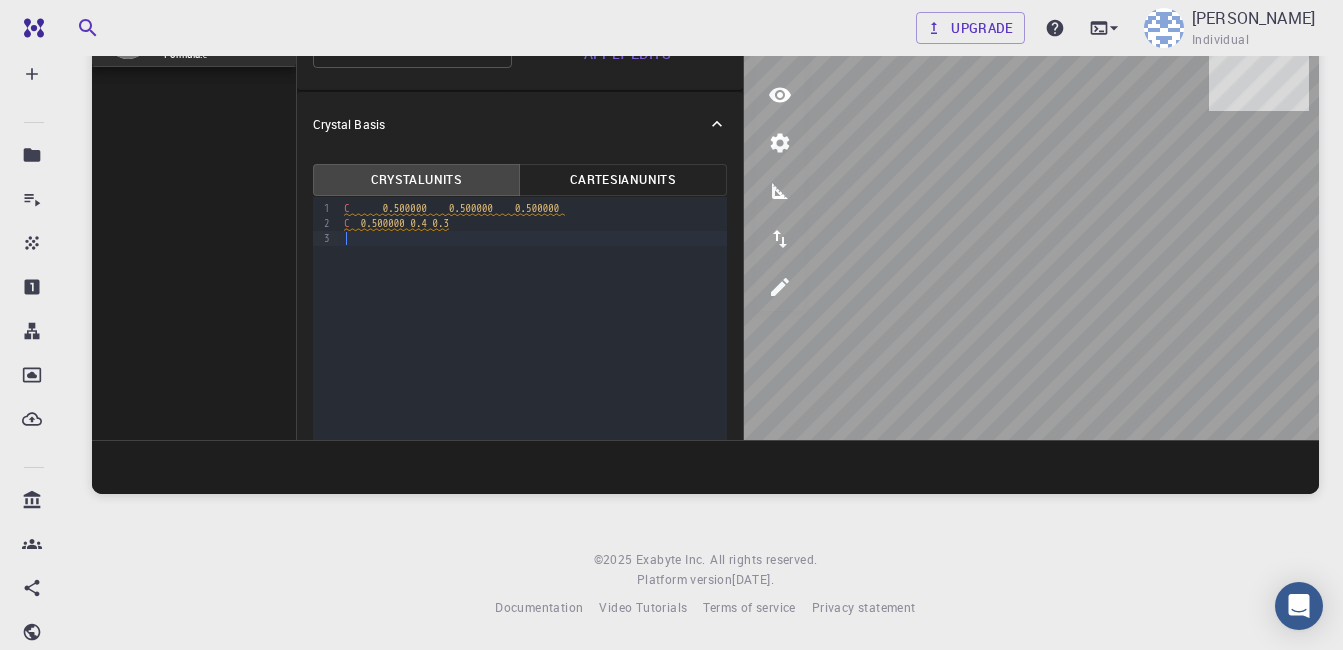 click on "0.500000" at bounding box center (383, 223) 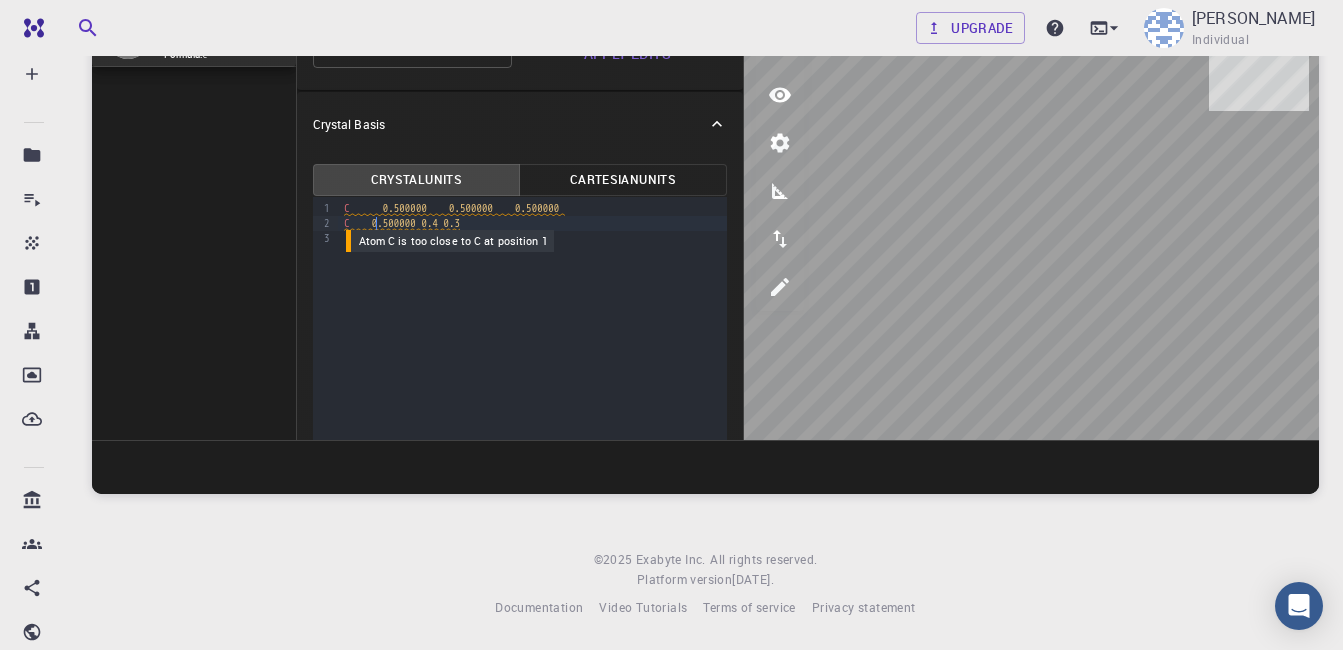 click on "0.500000" at bounding box center (394, 223) 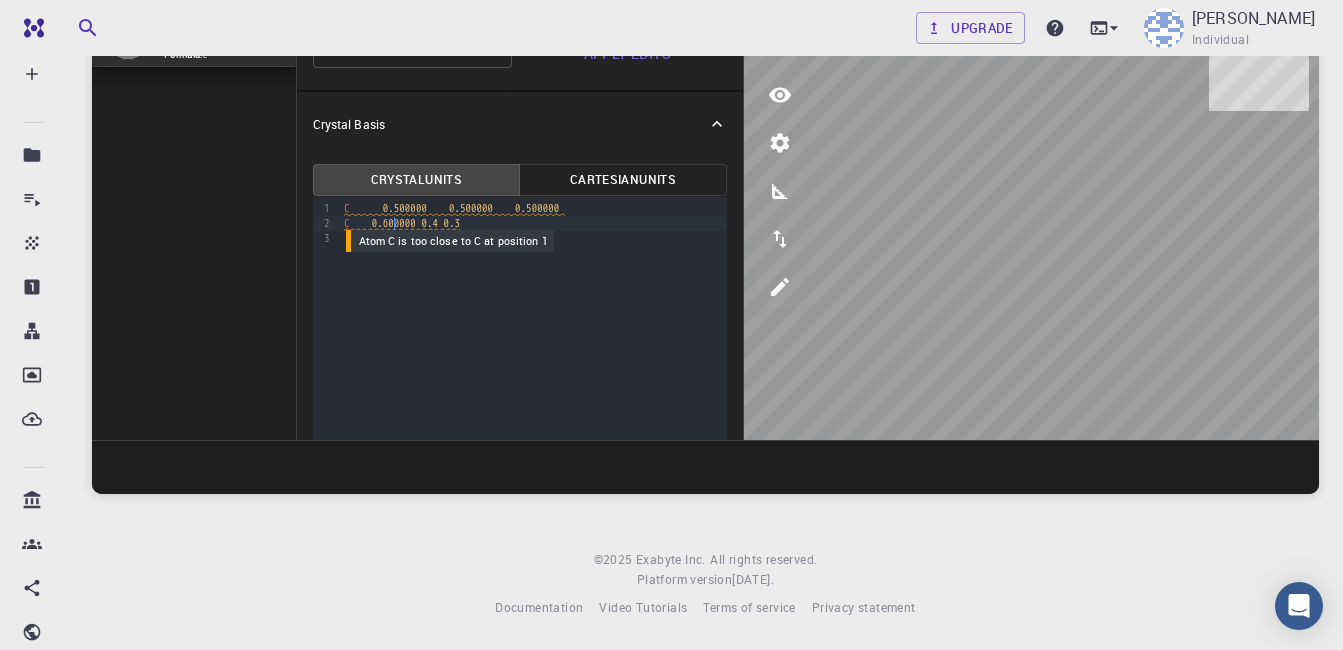 click on "0.600000" at bounding box center (394, 223) 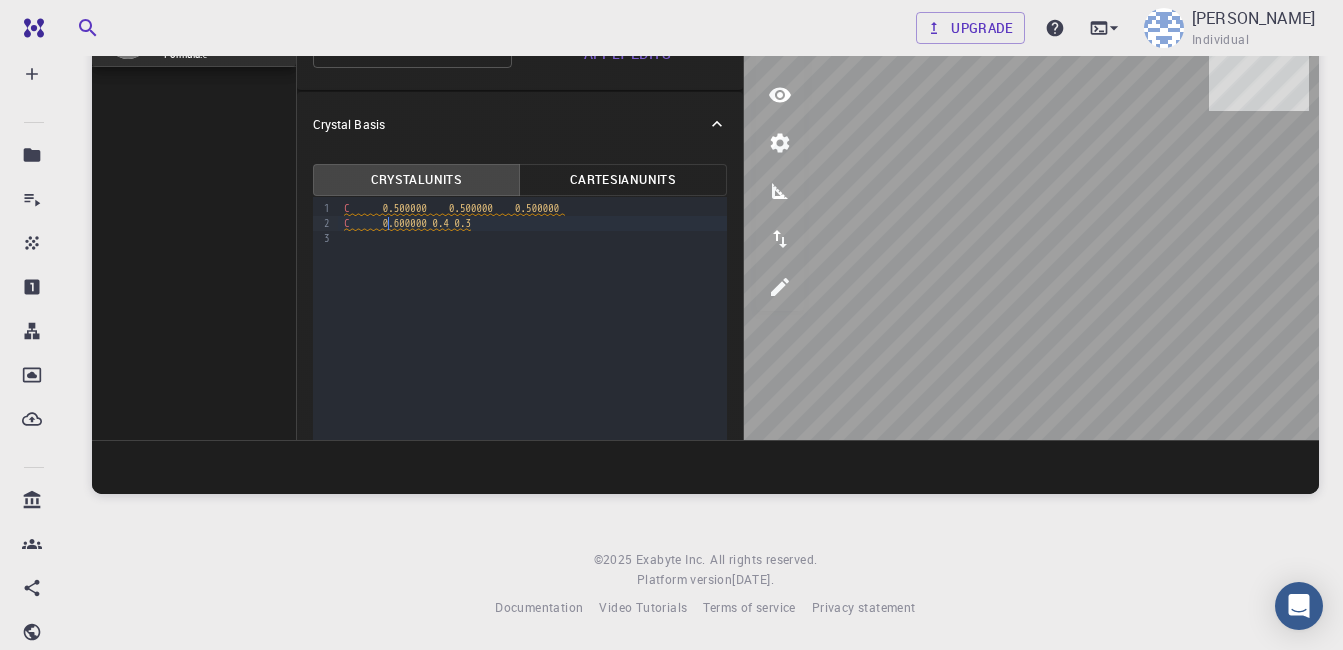 click on "9 1 2 3 › C        0.500000      0.500000      0.500000   C        0.600000   0.4   0.3" at bounding box center (520, 325) 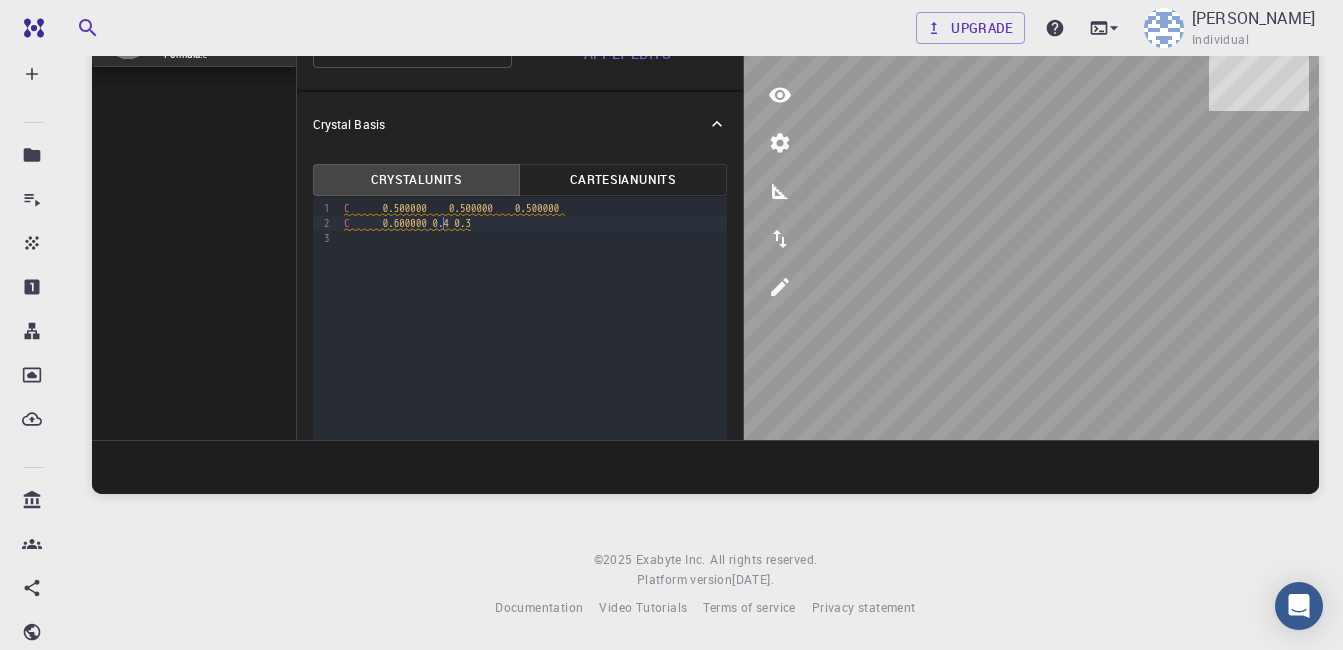 click on "C        0.600000   0.4   0.3" at bounding box center (407, 224) 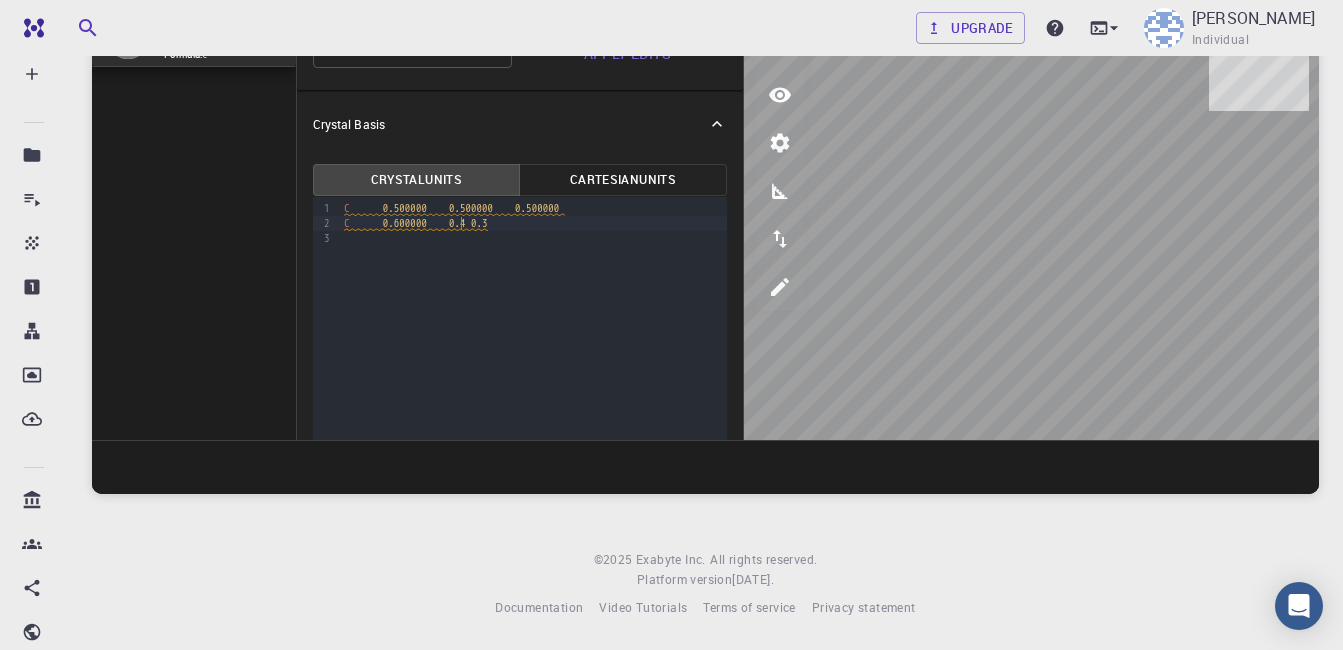 click on "0.3" at bounding box center (479, 223) 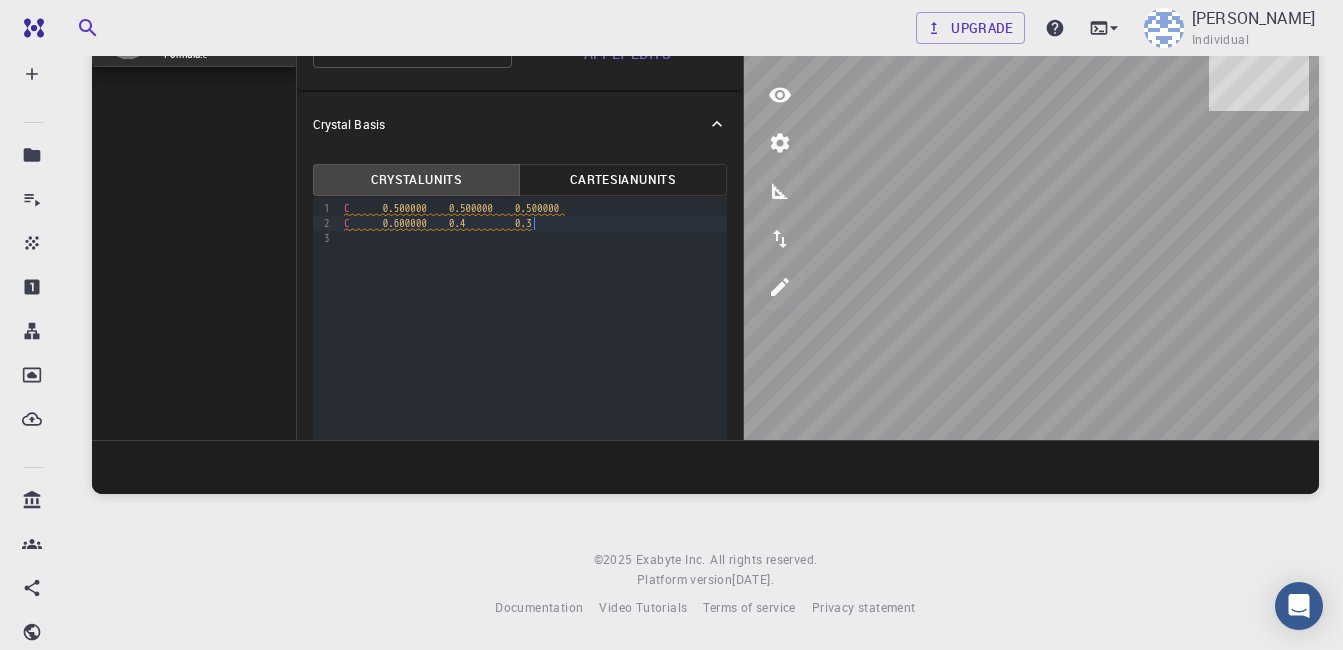 click on "9 1 2 3 › C        0.500000      0.500000      0.500000   C        0.600000      0.4           0.3" at bounding box center [520, 325] 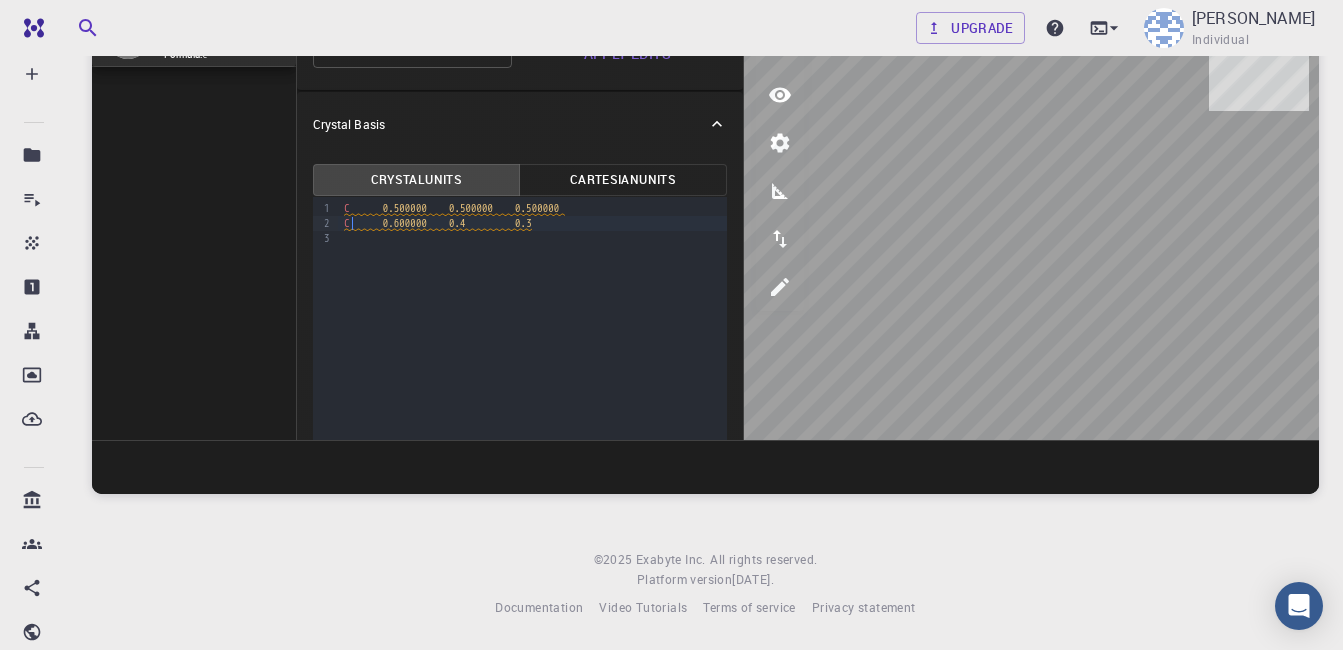 click on "C        0.600000      0.4           0.3" at bounding box center [532, 223] 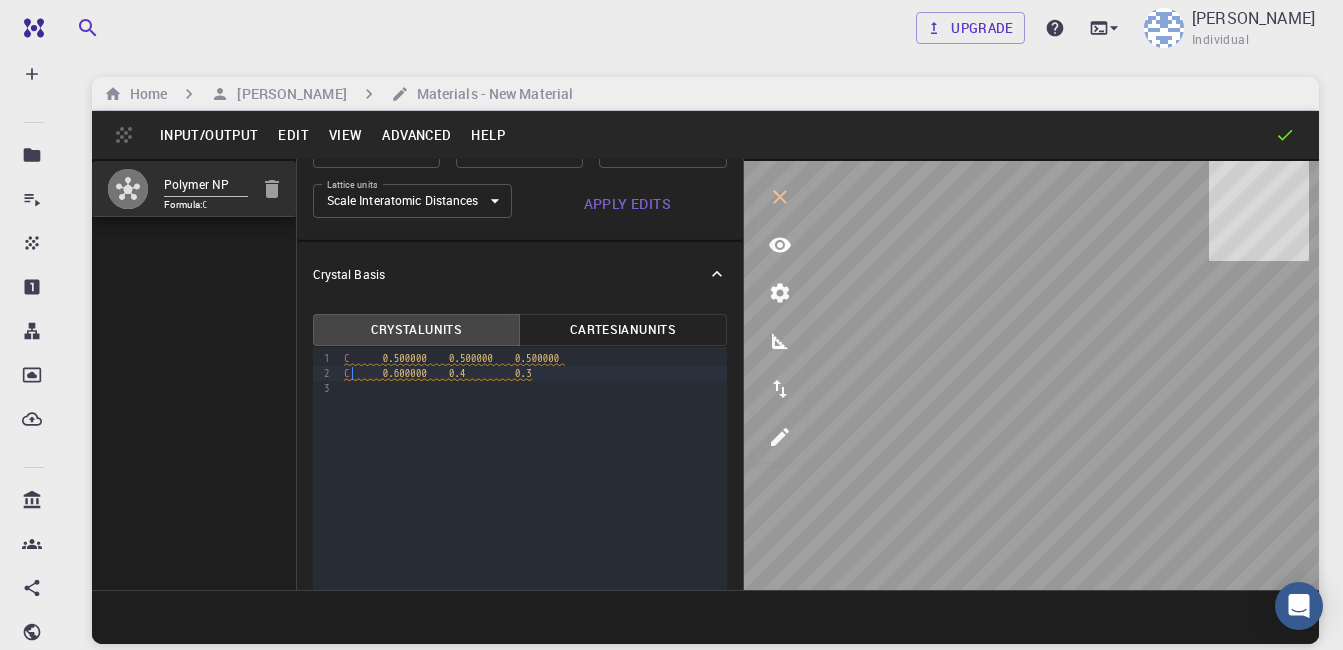 scroll, scrollTop: 0, scrollLeft: 0, axis: both 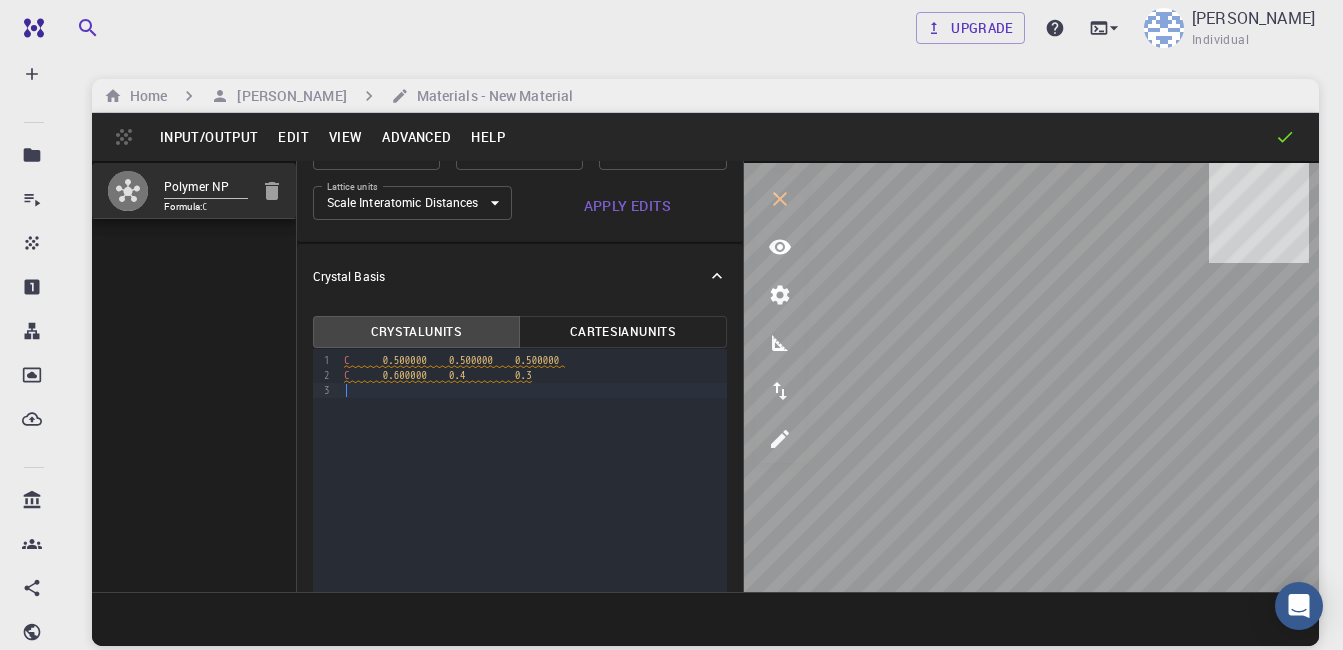 click at bounding box center (532, 390) 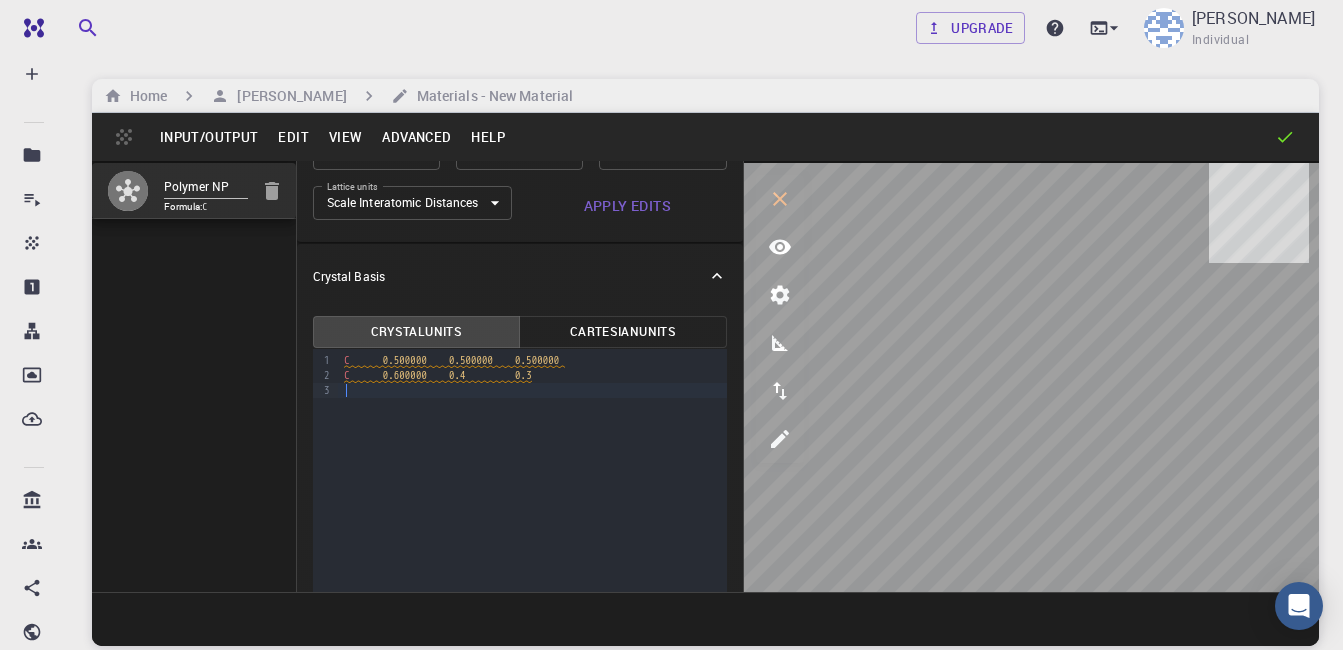 click on "Cartesian  Units" at bounding box center (623, 332) 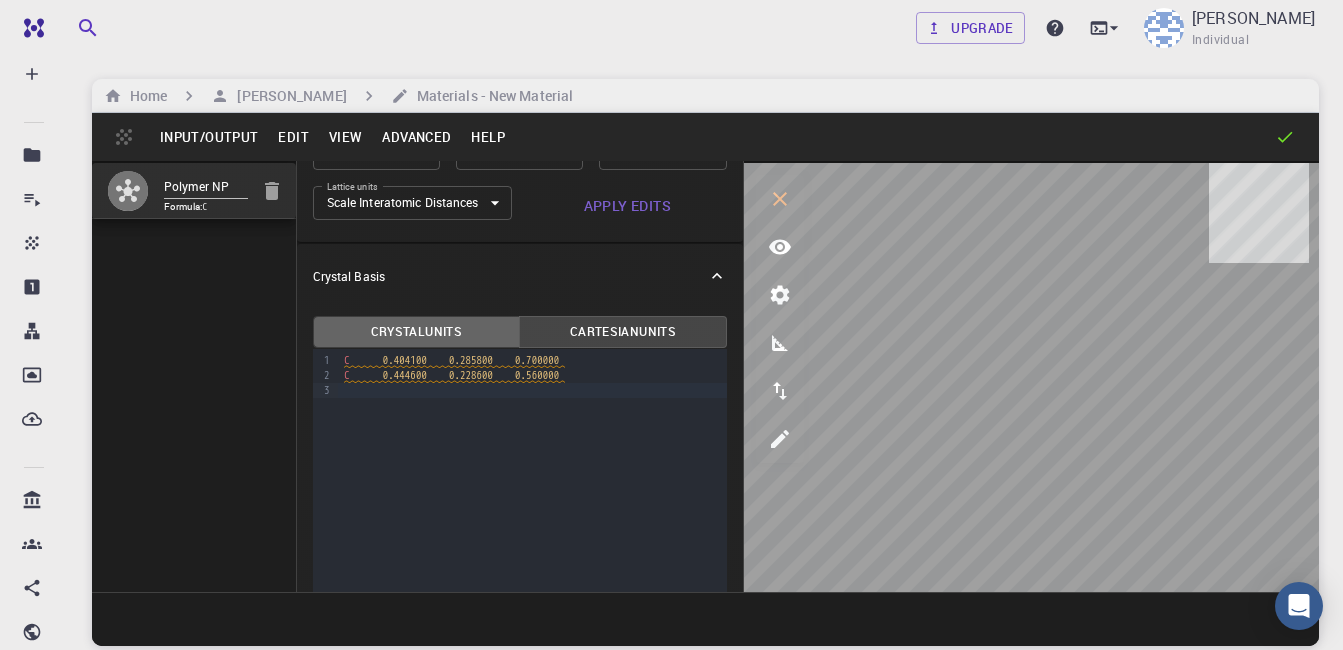 click on "Crystal  Units" at bounding box center (417, 332) 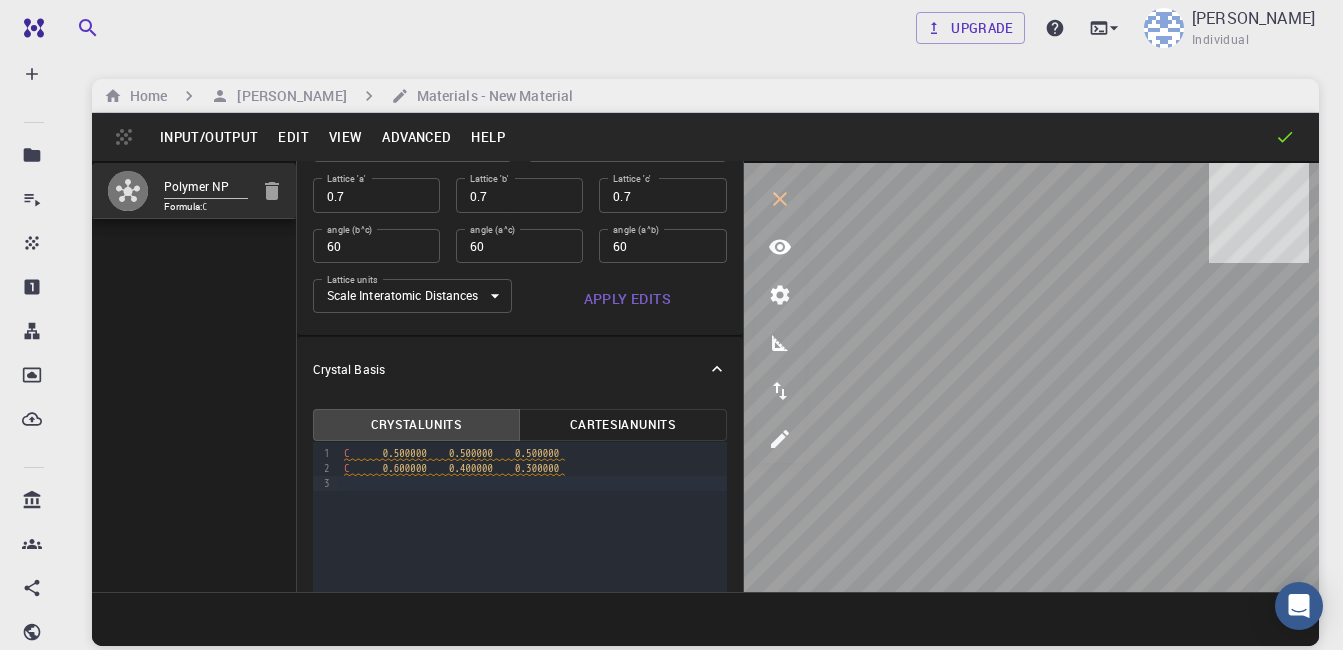 scroll, scrollTop: 0, scrollLeft: 0, axis: both 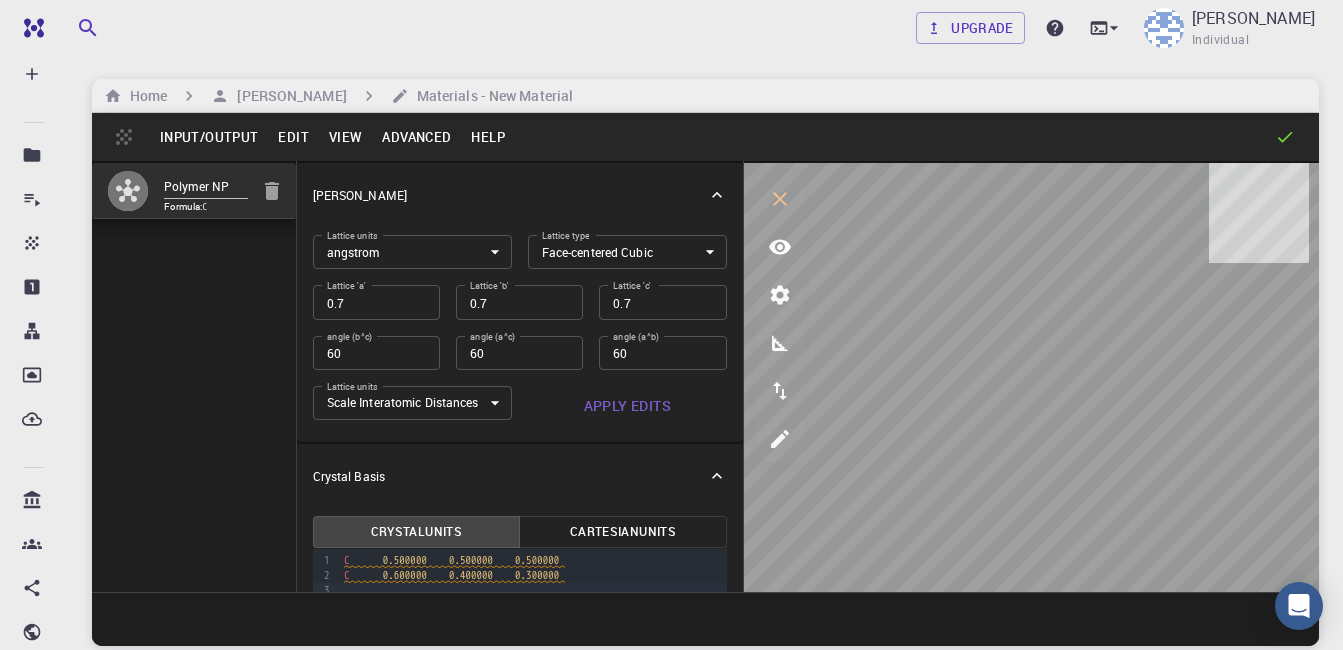click on "Free Dashboard Create New Job New Material Create Material Upload File Import from Bank Import from 3rd Party New Workflow New Project Projects Jobs Materials Properties Workflows Dropbox External Uploads Bank Materials Workflows Accounts Shared with me Shared publicly Shared externally Documentation Contact Support Compute load: Low Upgrade [PERSON_NAME] Individual Home [PERSON_NAME] Materials - New Material Input/Output Edit View Advanced Help Polymer NP Formula:  C Crystal Lattice Lattice units angstrom angstrom Lattice units Lattice type Face-centered Cubic FCC Lattice type Lattice 'a' 0.7 Lattice 'a' Lattice 'b' 0.7 Lattice 'b' Lattice 'c' 0.7 Lattice 'c' angle (b^c) 60 angle (b^c) angle (a^c) 60 angle (a^c) angle (a^b) 60 angle (a^b) Lattice units Scale Interatomic Distances 0 Lattice units Apply Edits Crystal Basis Crystal  Units Cartesian  Units 9 1 2 3 › C        0.500000      0.500000      0.500000   C        0.600000      0.400000      0.300000   ©" at bounding box center [671, 401] 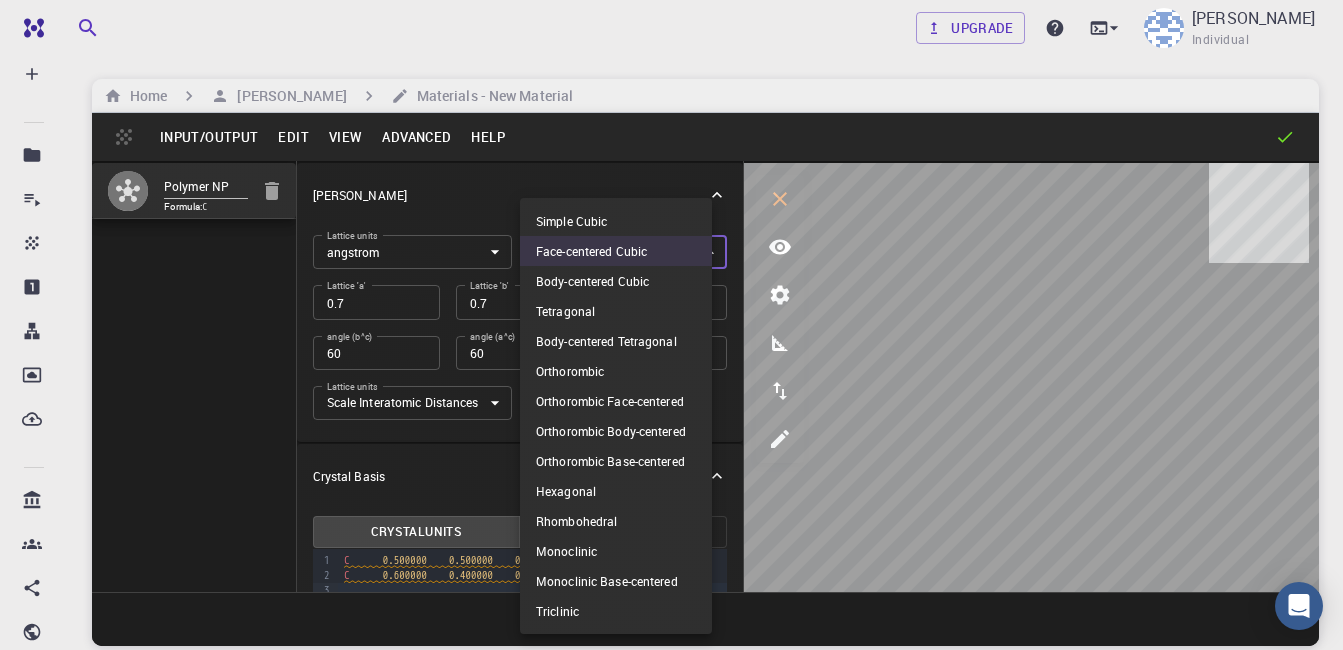 click on "Body-centered Cubic" at bounding box center (616, 281) 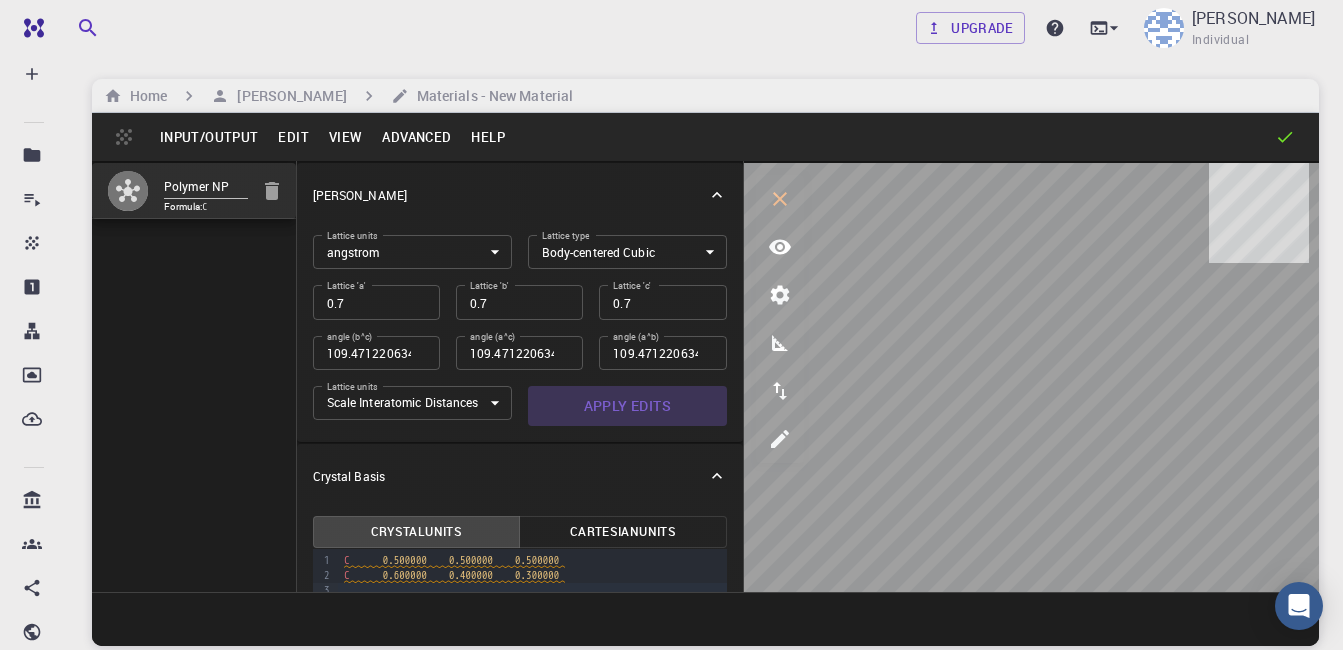 click on "Apply Edits" at bounding box center (627, 406) 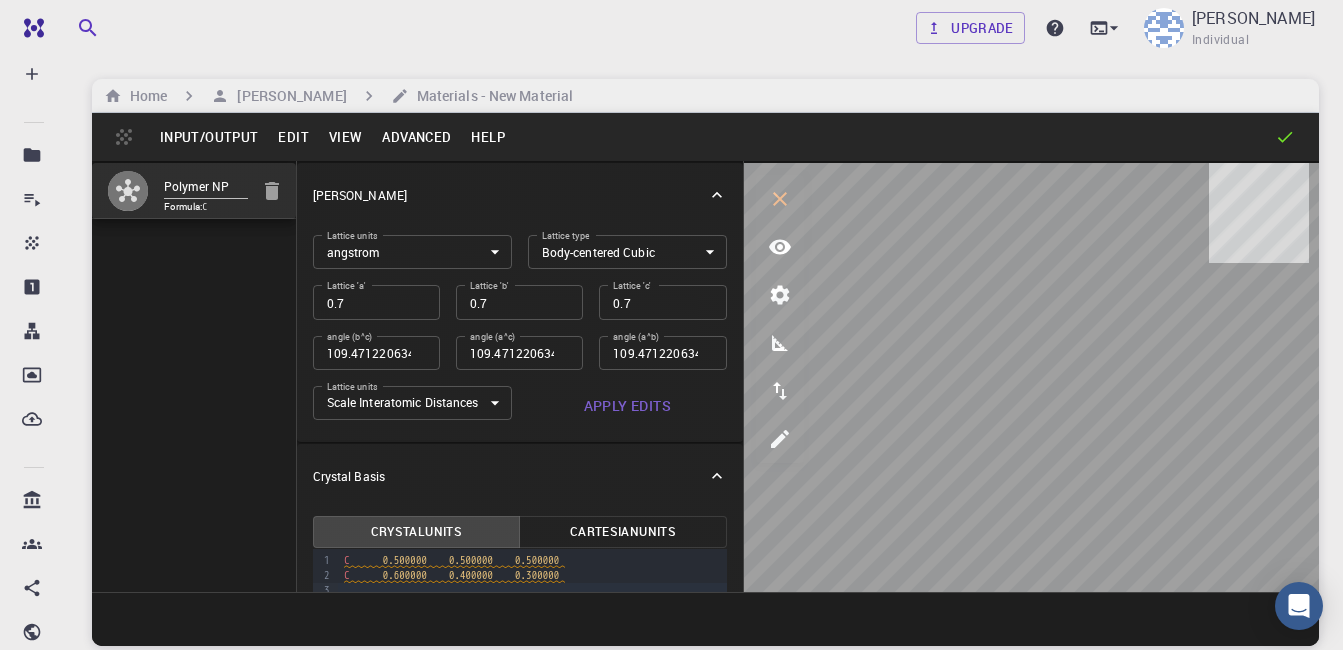 click on "Free Dashboard Create New Job New Material Create Material Upload File Import from Bank Import from 3rd Party New Workflow New Project Projects Jobs Materials Properties Workflows Dropbox External Uploads Bank Materials Workflows Accounts Shared with me Shared publicly Shared externally Documentation Contact Support Compute load: Low Upgrade [PERSON_NAME] Individual Home [PERSON_NAME] Materials - New Material Input/Output Edit View Advanced Help Polymer NP Formula:  C Crystal Lattice Lattice units angstrom angstrom Lattice units Lattice type Body-centered Cubic BCC Lattice type Lattice 'a' 0.7 Lattice 'a' Lattice 'b' 0.7 Lattice 'b' Lattice 'c' 0.7 Lattice 'c' angle (b^c) 109.471220634 angle (b^c) angle (a^c) 109.471220634 angle (a^c) angle (a^b) 109.471220634 angle (a^b) Lattice units Scale Interatomic Distances 0 Lattice units Apply Edits Crystal Basis Crystal  Units Cartesian  Units 9 1 2 3 › C        0.500000      0.500000      0.500000   C        0.600000   ." at bounding box center (671, 401) 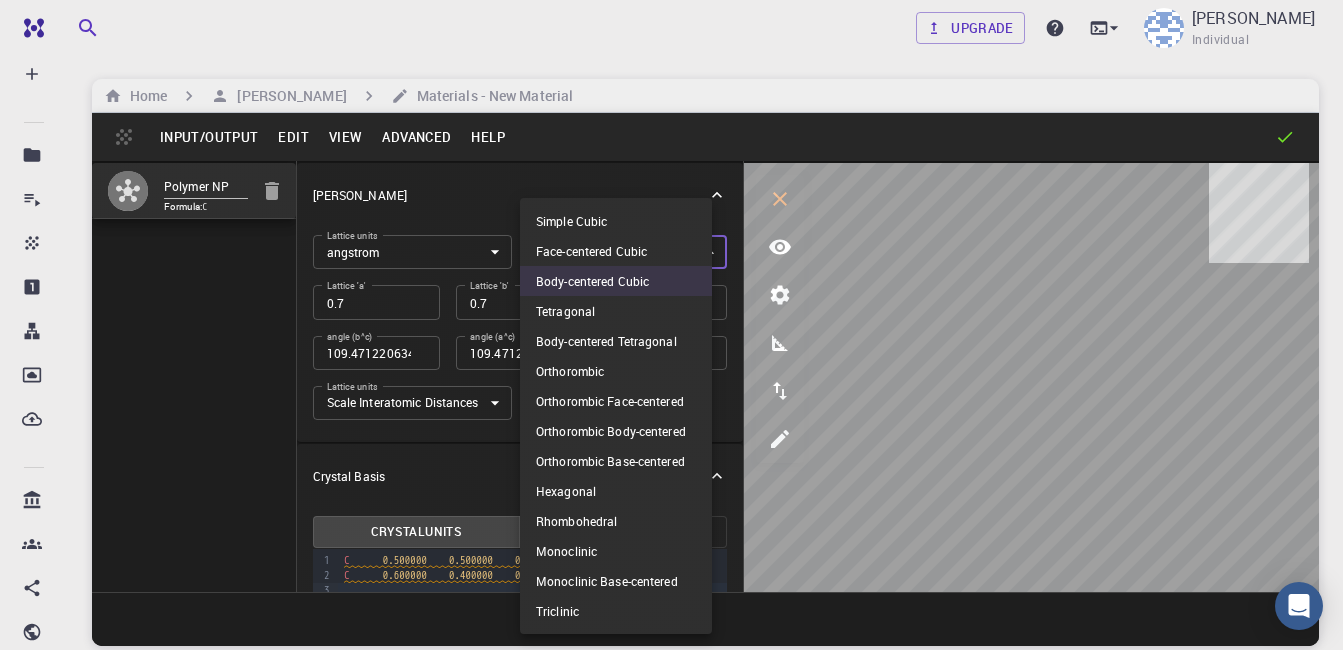 click on "Tetragonal" at bounding box center (616, 311) 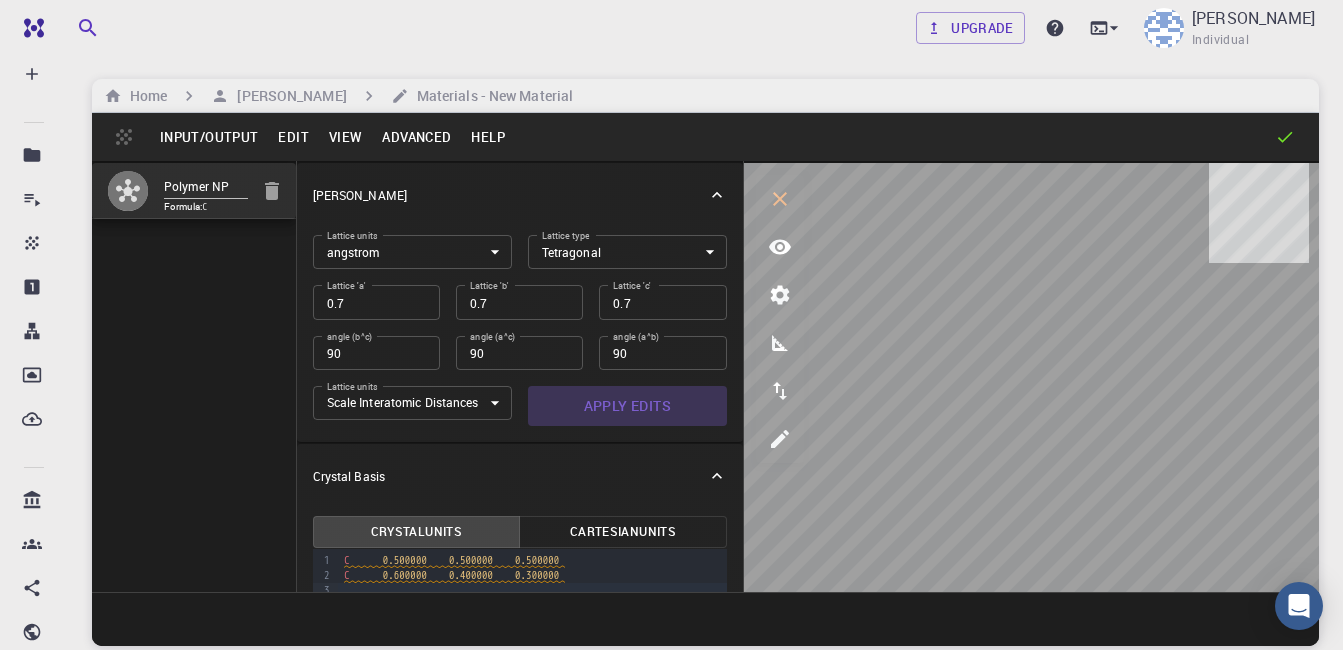 click on "Apply Edits" at bounding box center (627, 406) 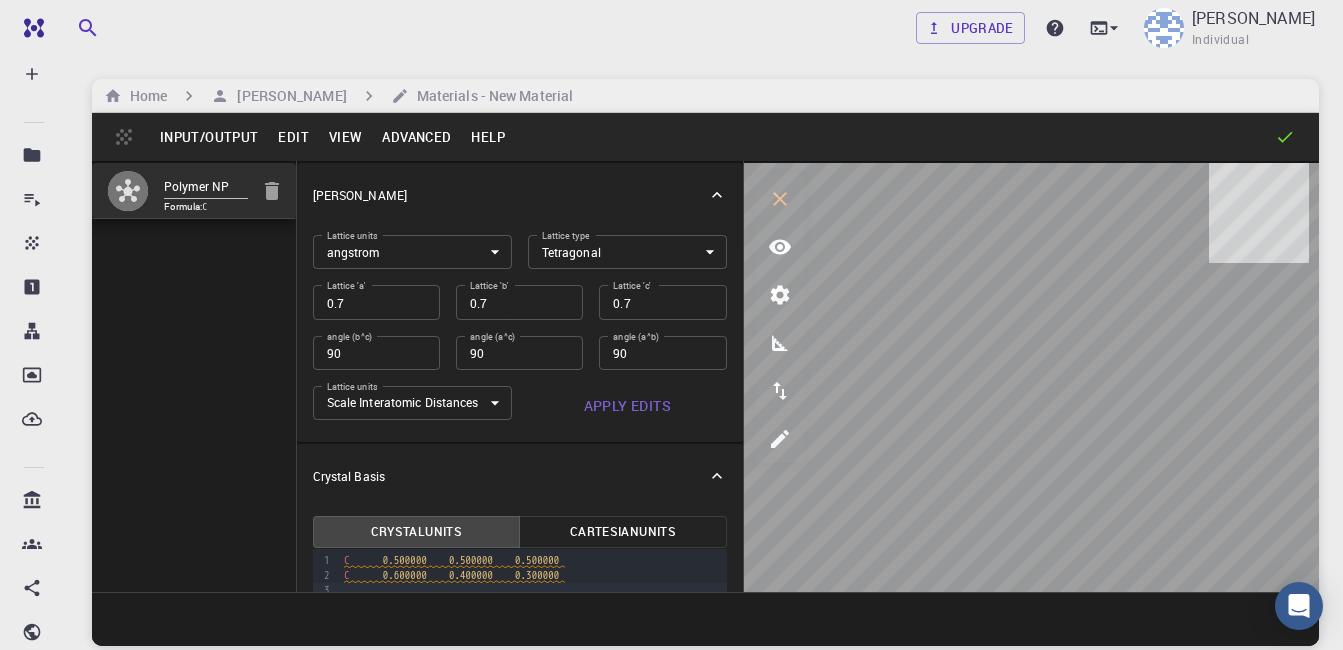 click on "Free Dashboard Create New Job New Material Create Material Upload File Import from Bank Import from 3rd Party New Workflow New Project Projects Jobs Materials Properties Workflows Dropbox External Uploads Bank Materials Workflows Accounts Shared with me Shared publicly Shared externally Documentation Contact Support Compute load: Low Upgrade [PERSON_NAME] Individual Home [PERSON_NAME] Materials - New Material Input/Output Edit View Advanced Help Polymer NP Formula:  C Crystal Lattice Lattice units angstrom angstrom Lattice units Lattice type Tetragonal TET Lattice type Lattice 'a' 0.7 Lattice 'a' Lattice 'b' 0.7 Lattice 'b' Lattice 'c' 0.7 Lattice 'c' angle (b^c) 90 angle (b^c) angle (a^c) 90 angle (a^c) angle (a^b) 90 angle (a^b) Lattice units Scale Interatomic Distances 0 Lattice units Apply Edits Crystal Basis Crystal  Units Cartesian  Units 9 1 2 3 › C        0.500000      0.500000      0.500000   C        0.600000      0.400000      0.300000   ©  2025" at bounding box center (671, 401) 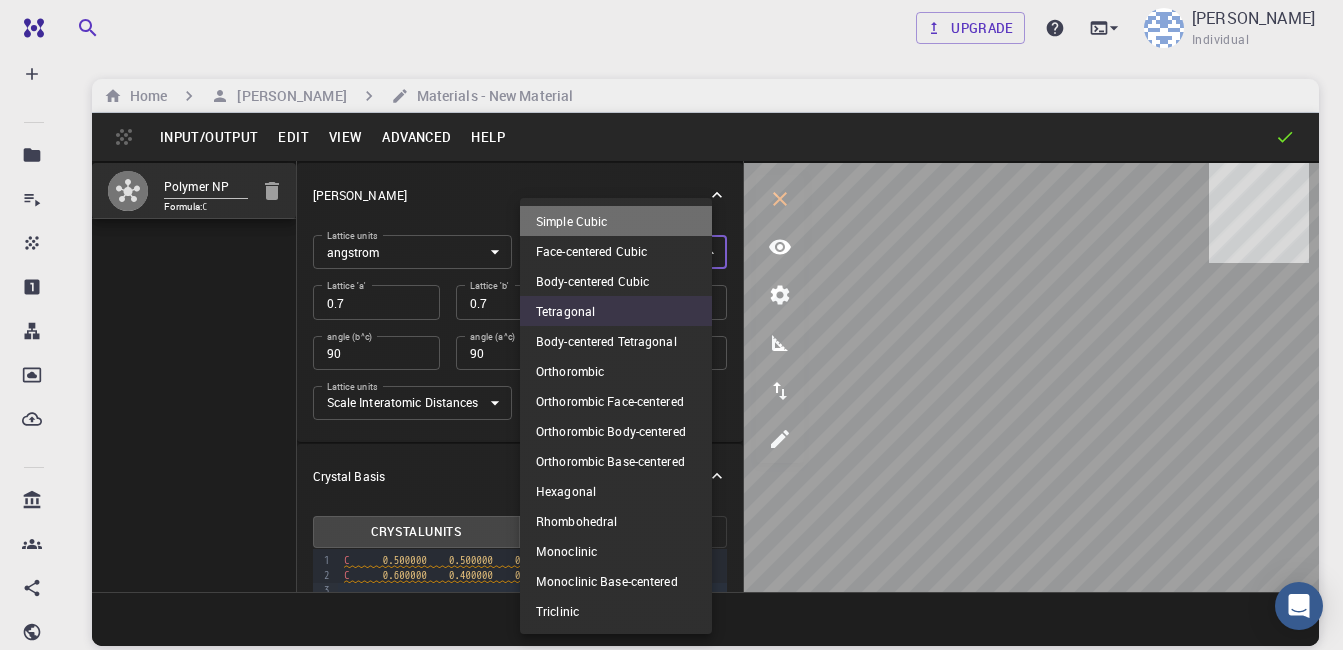 drag, startPoint x: 601, startPoint y: 222, endPoint x: 604, endPoint y: 287, distance: 65.06919 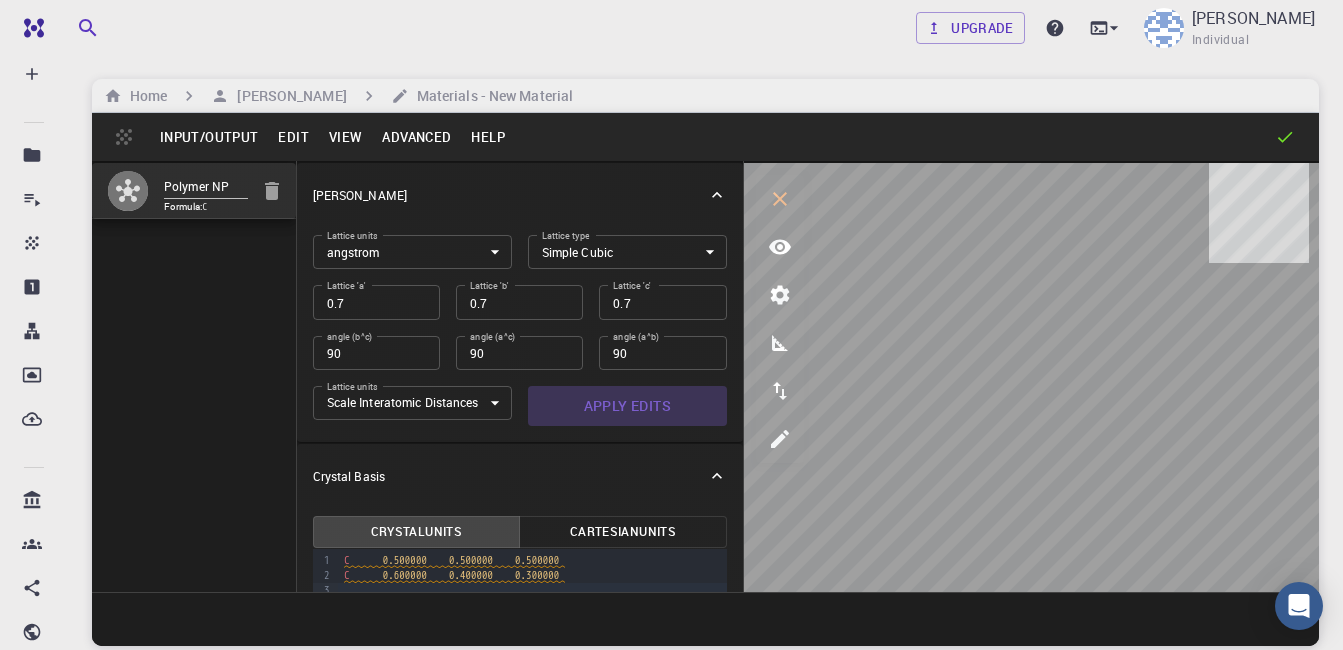 click on "Apply Edits" at bounding box center (627, 406) 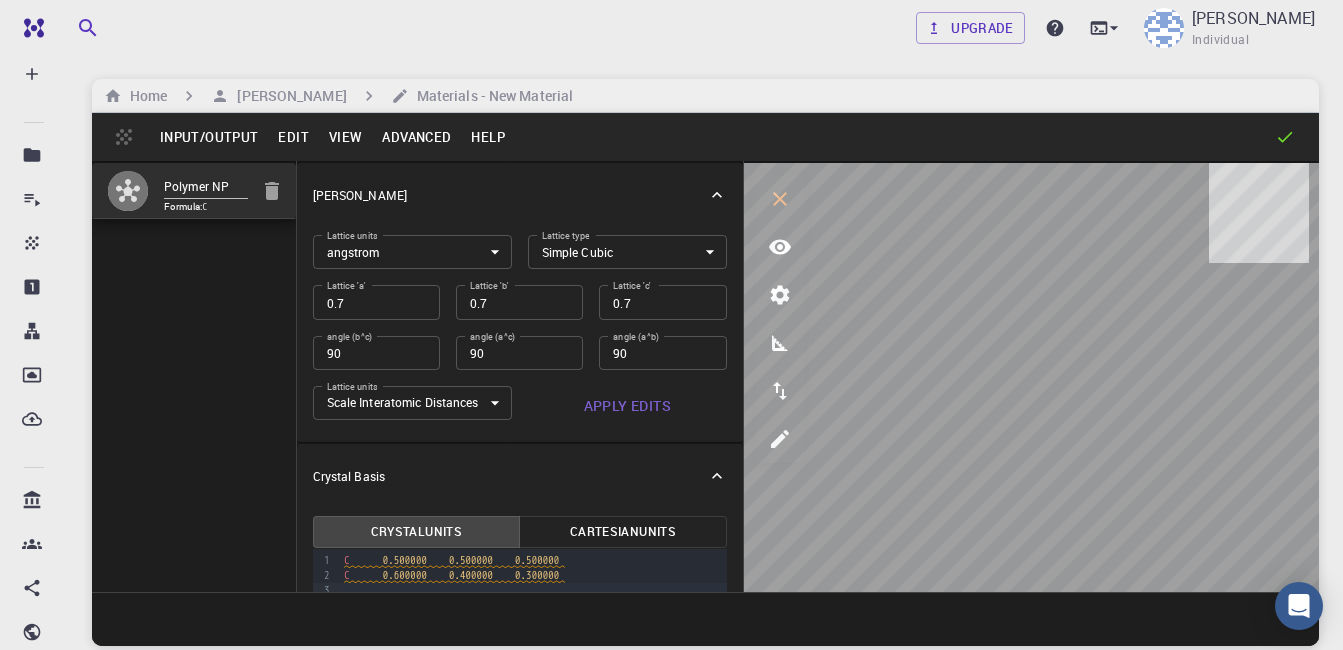 click on "Apply Edits" at bounding box center [627, 406] 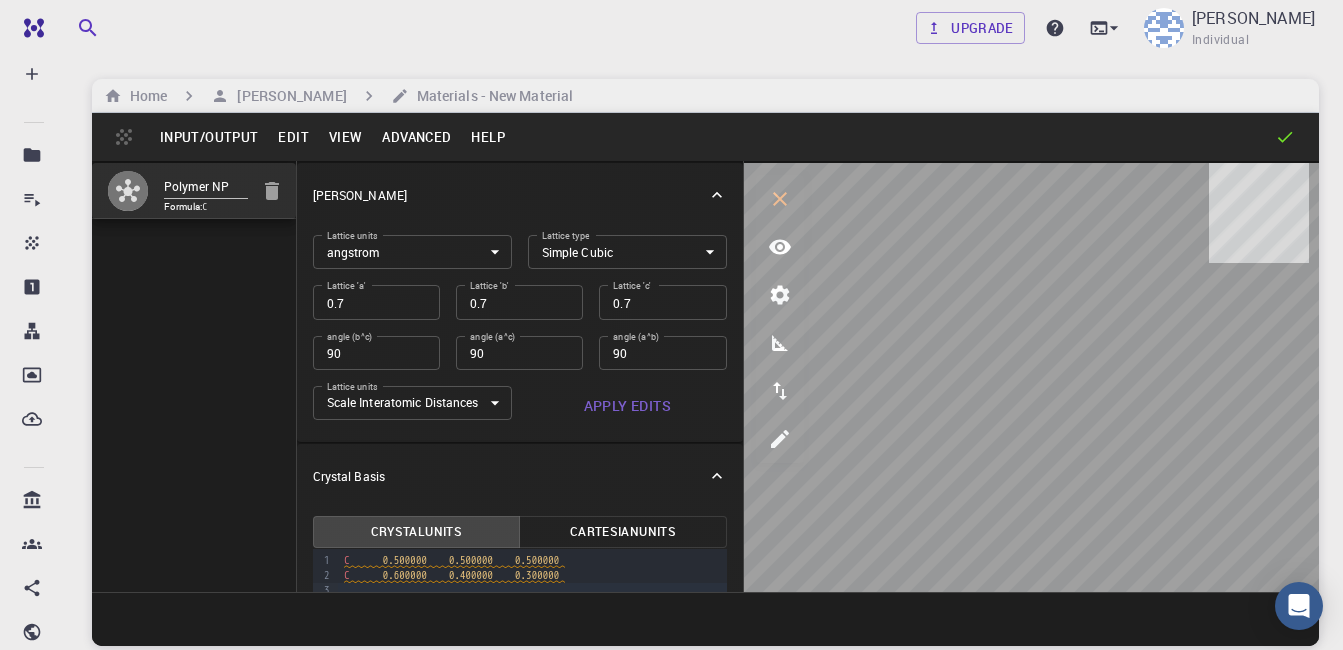 click on "Free Dashboard Create New Job New Material Create Material Upload File Import from Bank Import from 3rd Party New Workflow New Project Projects Jobs Materials Properties Workflows Dropbox External Uploads Bank Materials Workflows Accounts Shared with me Shared publicly Shared externally Documentation Contact Support Compute load: Low Upgrade [PERSON_NAME] Individual Home [PERSON_NAME] Materials - New Material Input/Output Edit View Advanced Help Polymer NP Formula:  C Crystal Lattice Lattice units angstrom angstrom Lattice units Lattice type Simple Cubic CUB Lattice type Lattice 'a' 0.7 Lattice 'a' Lattice 'b' 0.7 Lattice 'b' Lattice 'c' 0.7 Lattice 'c' angle (b^c) 90 angle (b^c) angle (a^c) 90 angle (a^c) angle (a^b) 90 angle (a^b) Lattice units Scale Interatomic Distances 0 Lattice units Apply Edits Crystal Basis Crystal  Units Cartesian  Units 9 1 2 3 › C        0.500000      0.500000      0.500000   C        0.600000      0.400000      0.300000   ©  2025   ." at bounding box center (671, 401) 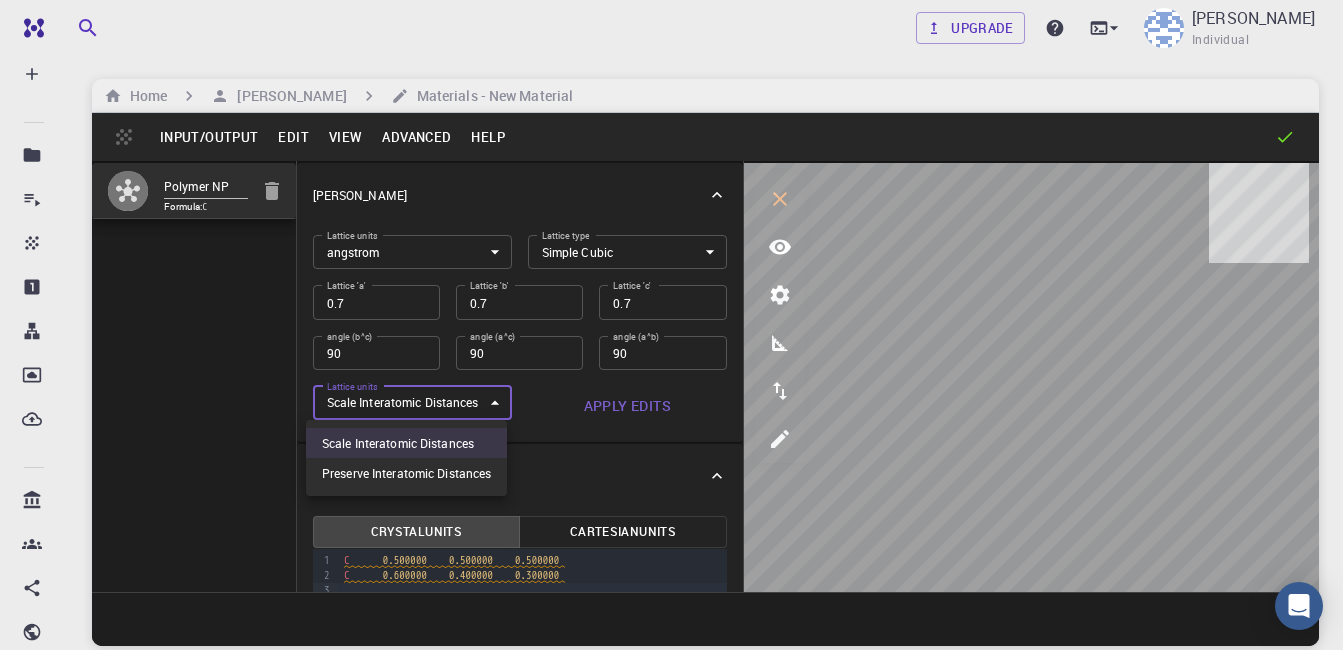 click on "Preserve Interatomic Distances" at bounding box center (406, 473) 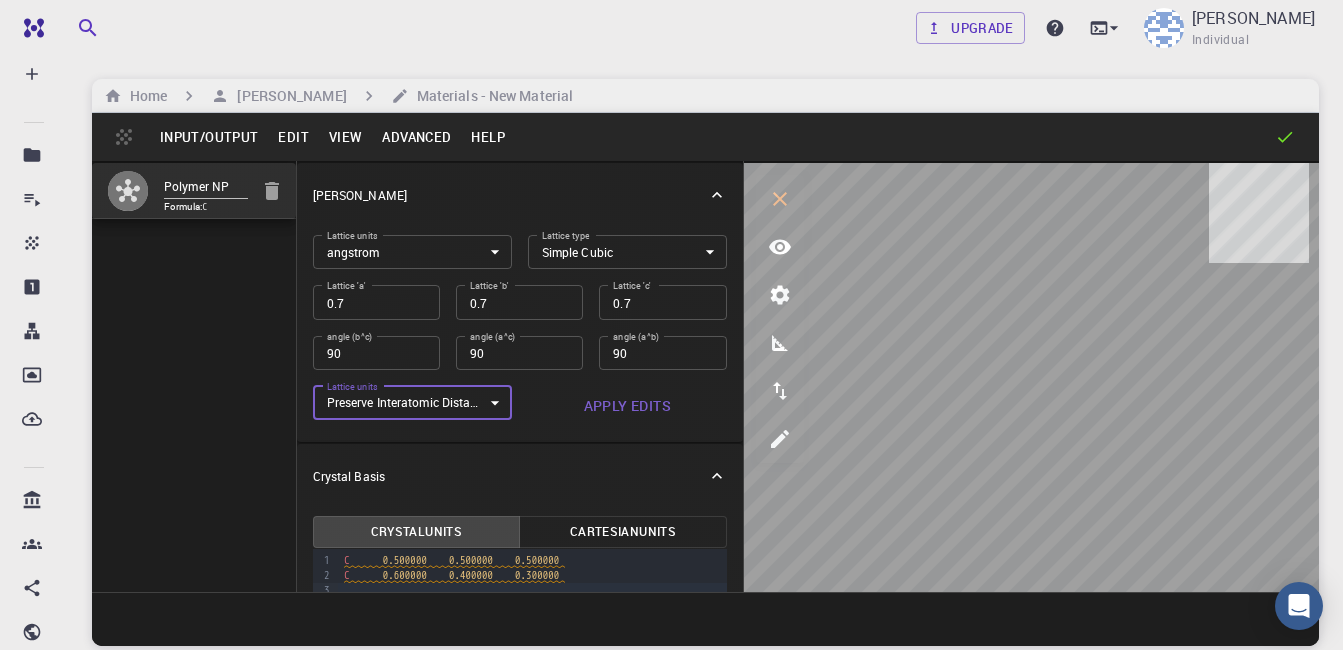 click on "Apply Edits" at bounding box center [627, 406] 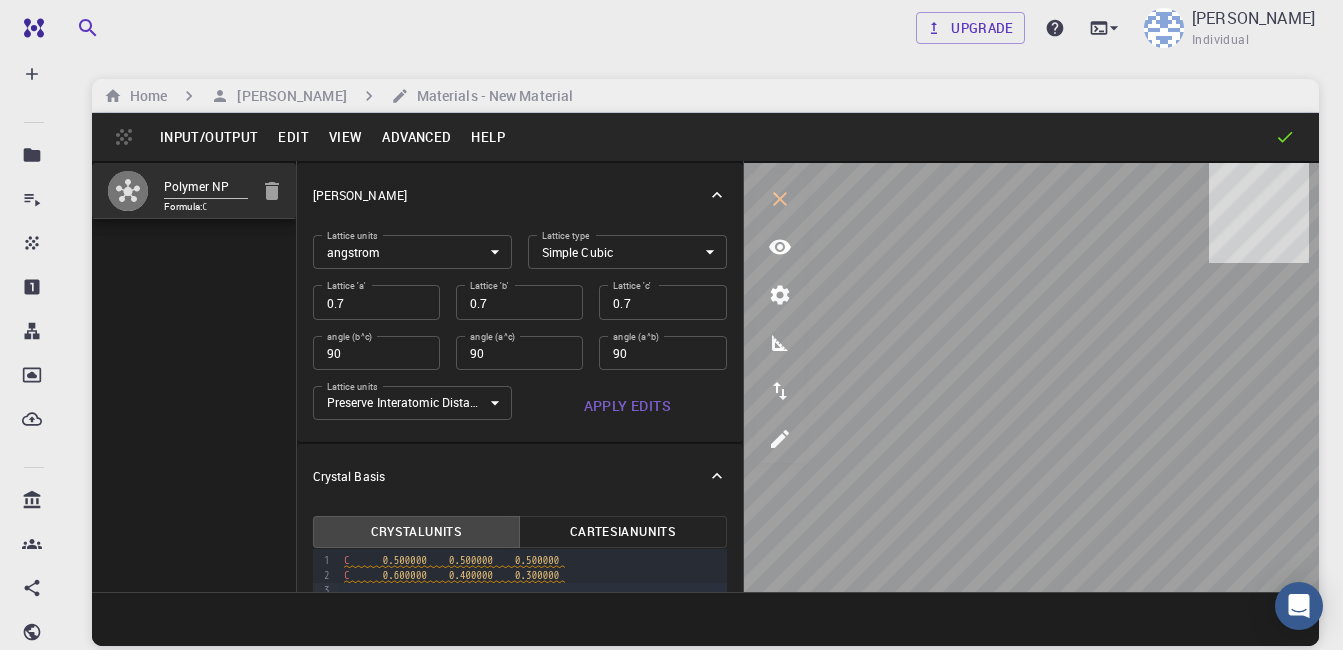 click on "Free Dashboard Create New Job New Material Create Material Upload File Import from Bank Import from 3rd Party New Workflow New Project Projects Jobs Materials Properties Workflows Dropbox External Uploads Bank Materials Workflows Accounts Shared with me Shared publicly Shared externally Documentation Contact Support Compute load: Low Upgrade [PERSON_NAME] Individual Home [PERSON_NAME] Materials - New Material Input/Output Edit View Advanced Help Polymer NP Formula:  C Crystal Lattice Lattice units angstrom angstrom Lattice units Lattice type Simple Cubic CUB Lattice type Lattice 'a' 0.7 Lattice 'a' Lattice 'b' 0.7 Lattice 'b' Lattice 'c' 0.7 Lattice 'c' angle (b^c) 90 angle (b^c) angle (a^c) 90 angle (a^c) angle (a^b) 90 angle (a^b) Lattice units Preserve Interatomic Distances 1 Lattice units Apply Edits Crystal Basis Crystal  Units Cartesian  Units 9 1 2 3 › C        0.500000      0.500000      0.500000   C        0.600000      0.400000      0.300000   ©  2025 ." at bounding box center [671, 401] 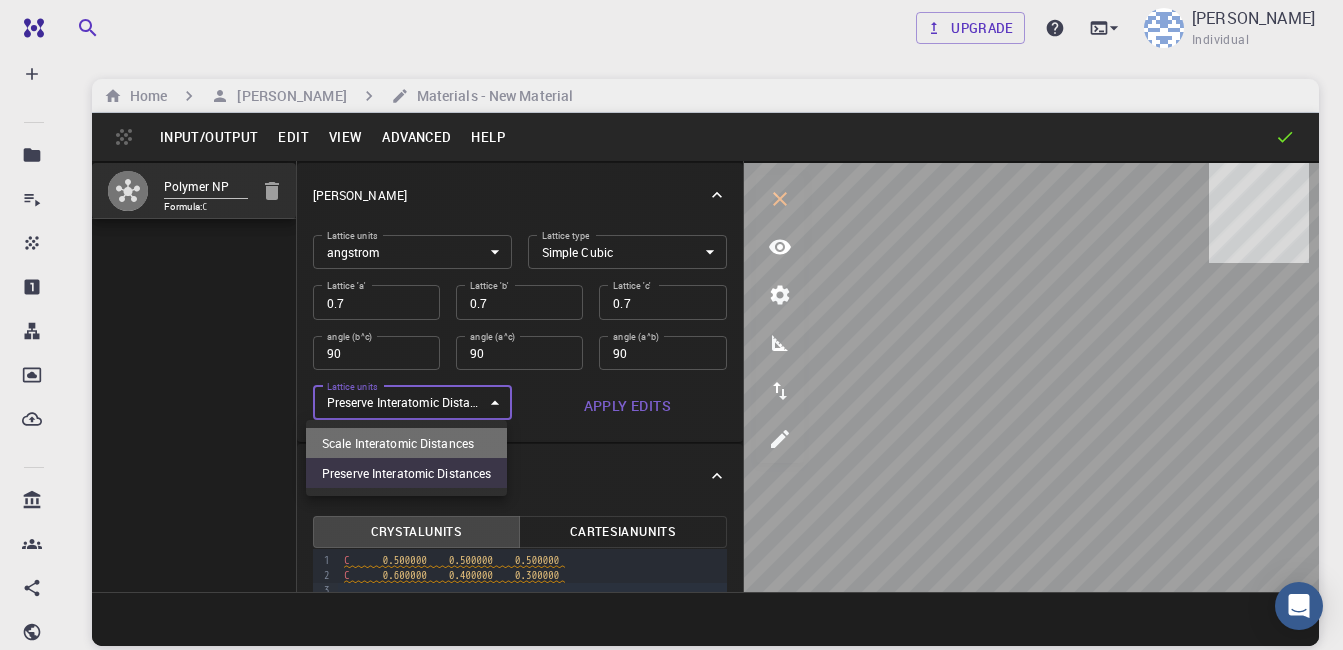 click on "Scale Interatomic Distances" at bounding box center (406, 443) 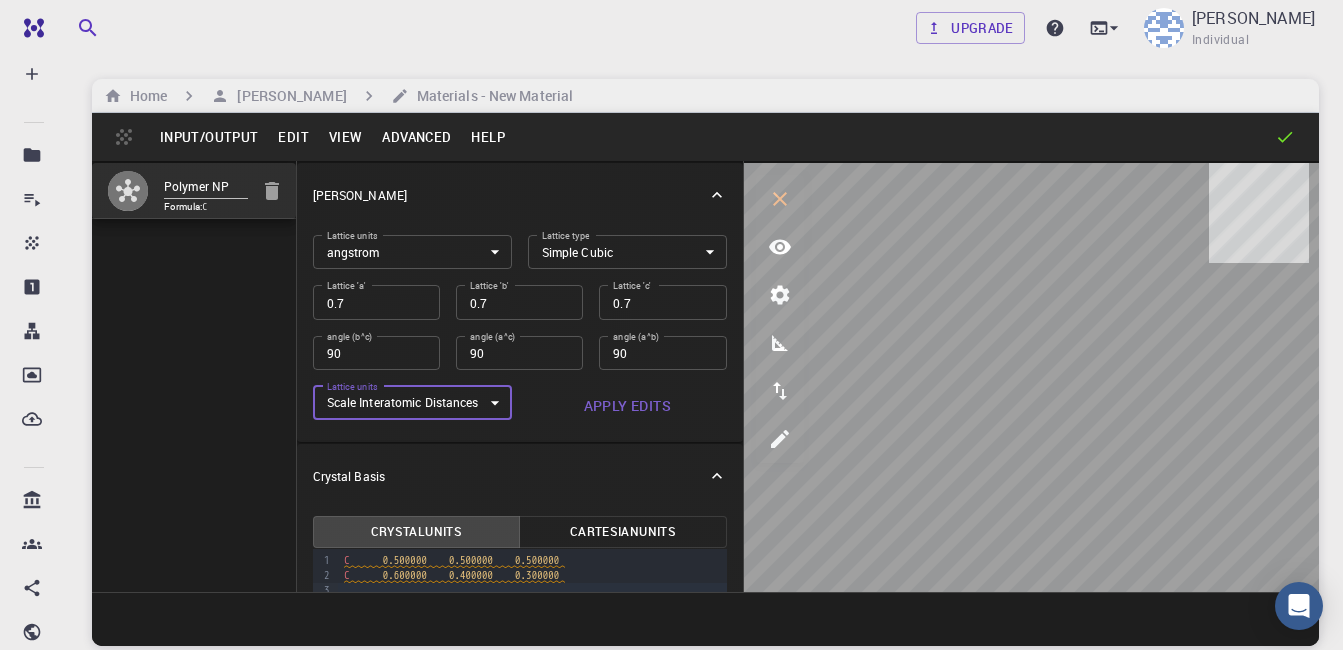 click on "Apply Edits" at bounding box center [627, 406] 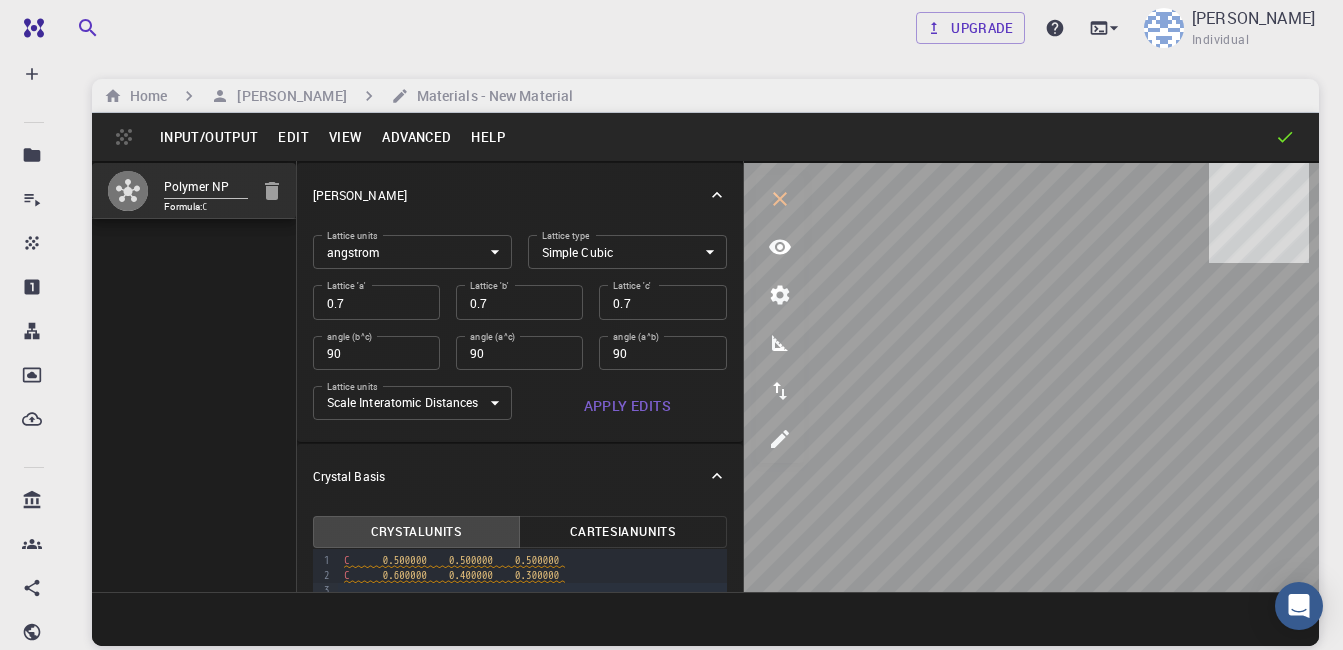 click on "0.7" at bounding box center [376, 302] 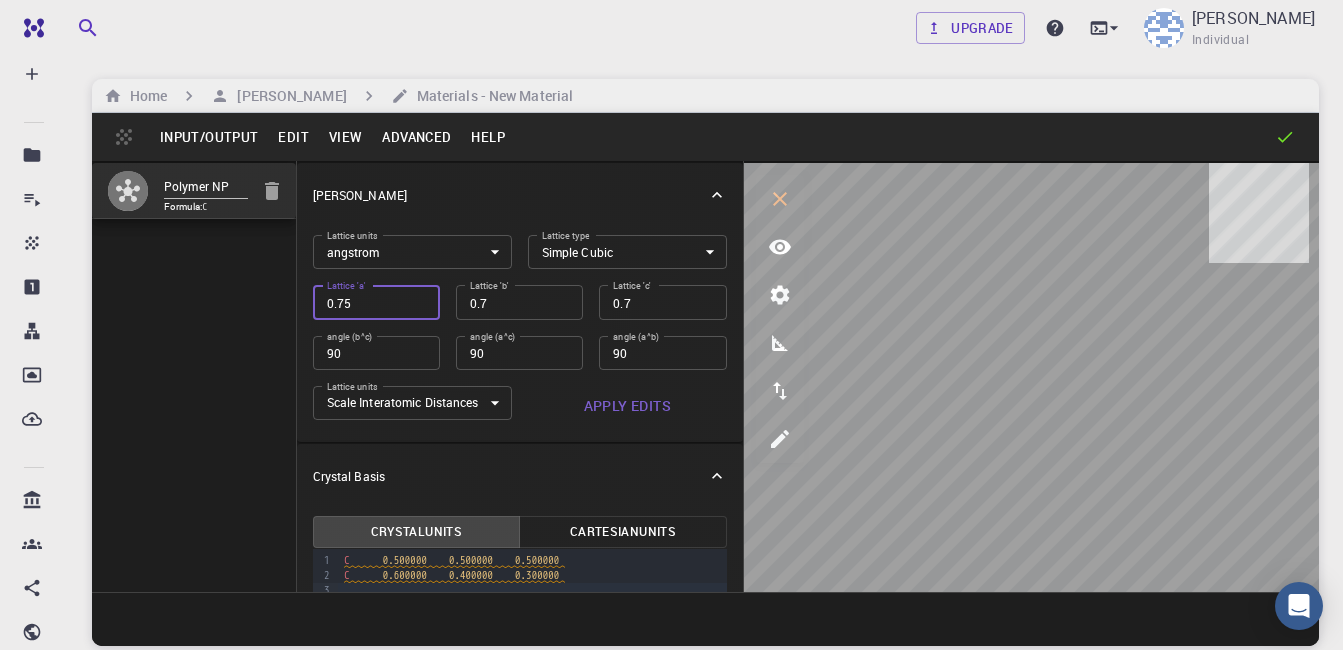 click on "0.75" at bounding box center [376, 302] 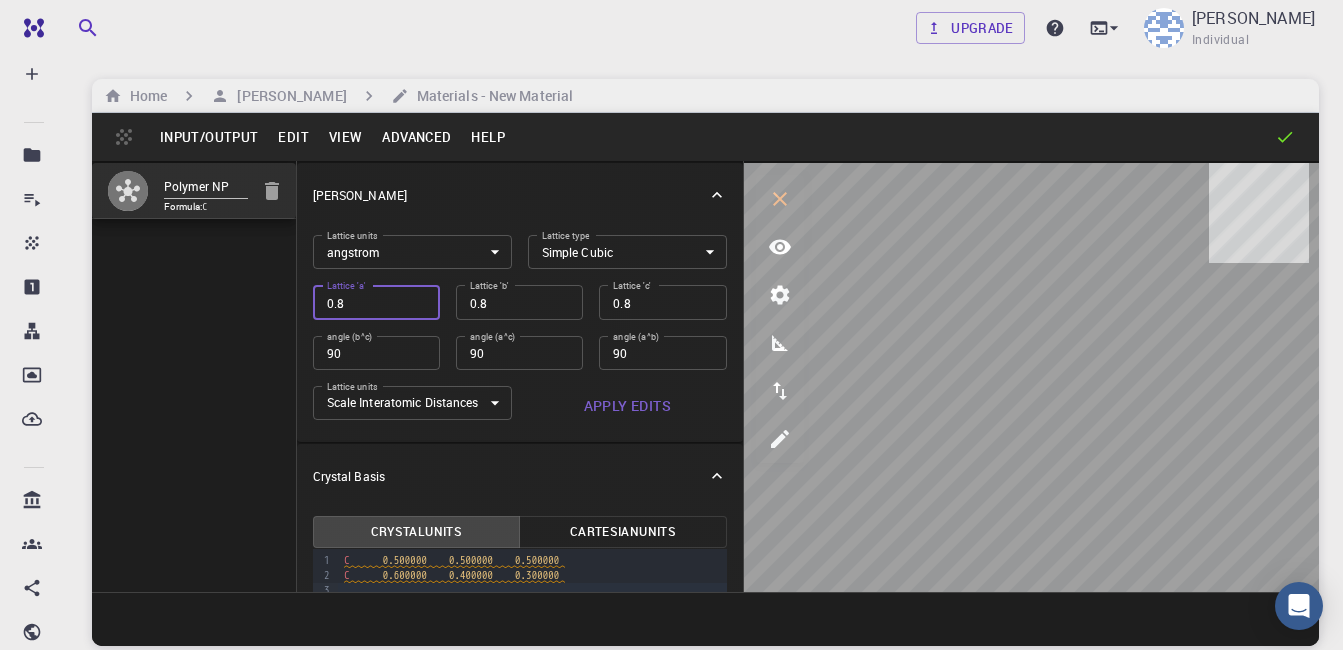 click on "0.8" at bounding box center [376, 302] 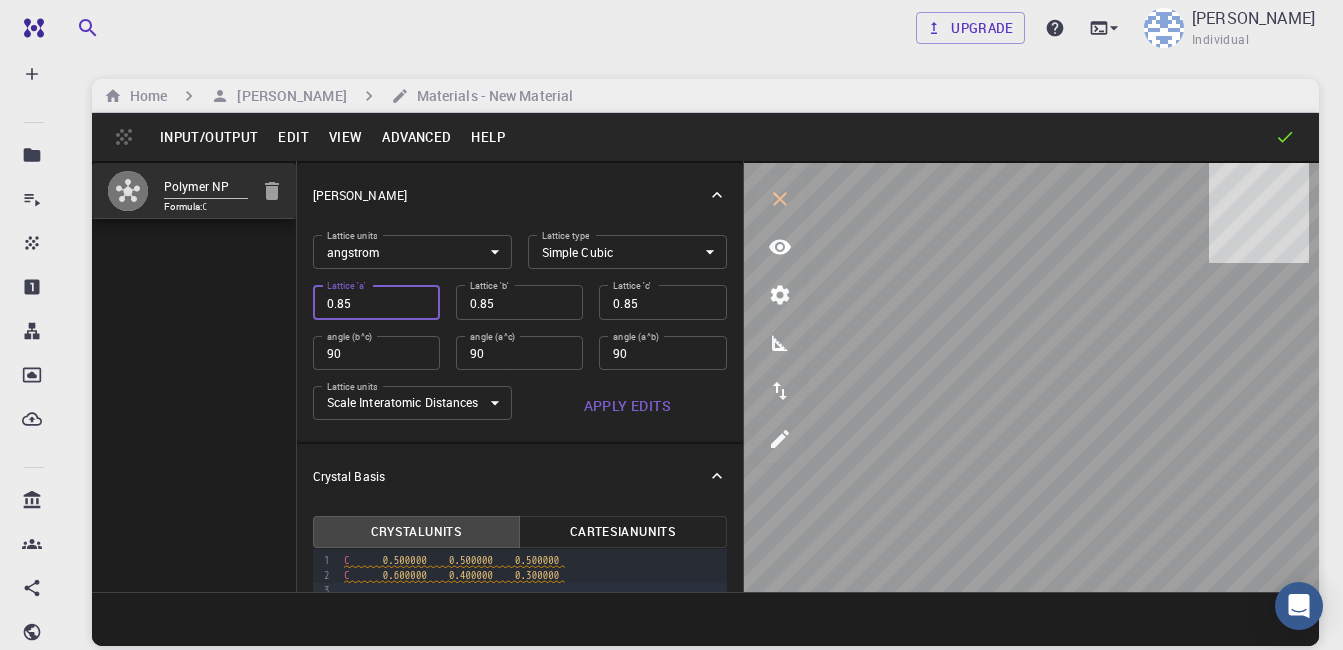click on "0.85" at bounding box center (376, 302) 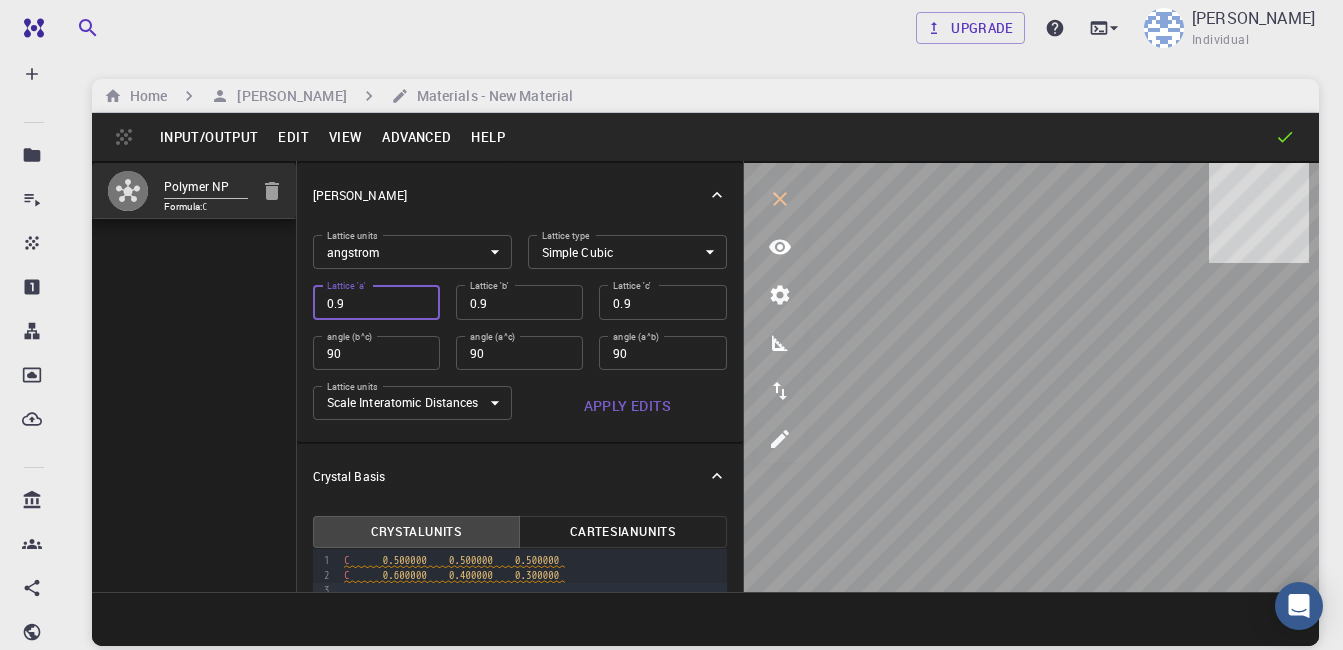 click on "0.9" at bounding box center (376, 302) 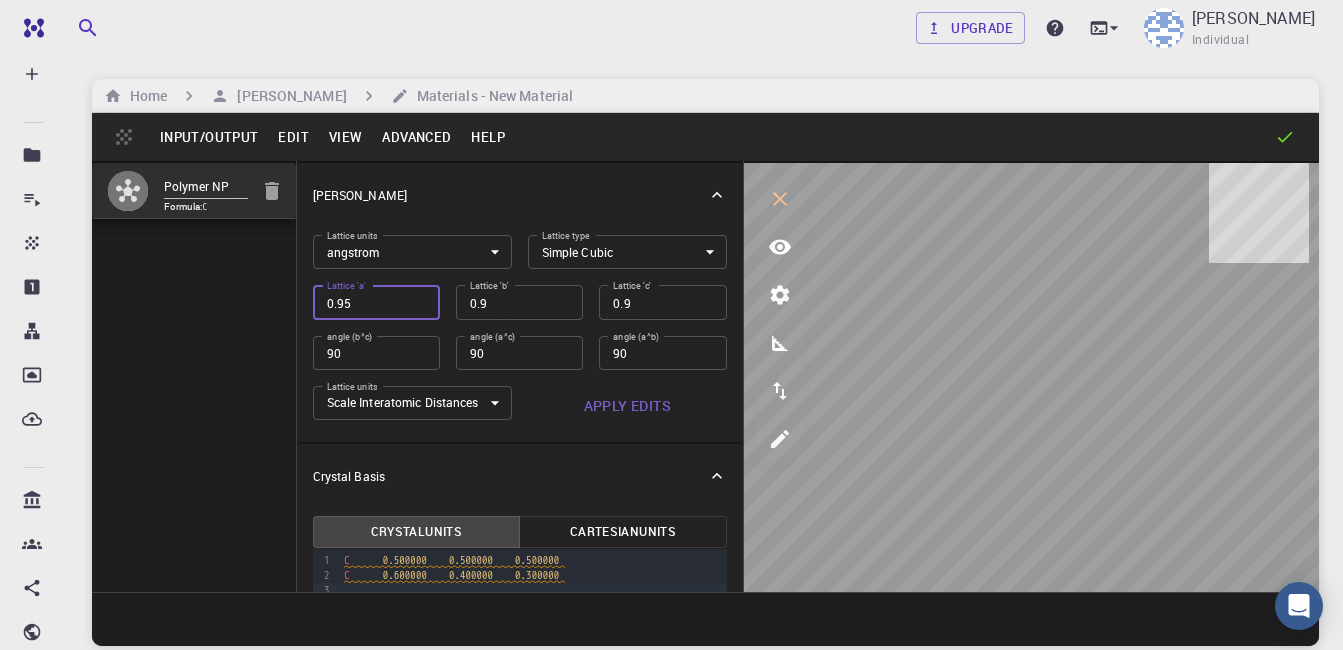 click on "0.95" at bounding box center [376, 302] 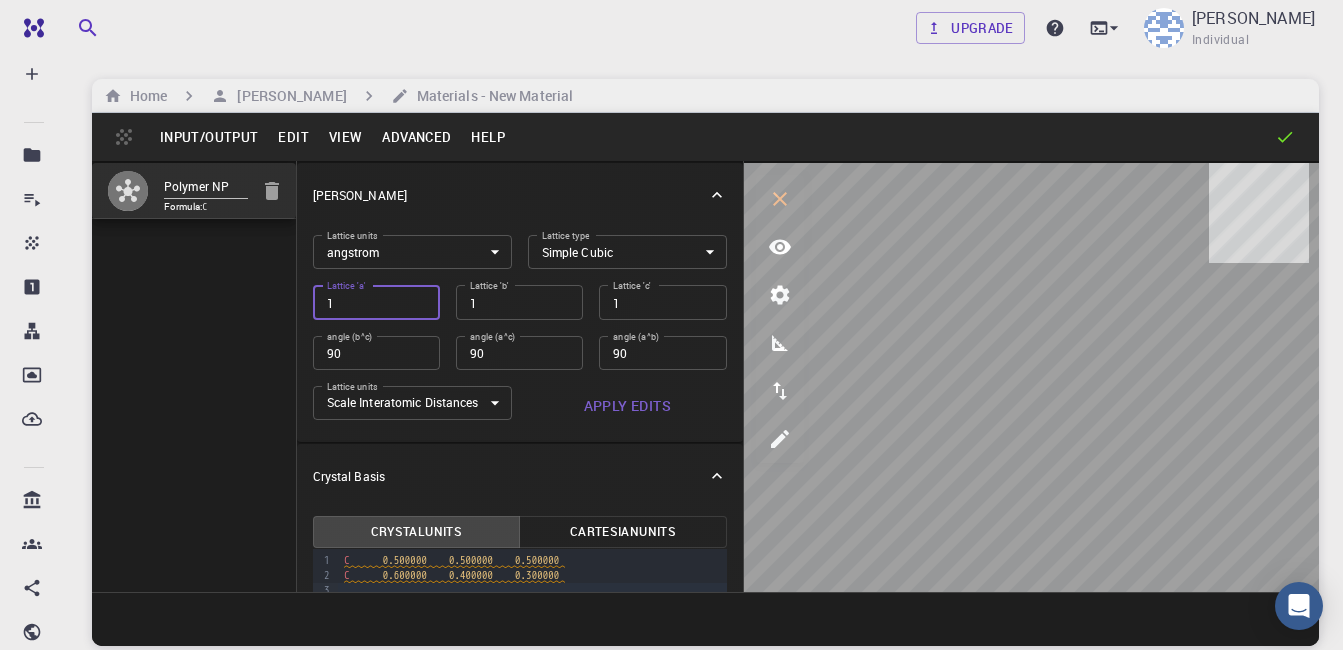 click on "1" at bounding box center [376, 302] 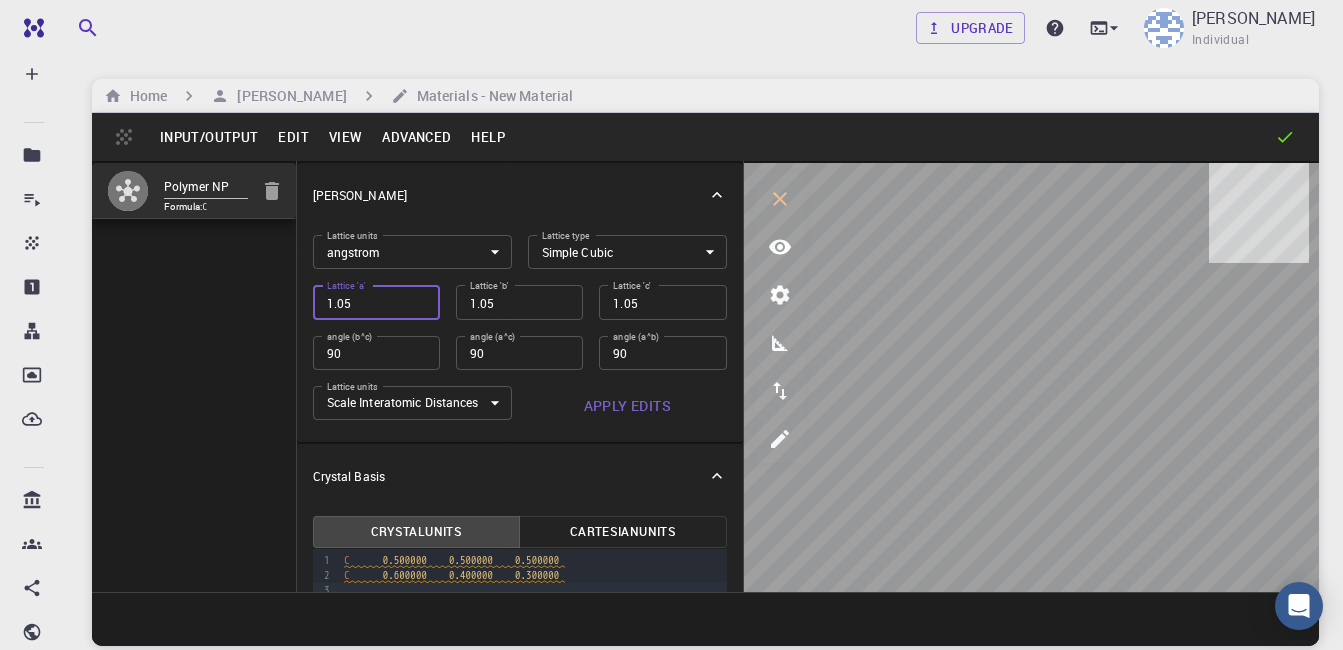 click on "1.05" at bounding box center [376, 302] 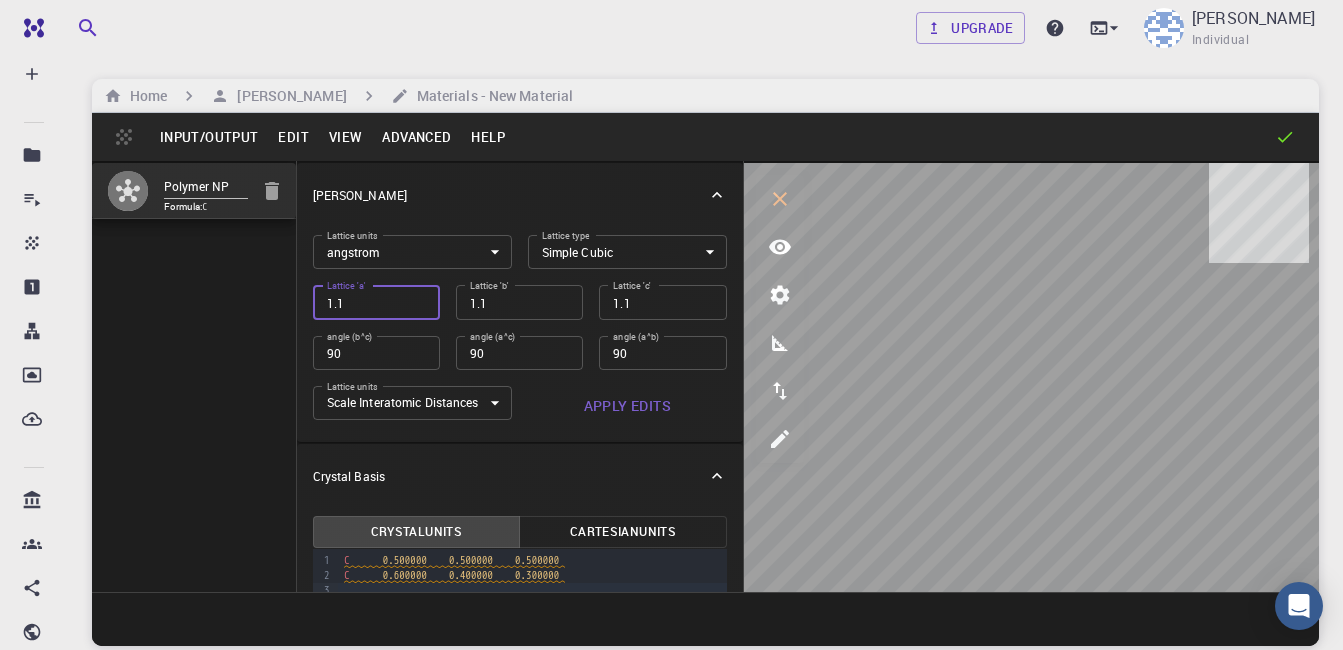 click on "1.1" at bounding box center (376, 302) 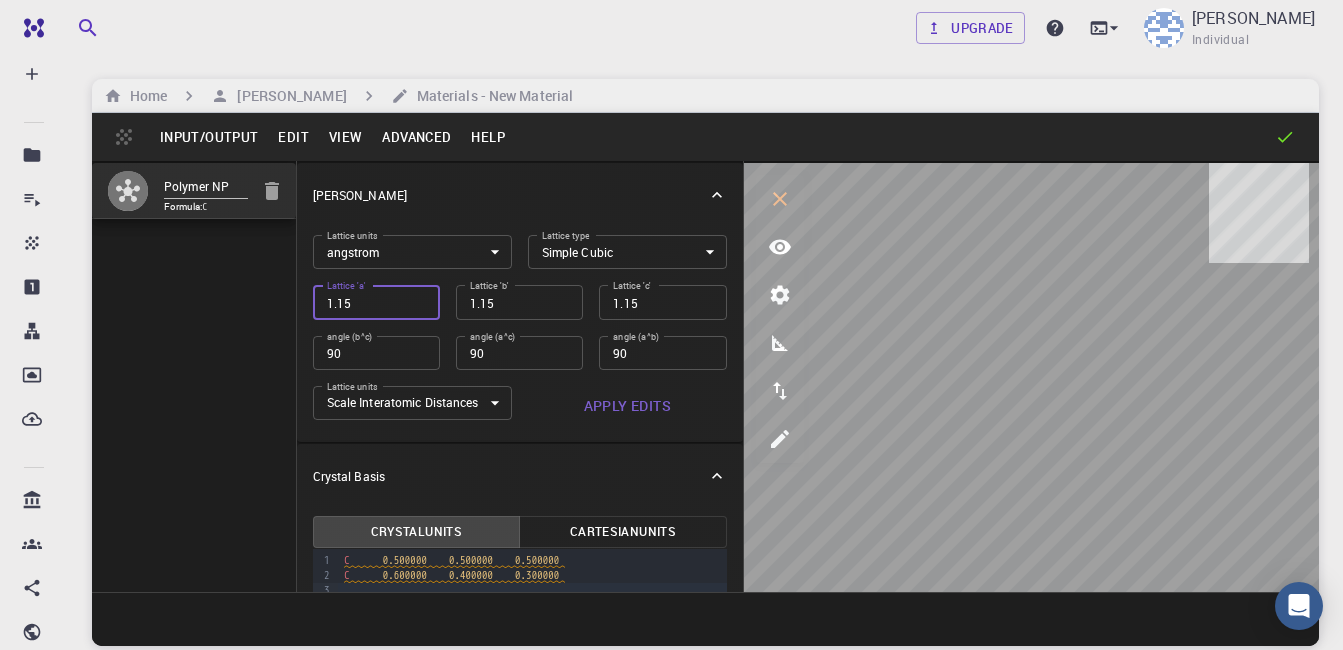 click on "1.15" at bounding box center (376, 302) 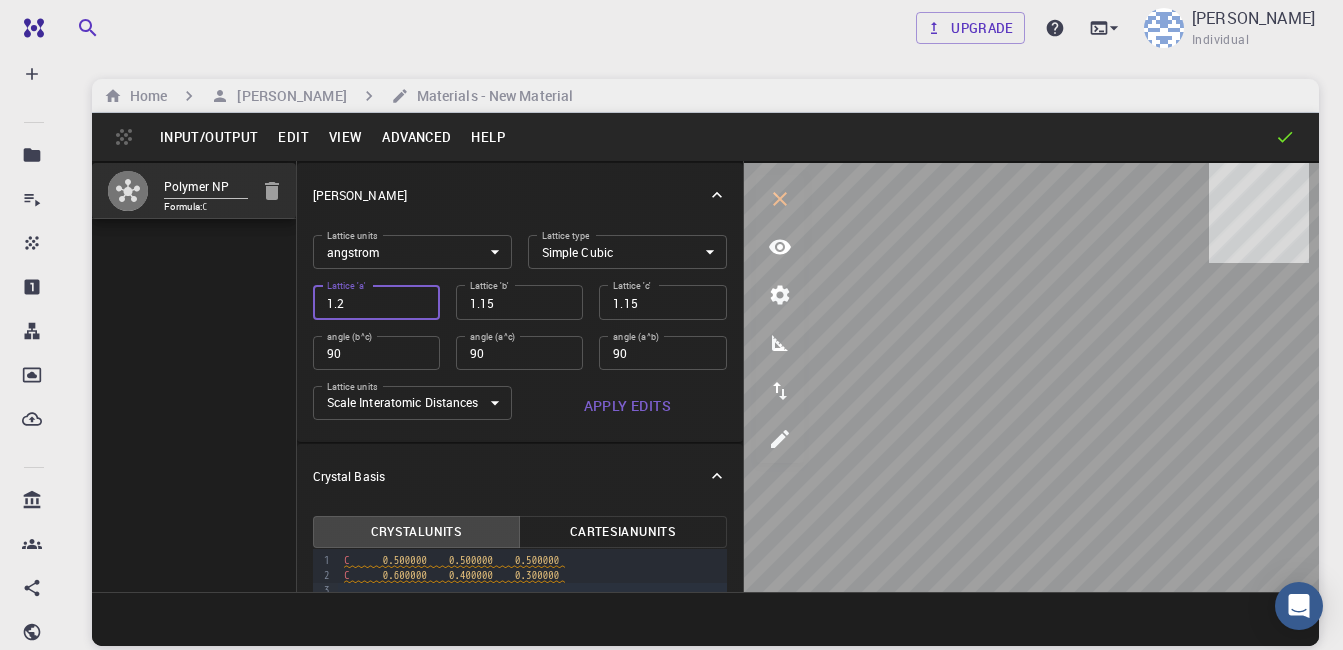 click on "1.2" at bounding box center (376, 302) 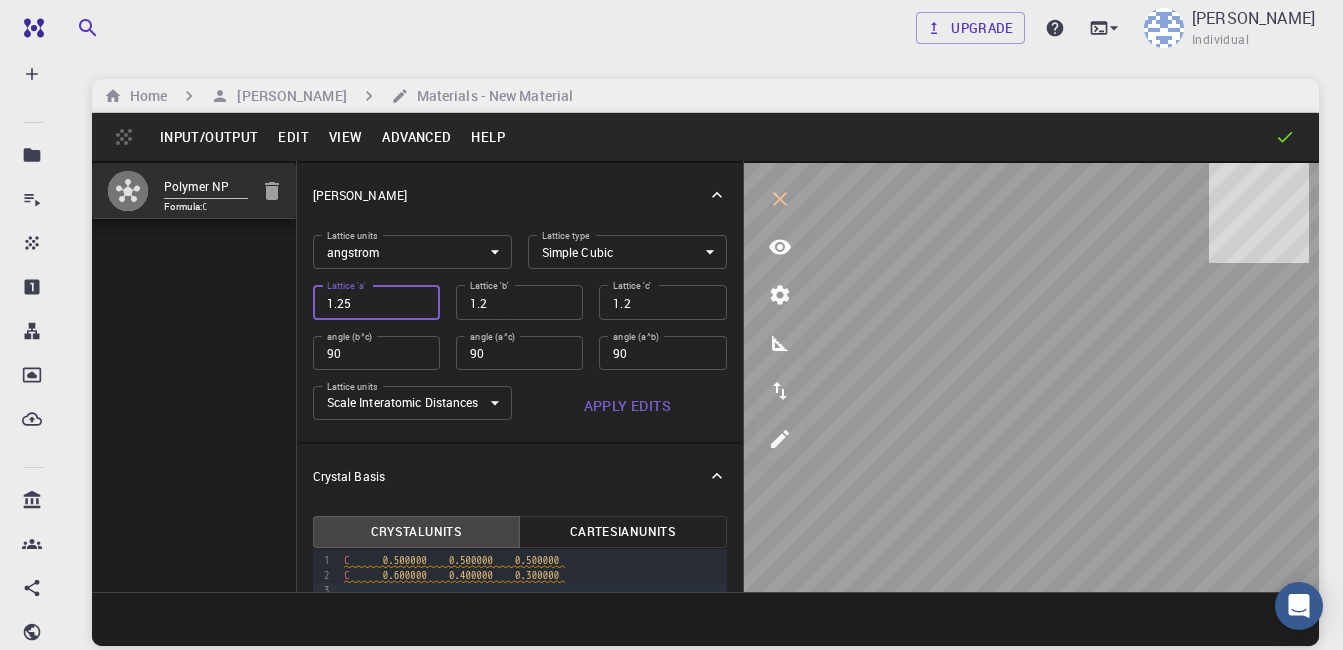 click on "1.25" at bounding box center (376, 302) 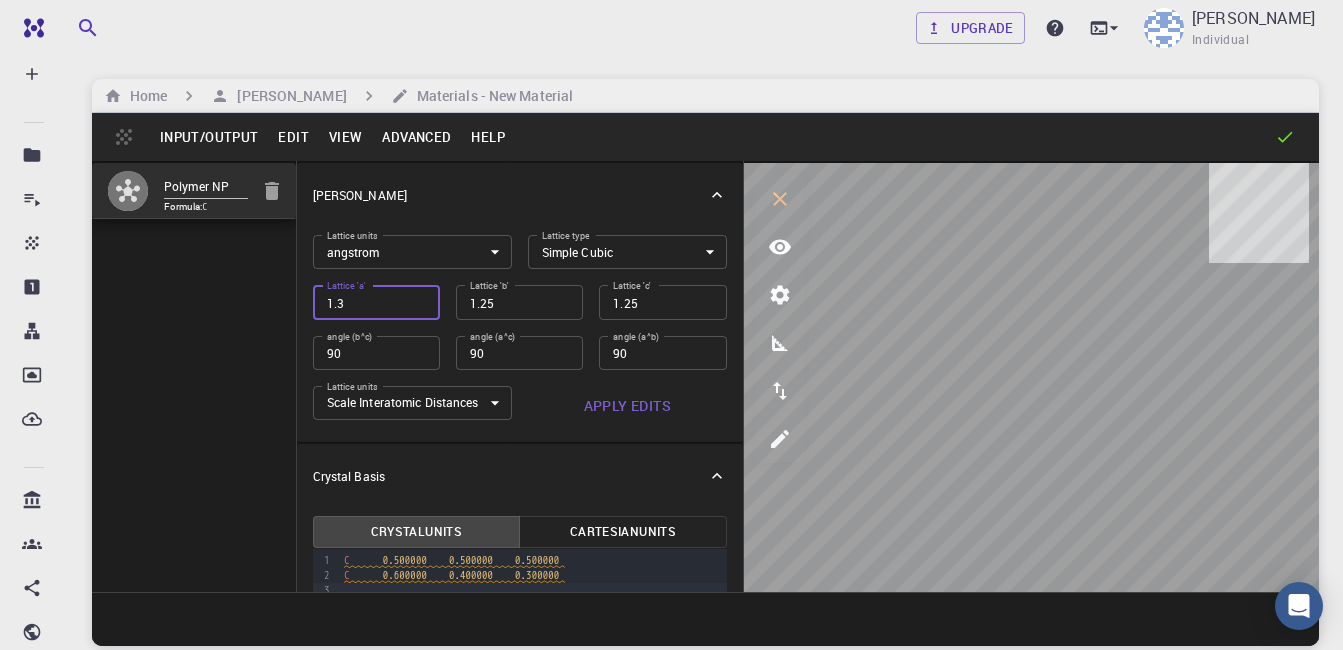 click on "1.3" at bounding box center (376, 302) 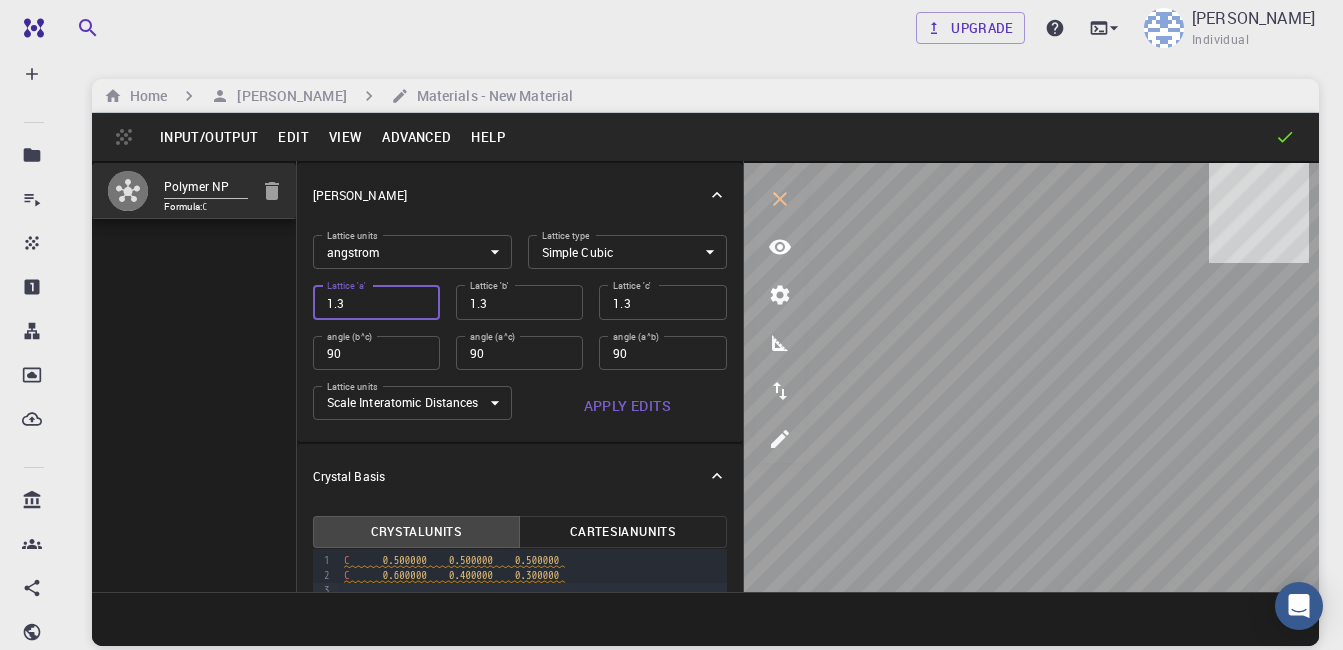 click on "Apply Edits" at bounding box center (627, 406) 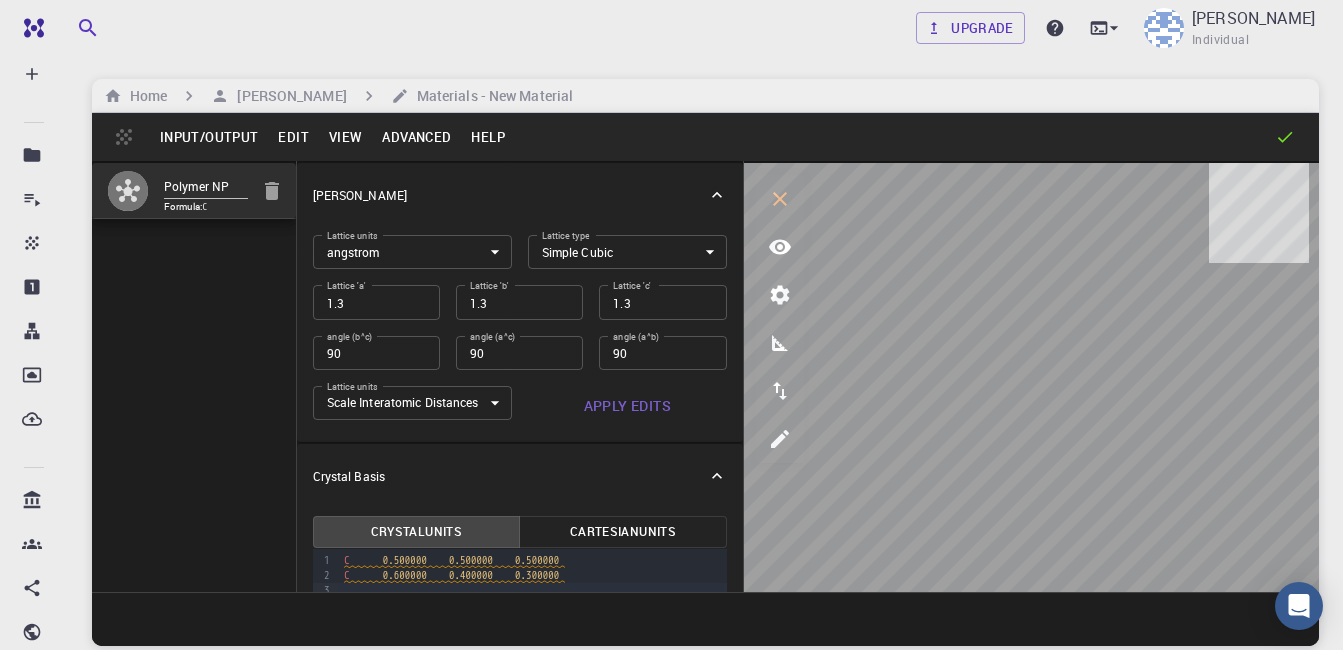 click on "Polymer NP Formula:  C" at bounding box center (194, 376) 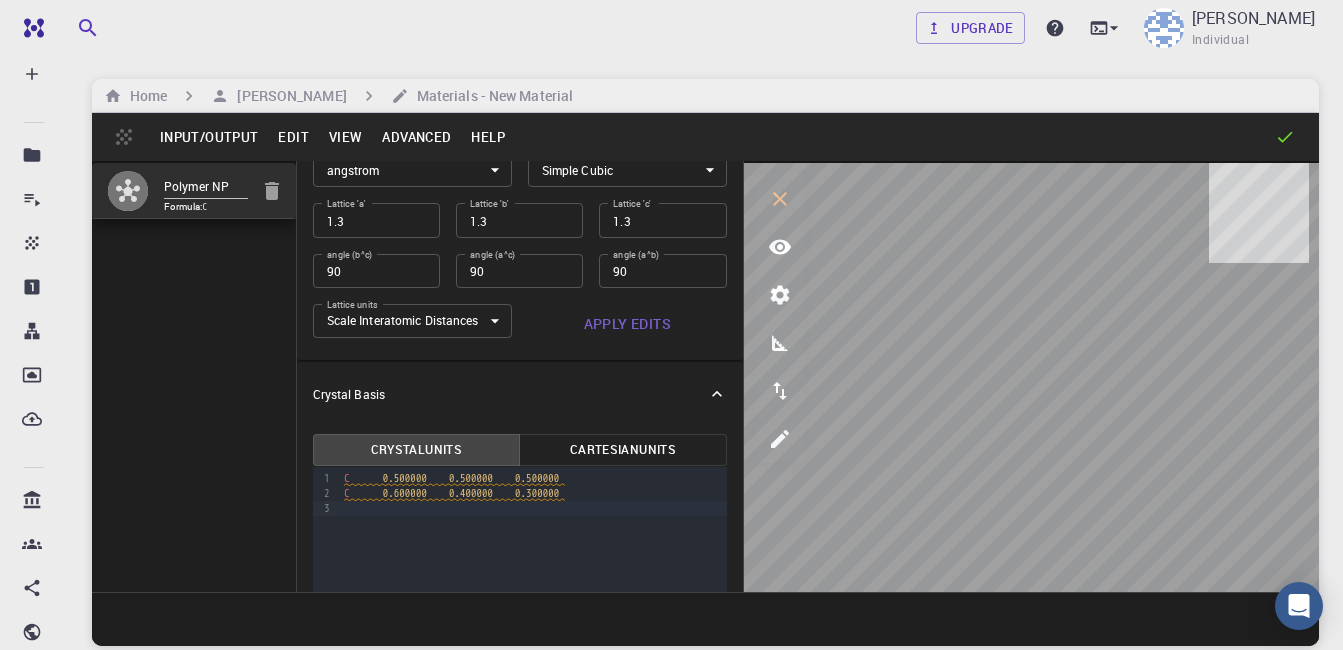 scroll, scrollTop: 230, scrollLeft: 0, axis: vertical 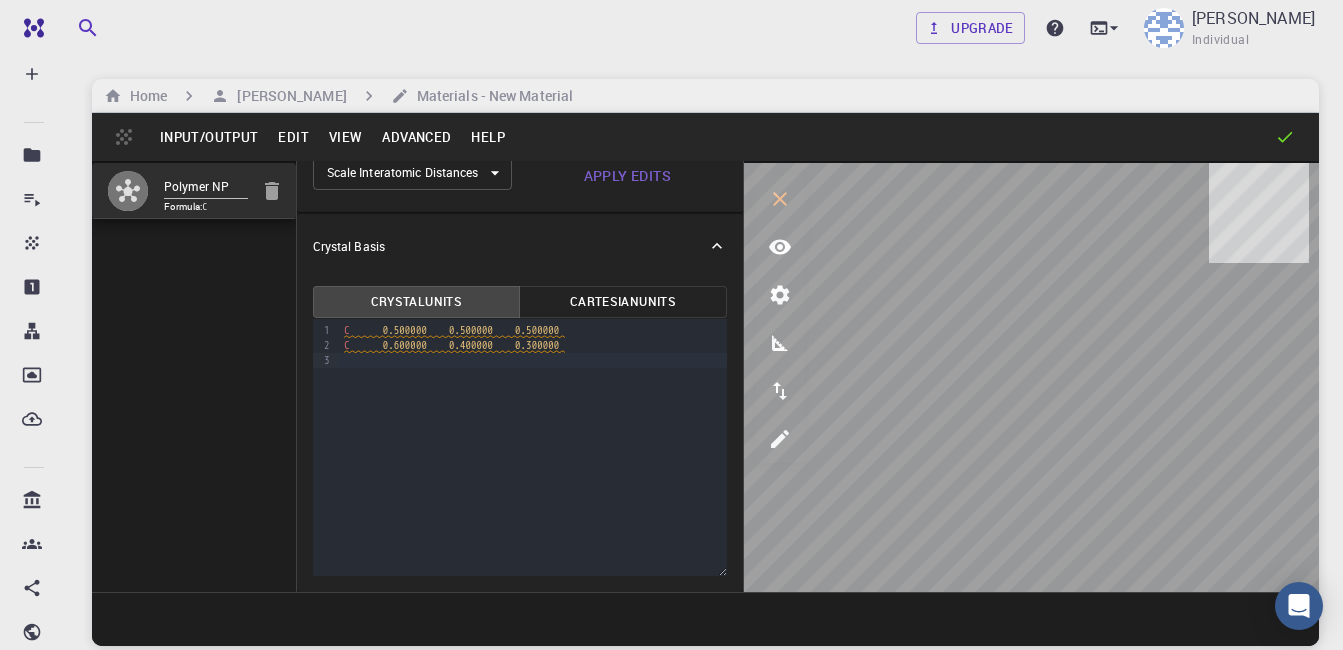 click on "Edit" at bounding box center [293, 137] 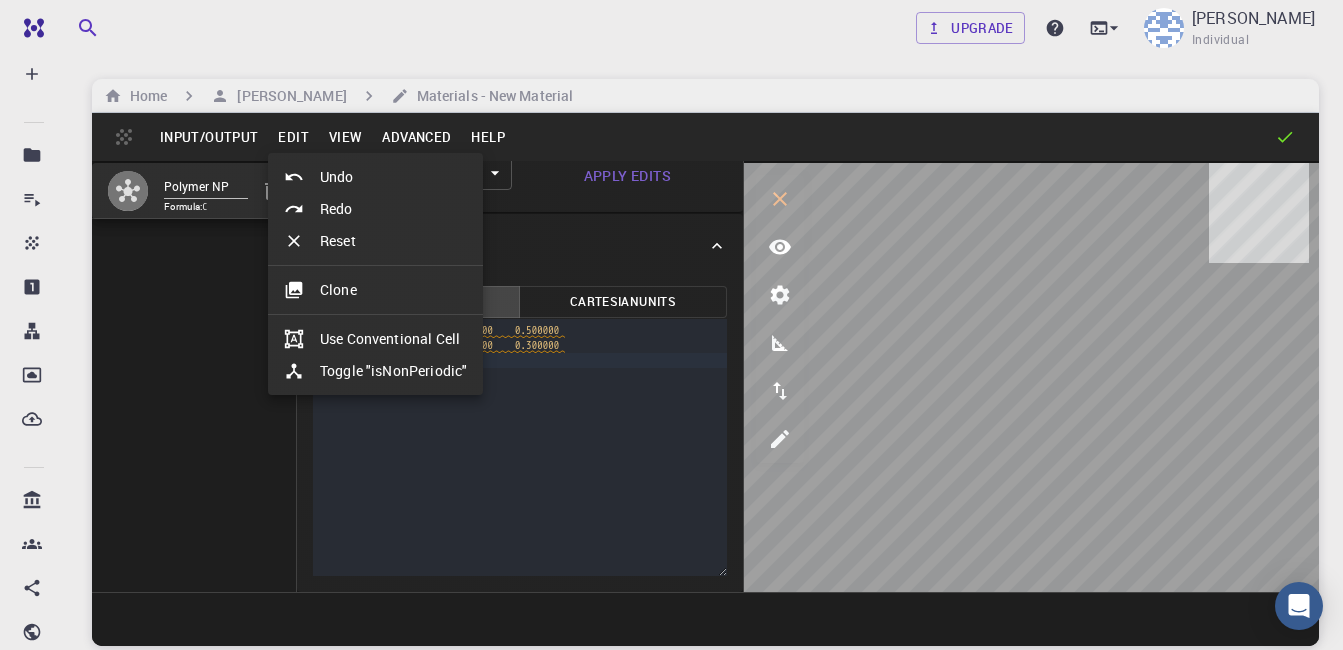 click at bounding box center [671, 325] 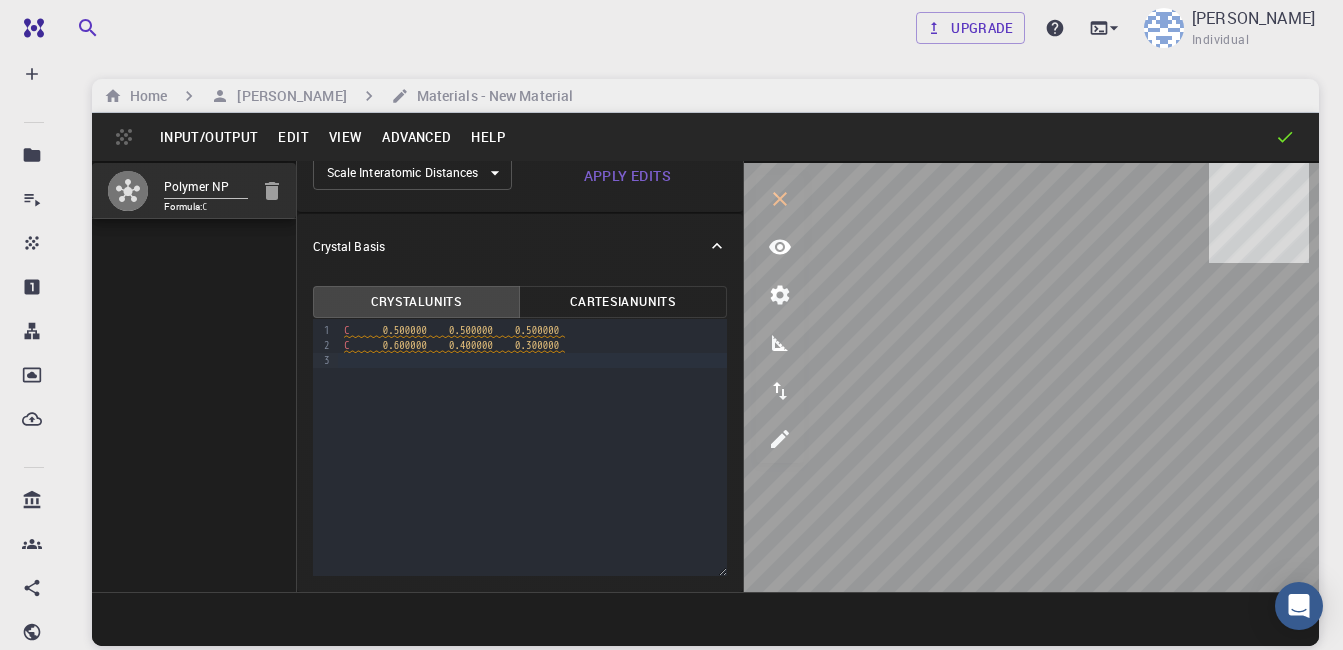 click on "View" at bounding box center (346, 137) 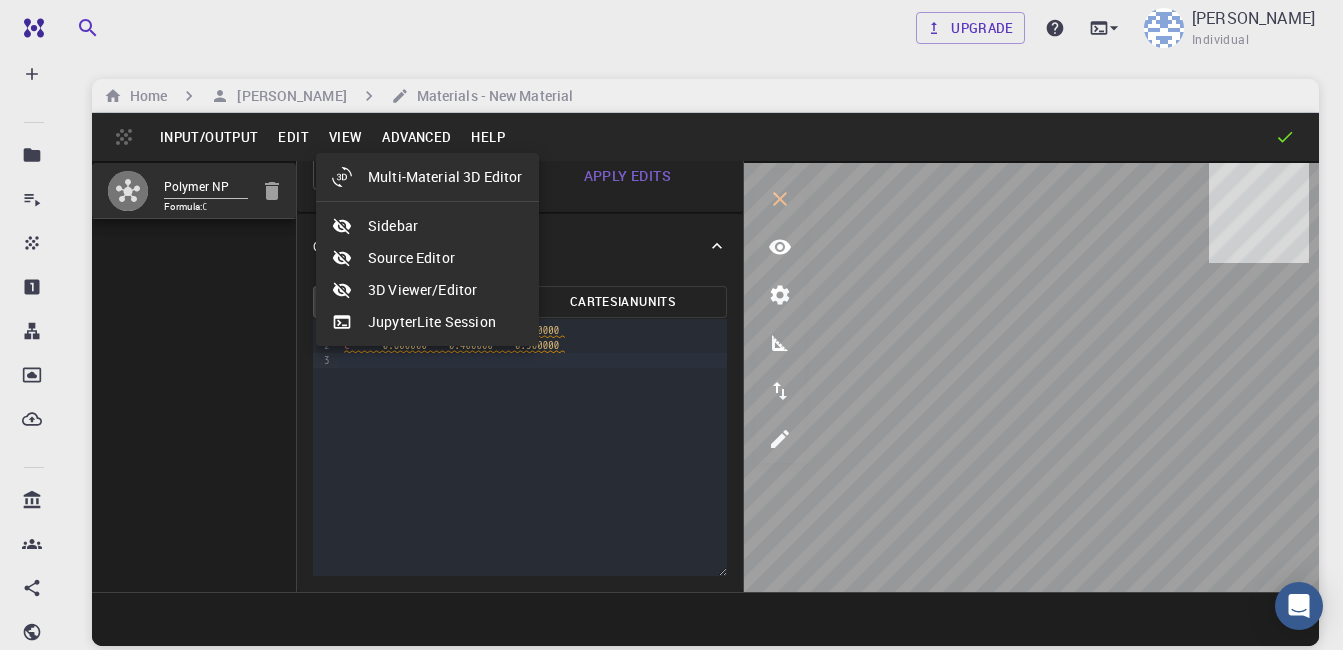 click on "Multi-Material 3D Editor" at bounding box center [427, 177] 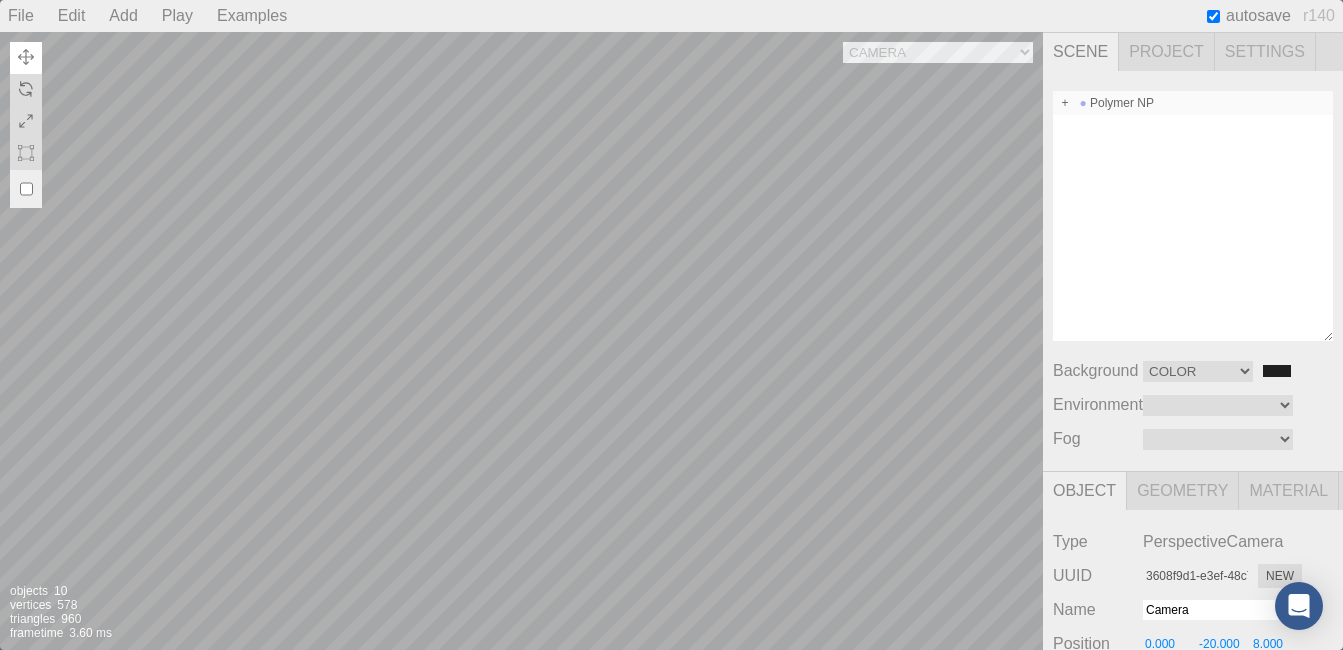 click at bounding box center (1065, 103) 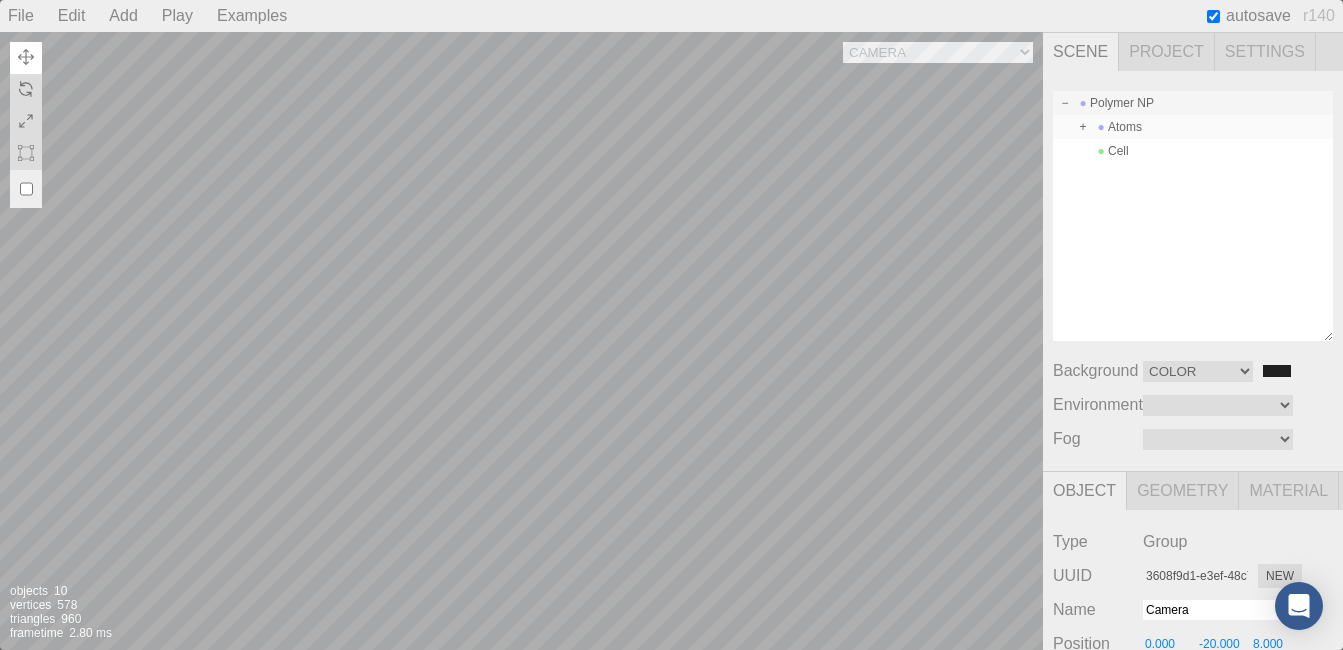 click at bounding box center (1083, 127) 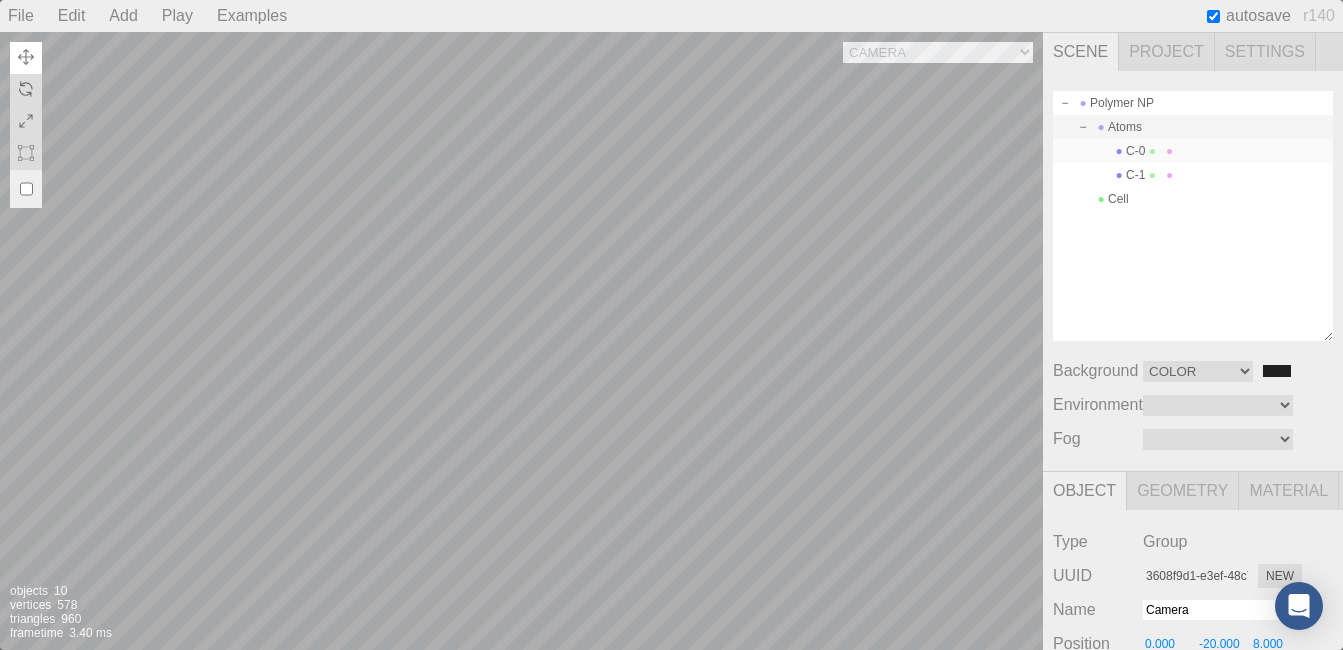 click on "C-0" at bounding box center (1193, 151) 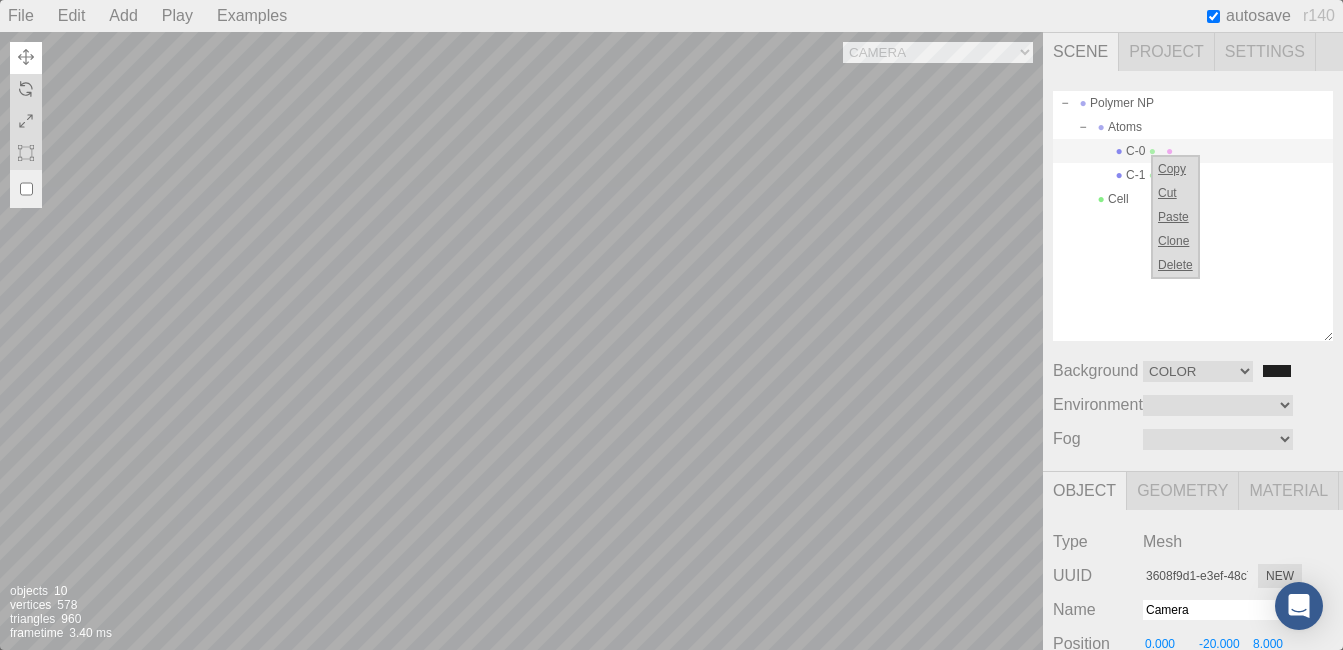 click on "Camera OrthographicCamera PerspectiveCamera Objects 10 Vertices 578 Triangles 960 Frametime 3.40 ms" at bounding box center (521, 341) 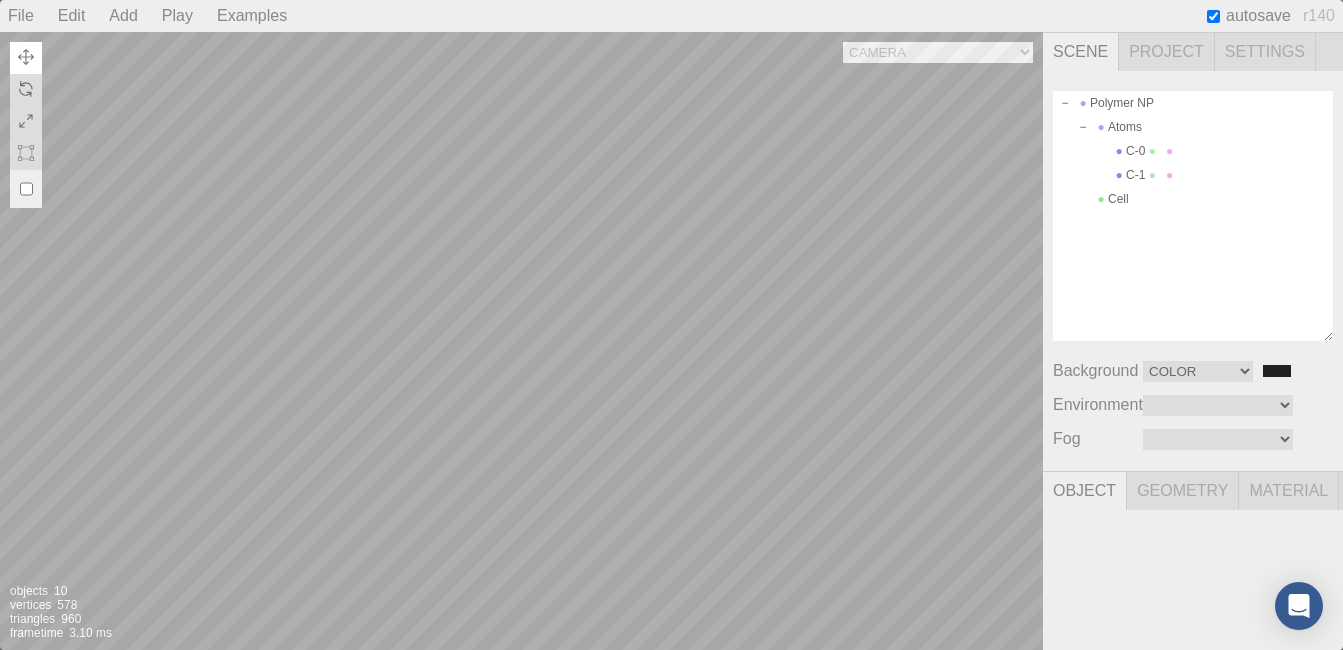 click on "Polymer NP  Atoms  C-0        C-1        Cell" at bounding box center (1193, 216) 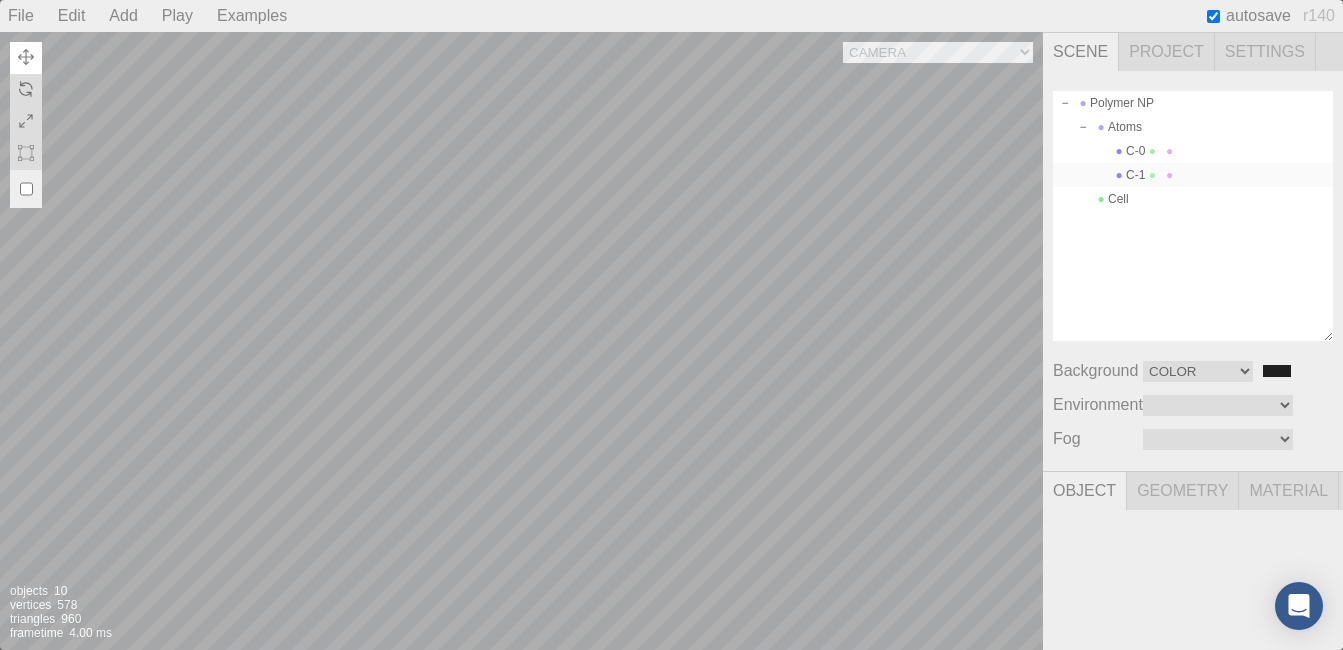 click on "C-1" at bounding box center (1193, 175) 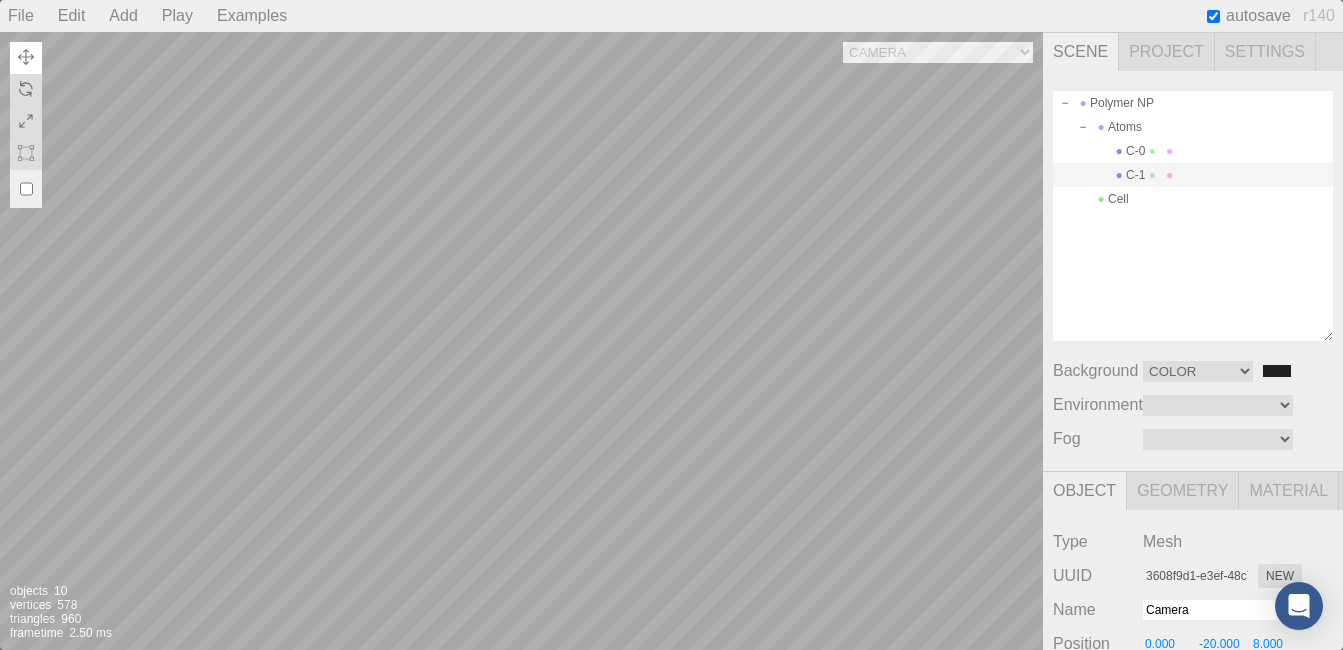 scroll, scrollTop: 0, scrollLeft: 15, axis: horizontal 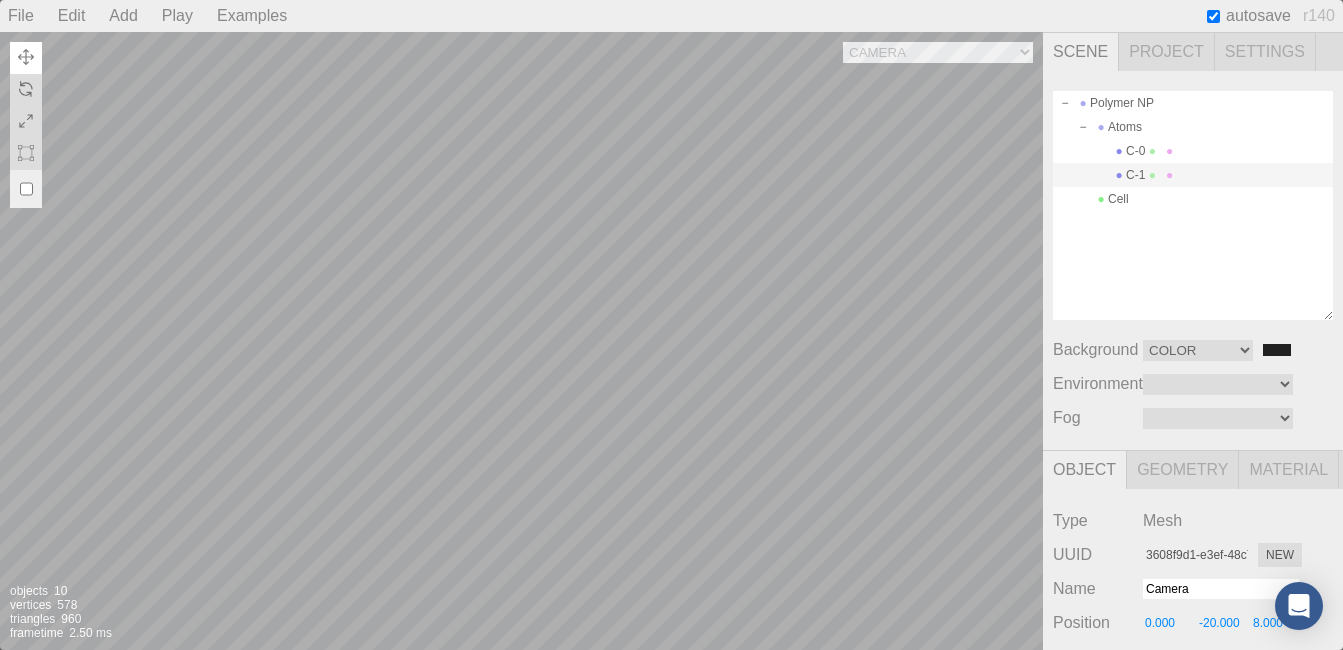 drag, startPoint x: 1315, startPoint y: 352, endPoint x: 1312, endPoint y: 316, distance: 36.124783 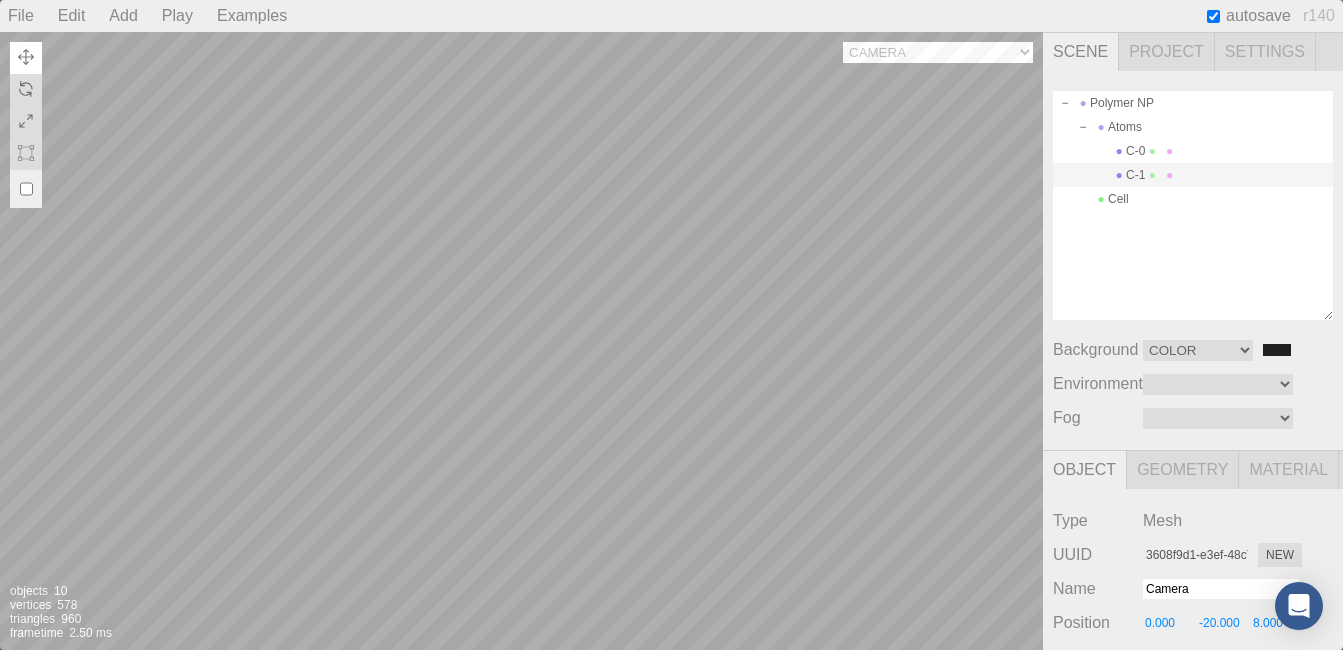 click on "Camera OrthographicCamera PerspectiveCamera Objects 10 Vertices 578 Triangles 960 Frametime 2.50 ms" at bounding box center (521, 341) 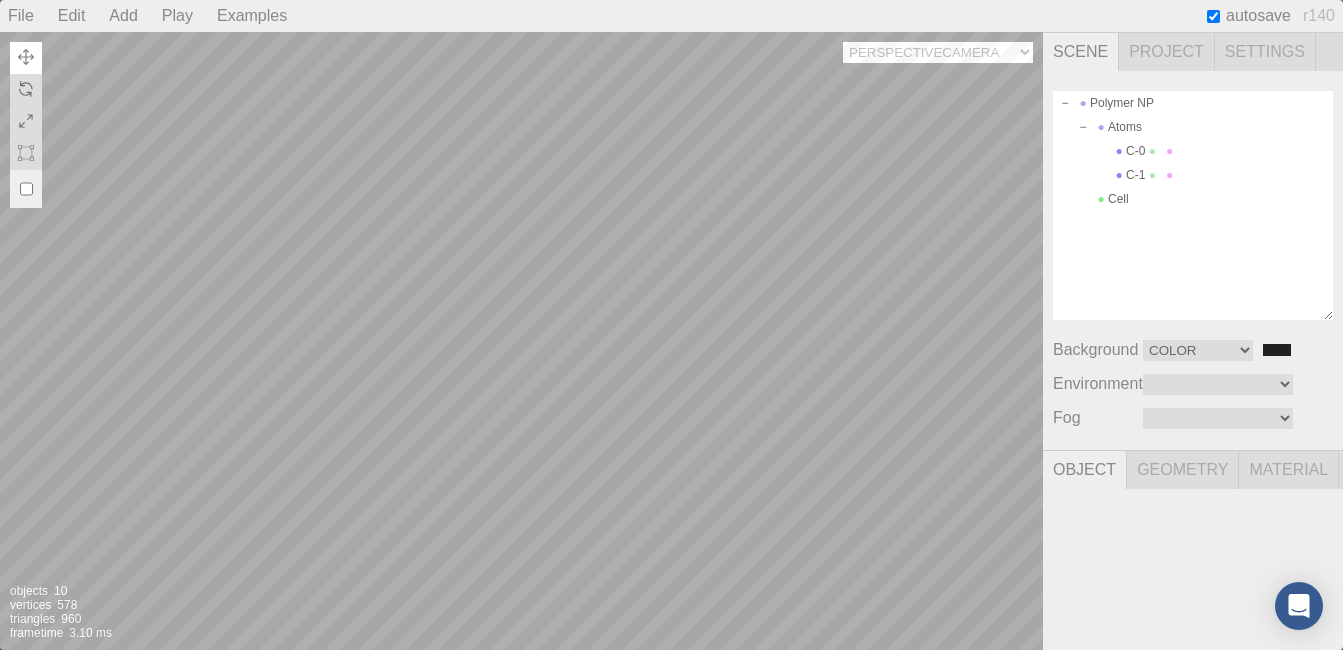 click on "Camera OrthographicCamera PerspectiveCamera" at bounding box center (938, 52) 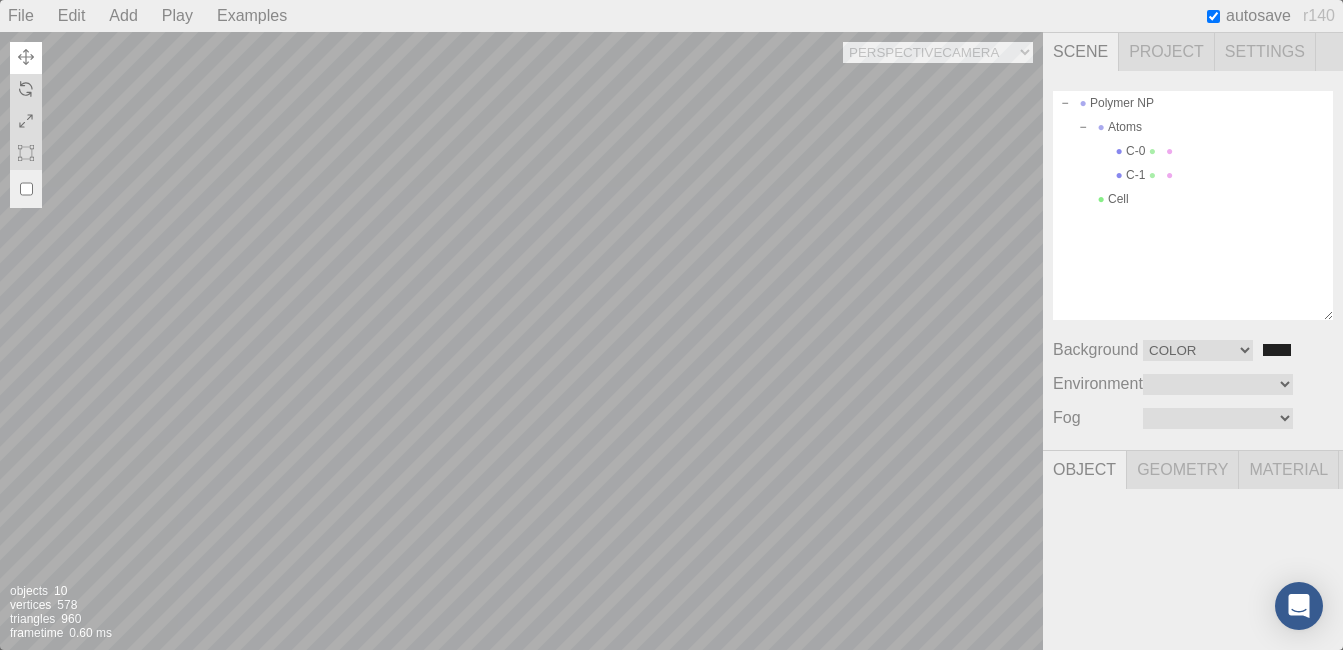 scroll, scrollTop: 0, scrollLeft: 0, axis: both 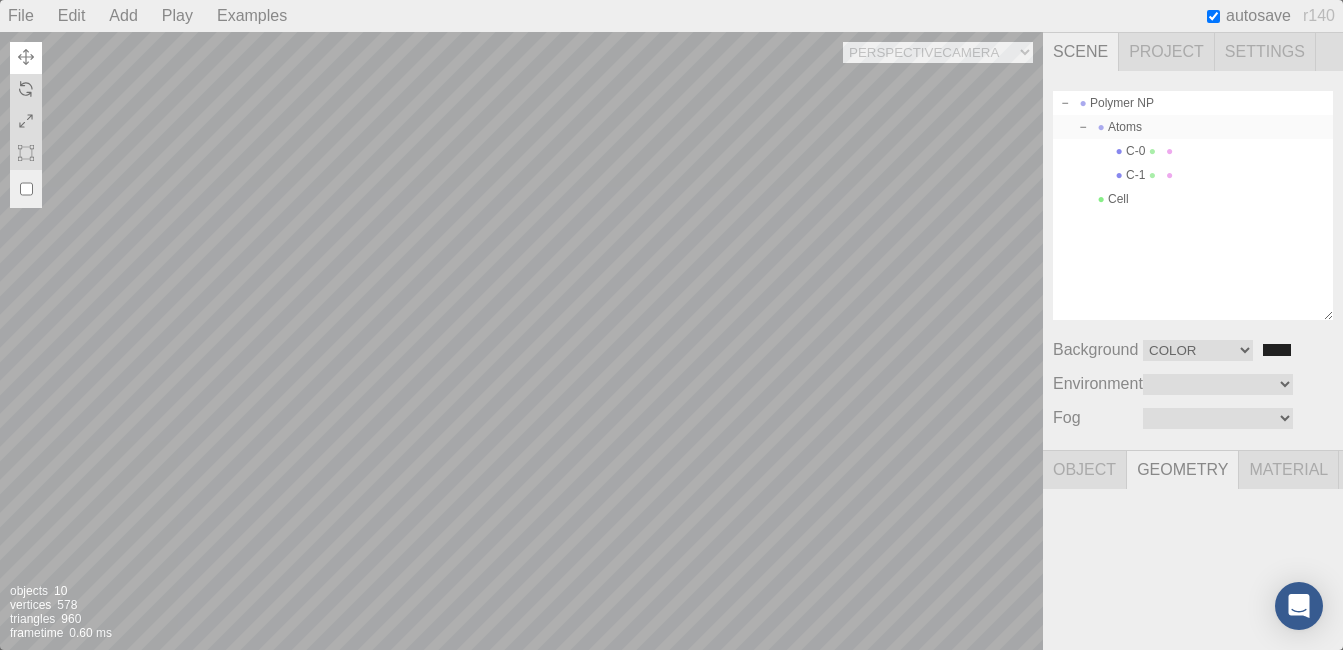 click on "Atoms" at bounding box center (1193, 127) 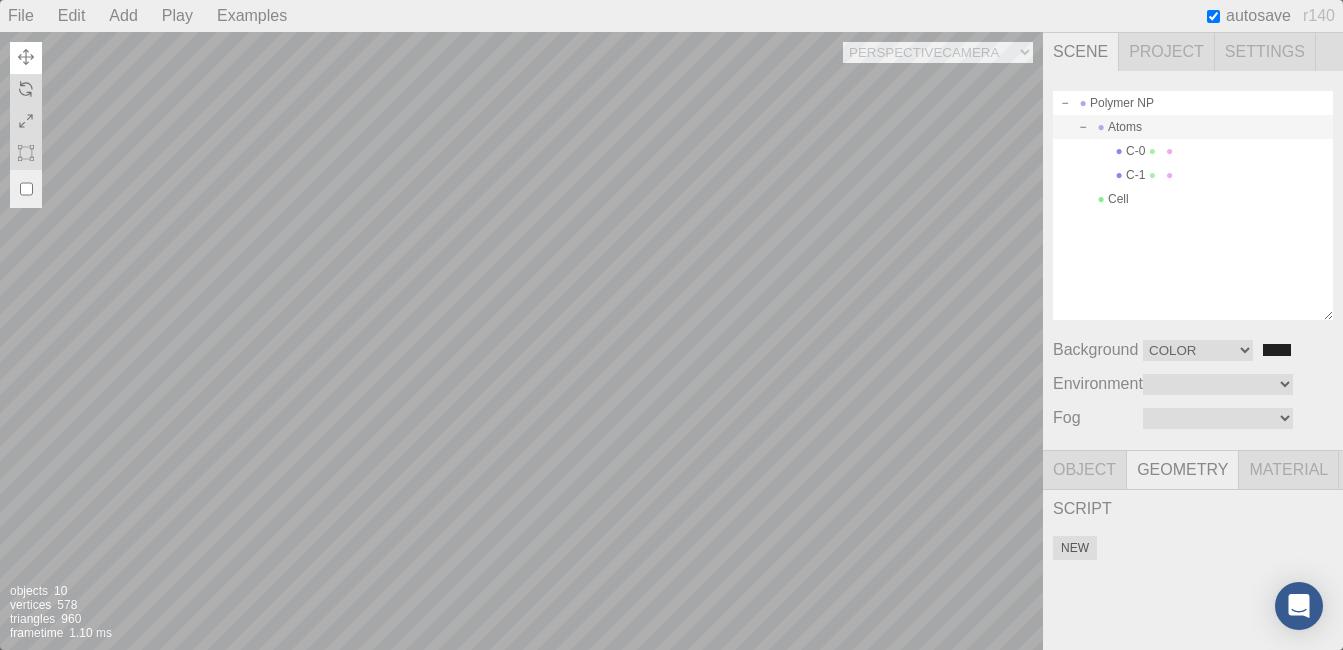 click on "Object" at bounding box center [1085, 470] 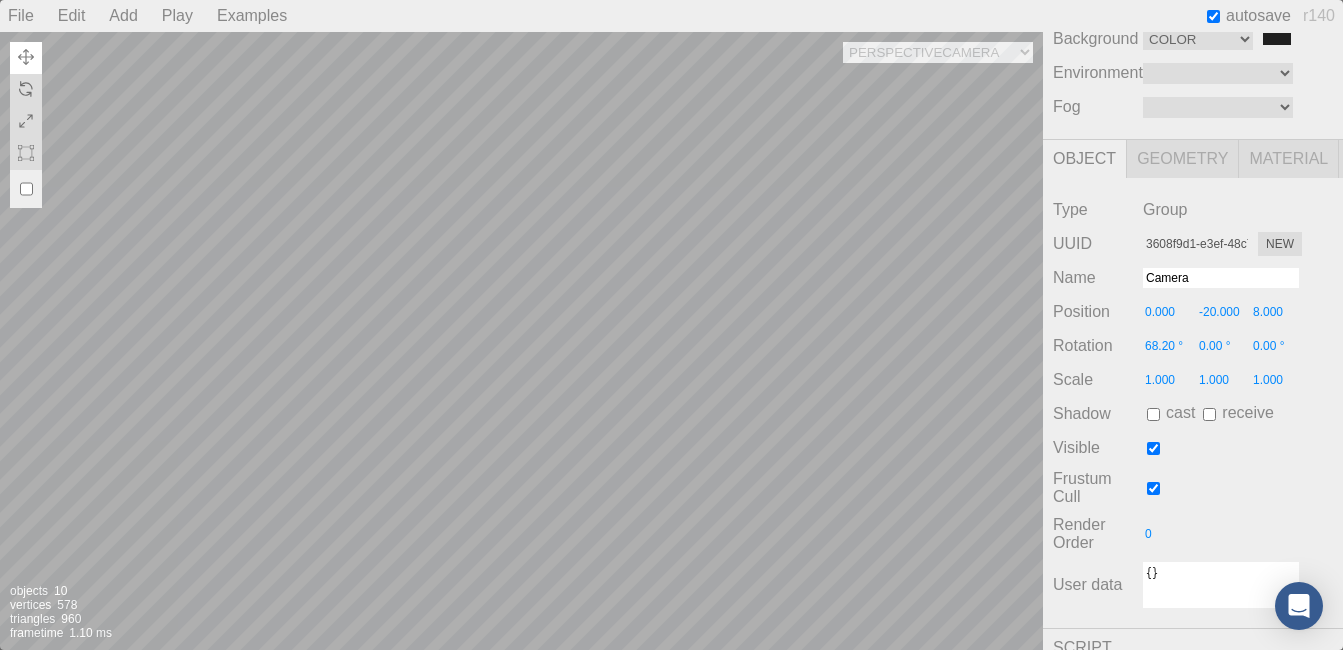 scroll, scrollTop: 285, scrollLeft: 0, axis: vertical 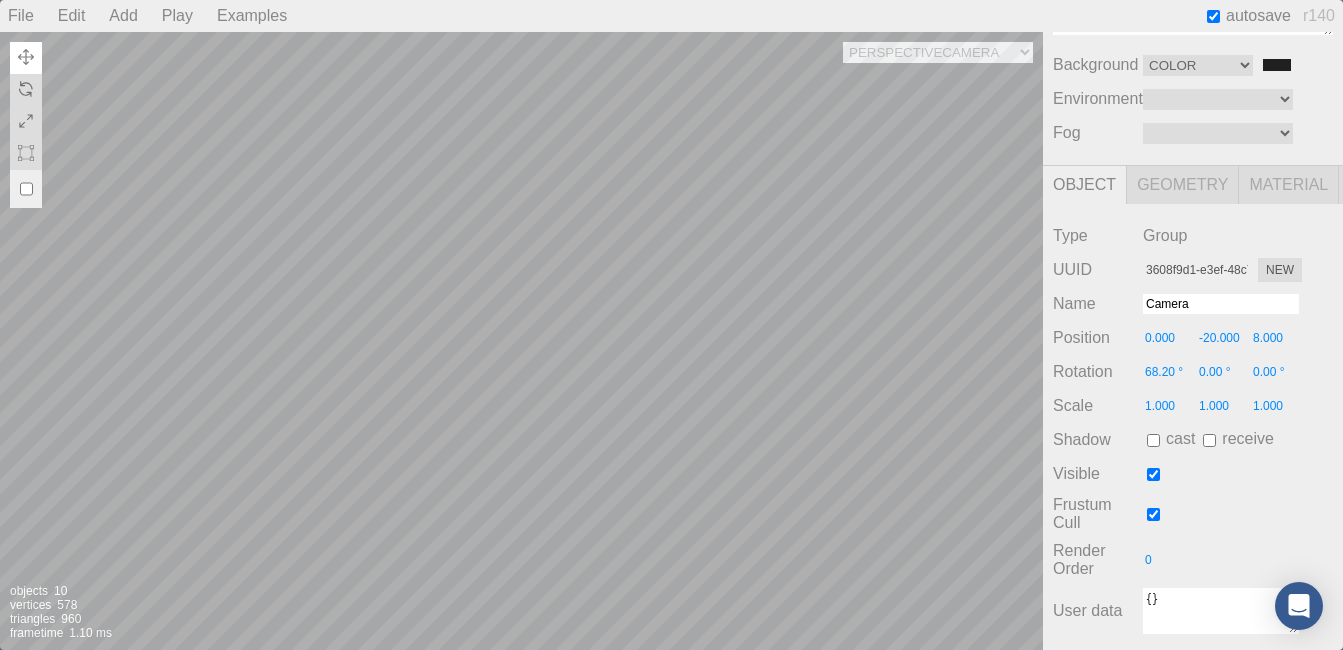 click on "Type Group" at bounding box center [1193, 236] 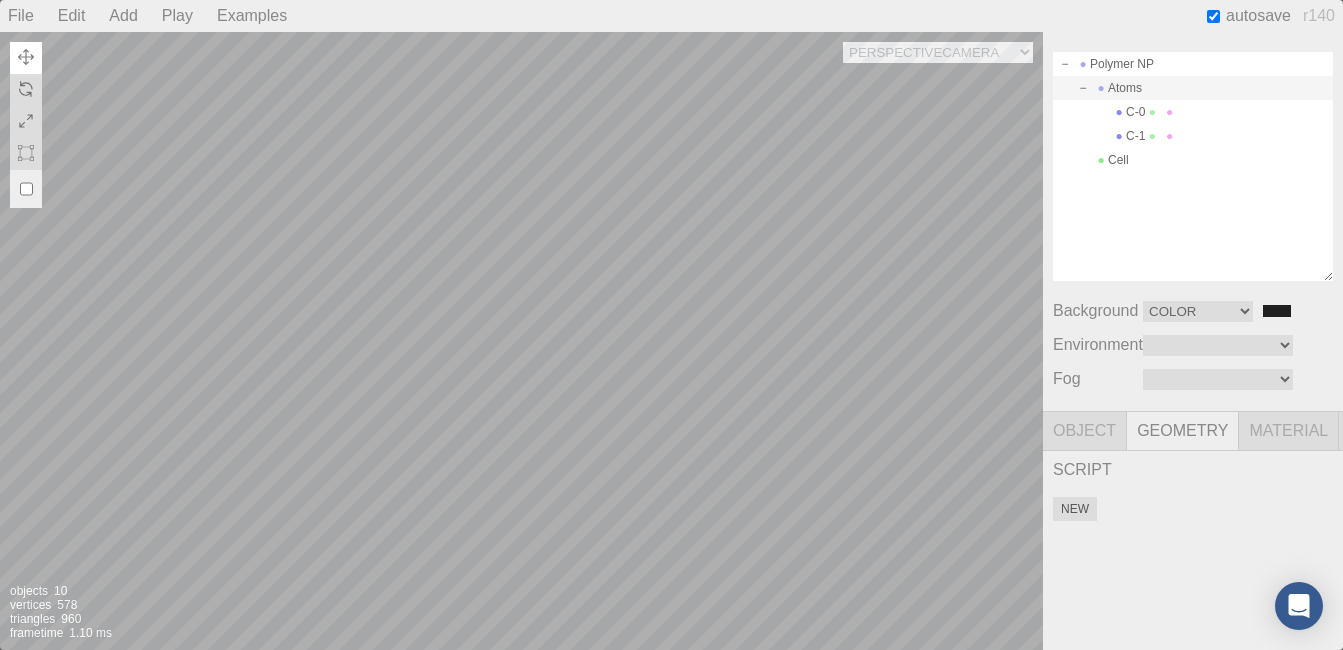 scroll, scrollTop: 39, scrollLeft: 0, axis: vertical 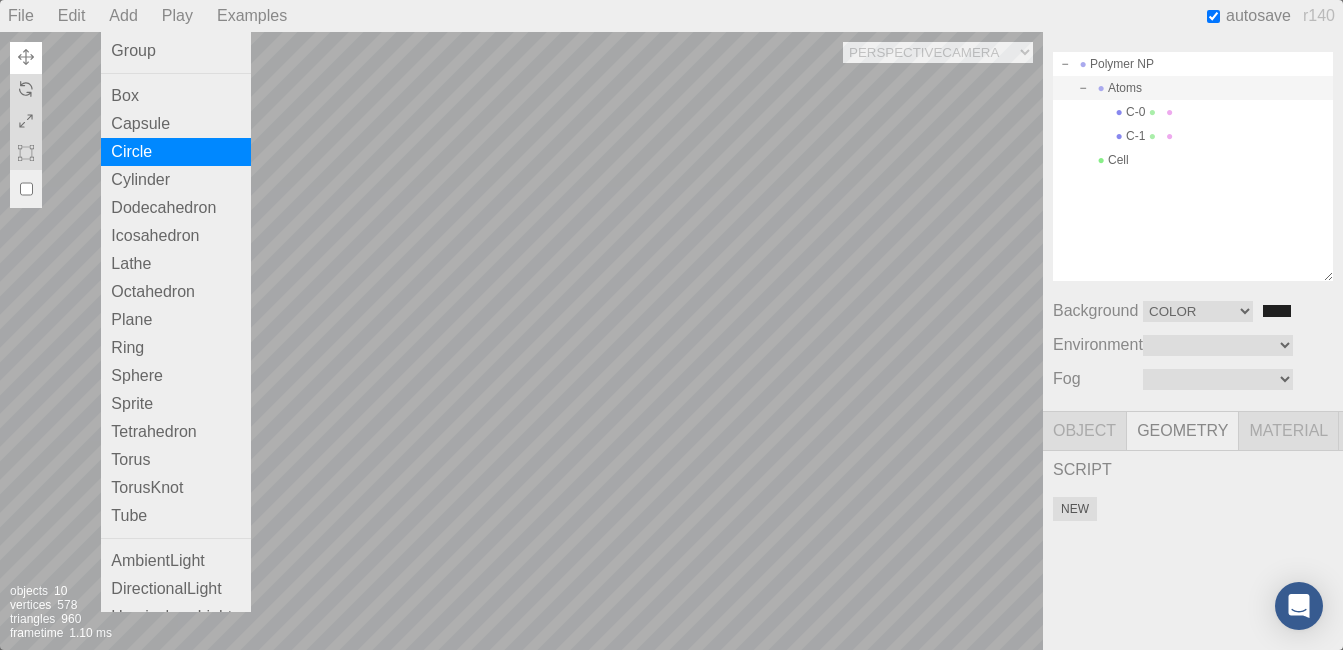 click on "Circle" at bounding box center [176, 152] 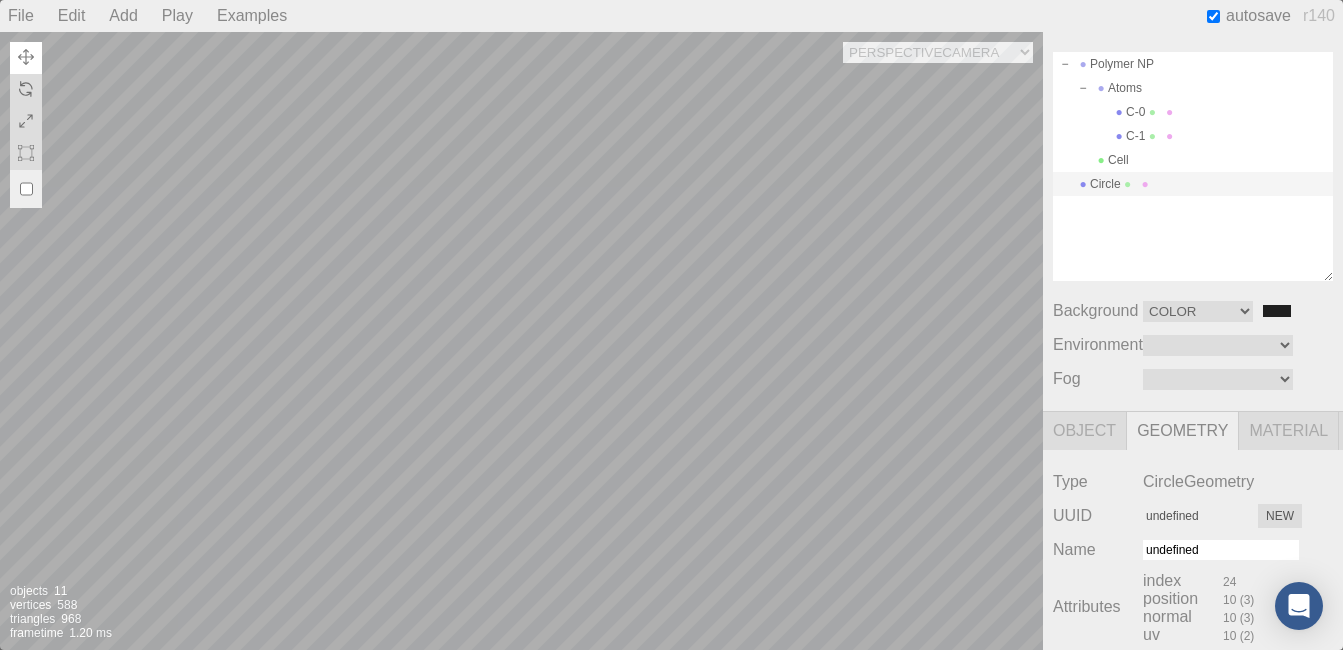 click on "Polymer NP  Atoms  C-0        C-1        Cell  Circle" at bounding box center [1193, 166] 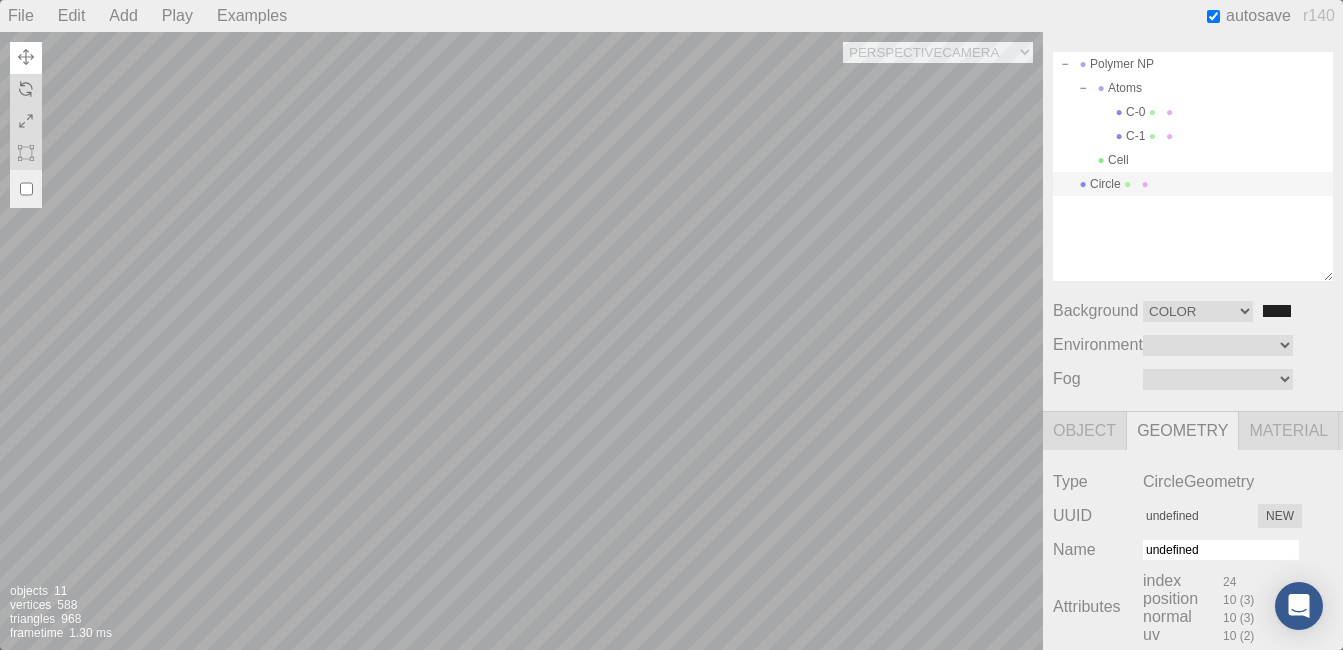 click on "Circle" at bounding box center (1193, 184) 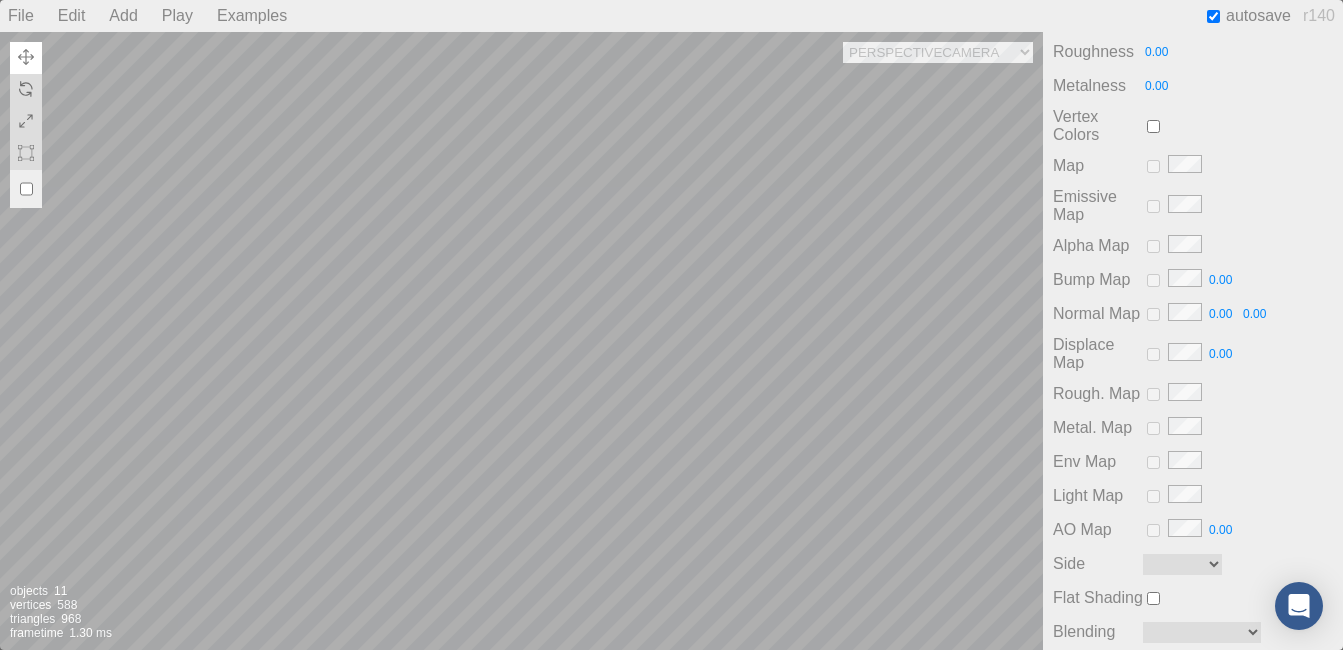 scroll, scrollTop: 1009, scrollLeft: 0, axis: vertical 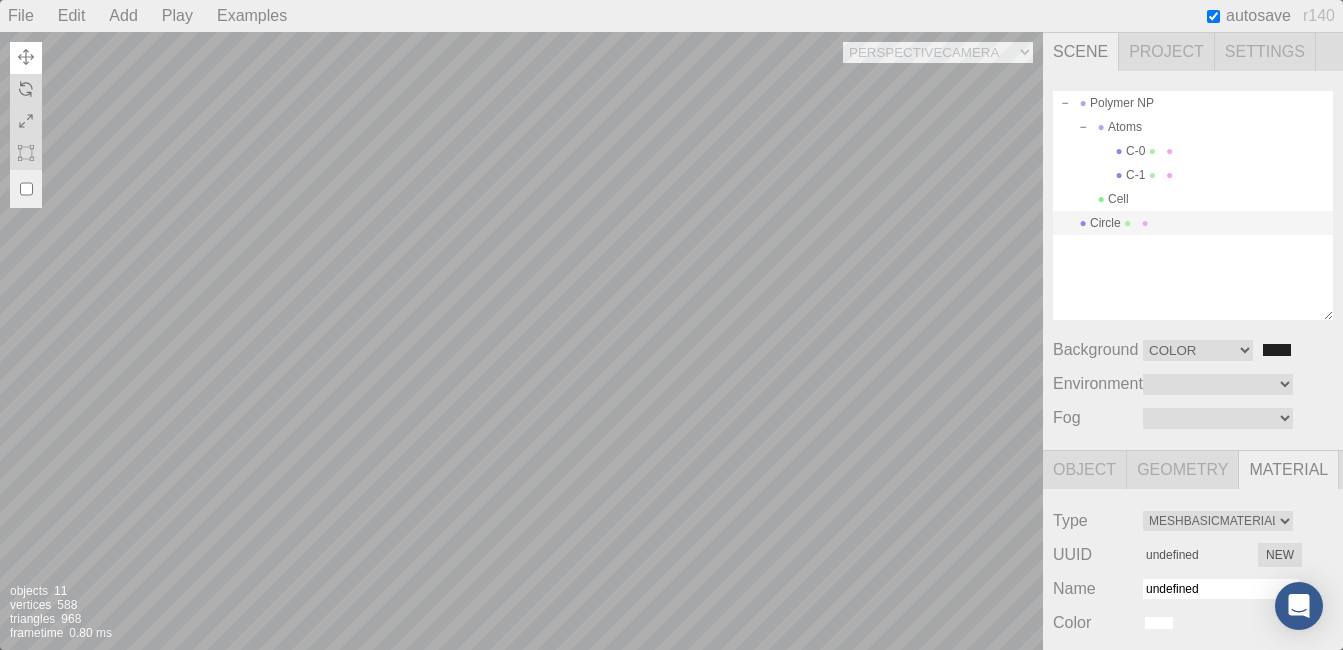 click on "Circle" at bounding box center (1193, 223) 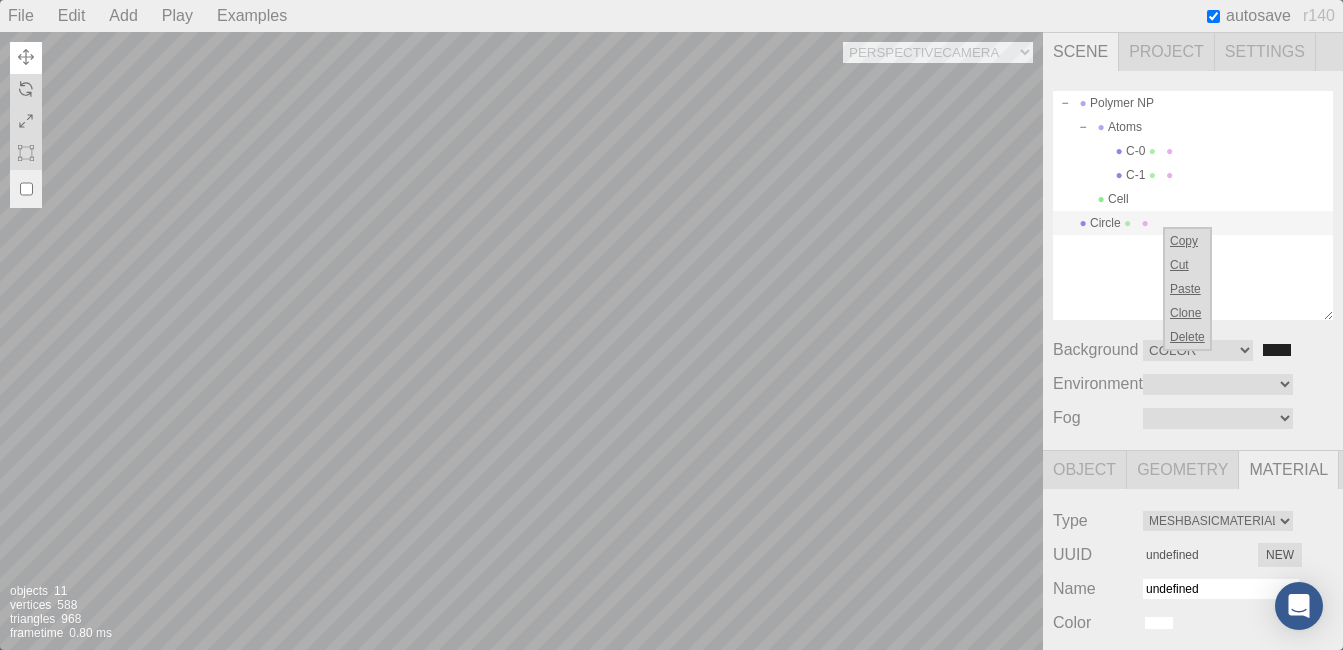 click on "Delete" at bounding box center (1187, 337) 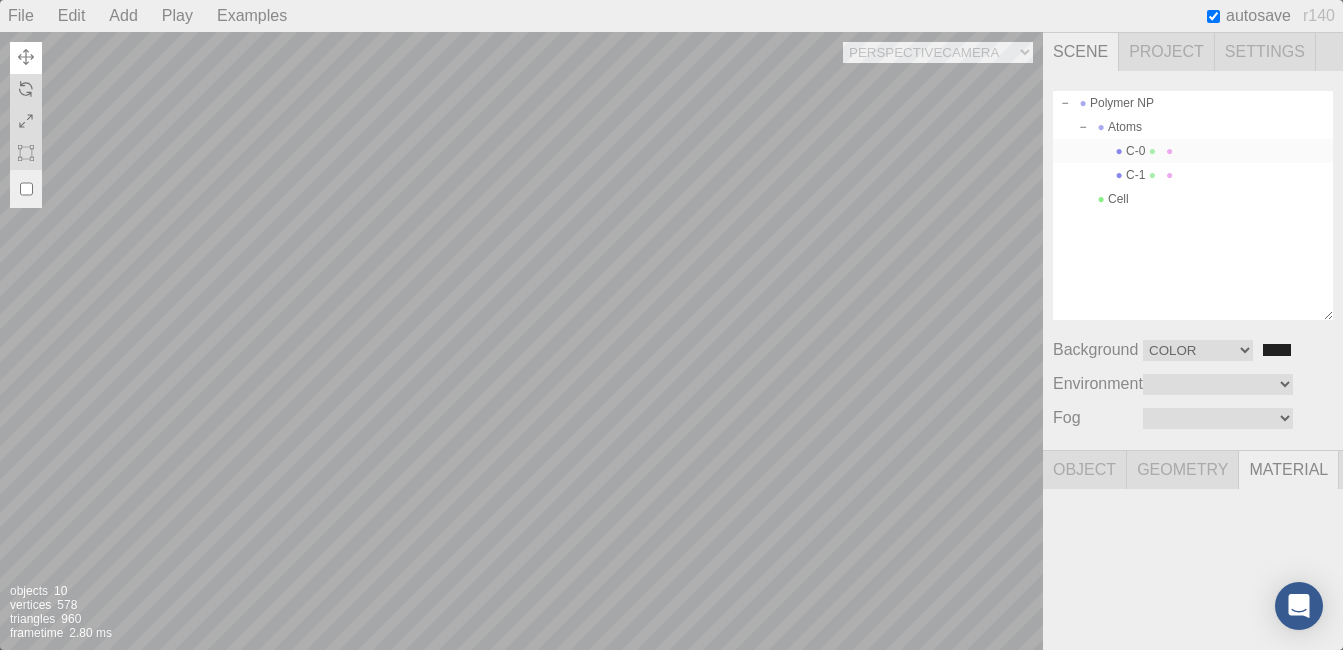click on "C-0" at bounding box center (1193, 151) 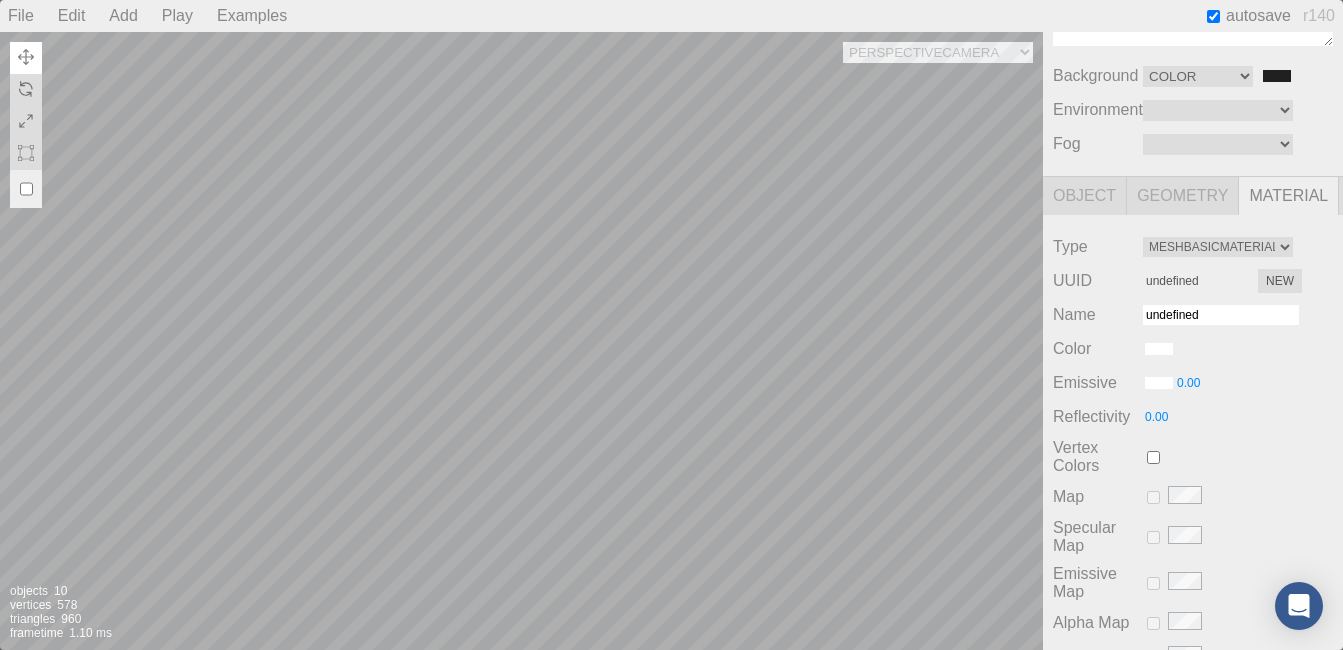 scroll, scrollTop: 100, scrollLeft: 0, axis: vertical 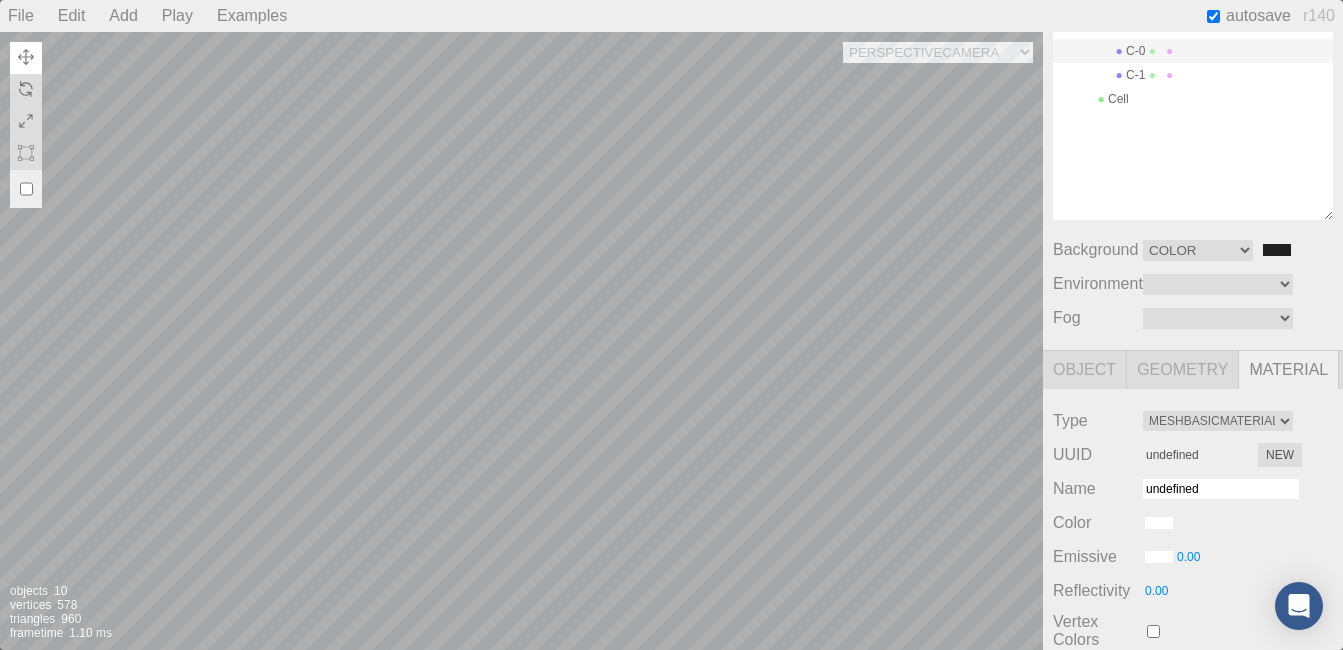 click on "Geometry" at bounding box center [1183, 370] 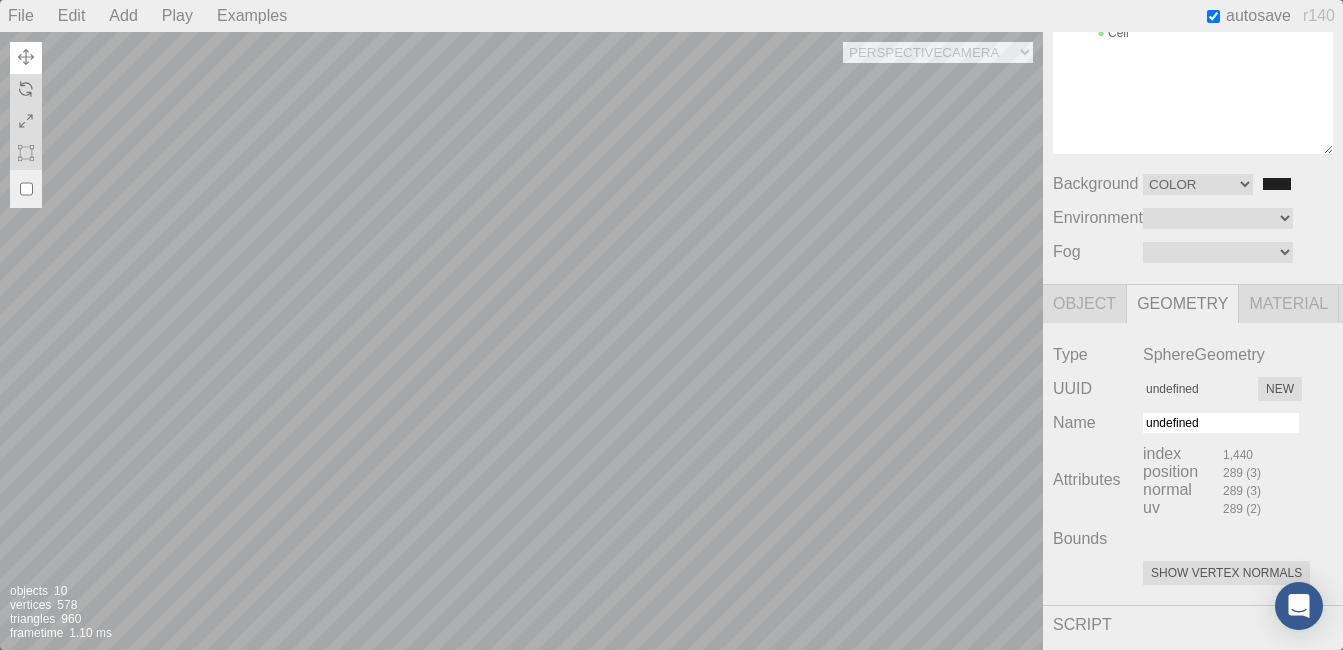 scroll, scrollTop: 217, scrollLeft: 0, axis: vertical 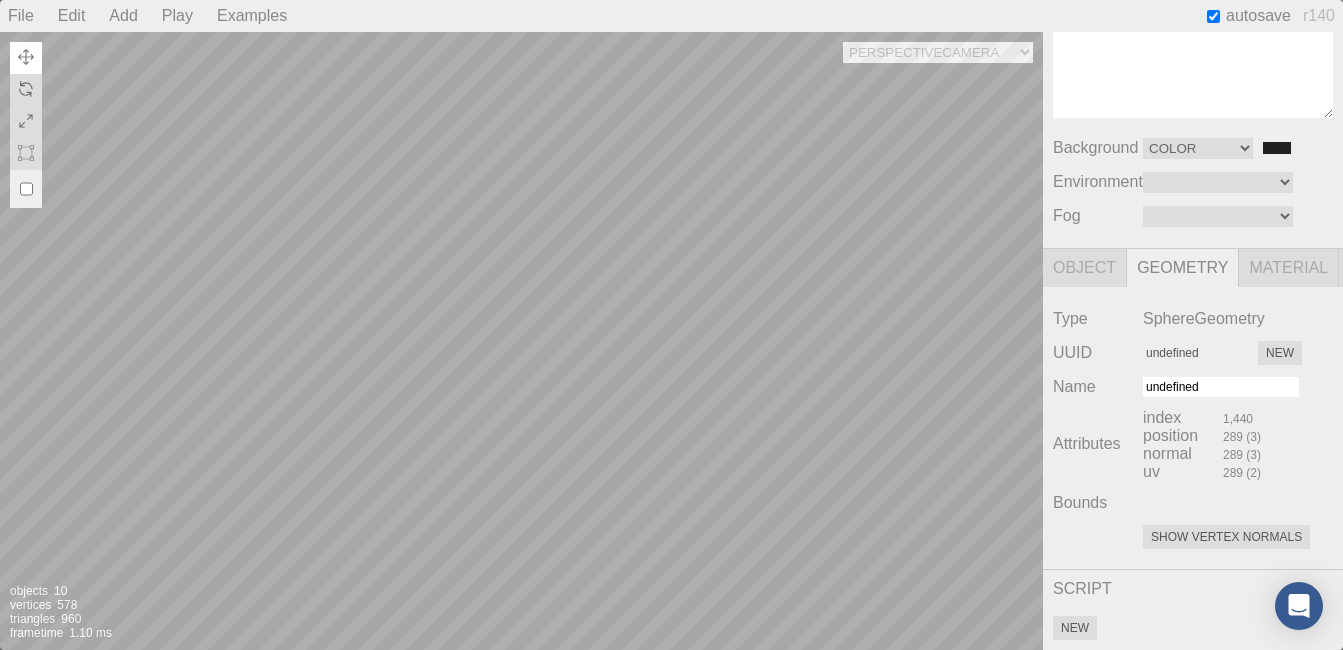 click on "Object" at bounding box center [1085, 268] 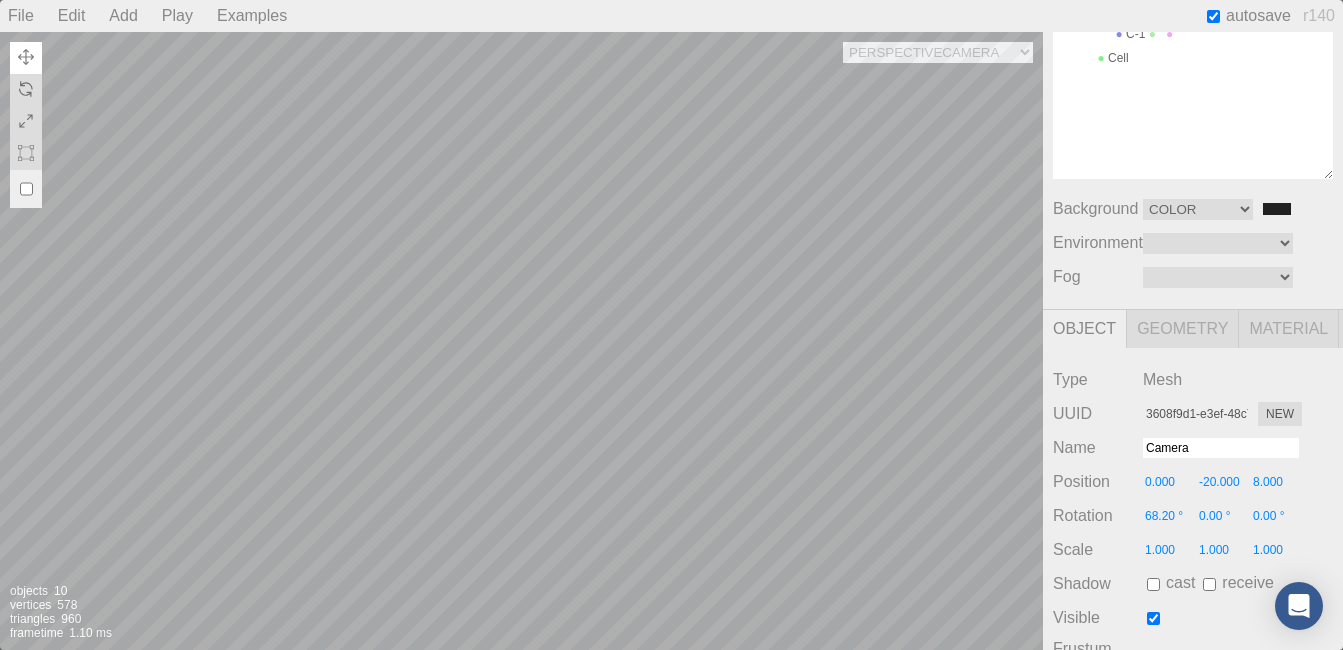 scroll, scrollTop: 117, scrollLeft: 0, axis: vertical 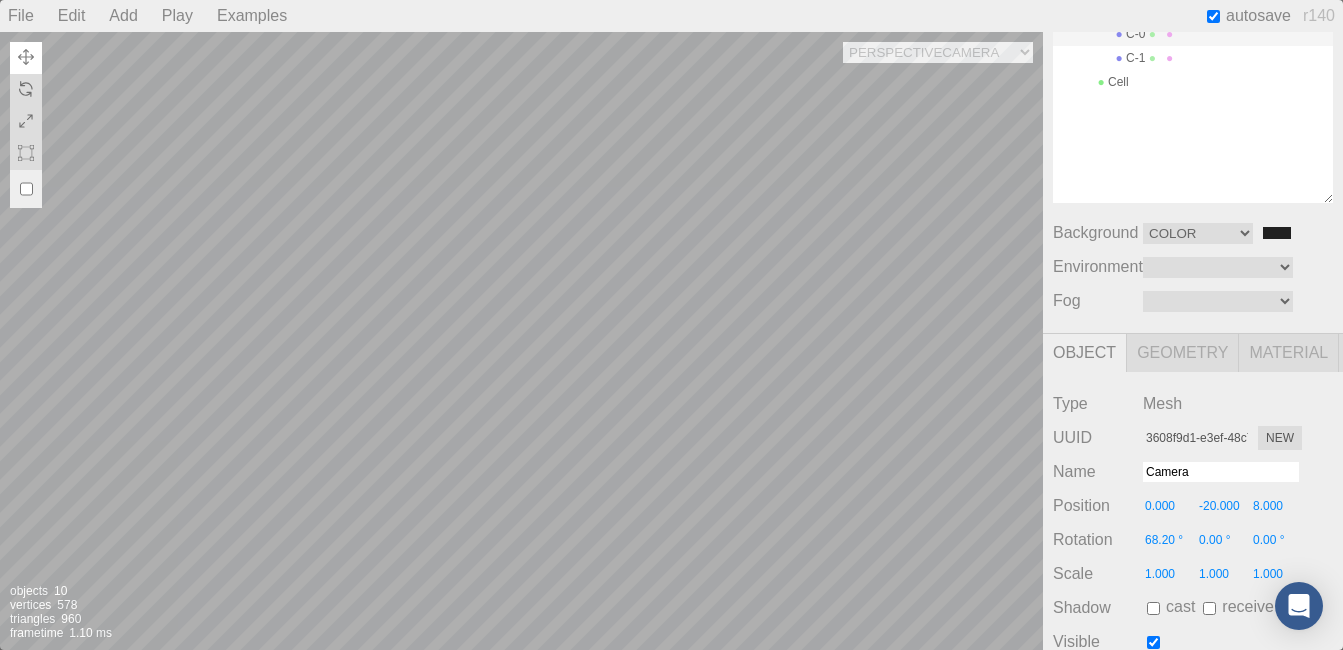 click on "Camera" at bounding box center [1221, 472] 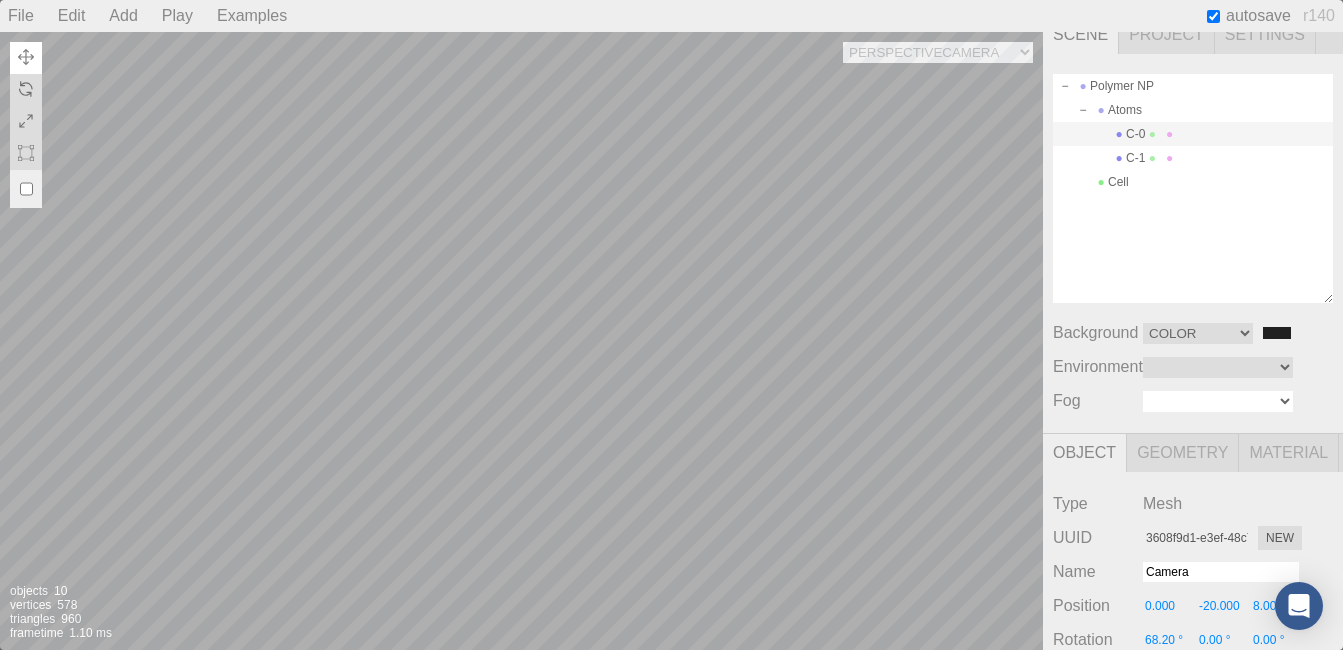 scroll, scrollTop: 0, scrollLeft: 0, axis: both 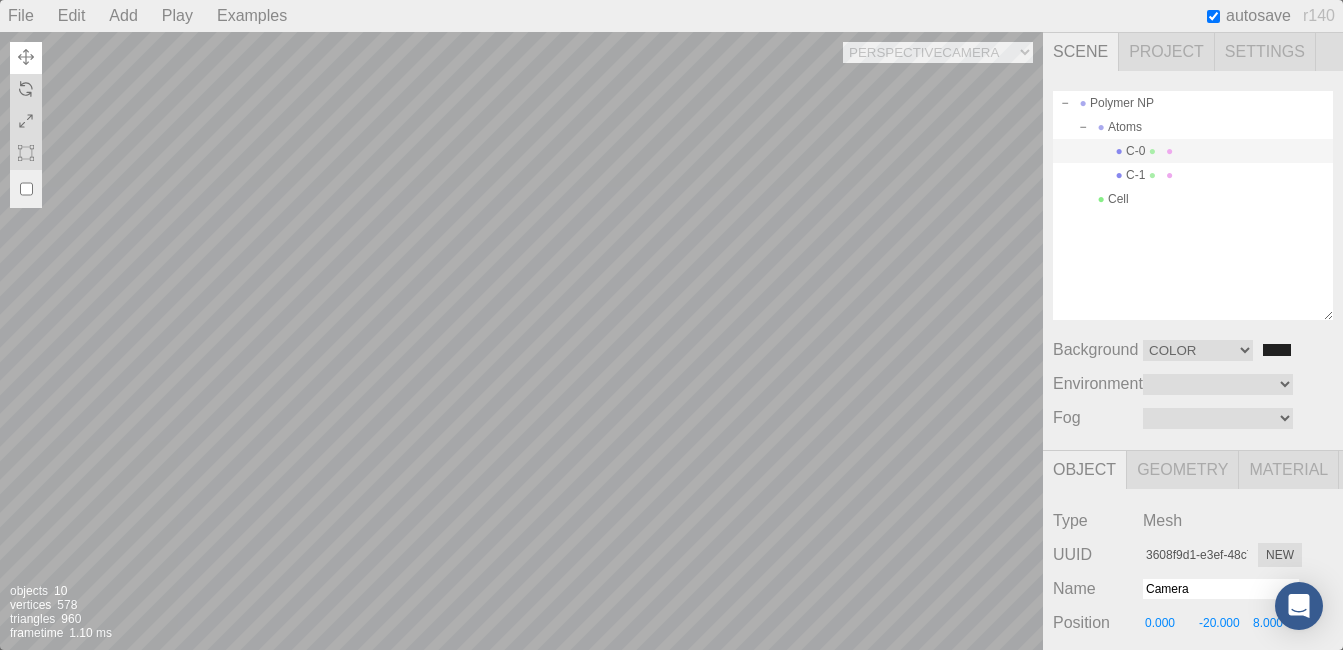 click at bounding box center (1152, 151) 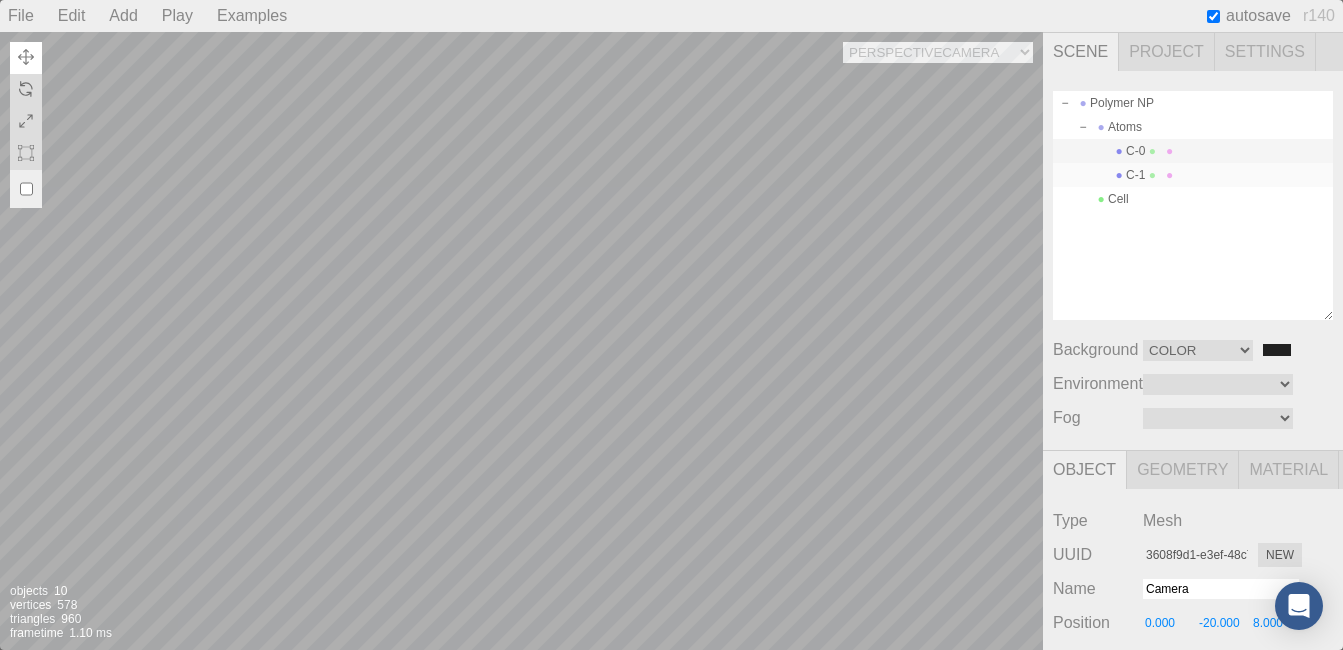 click on "C-1" at bounding box center (1193, 175) 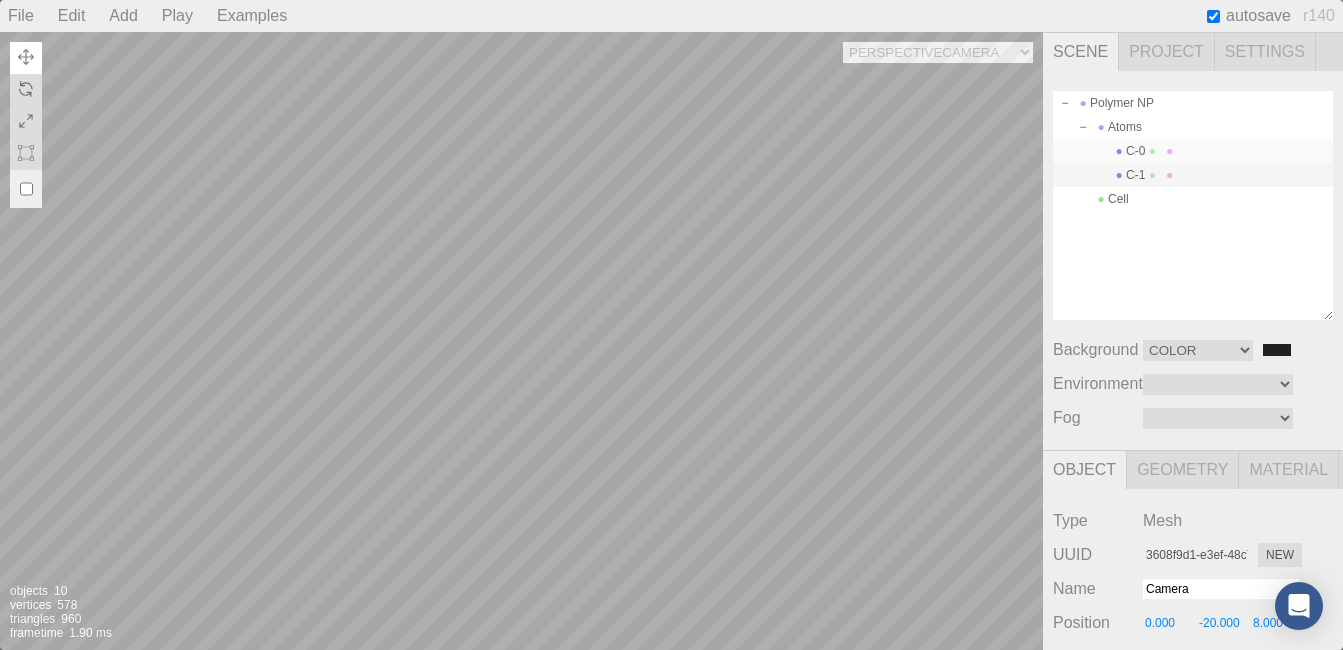 click on "C-0" at bounding box center (1193, 151) 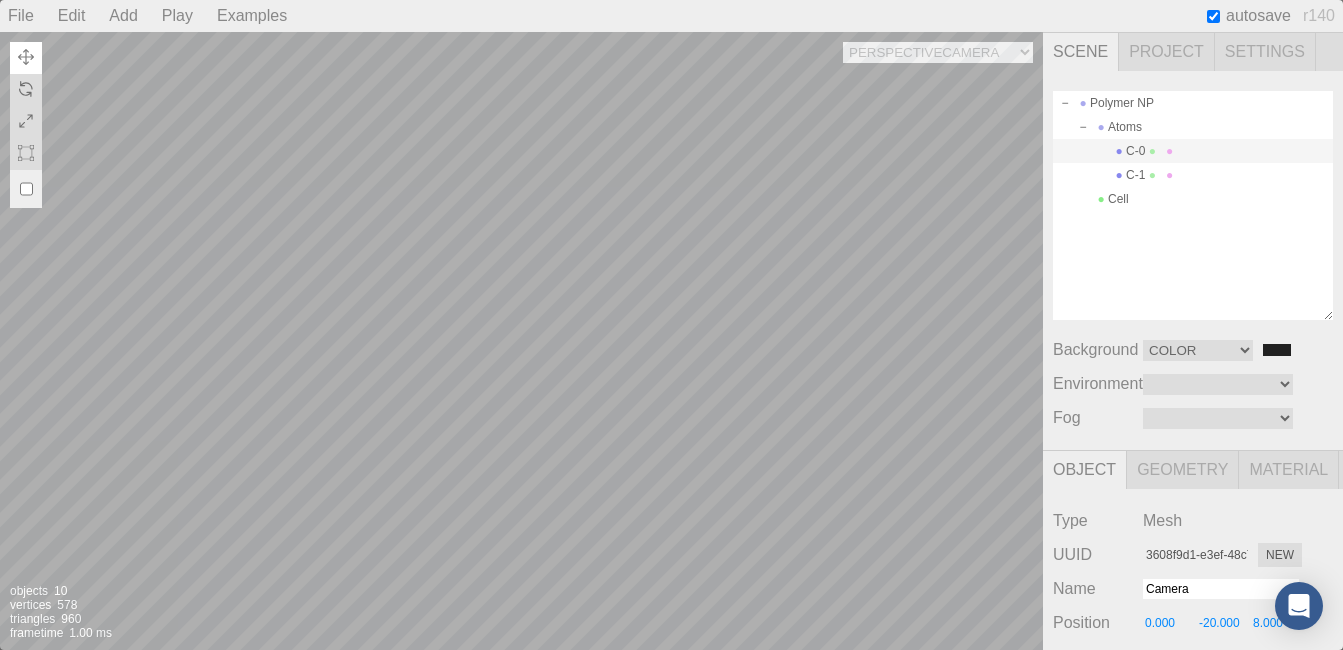 click at bounding box center (1170, 151) 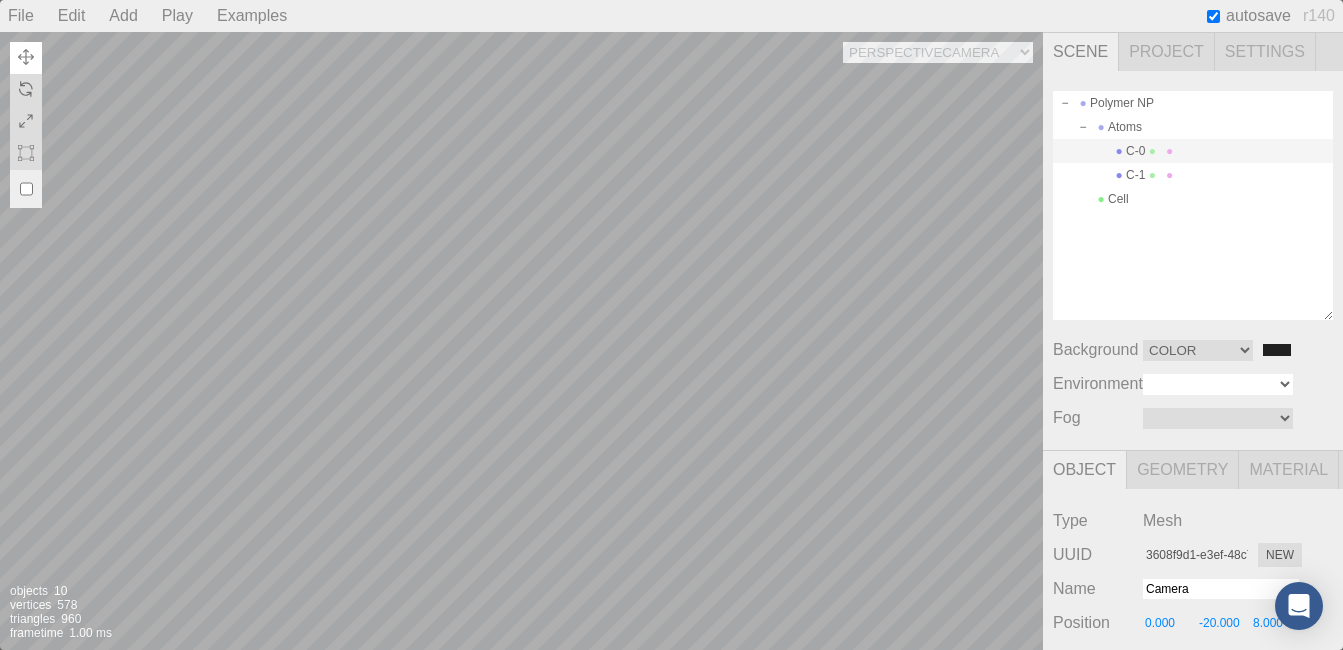 click on "Equirect ModelViewer" at bounding box center (1218, 384) 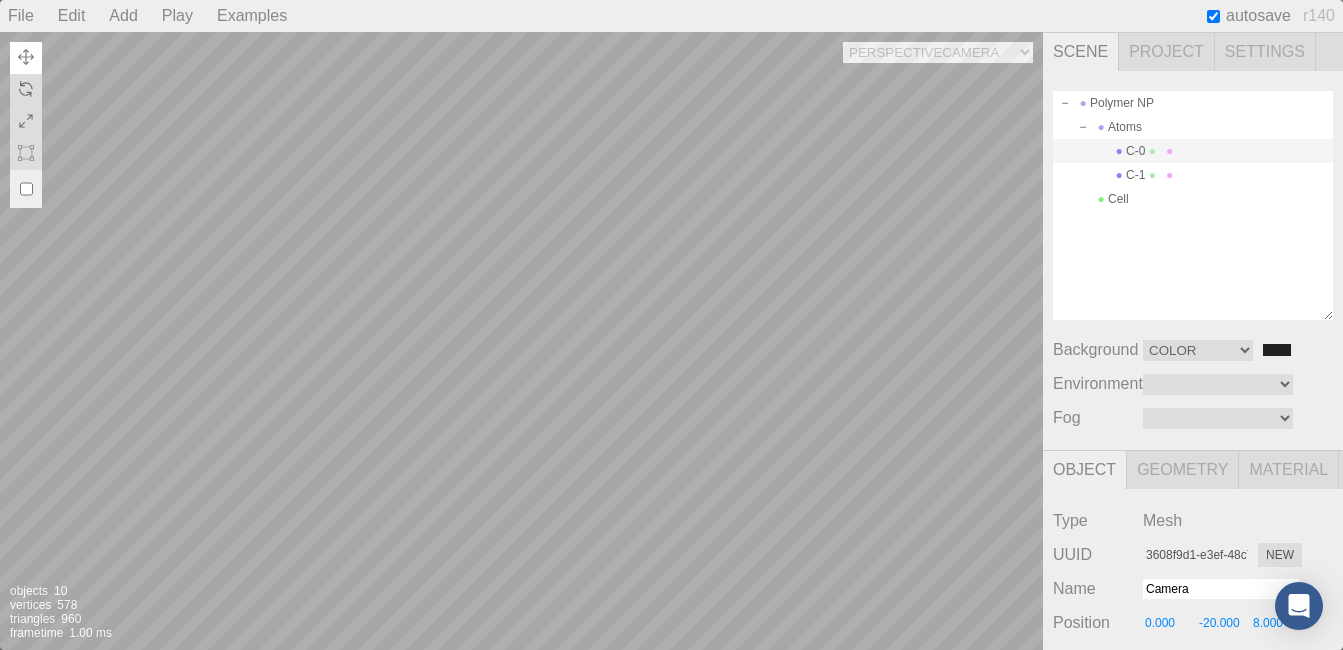 click on "Project" at bounding box center (1167, 52) 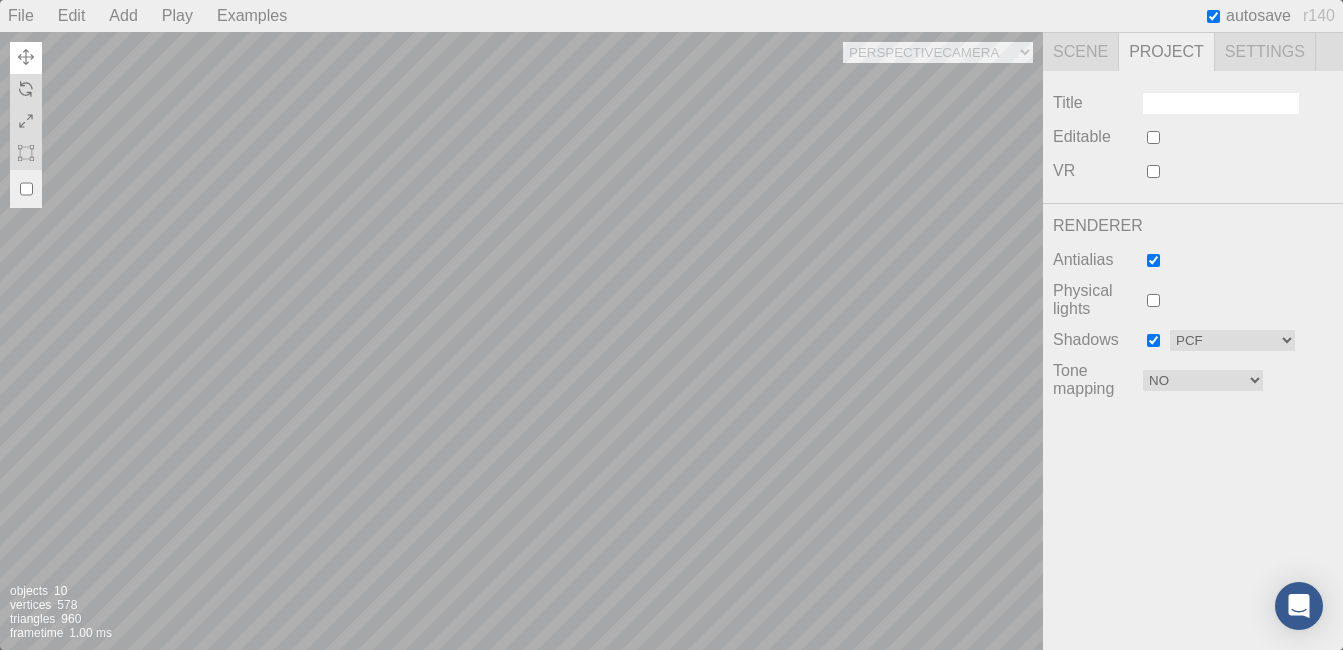 click on "Scene" at bounding box center [1081, 52] 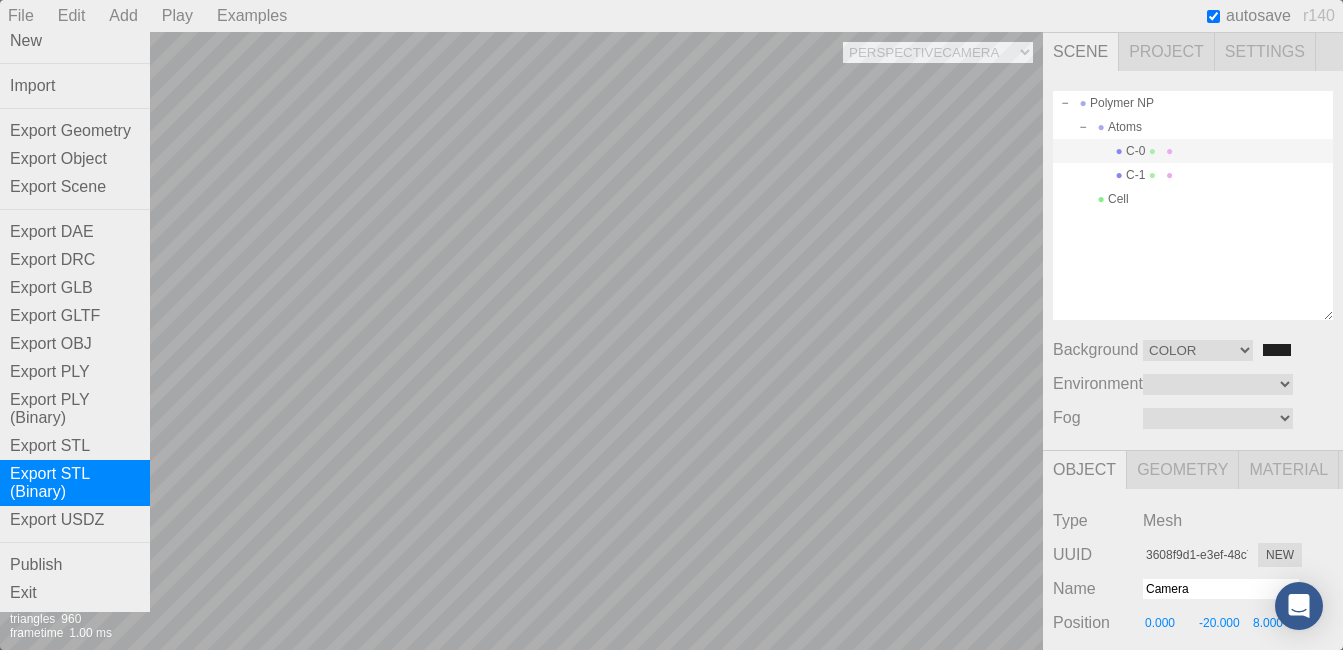 scroll, scrollTop: 28, scrollLeft: 0, axis: vertical 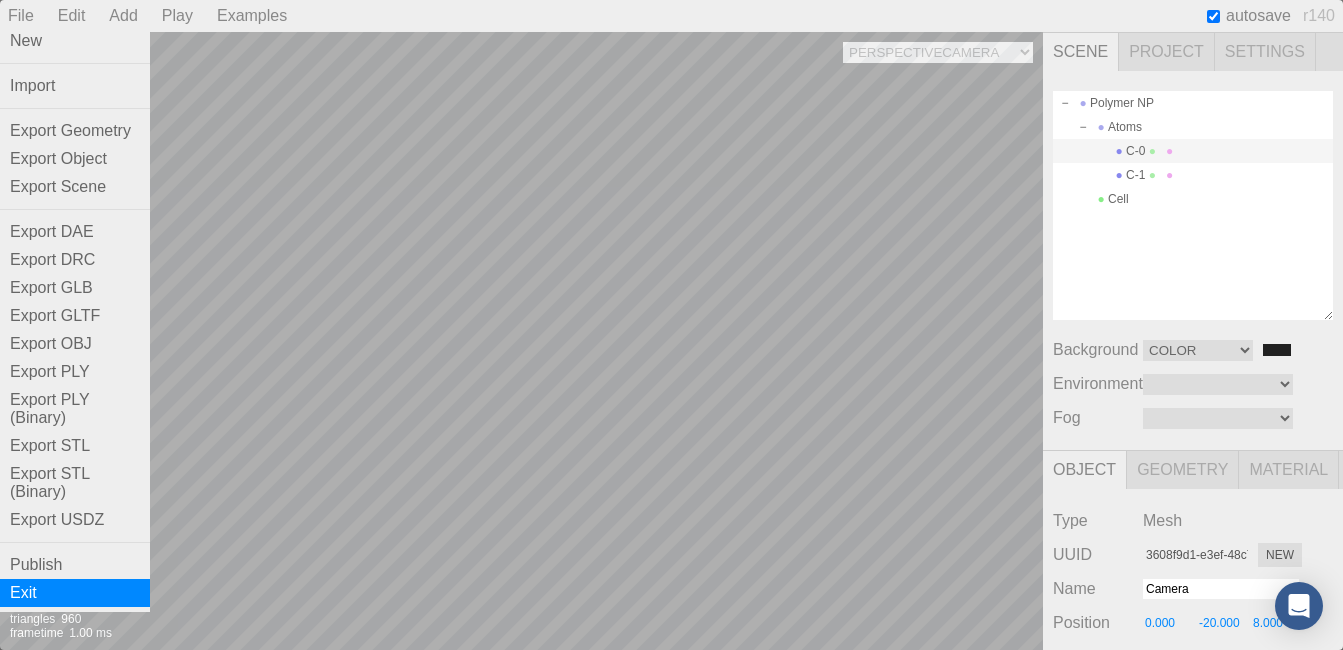 click on "Exit" at bounding box center (75, 593) 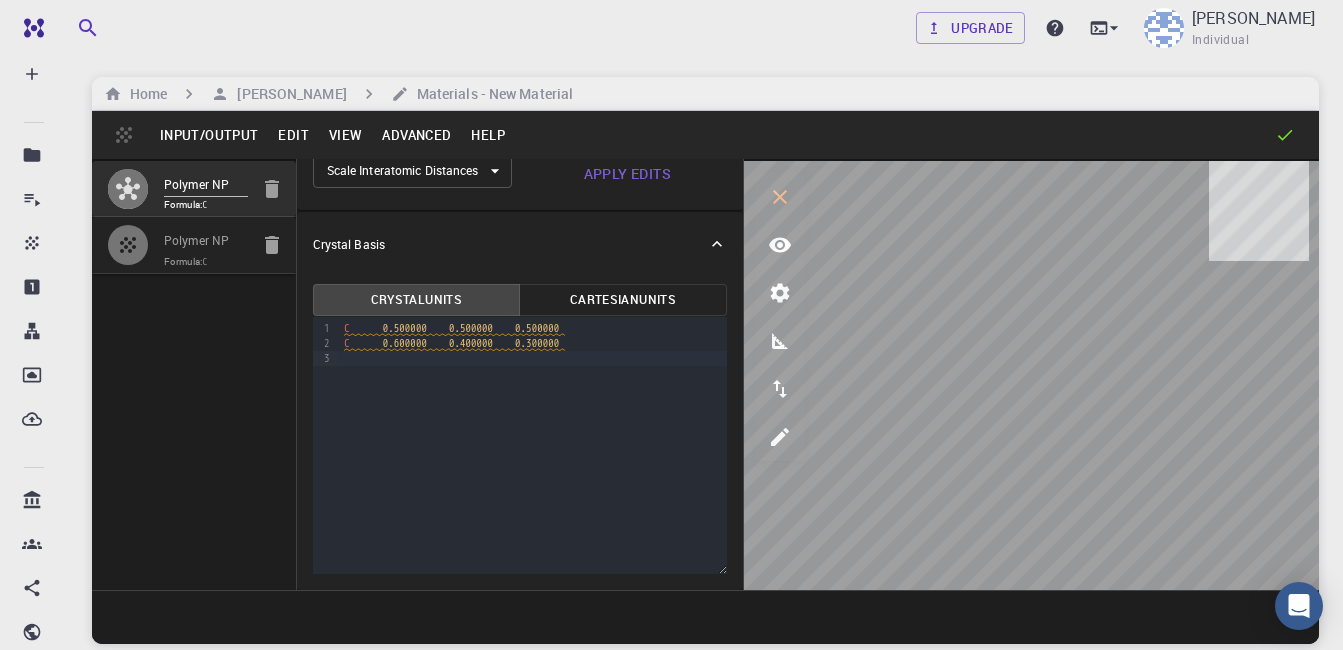 scroll, scrollTop: 0, scrollLeft: 0, axis: both 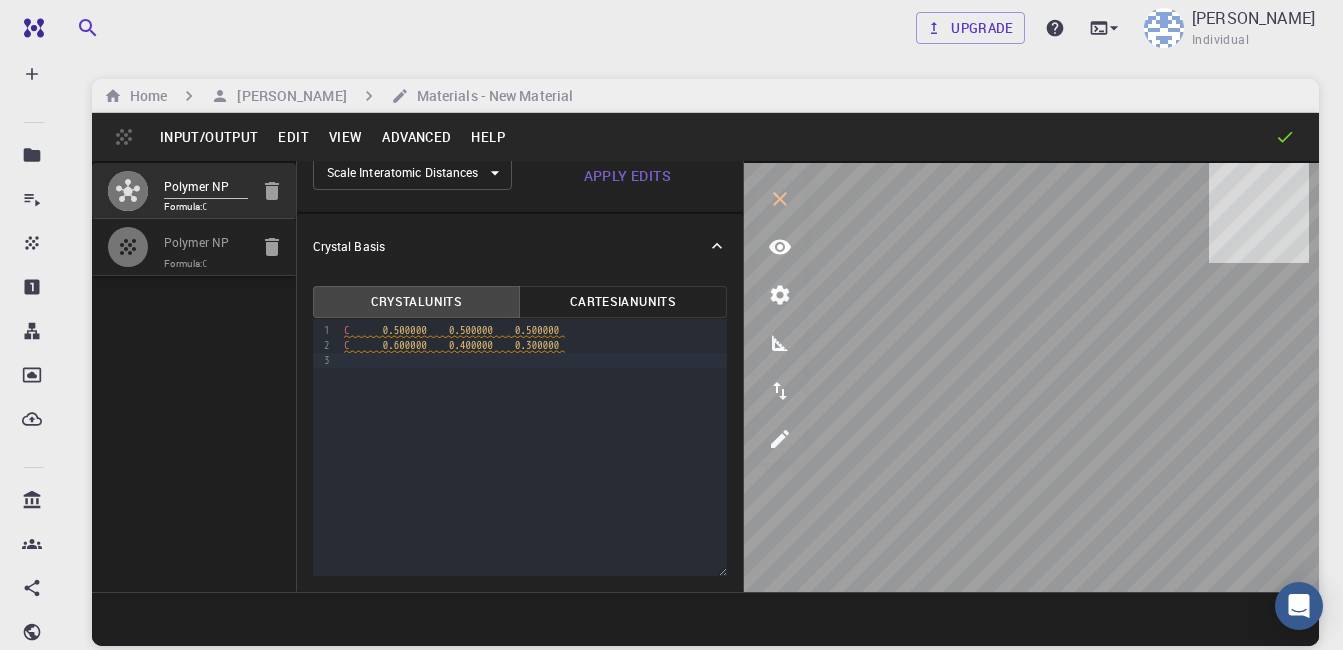 click on "Input/Output" at bounding box center [209, 137] 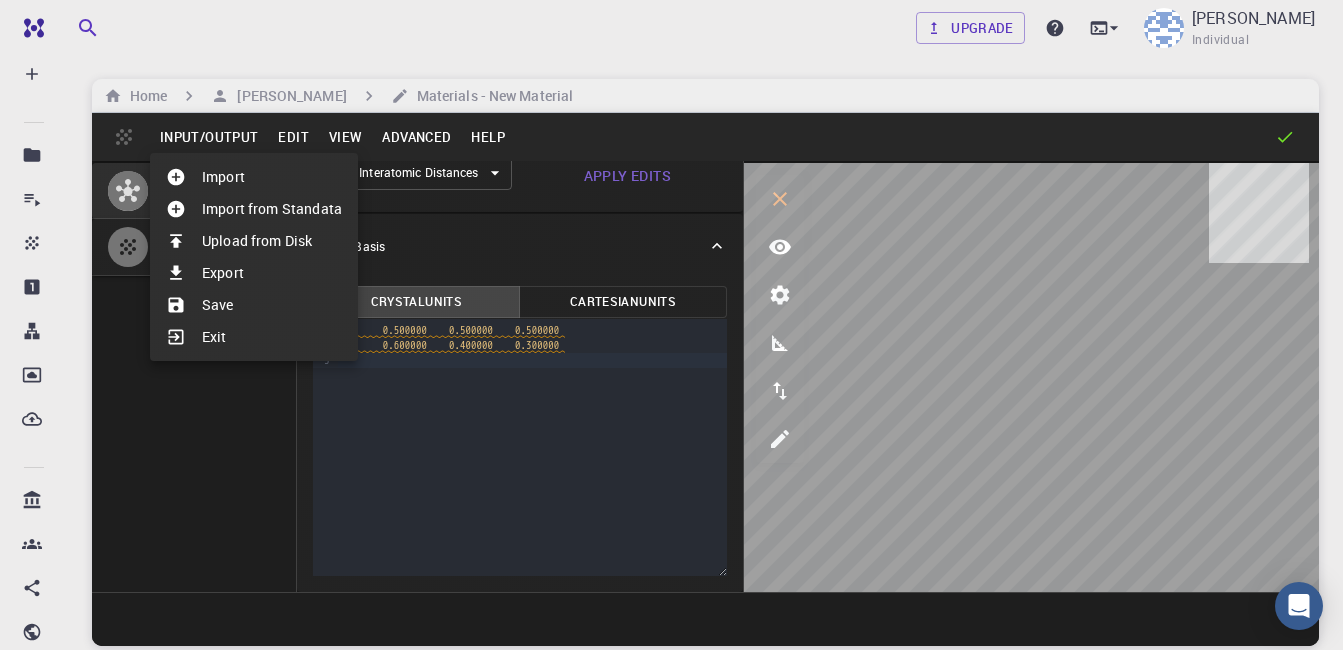 click at bounding box center [184, 177] 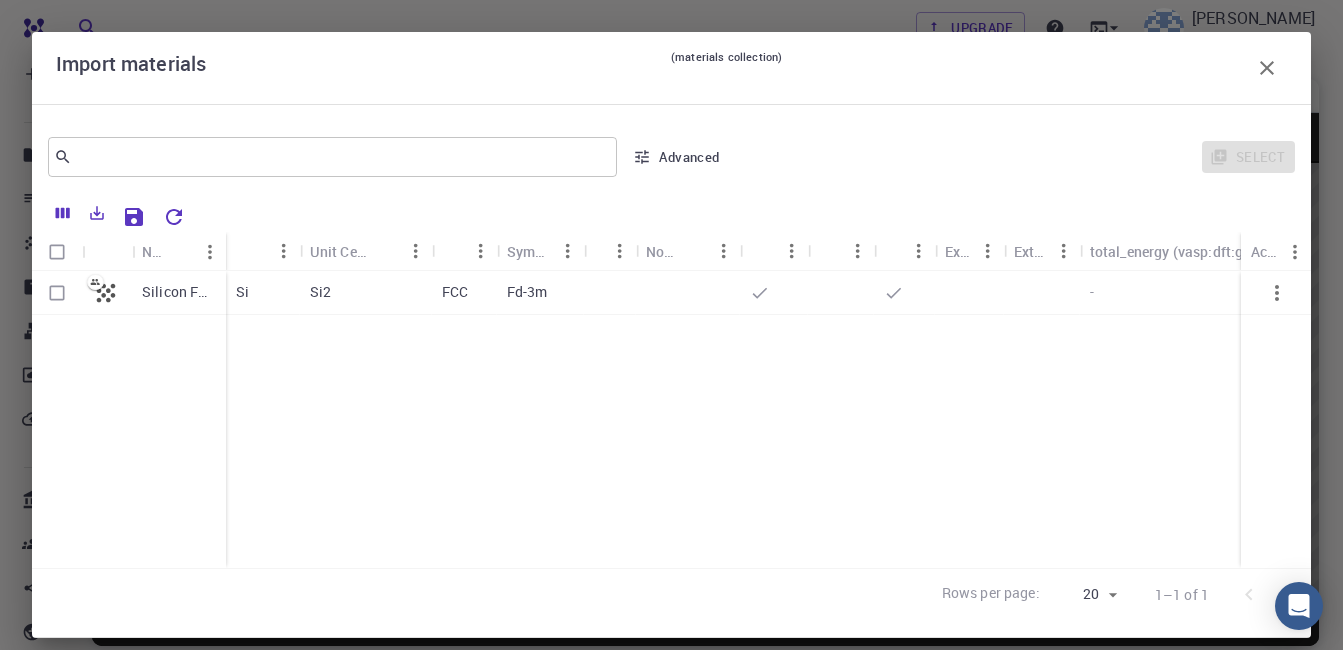 scroll, scrollTop: 20, scrollLeft: 0, axis: vertical 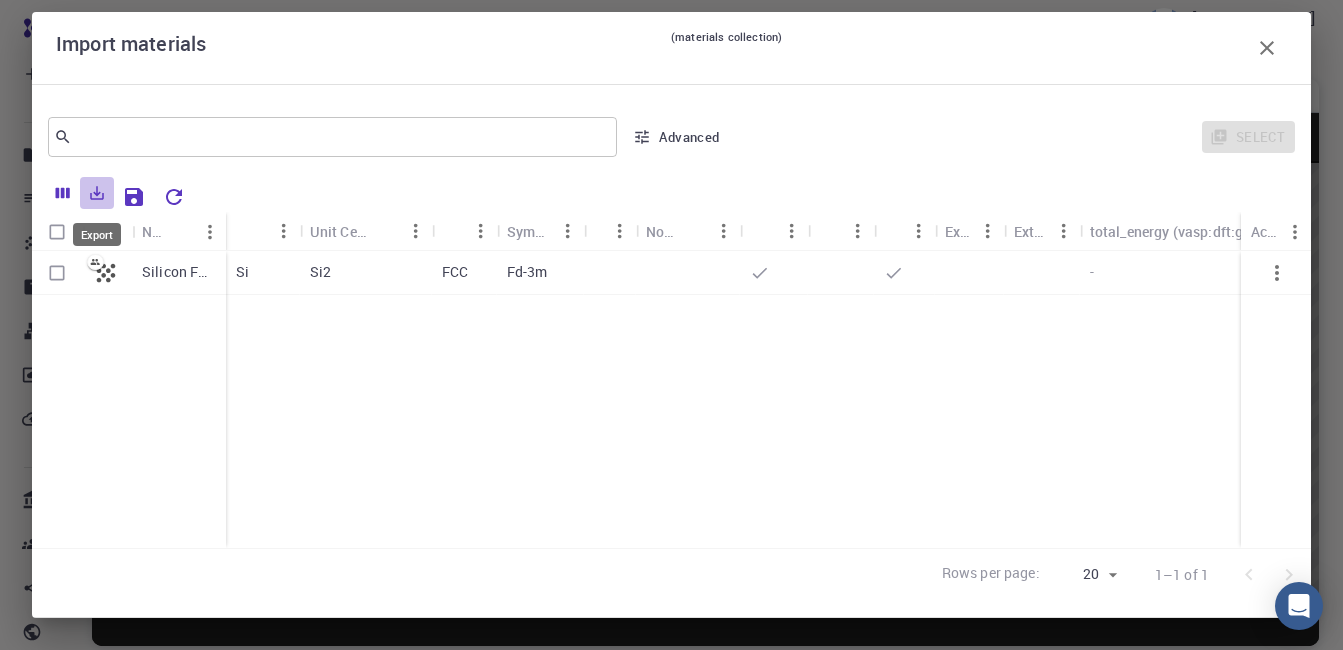 click 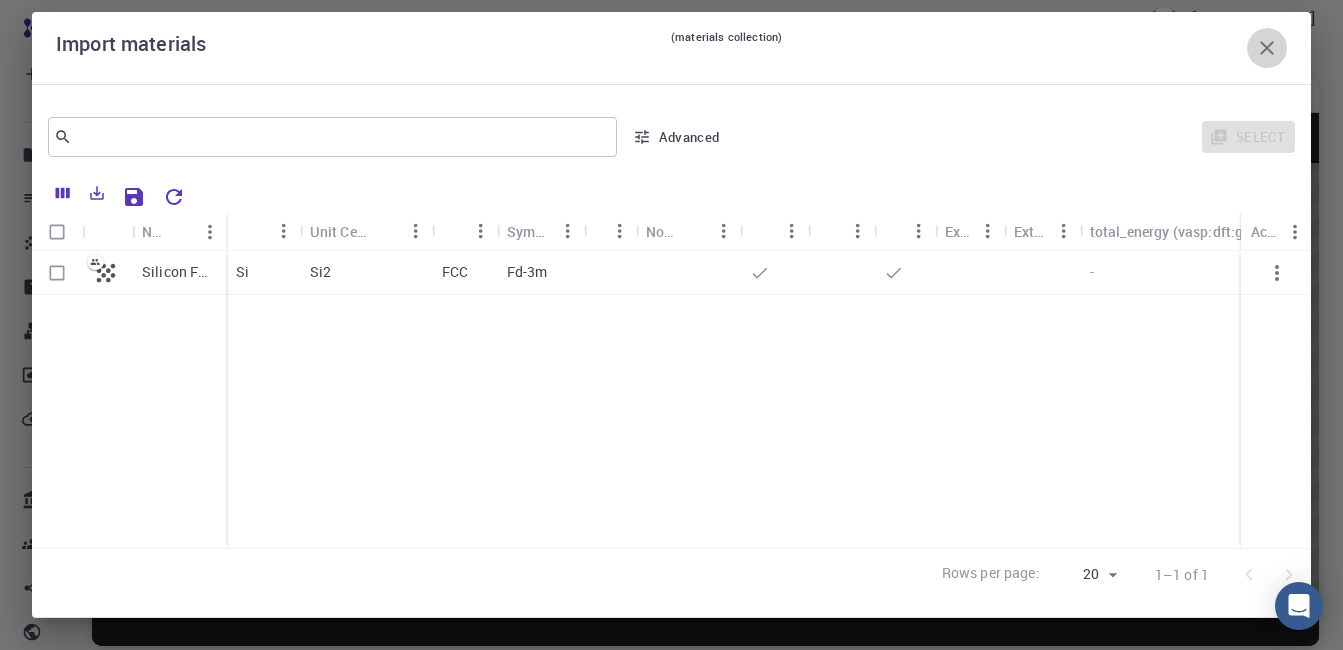 click 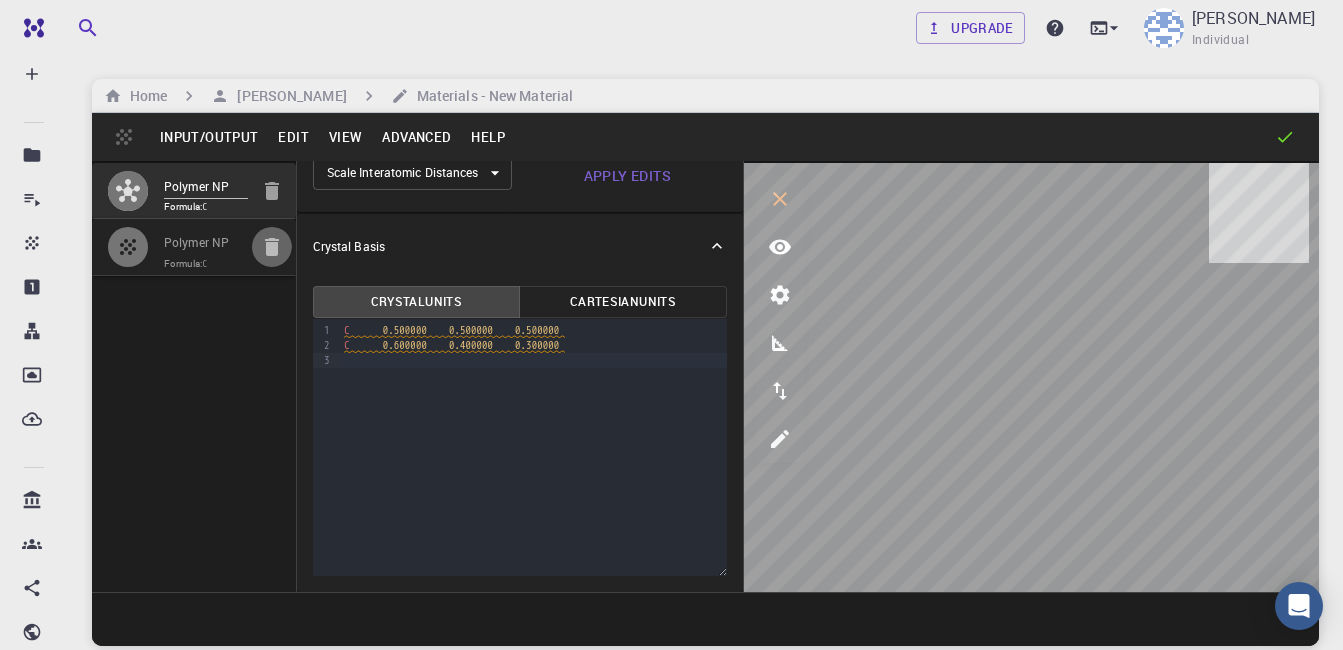click 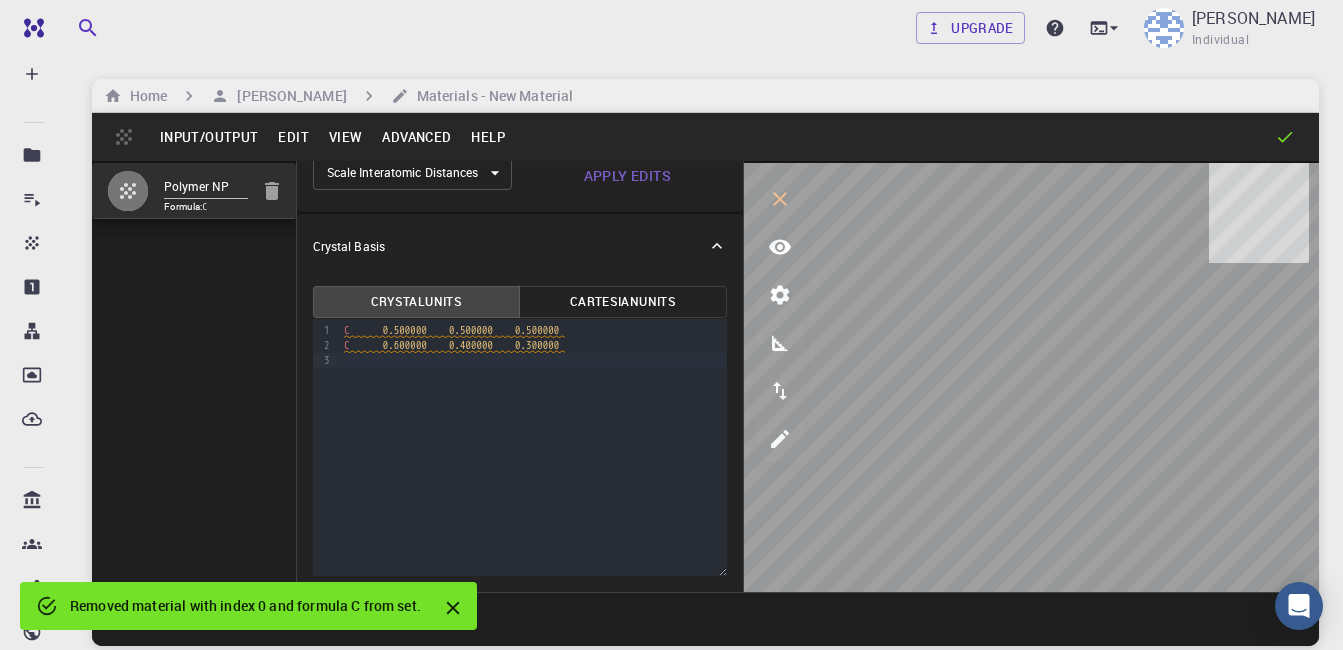 scroll, scrollTop: 0, scrollLeft: 0, axis: both 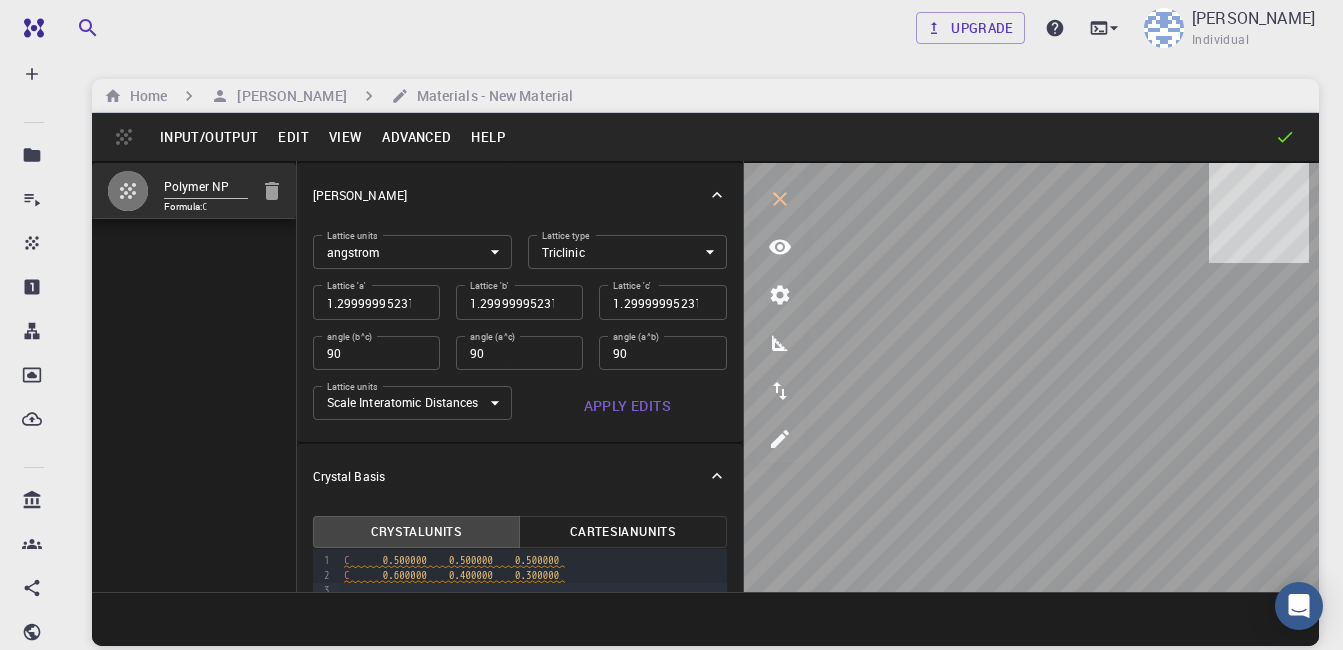 click on "Input/Output" at bounding box center (209, 137) 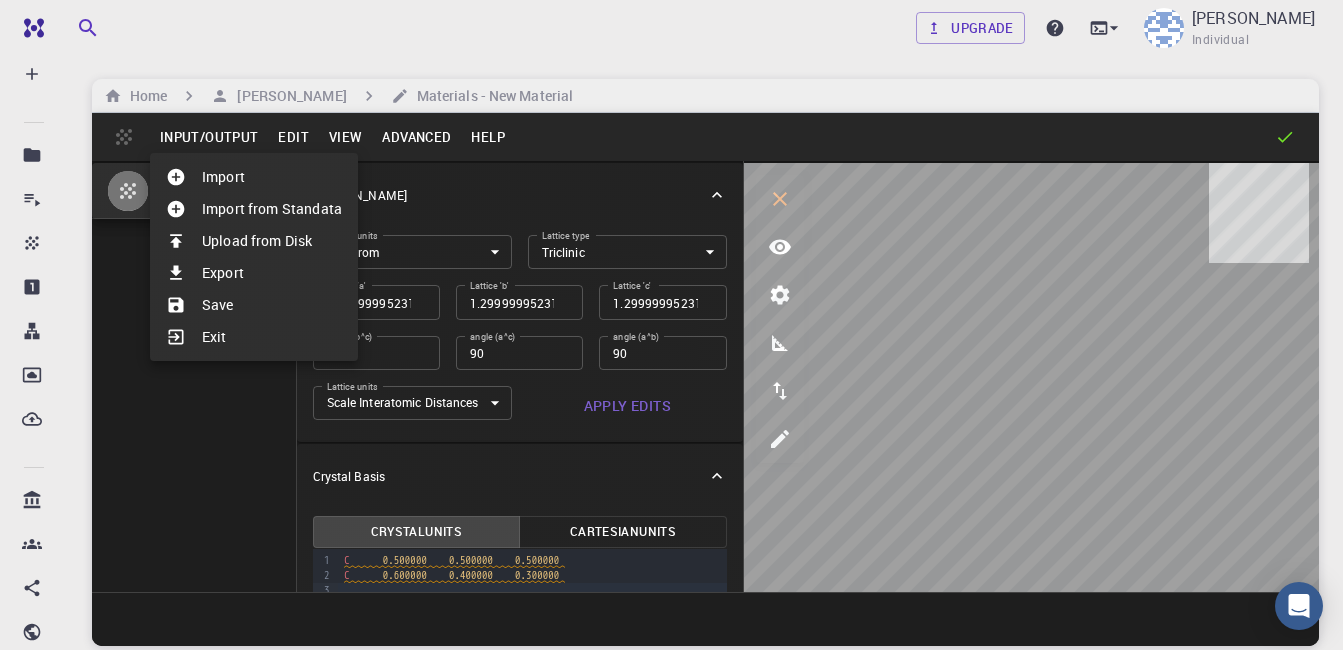 click on "Import" at bounding box center (254, 177) 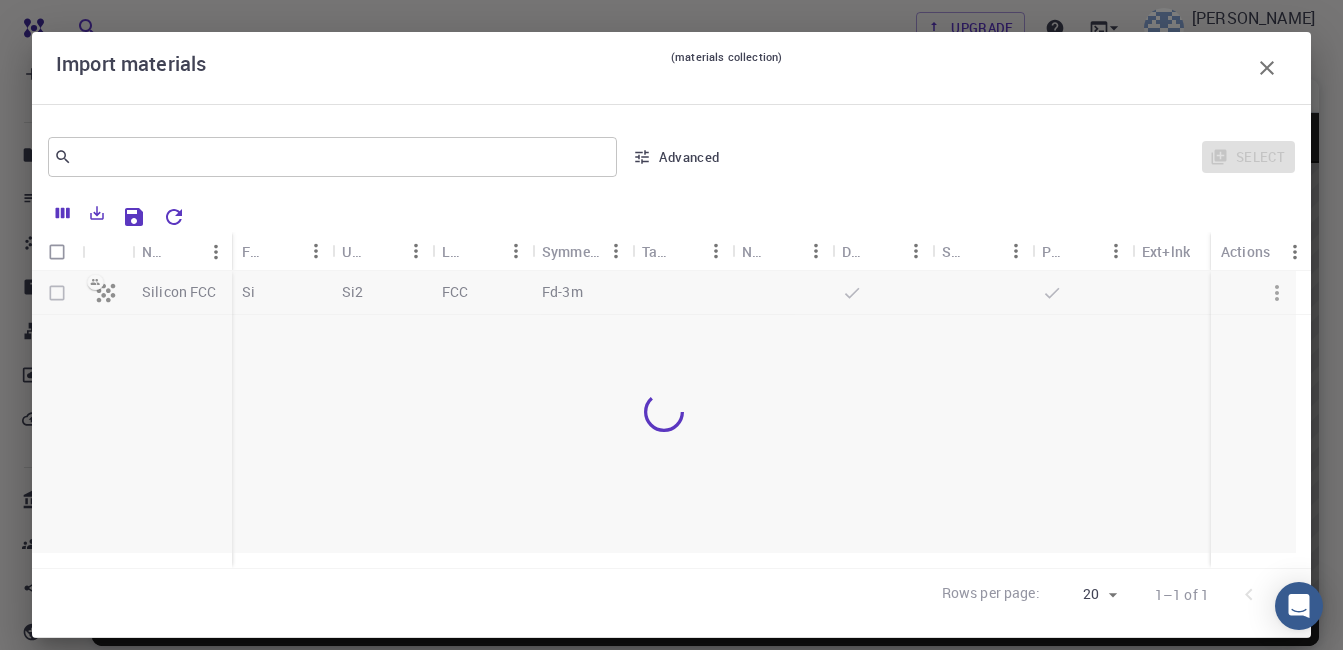 click at bounding box center [325, 157] 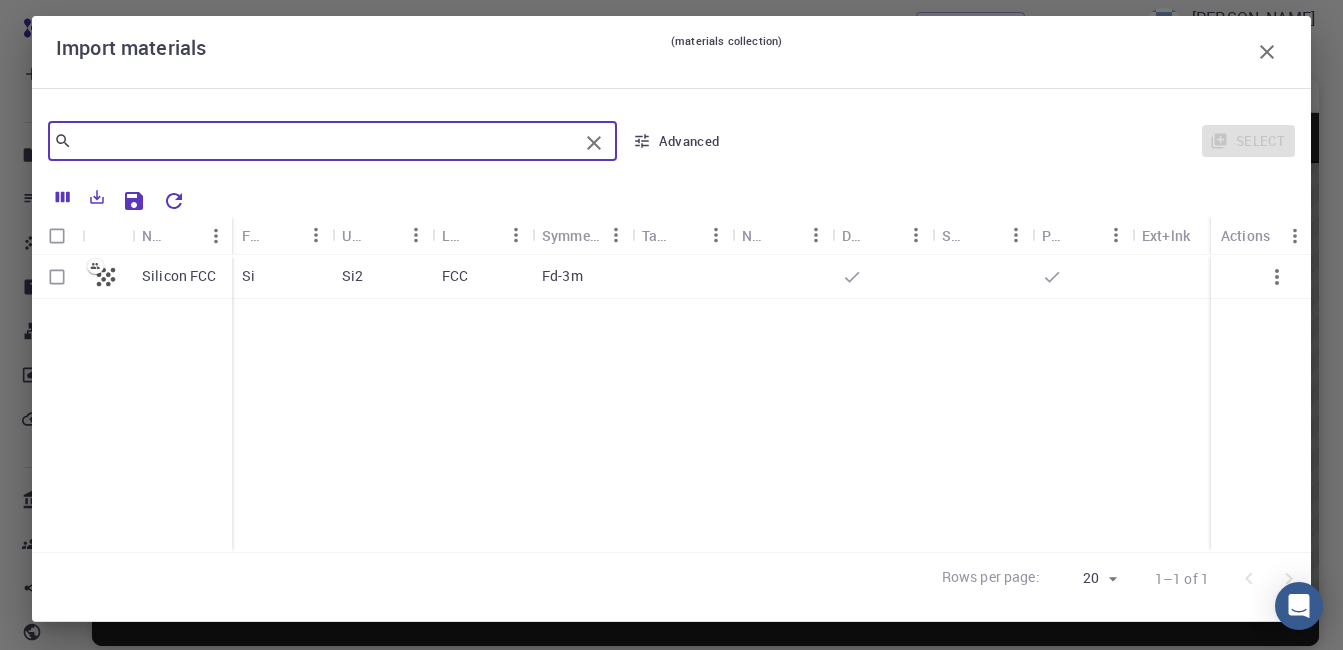 scroll, scrollTop: 20, scrollLeft: 0, axis: vertical 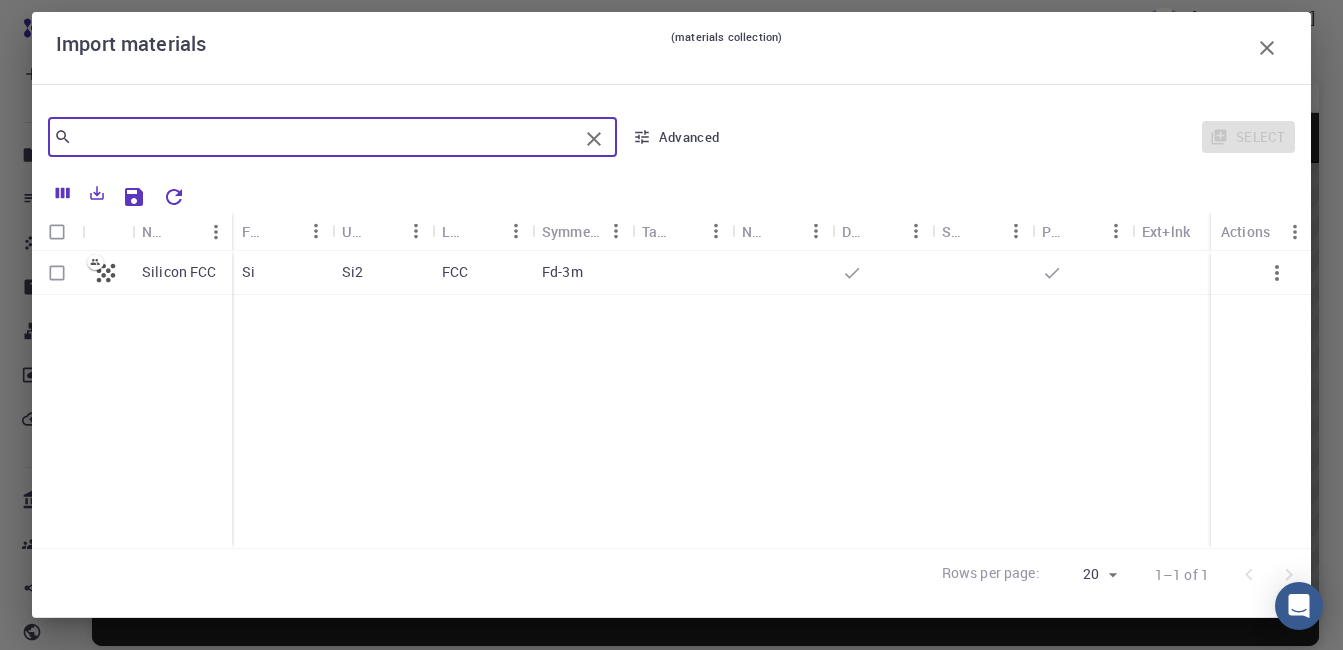 click at bounding box center (325, 137) 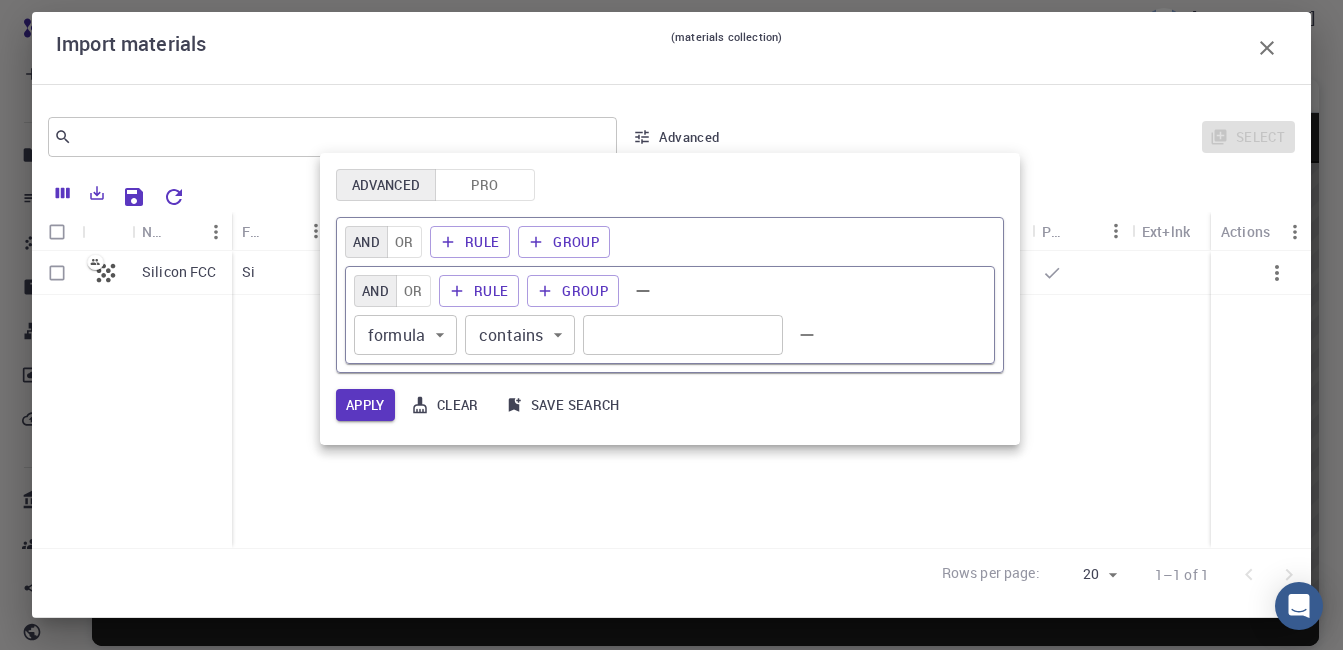click at bounding box center (671, 325) 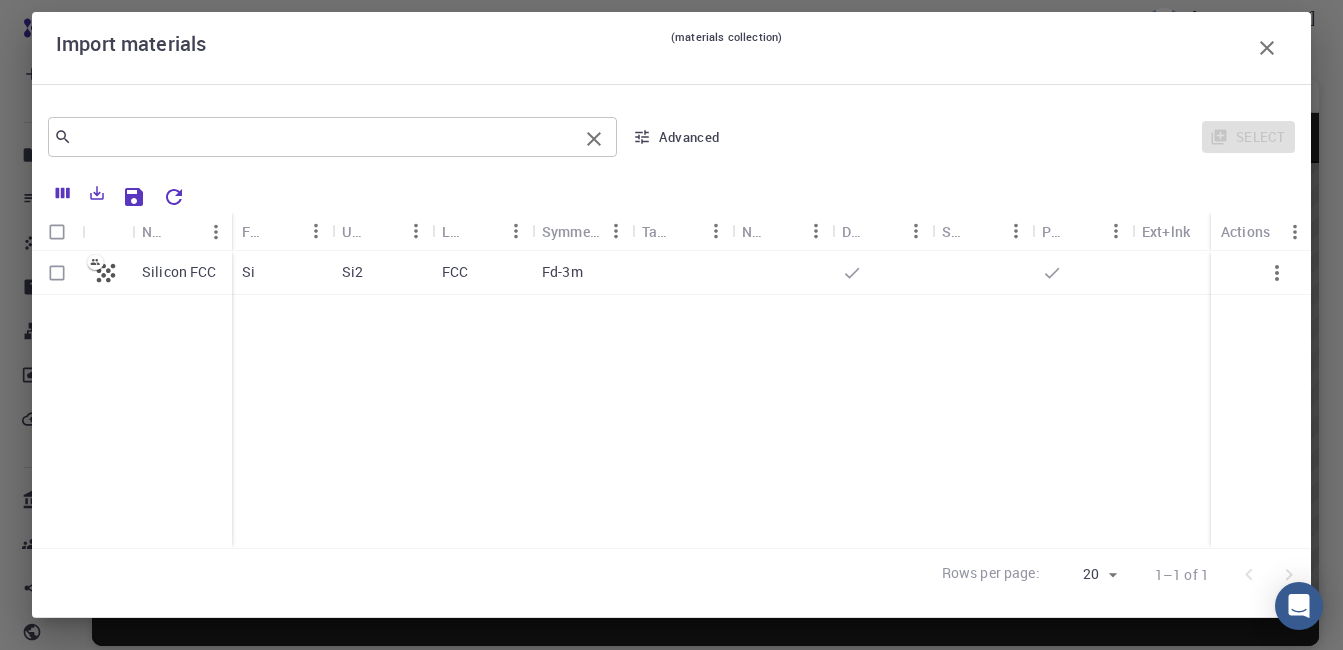 click at bounding box center (325, 137) 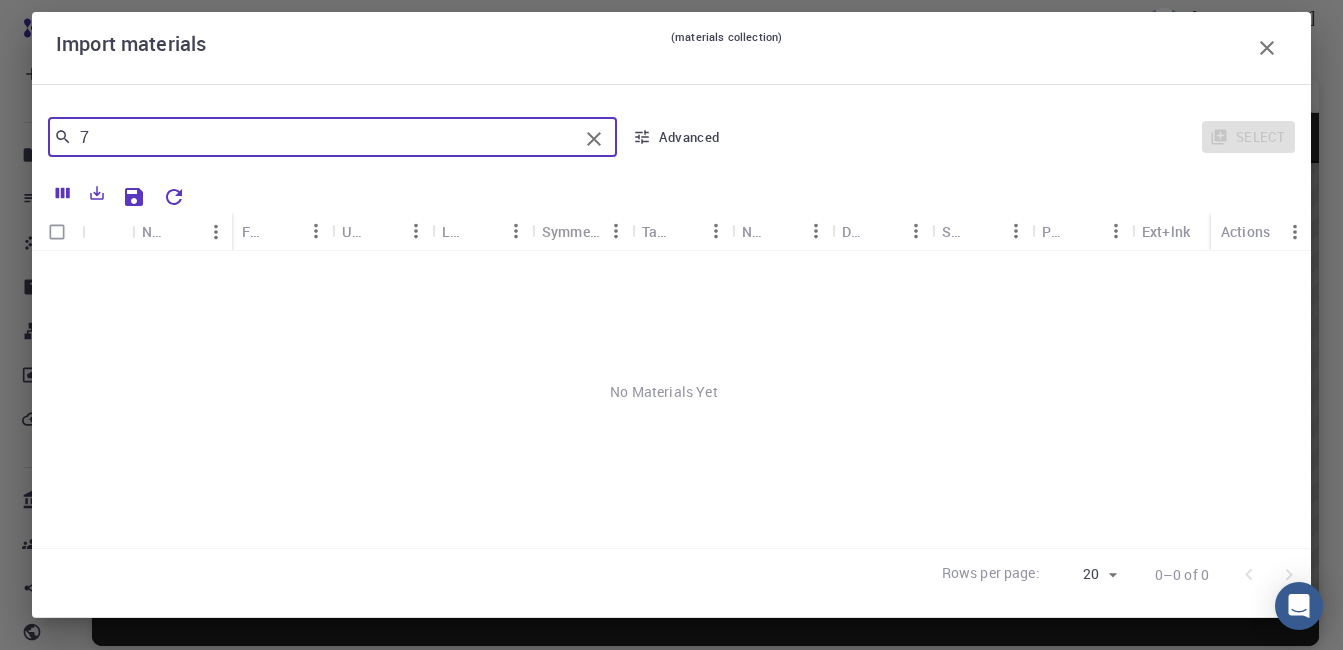 click on "7" at bounding box center [325, 137] 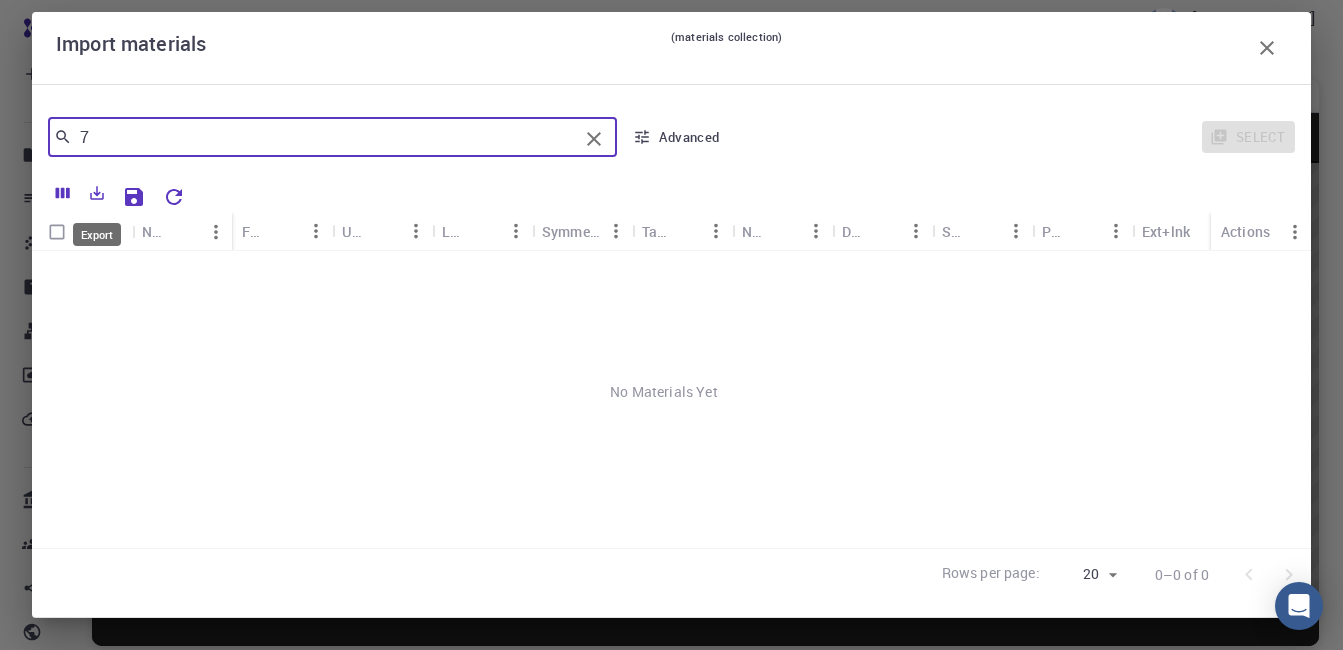 click 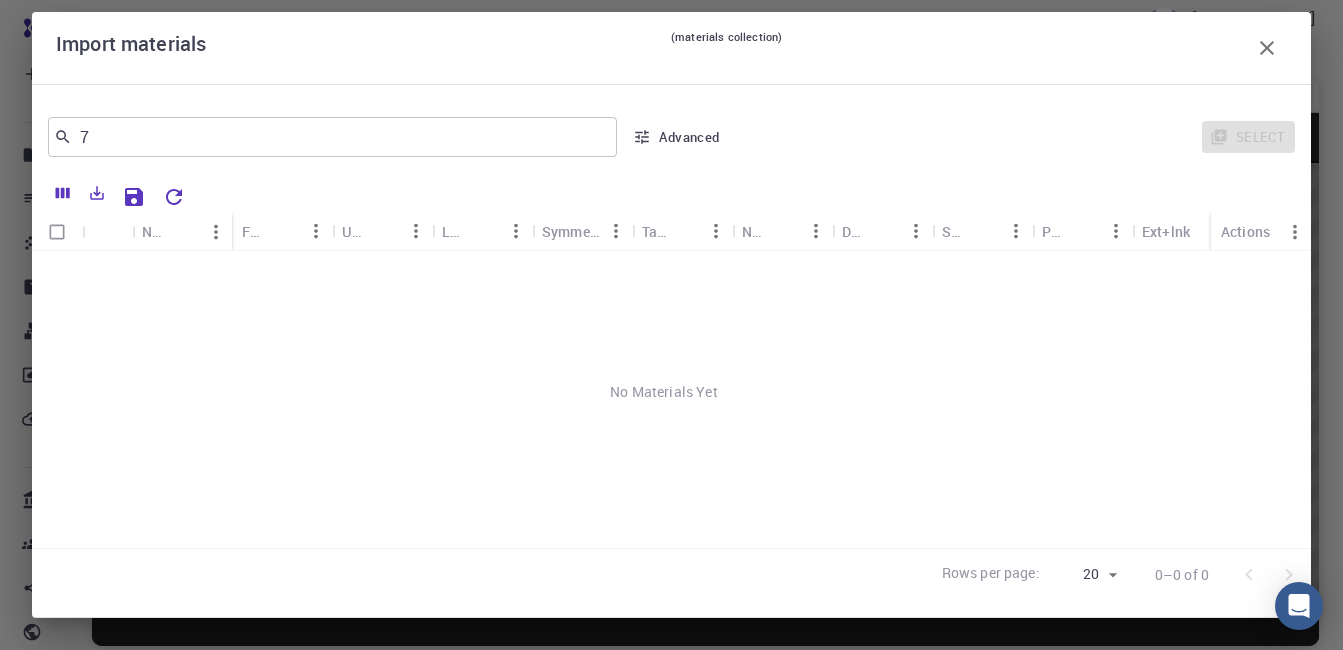 click on "7" at bounding box center (325, 137) 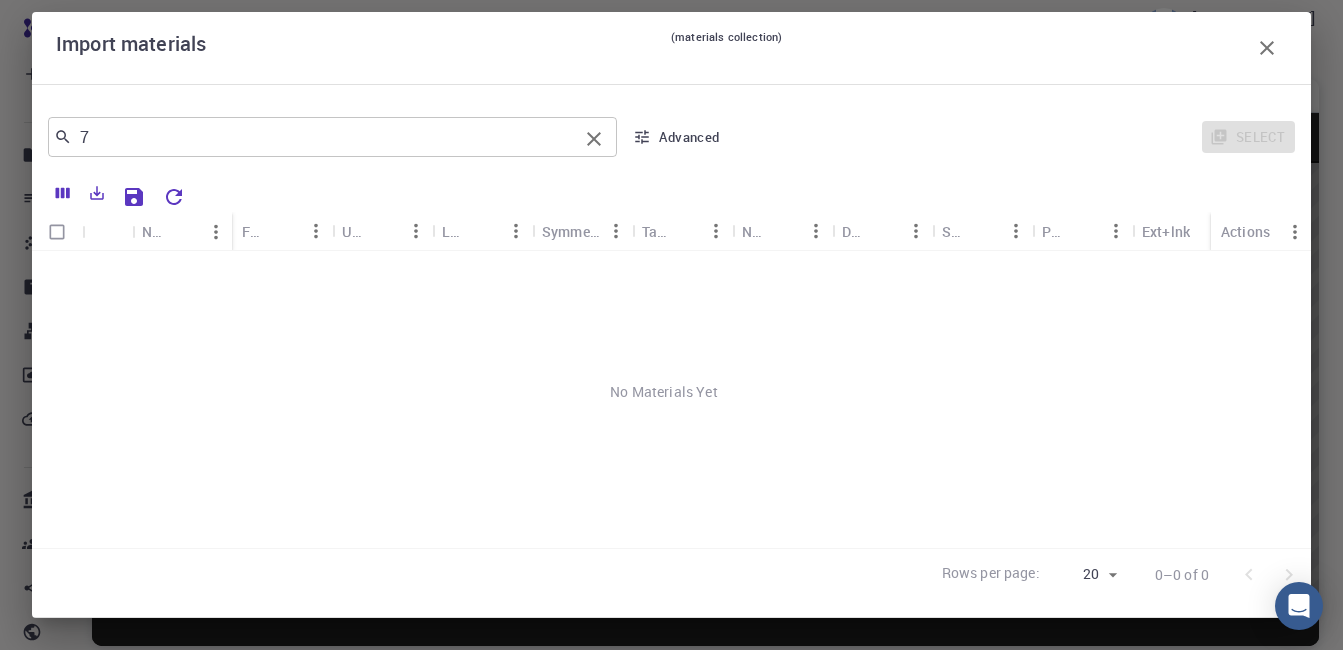 click on "7" at bounding box center [325, 137] 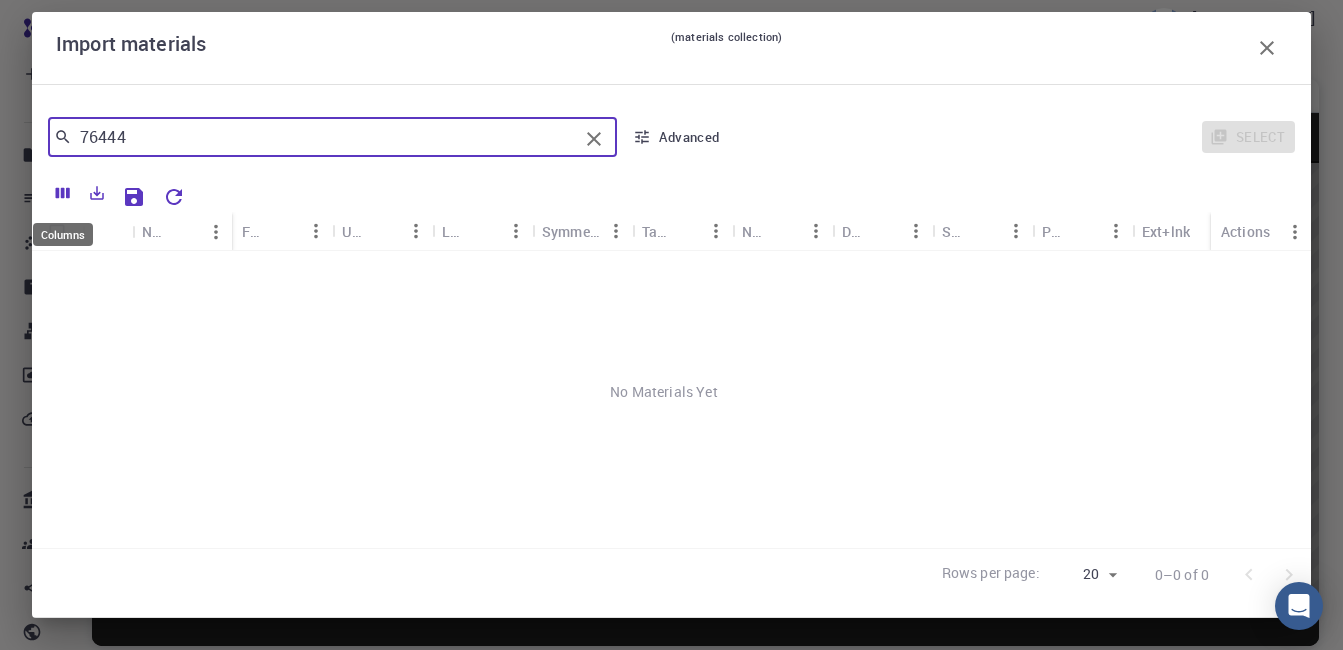 click 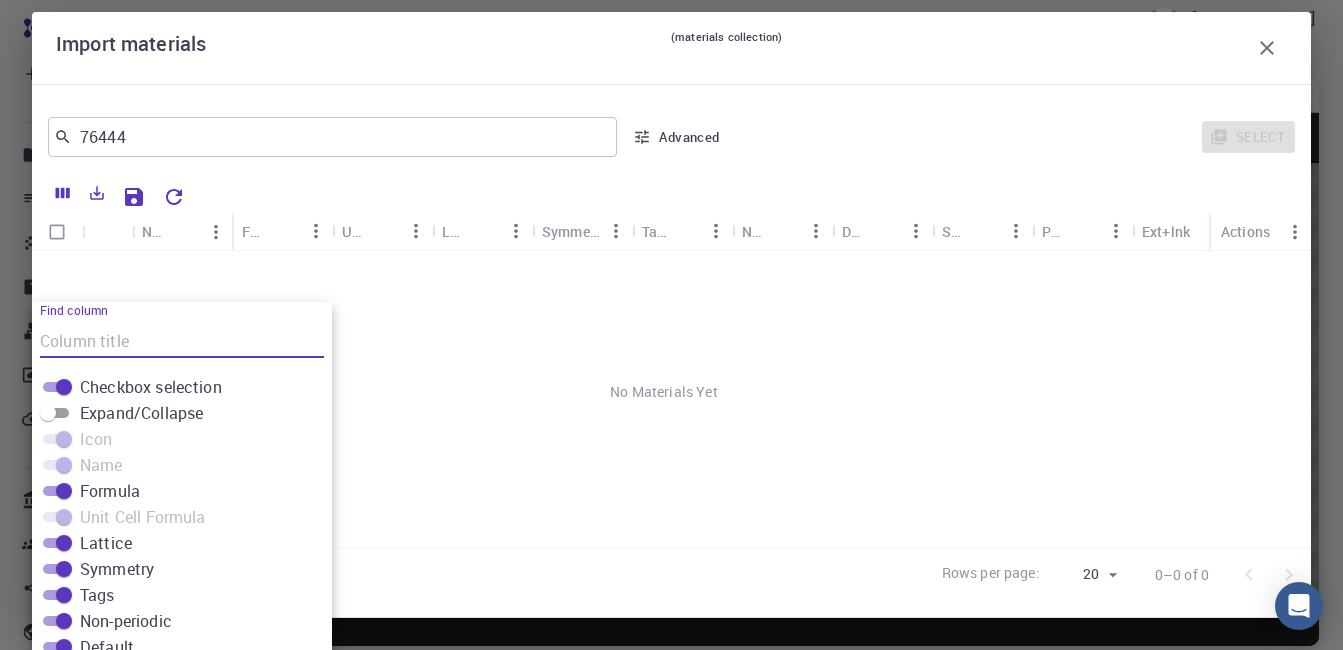 scroll, scrollTop: 51, scrollLeft: 0, axis: vertical 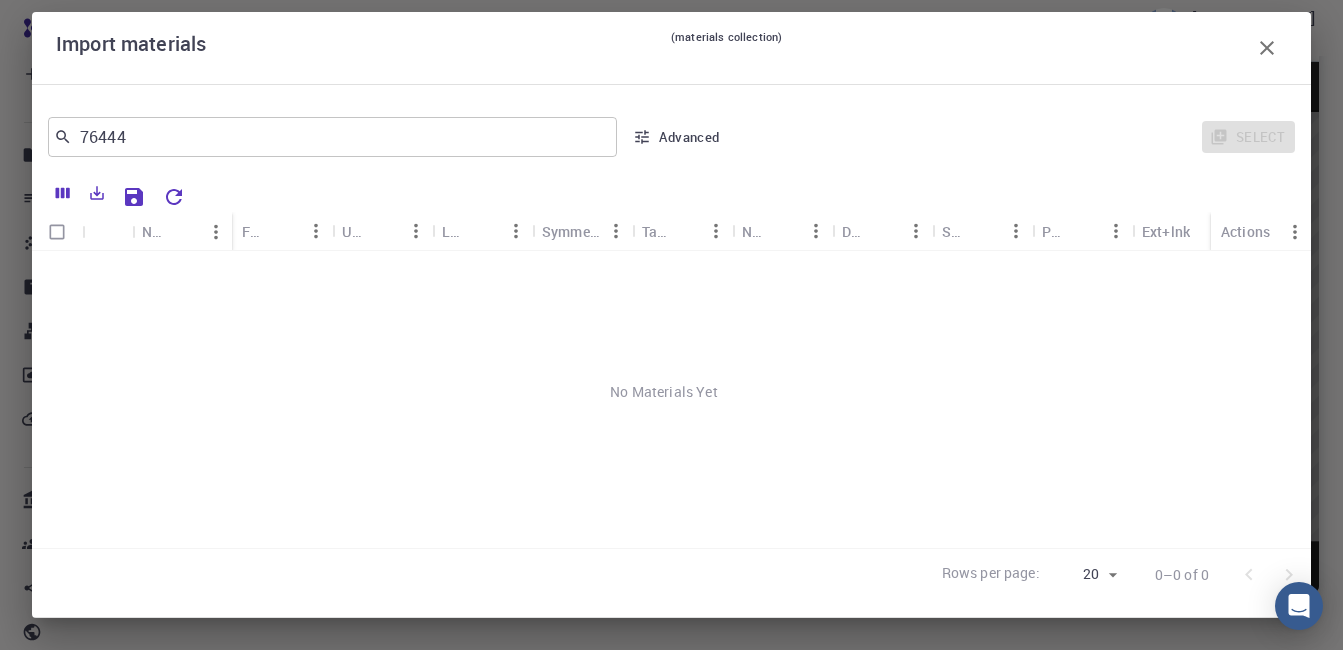 click on "Select" at bounding box center (1016, 137) 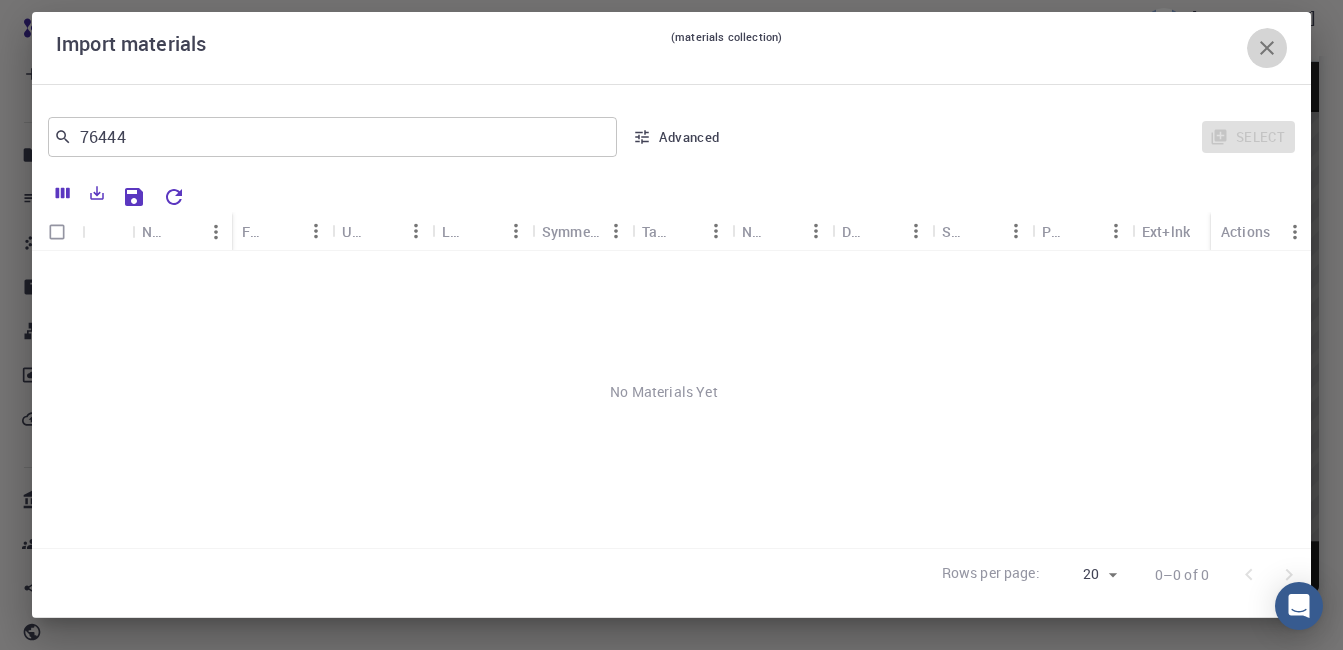 click 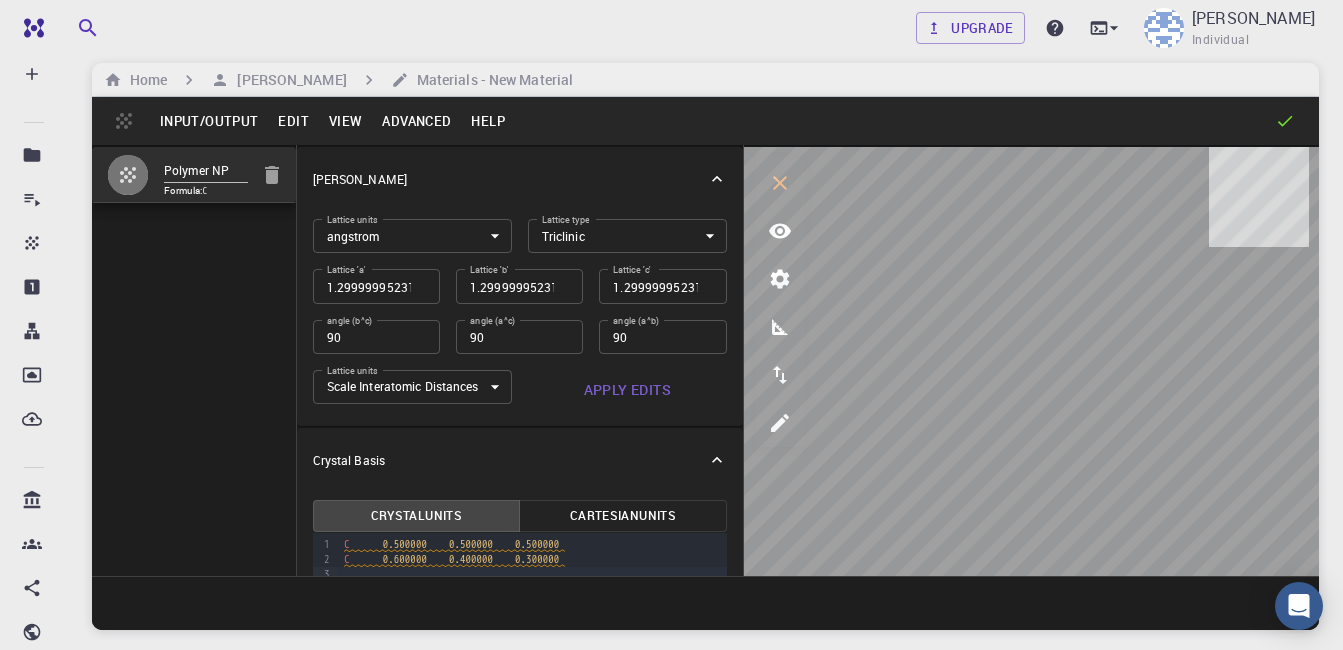 scroll, scrollTop: 0, scrollLeft: 0, axis: both 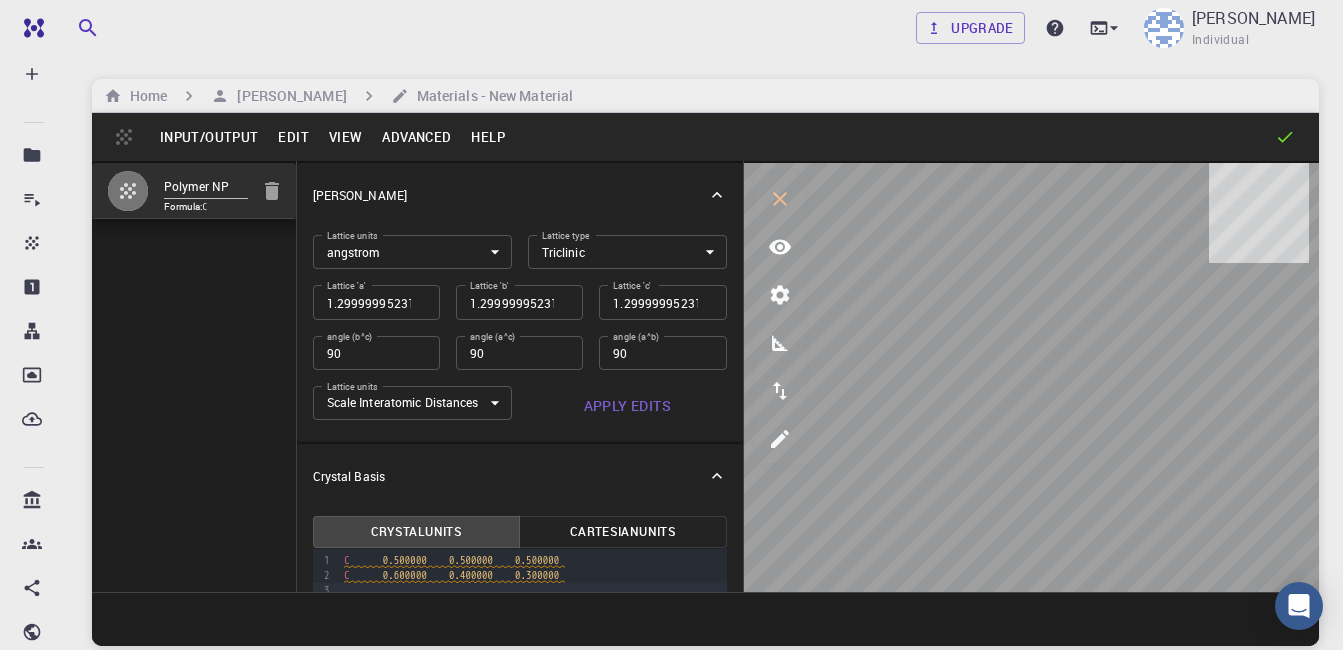 click on "Edit" at bounding box center (293, 137) 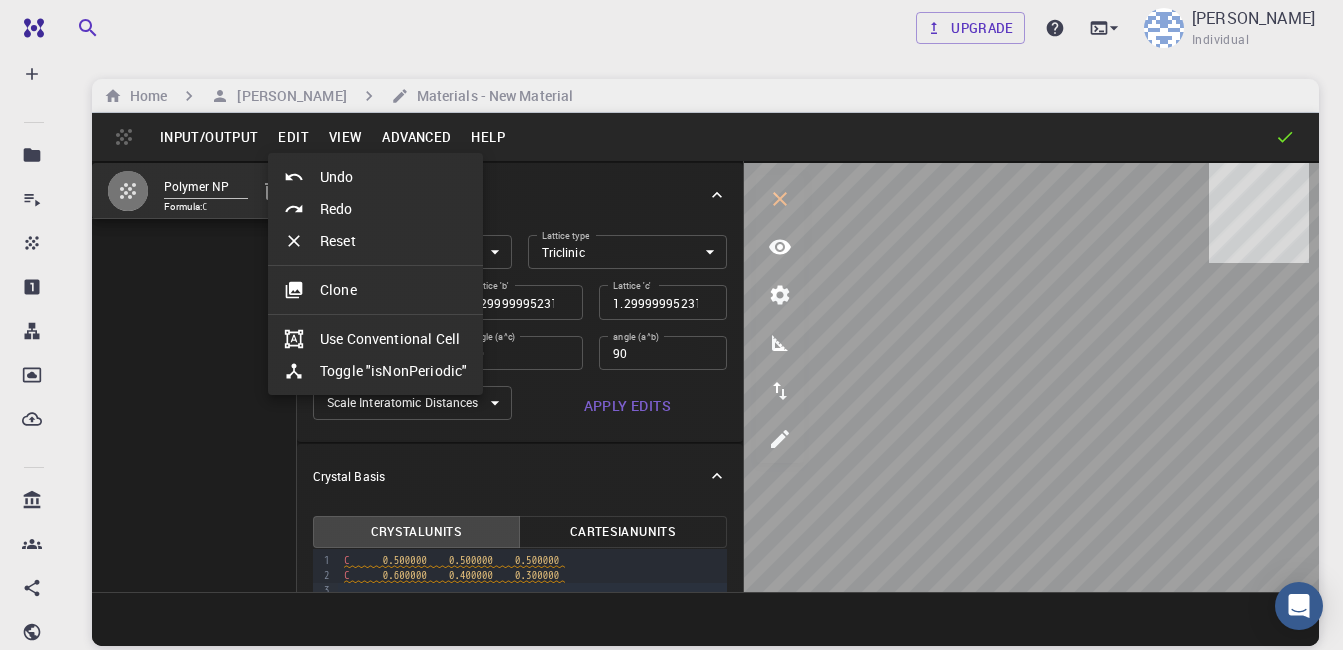 click at bounding box center (671, 325) 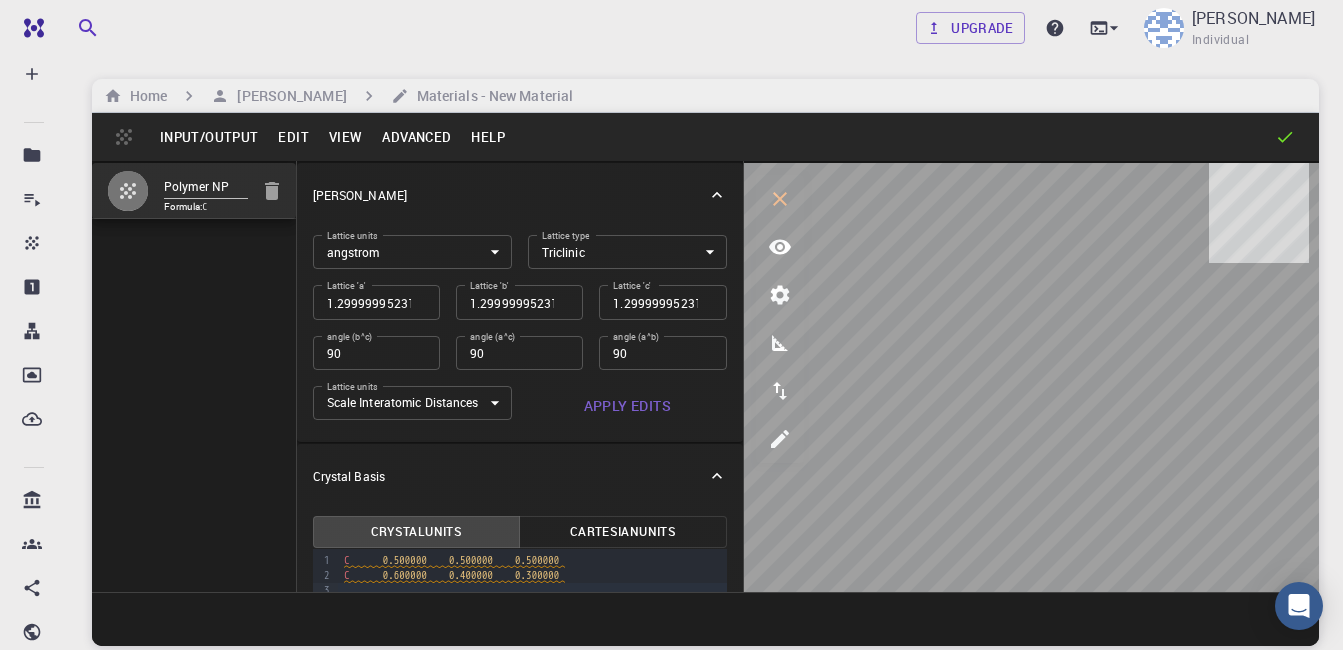 click on "Input/Output" at bounding box center (209, 137) 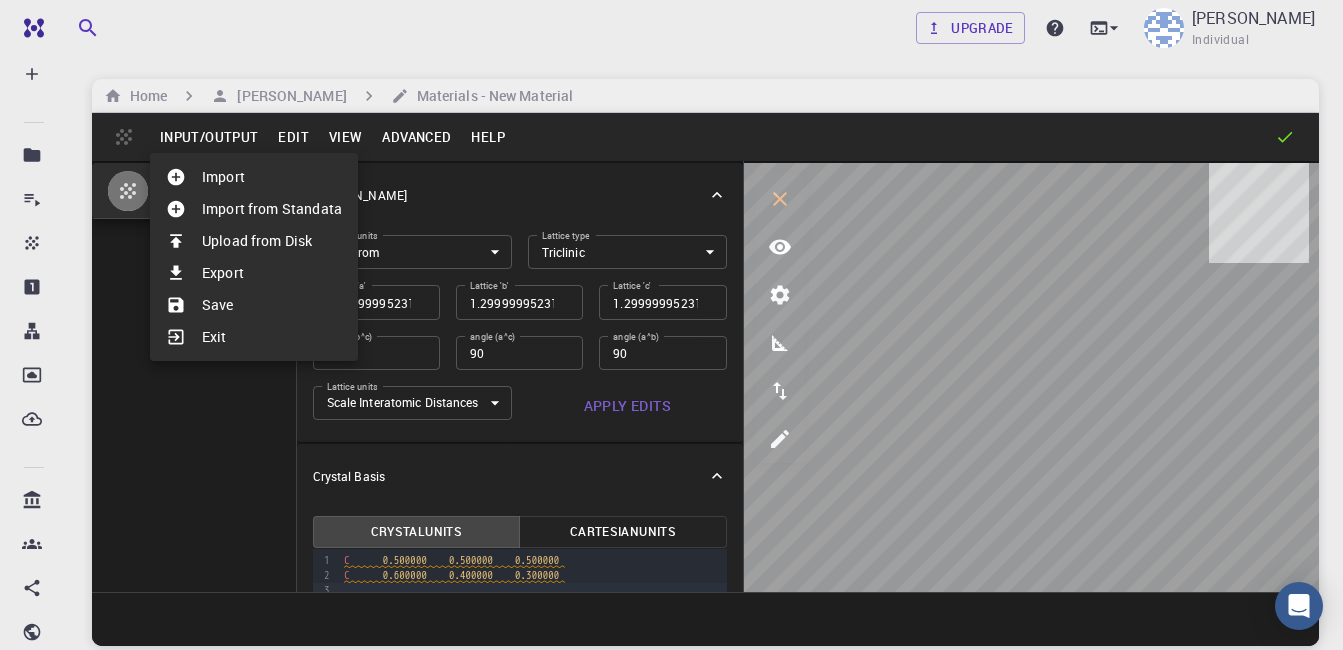 click on "Upload from Disk" at bounding box center [254, 241] 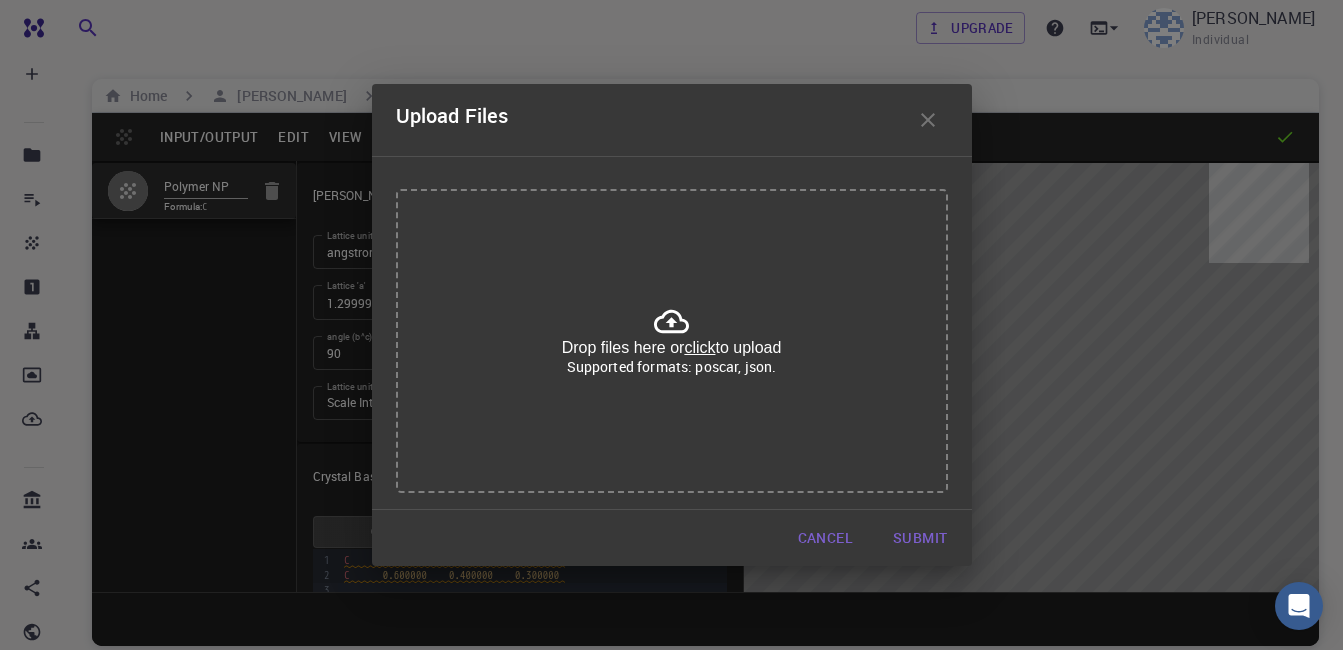 click on "Upload Files Drop files here or  click  to upload Supported formats: poscar, json. Cancel Submit" at bounding box center (671, 325) 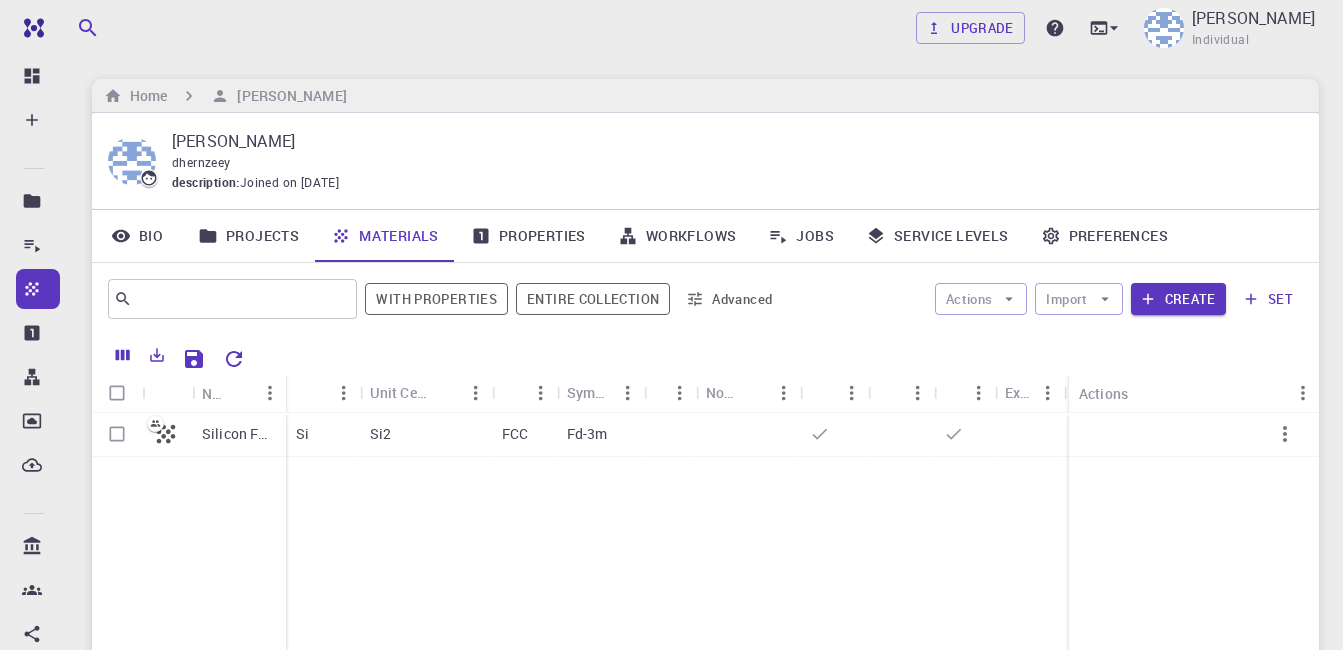 scroll, scrollTop: 0, scrollLeft: 0, axis: both 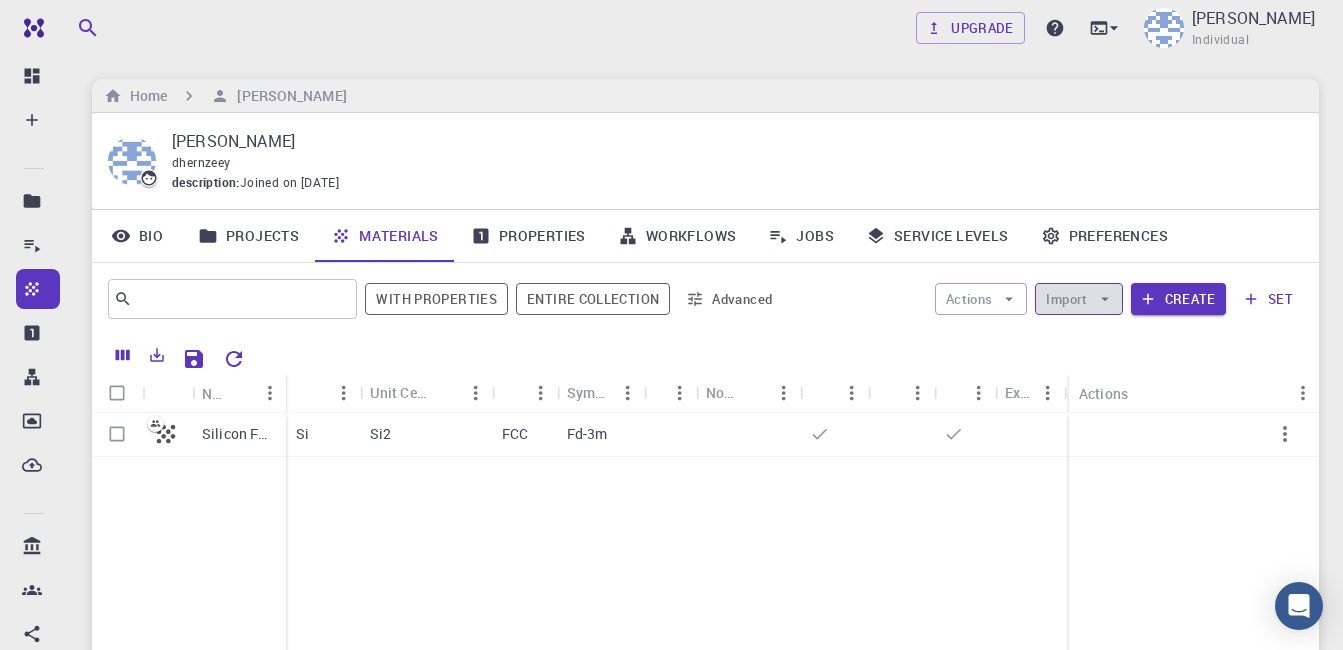 click on "Import" at bounding box center [1078, 299] 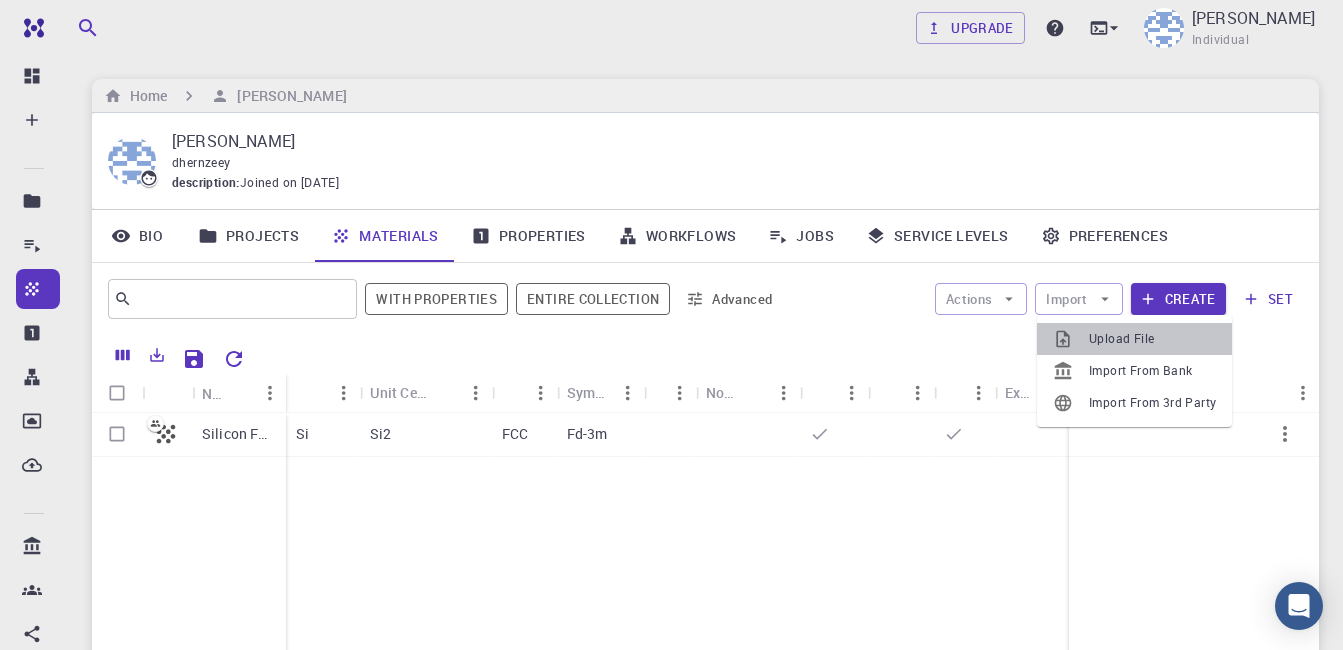 click on "Upload File" at bounding box center (1152, 339) 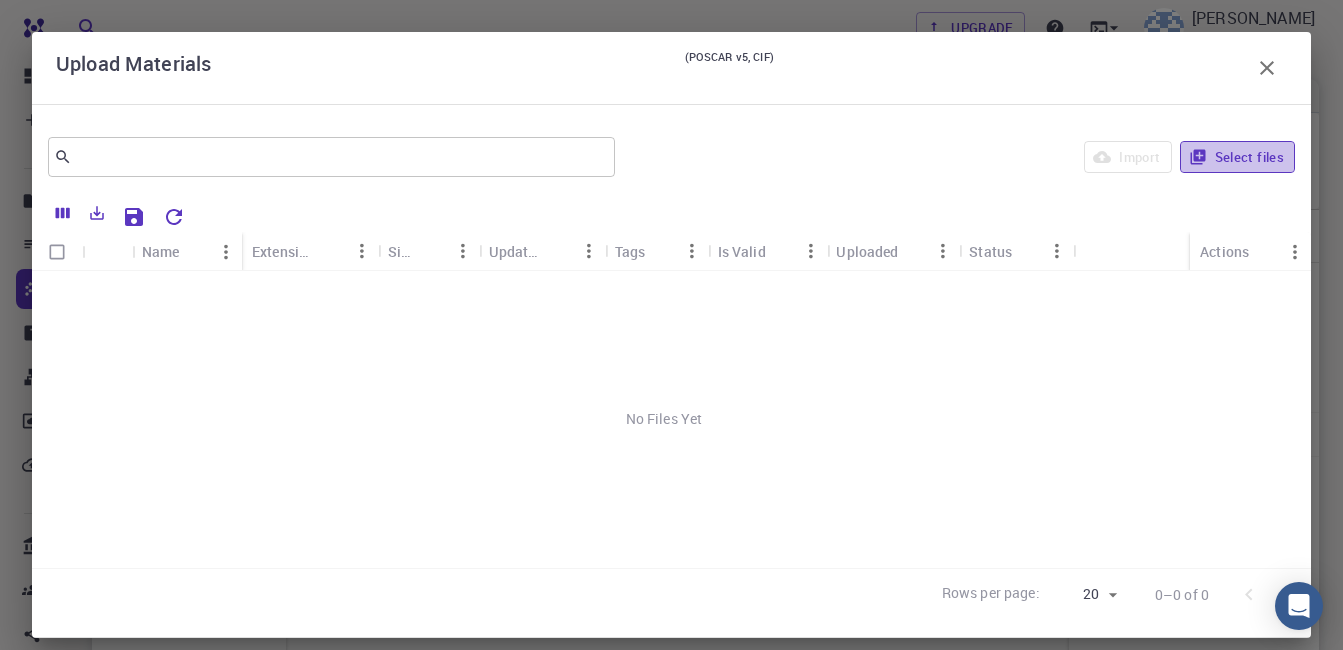 click on "Select files" at bounding box center [1237, 157] 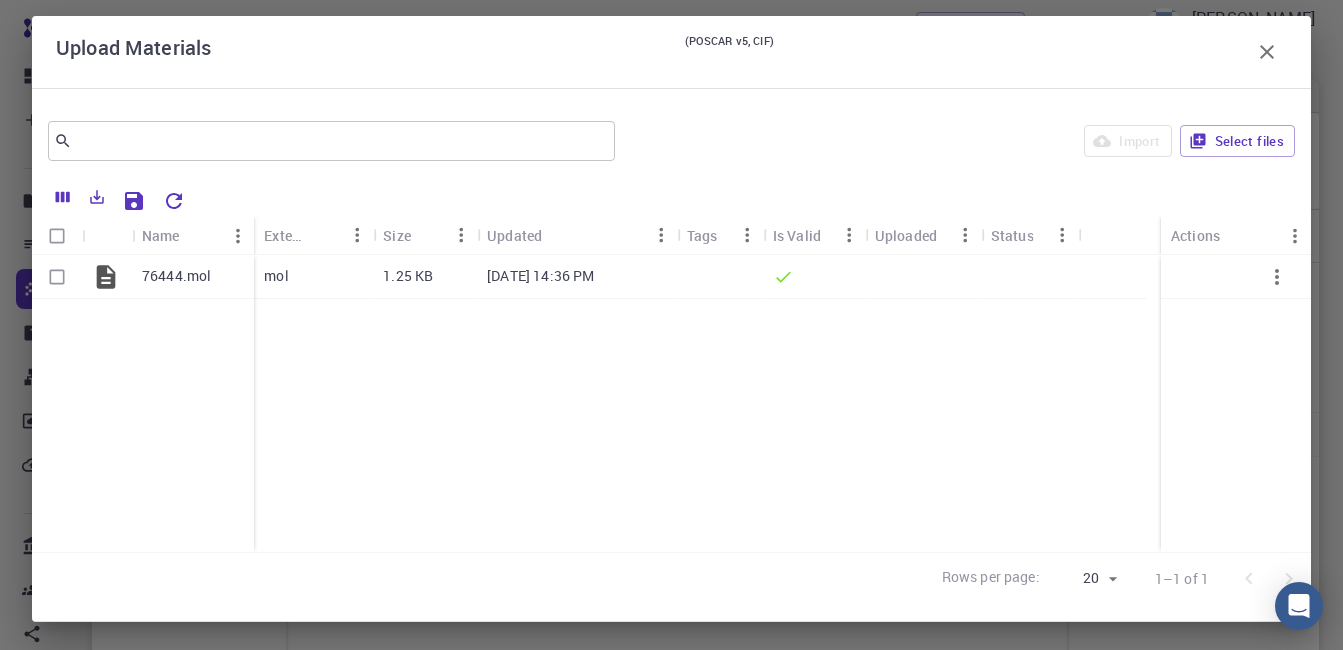 scroll, scrollTop: 20, scrollLeft: 0, axis: vertical 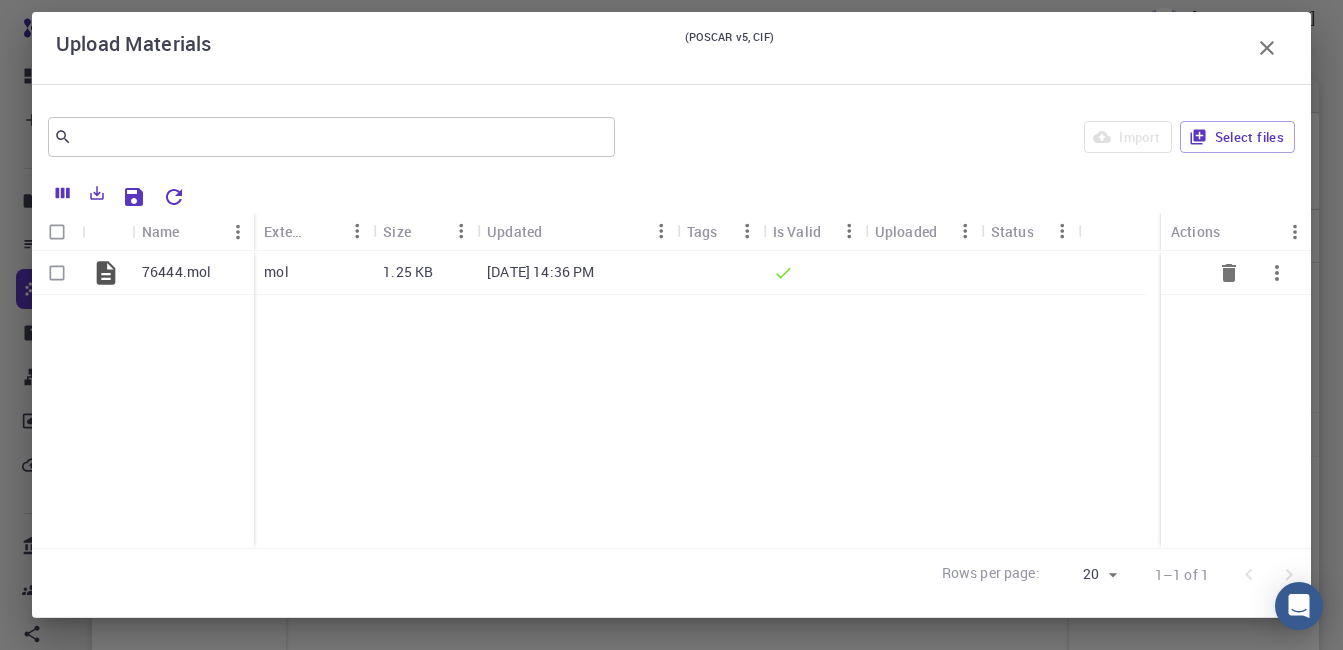 click 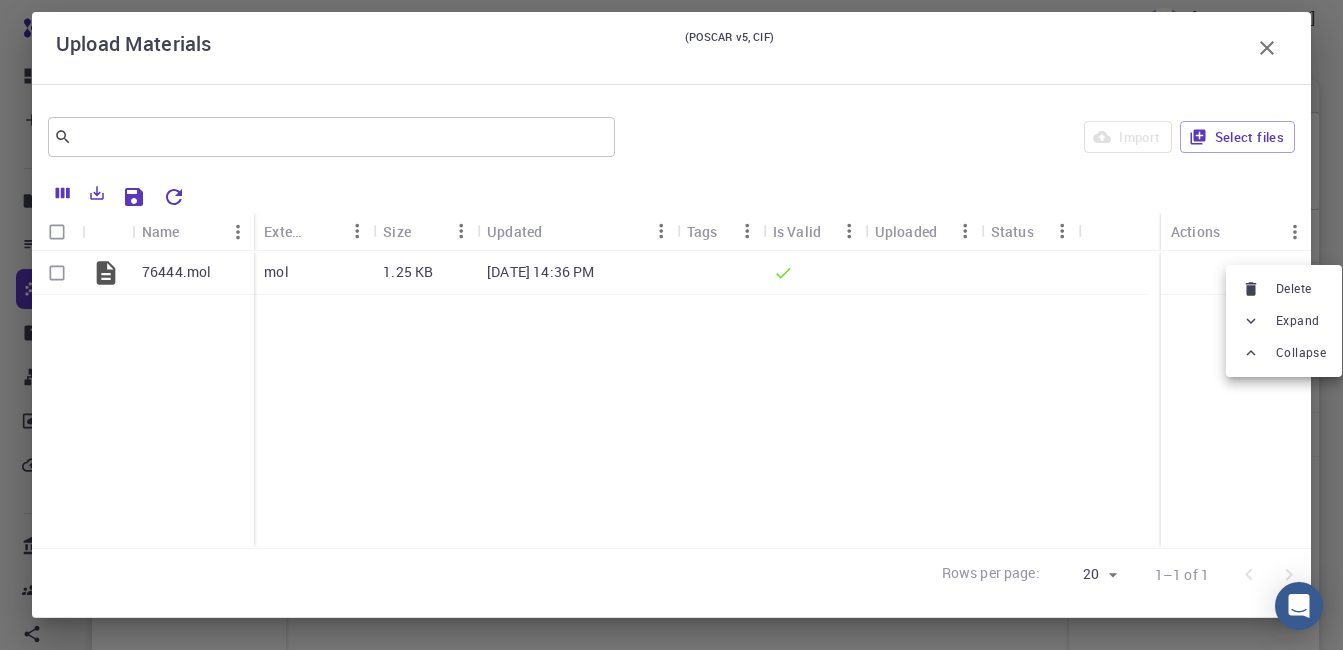 click 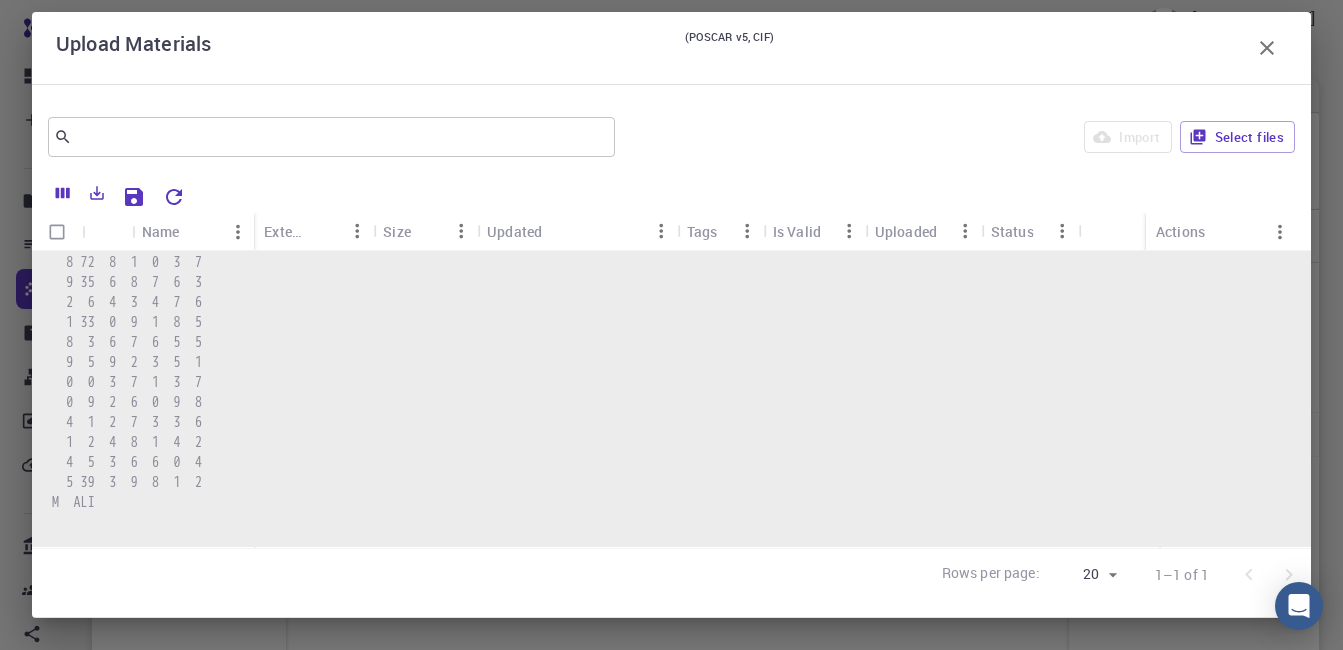 scroll, scrollTop: 415, scrollLeft: 0, axis: vertical 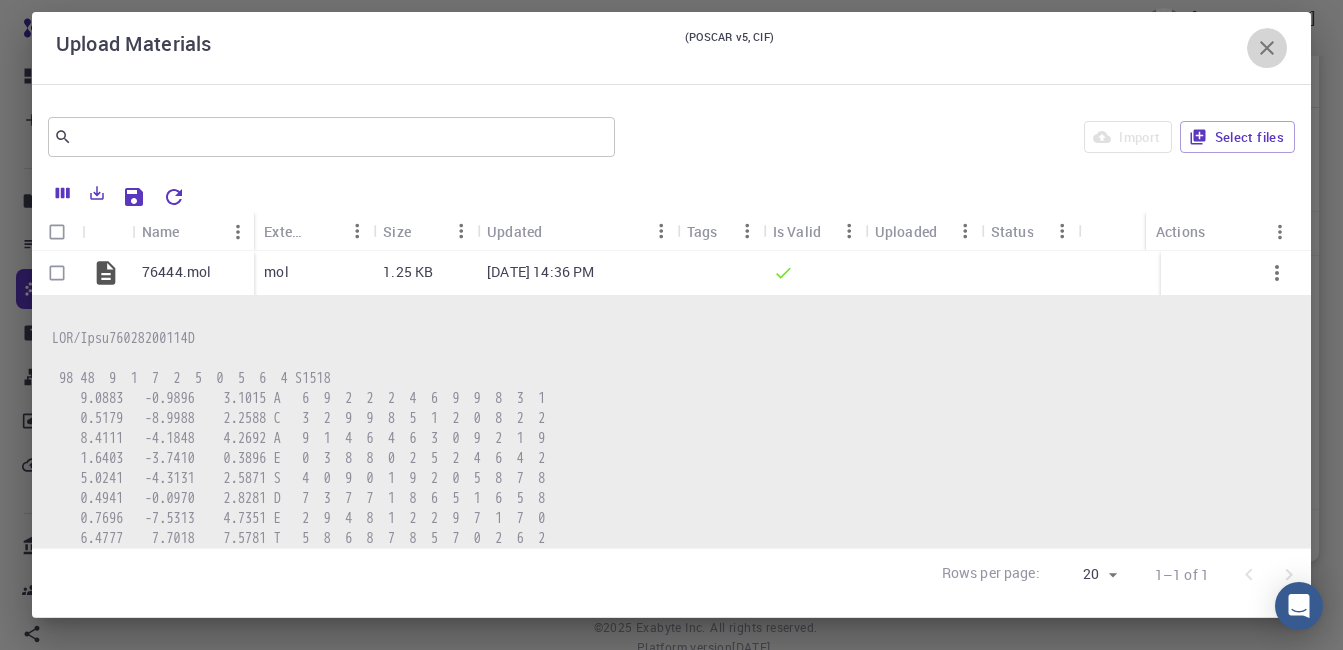 click 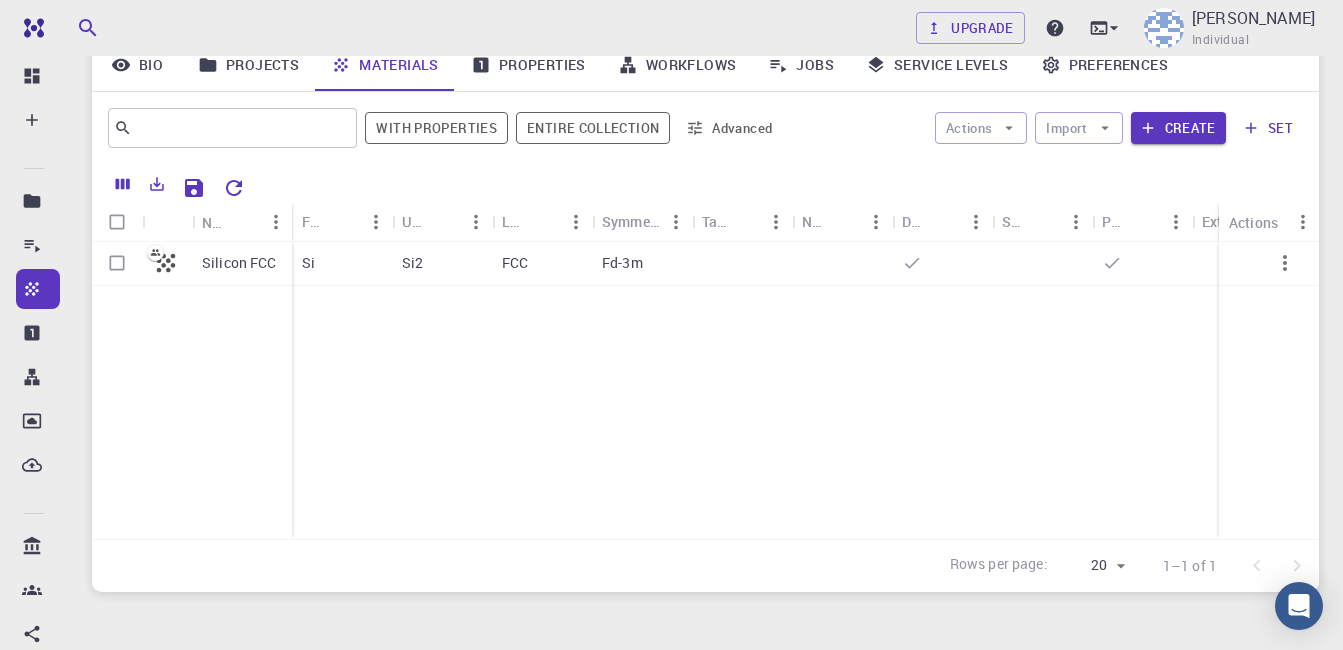 scroll, scrollTop: 0, scrollLeft: 0, axis: both 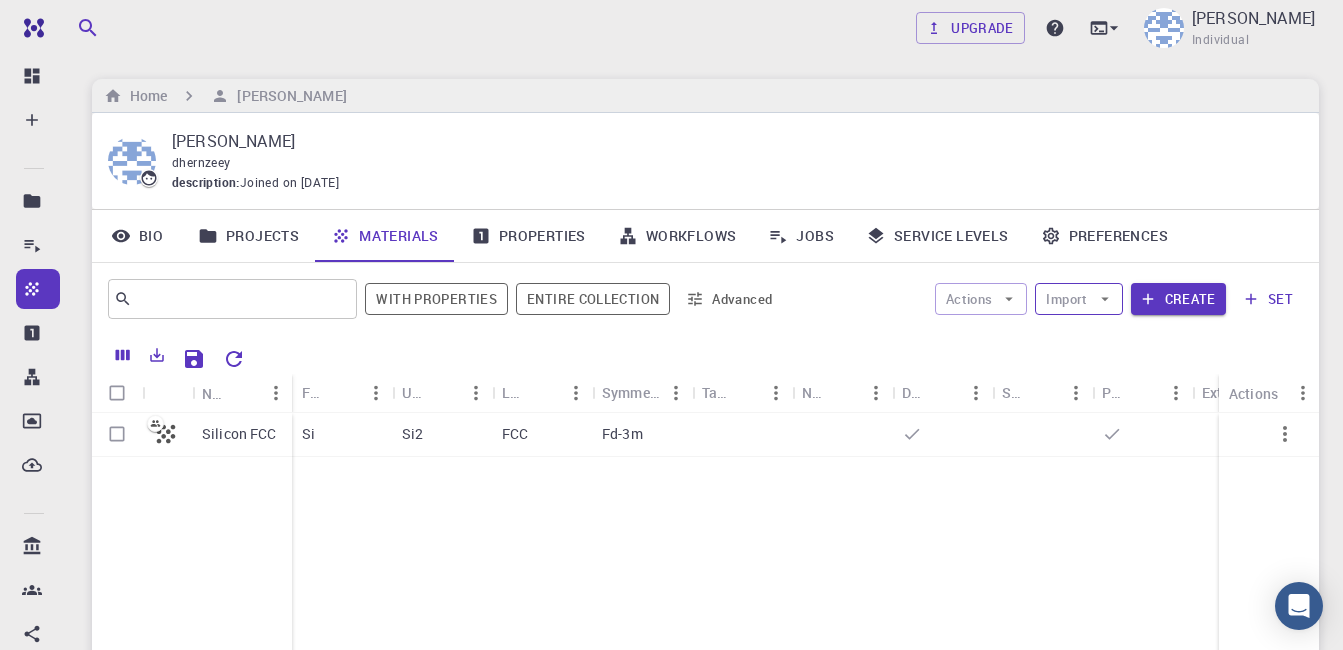 click on "Import" at bounding box center (1078, 299) 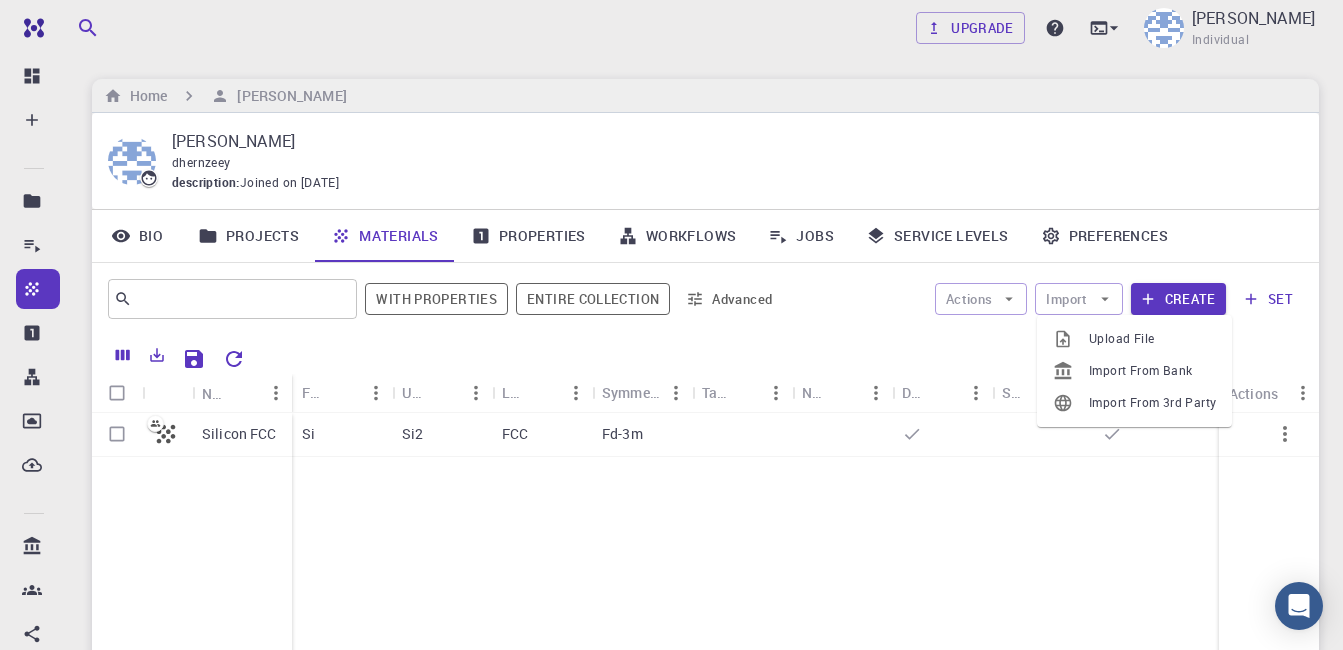 click on "Upload File" at bounding box center [1152, 339] 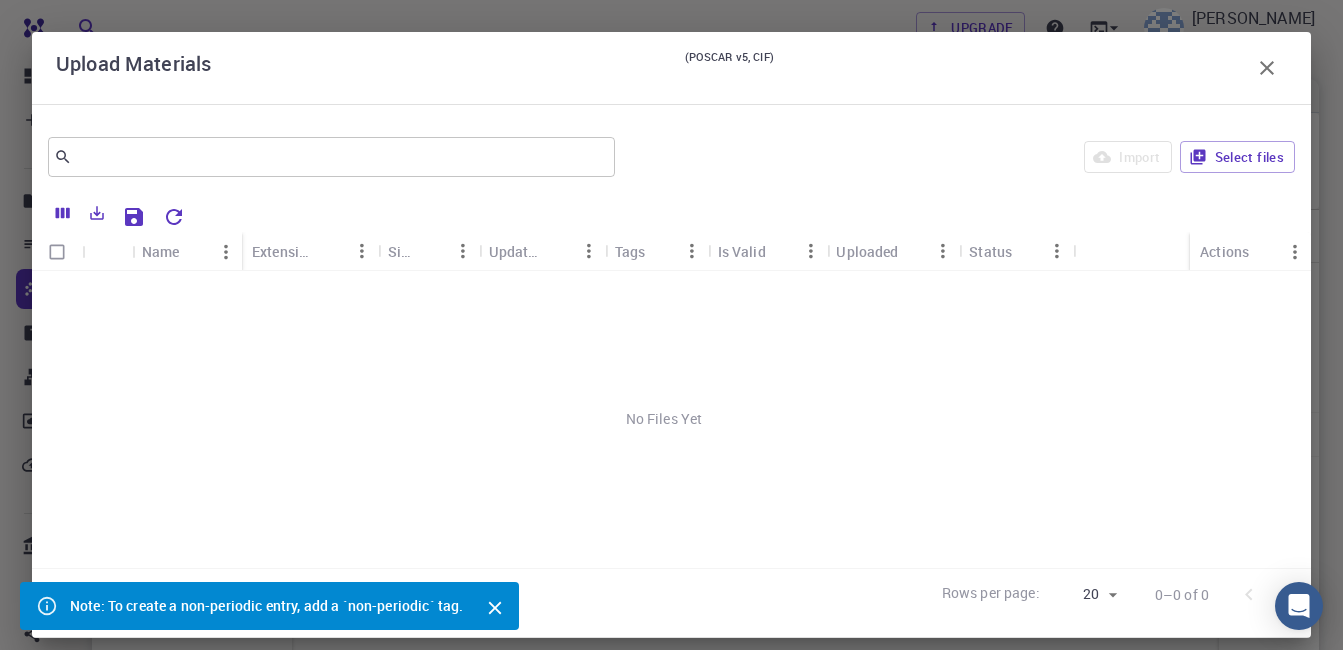 scroll, scrollTop: 100, scrollLeft: 0, axis: vertical 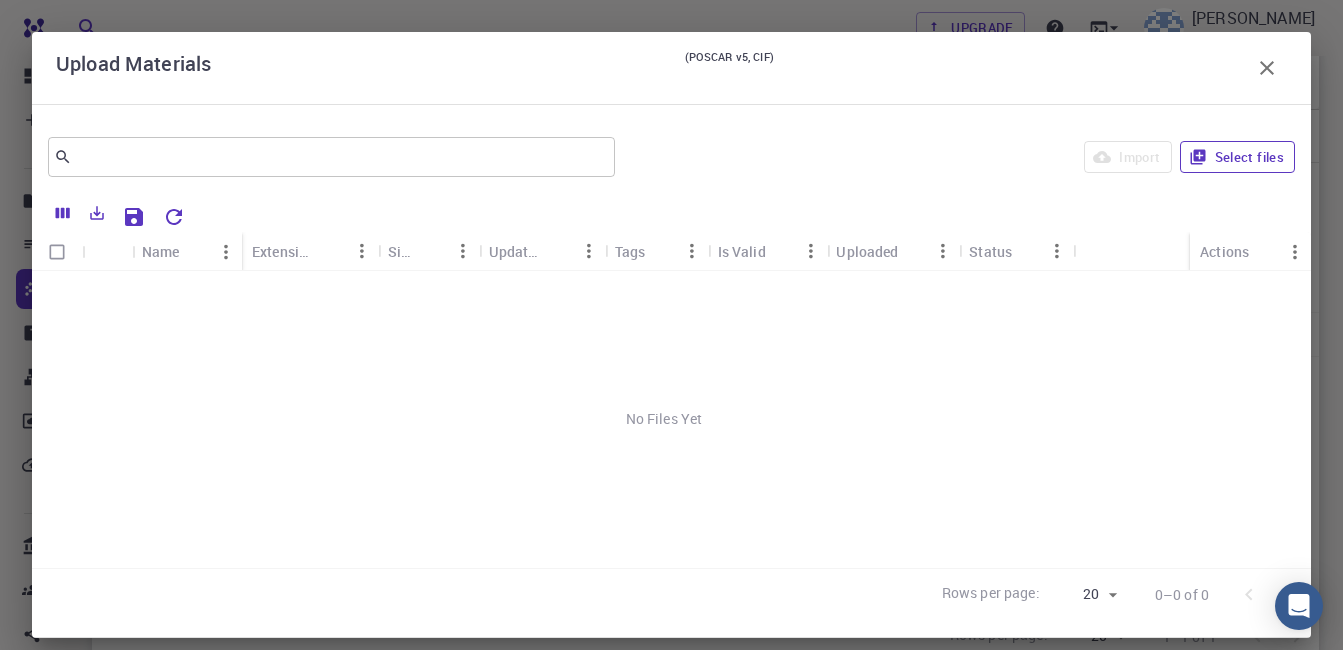 click on "Select files" at bounding box center [1237, 157] 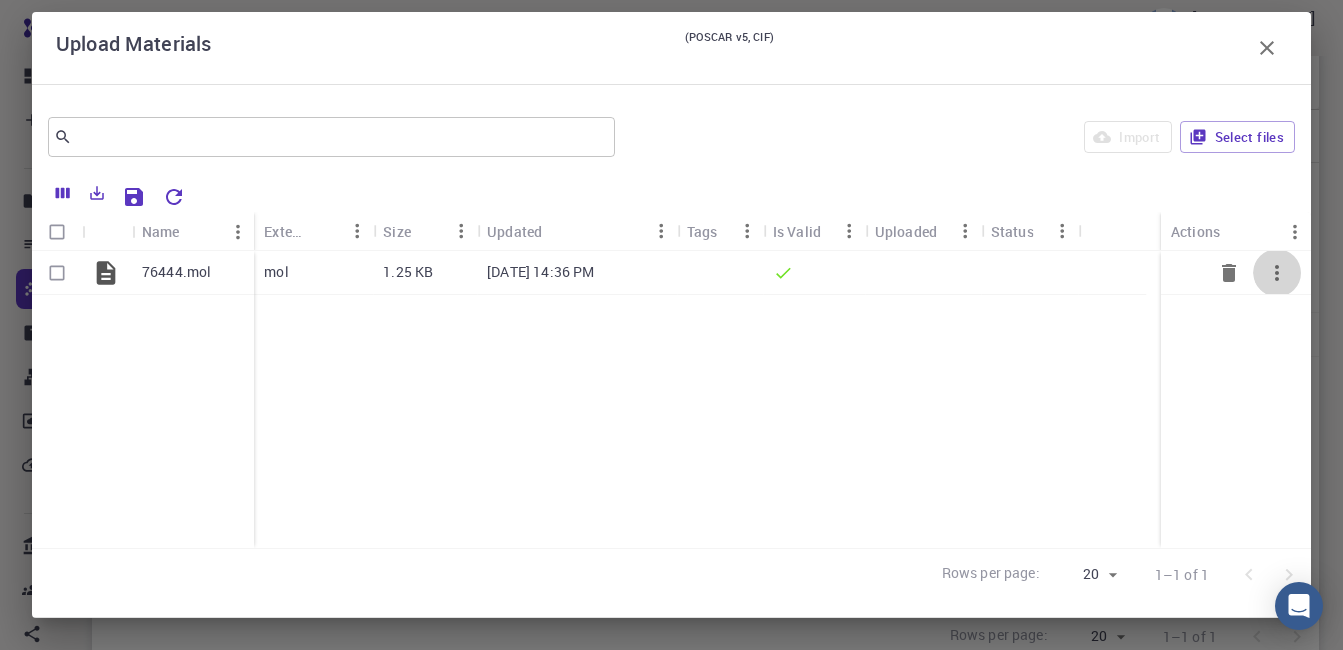 click 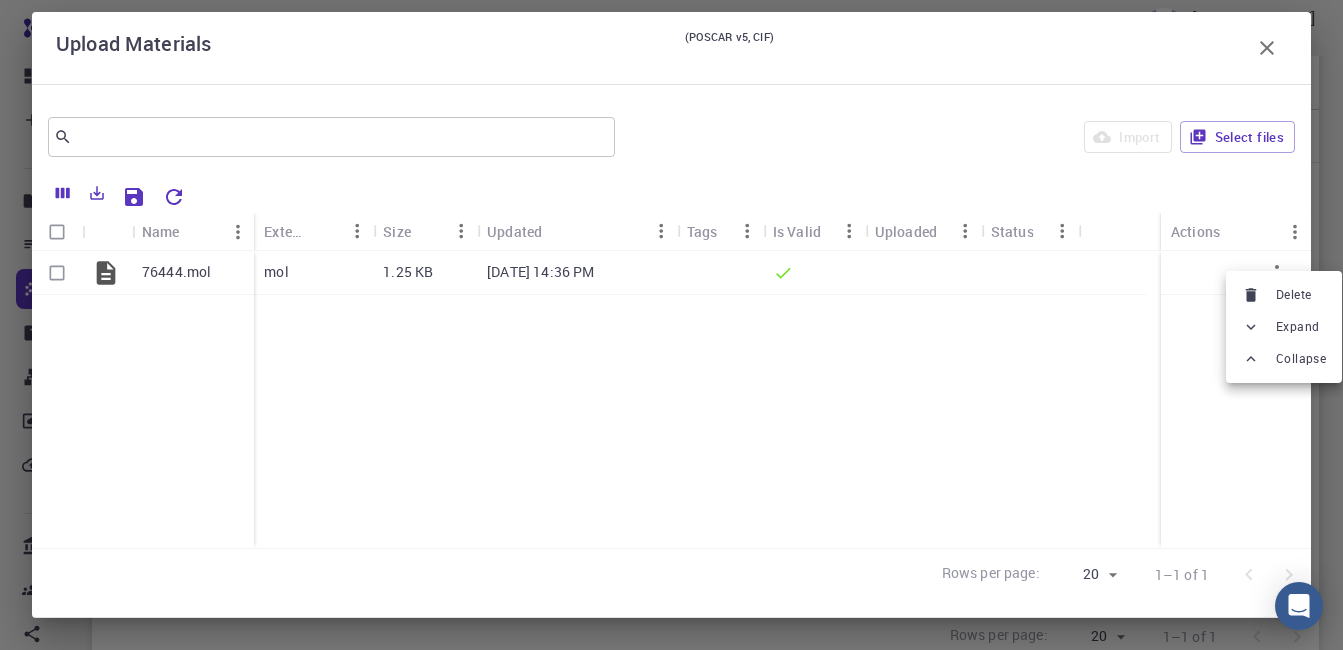 click at bounding box center [671, 325] 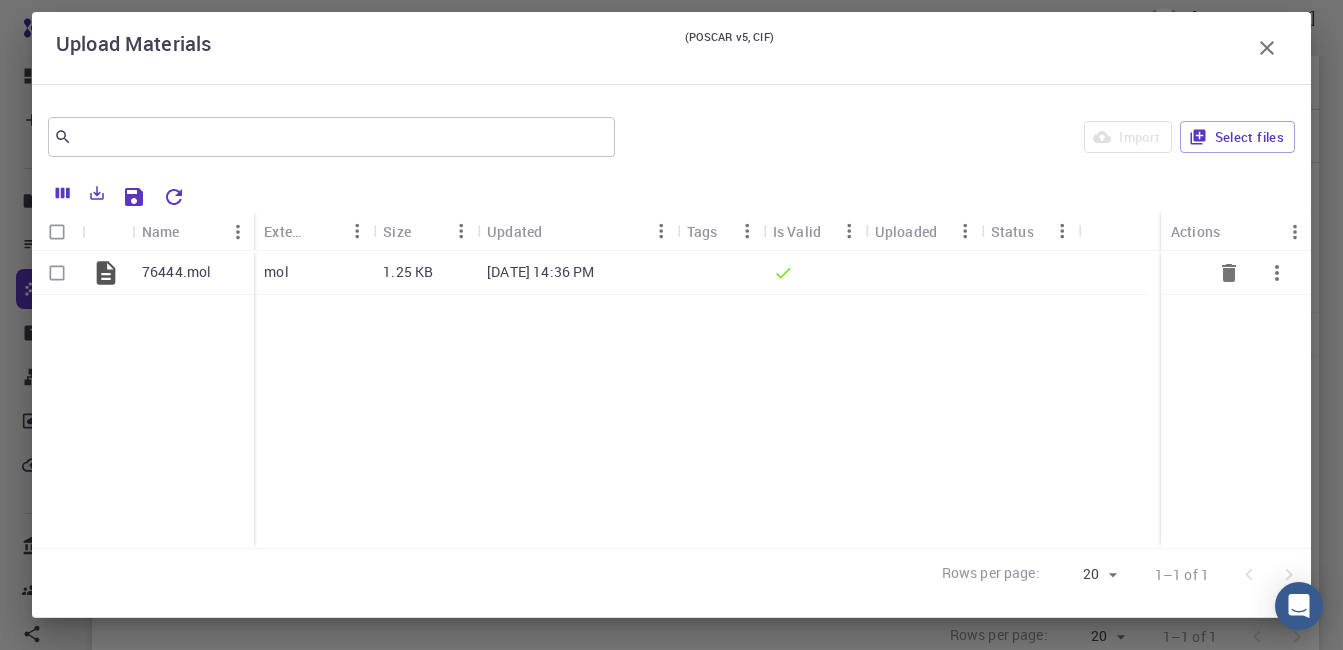 click at bounding box center (57, 273) 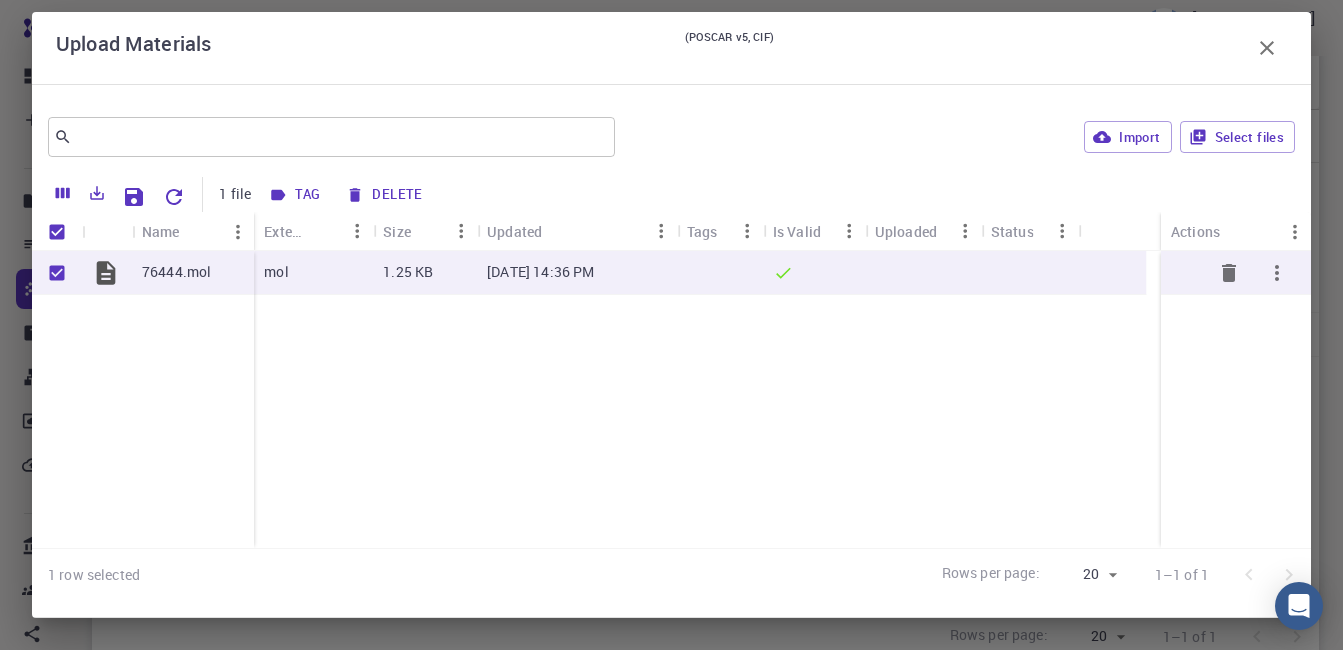 checkbox on "true" 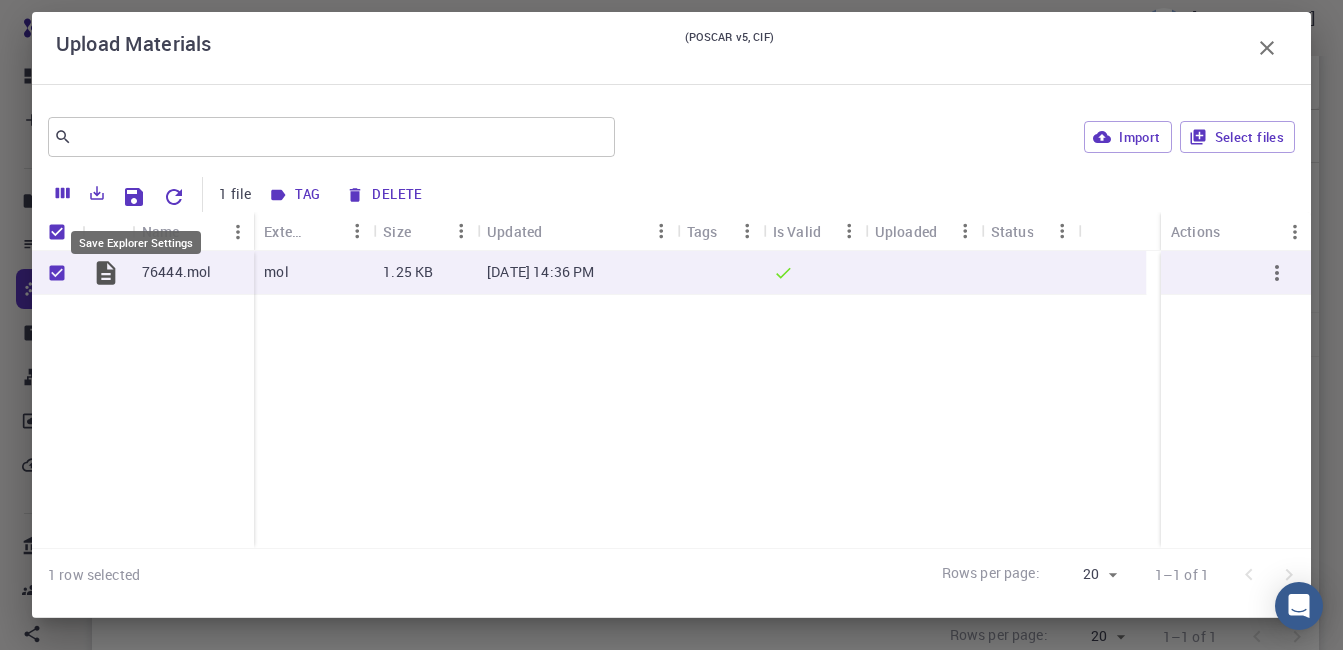 click 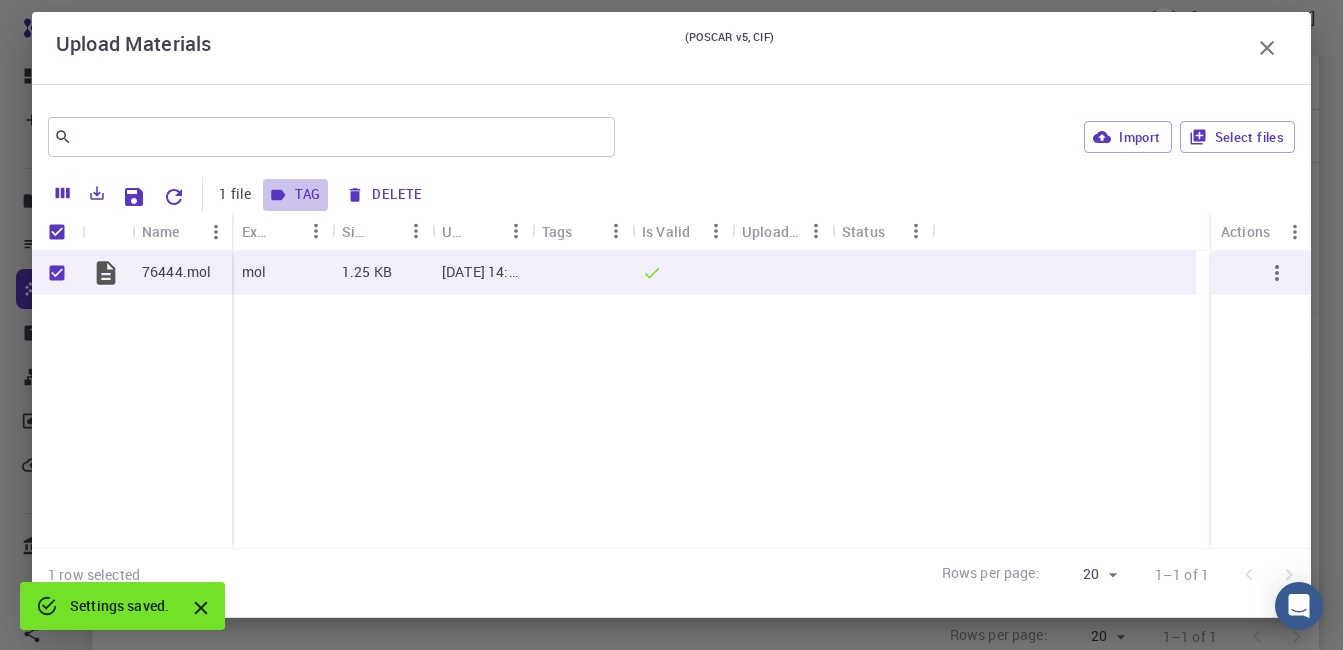 click on "Tag" at bounding box center [295, 195] 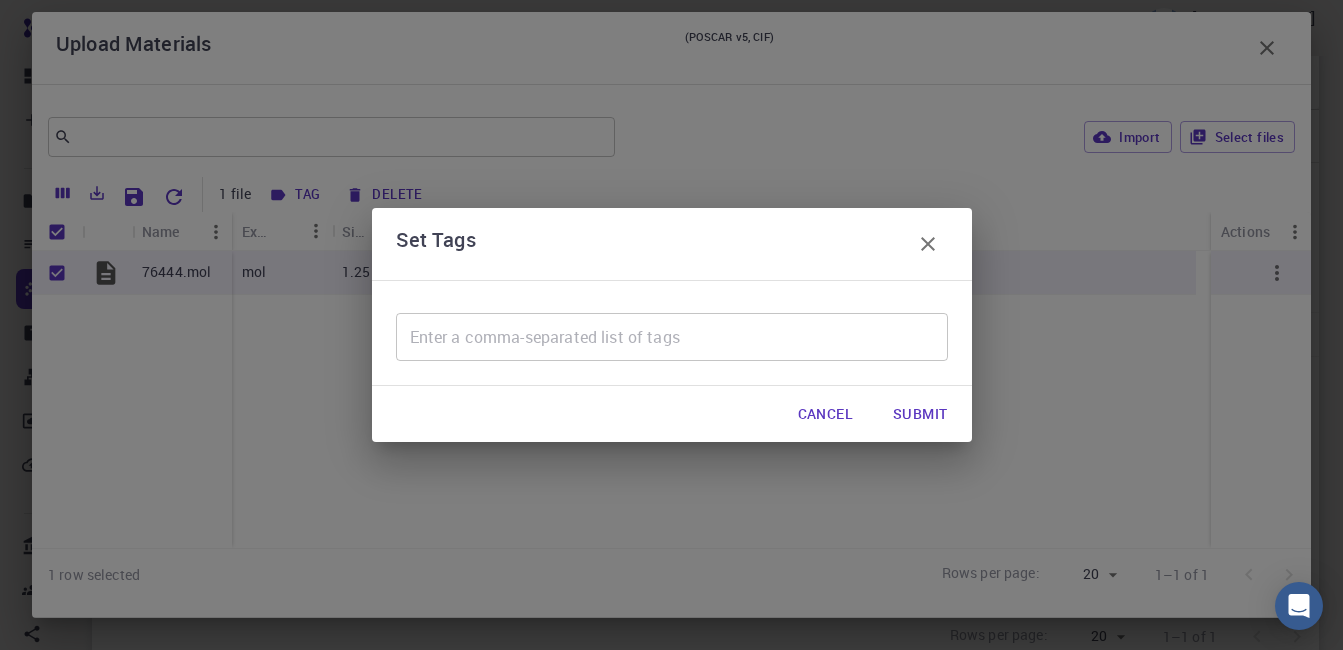 click 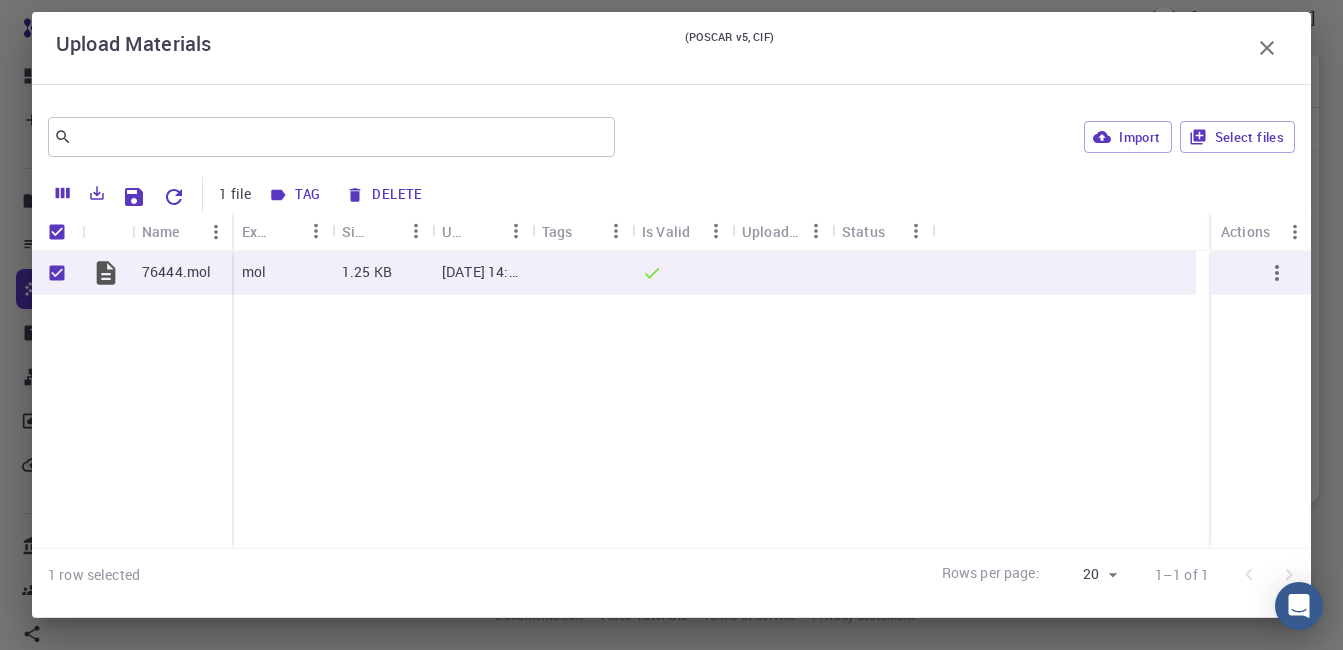 scroll, scrollTop: 268, scrollLeft: 0, axis: vertical 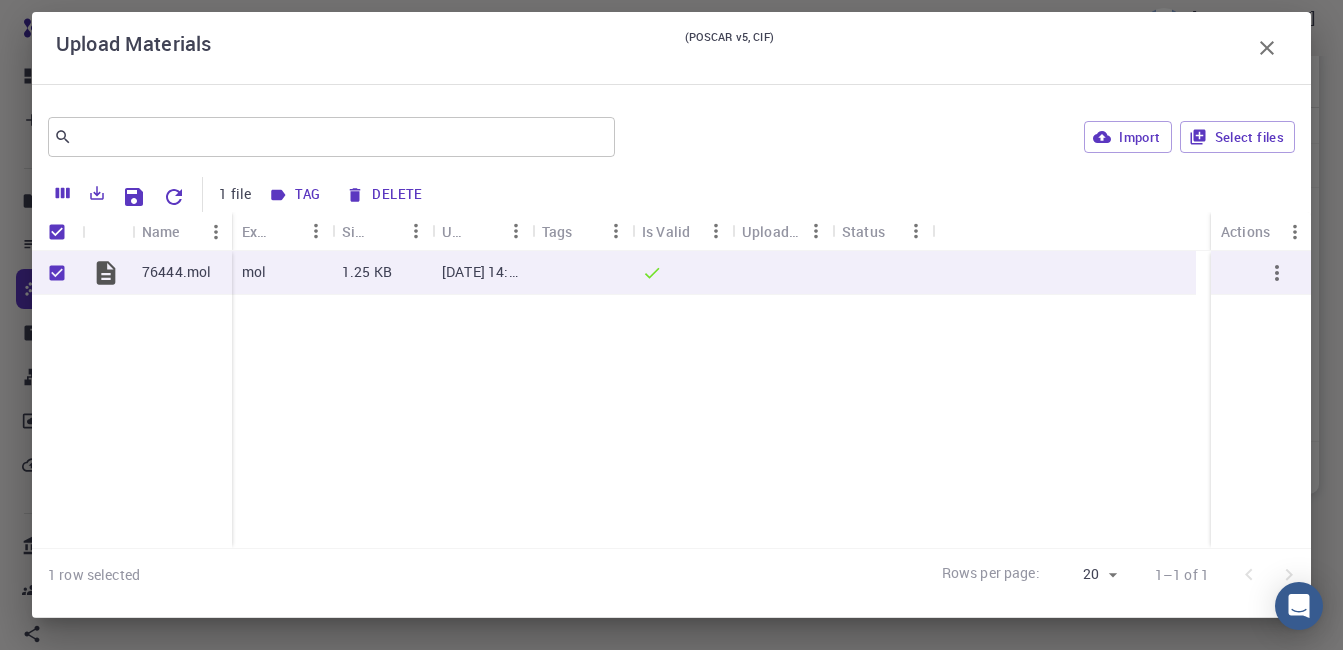 click 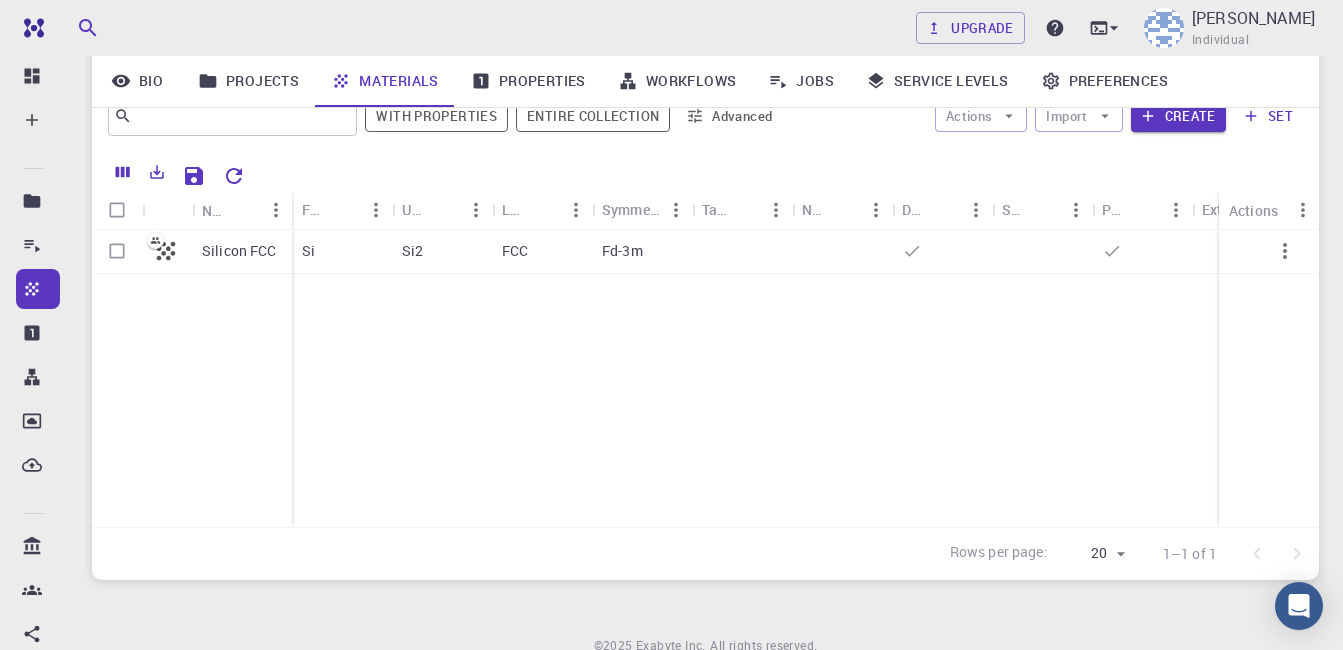 scroll, scrollTop: 68, scrollLeft: 0, axis: vertical 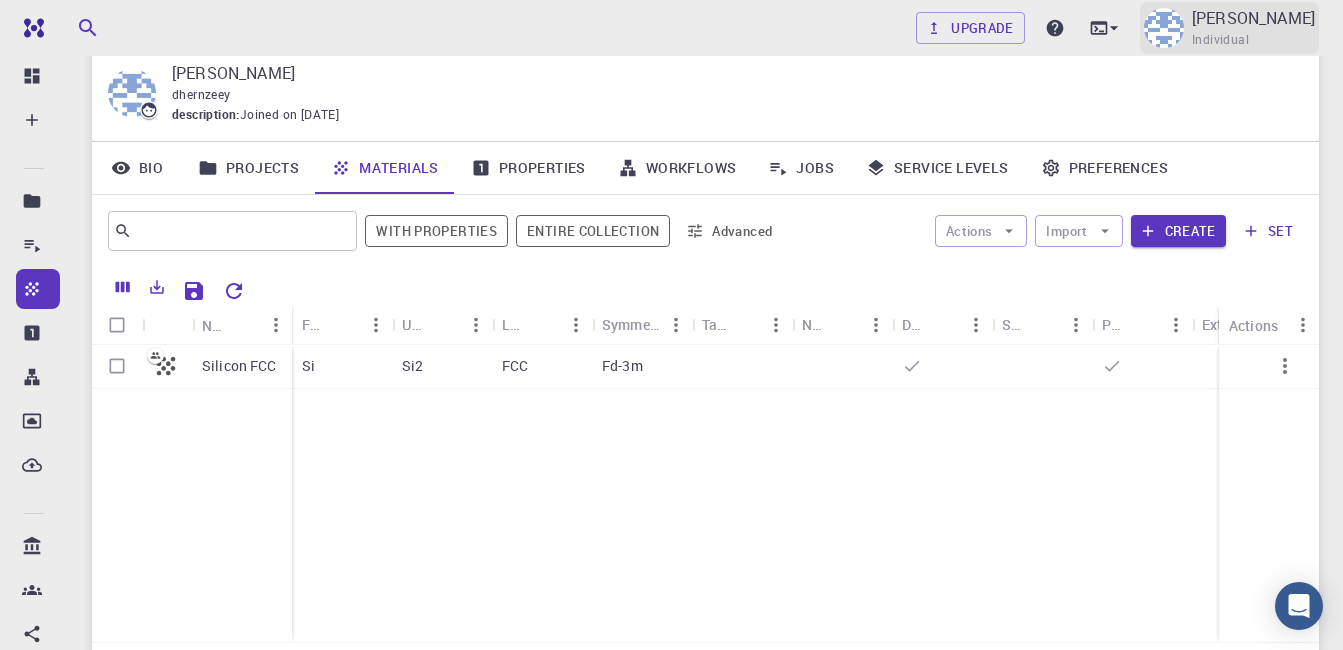 drag, startPoint x: 1203, startPoint y: 229, endPoint x: 1134, endPoint y: 4, distance: 235.3423 